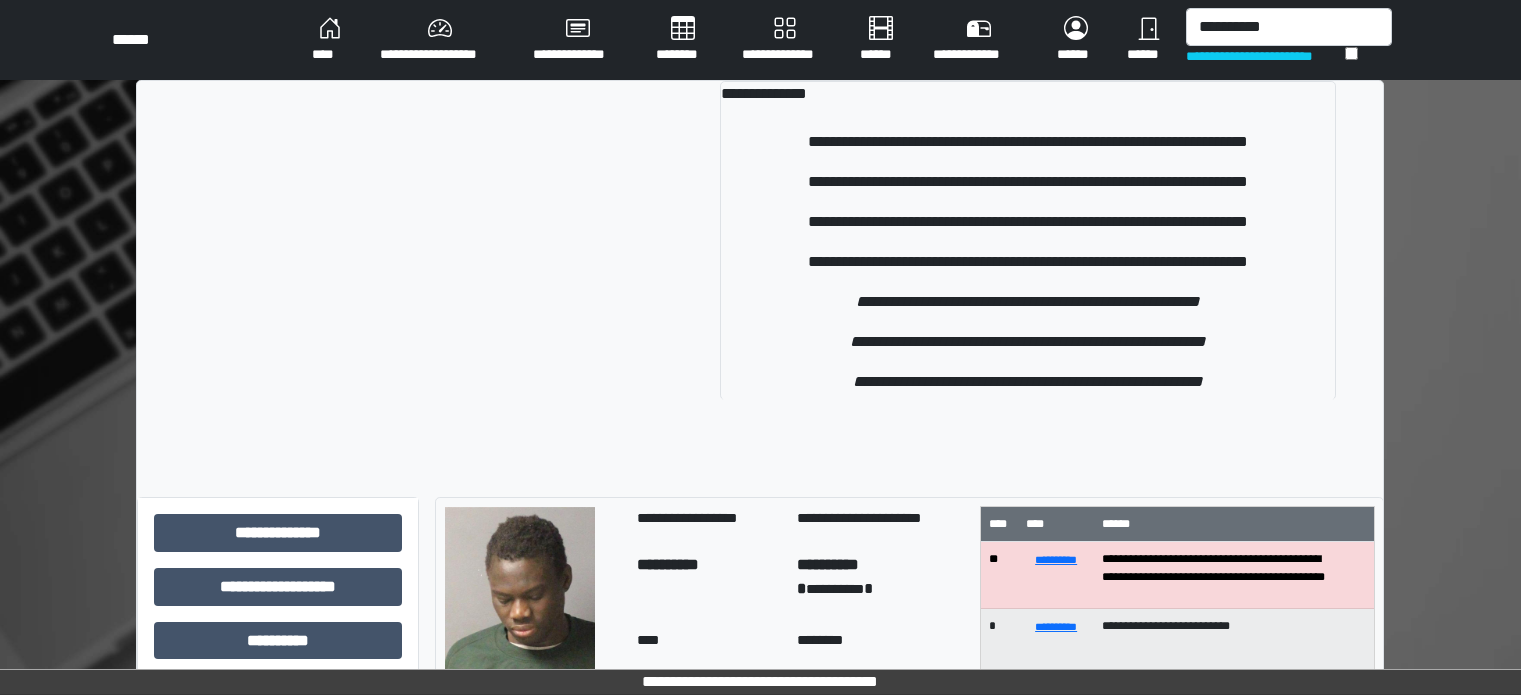 scroll, scrollTop: 0, scrollLeft: 0, axis: both 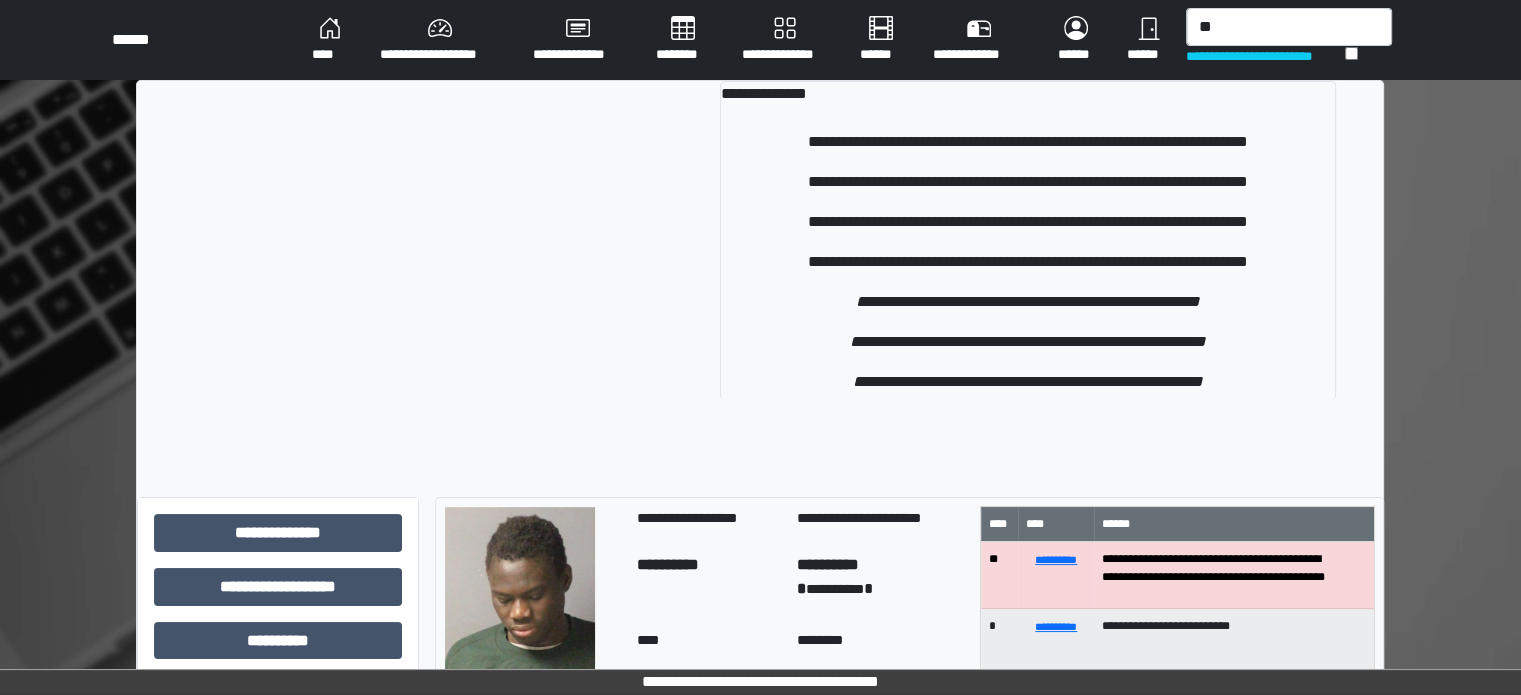 type on "*" 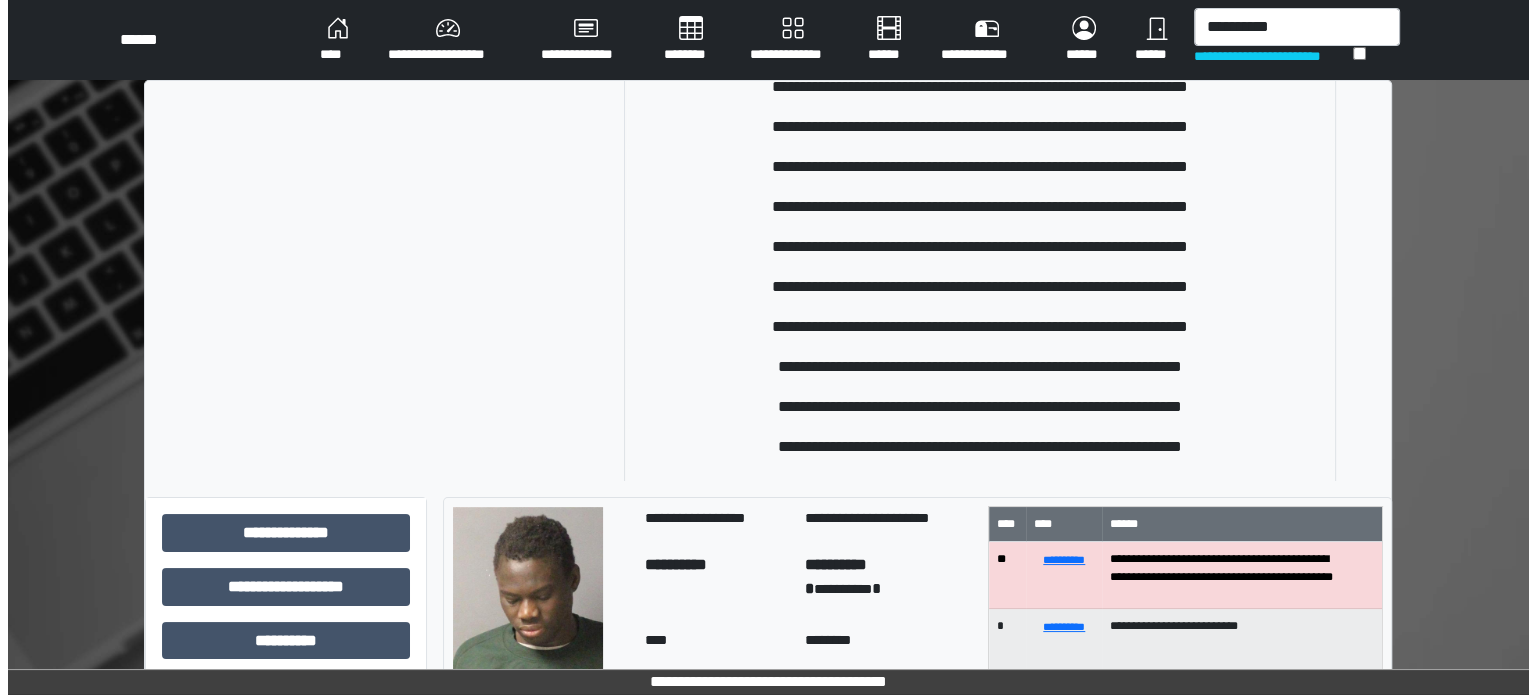 scroll, scrollTop: 2300, scrollLeft: 0, axis: vertical 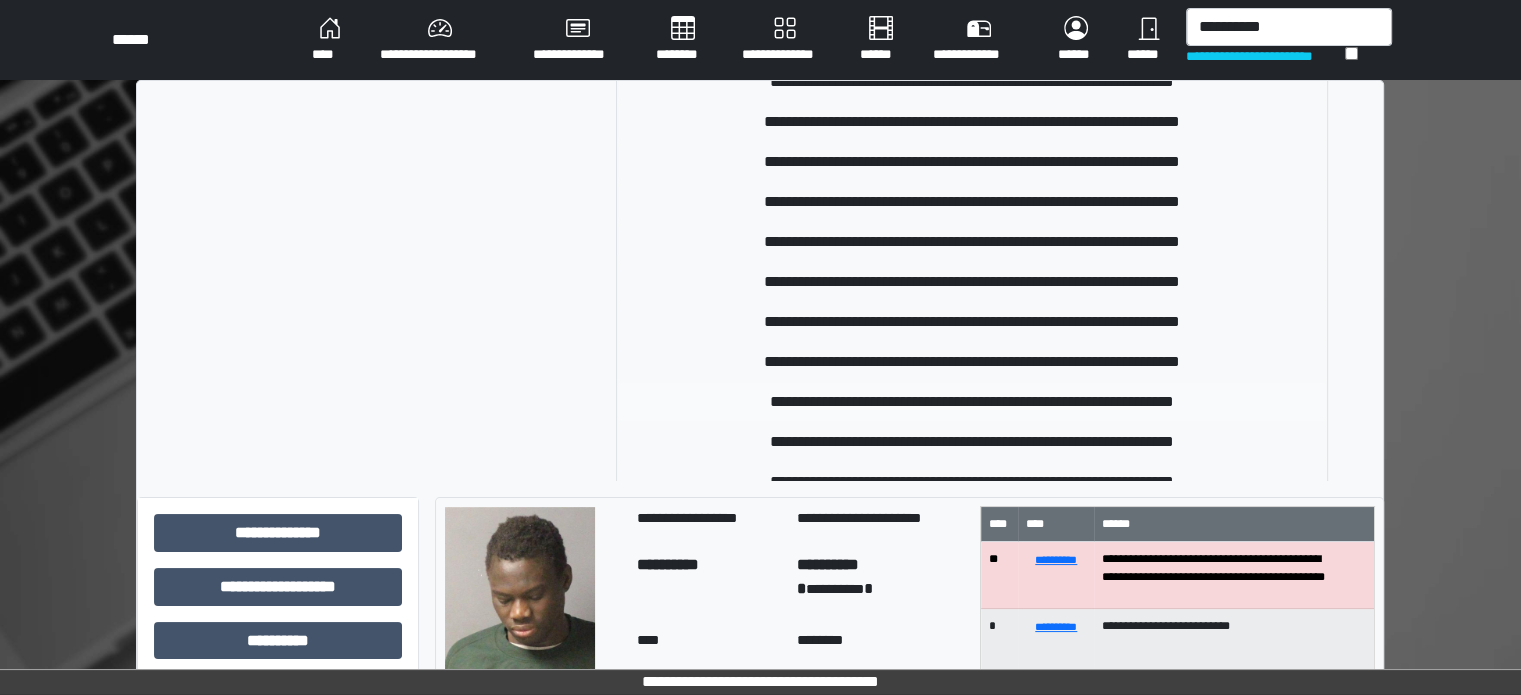 type on "**********" 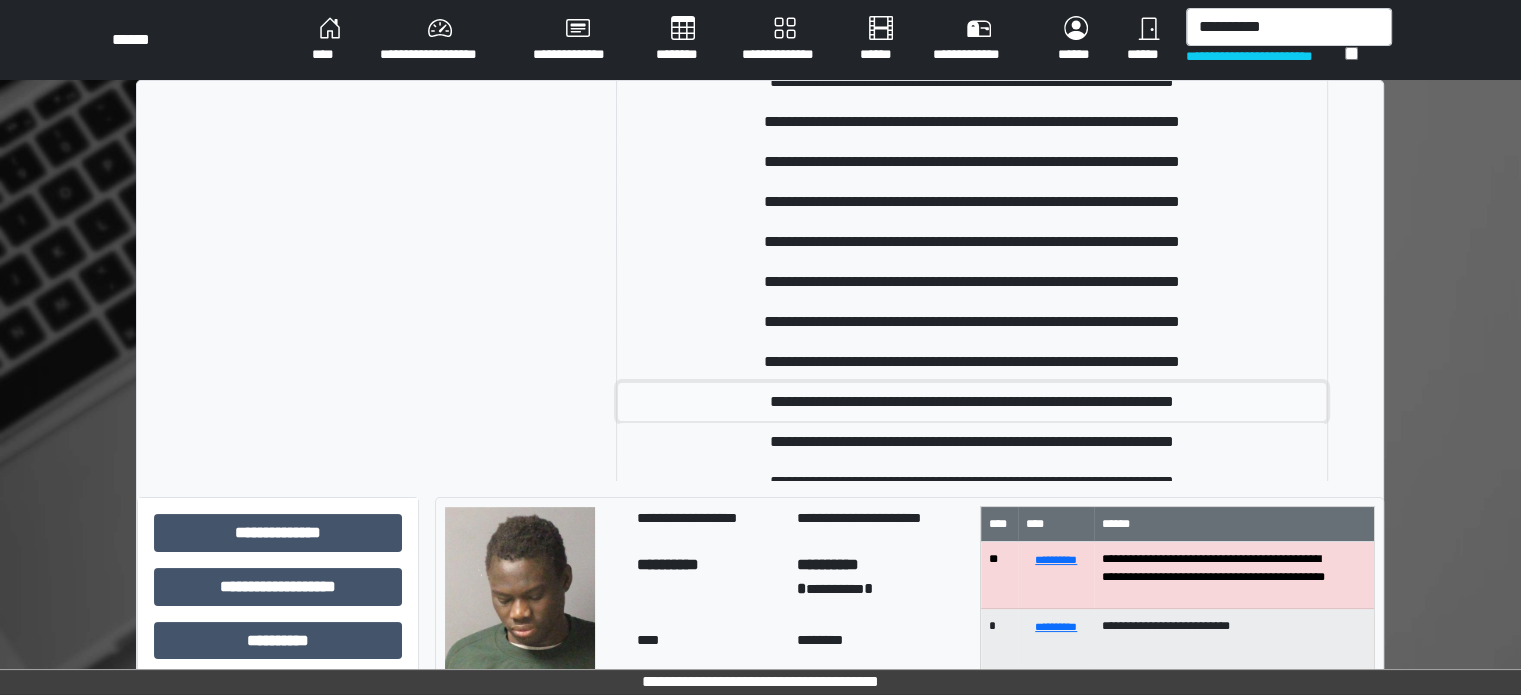 click on "**********" at bounding box center [972, 402] 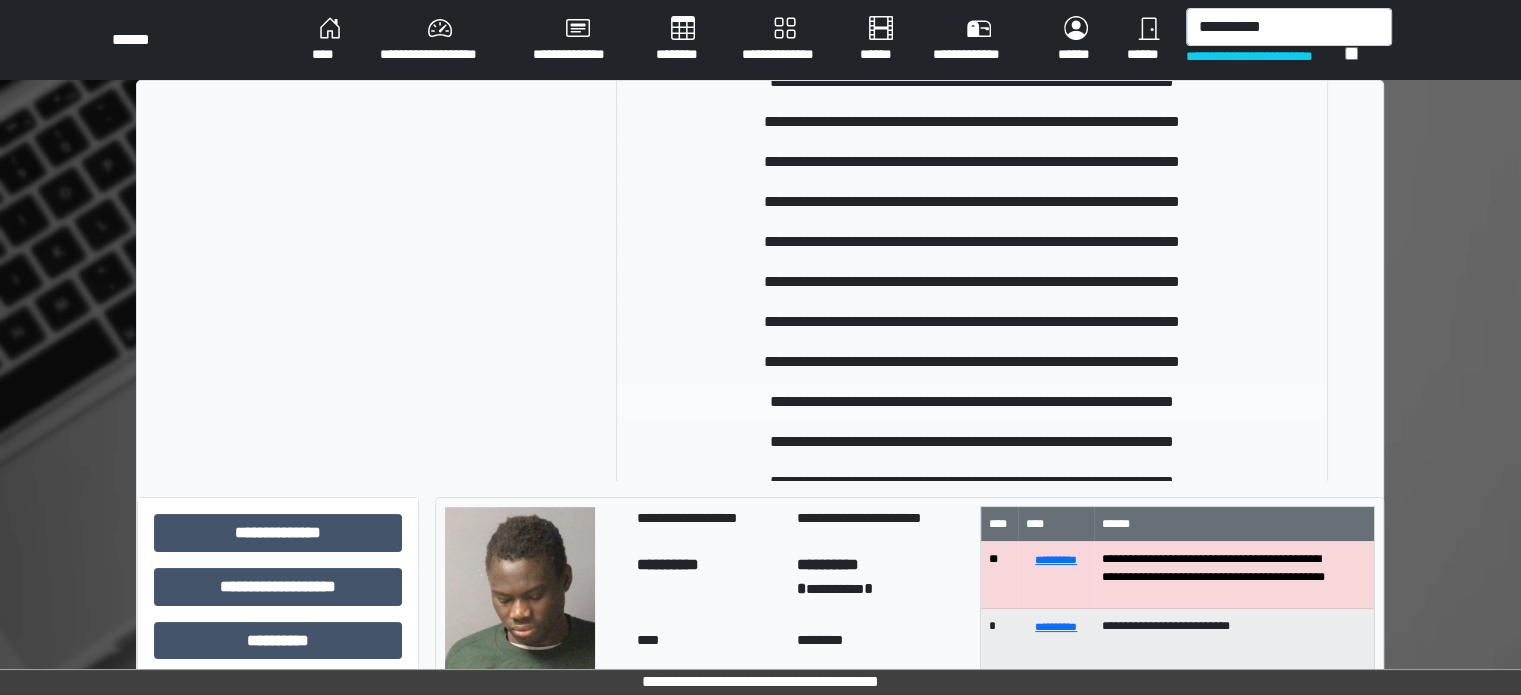 type 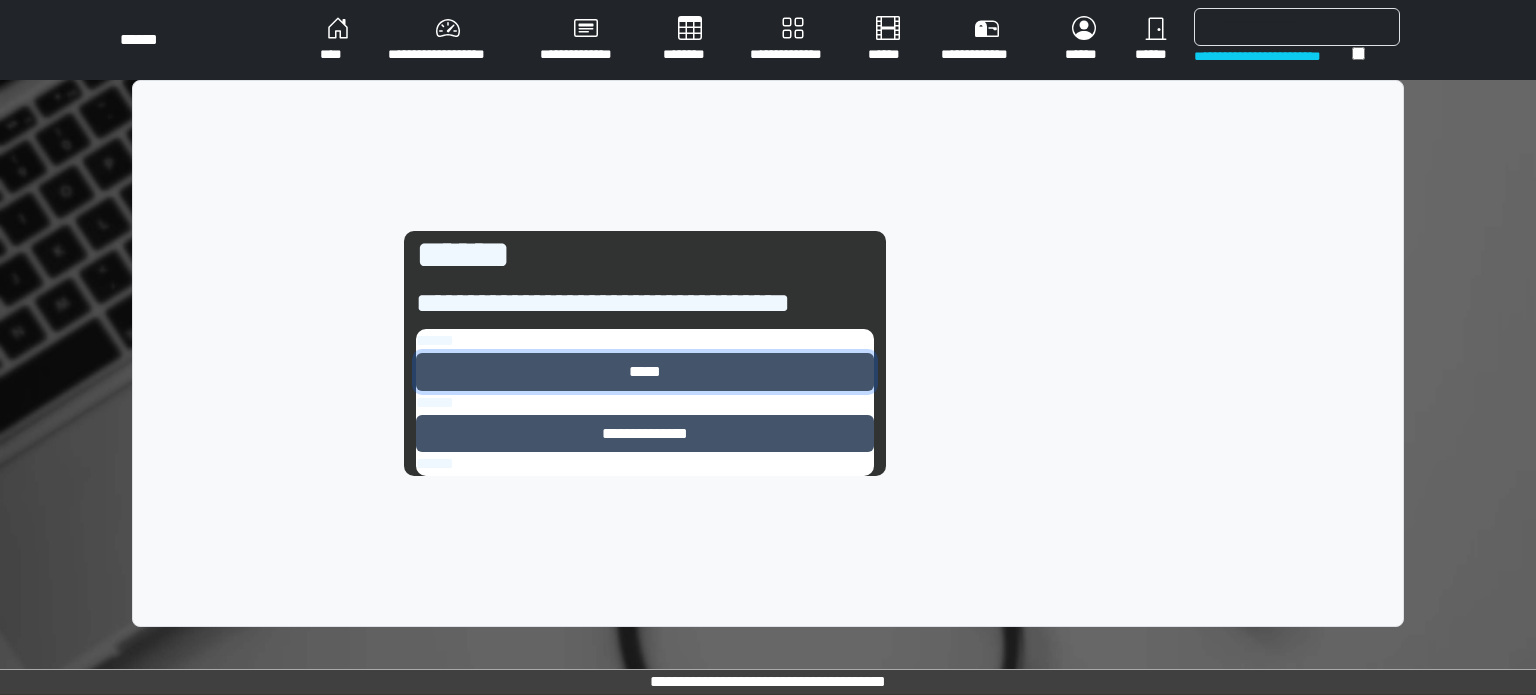 click on "*****" at bounding box center (645, 372) 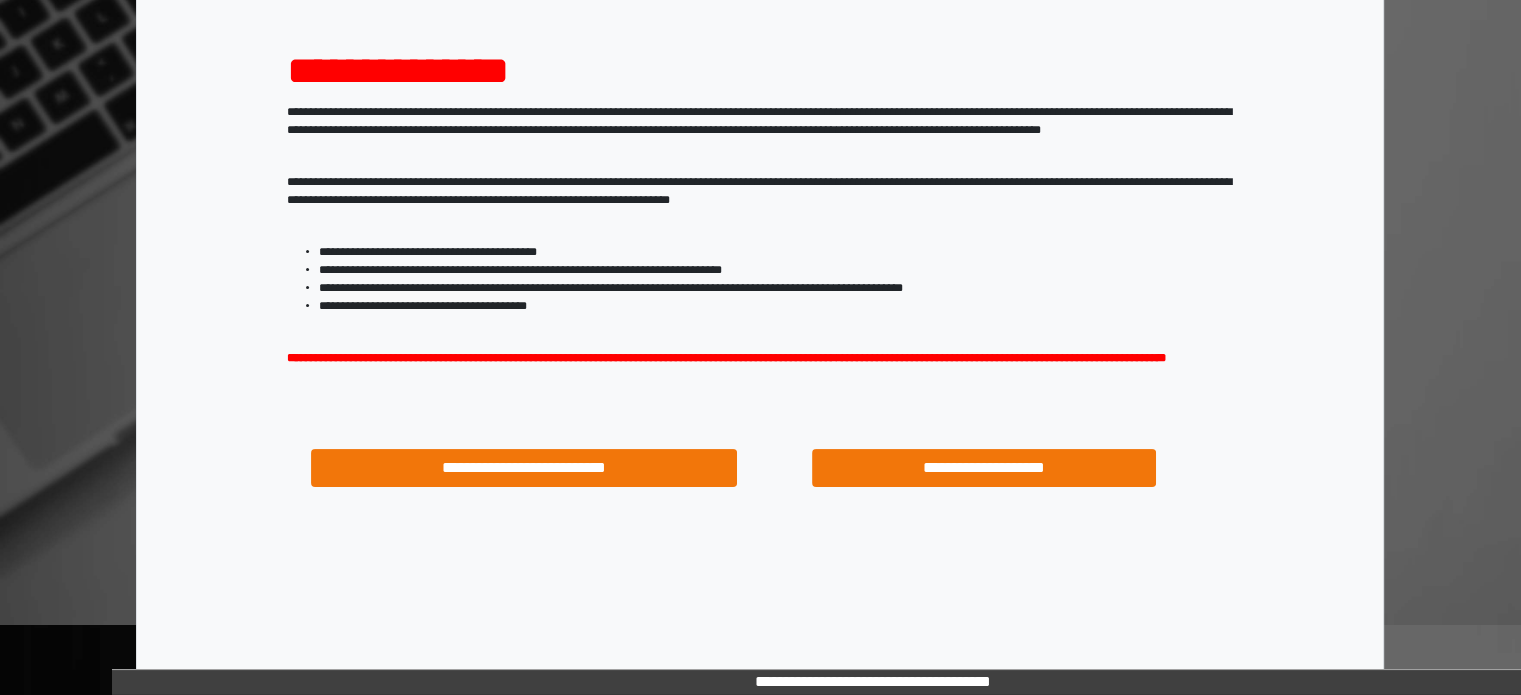 scroll, scrollTop: 214, scrollLeft: 0, axis: vertical 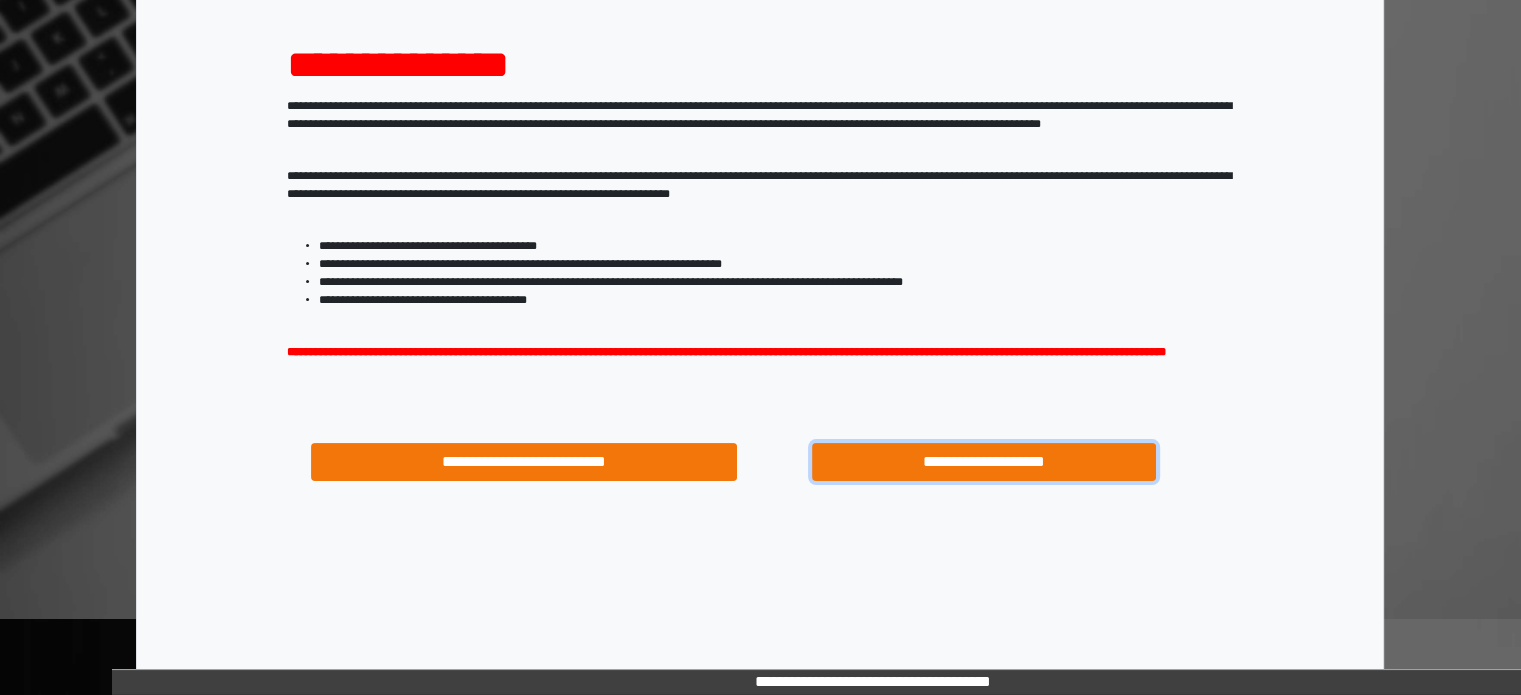 click on "**********" at bounding box center (984, 462) 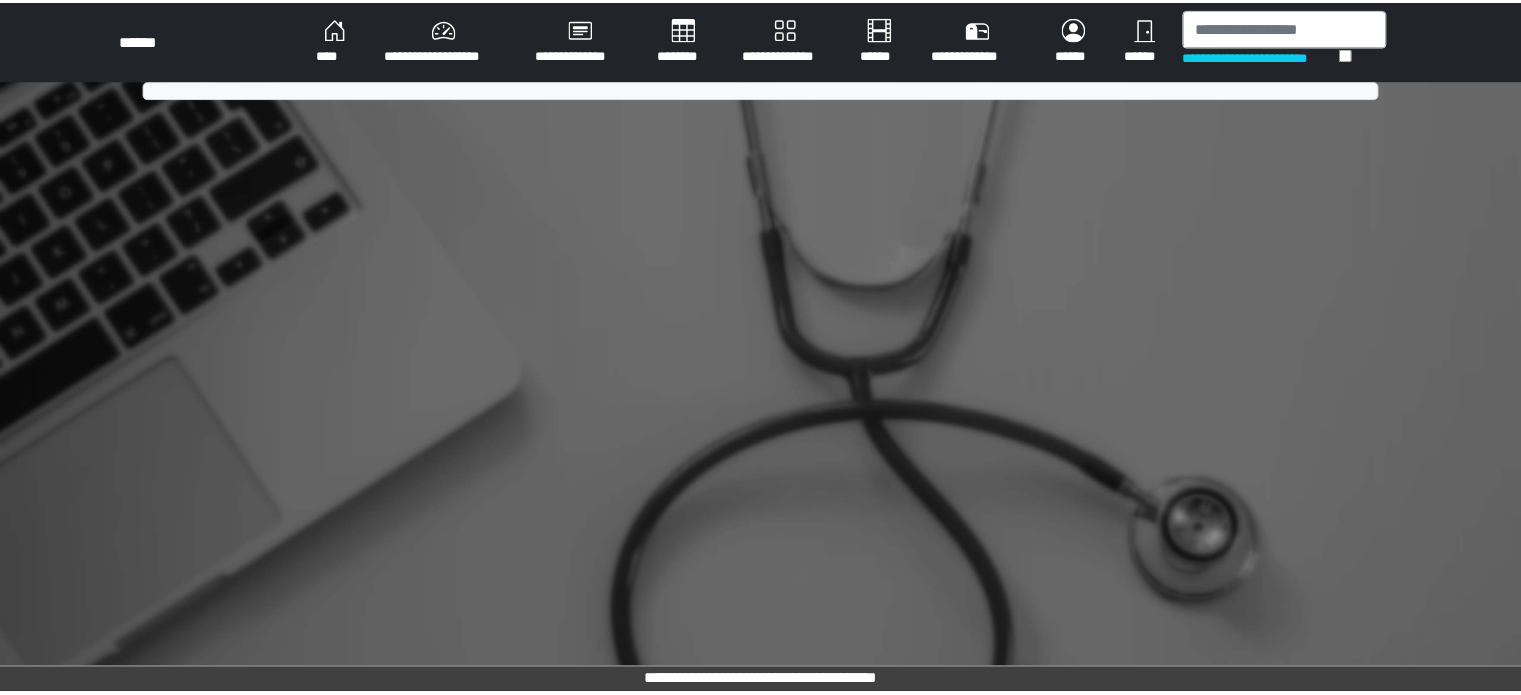 scroll, scrollTop: 0, scrollLeft: 0, axis: both 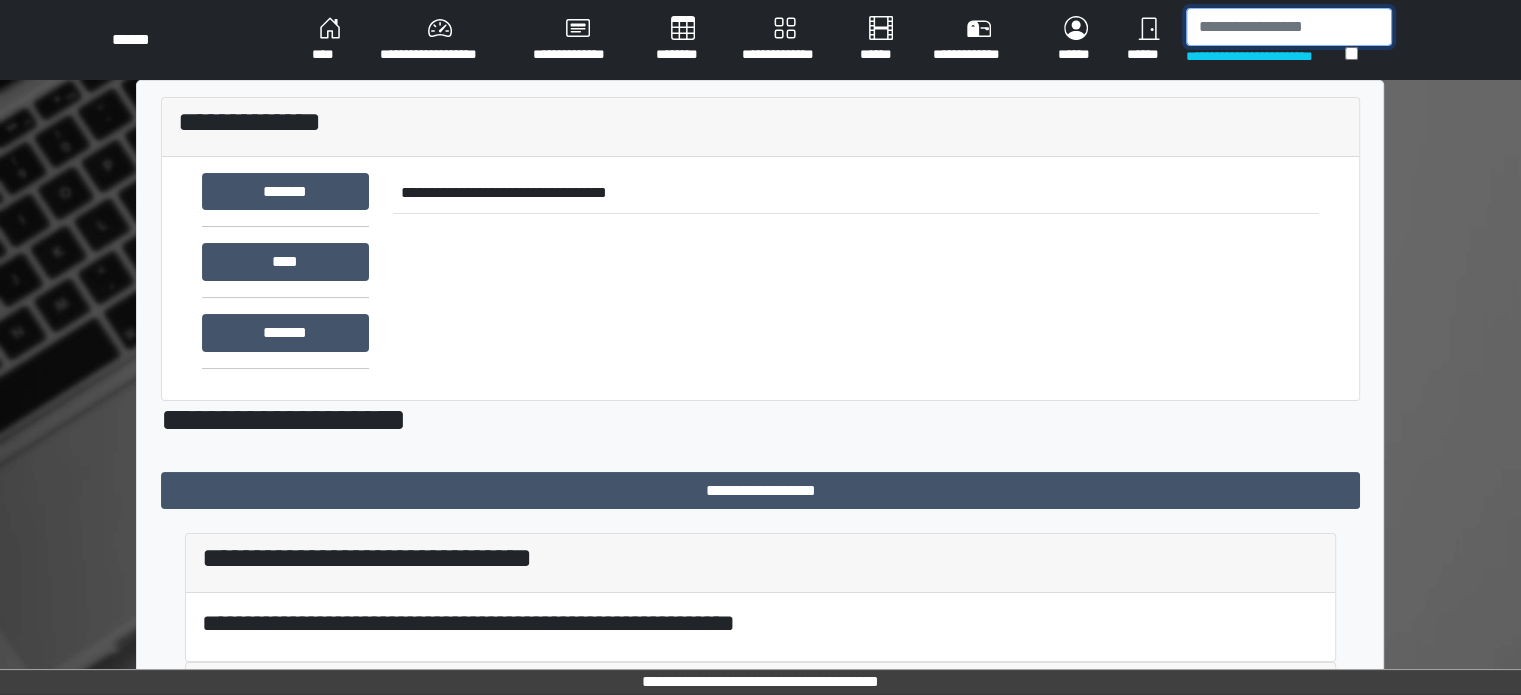 click at bounding box center [1289, 27] 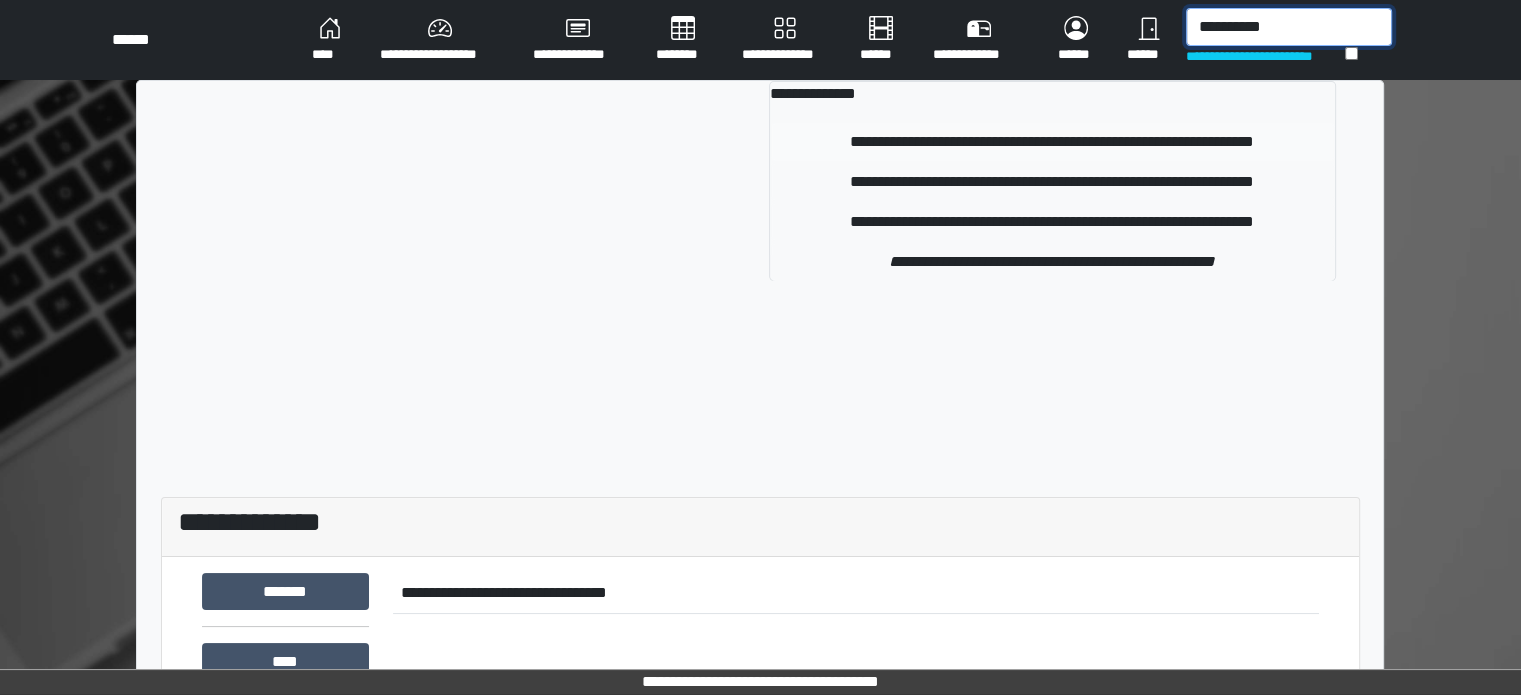type on "**********" 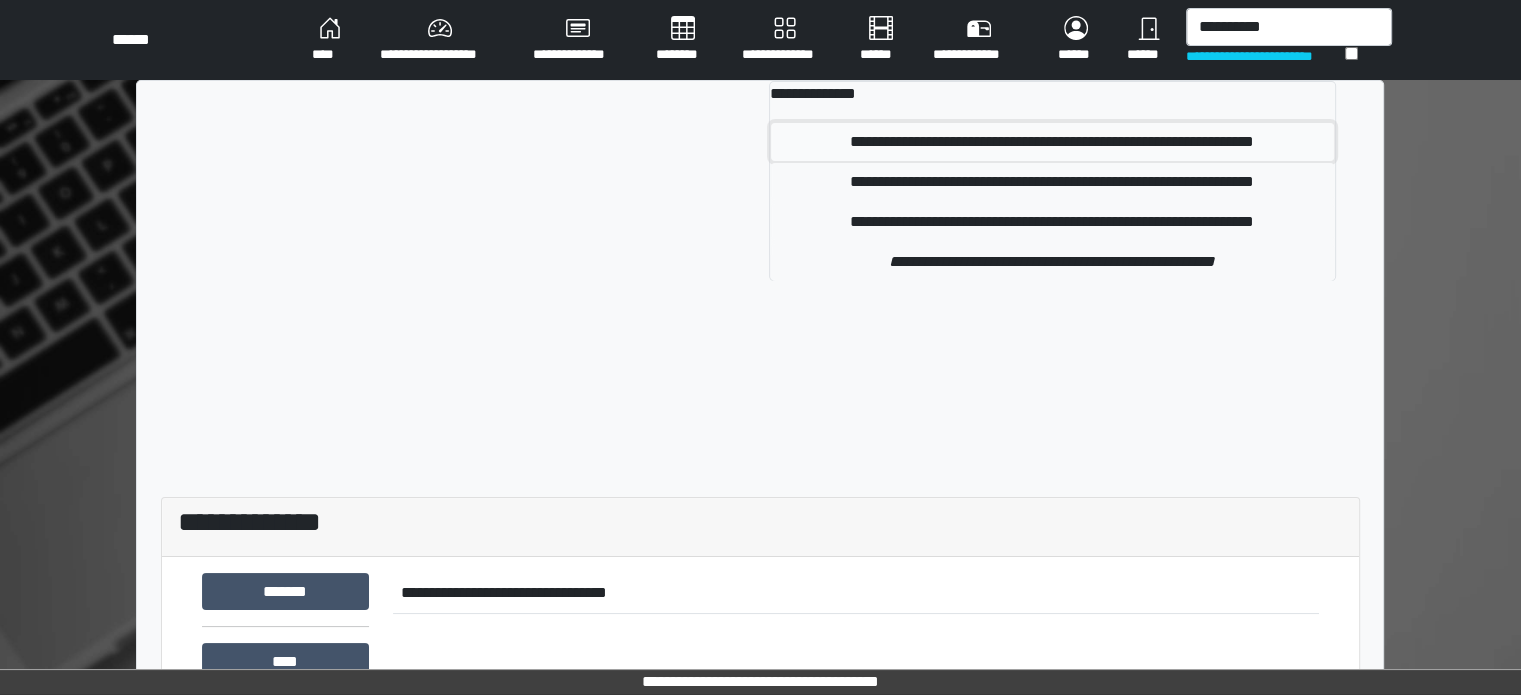 click on "**********" at bounding box center (1052, 142) 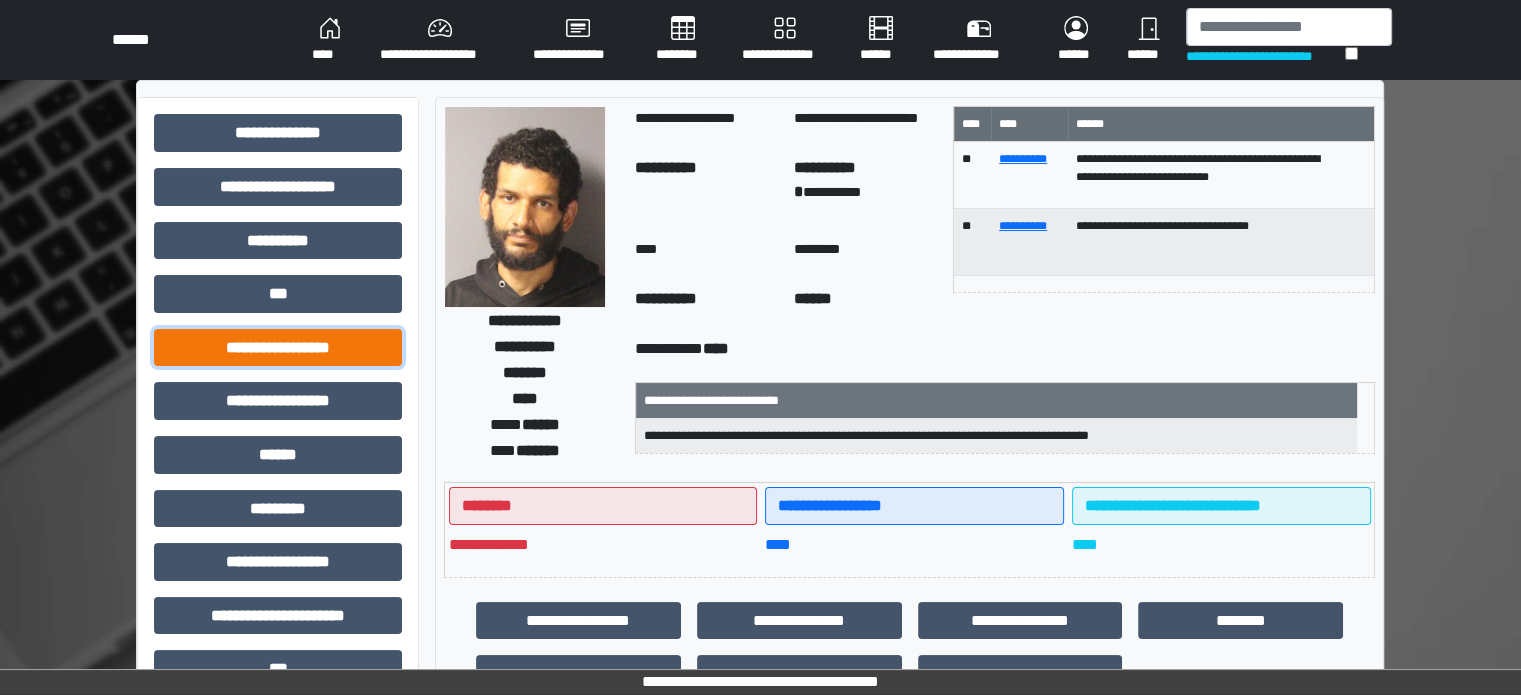 click on "**********" at bounding box center (278, 348) 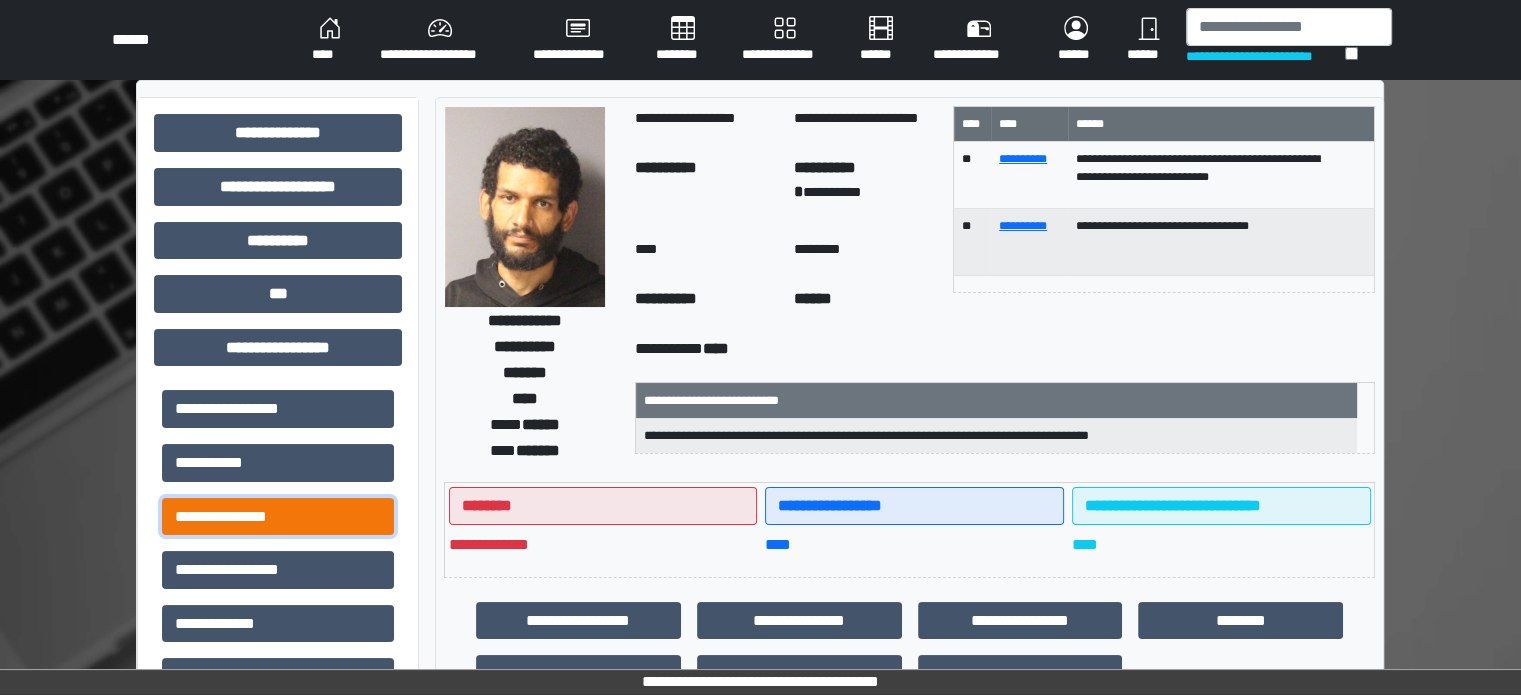 click on "**********" at bounding box center [278, 517] 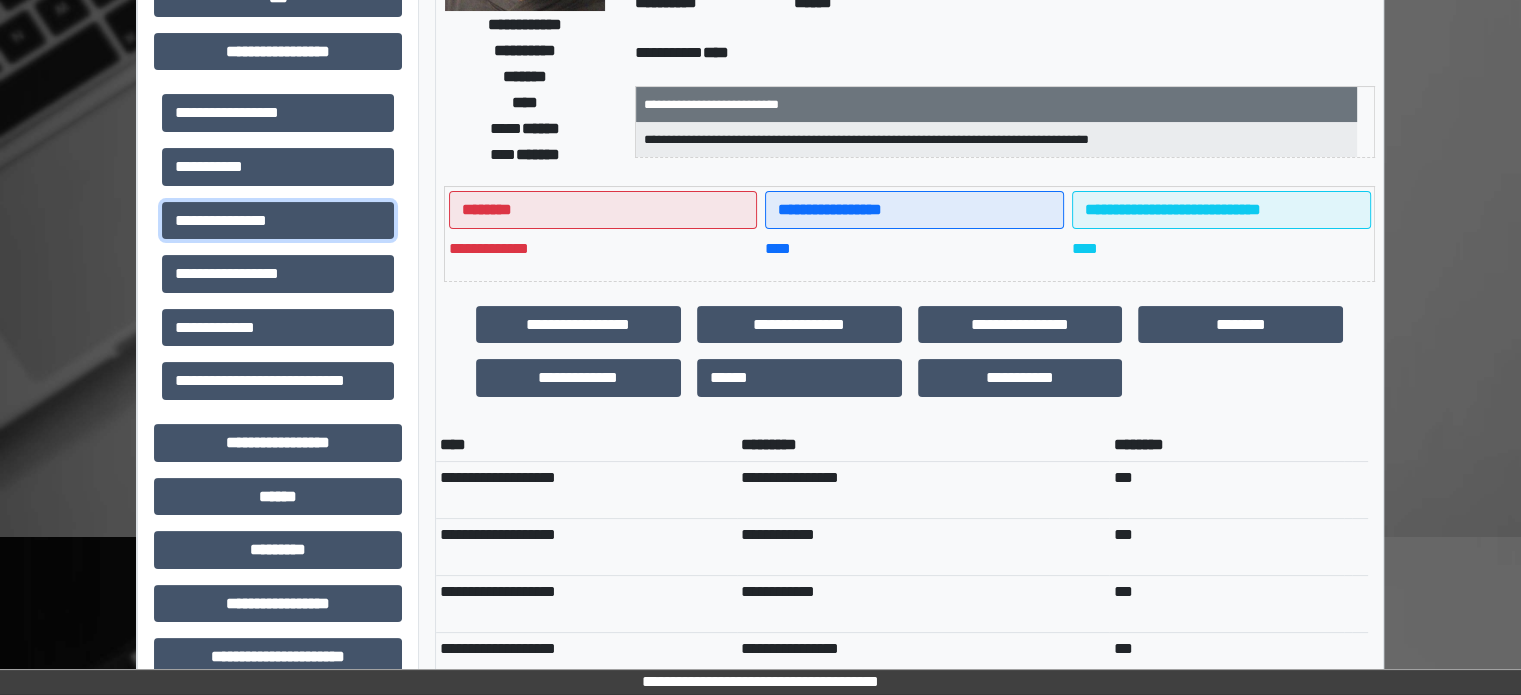 scroll, scrollTop: 300, scrollLeft: 0, axis: vertical 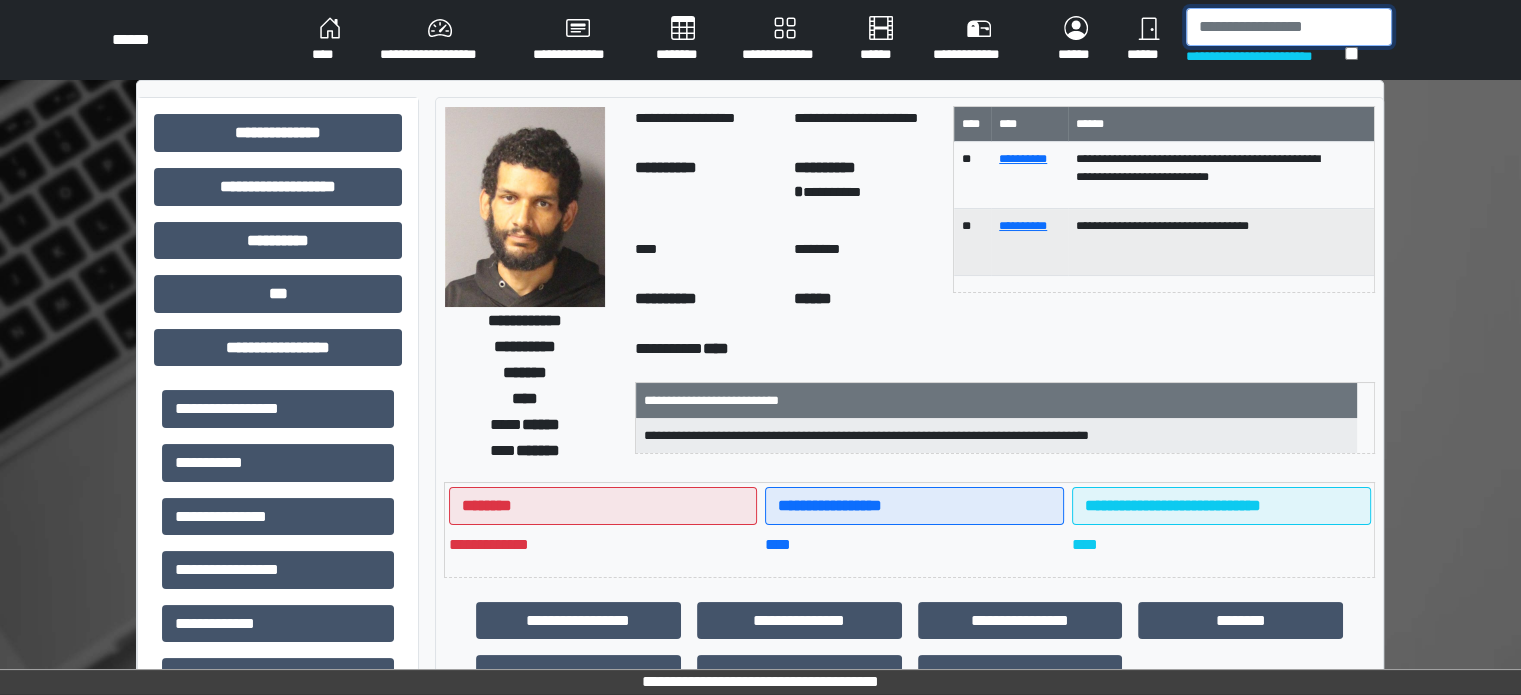click at bounding box center [1289, 27] 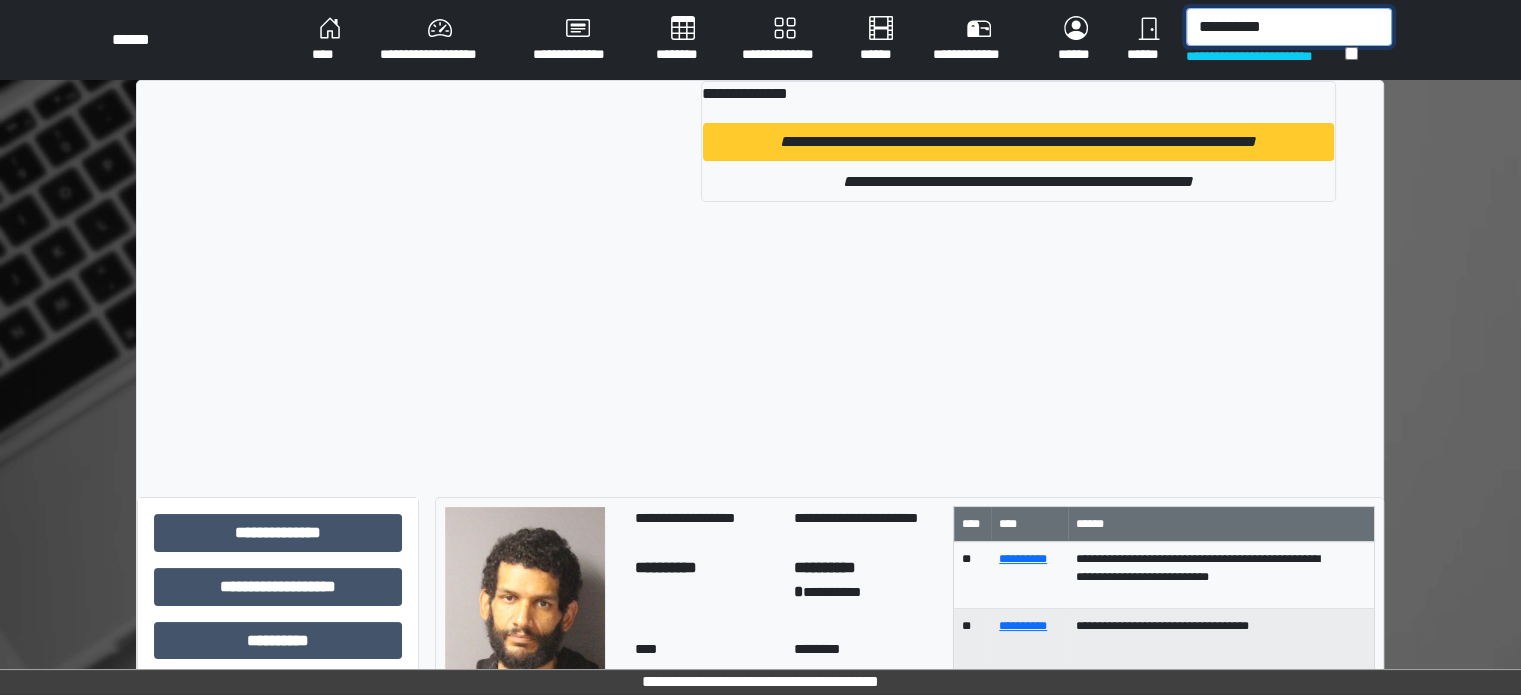 type on "**********" 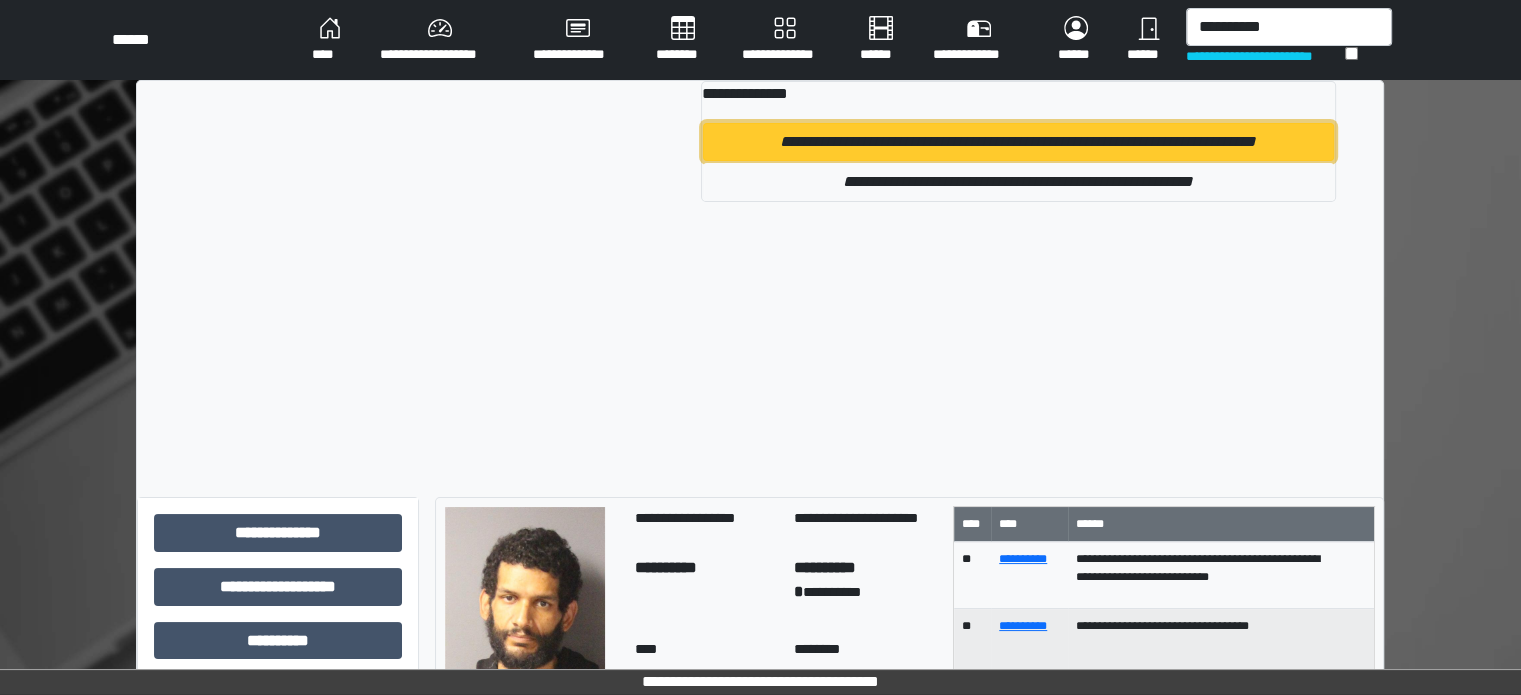click on "**********" at bounding box center (1018, 142) 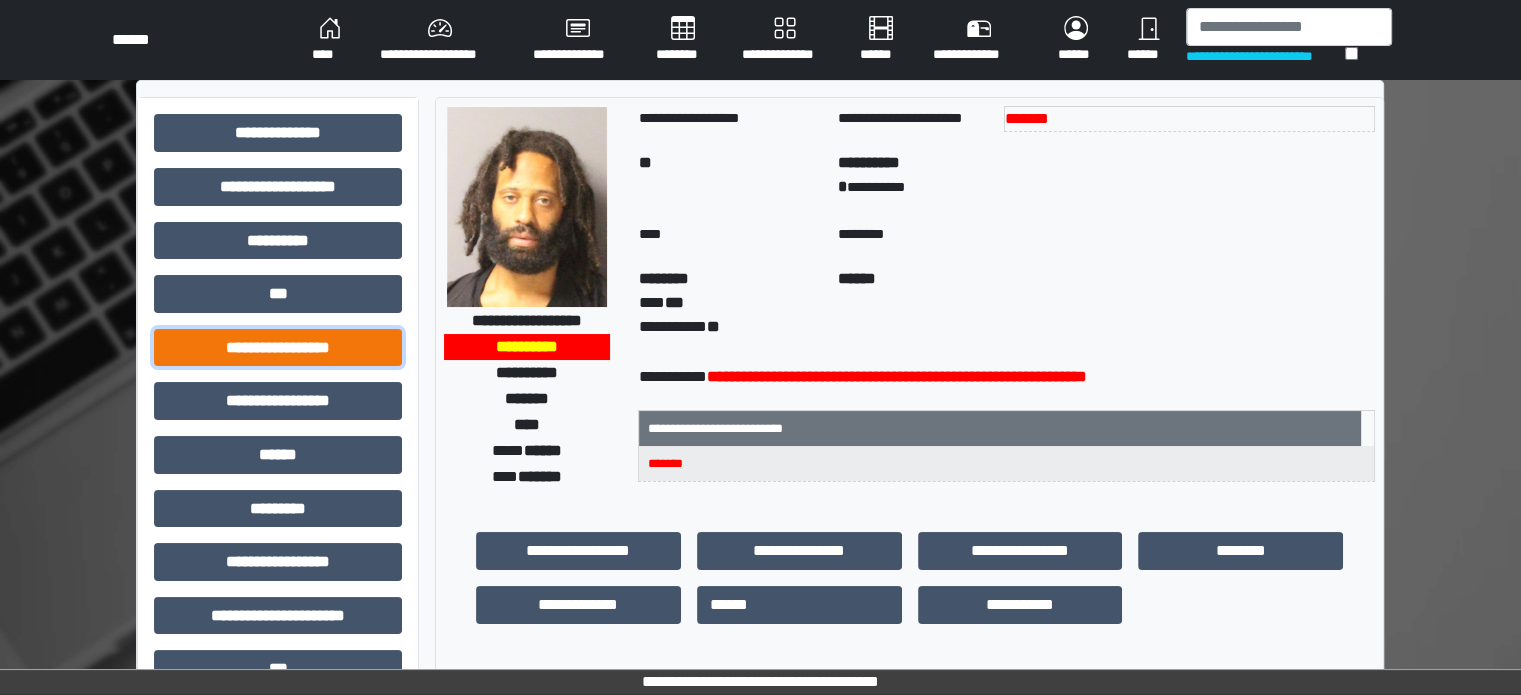 click on "**********" at bounding box center (278, 348) 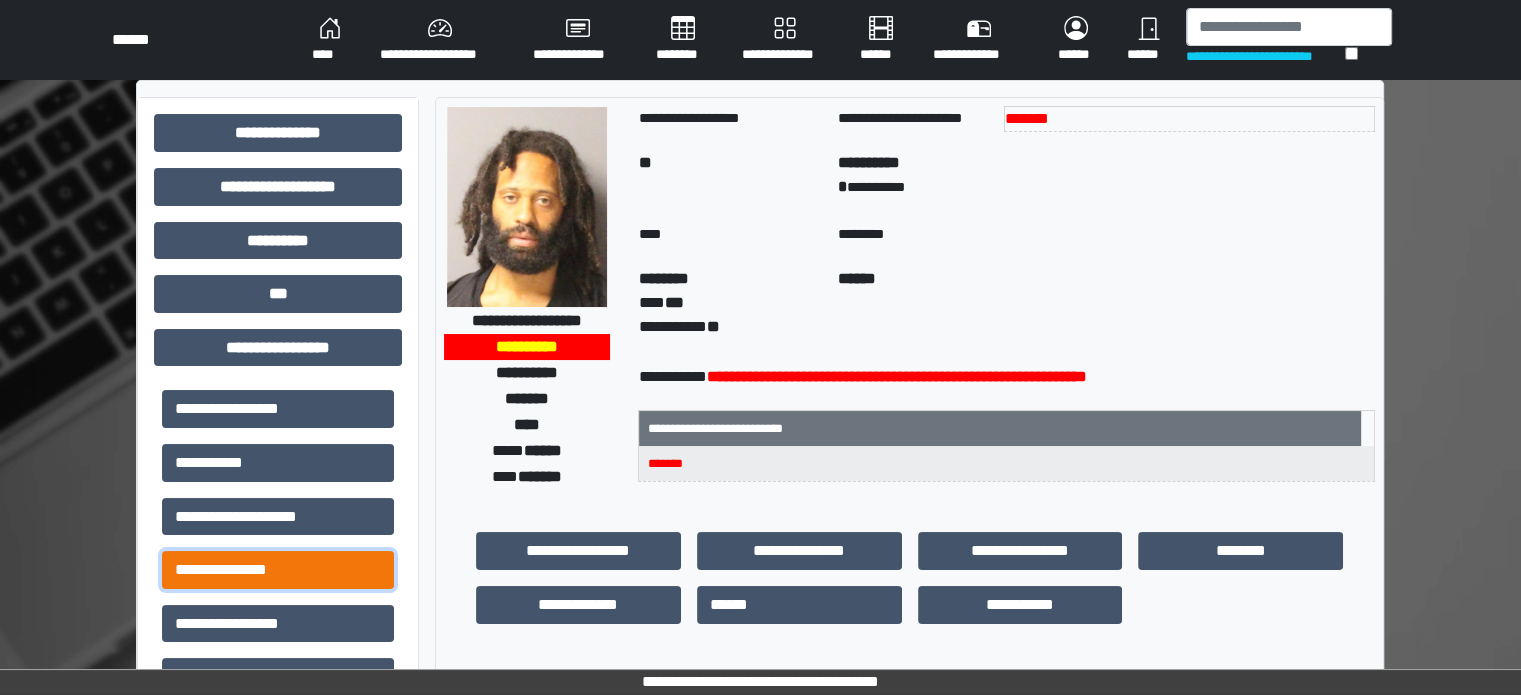 click on "**********" at bounding box center [278, 570] 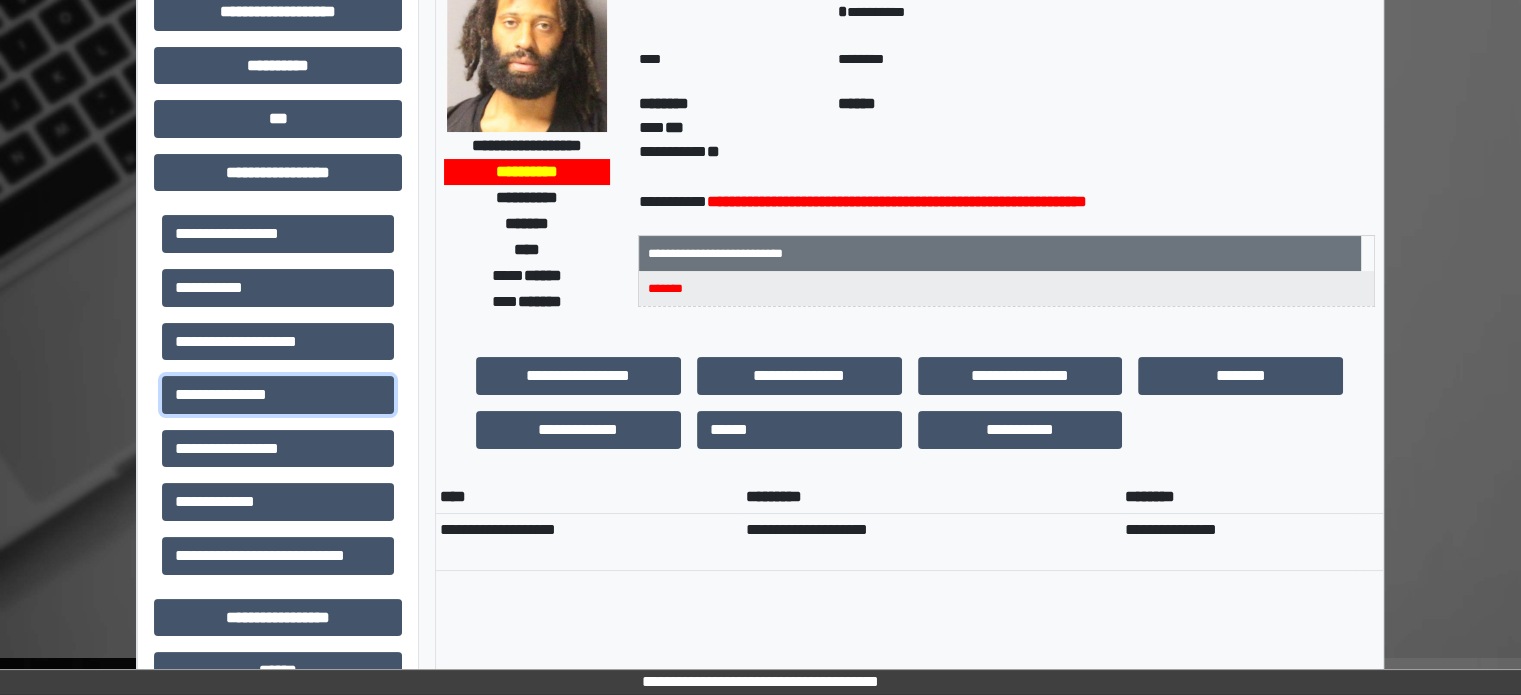 scroll, scrollTop: 0, scrollLeft: 0, axis: both 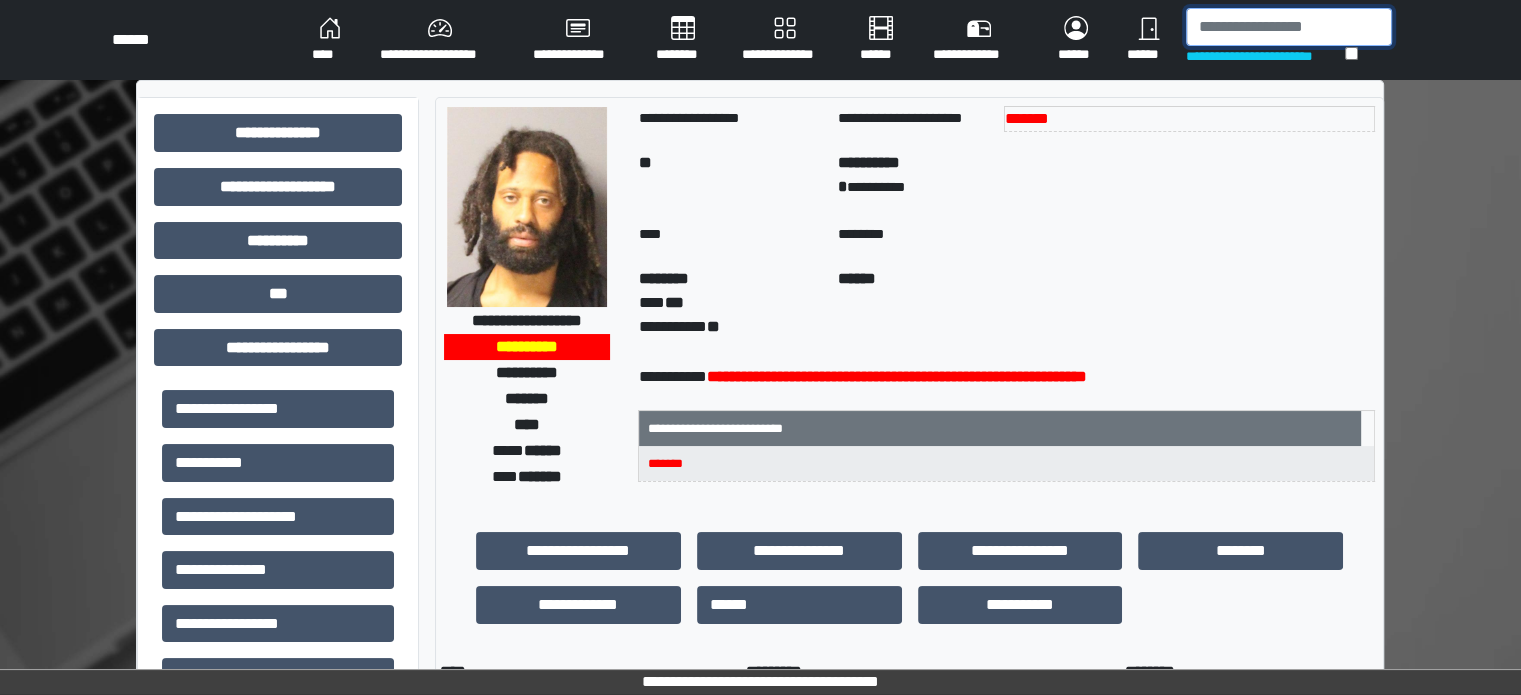 click at bounding box center (1289, 27) 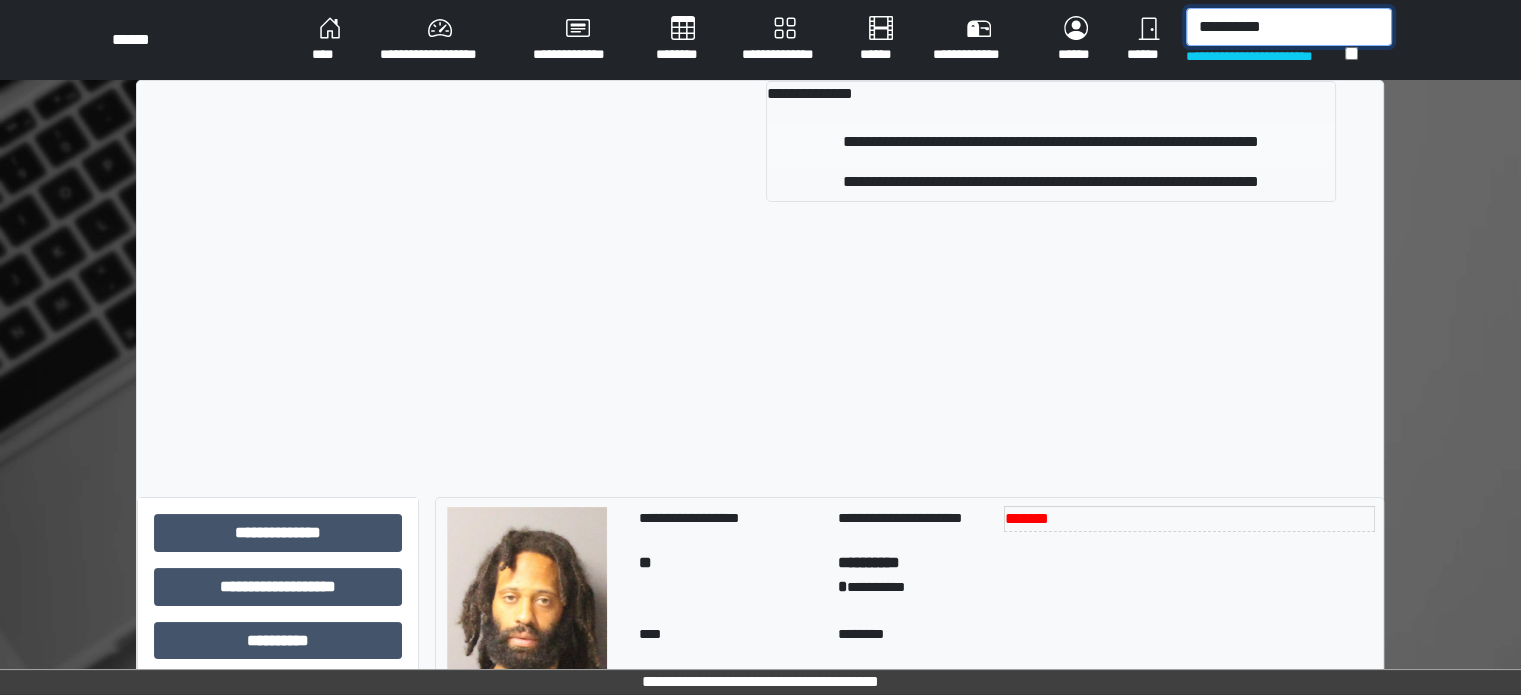 type on "**********" 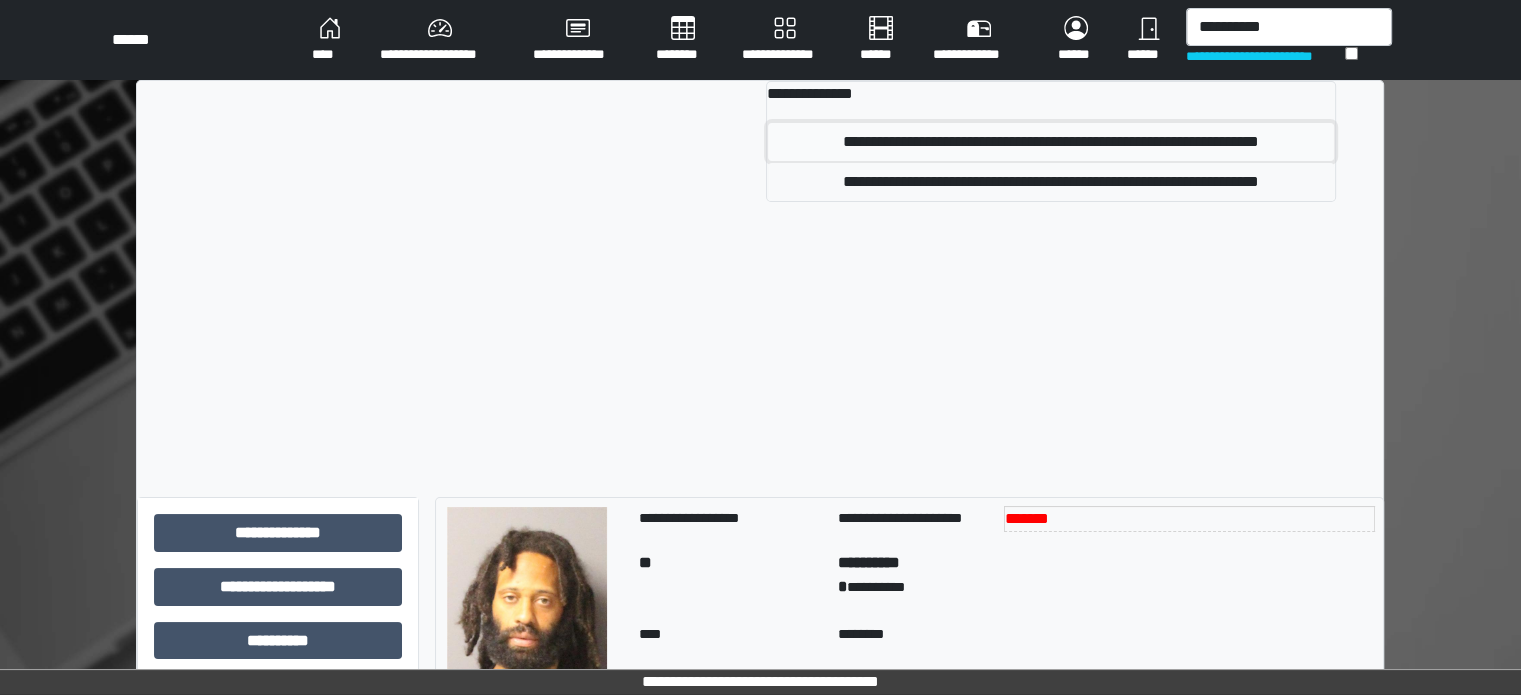 click on "**********" at bounding box center (1051, 142) 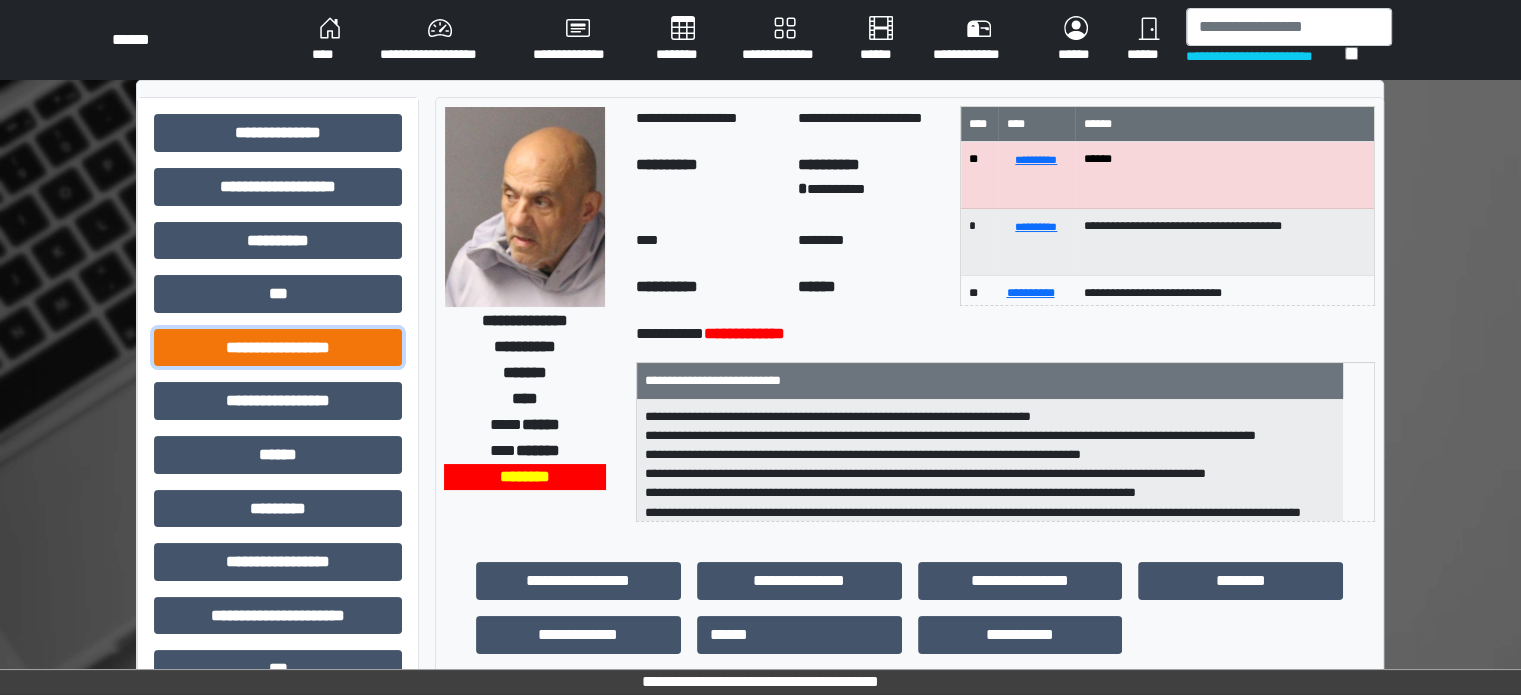 click on "**********" at bounding box center (278, 348) 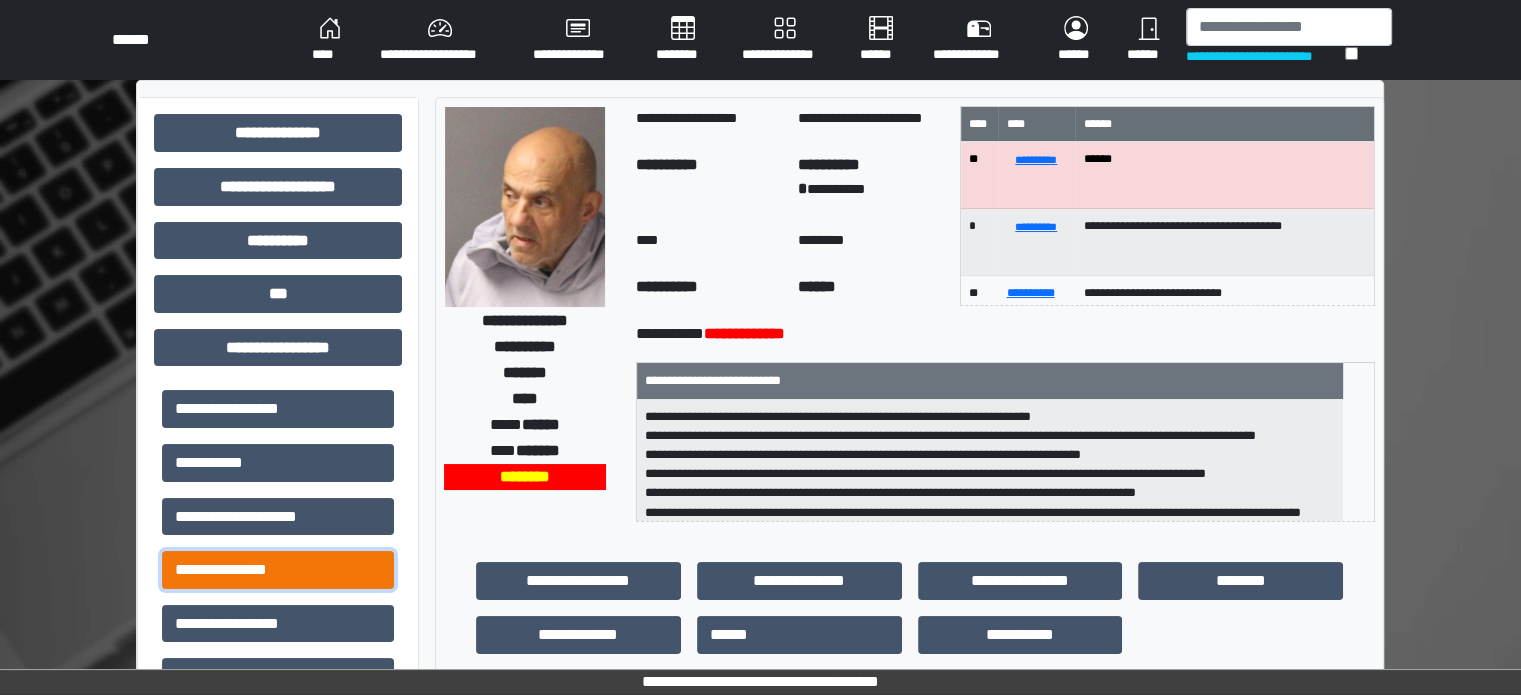 click on "**********" at bounding box center (278, 570) 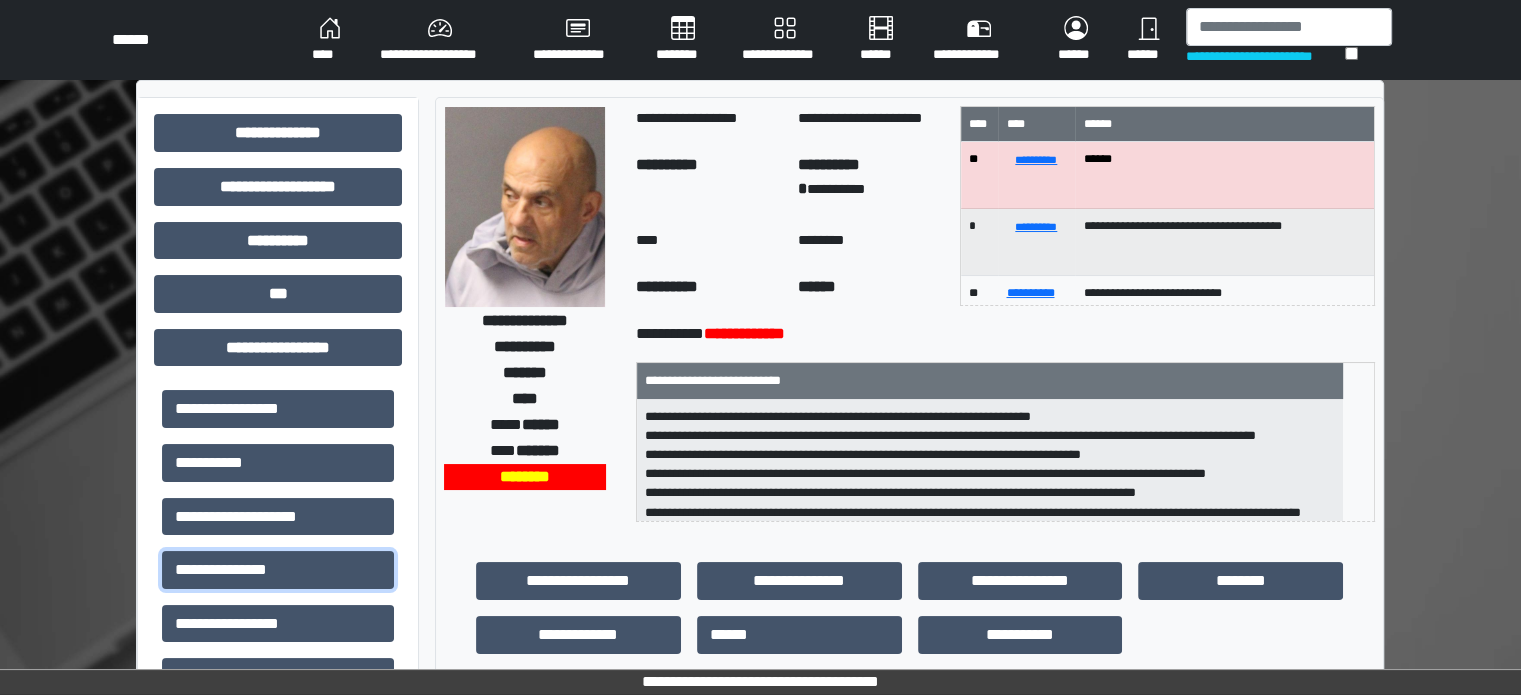 scroll, scrollTop: 44, scrollLeft: 0, axis: vertical 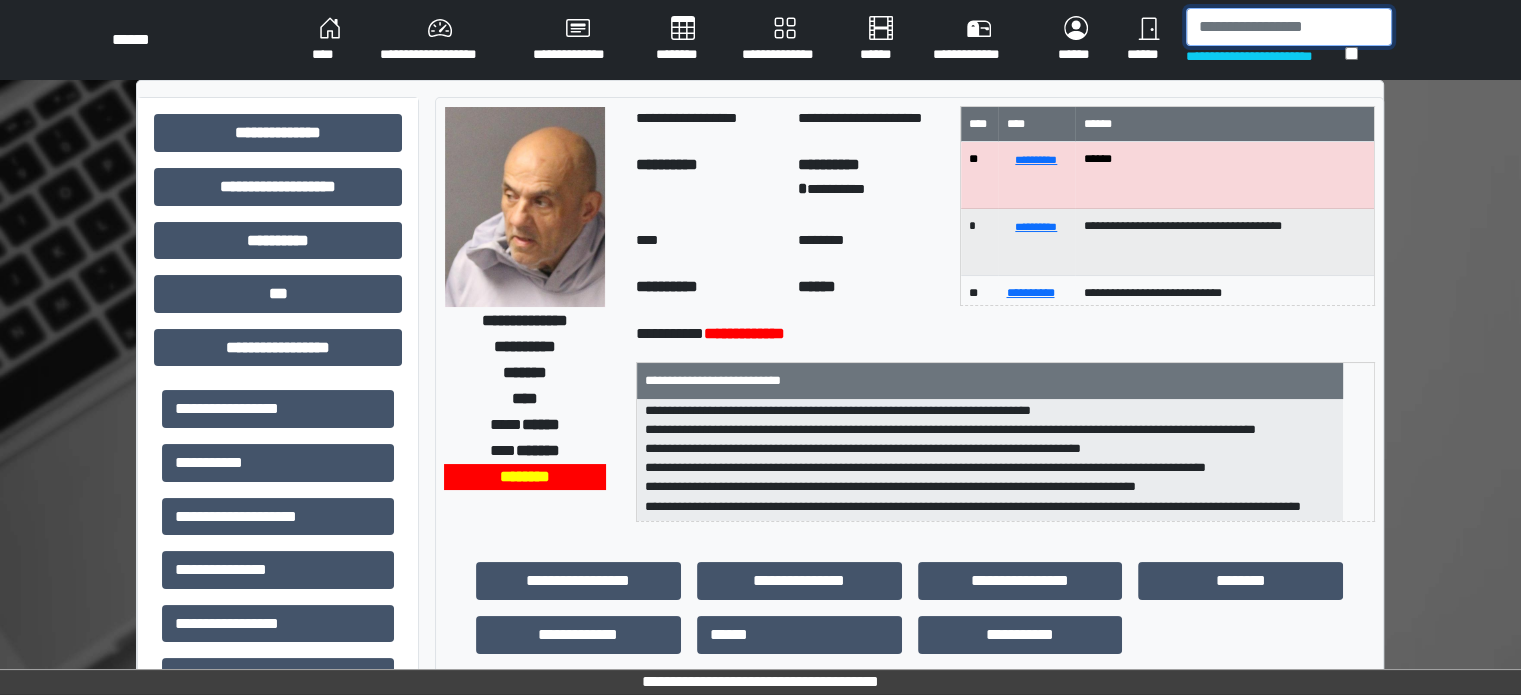 click at bounding box center [1289, 27] 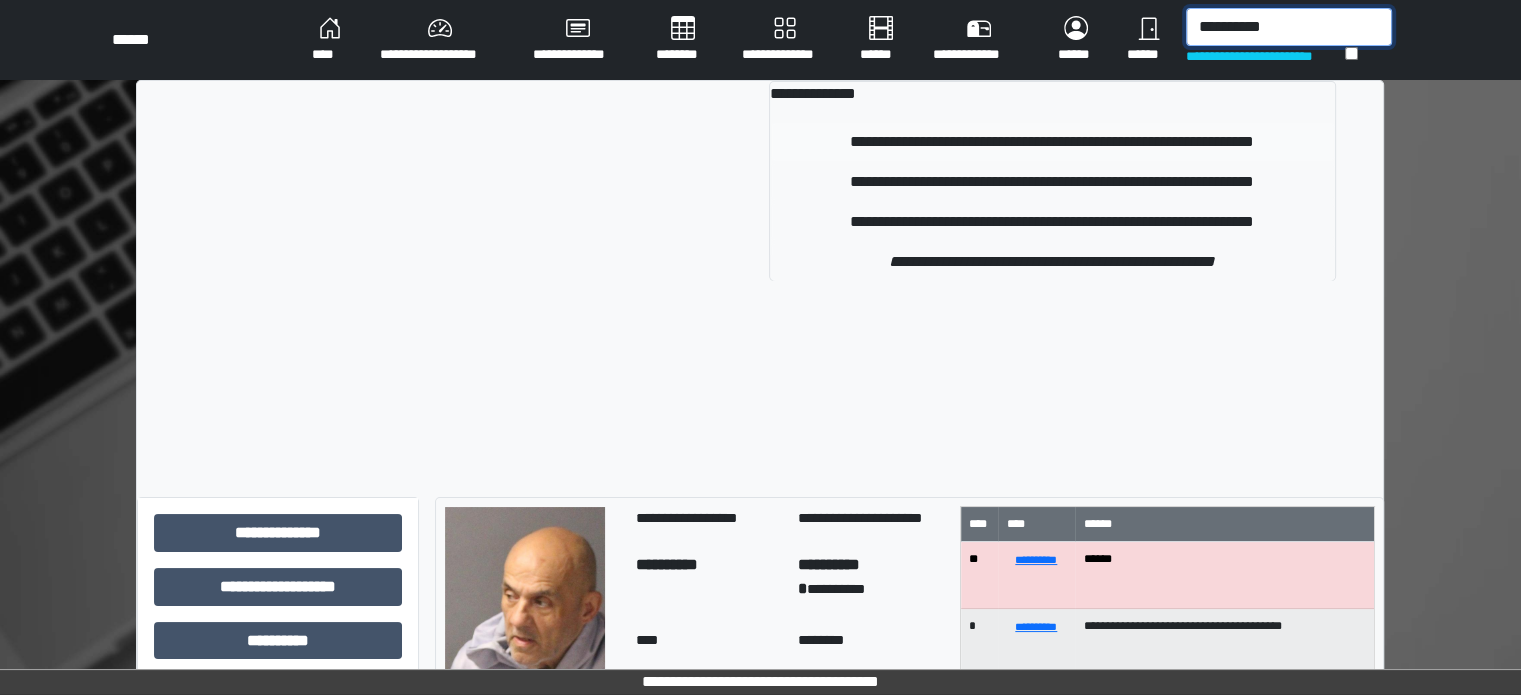 type on "**********" 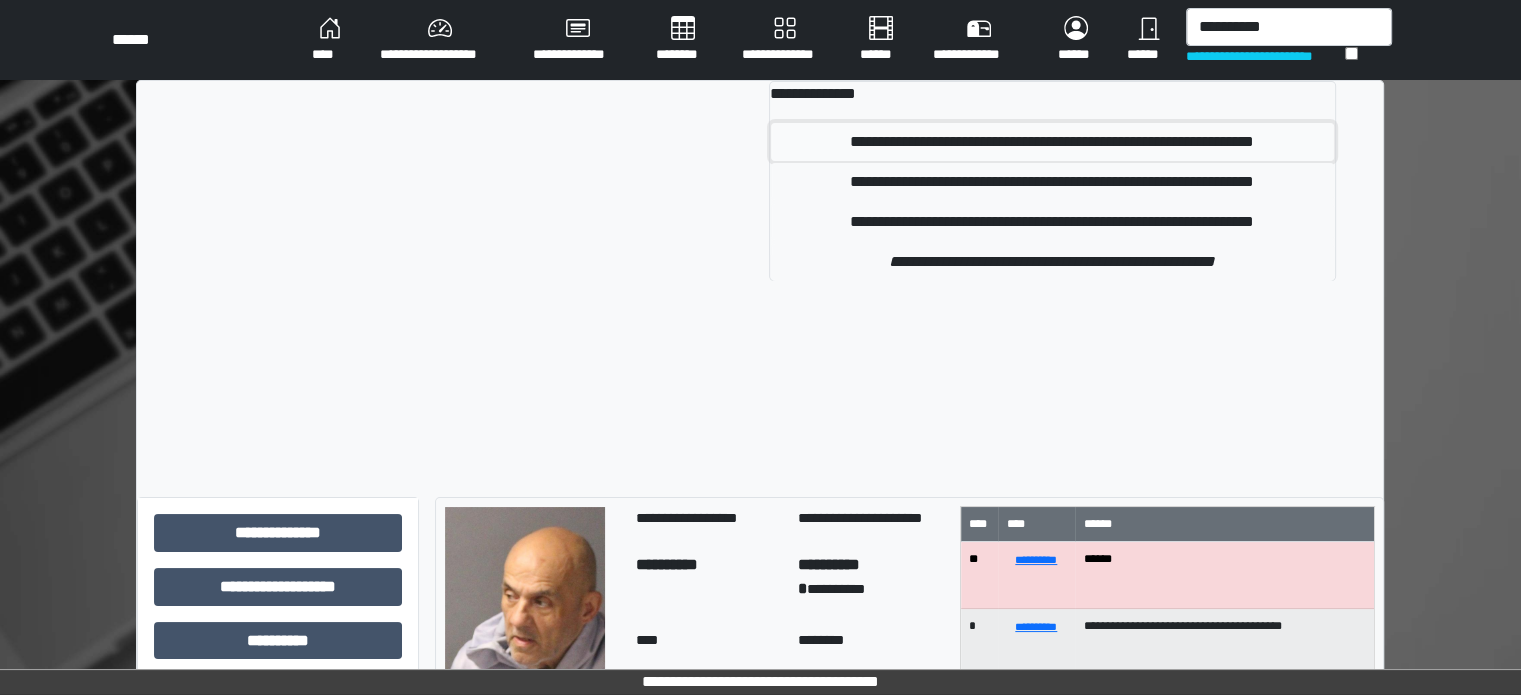 click on "**********" at bounding box center (1052, 142) 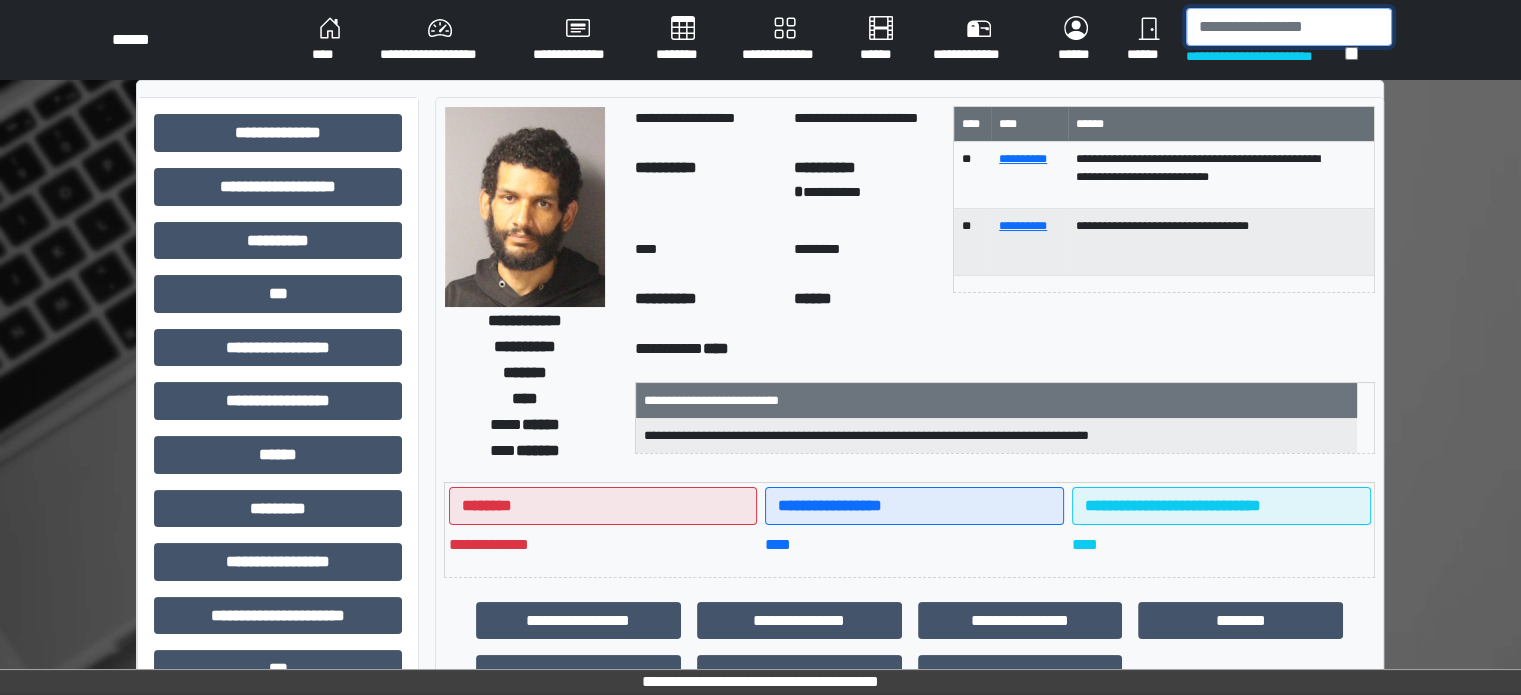 click at bounding box center (1289, 27) 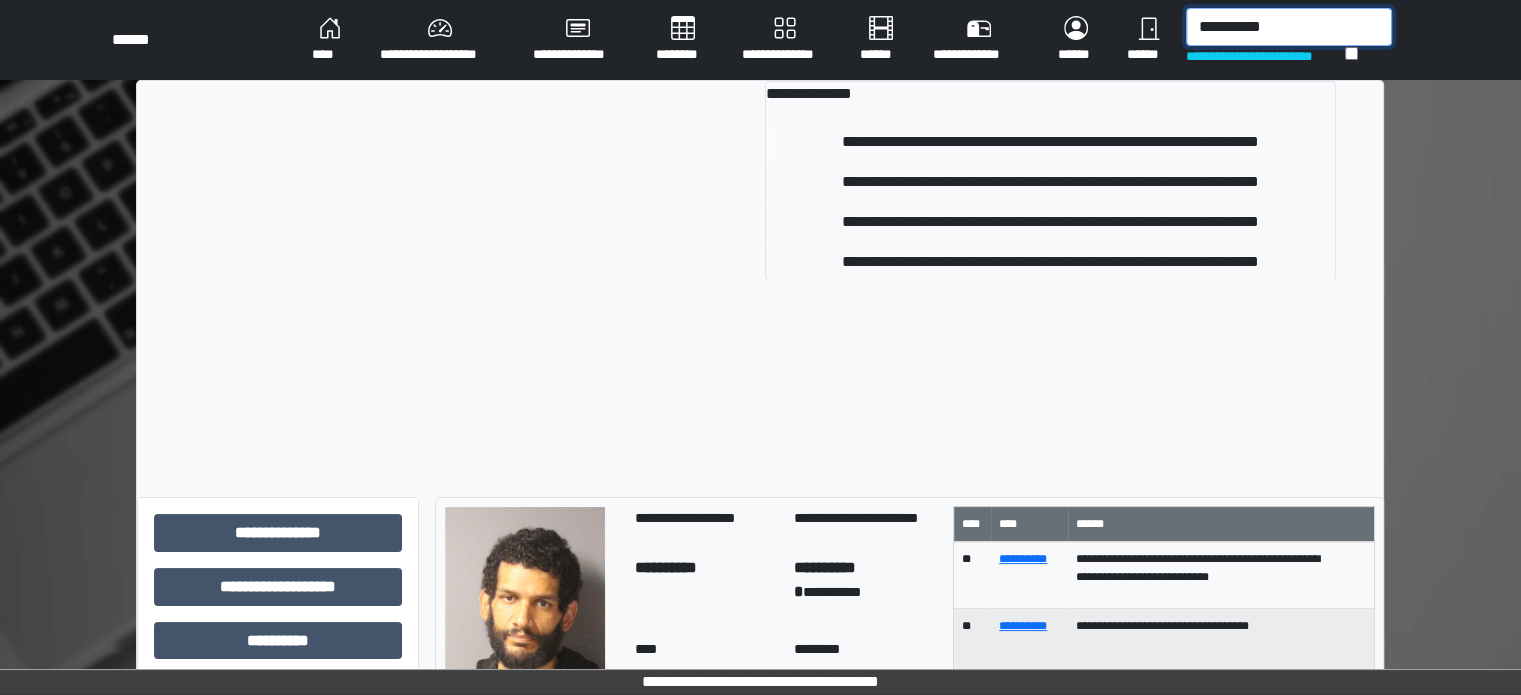 type on "**********" 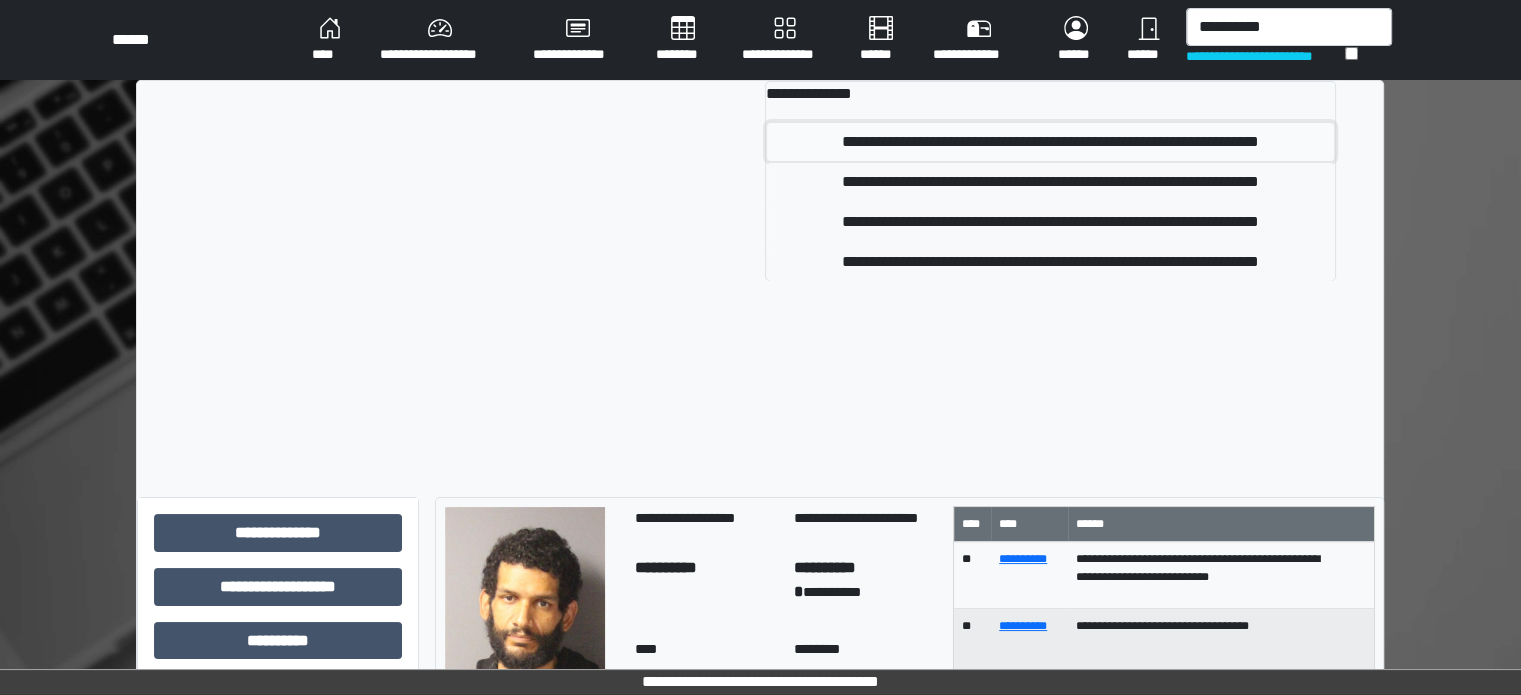 click on "**********" at bounding box center [1050, 142] 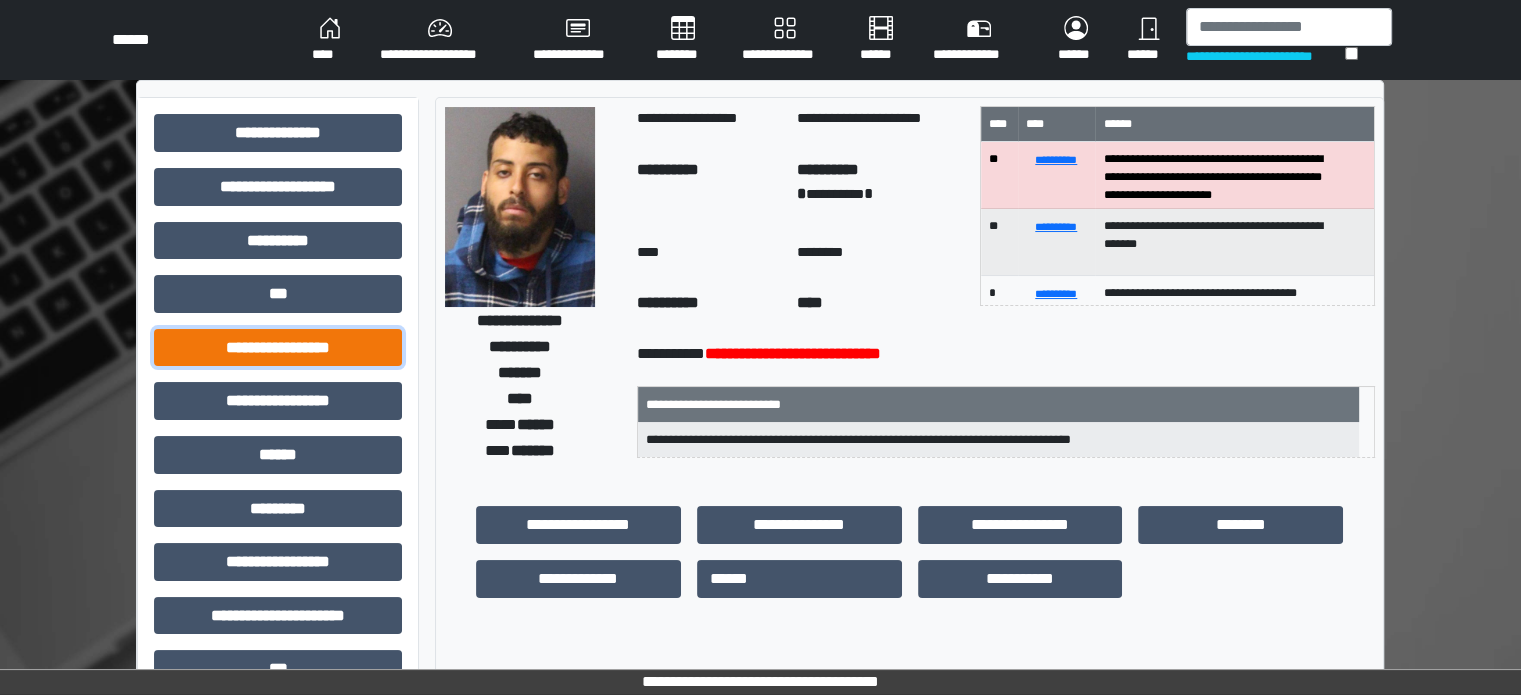 click on "**********" at bounding box center [278, 348] 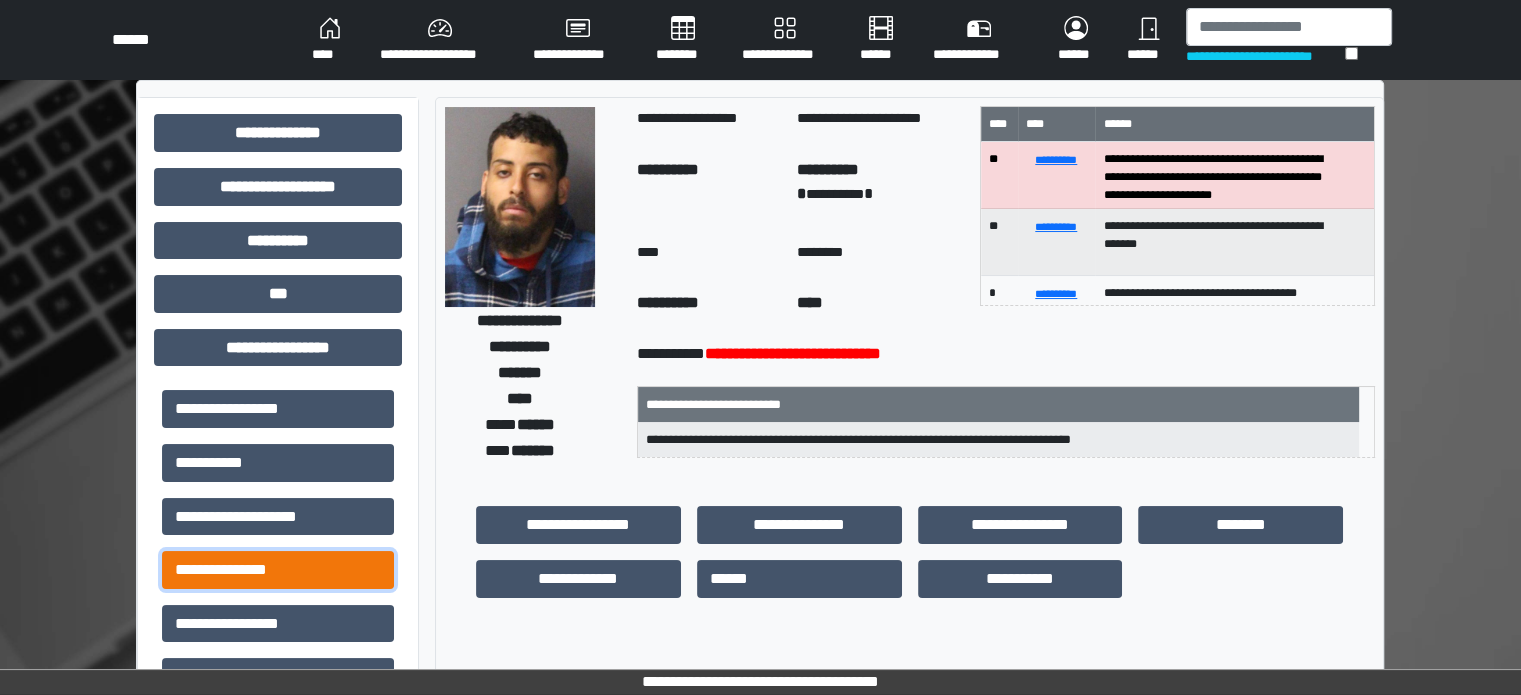 click on "**********" at bounding box center [278, 570] 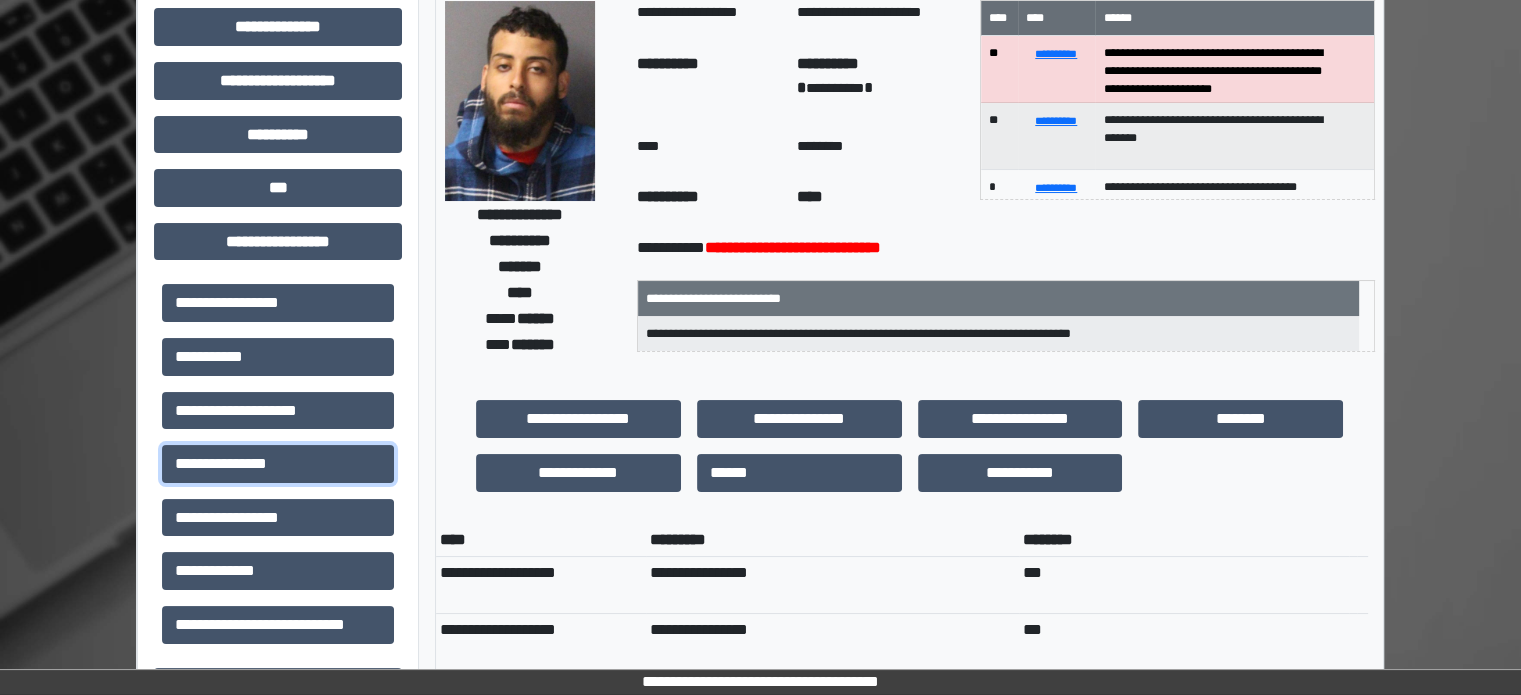 scroll, scrollTop: 300, scrollLeft: 0, axis: vertical 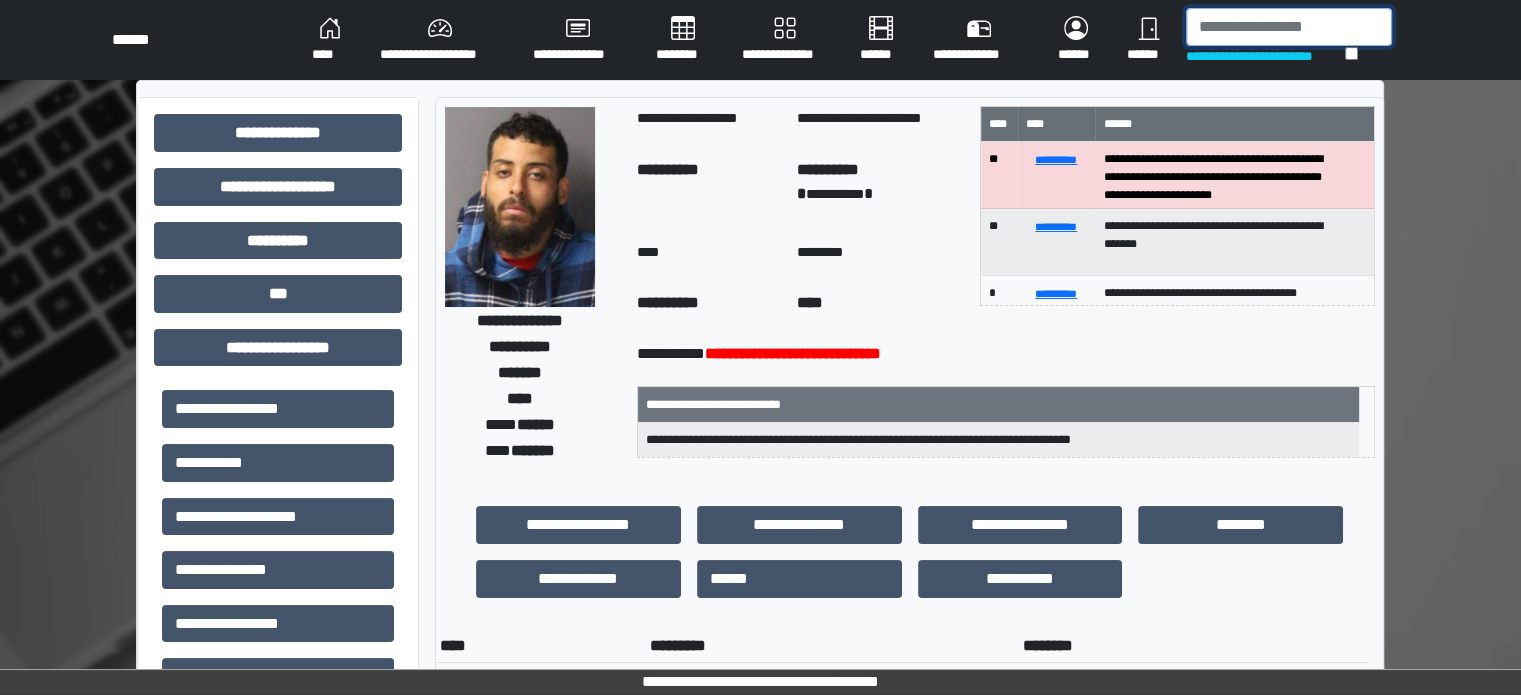click at bounding box center [1289, 27] 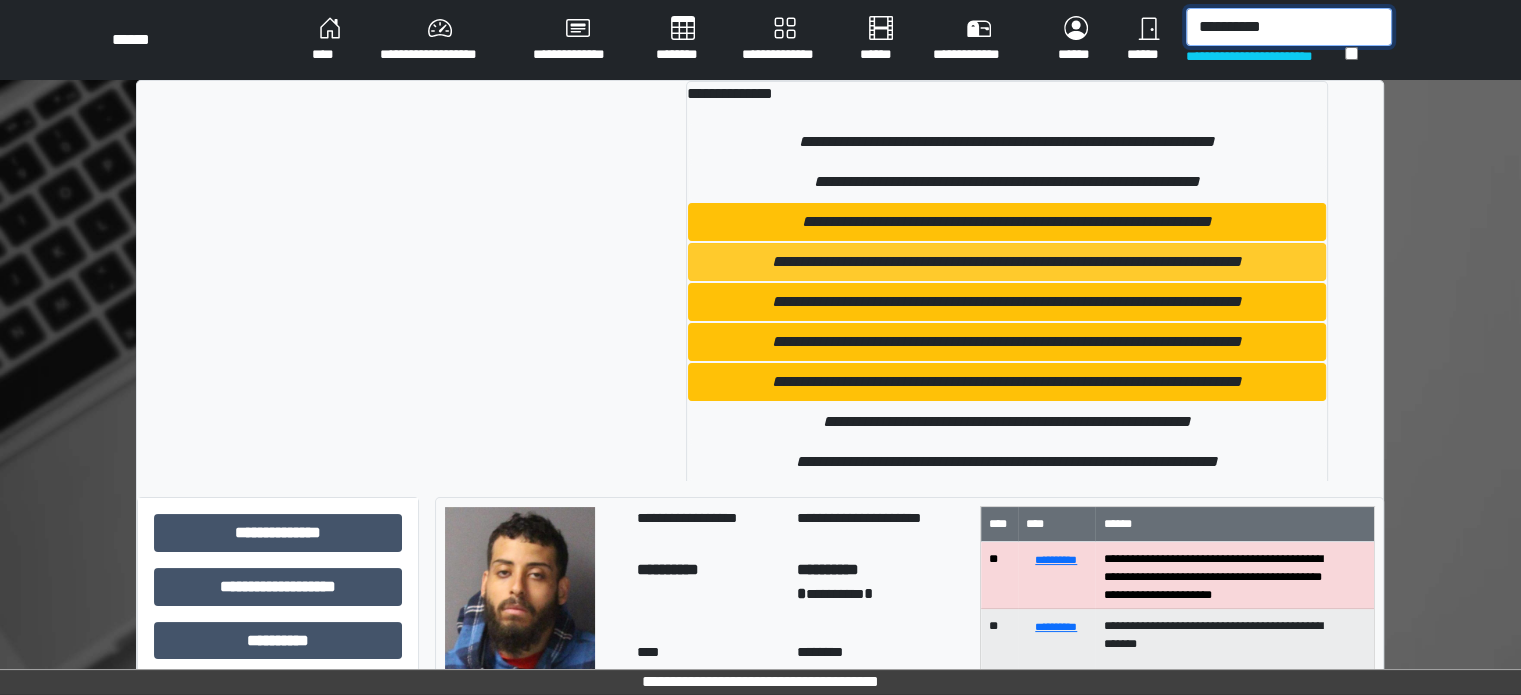 type on "**********" 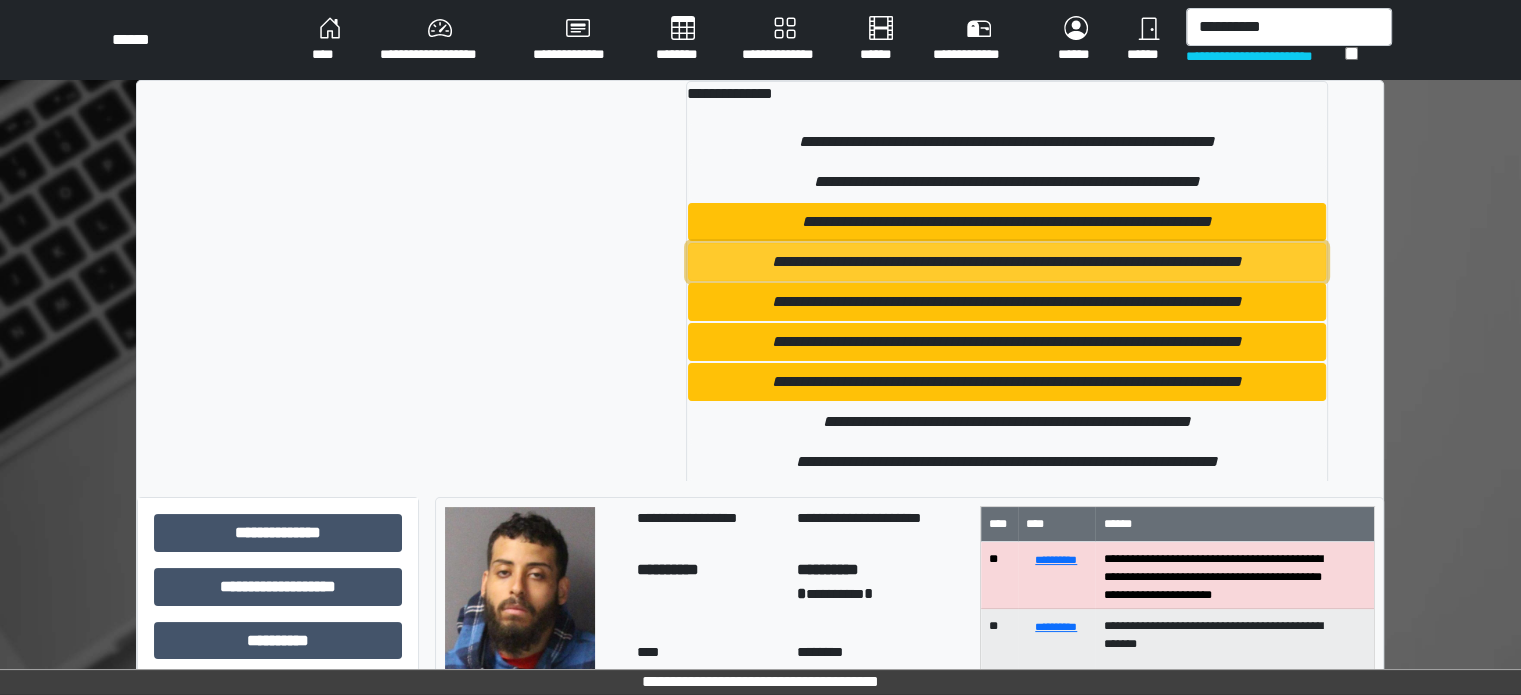 click on "**********" at bounding box center [1007, 262] 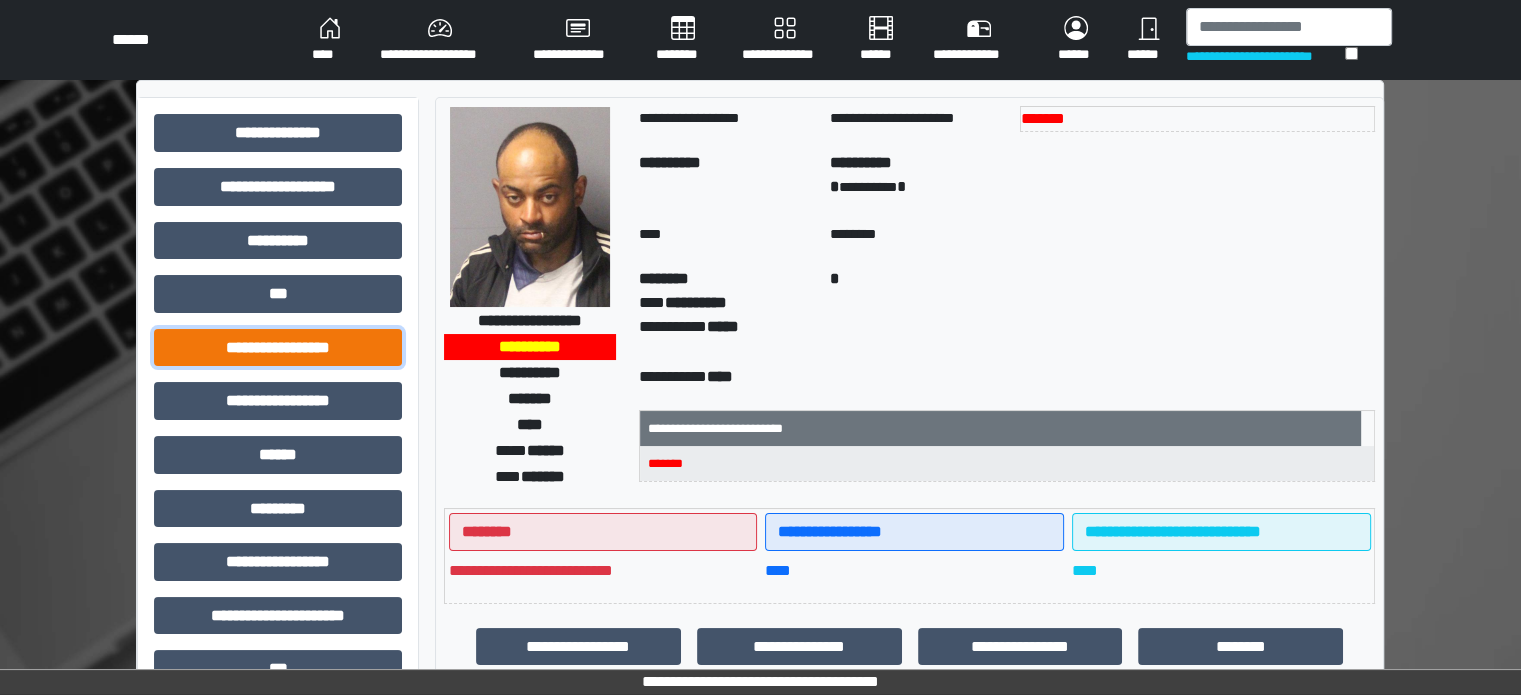 click on "**********" at bounding box center [278, 348] 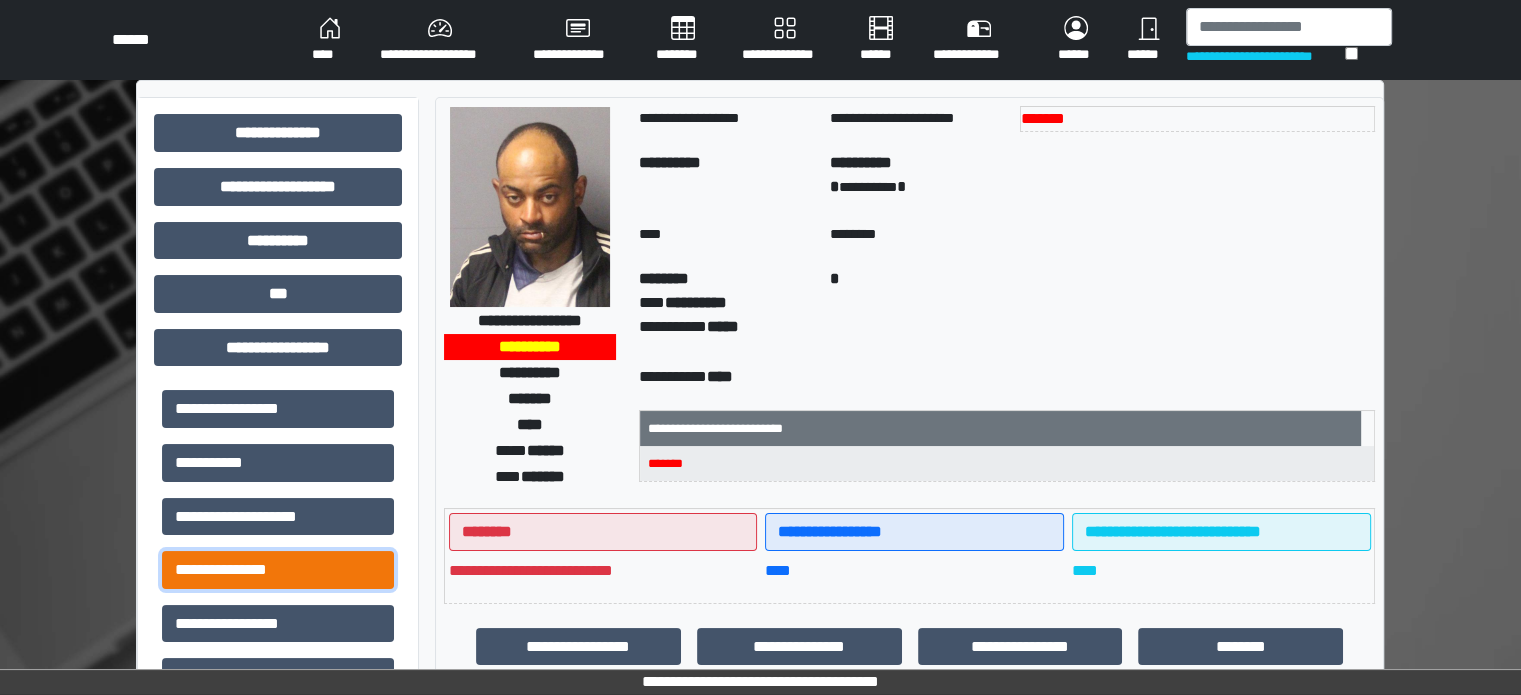 click on "**********" at bounding box center (278, 570) 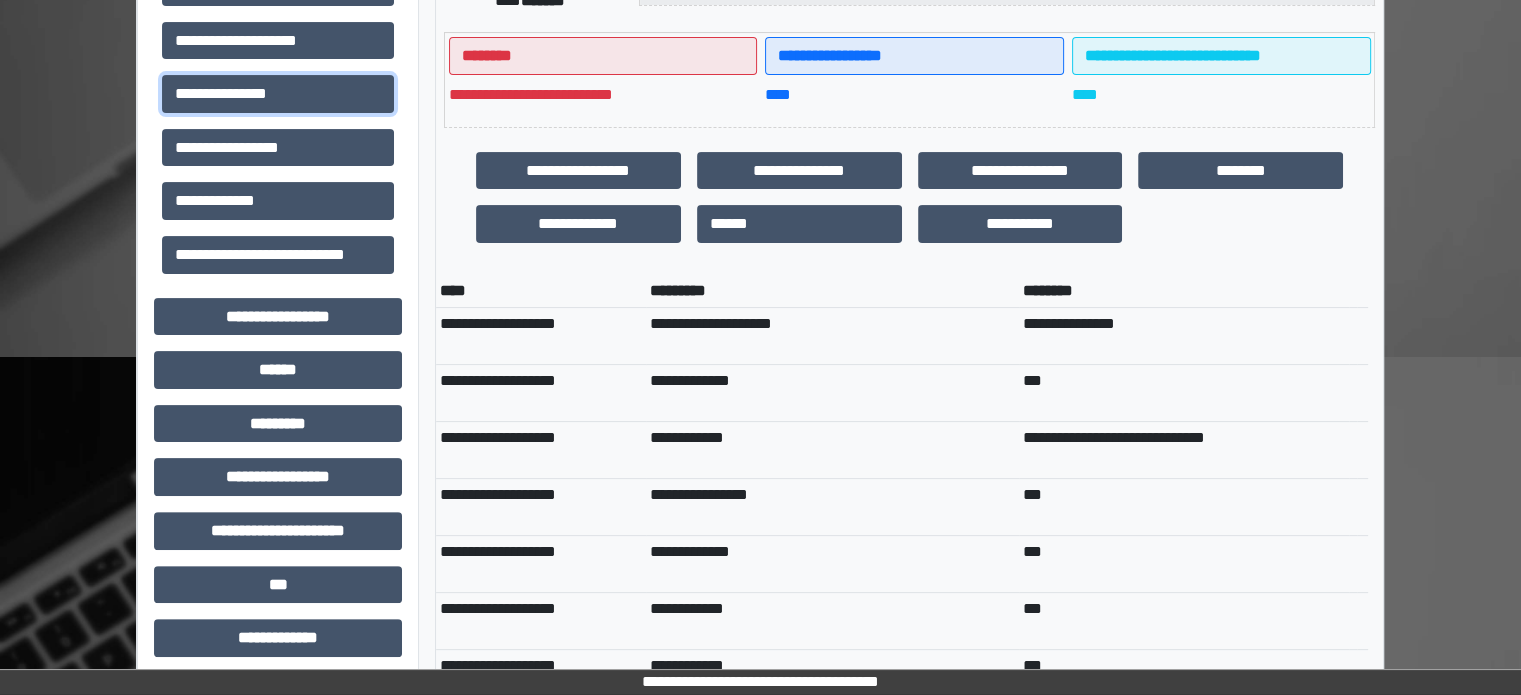 scroll, scrollTop: 600, scrollLeft: 0, axis: vertical 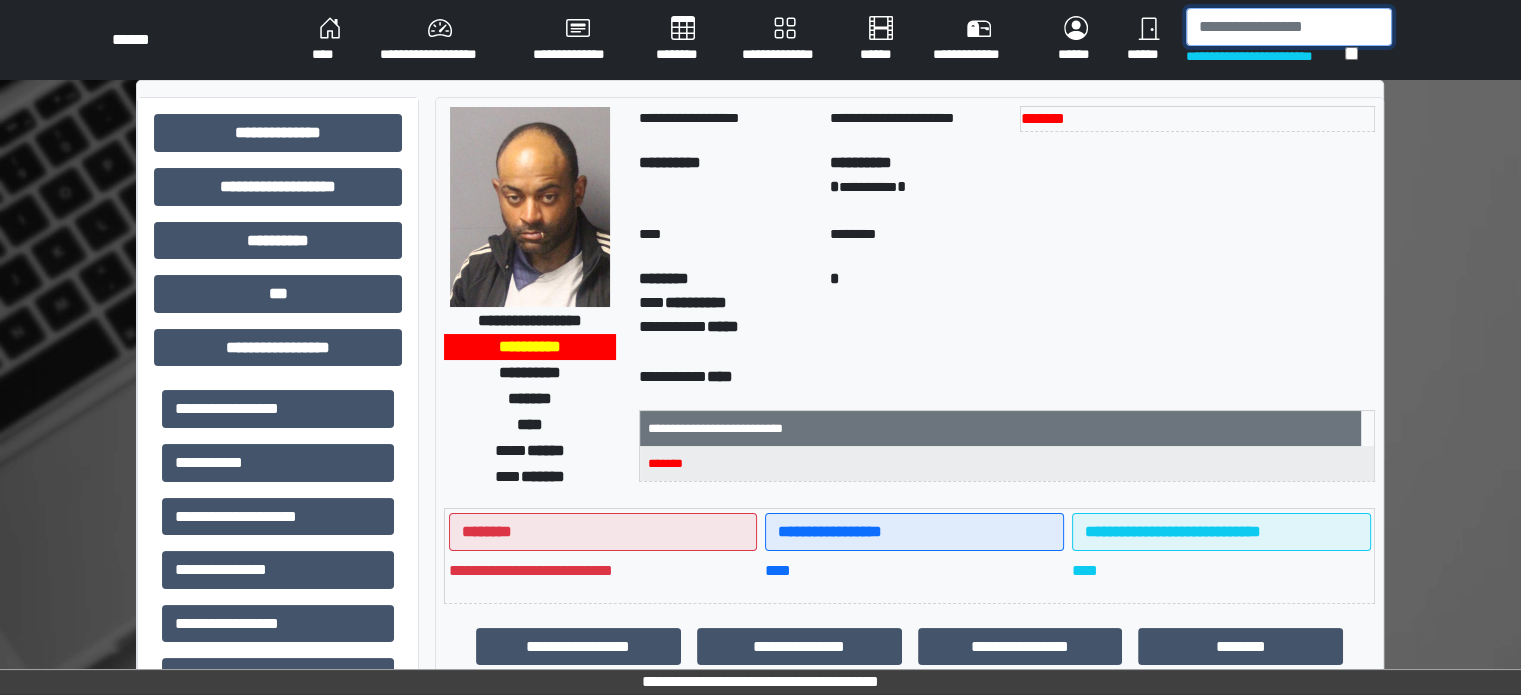 click at bounding box center [1289, 27] 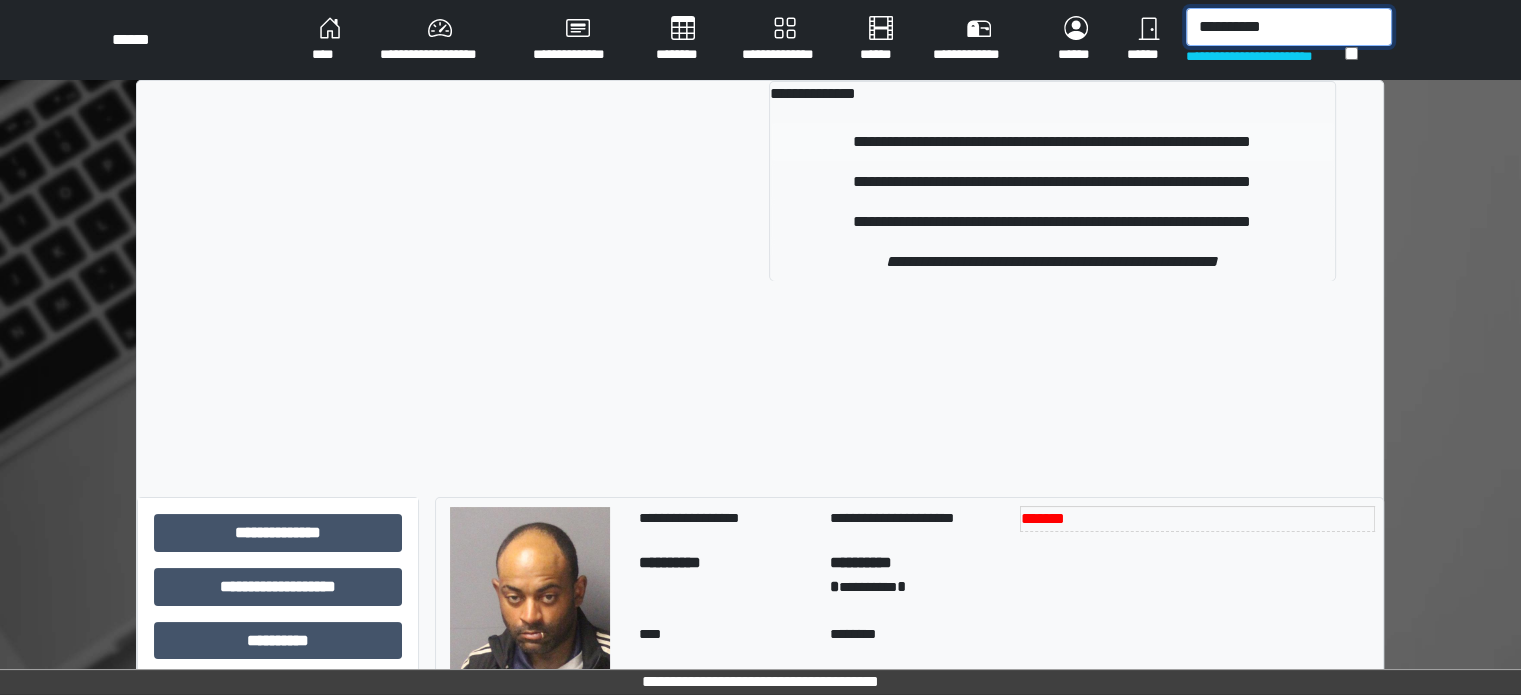 type on "**********" 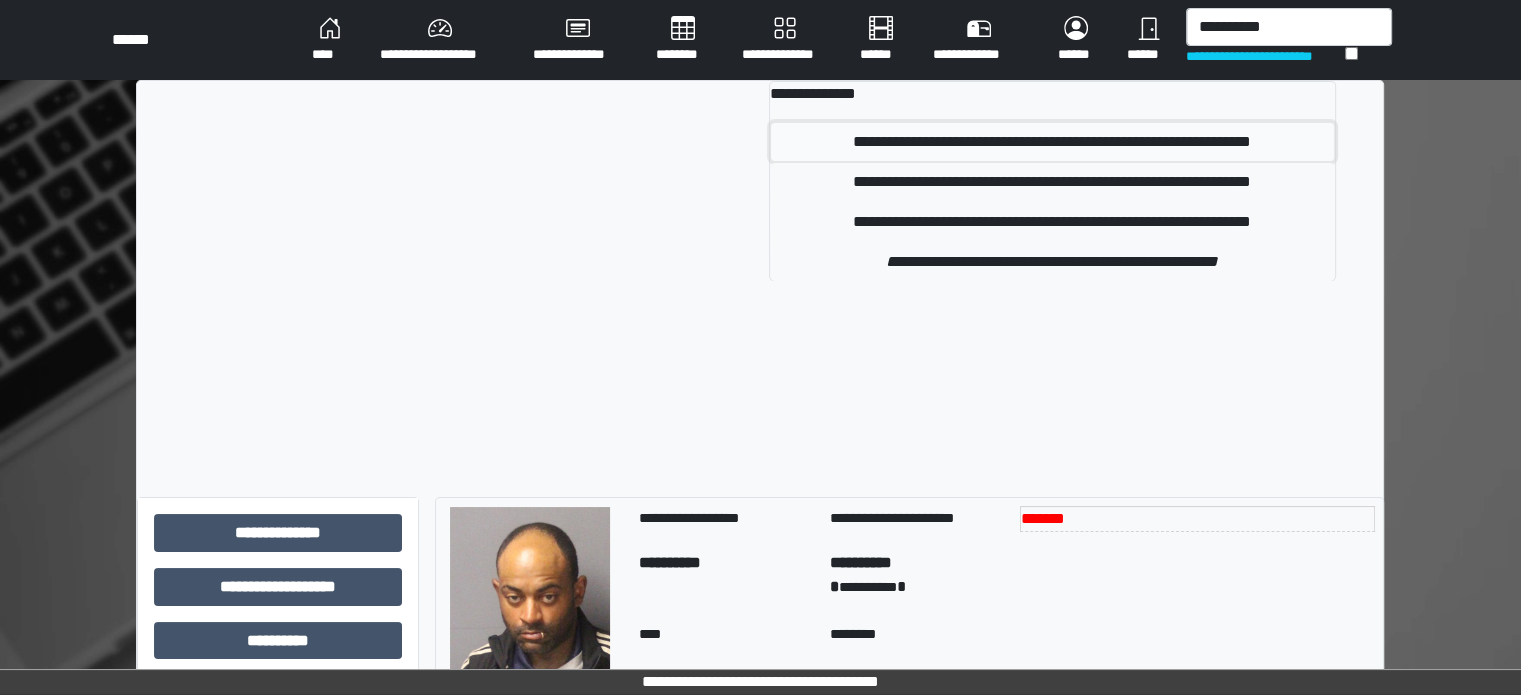 click on "**********" at bounding box center (1052, 142) 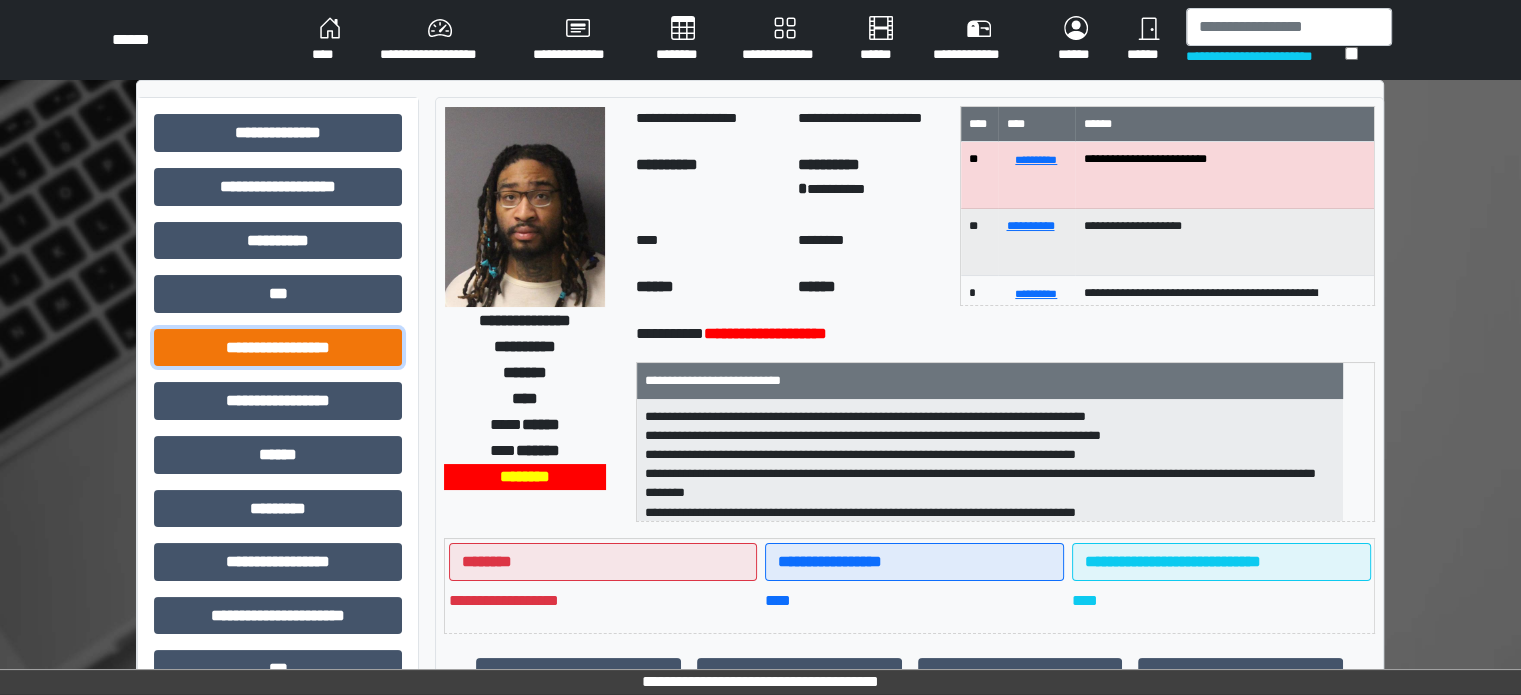 click on "**********" at bounding box center [278, 348] 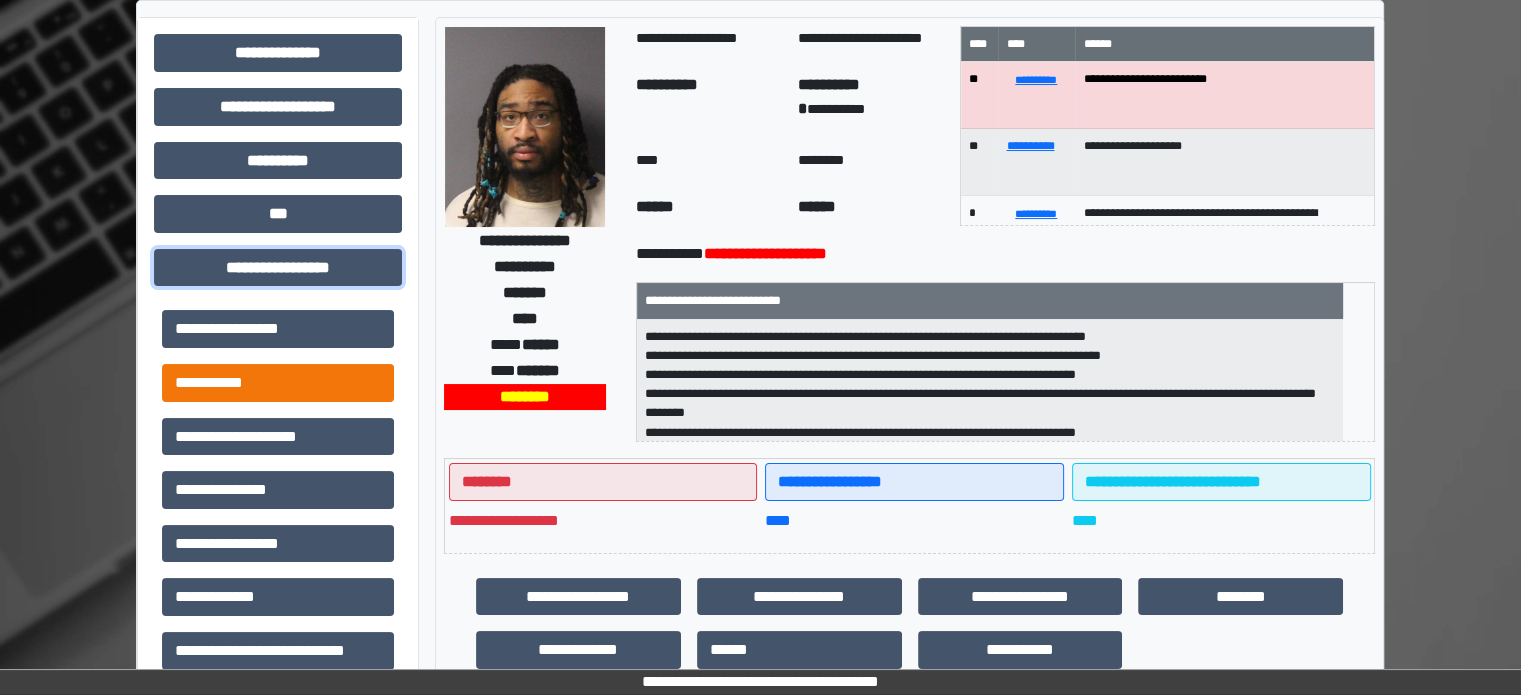 scroll, scrollTop: 200, scrollLeft: 0, axis: vertical 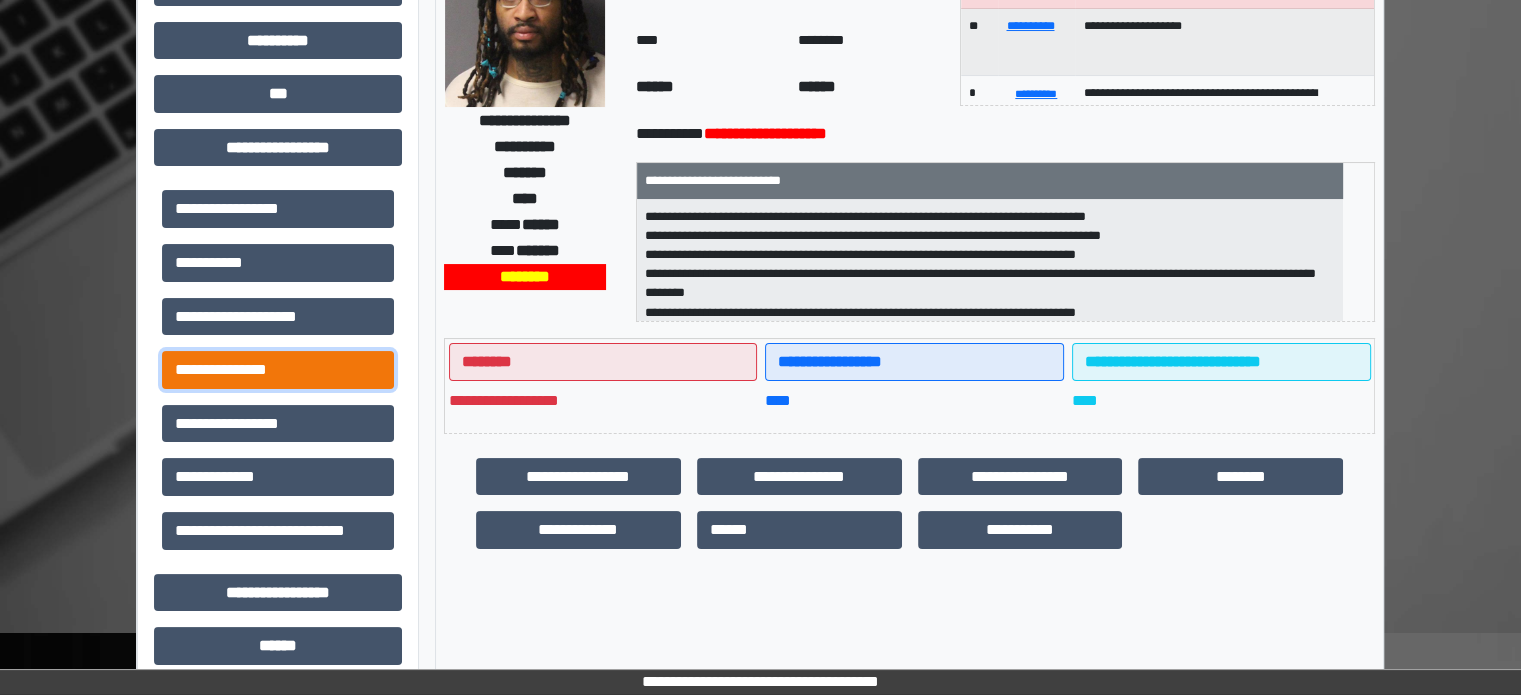 click on "**********" at bounding box center (278, 370) 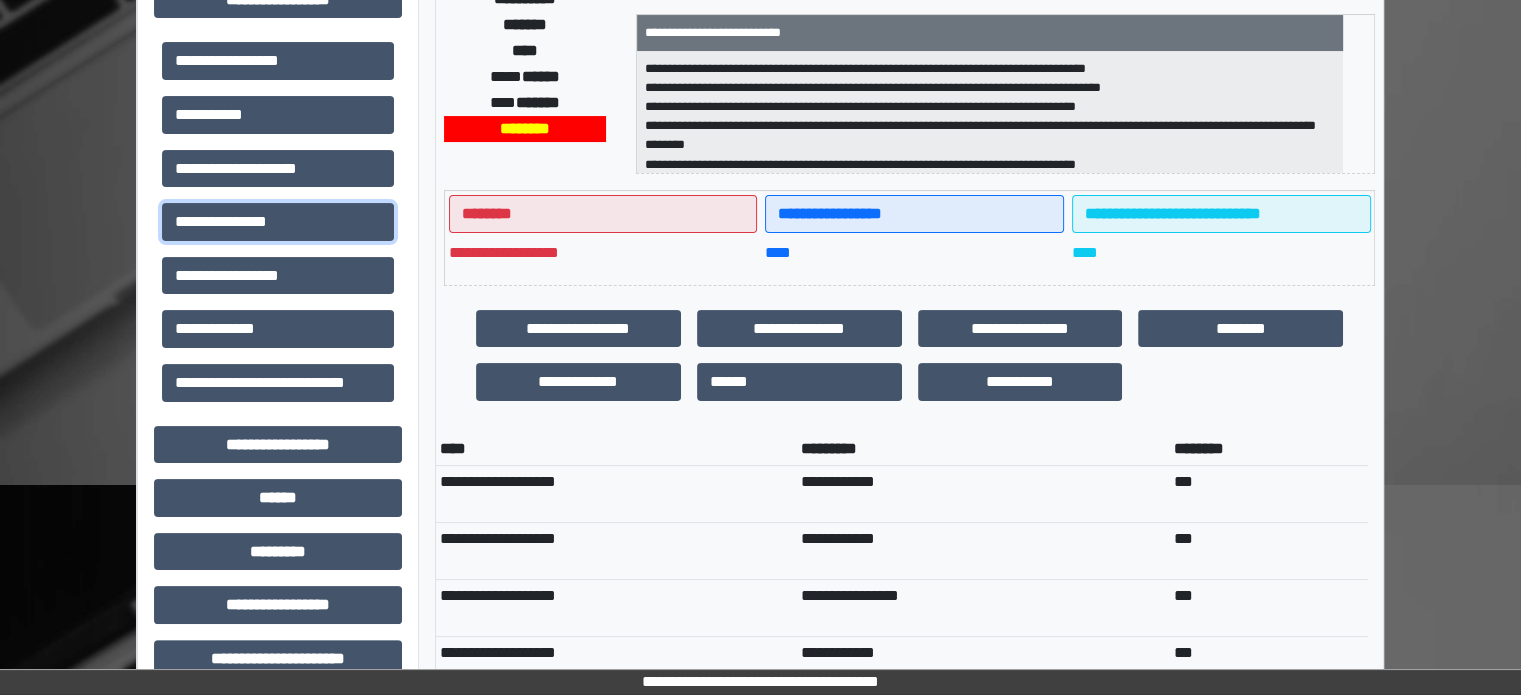 scroll, scrollTop: 400, scrollLeft: 0, axis: vertical 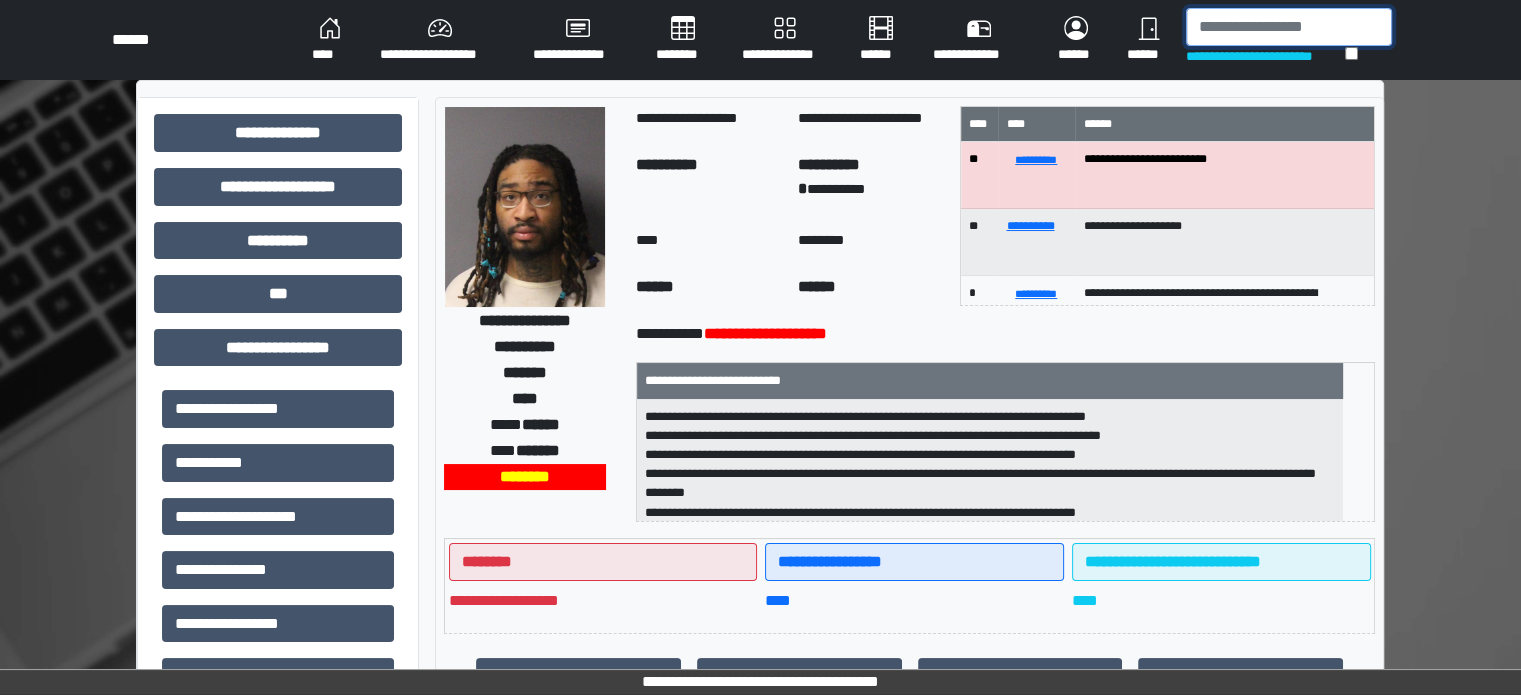 click at bounding box center [1289, 27] 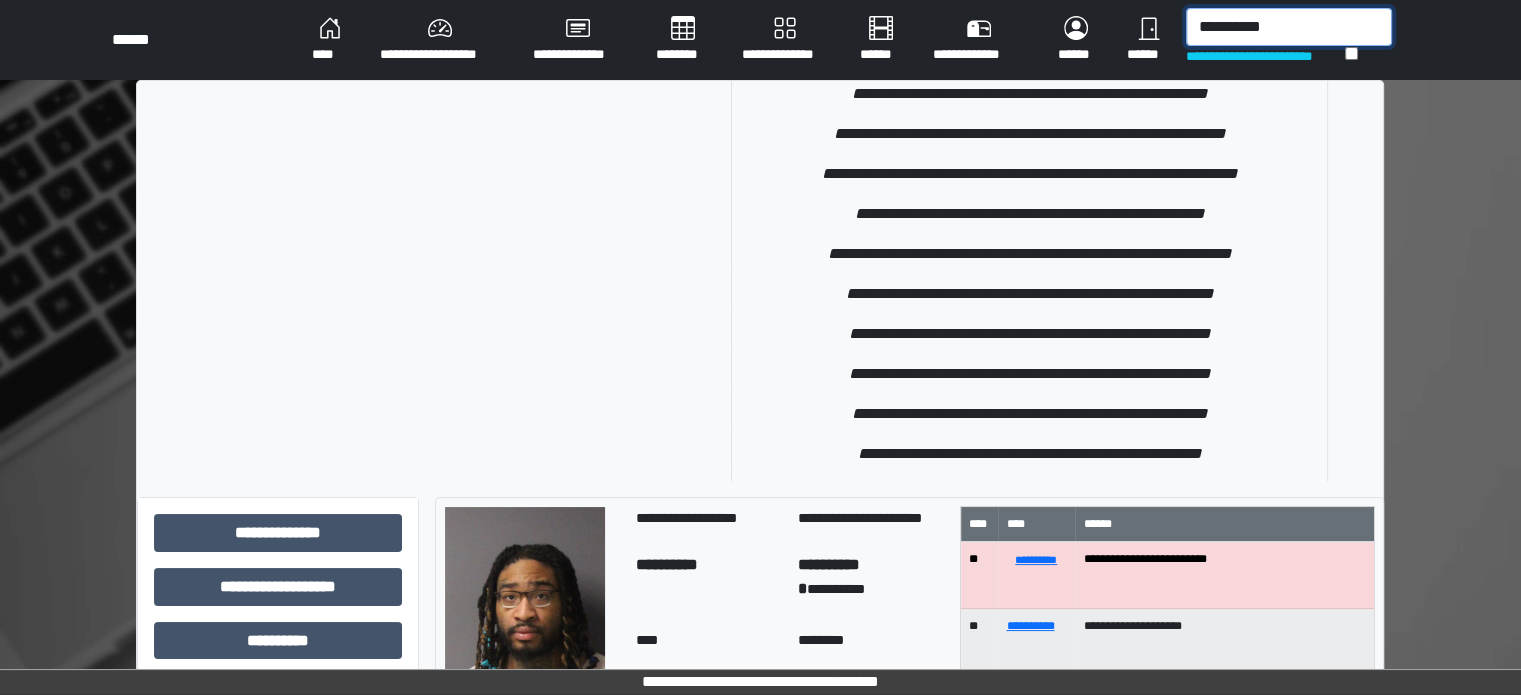 scroll, scrollTop: 700, scrollLeft: 0, axis: vertical 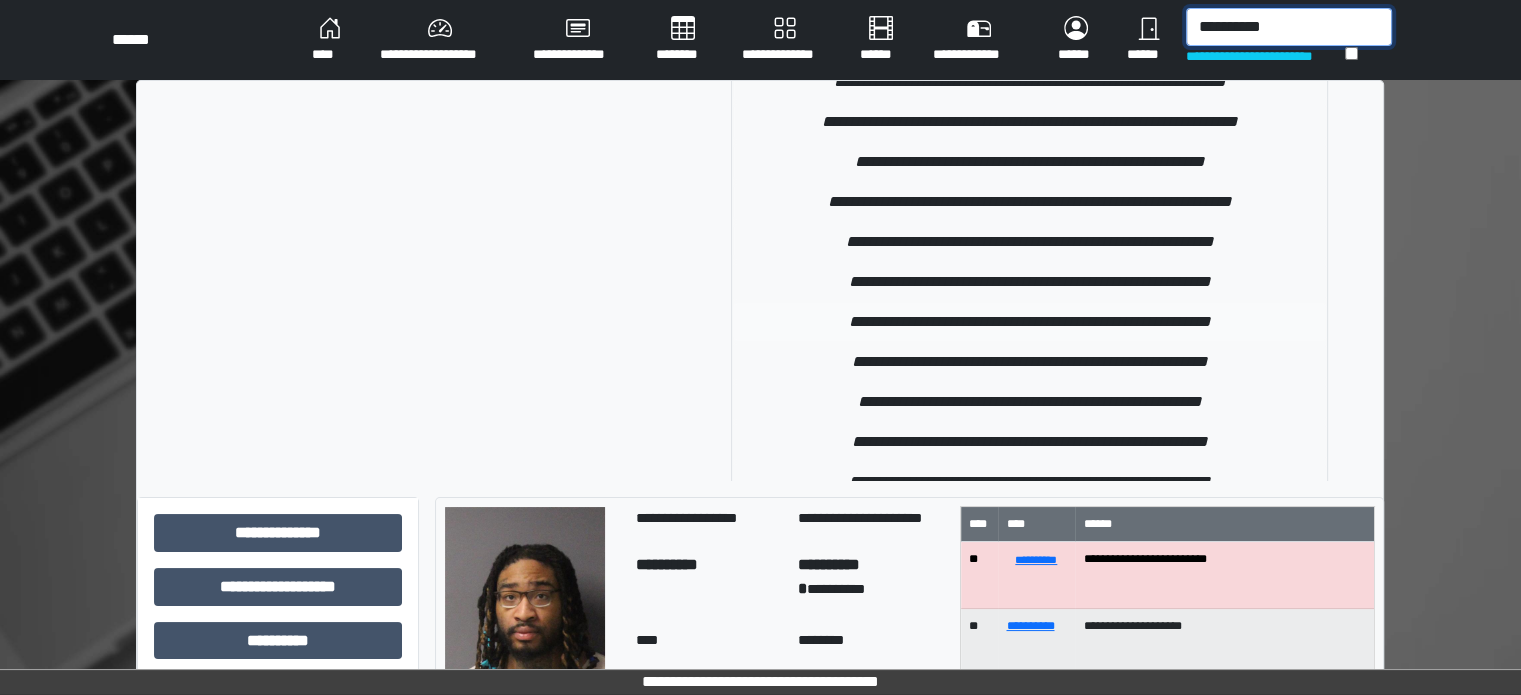 type on "**********" 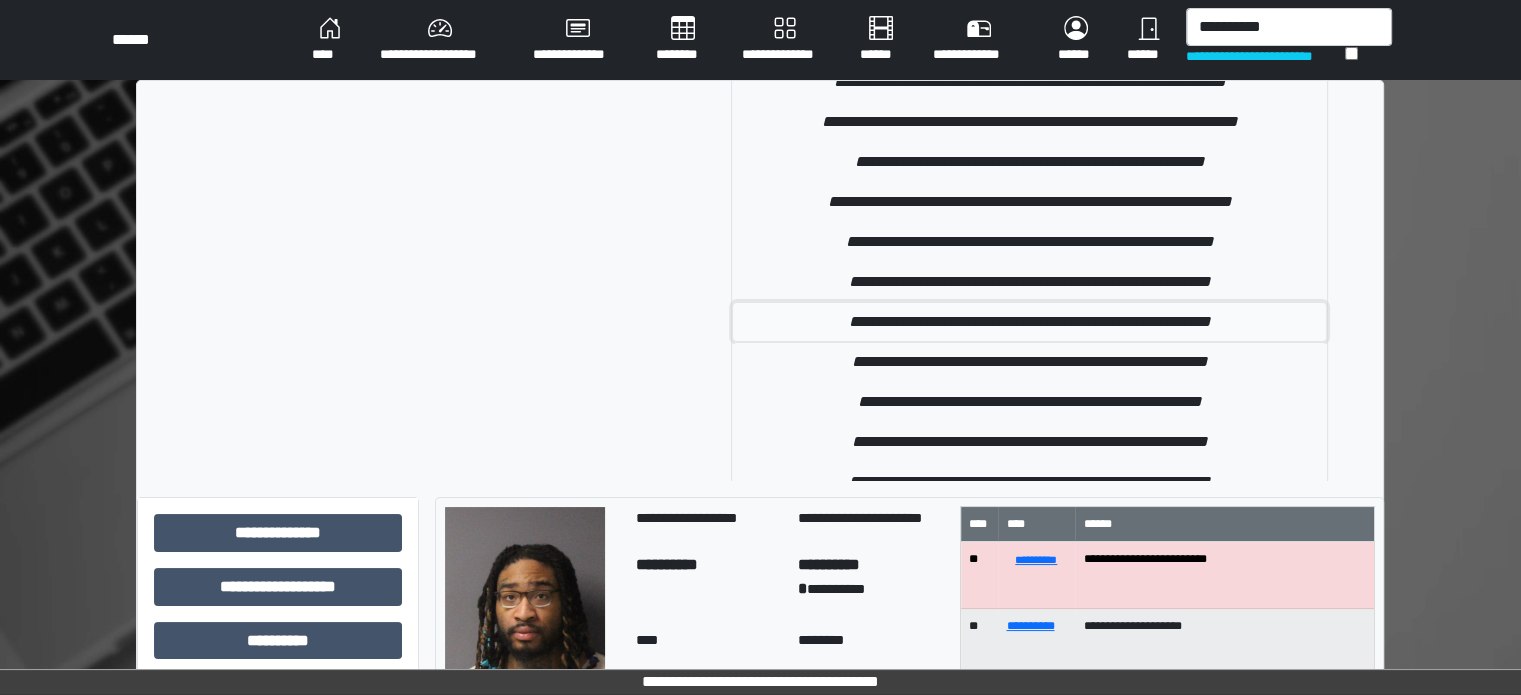 click on "**********" at bounding box center [1029, 322] 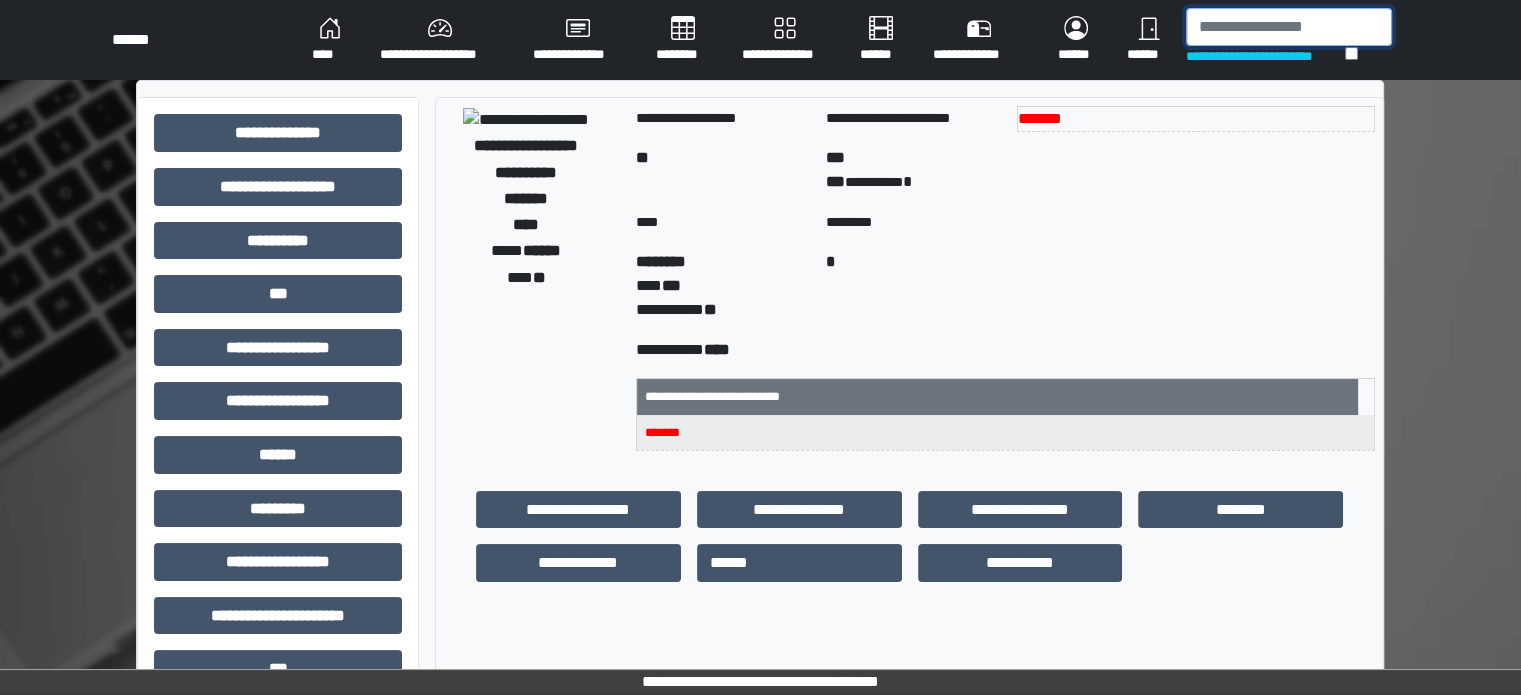 click at bounding box center (1289, 27) 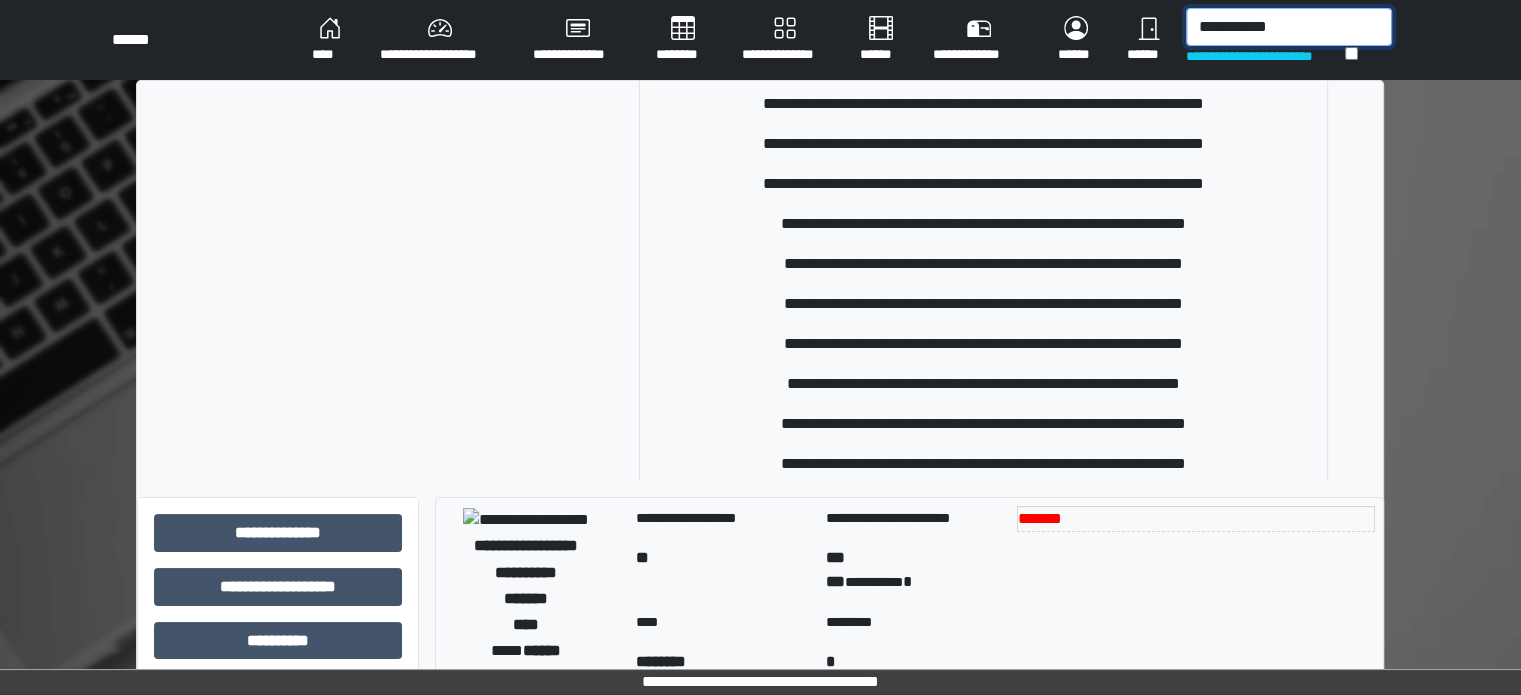 scroll, scrollTop: 8500, scrollLeft: 0, axis: vertical 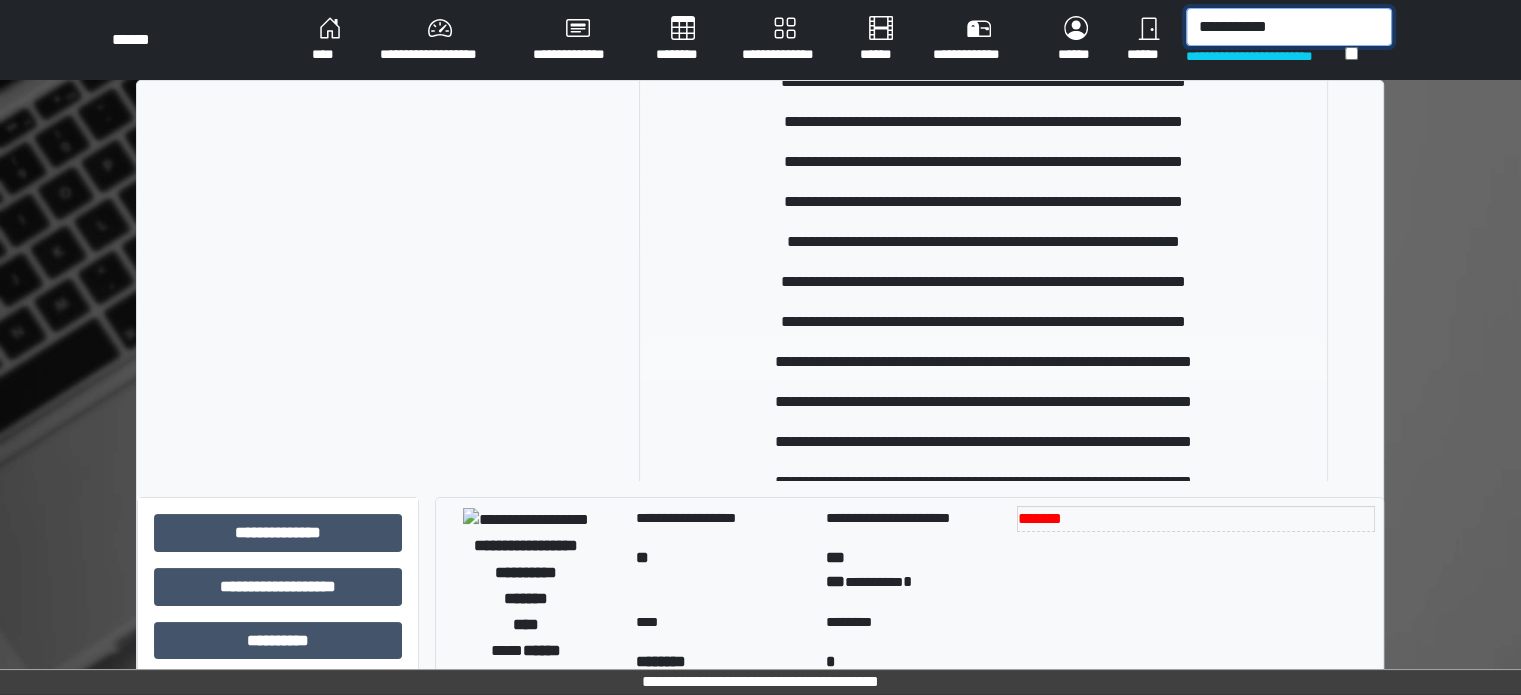 type on "**********" 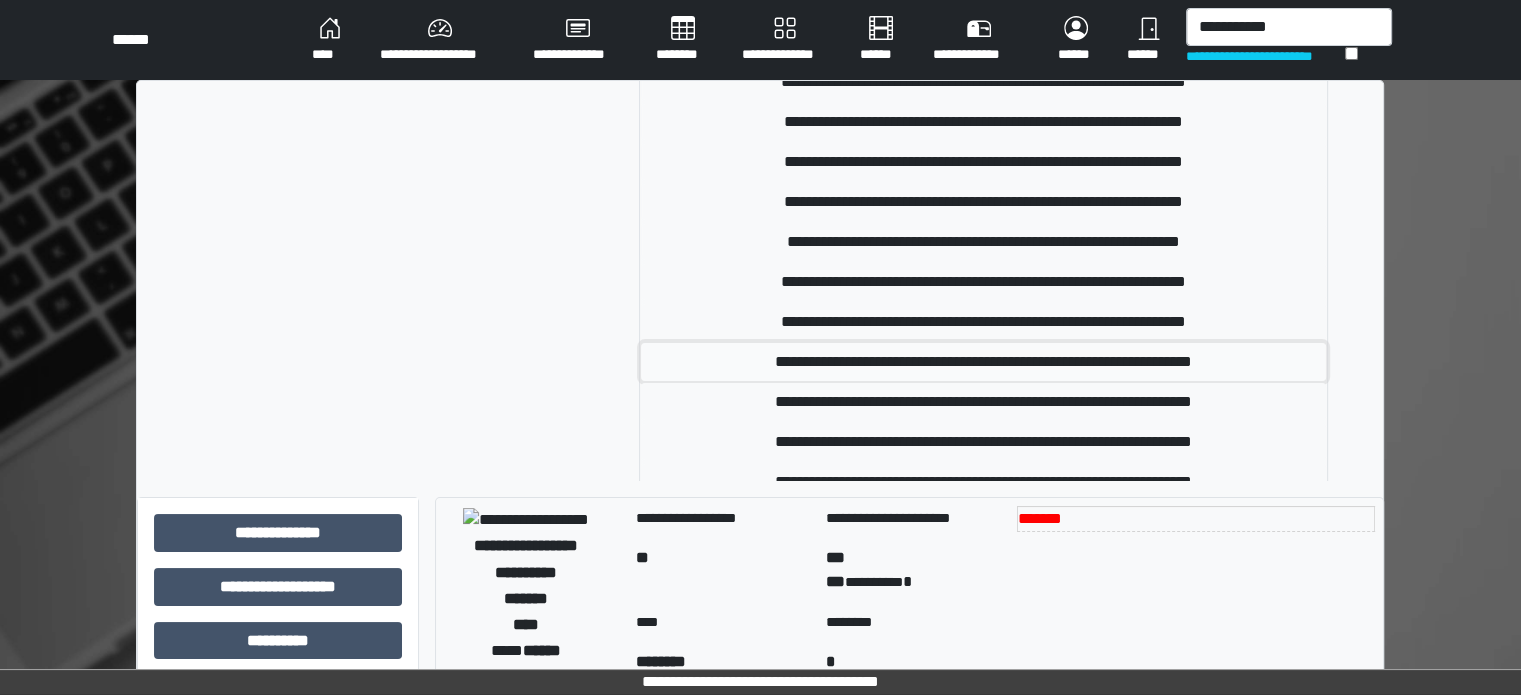 click on "**********" at bounding box center (984, 362) 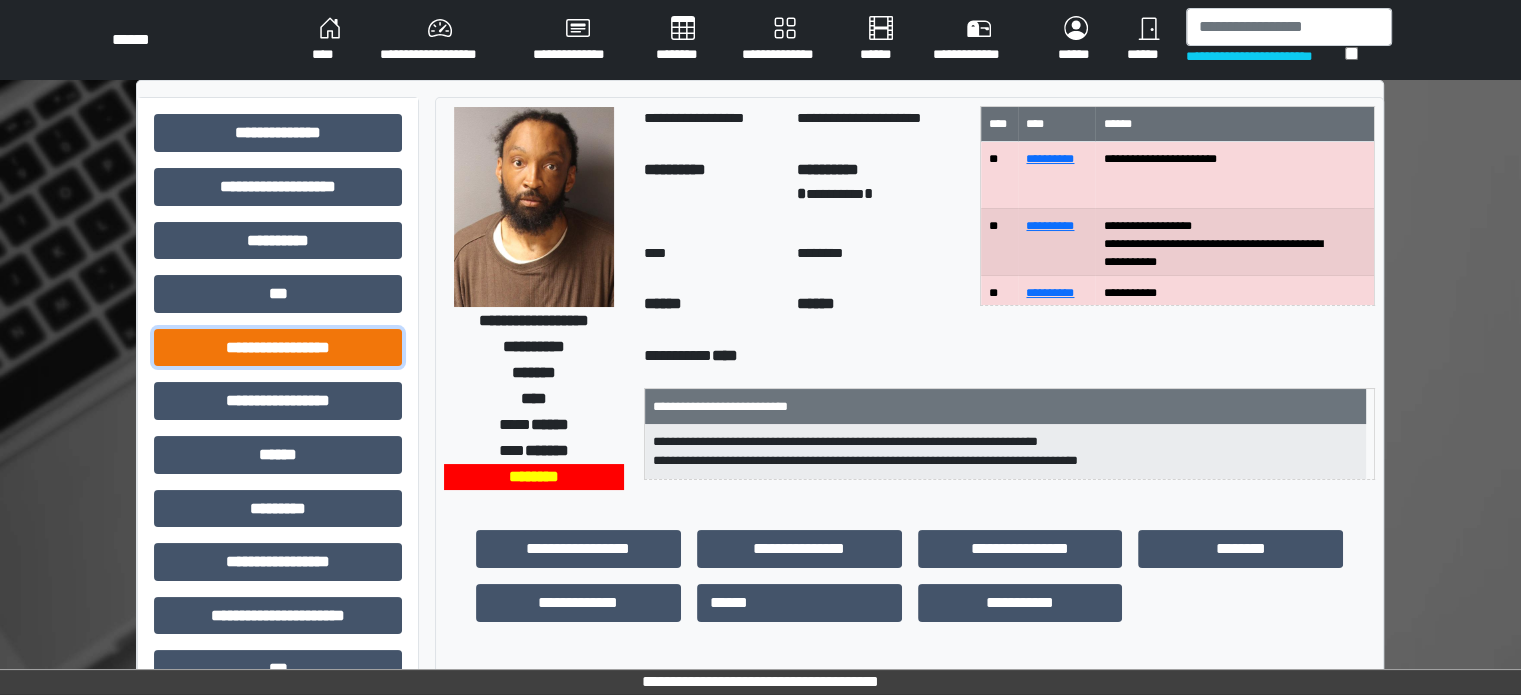 click on "**********" at bounding box center (278, 348) 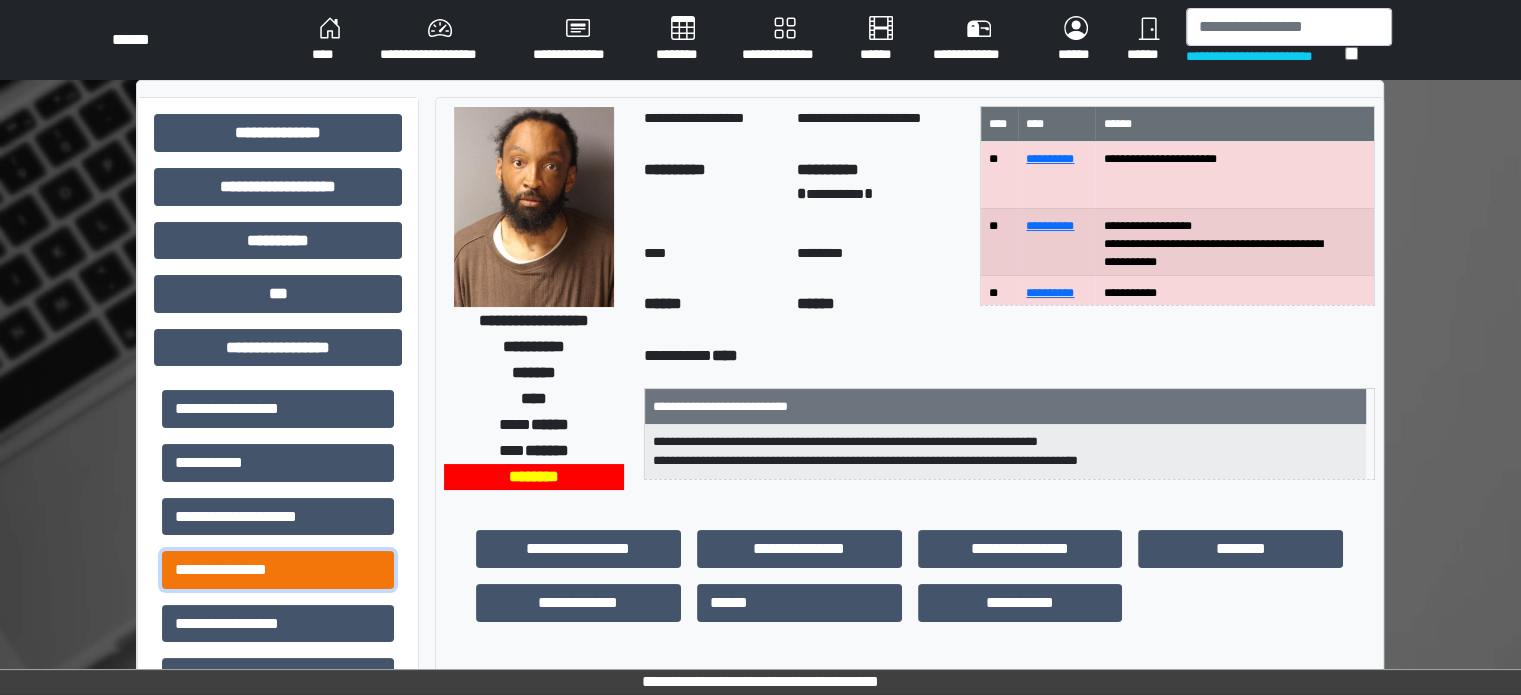 click on "**********" at bounding box center (278, 570) 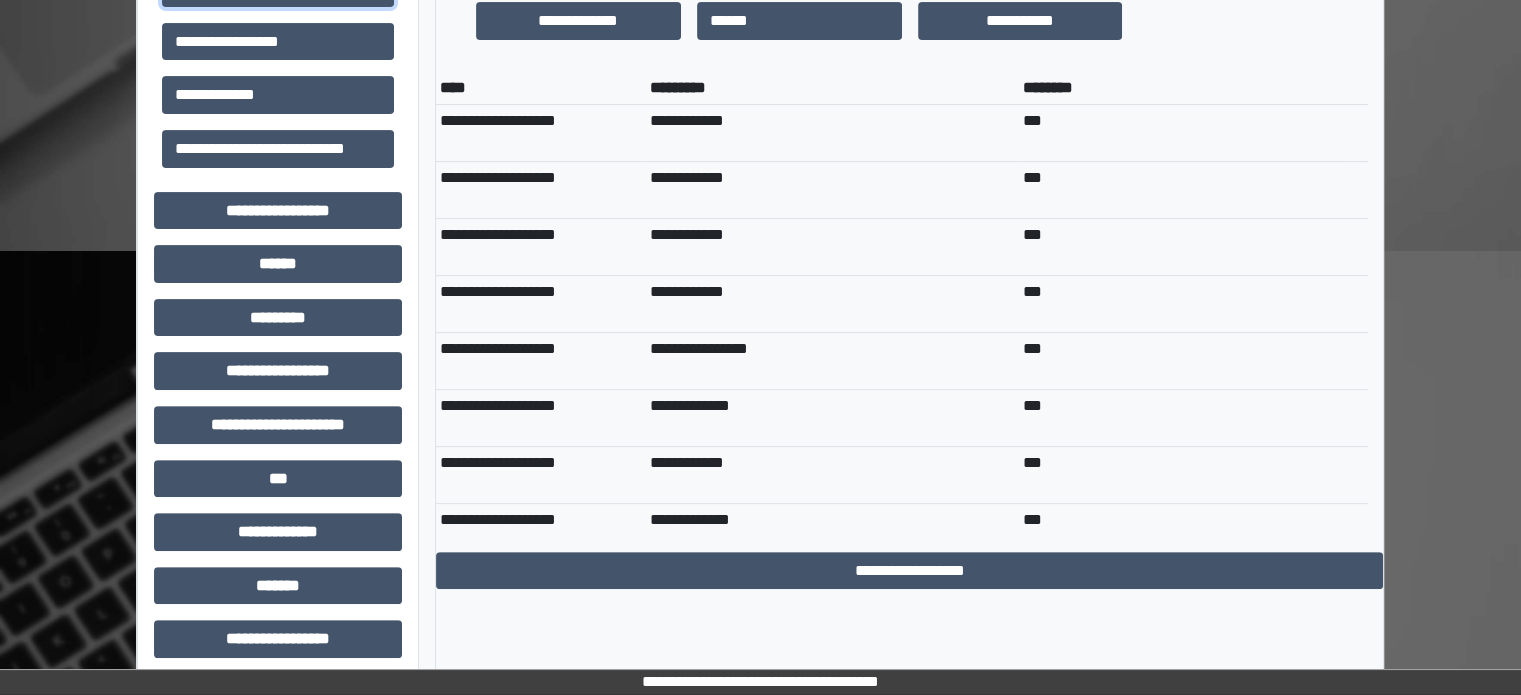 scroll, scrollTop: 600, scrollLeft: 0, axis: vertical 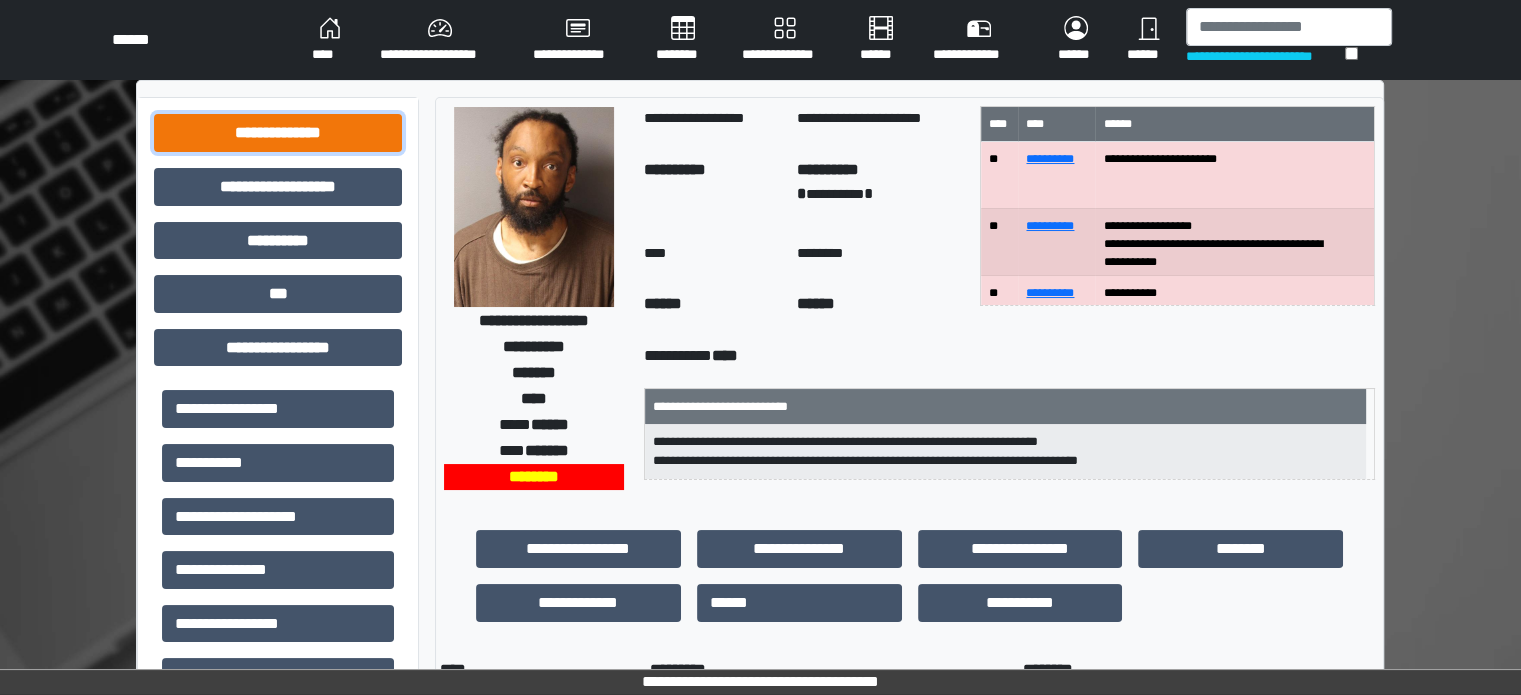 click on "**********" at bounding box center (278, 133) 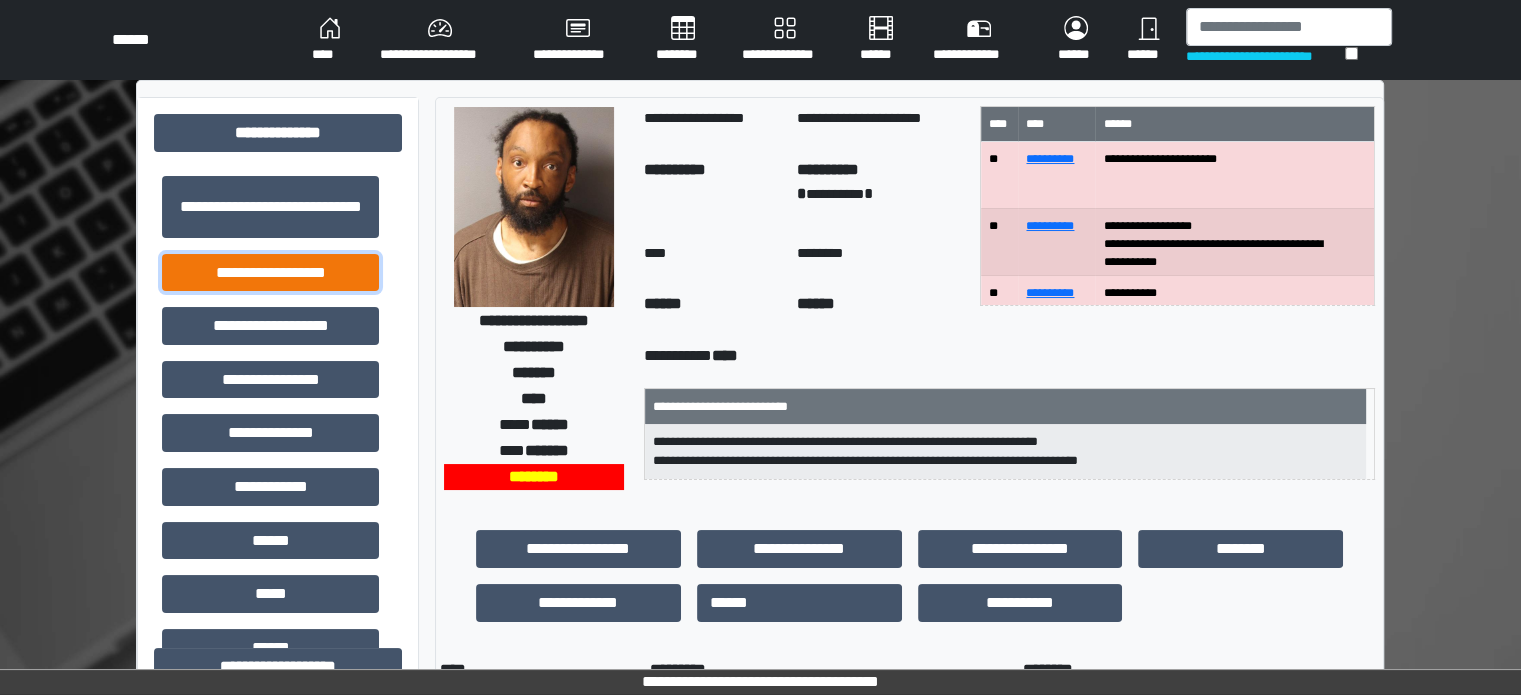 click on "**********" at bounding box center [270, 273] 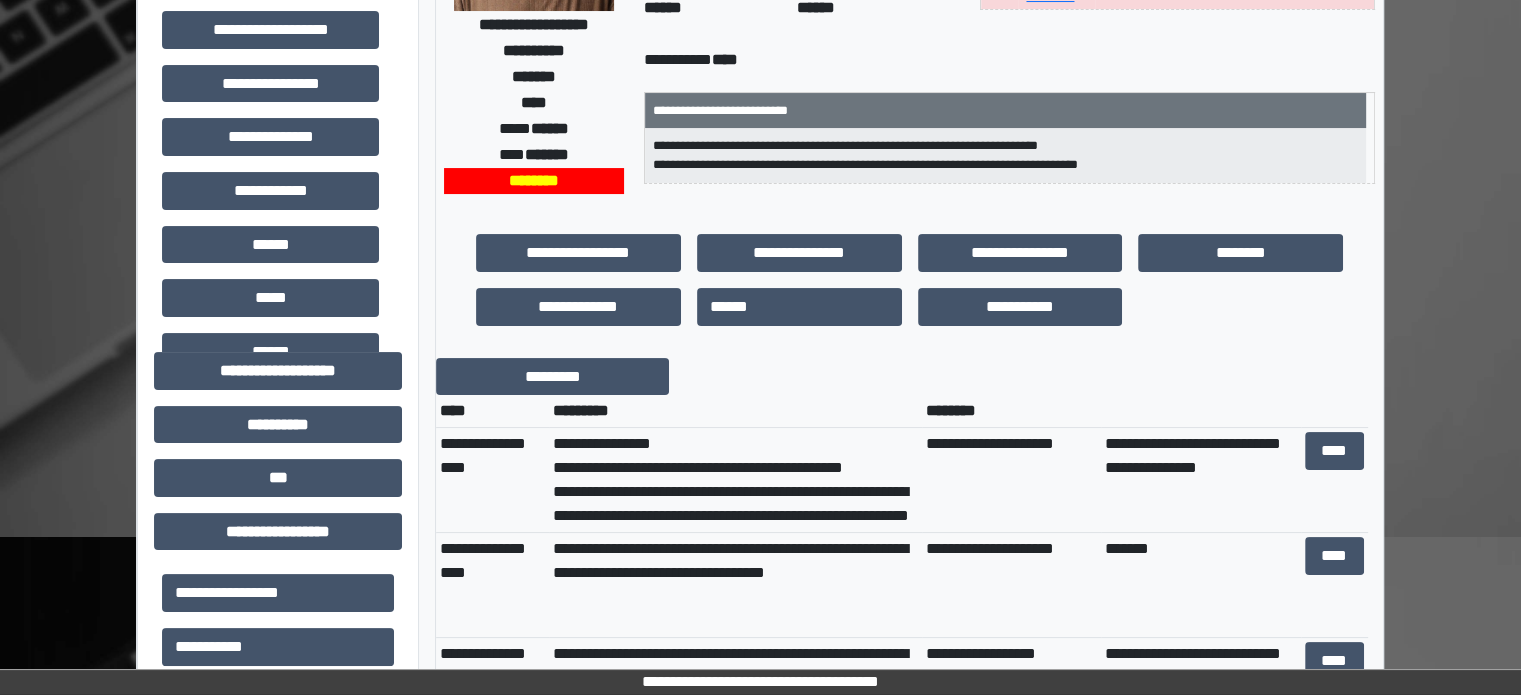 scroll, scrollTop: 300, scrollLeft: 0, axis: vertical 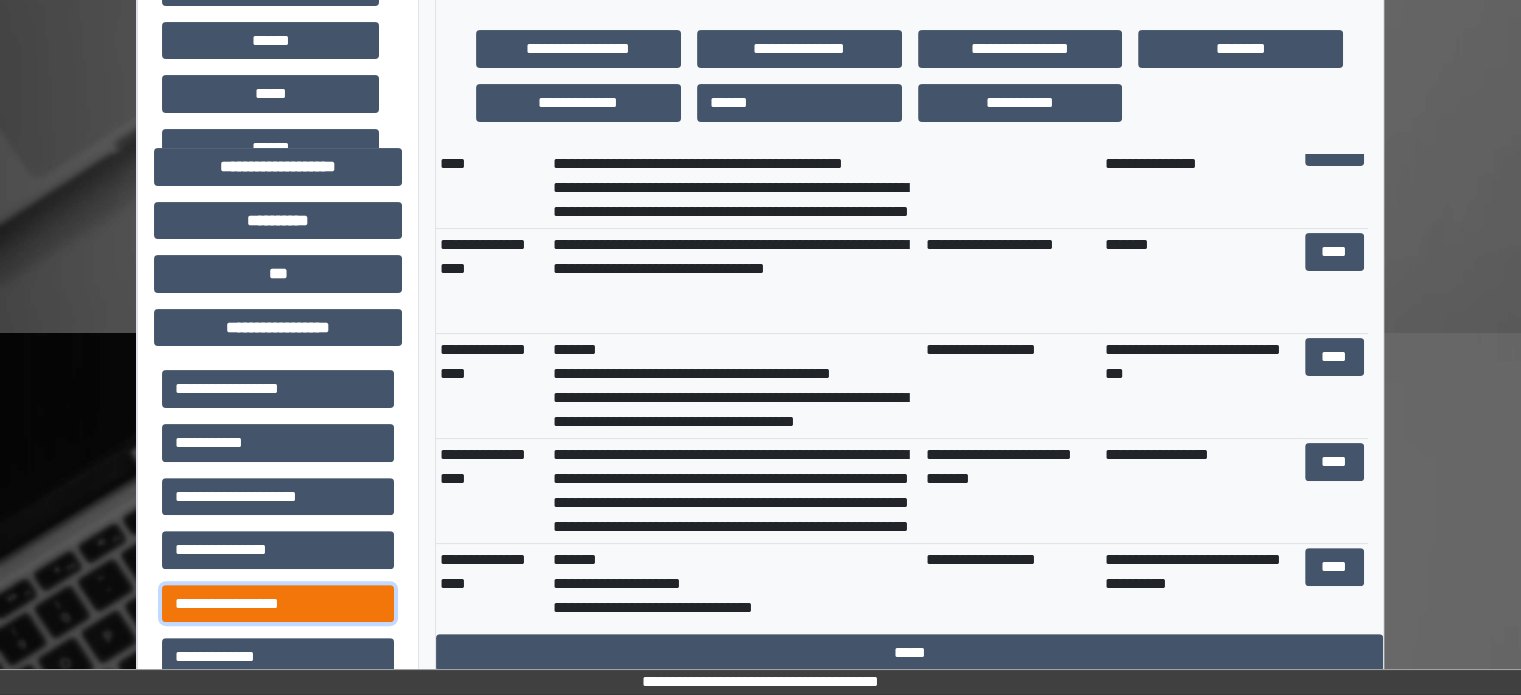 click on "**********" at bounding box center (278, 604) 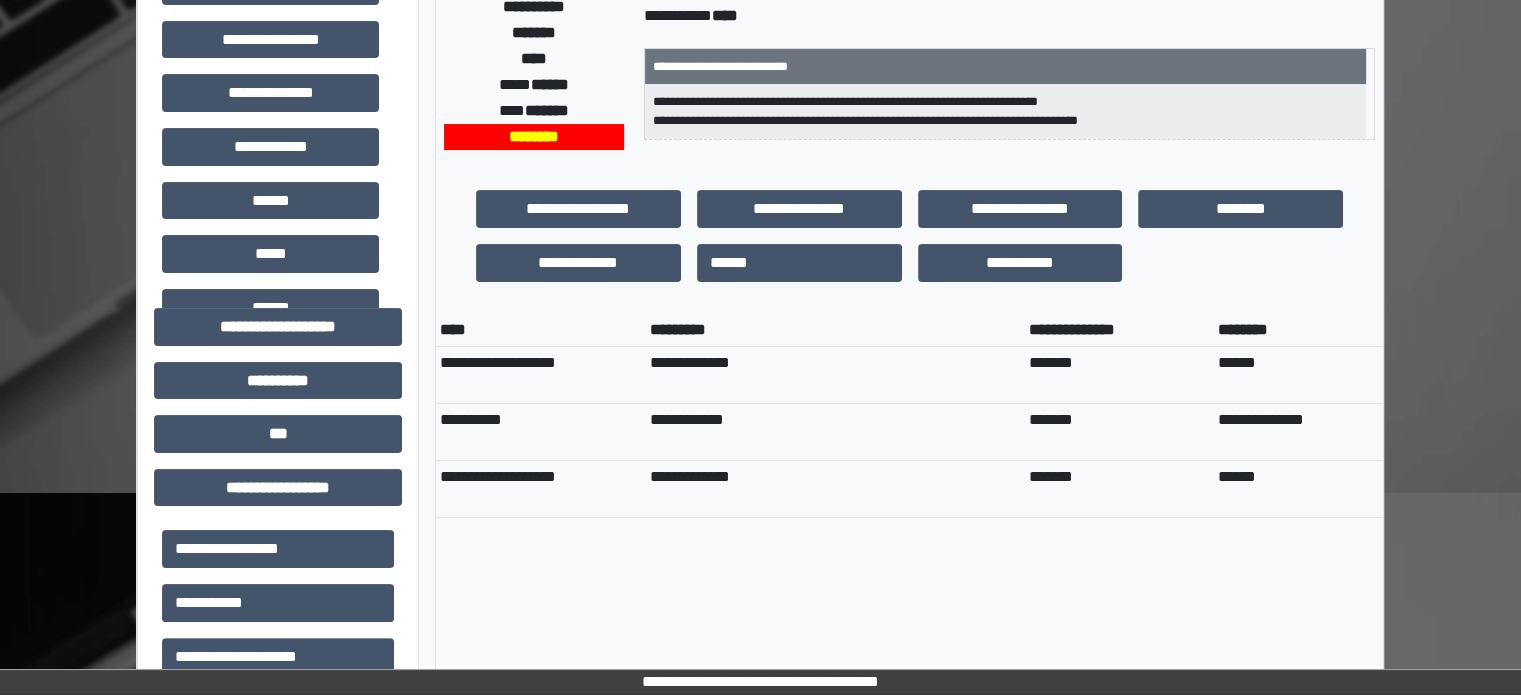 scroll, scrollTop: 0, scrollLeft: 0, axis: both 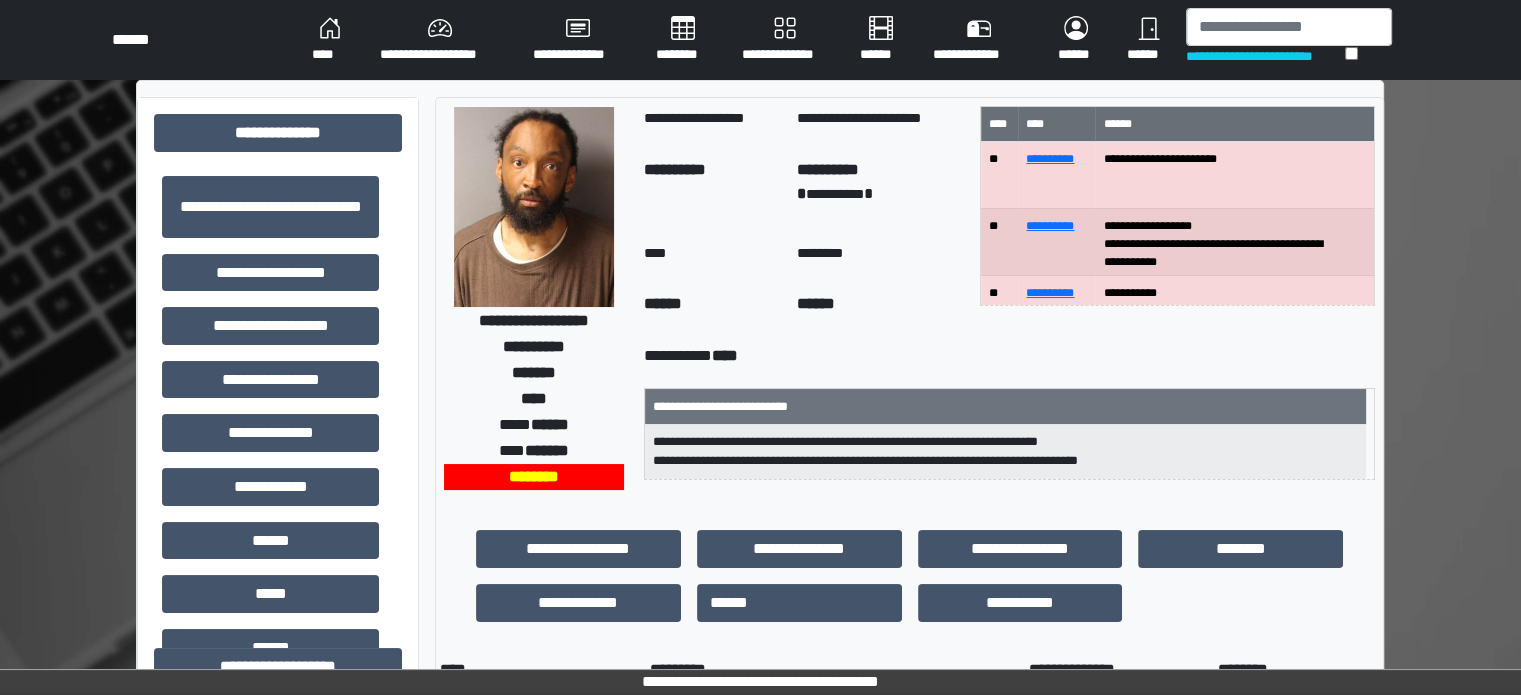 click on "**********" at bounding box center (1265, 56) 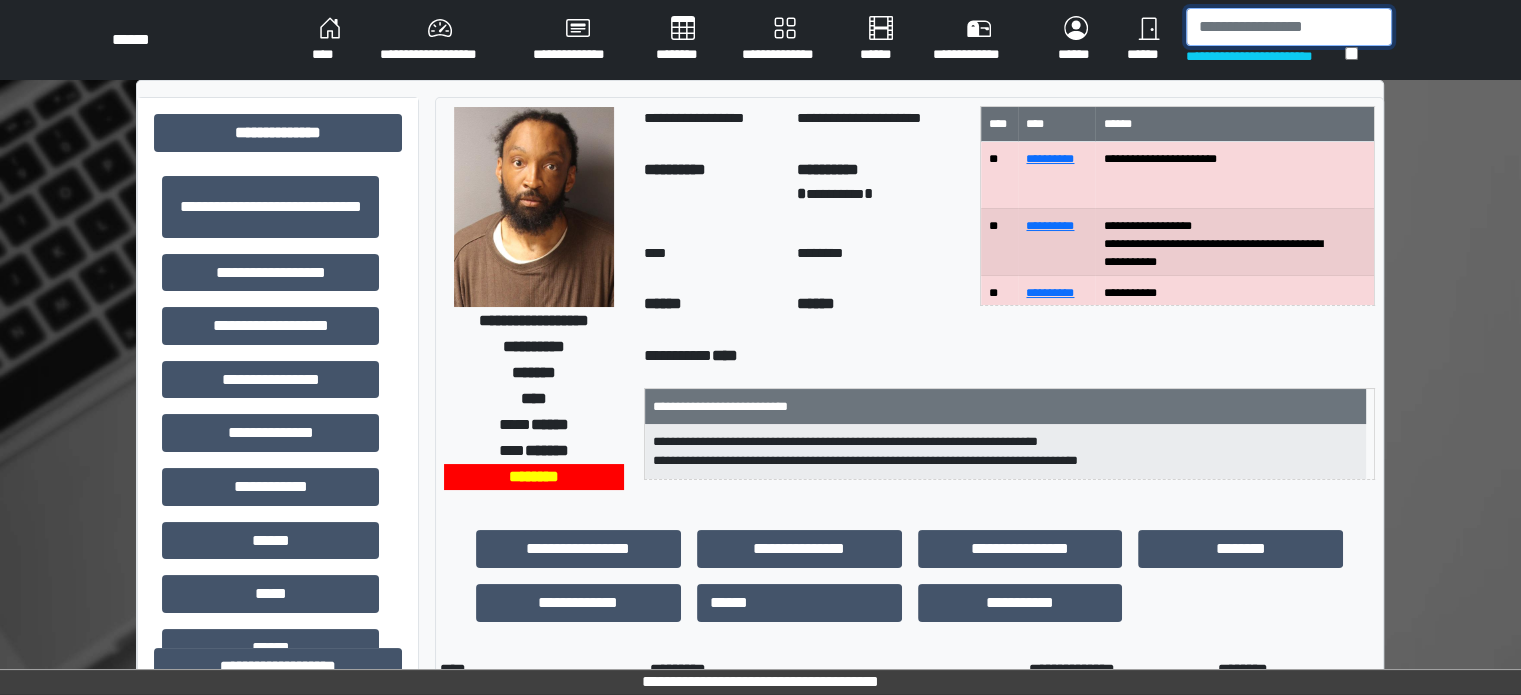 click at bounding box center [1289, 27] 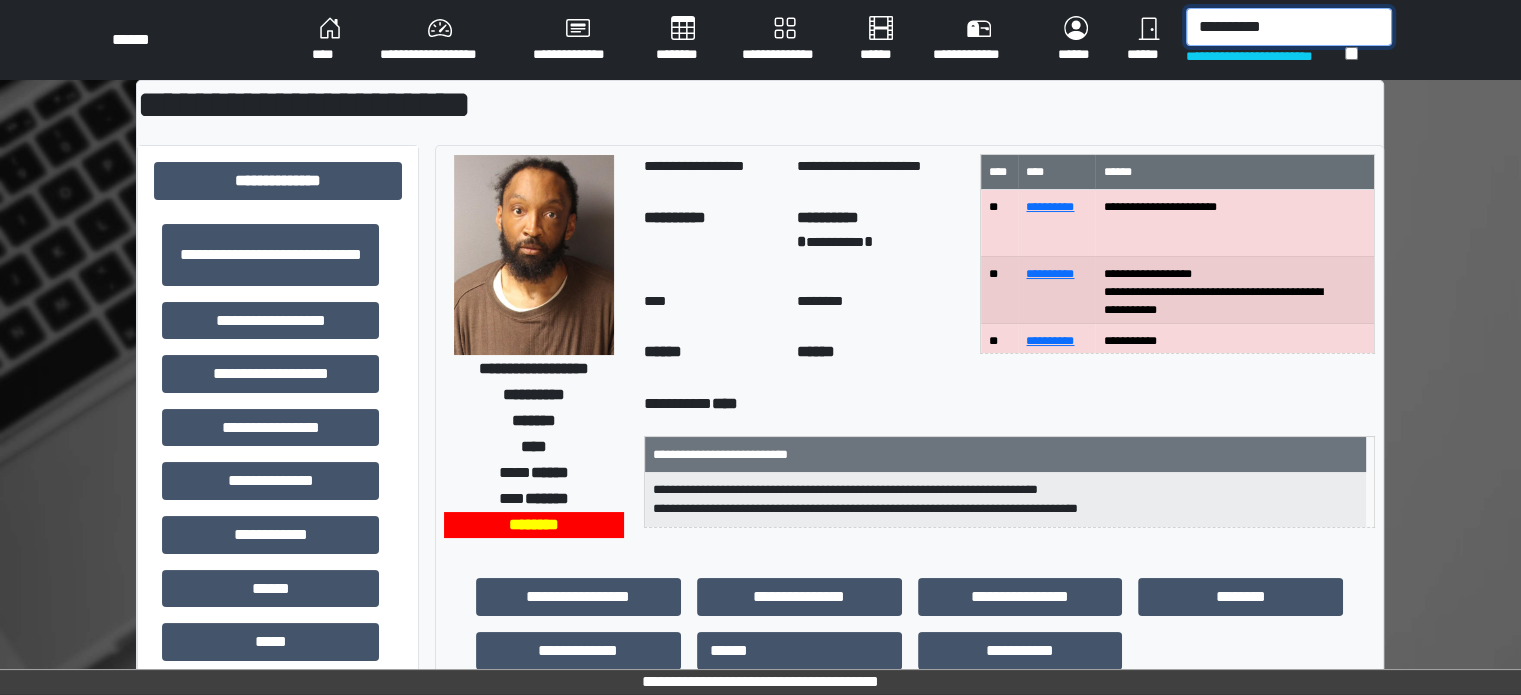 type on "**********" 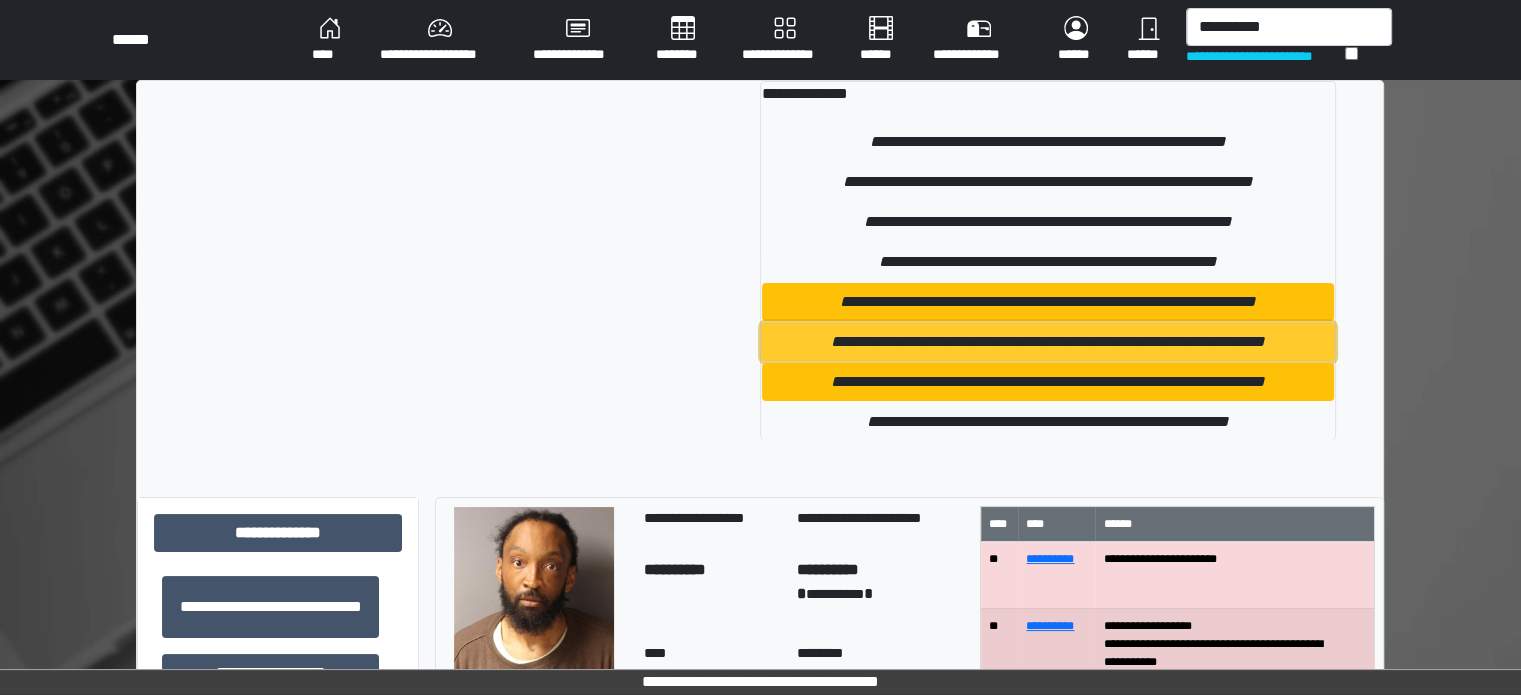 click on "**********" at bounding box center (1047, 342) 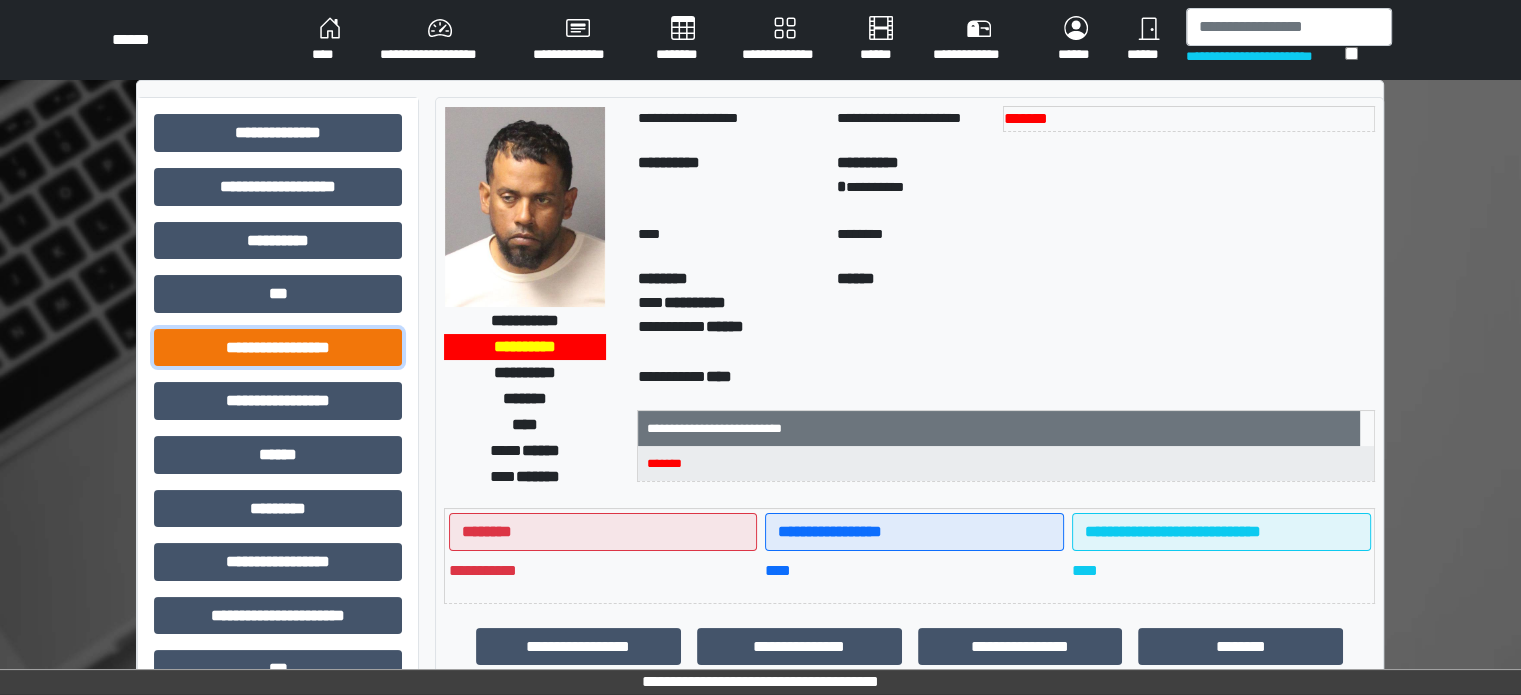 click on "**********" at bounding box center [278, 348] 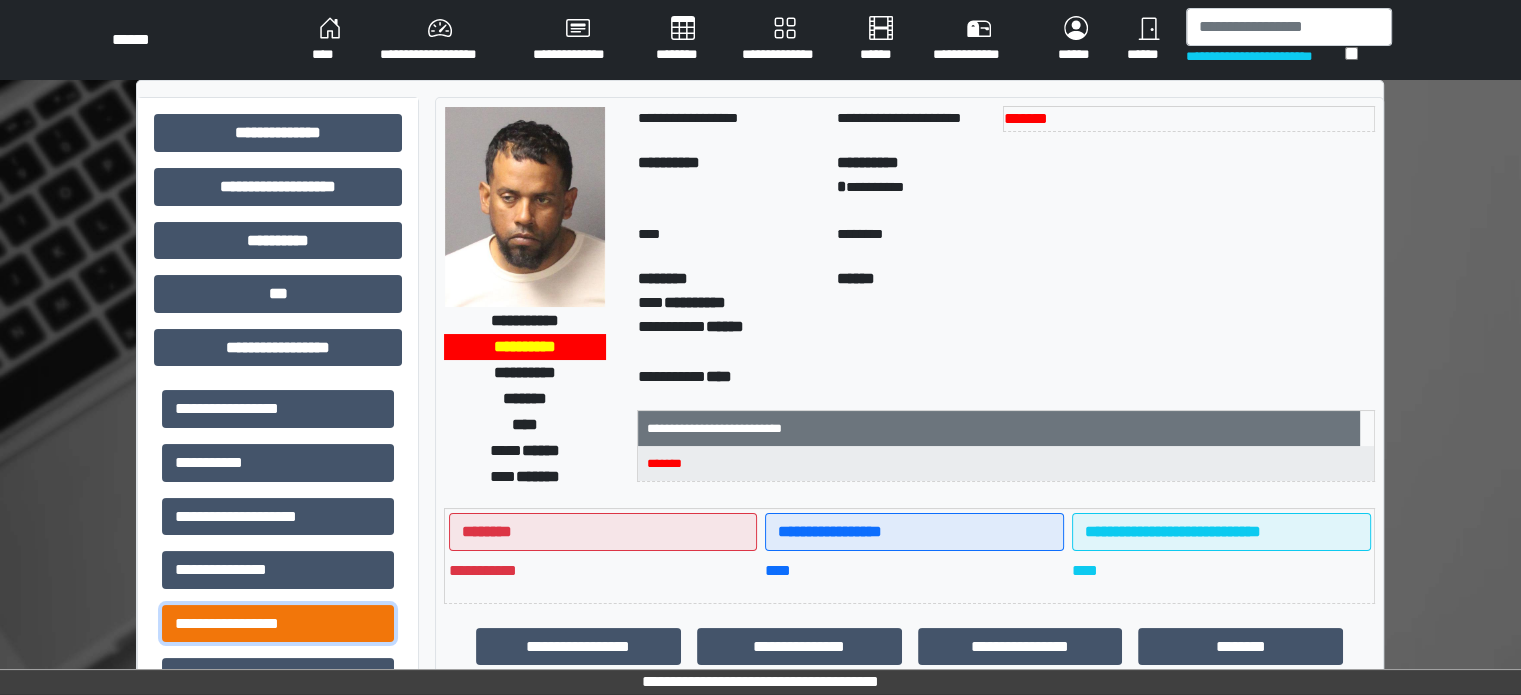 click on "**********" at bounding box center [278, 624] 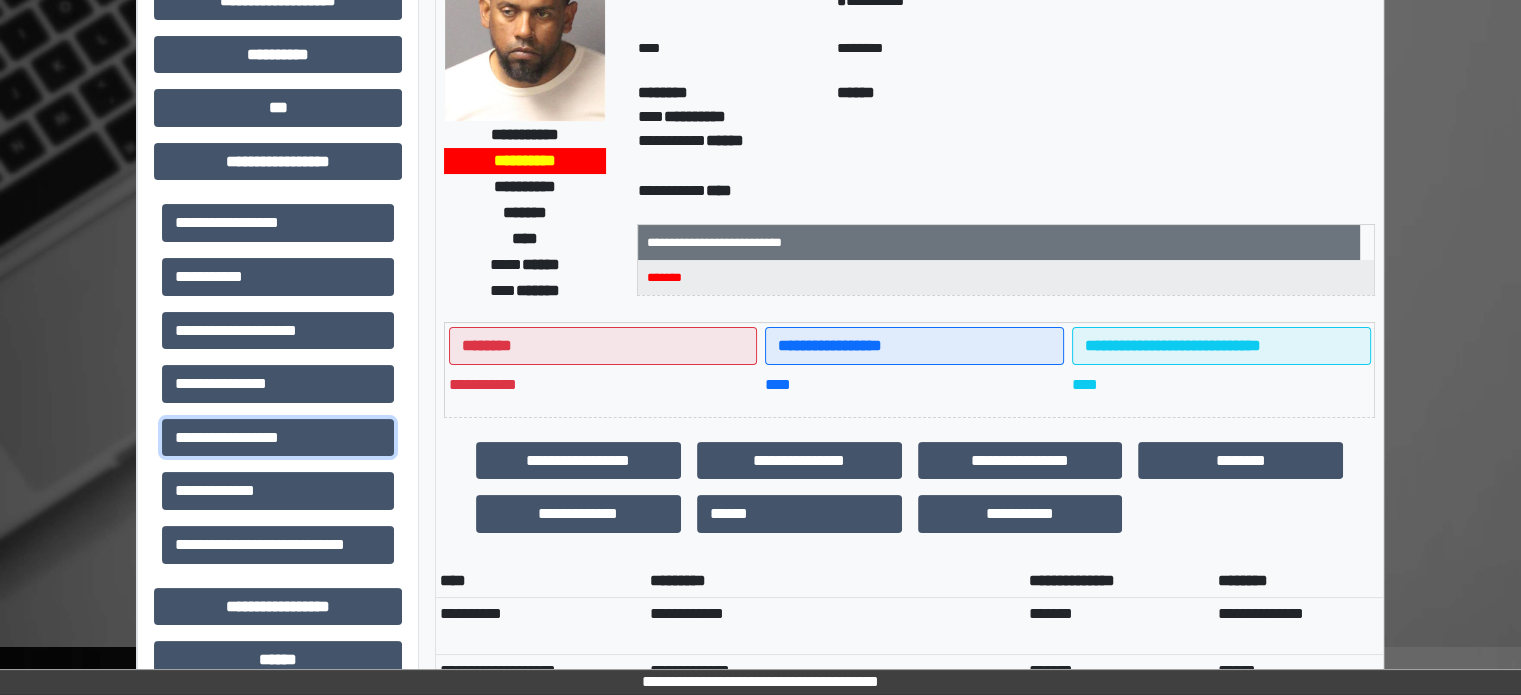 scroll, scrollTop: 0, scrollLeft: 0, axis: both 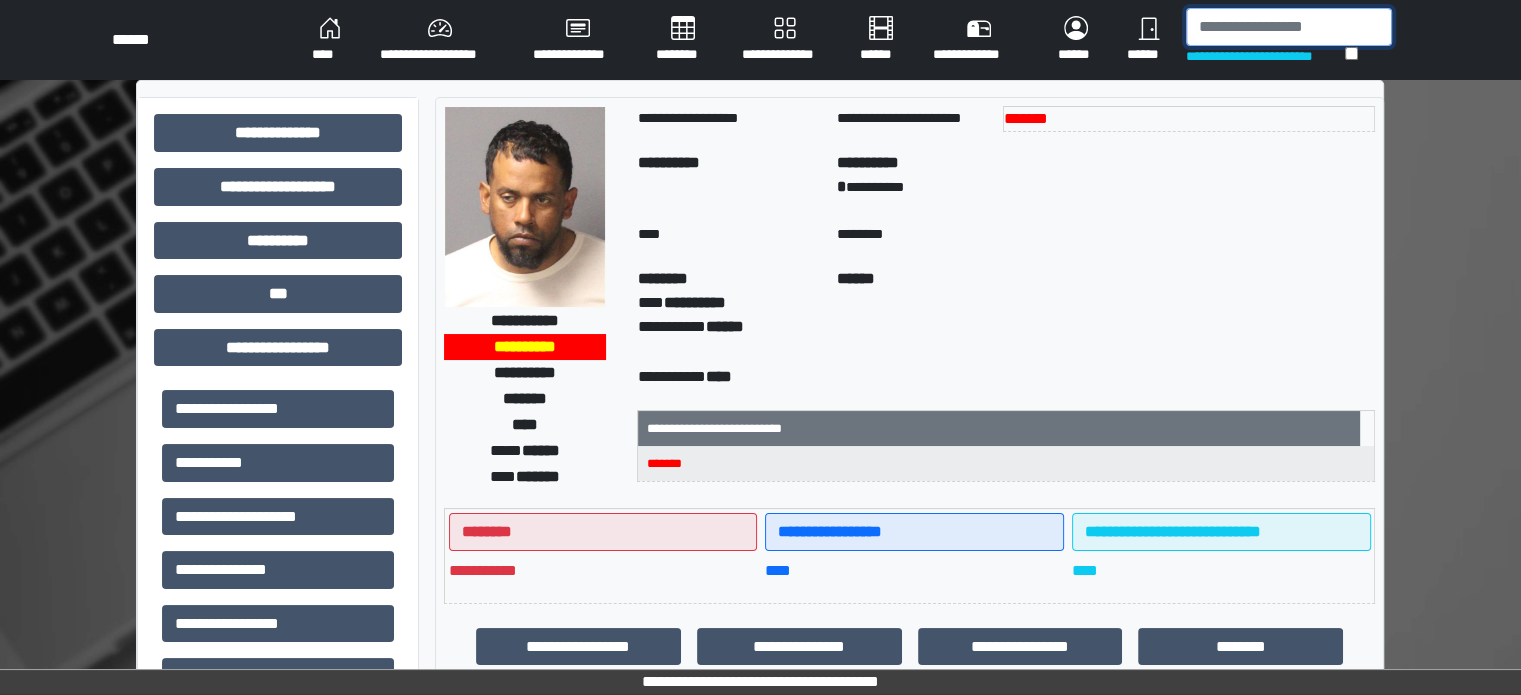 click at bounding box center (1289, 27) 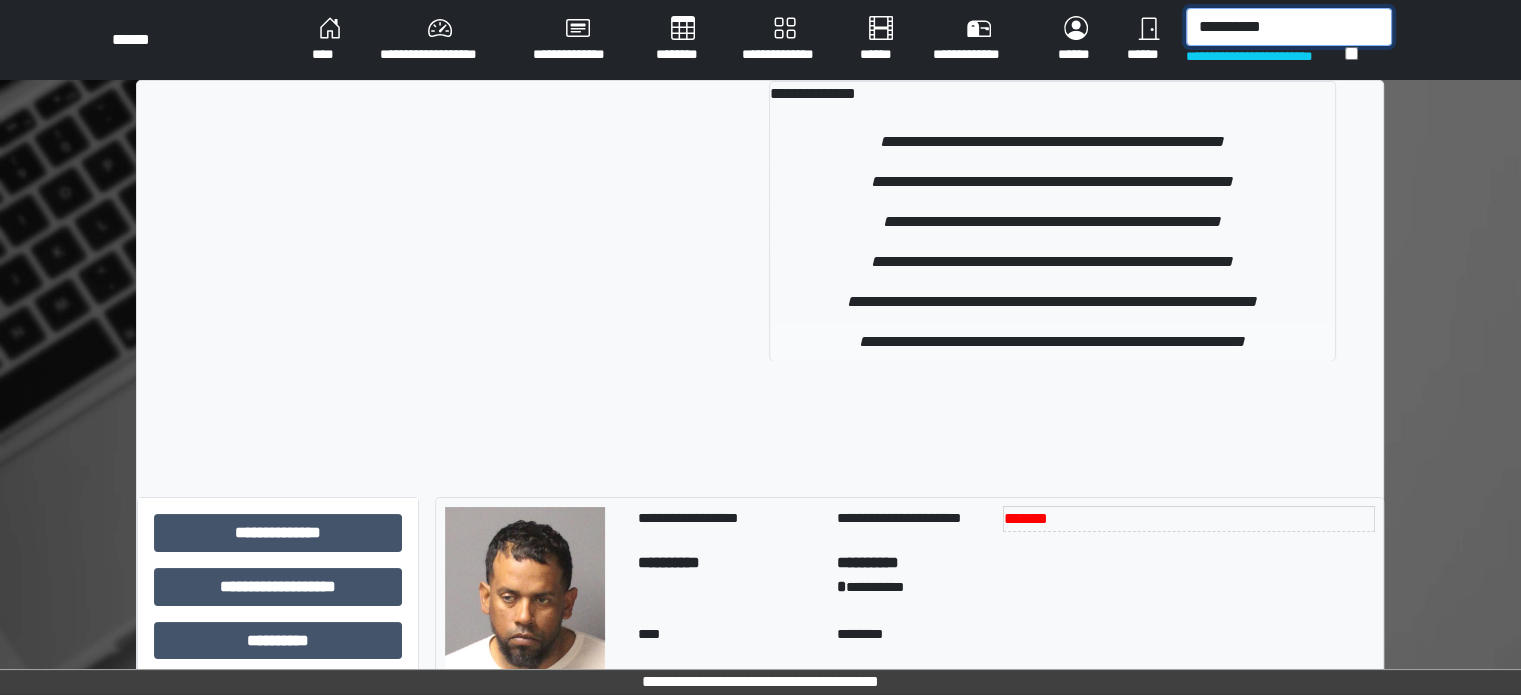 type on "**********" 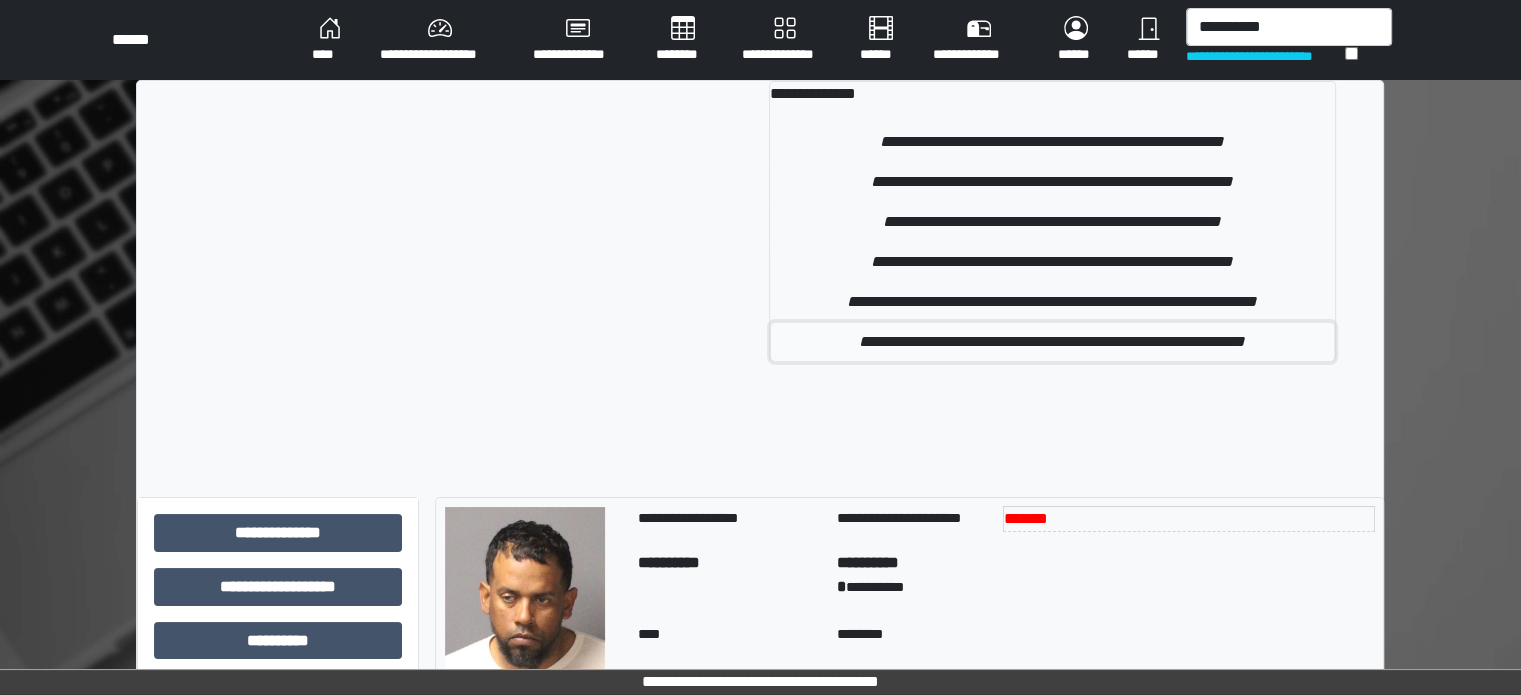 click on "**********" at bounding box center (1052, 342) 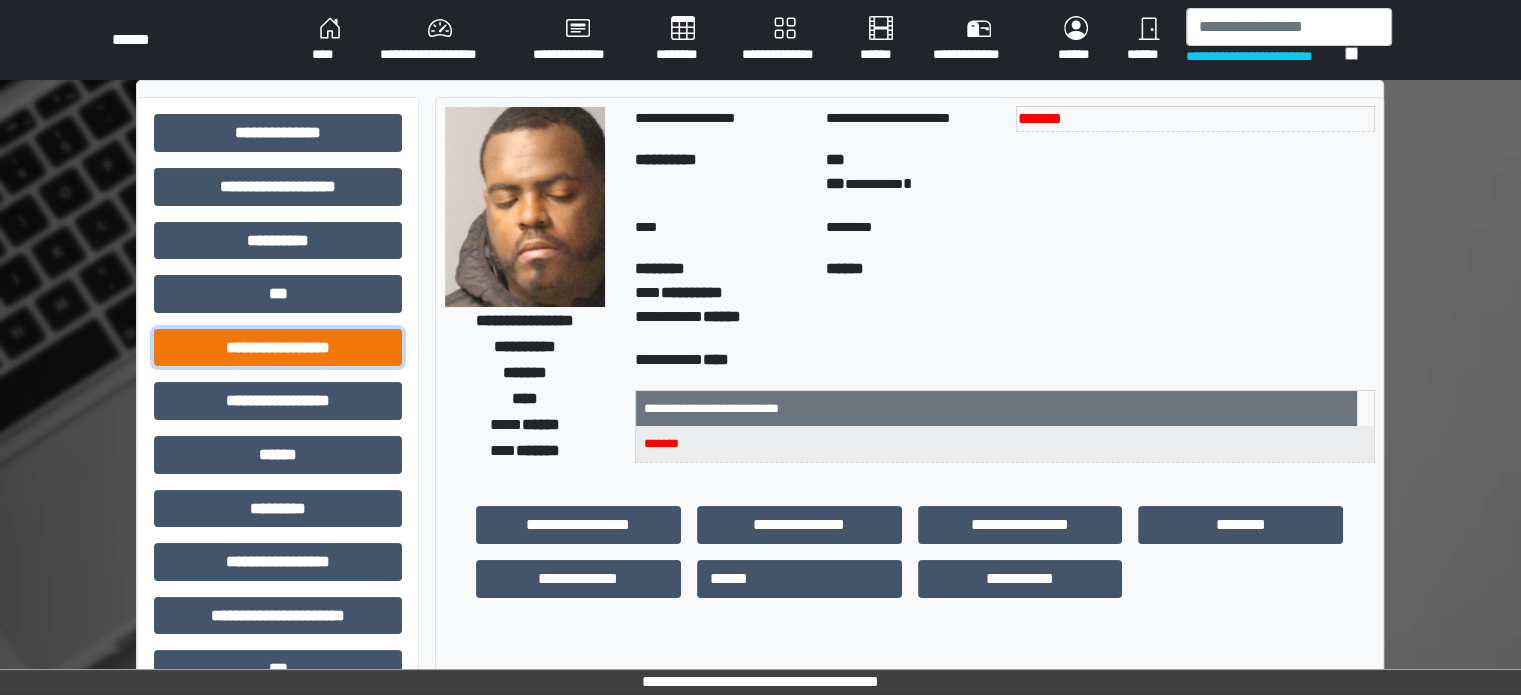 click on "**********" at bounding box center (278, 348) 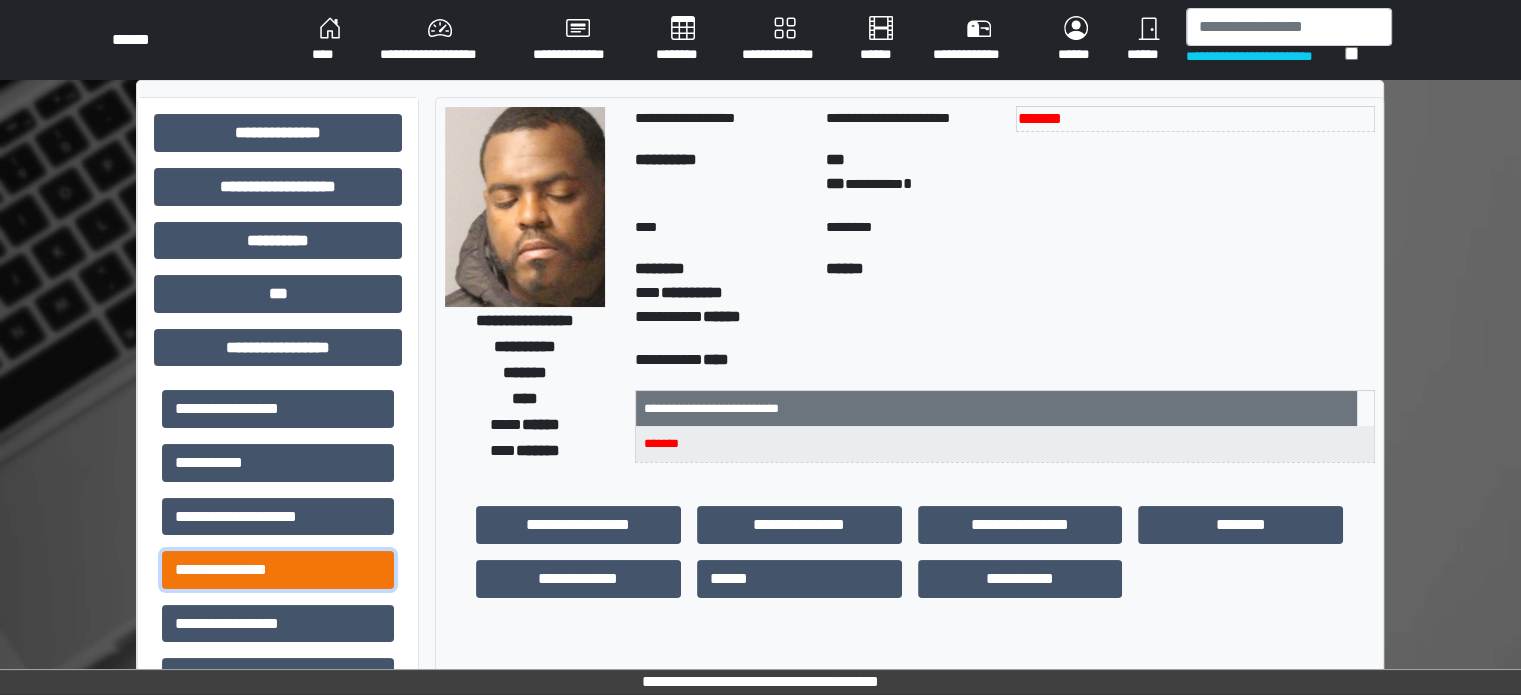 click on "**********" at bounding box center (278, 570) 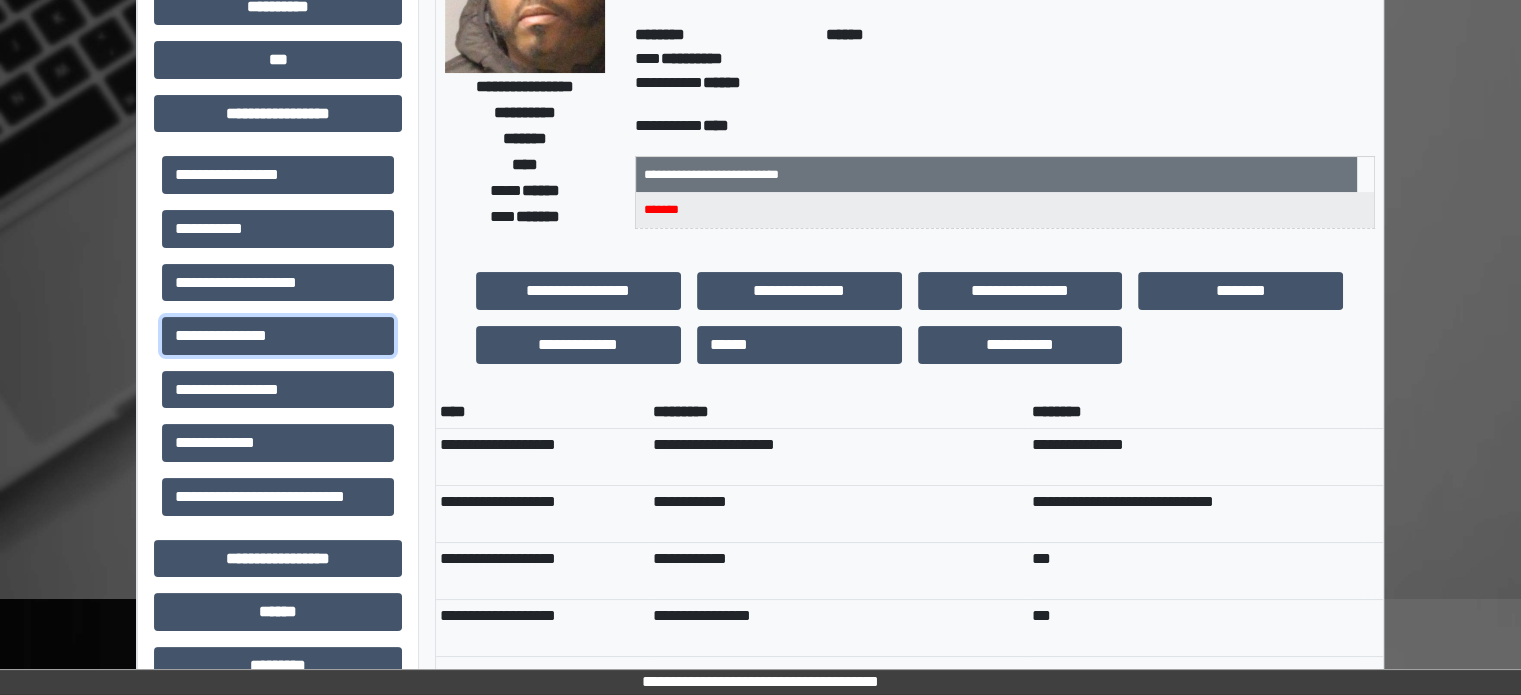 scroll, scrollTop: 0, scrollLeft: 0, axis: both 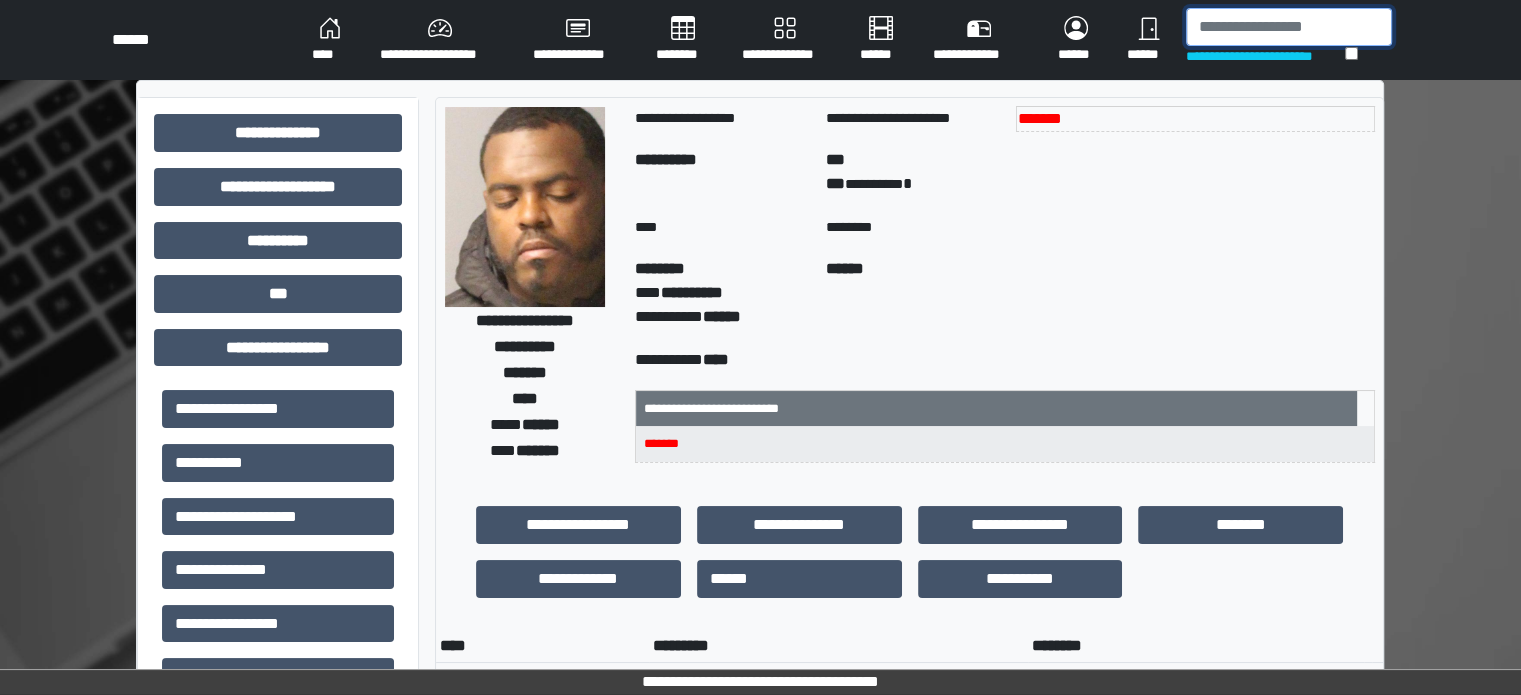 click at bounding box center [1289, 27] 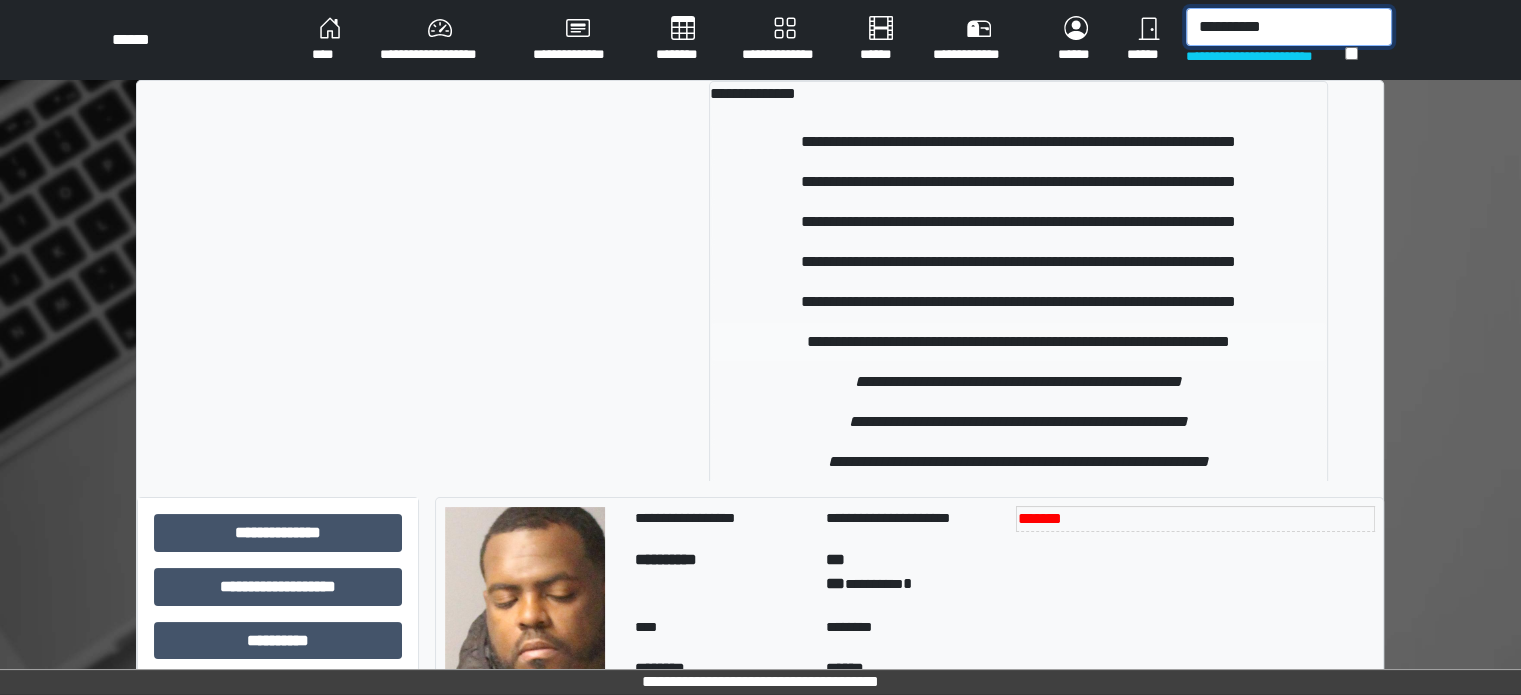 type on "**********" 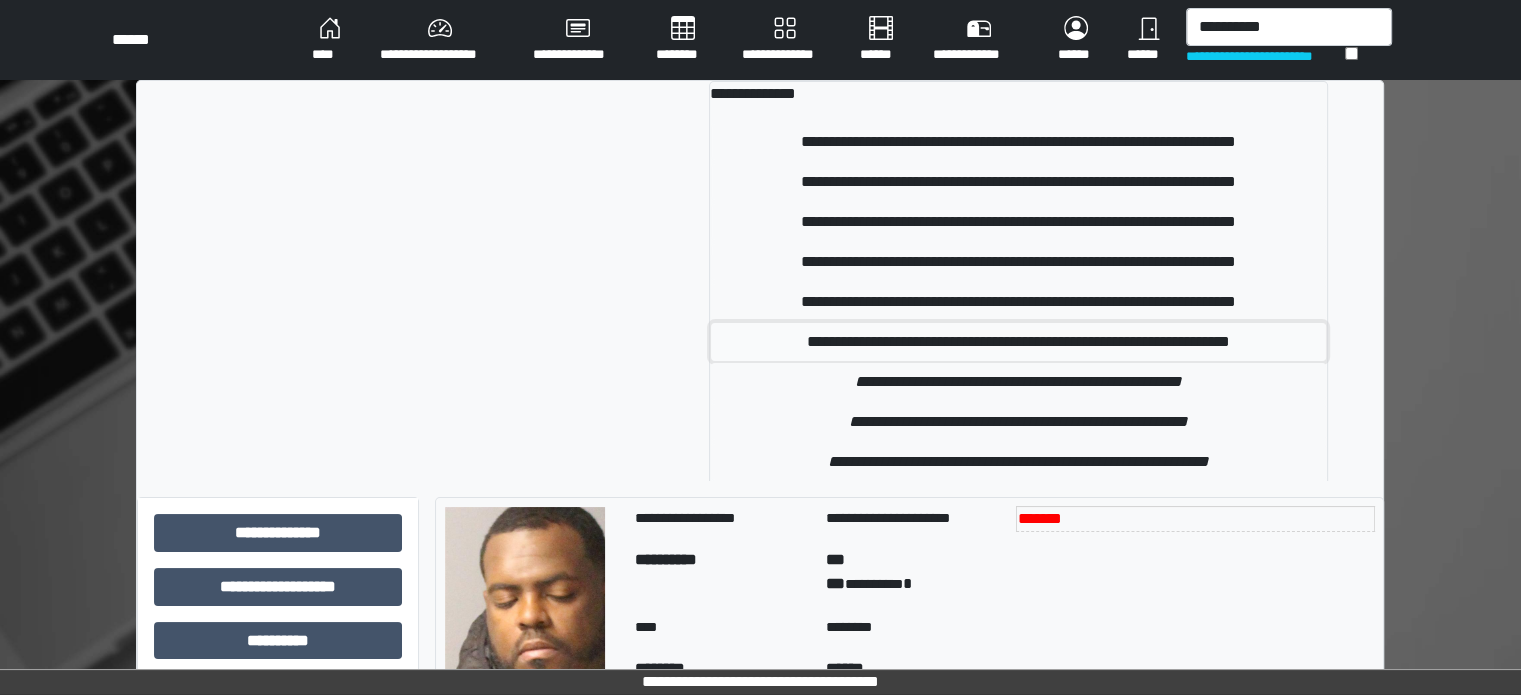 click on "**********" at bounding box center [1019, 342] 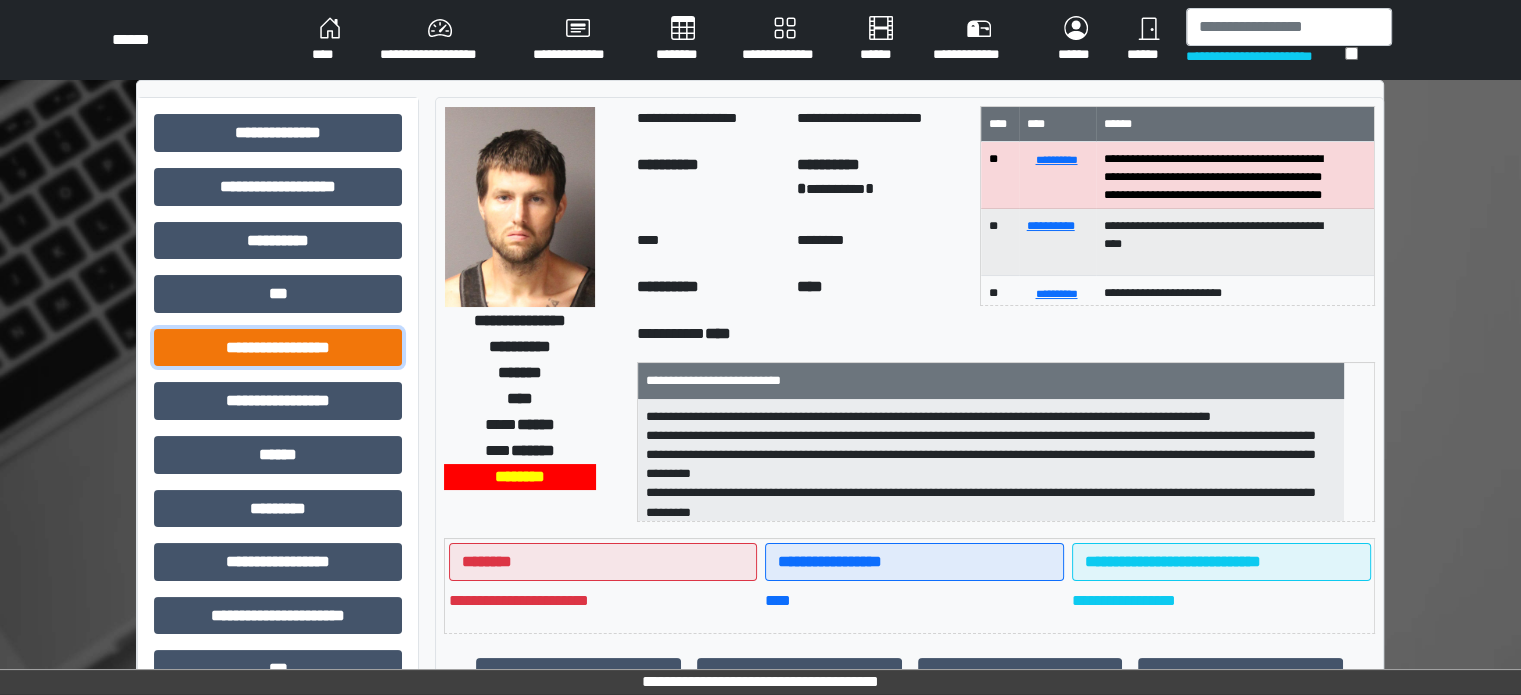 click on "**********" at bounding box center (278, 348) 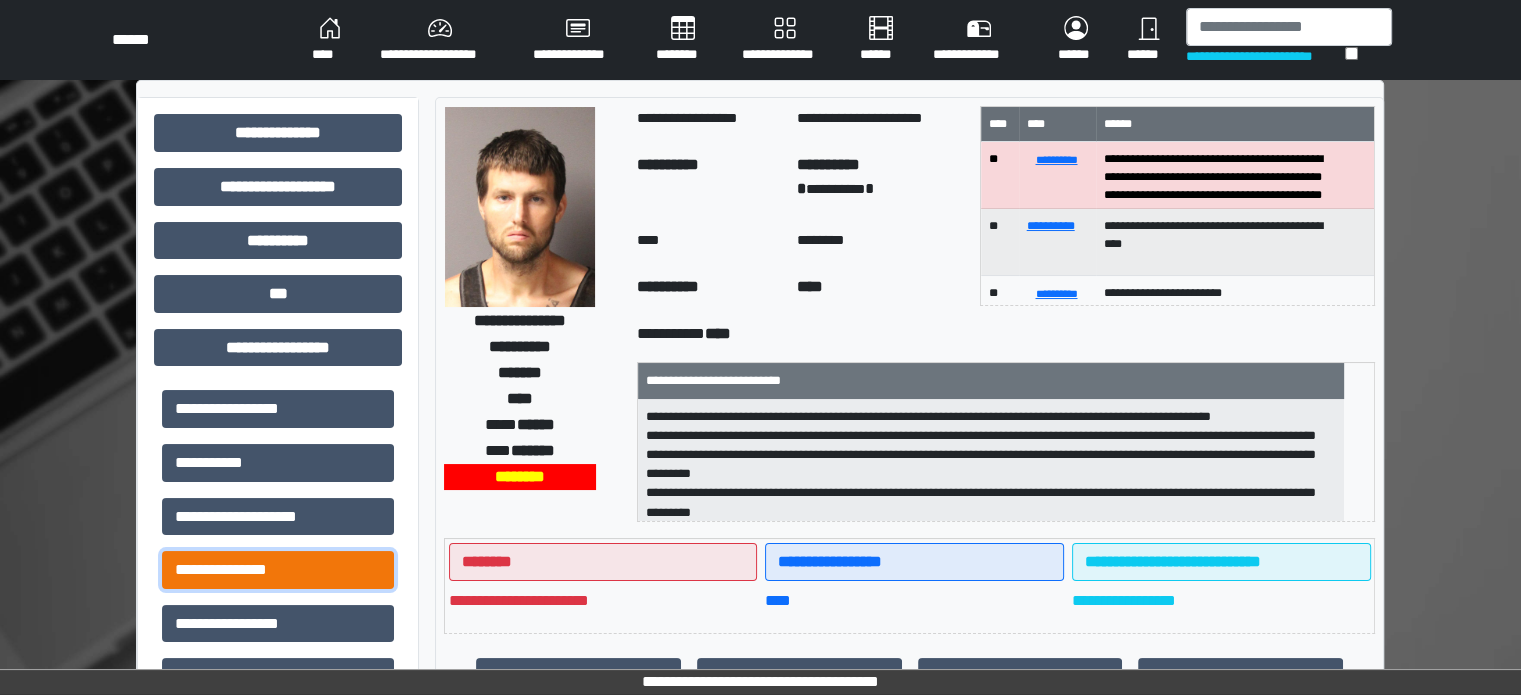 click on "**********" at bounding box center (278, 570) 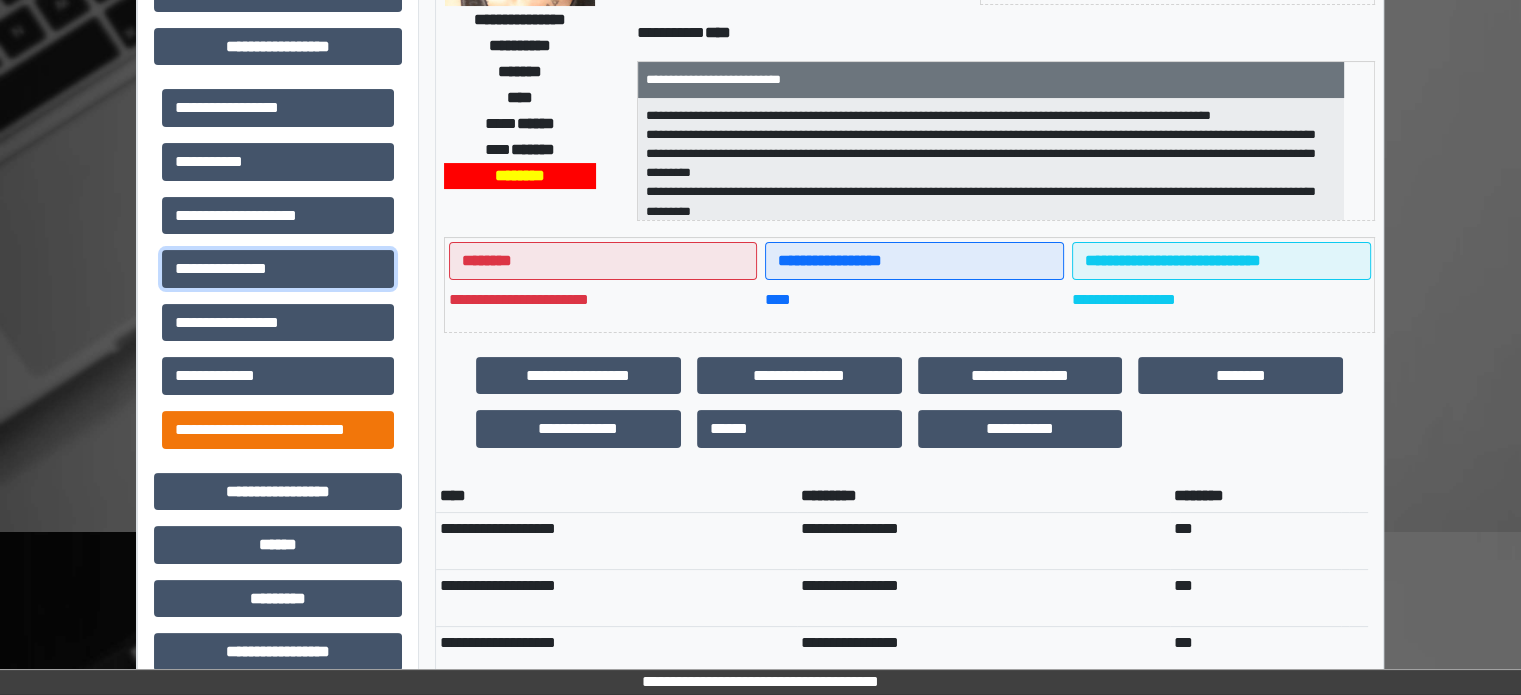 scroll, scrollTop: 300, scrollLeft: 0, axis: vertical 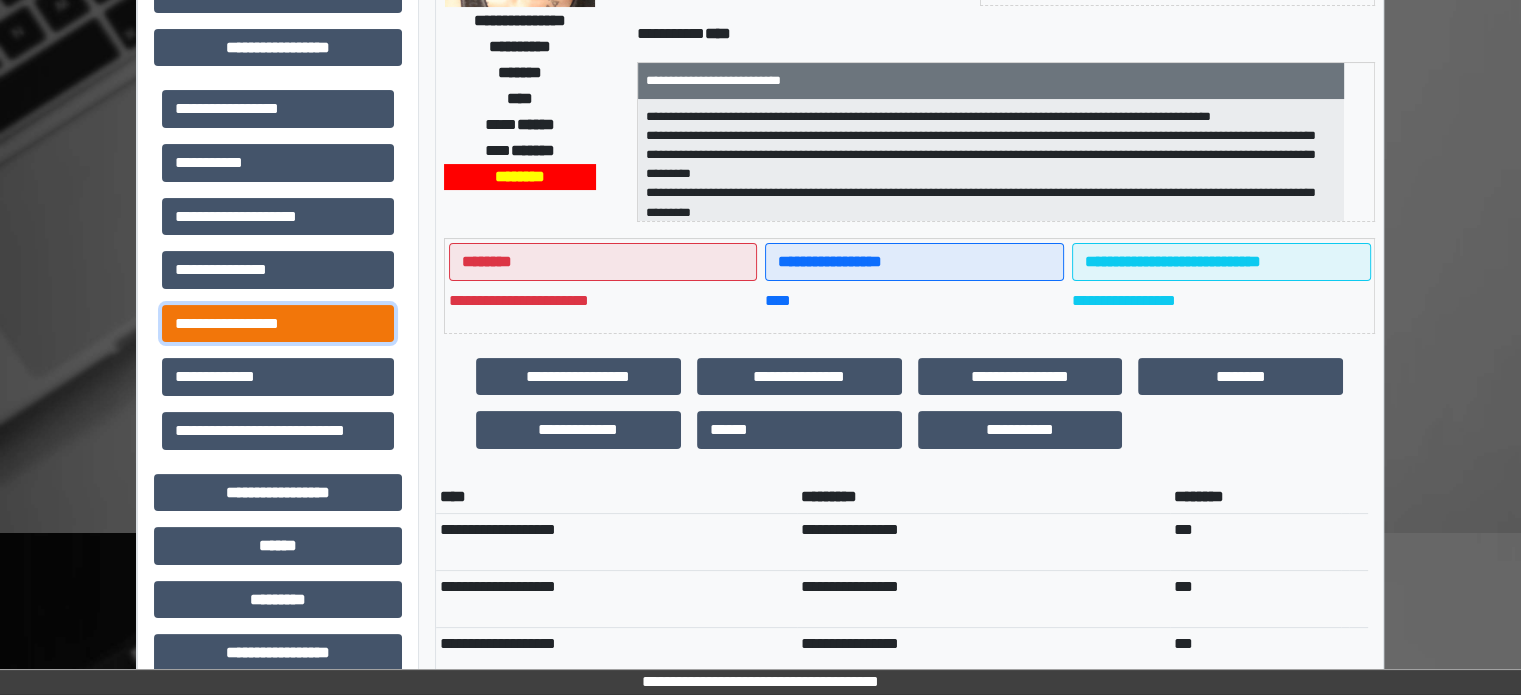 click on "**********" at bounding box center (278, 324) 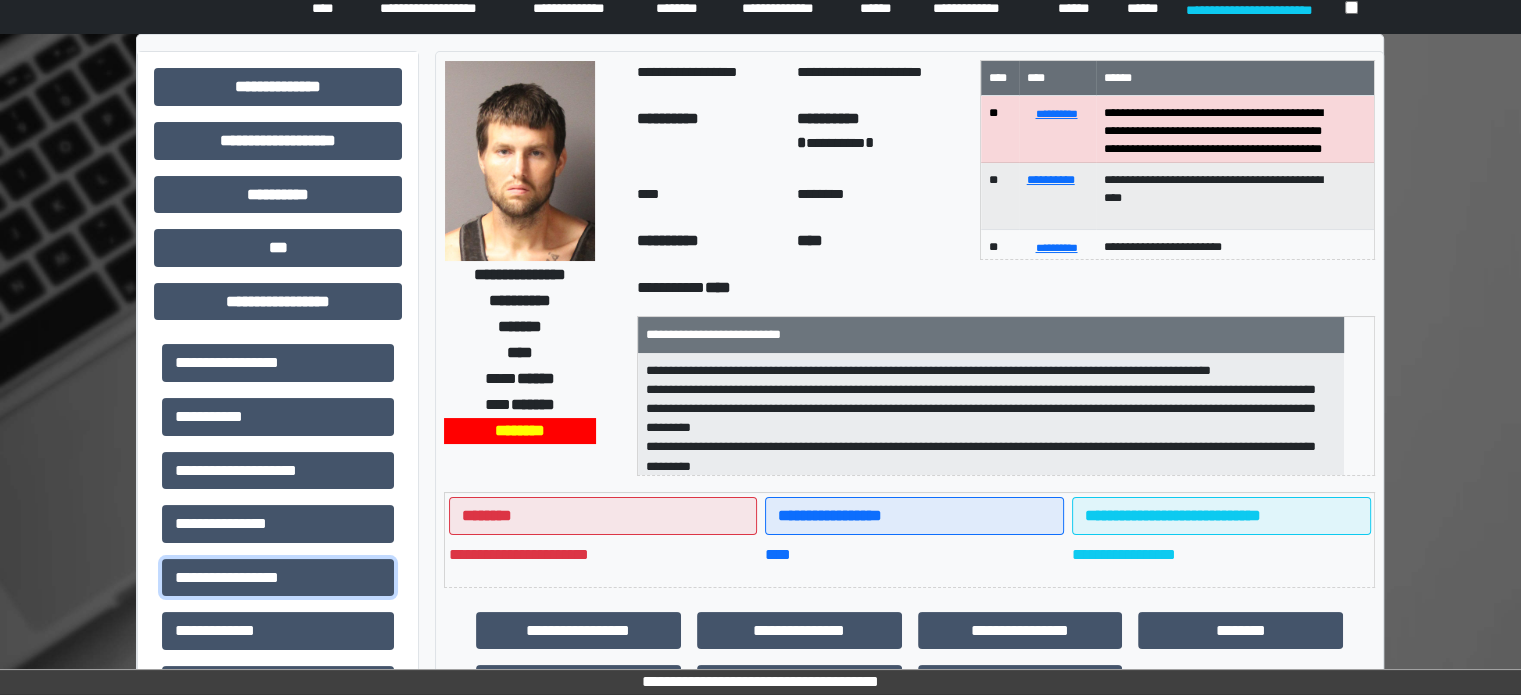 scroll, scrollTop: 0, scrollLeft: 0, axis: both 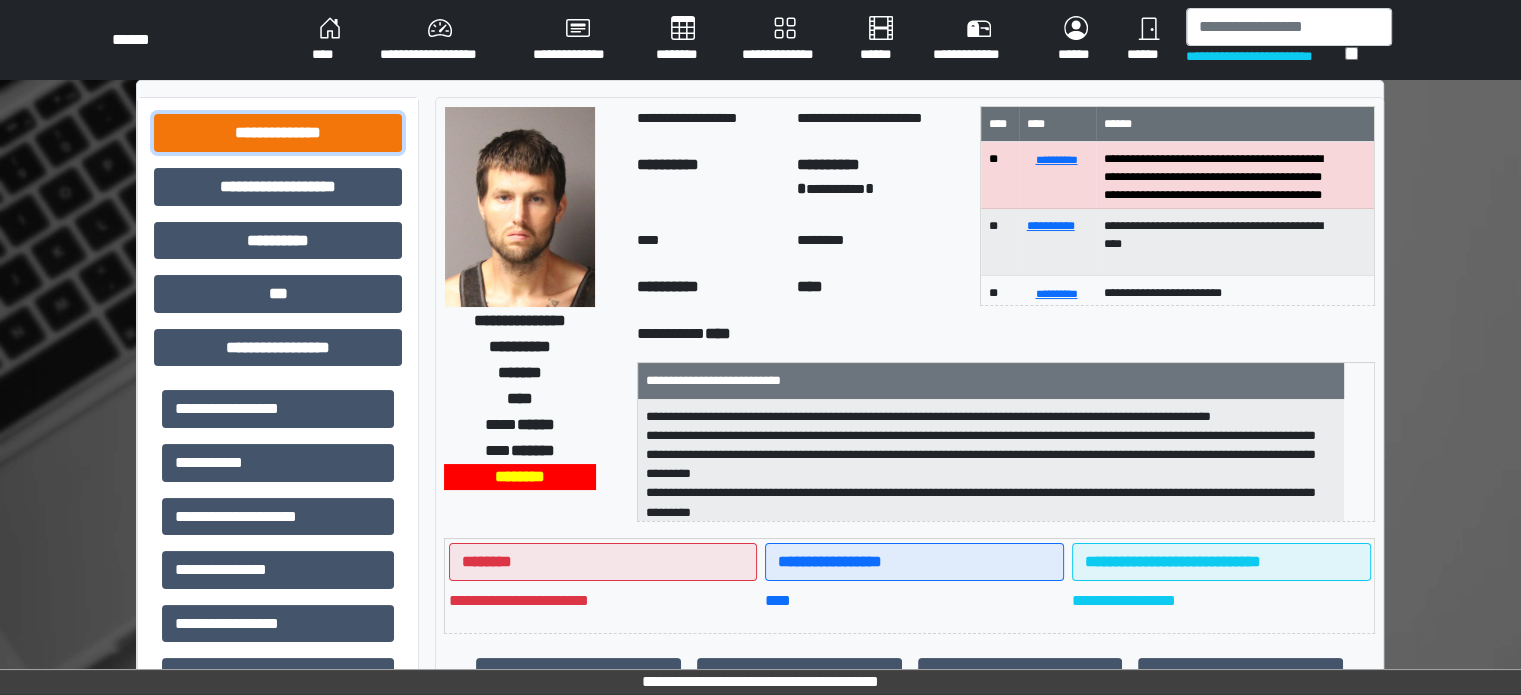 click on "**********" at bounding box center [278, 133] 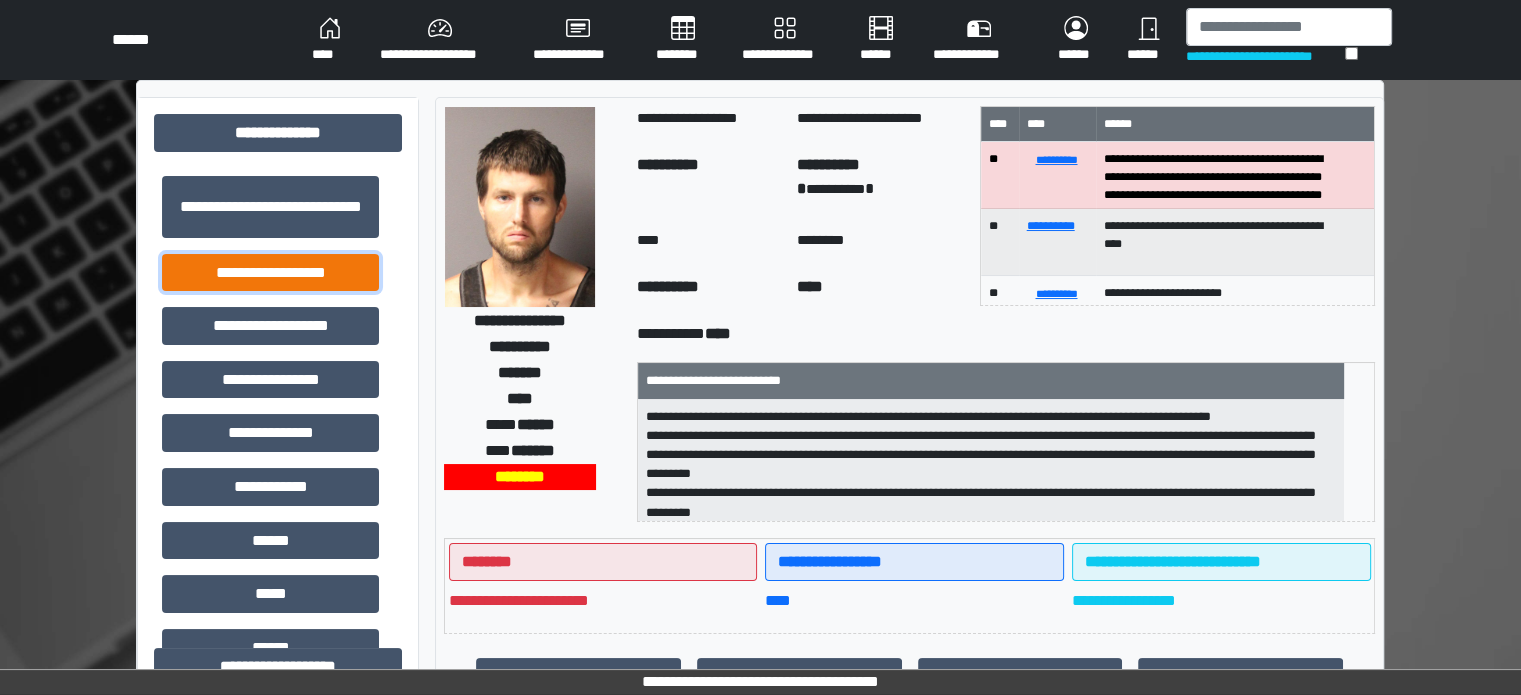 click on "**********" at bounding box center (270, 273) 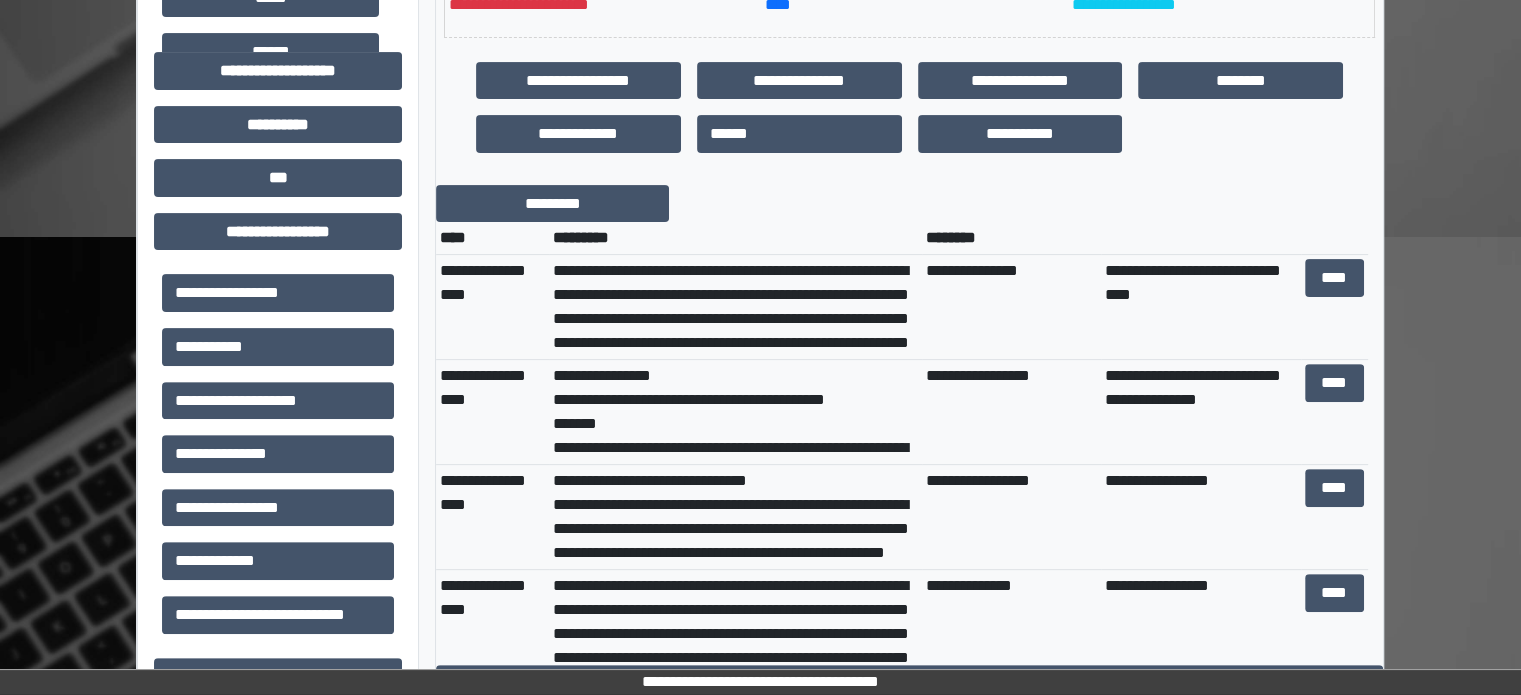 scroll, scrollTop: 600, scrollLeft: 0, axis: vertical 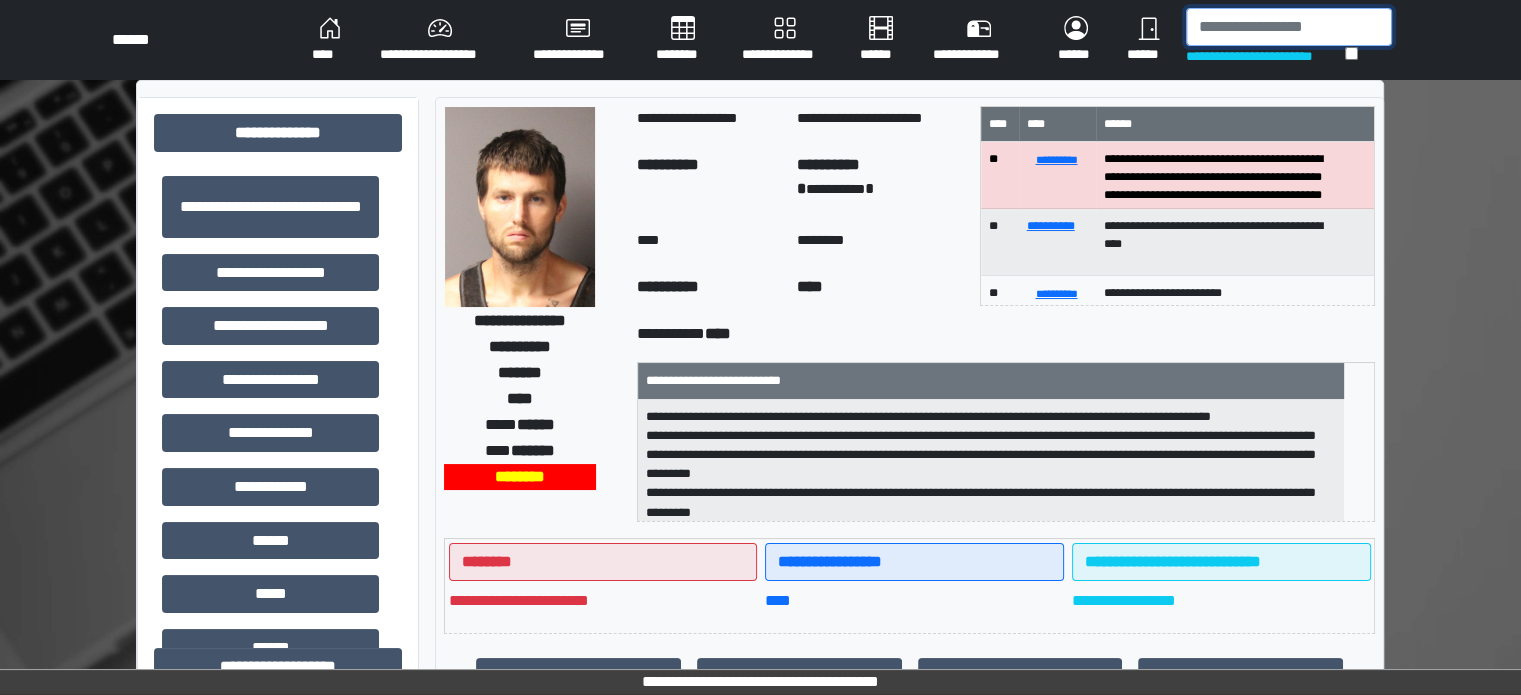 click at bounding box center [1289, 27] 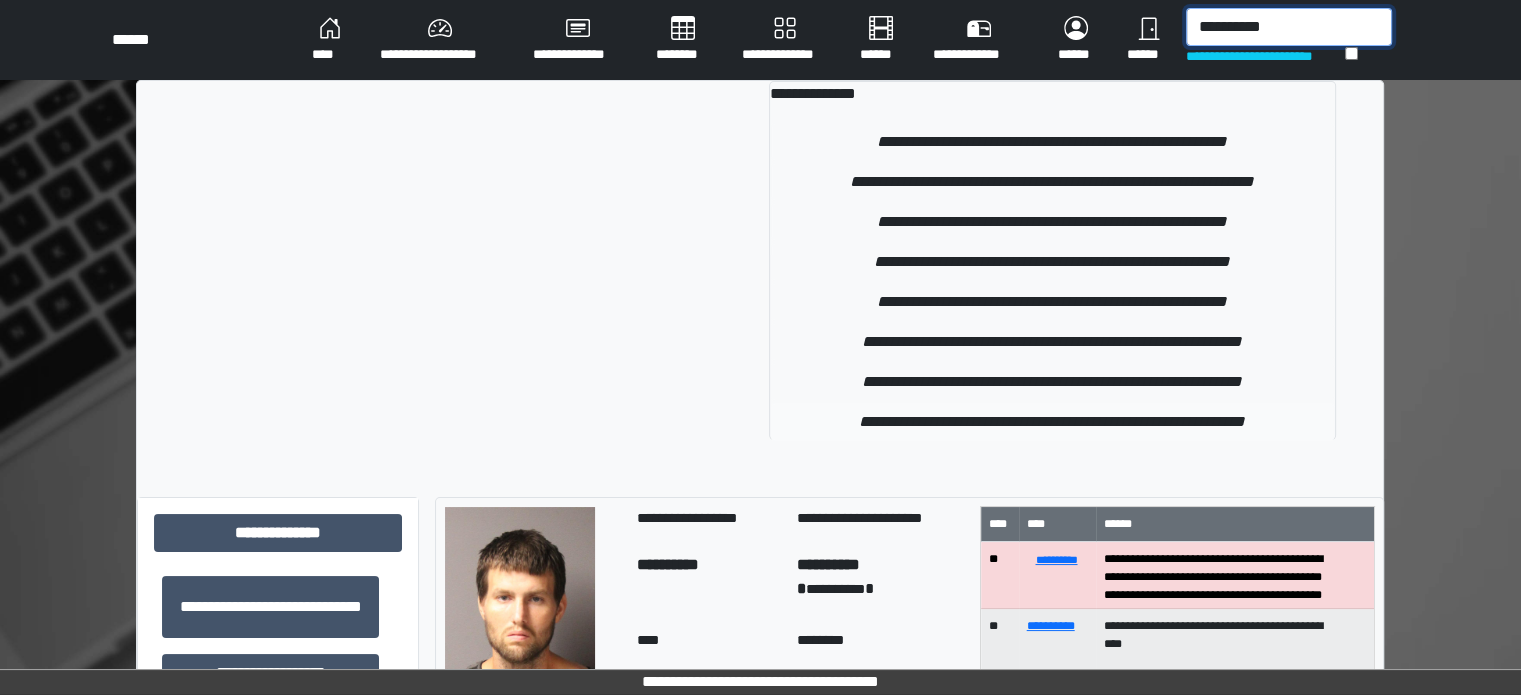 type on "**********" 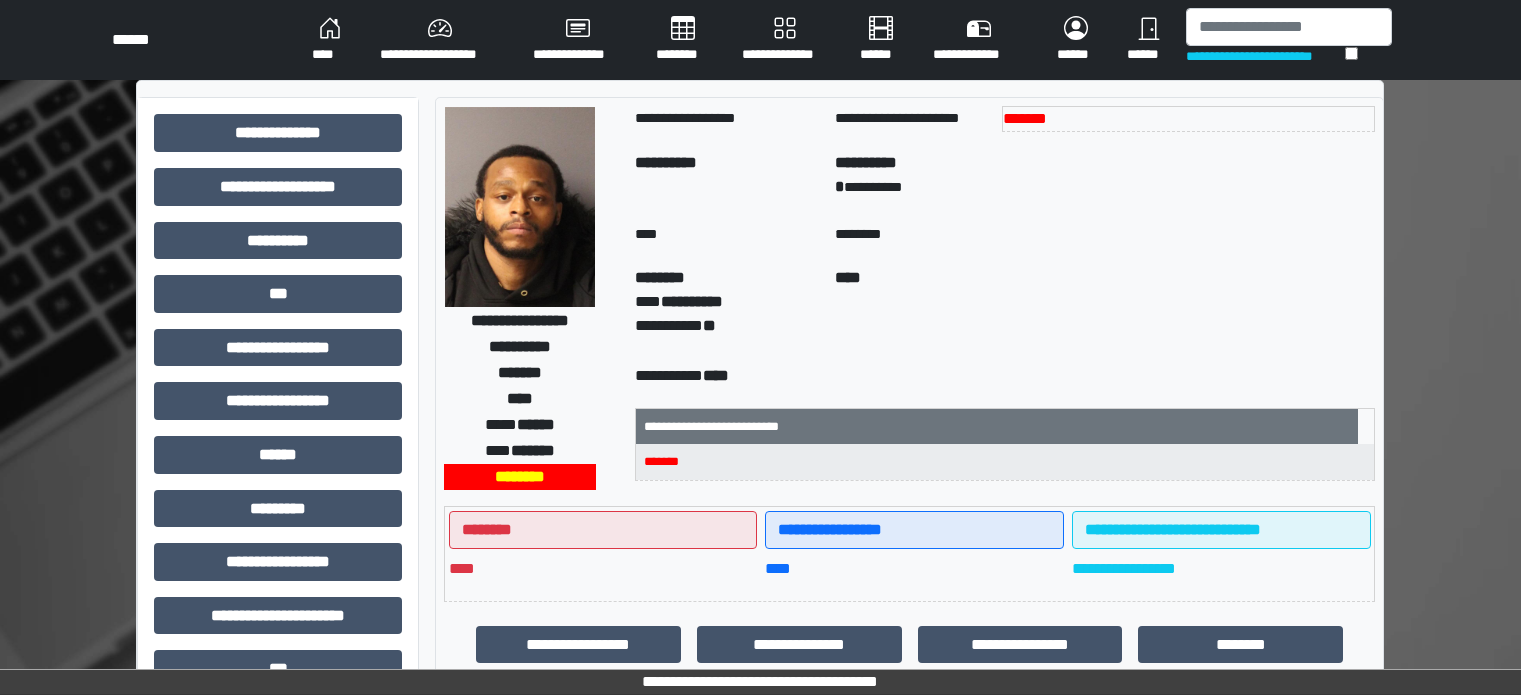 scroll, scrollTop: 0, scrollLeft: 0, axis: both 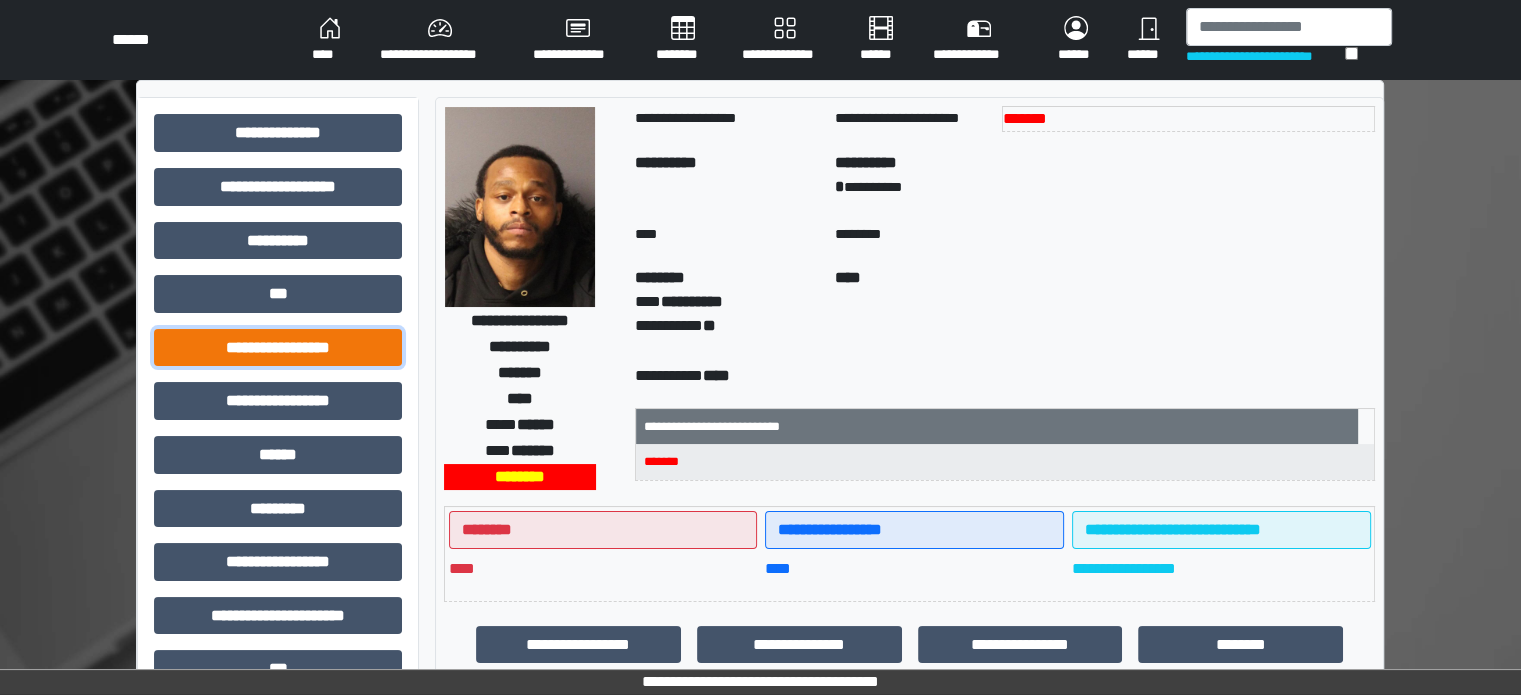 click on "**********" at bounding box center (278, 348) 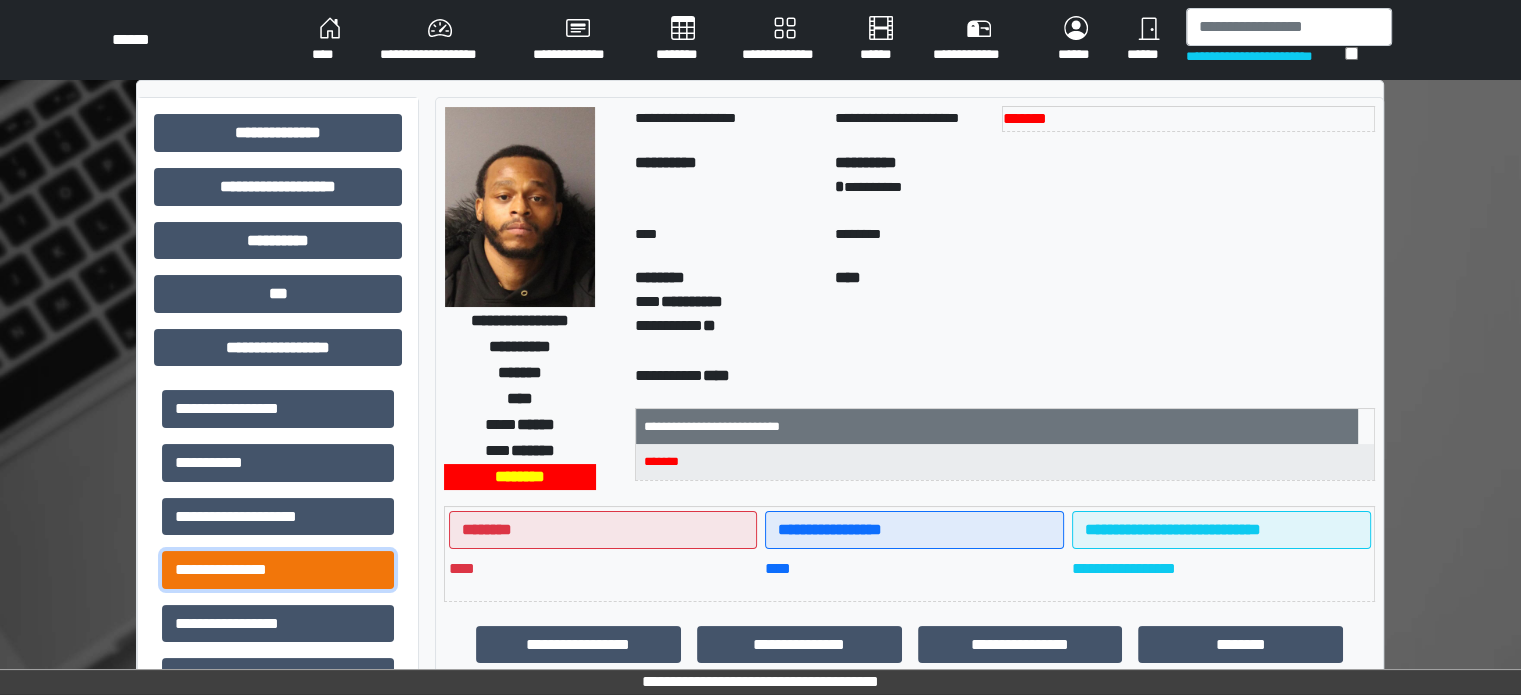 click on "**********" at bounding box center [278, 570] 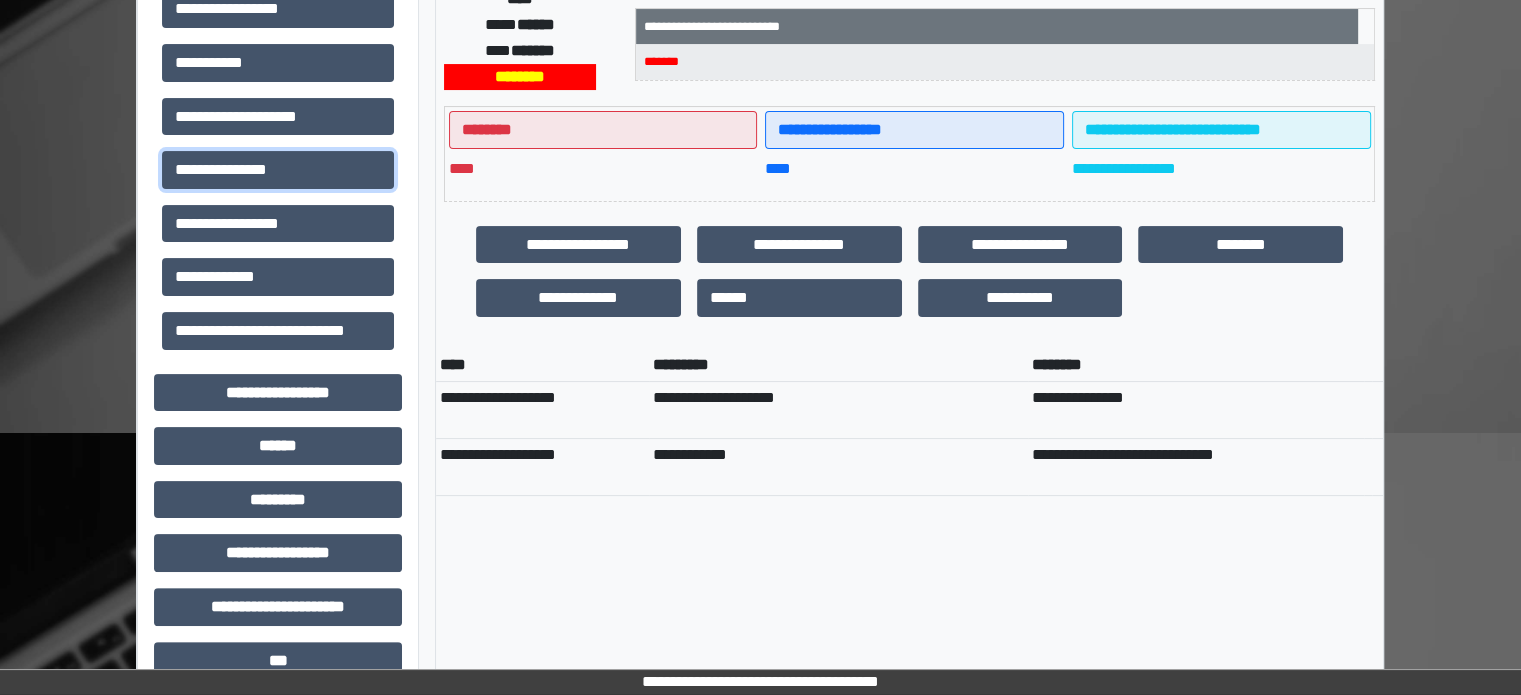 scroll, scrollTop: 0, scrollLeft: 0, axis: both 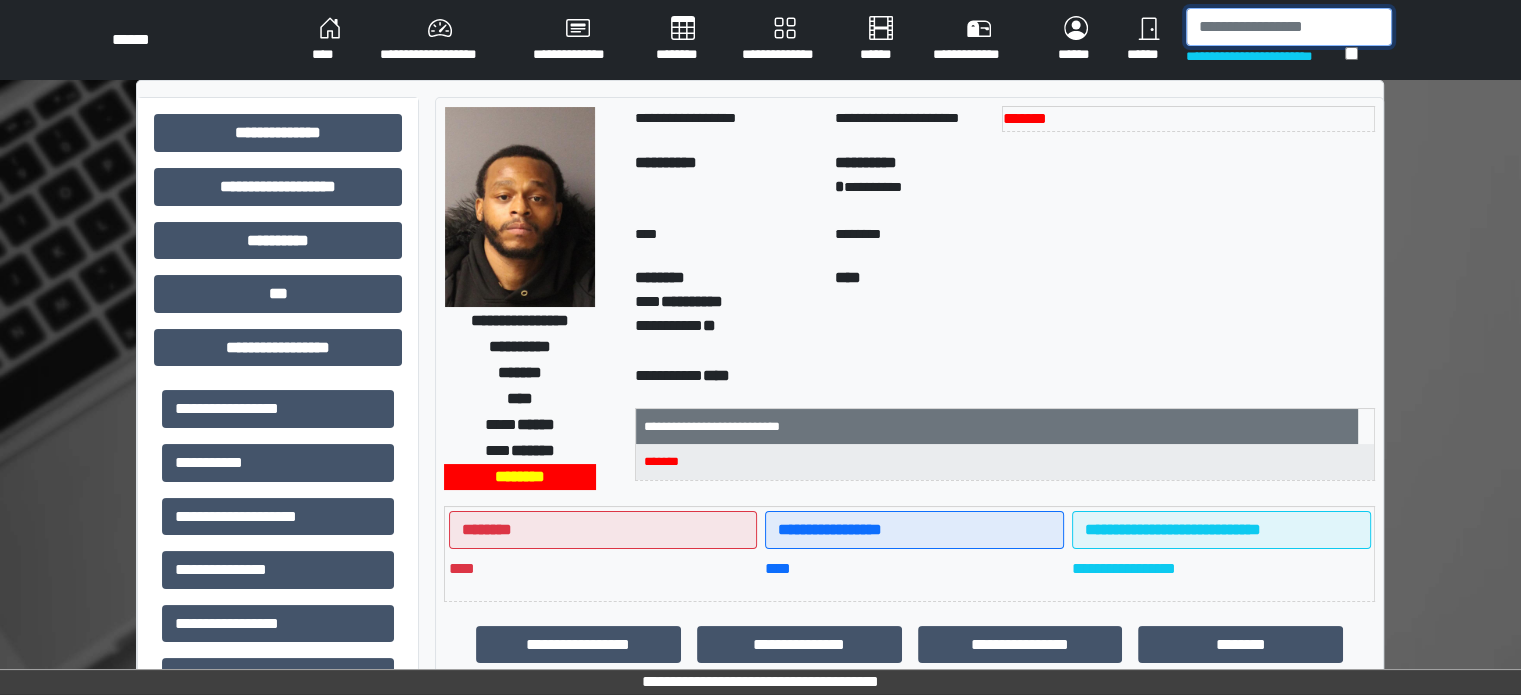 click at bounding box center [1289, 27] 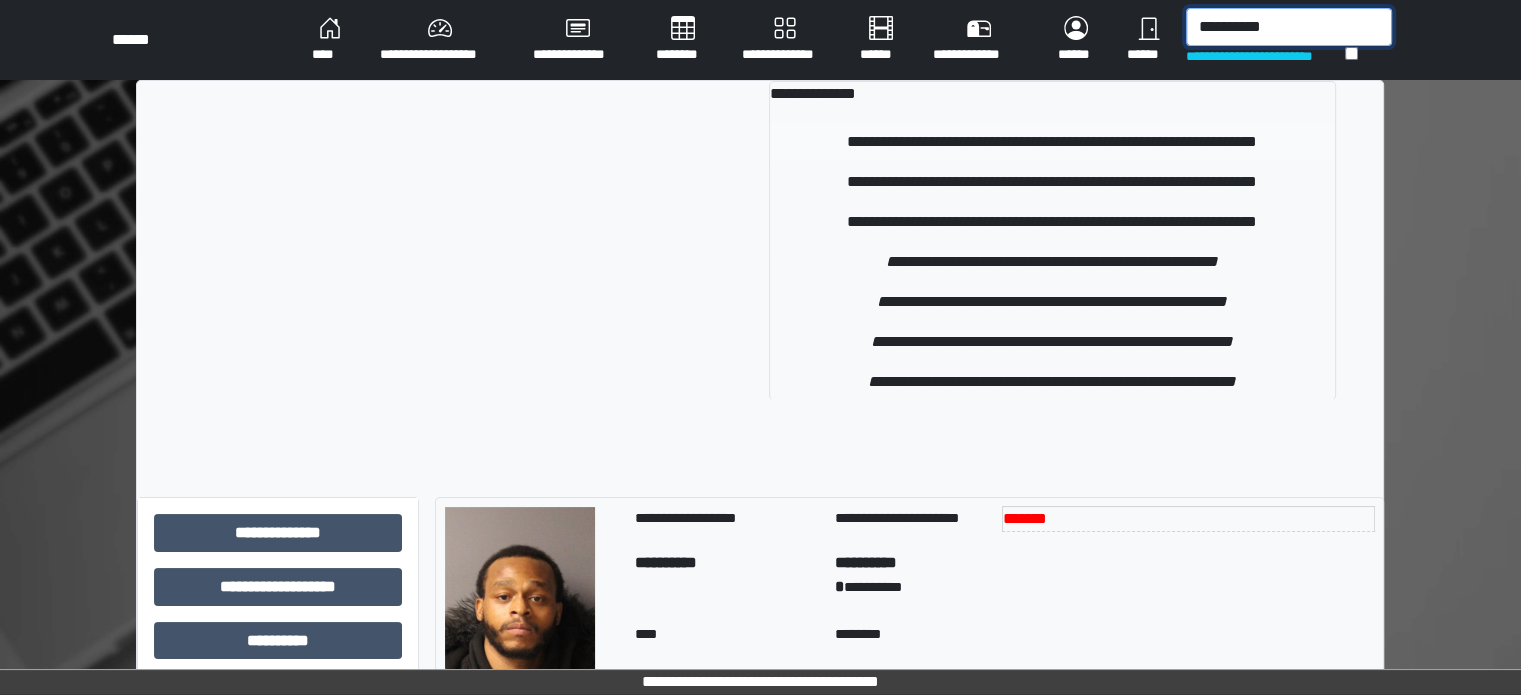 type on "**********" 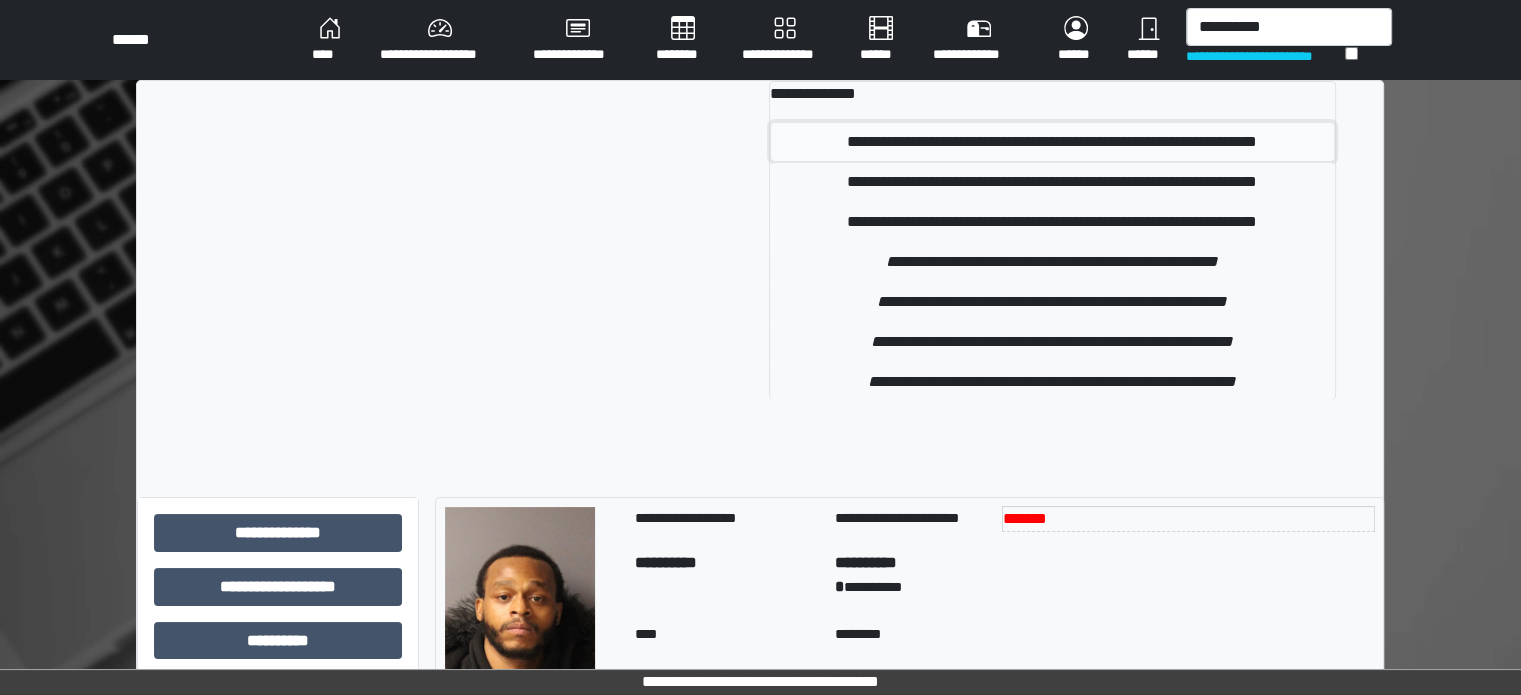 click on "**********" at bounding box center (1052, 142) 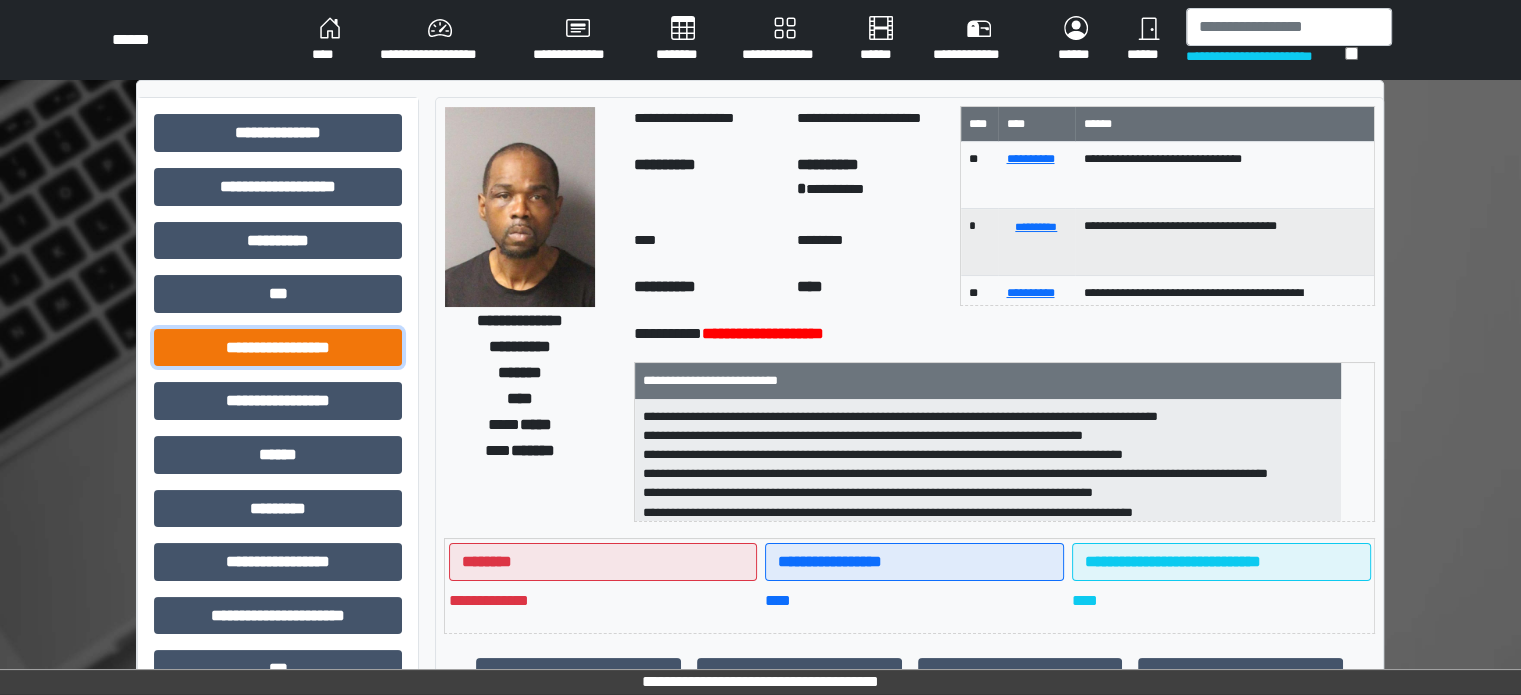 click on "**********" at bounding box center [278, 348] 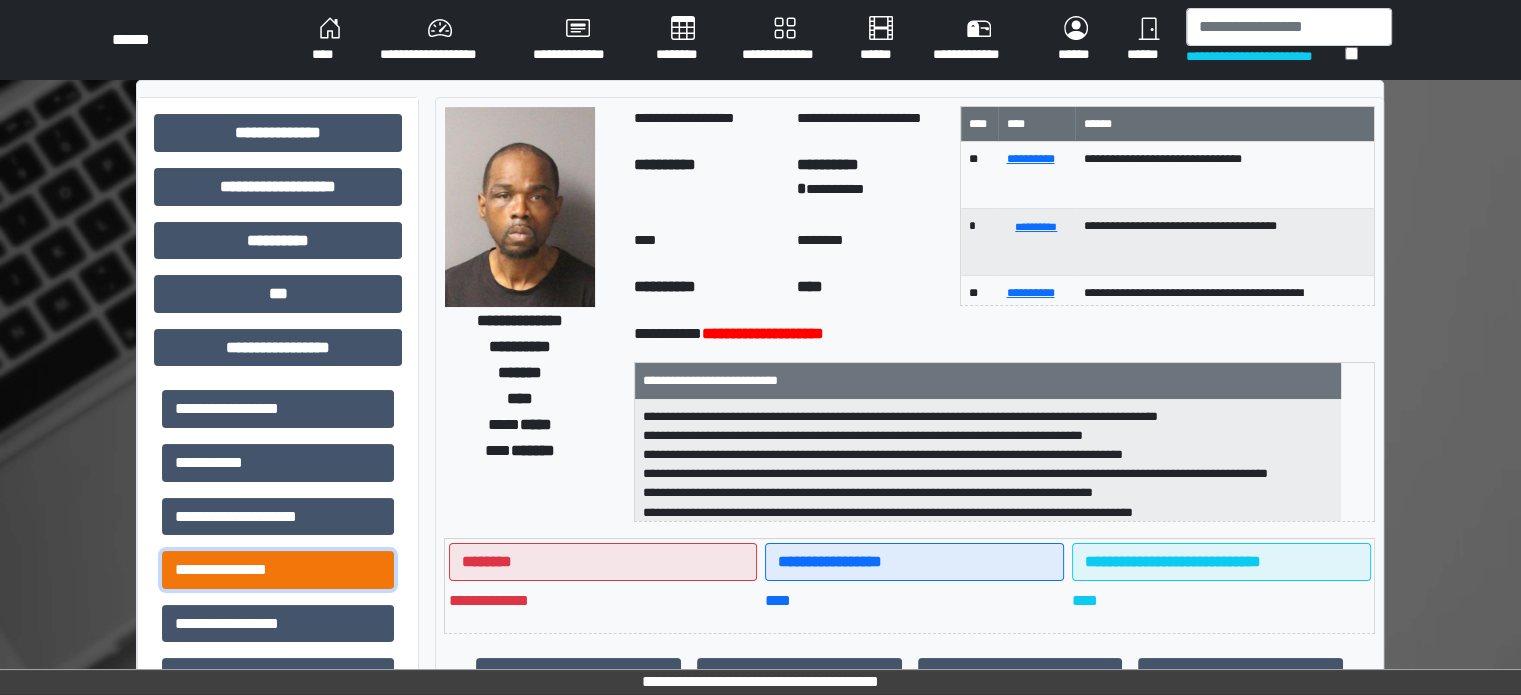 click on "**********" at bounding box center (278, 570) 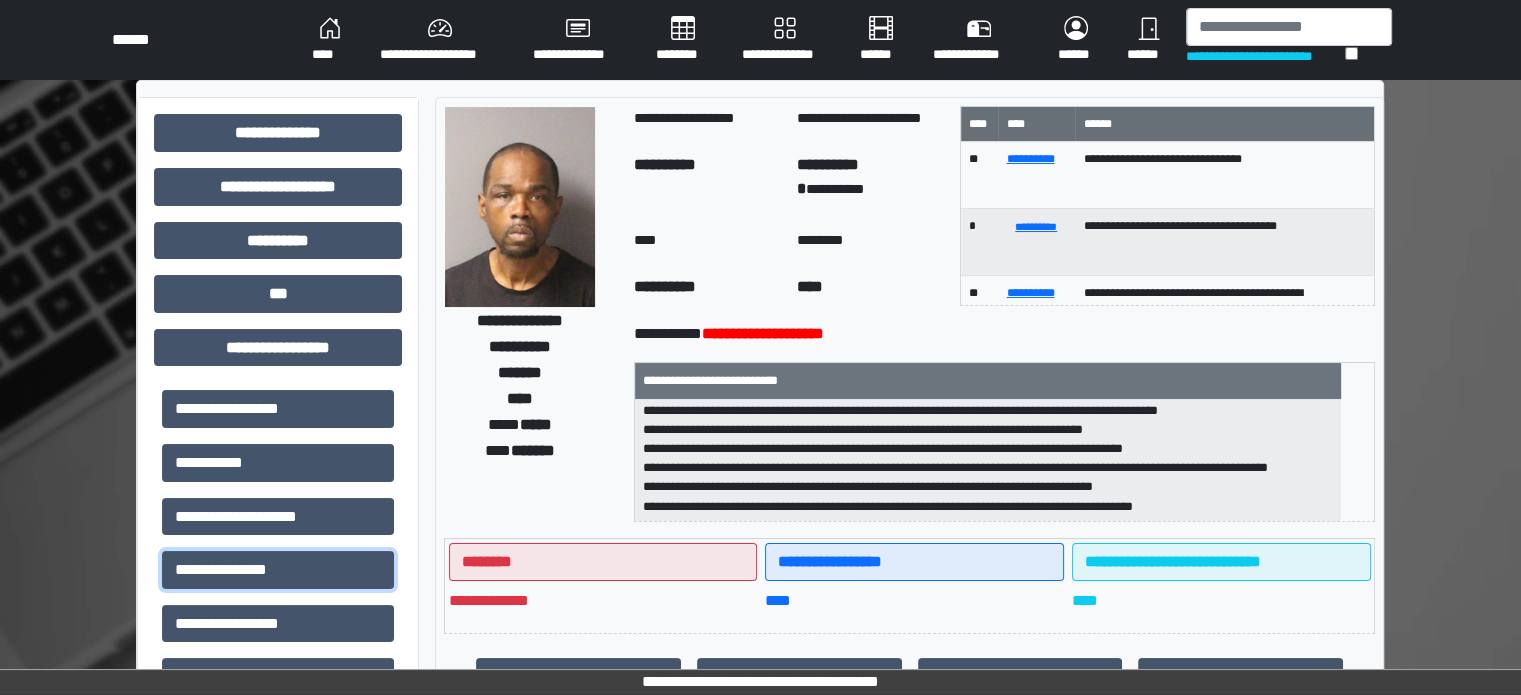 scroll, scrollTop: 25, scrollLeft: 0, axis: vertical 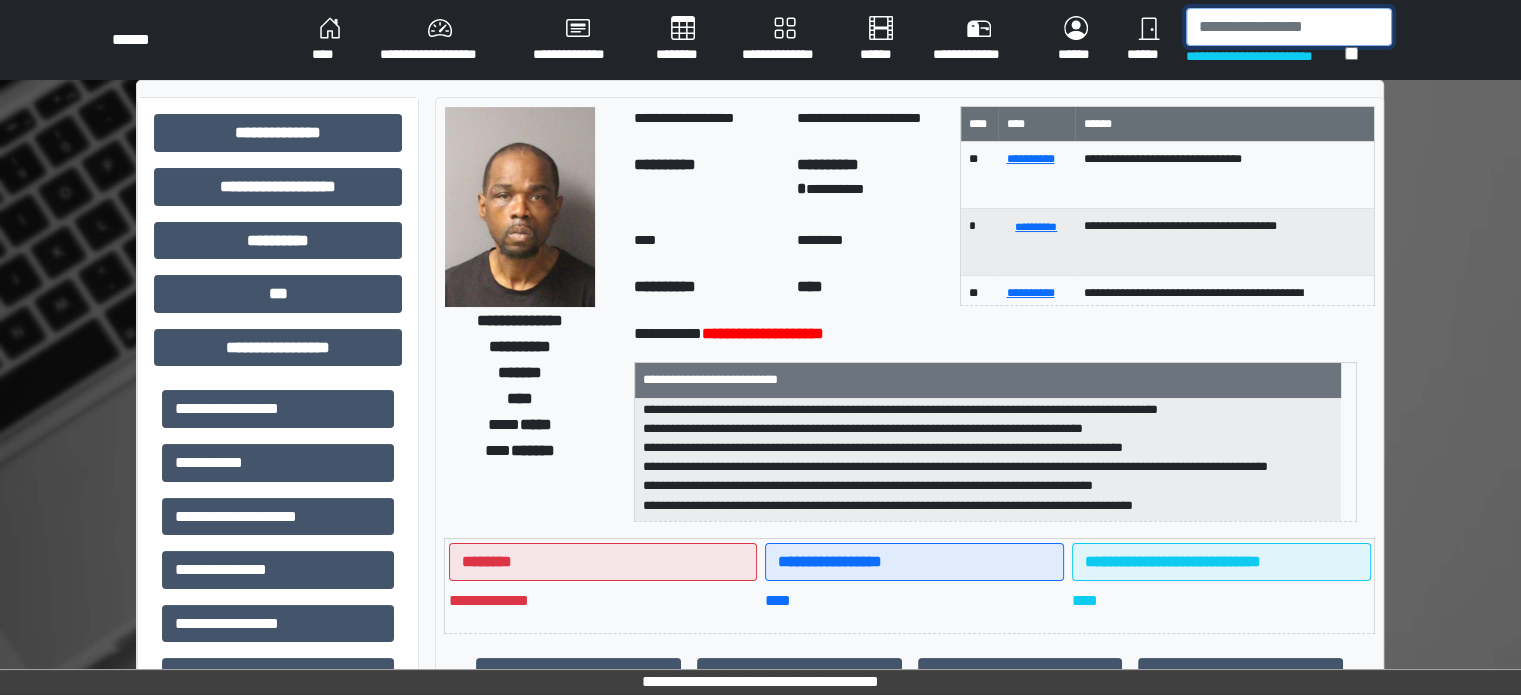 click at bounding box center [1289, 27] 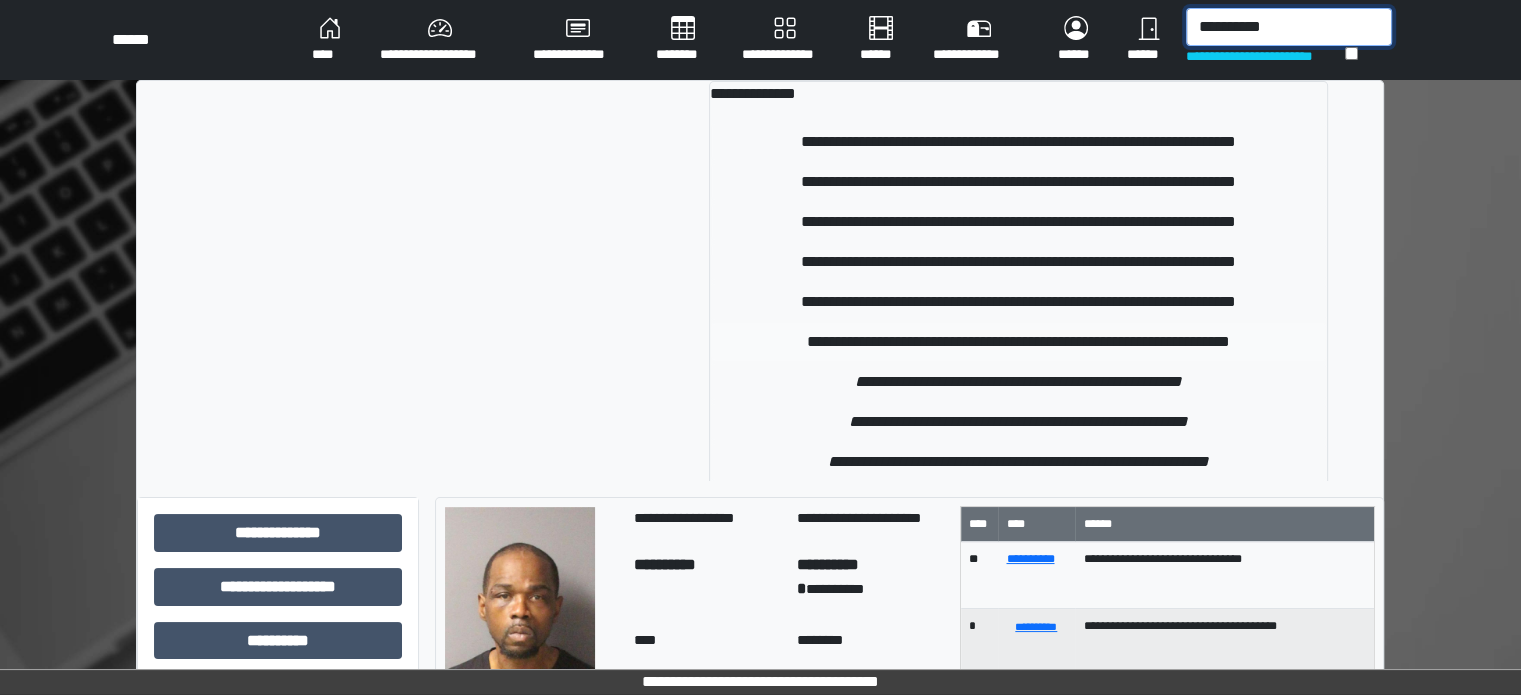 type on "**********" 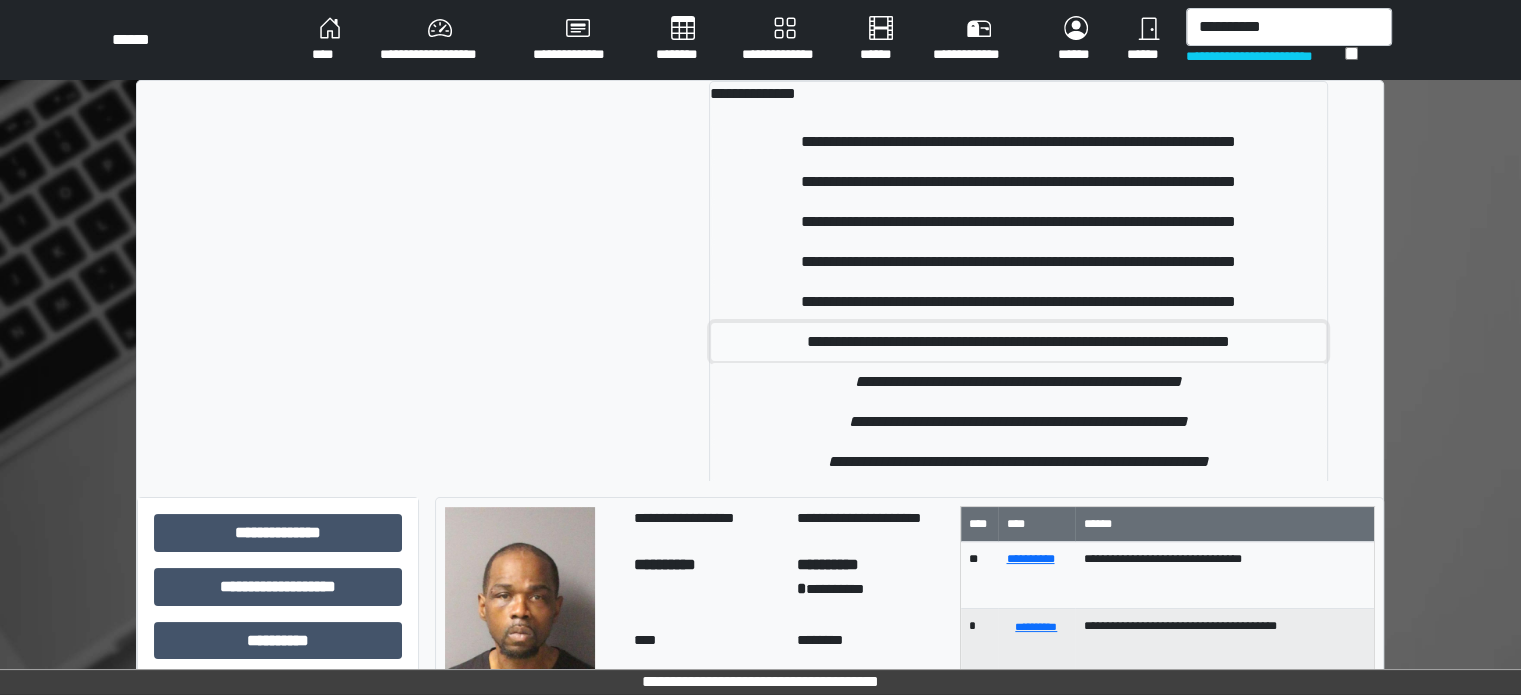 click on "**********" at bounding box center [1019, 342] 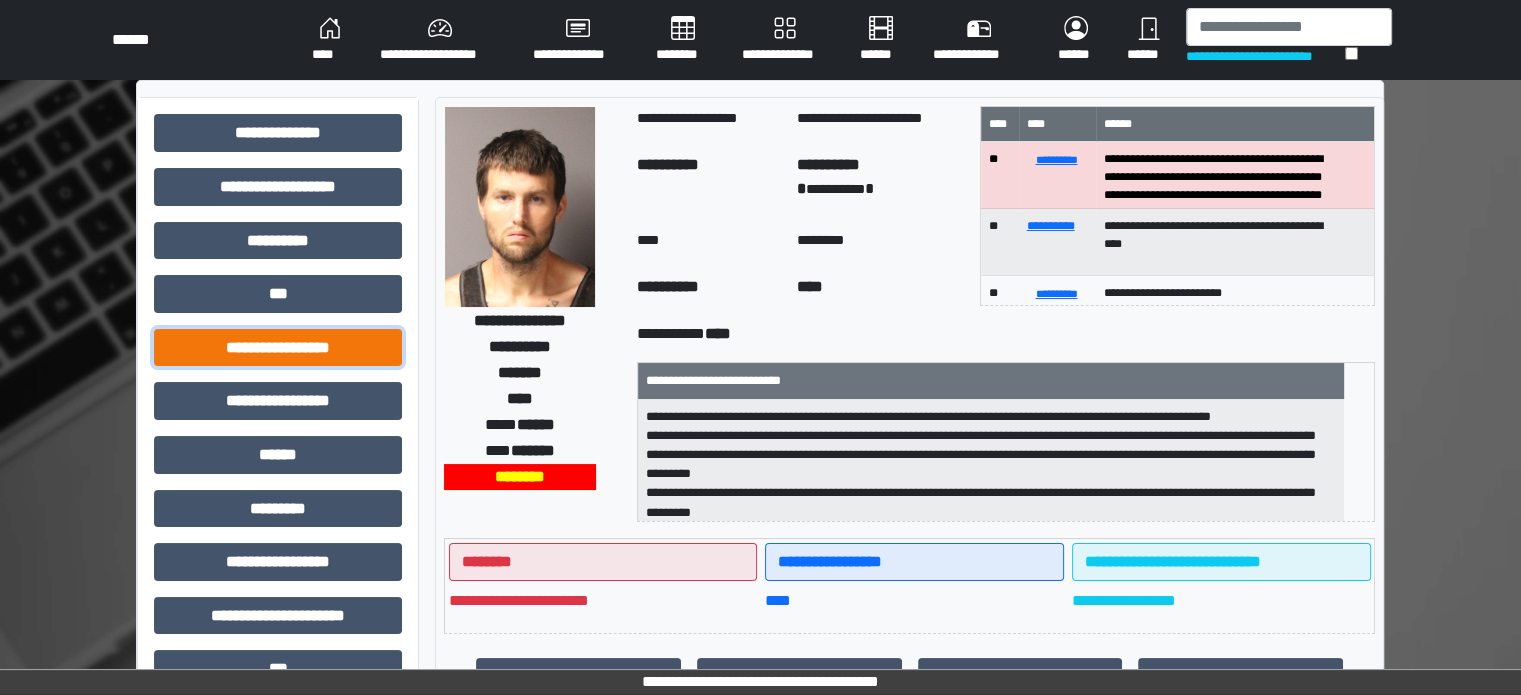 click on "**********" at bounding box center [278, 348] 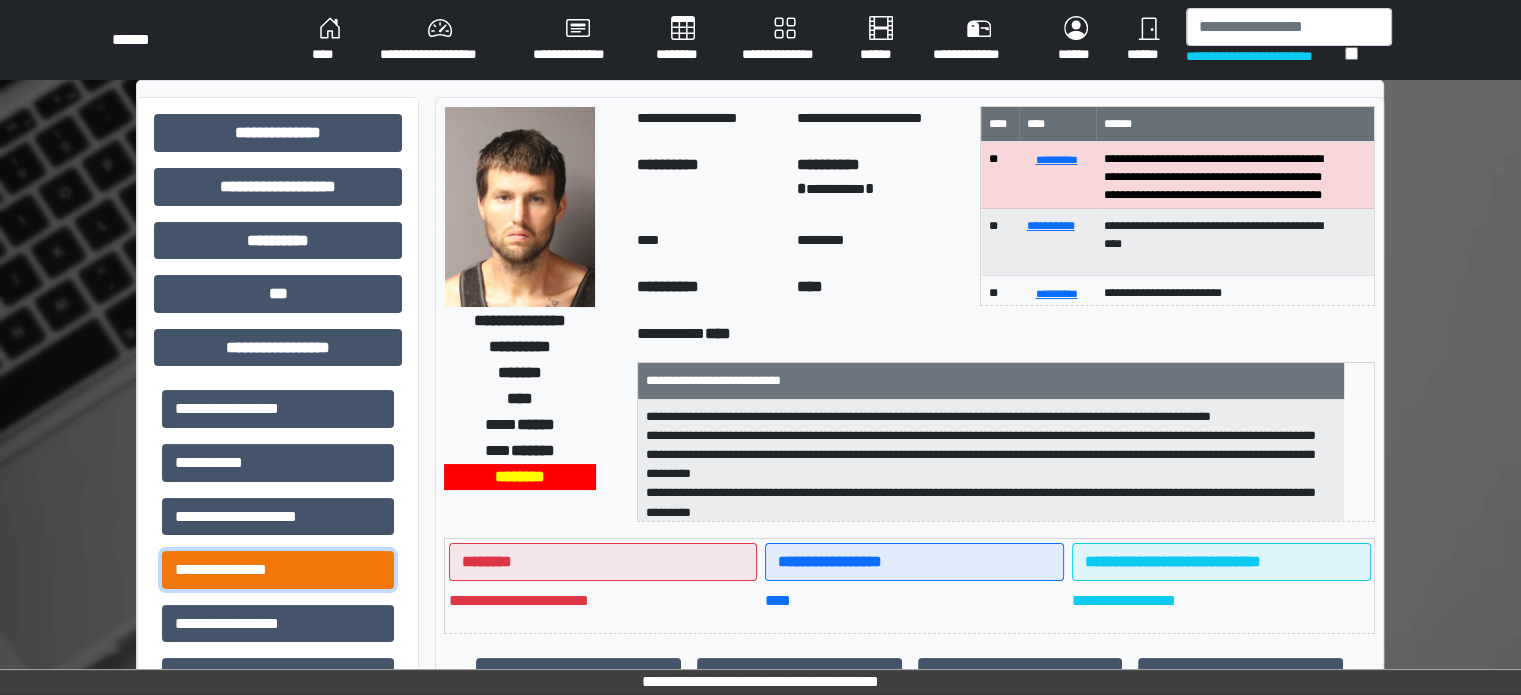 click on "**********" at bounding box center (278, 570) 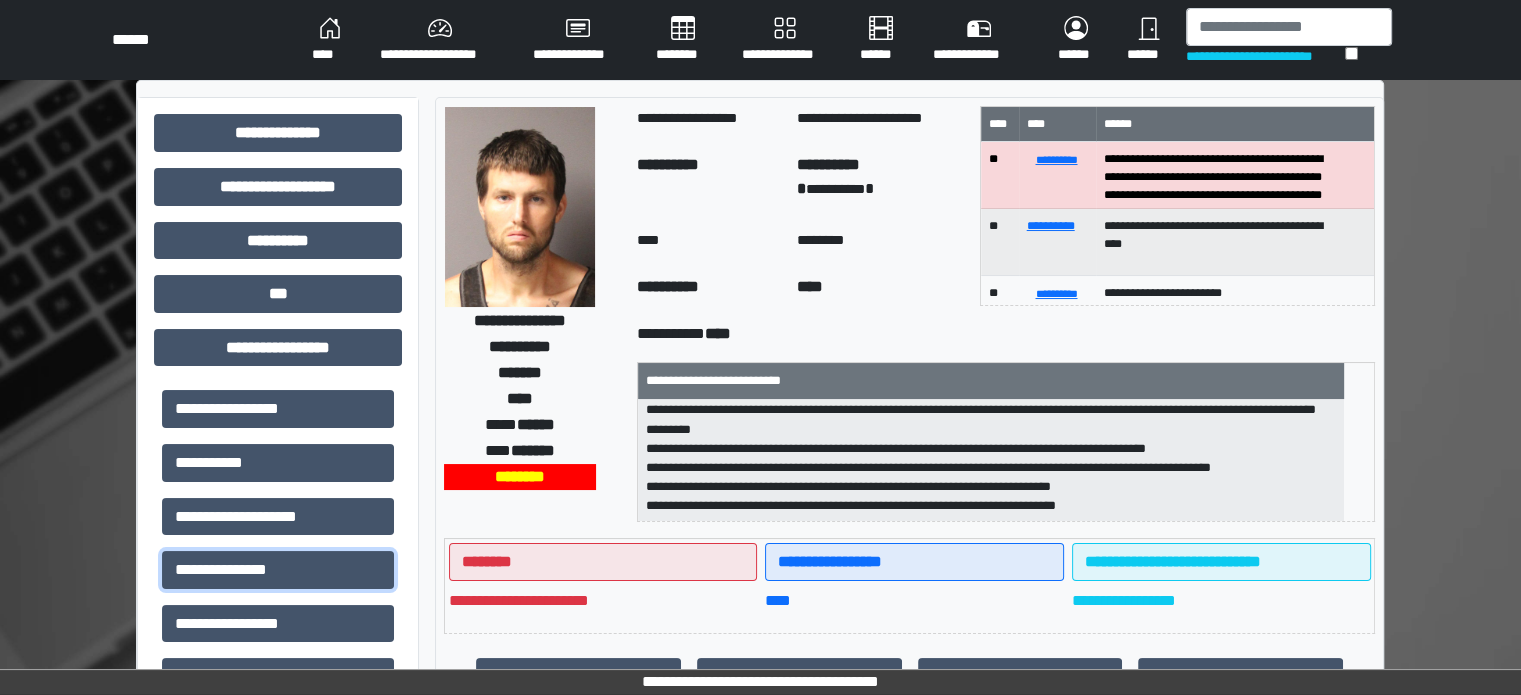 scroll, scrollTop: 102, scrollLeft: 0, axis: vertical 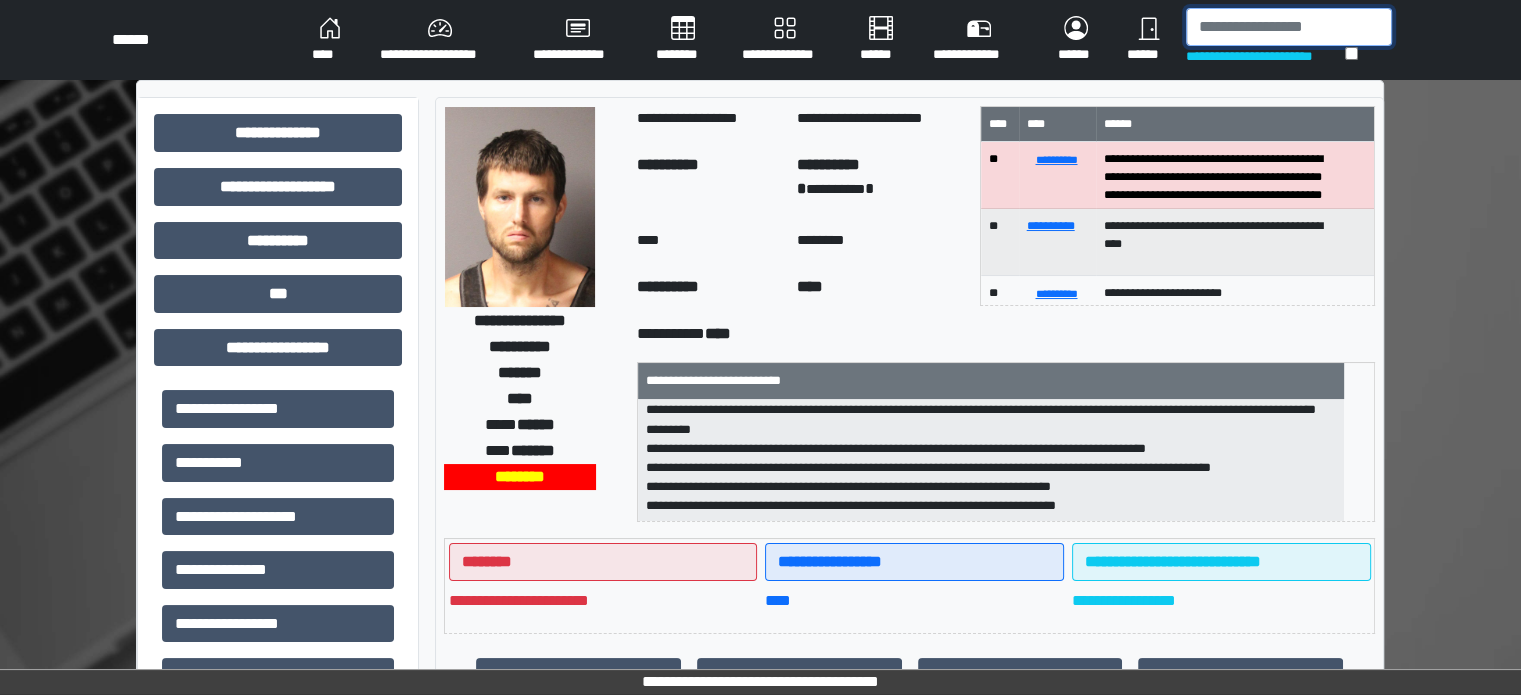 click at bounding box center (1289, 27) 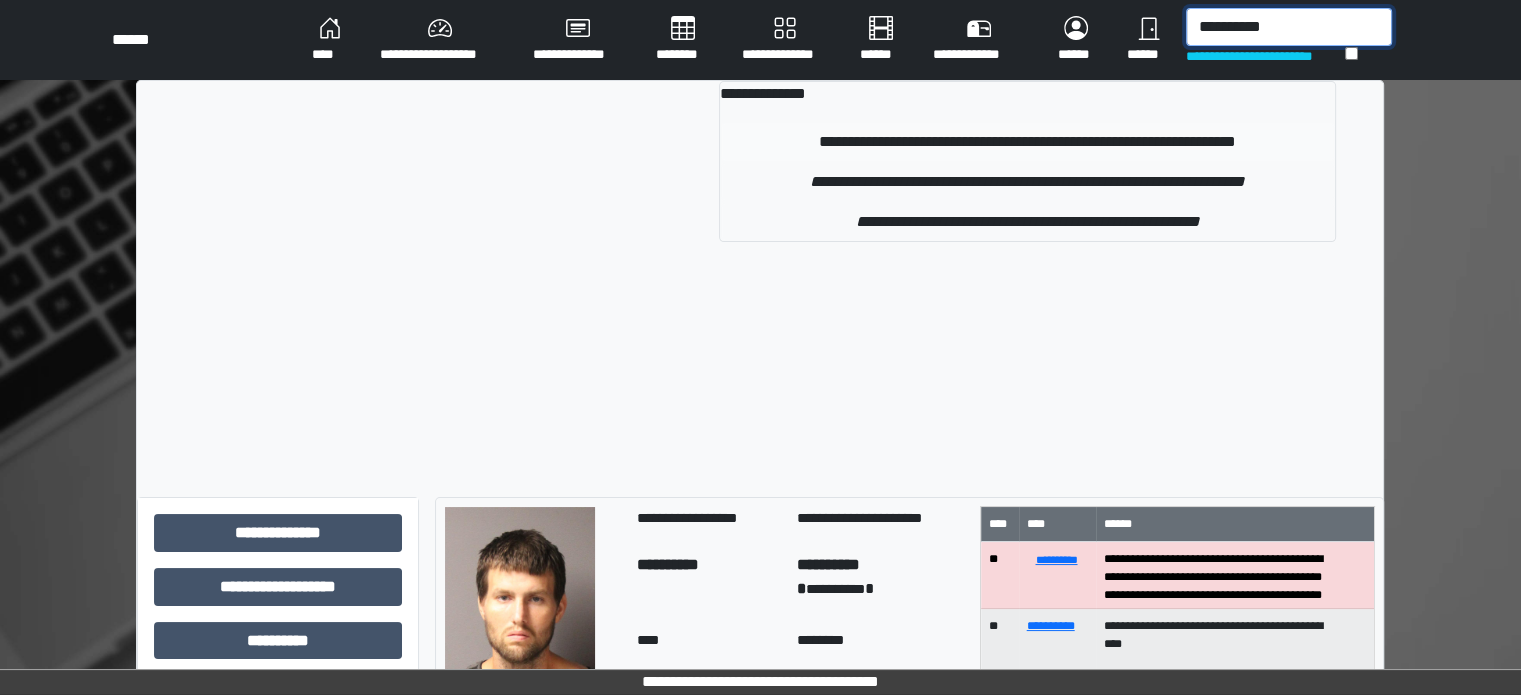 type on "**********" 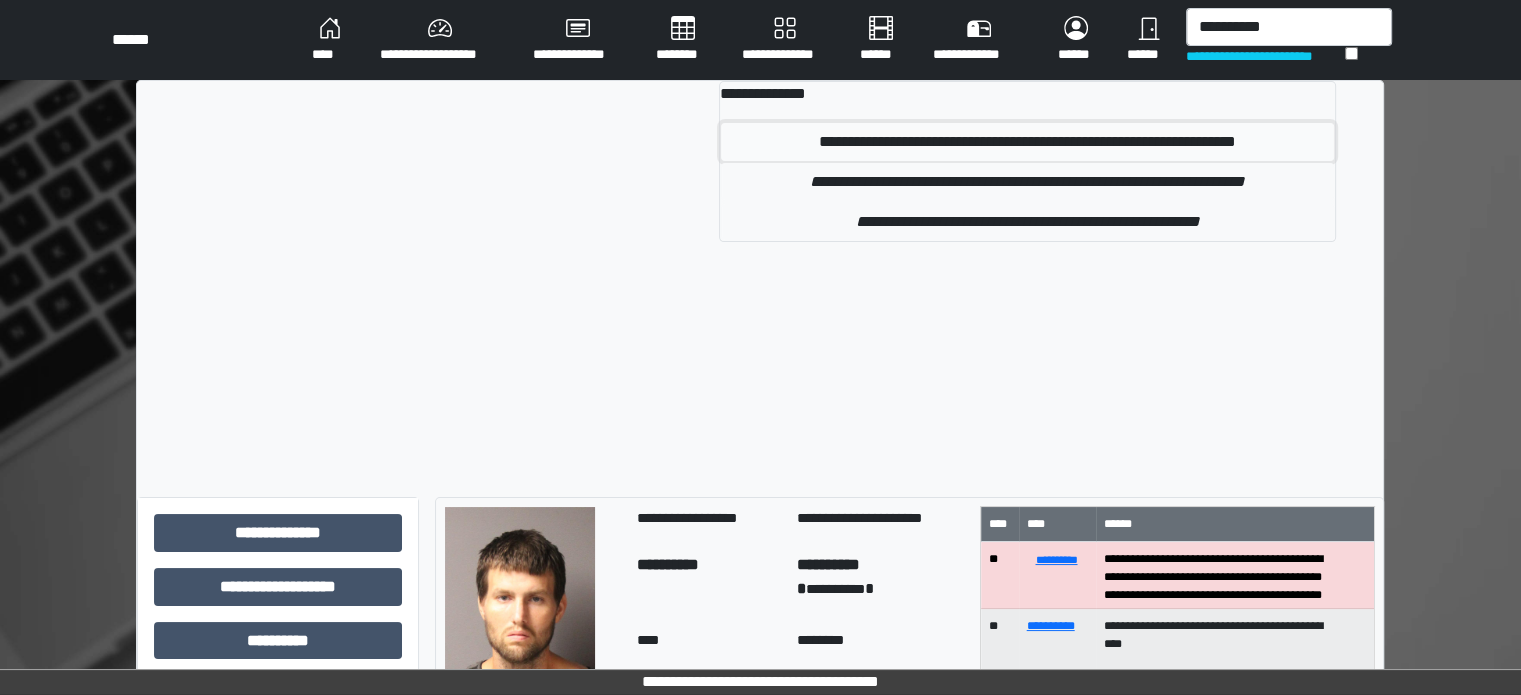 click on "**********" at bounding box center (1027, 142) 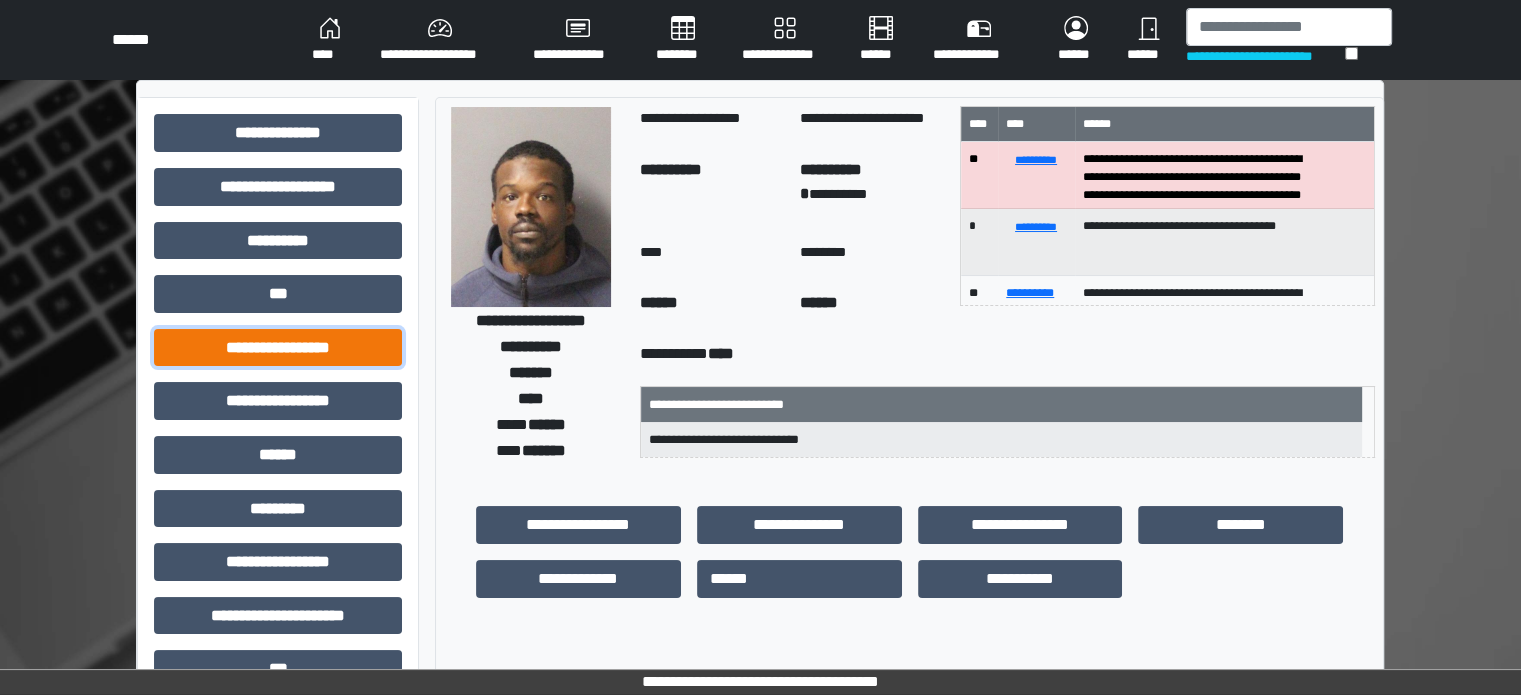click on "**********" at bounding box center (278, 348) 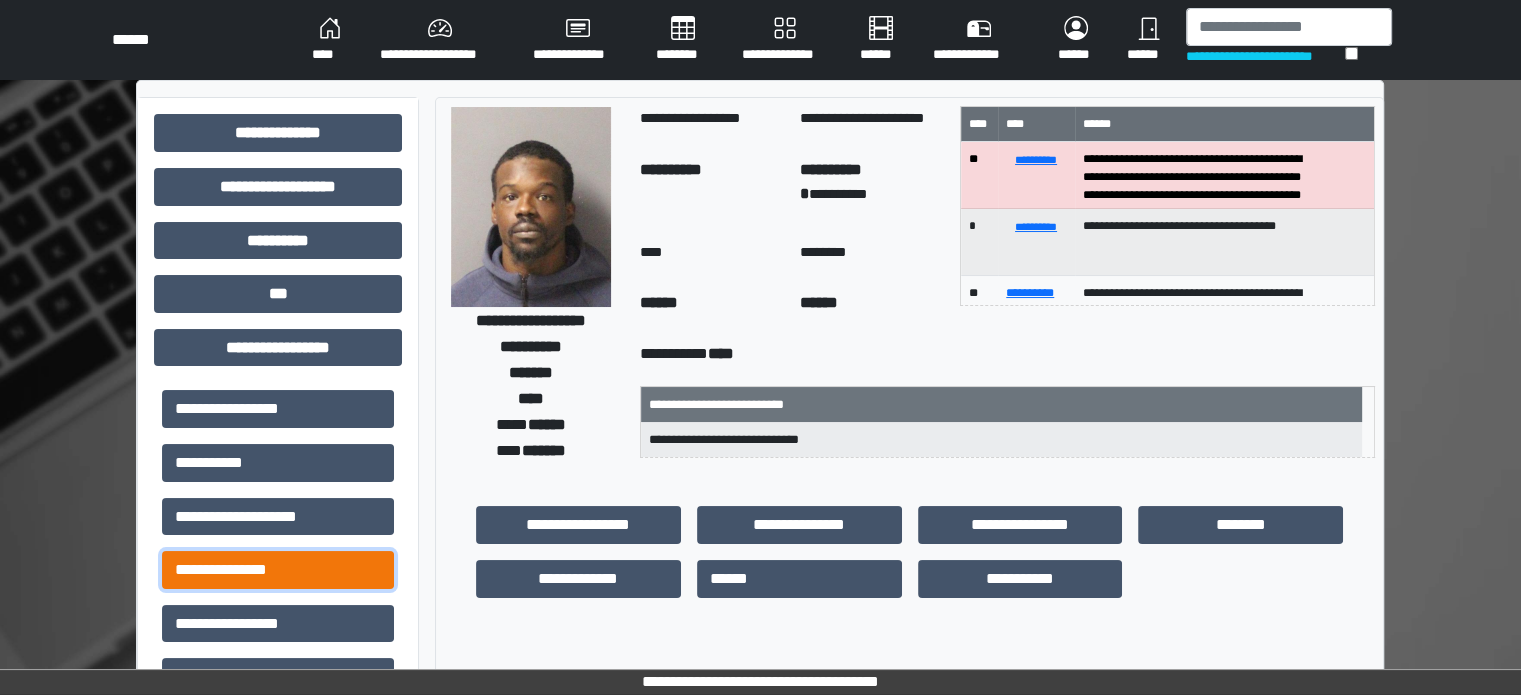 click on "**********" at bounding box center (278, 570) 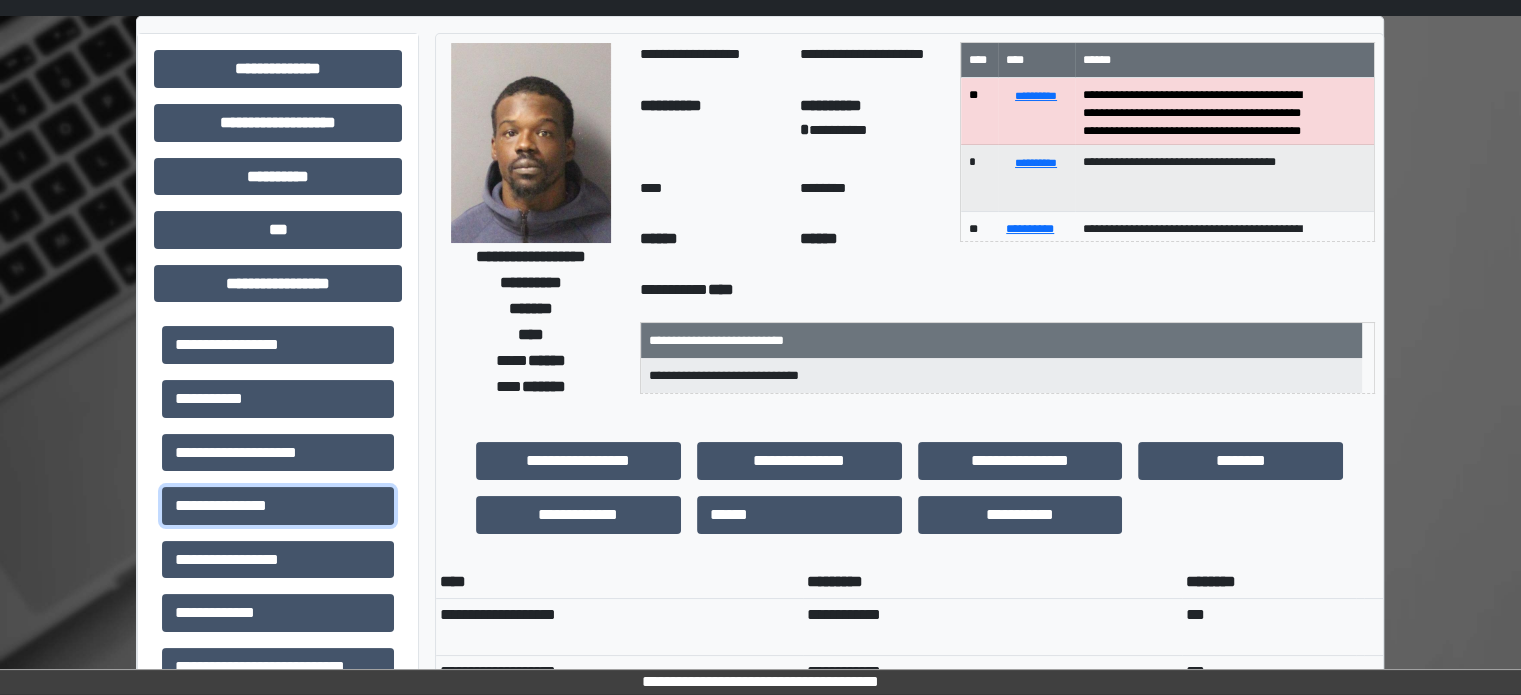 scroll, scrollTop: 0, scrollLeft: 0, axis: both 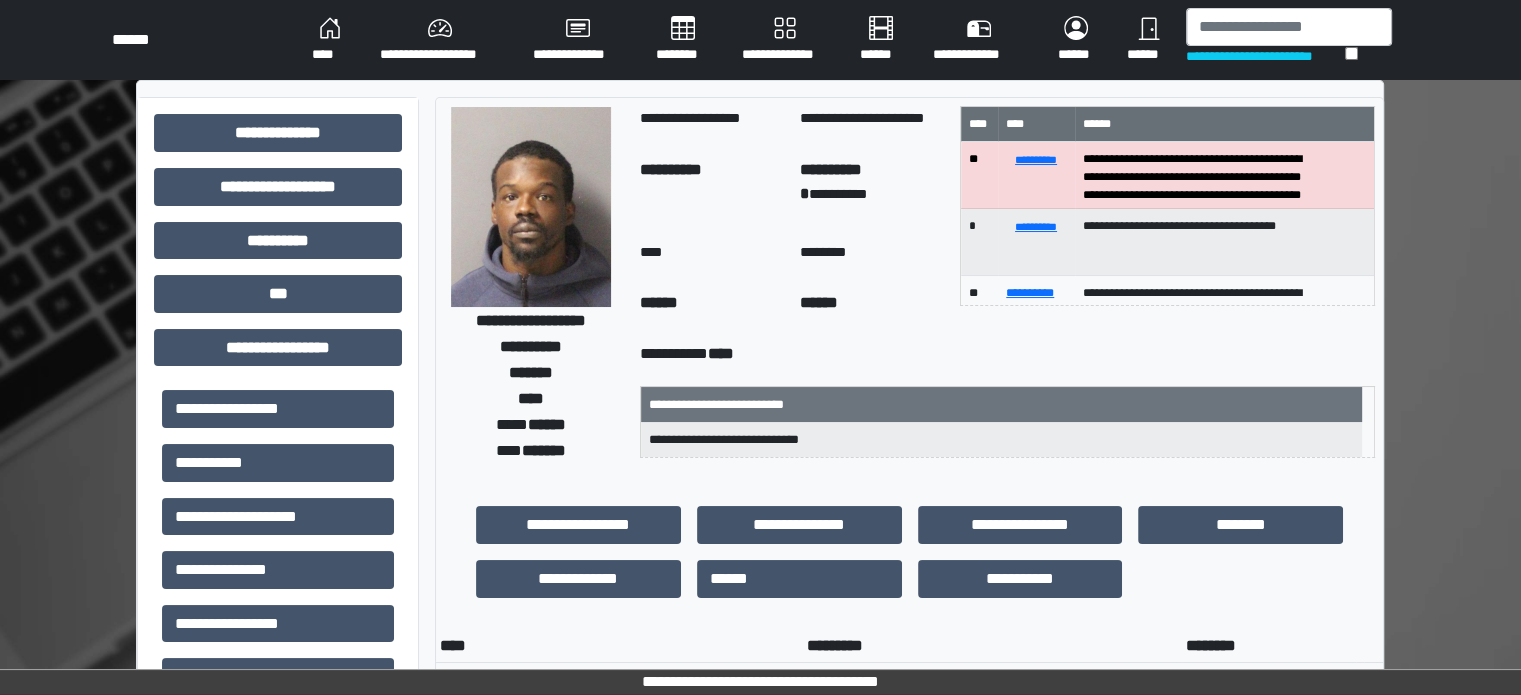 click on "**********" at bounding box center [1265, 56] 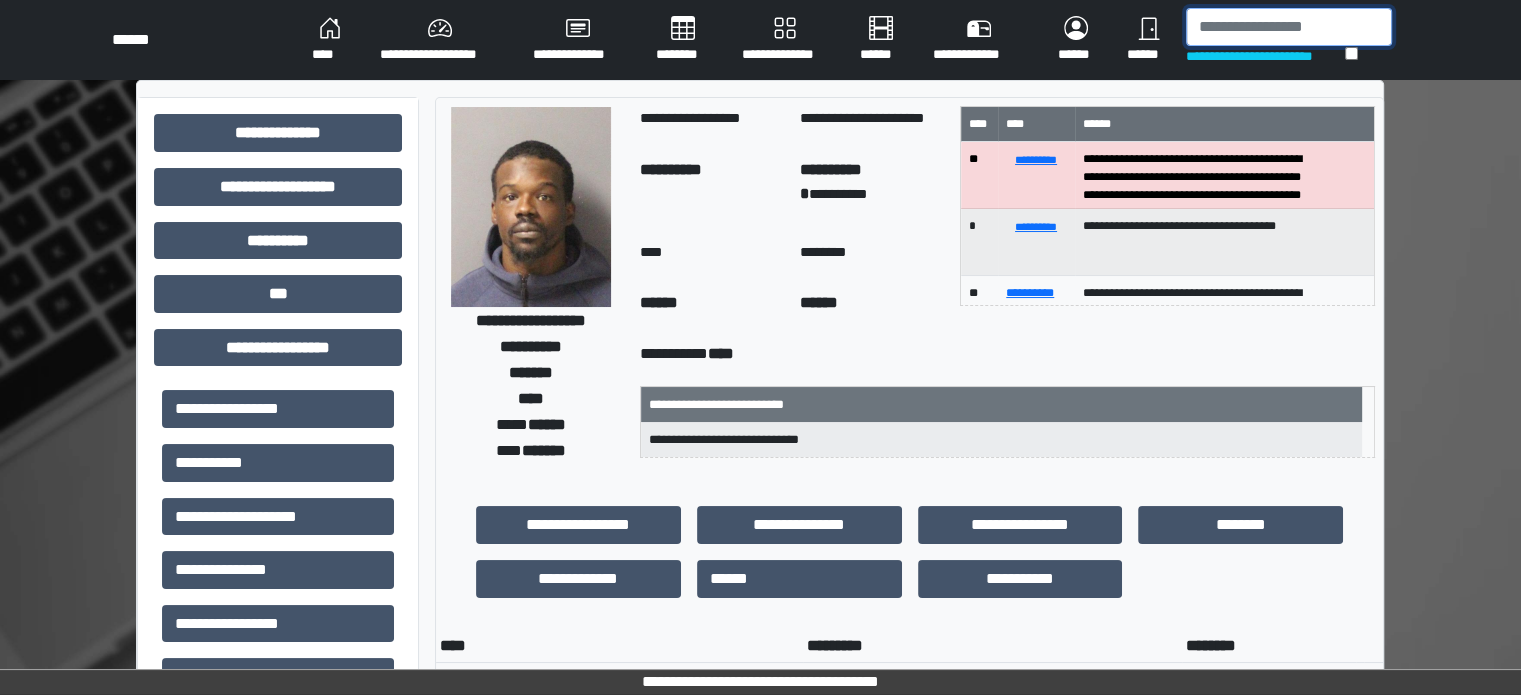 click at bounding box center [1289, 27] 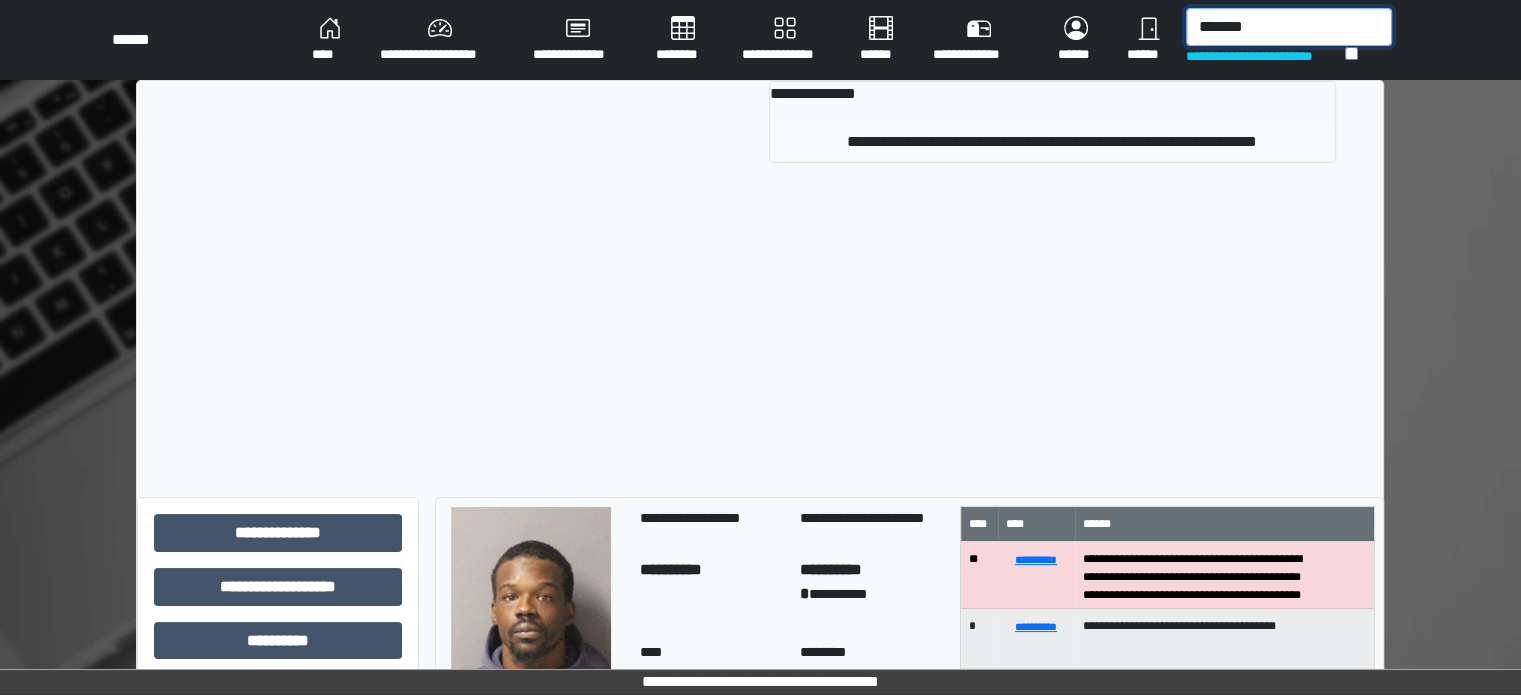type on "*******" 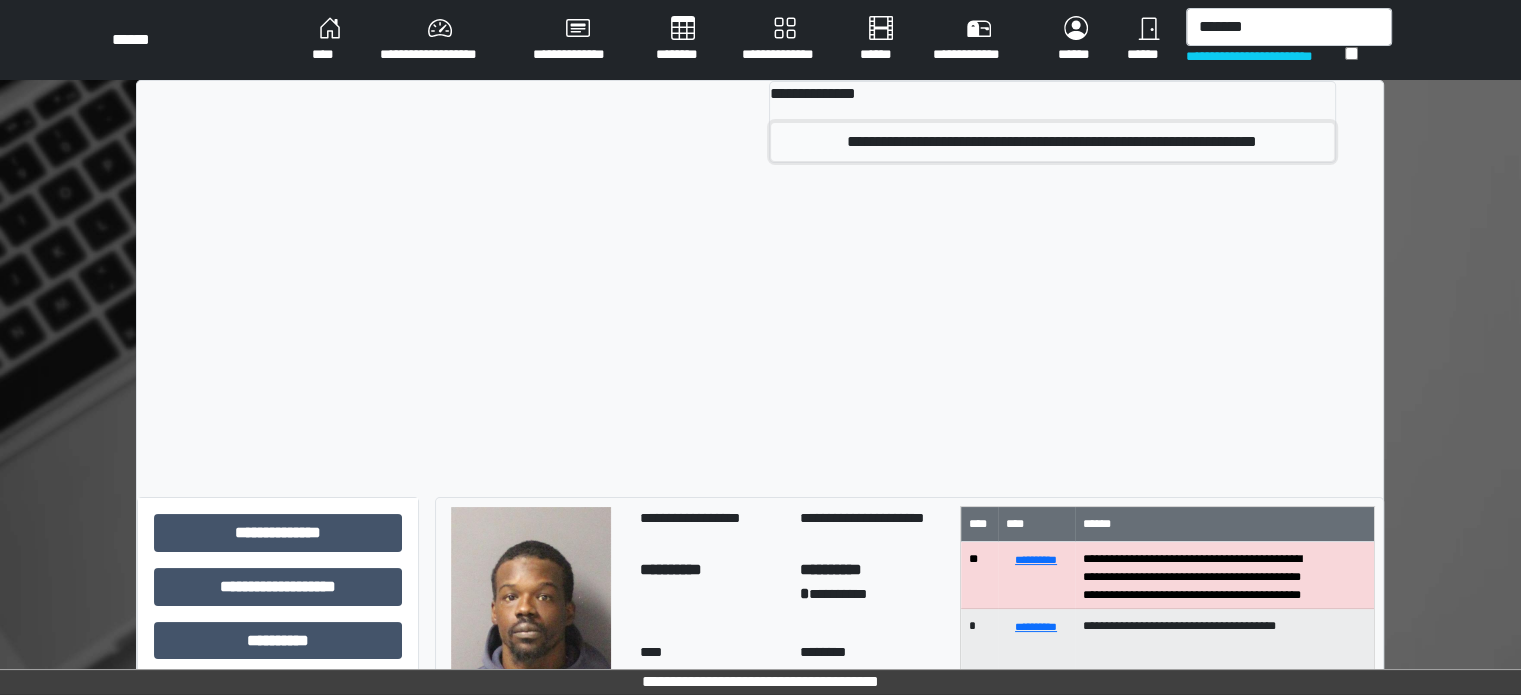 click on "**********" at bounding box center [1052, 142] 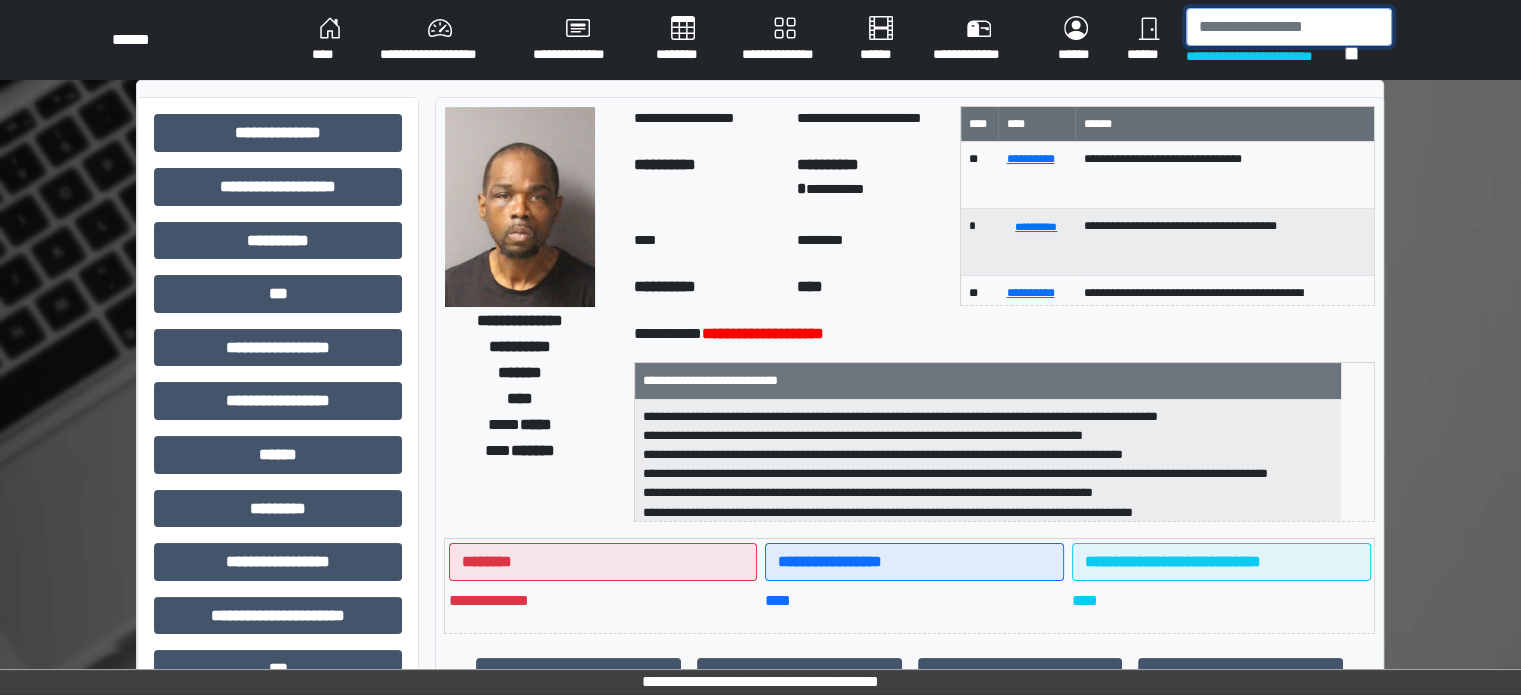 click at bounding box center [1289, 27] 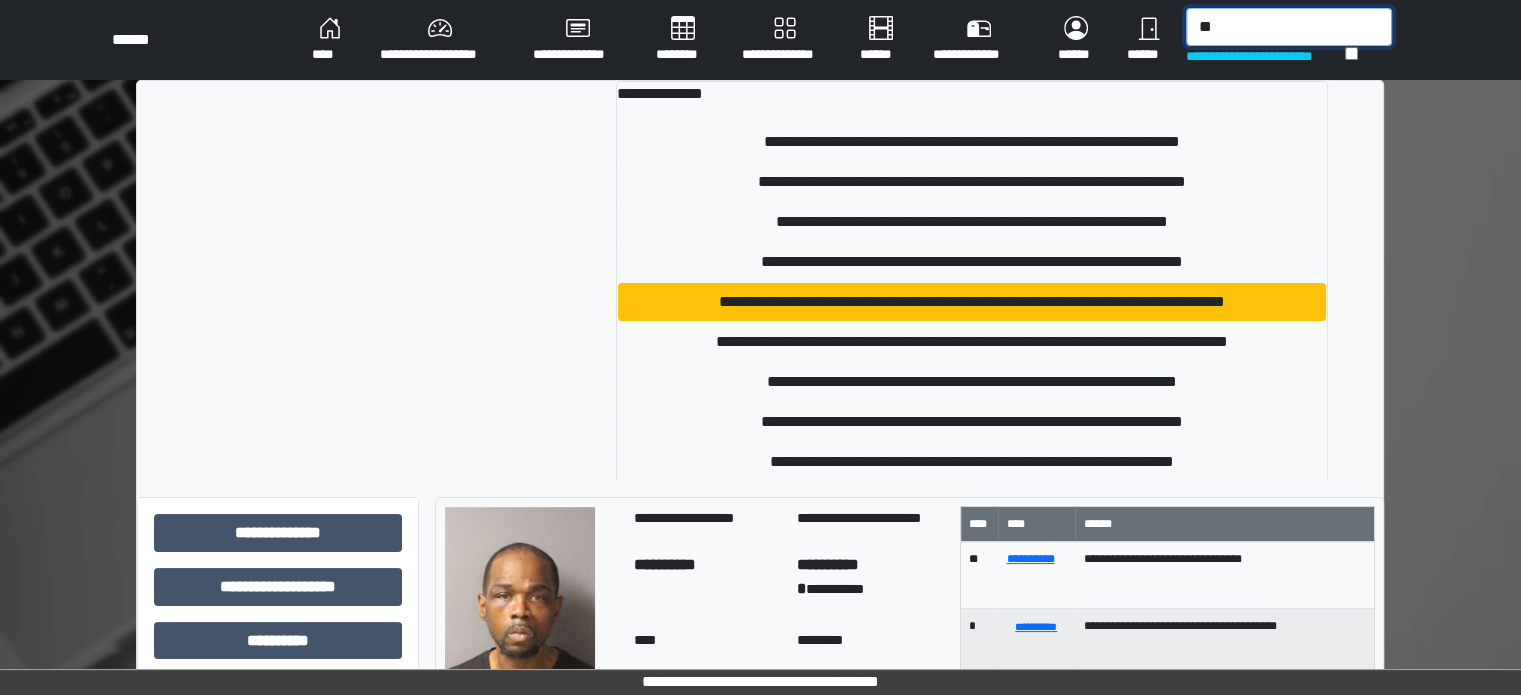 type on "*" 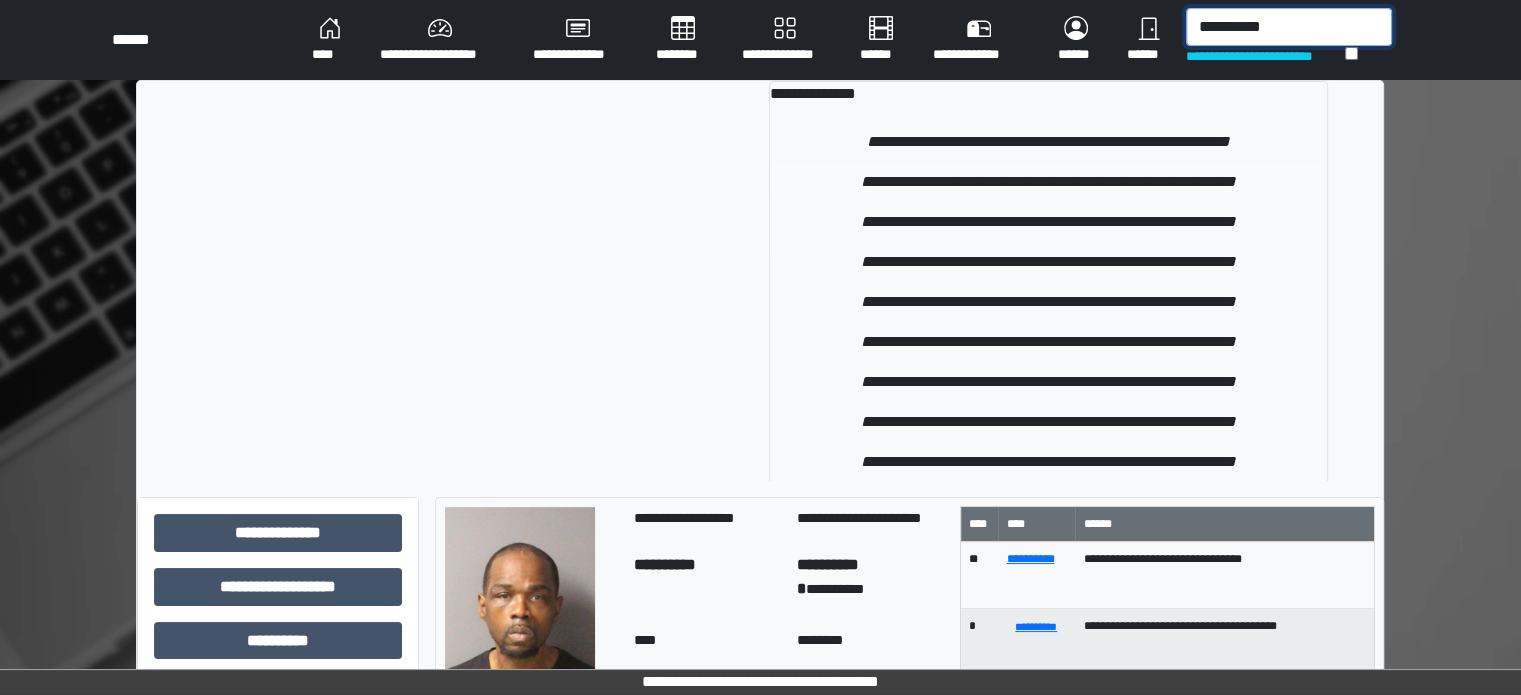type on "**********" 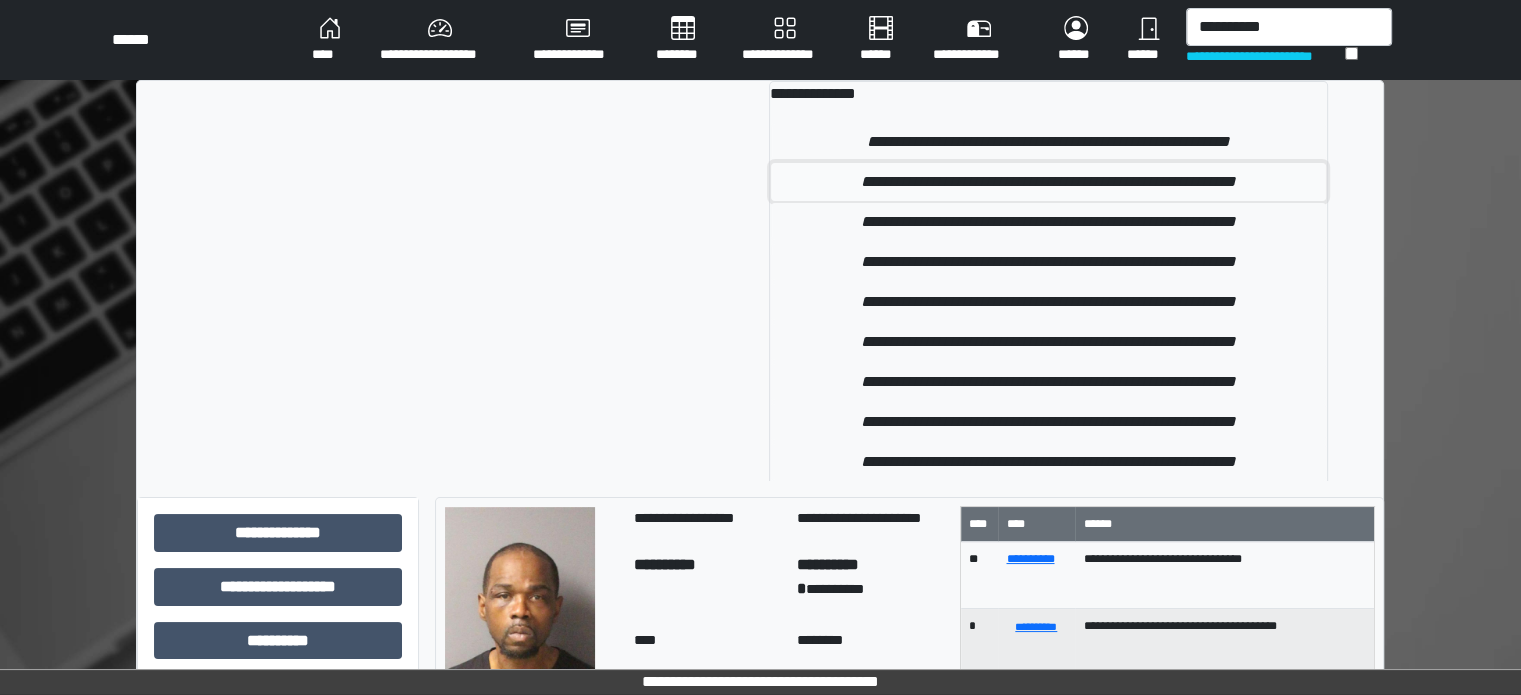 click on "**********" at bounding box center [1049, 182] 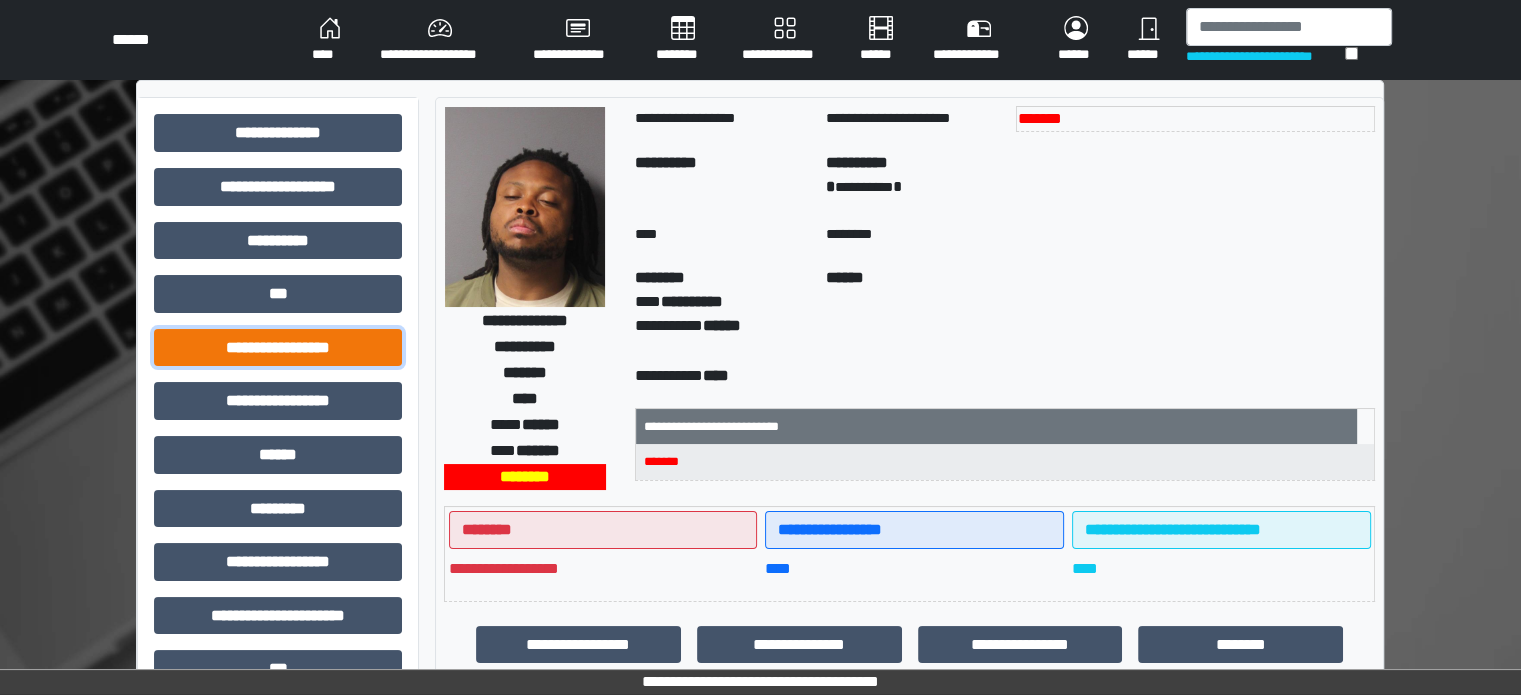click on "**********" at bounding box center [278, 348] 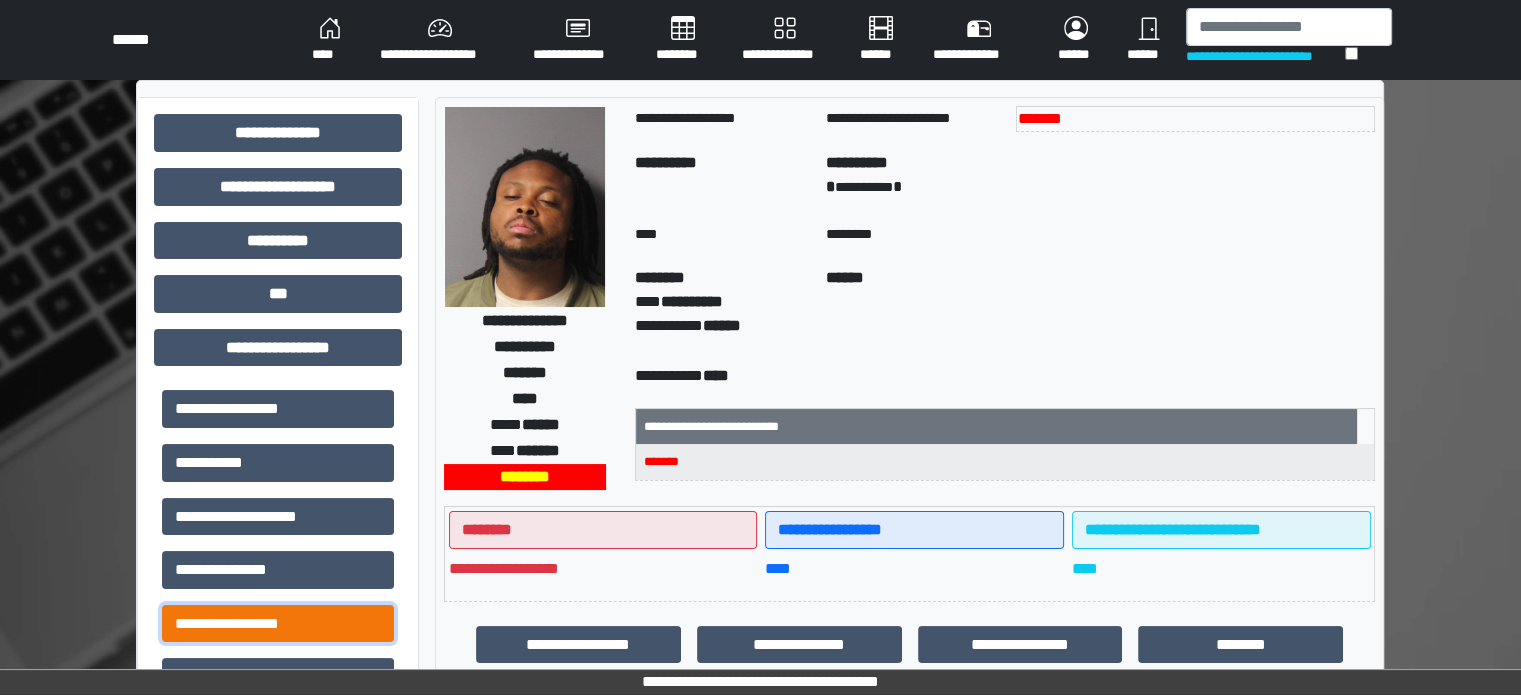 click on "**********" at bounding box center [278, 624] 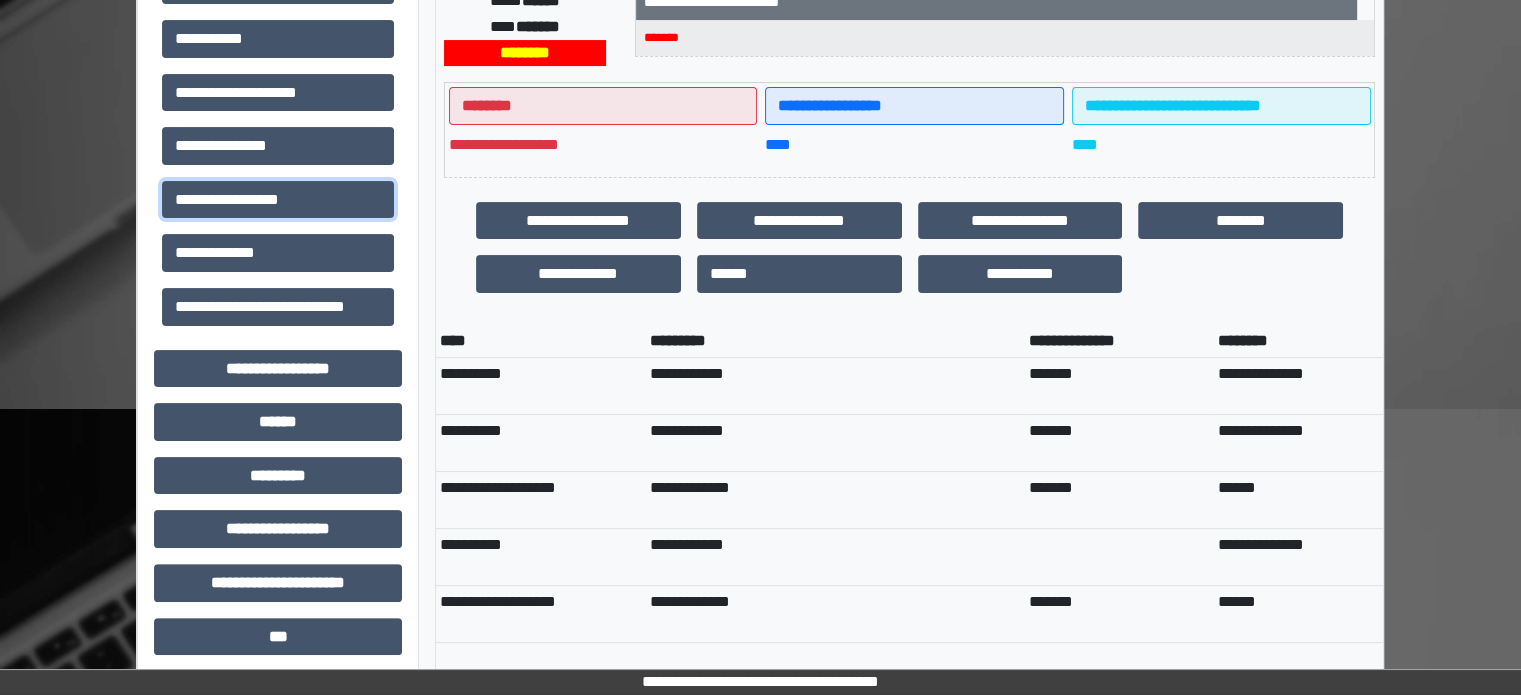 scroll, scrollTop: 0, scrollLeft: 0, axis: both 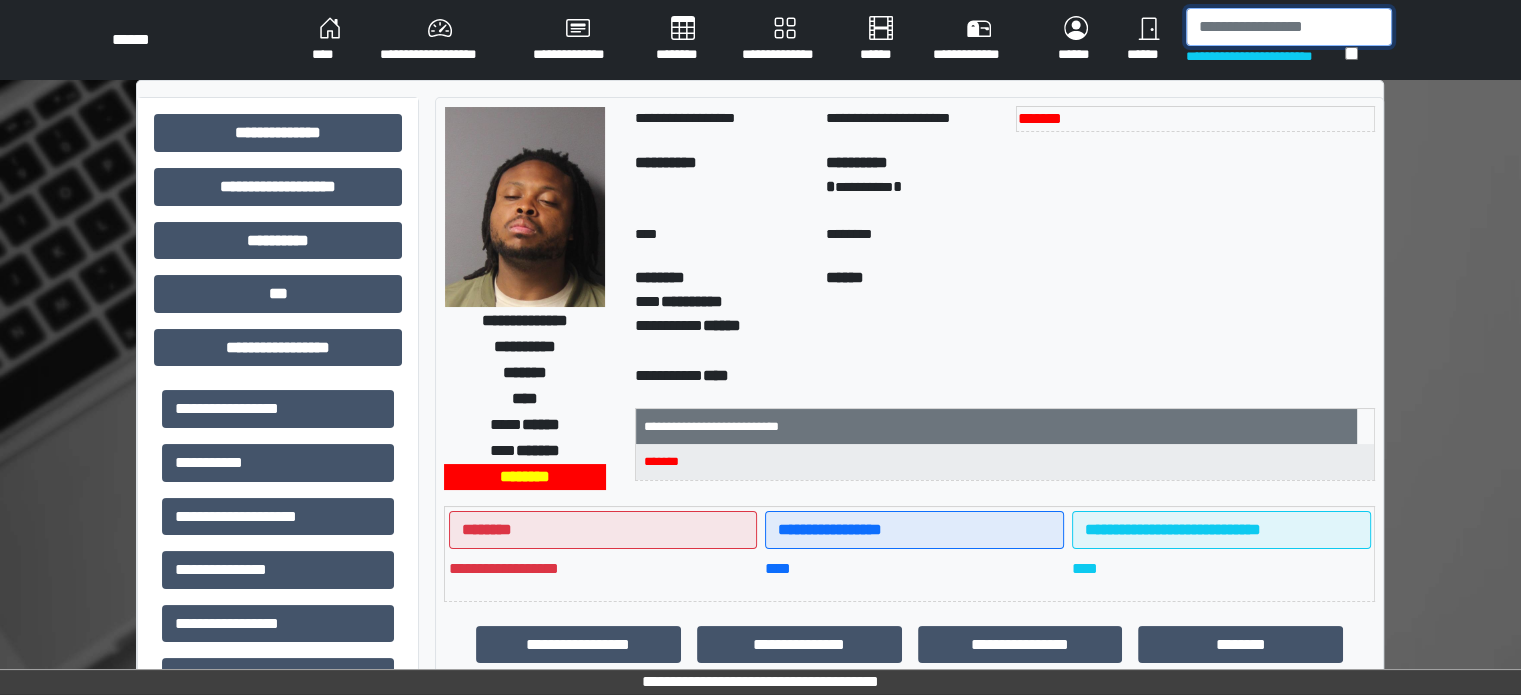 click at bounding box center (1289, 27) 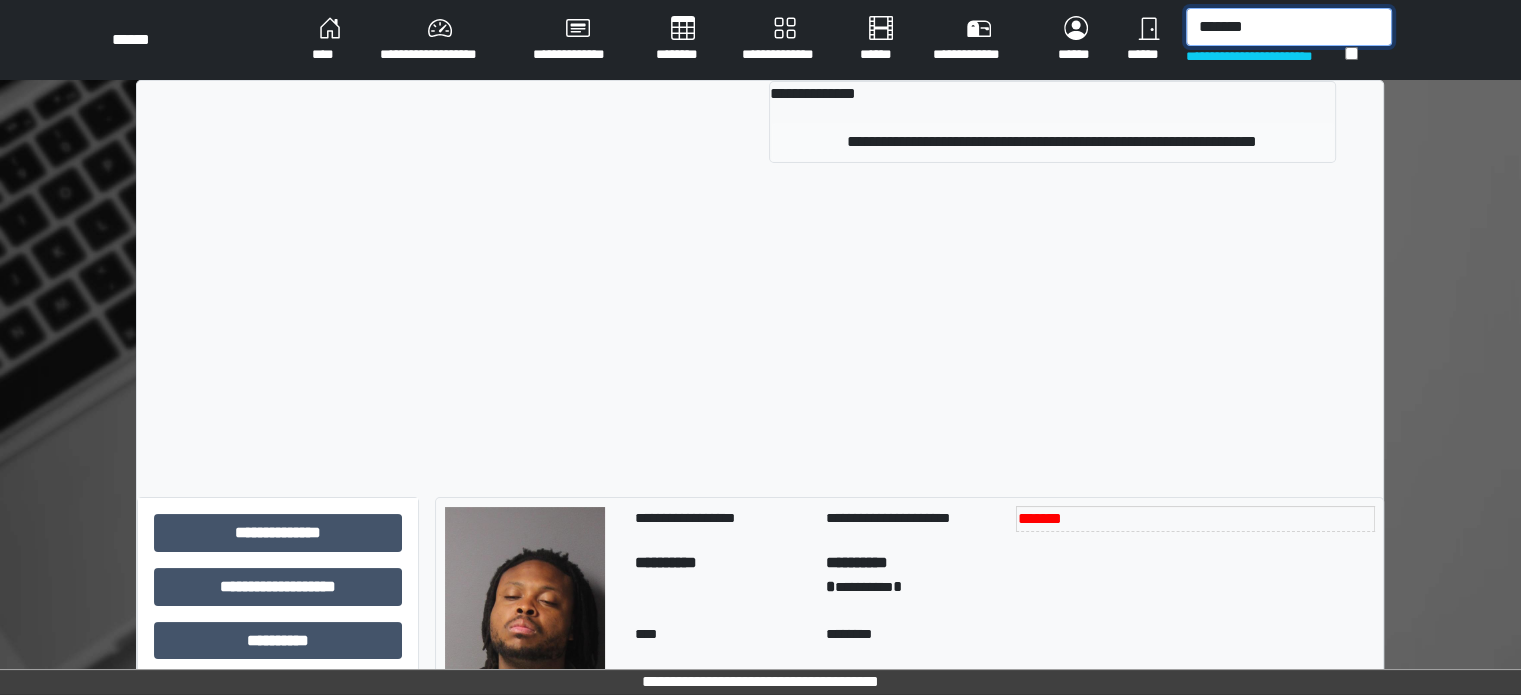 type on "*******" 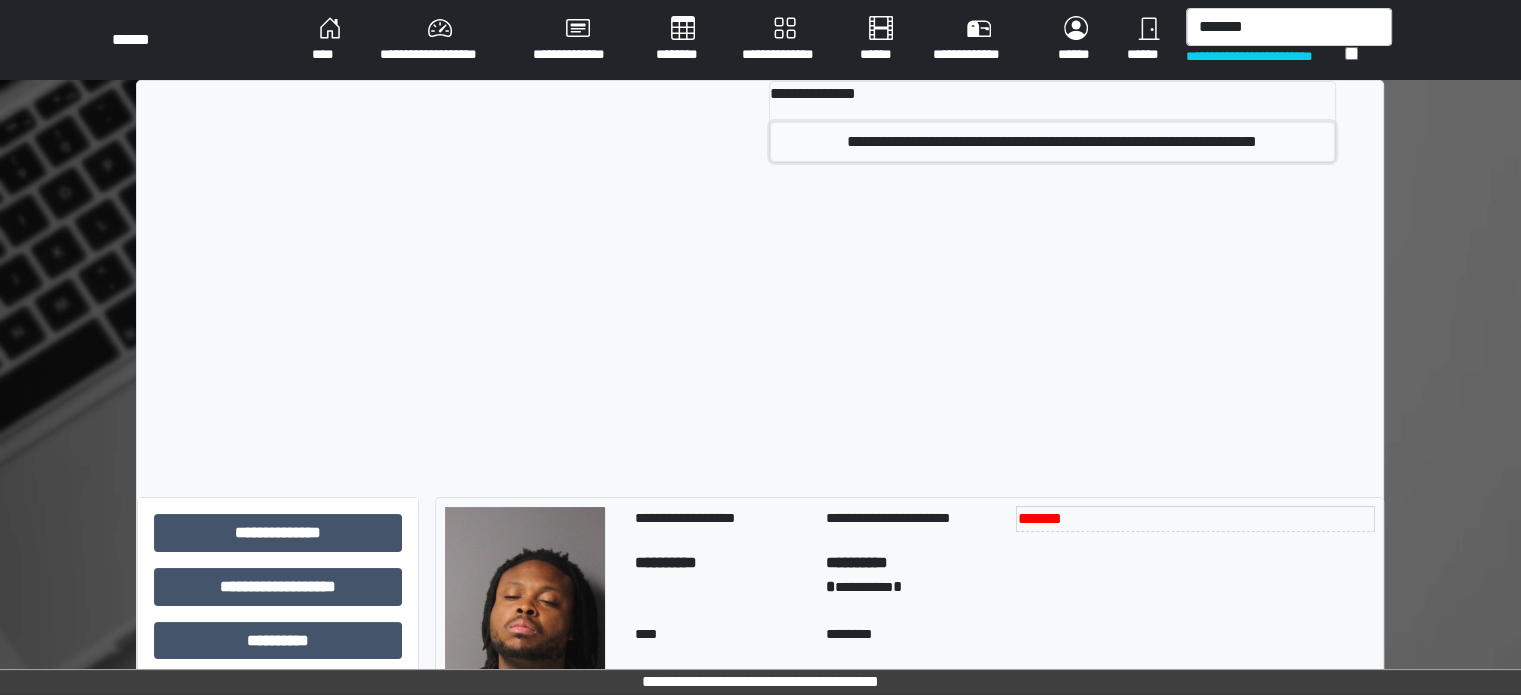 click on "**********" at bounding box center (1052, 142) 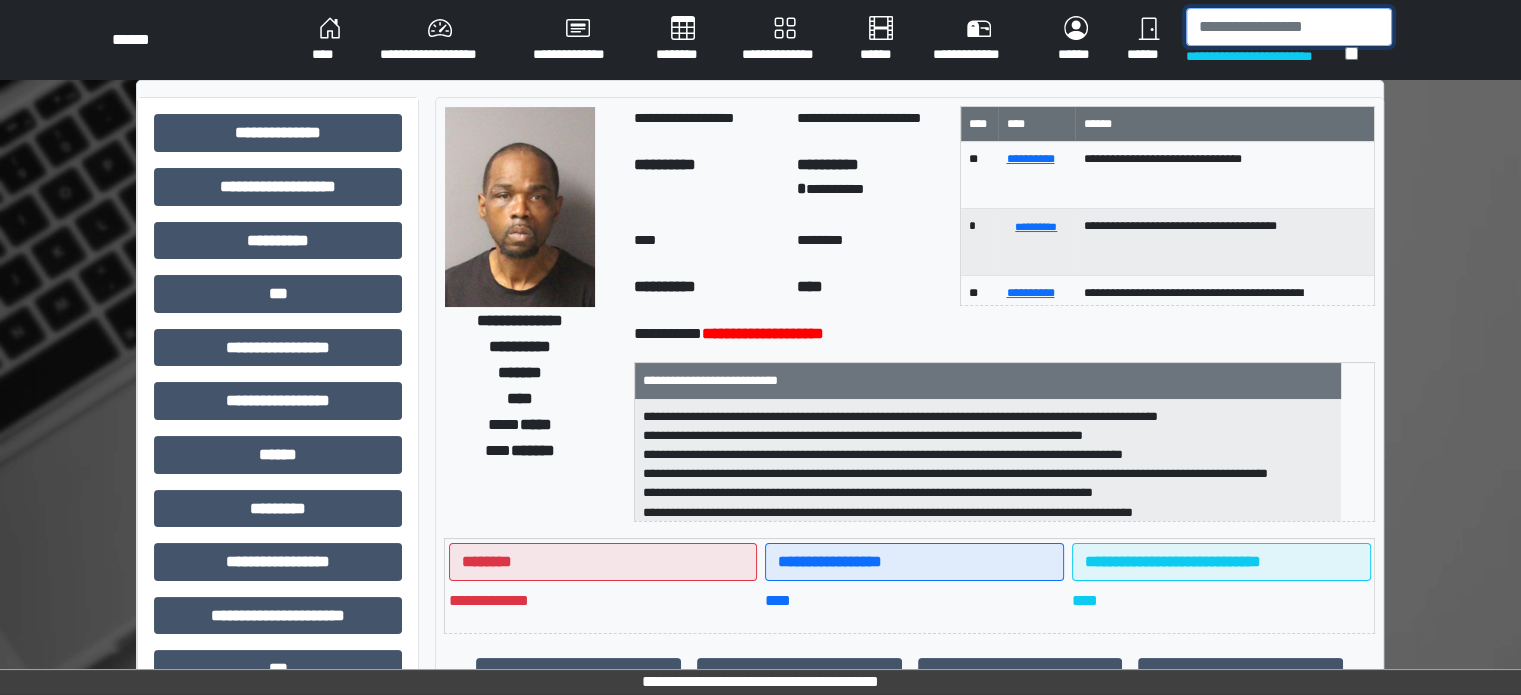click at bounding box center (1289, 27) 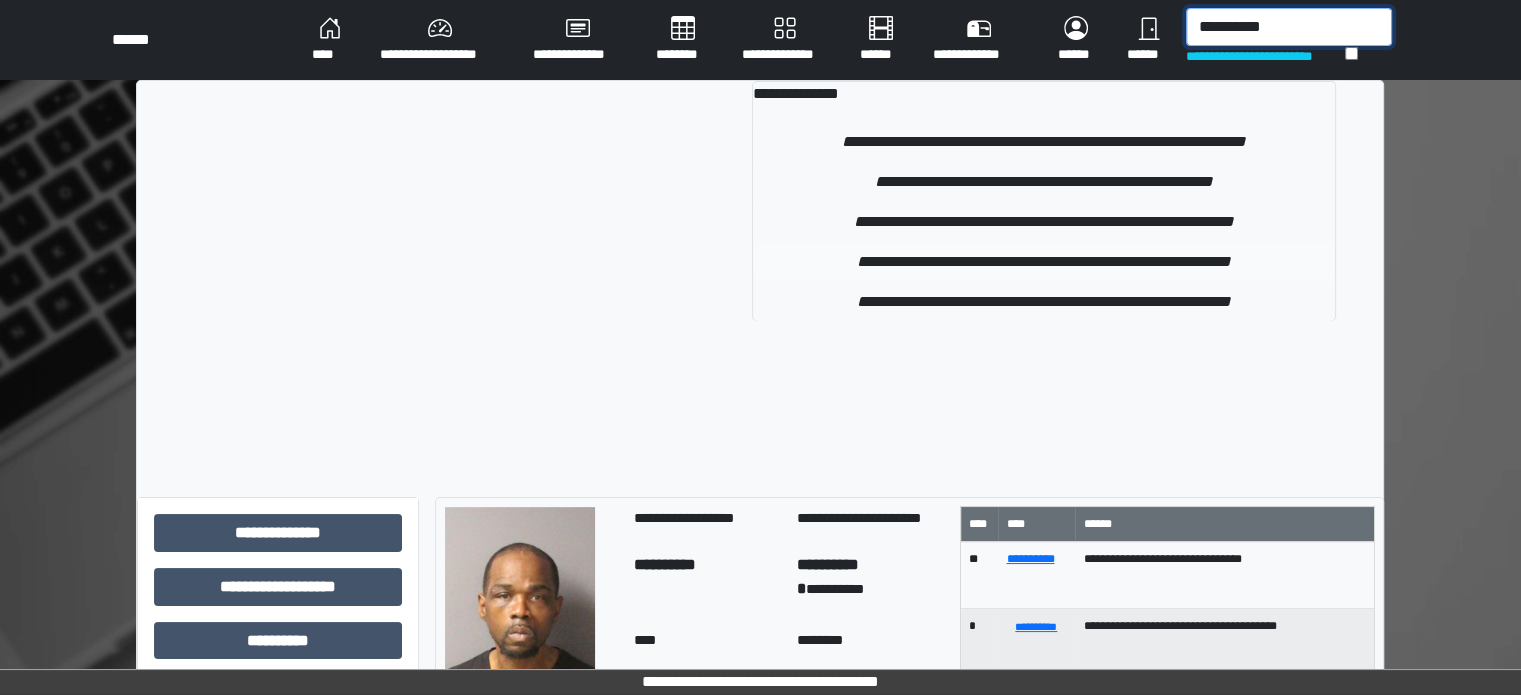 type on "**********" 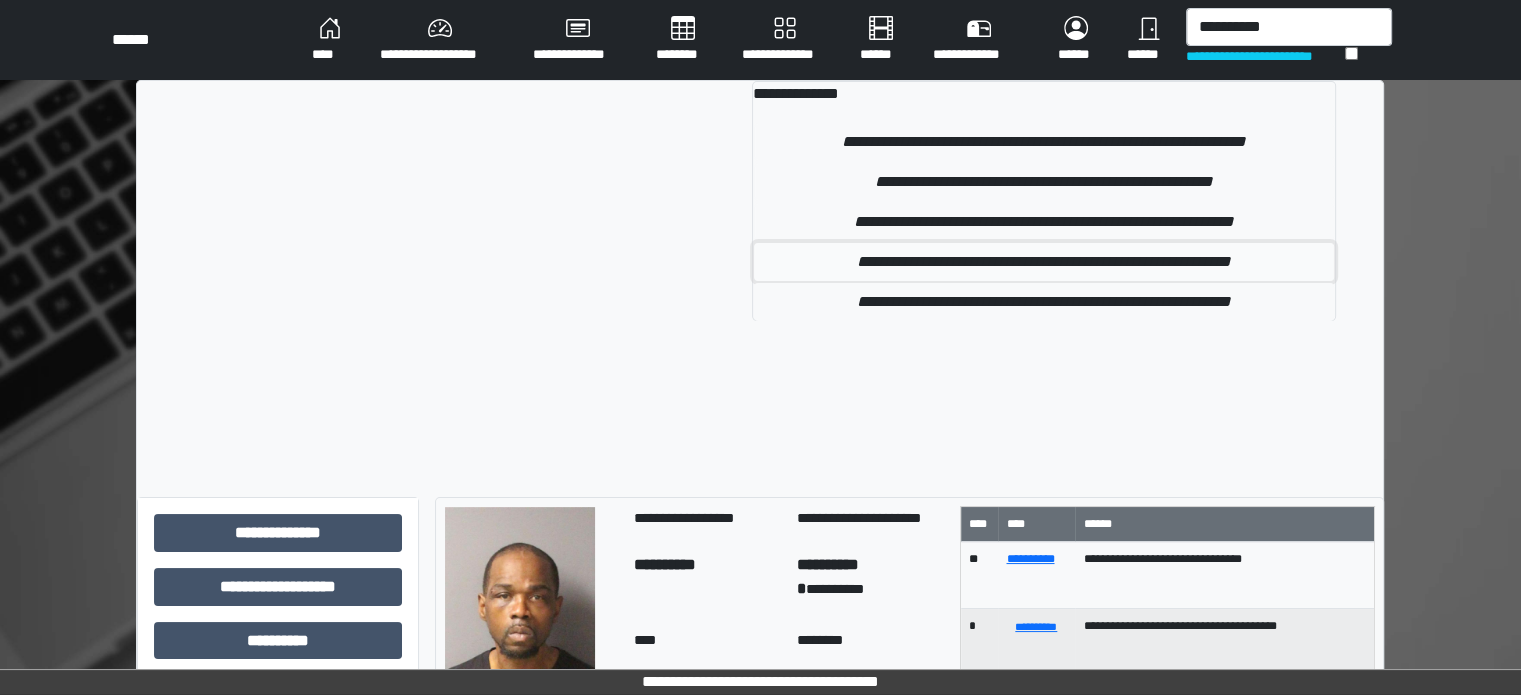 click on "**********" at bounding box center (1044, 262) 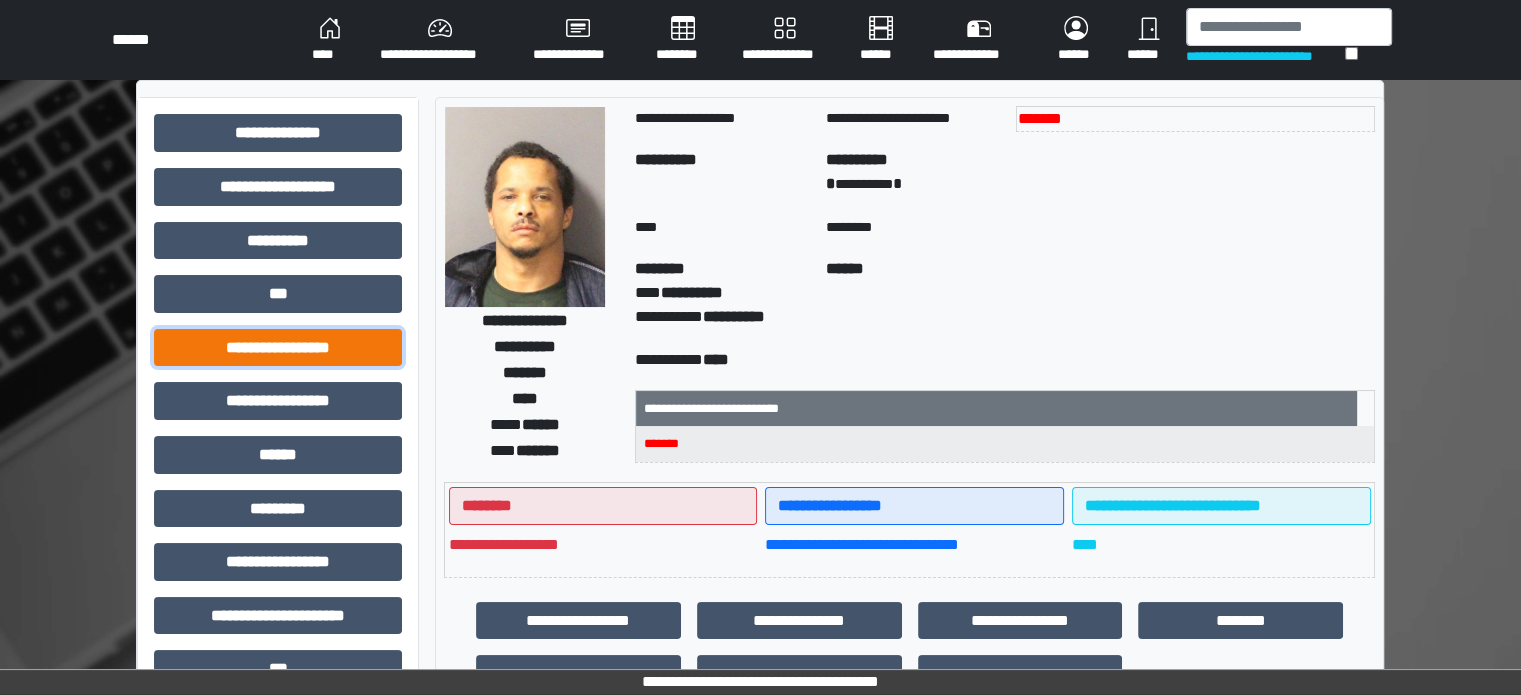 click on "**********" at bounding box center (278, 348) 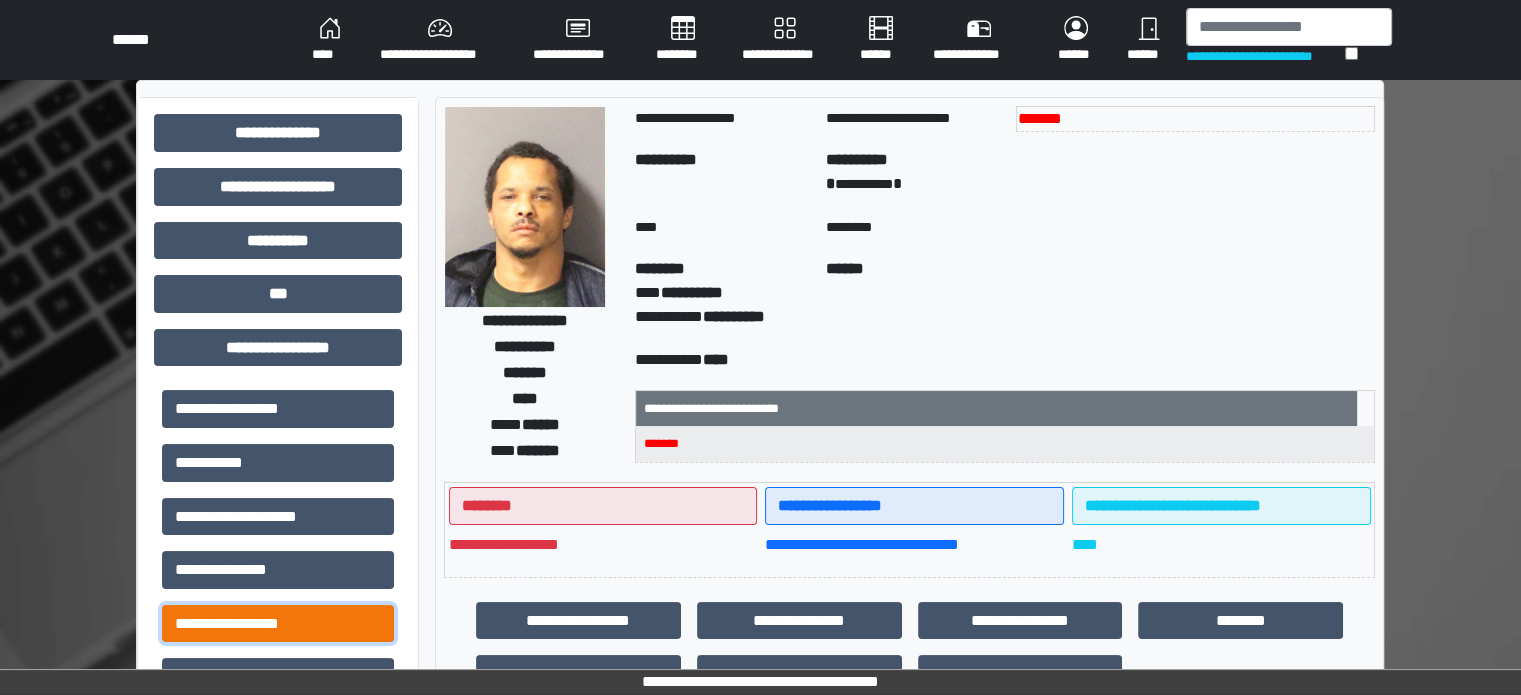 click on "**********" at bounding box center [278, 624] 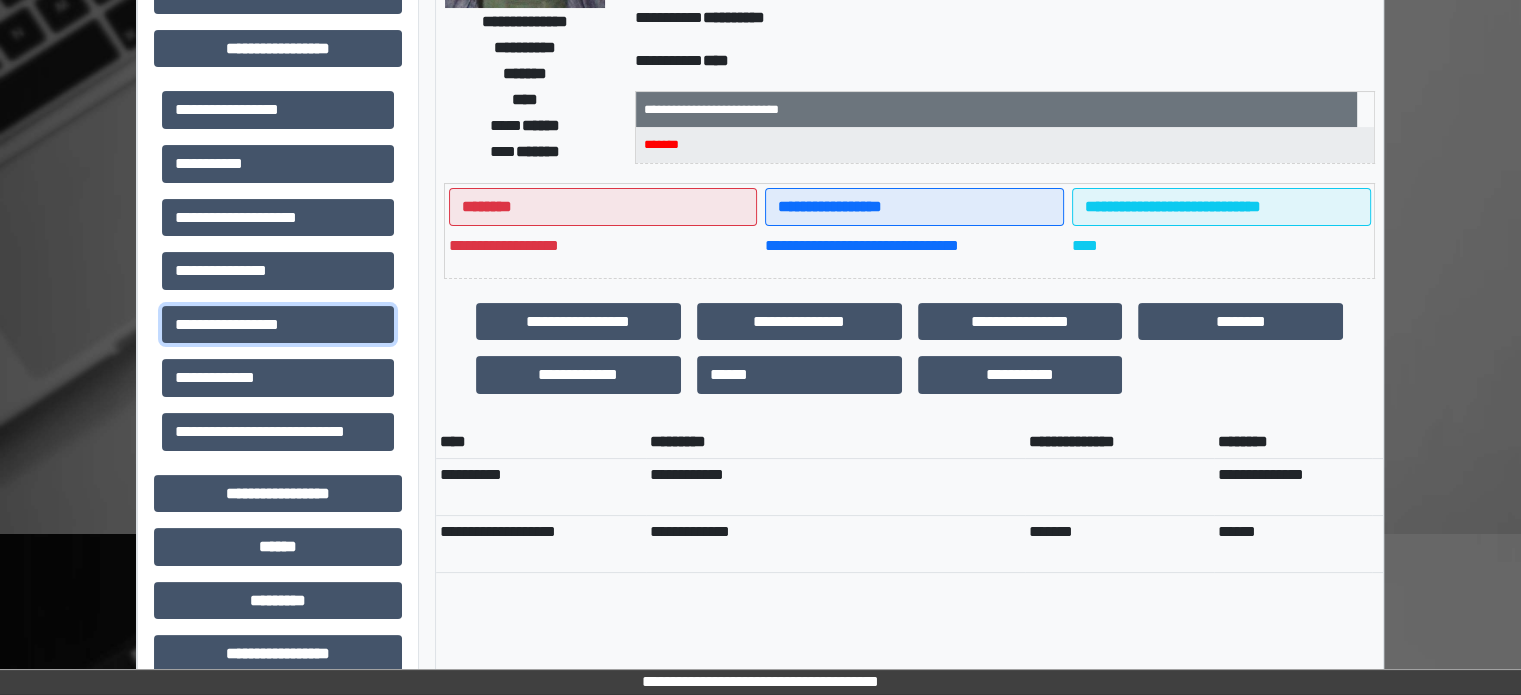 scroll, scrollTop: 300, scrollLeft: 0, axis: vertical 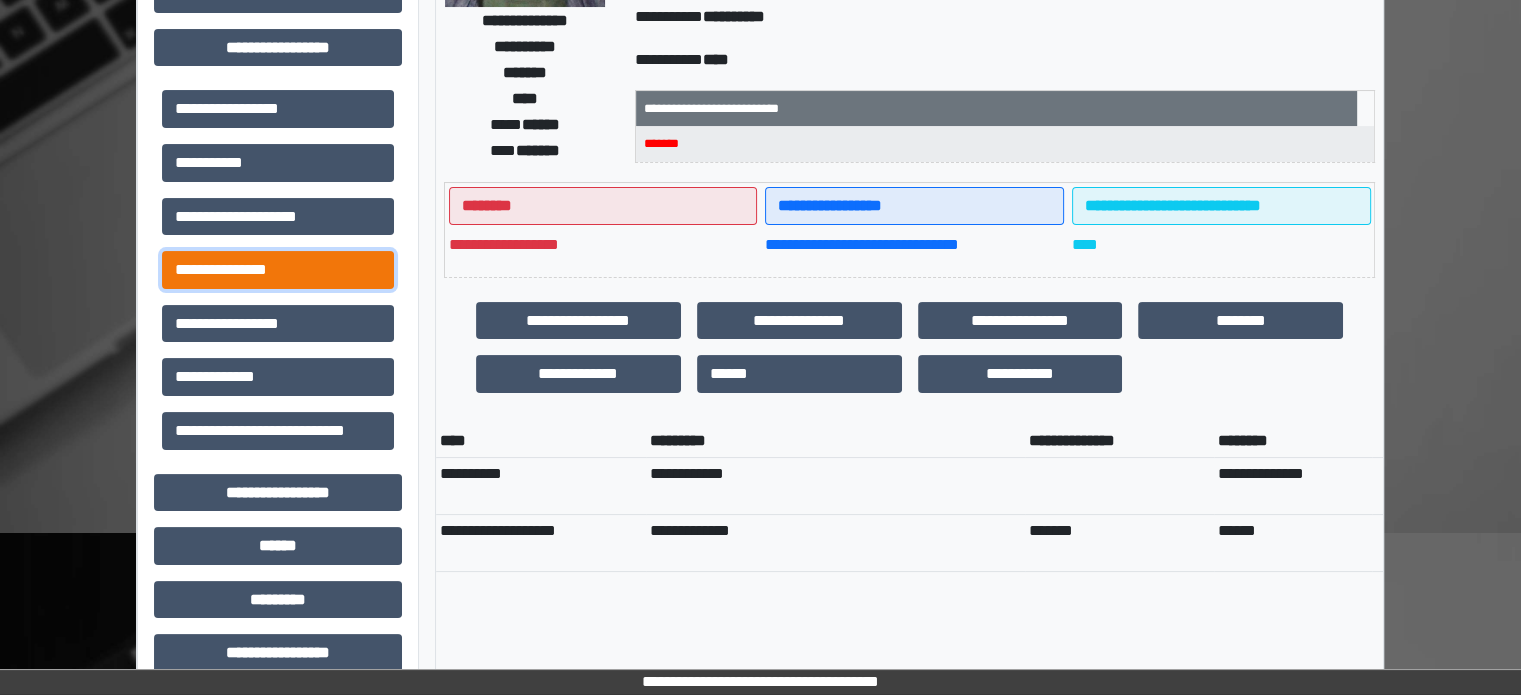 click on "**********" at bounding box center (278, 270) 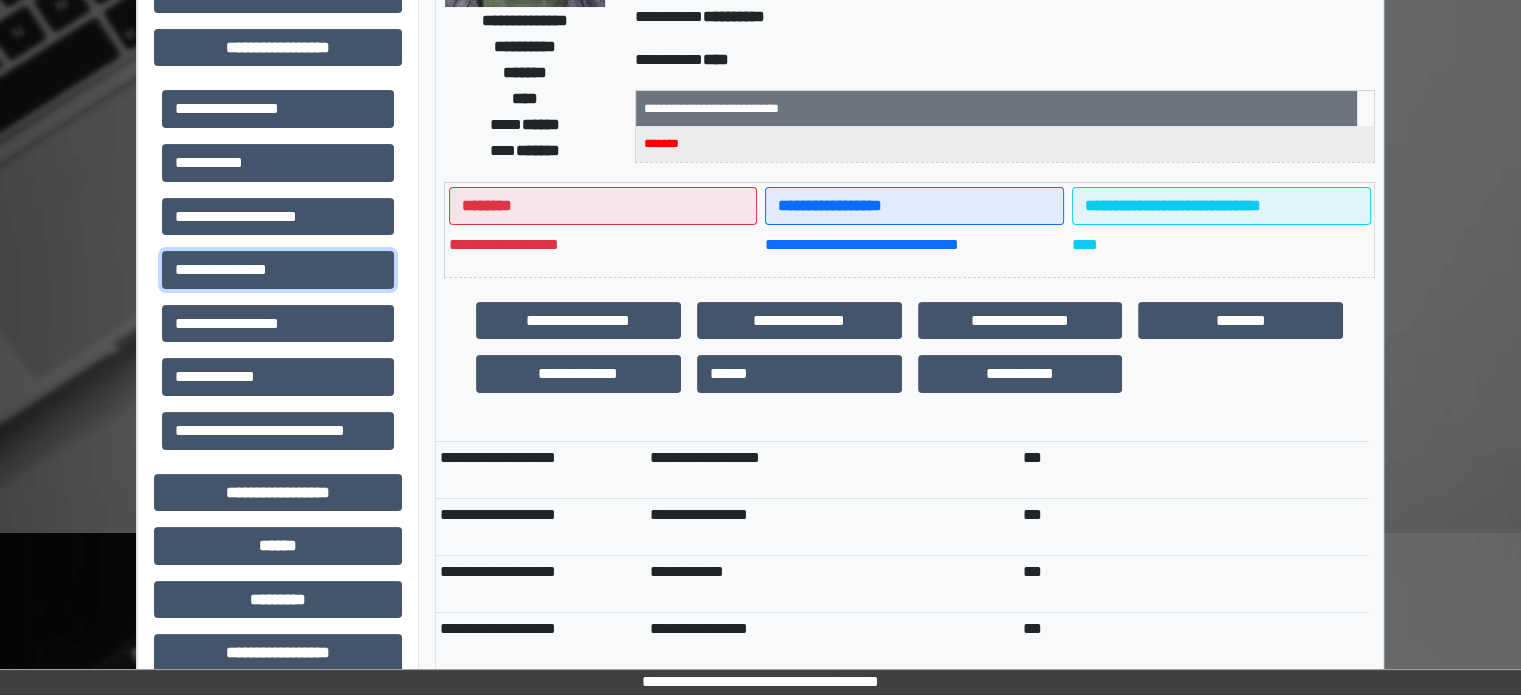 scroll, scrollTop: 200, scrollLeft: 0, axis: vertical 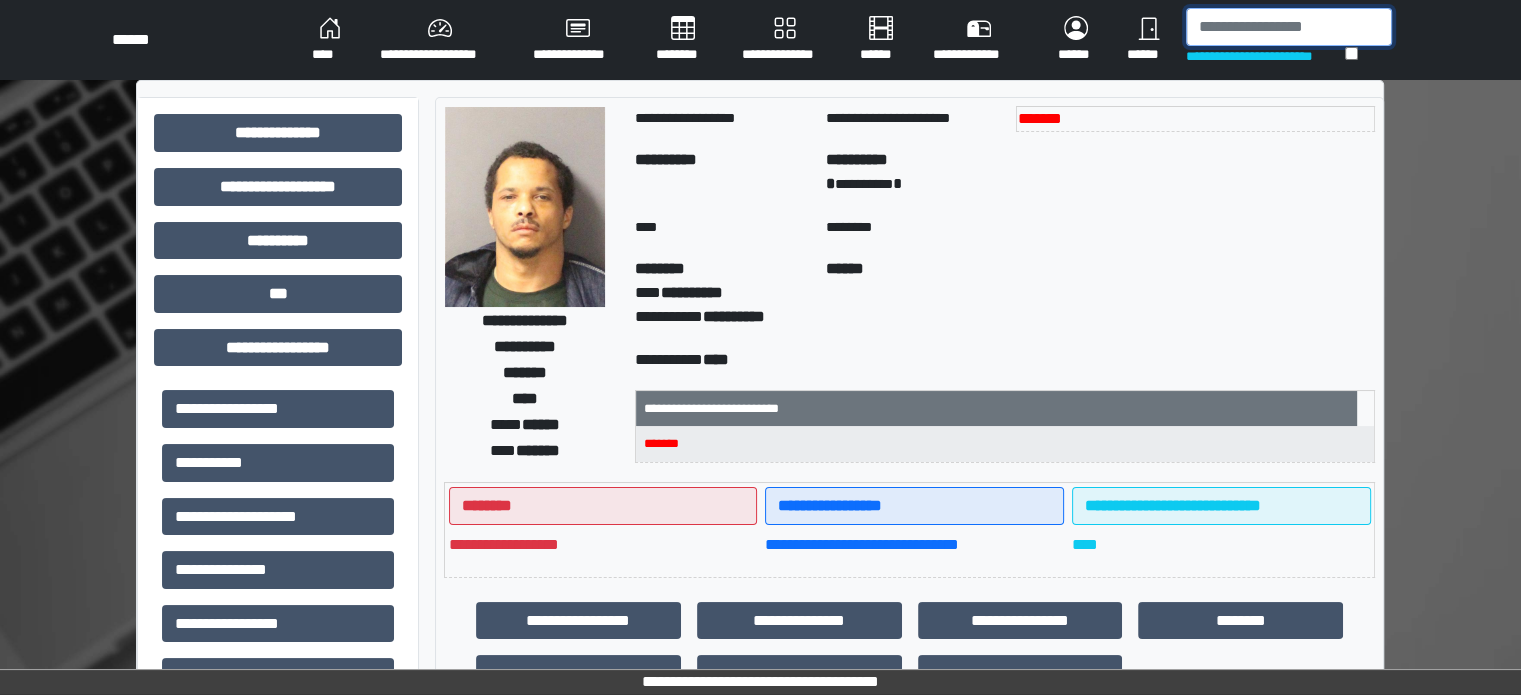 click at bounding box center (1289, 27) 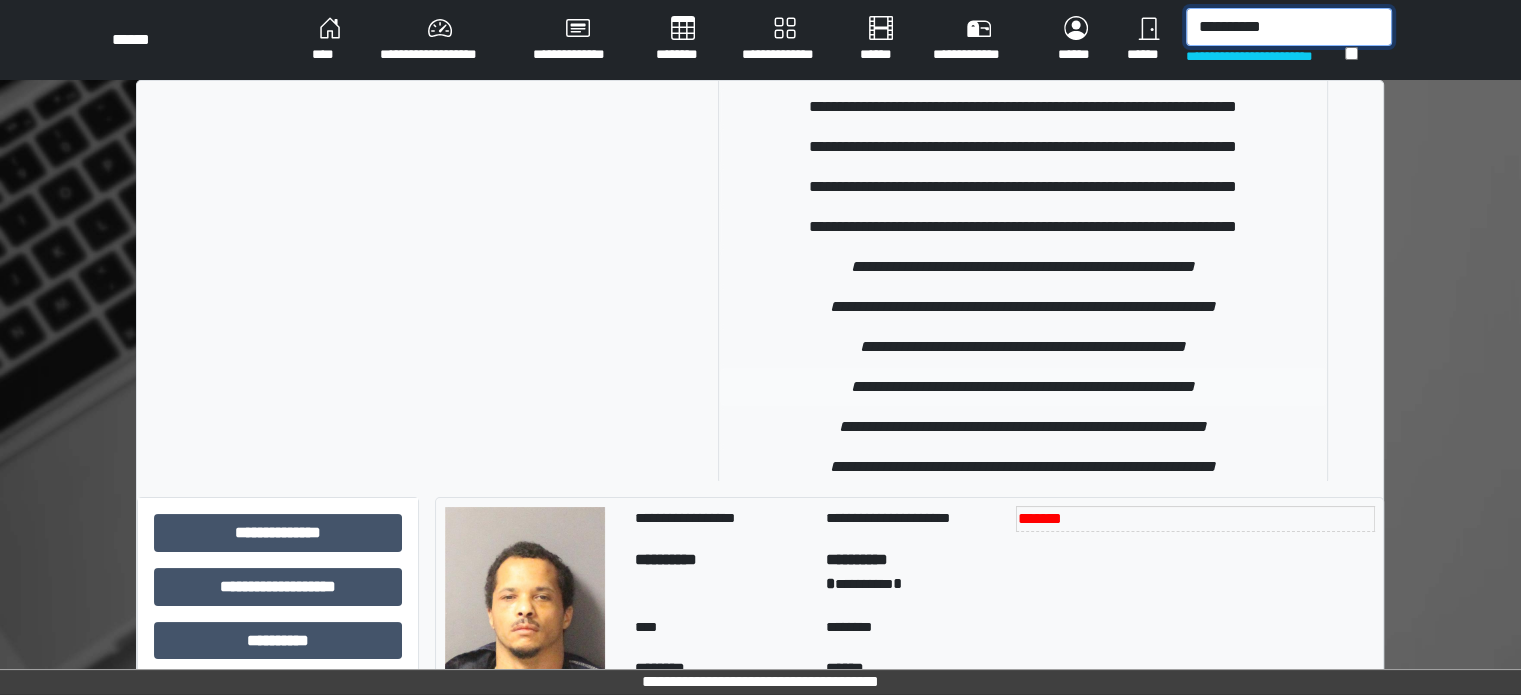 scroll, scrollTop: 53, scrollLeft: 0, axis: vertical 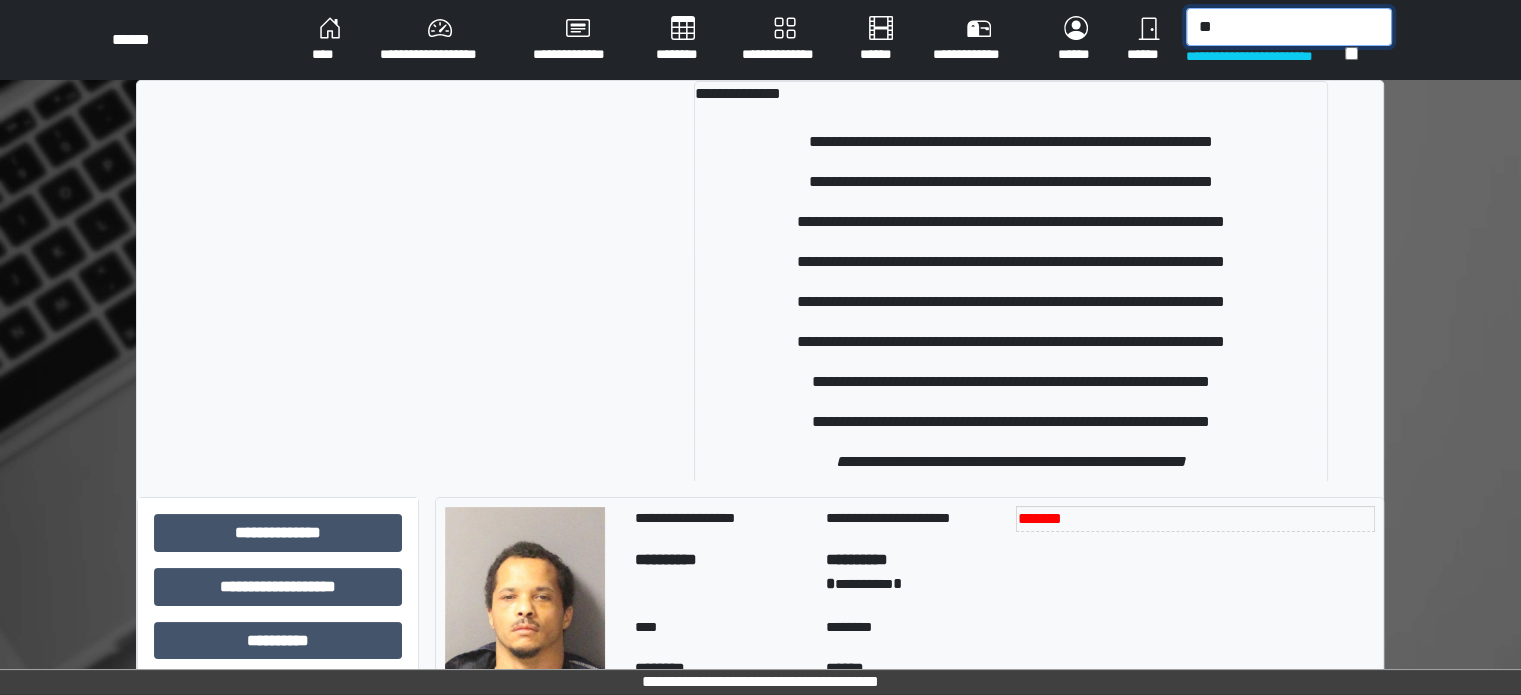 type on "*" 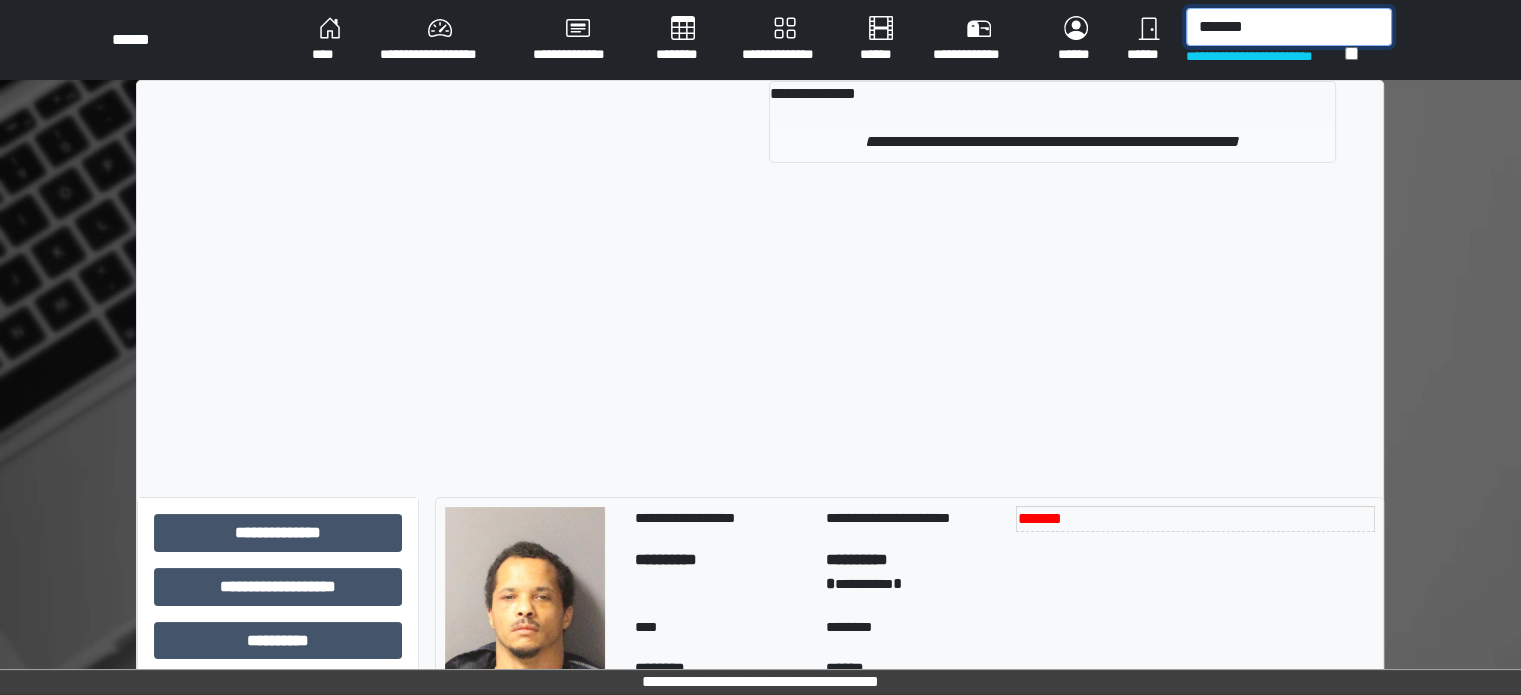 type on "*******" 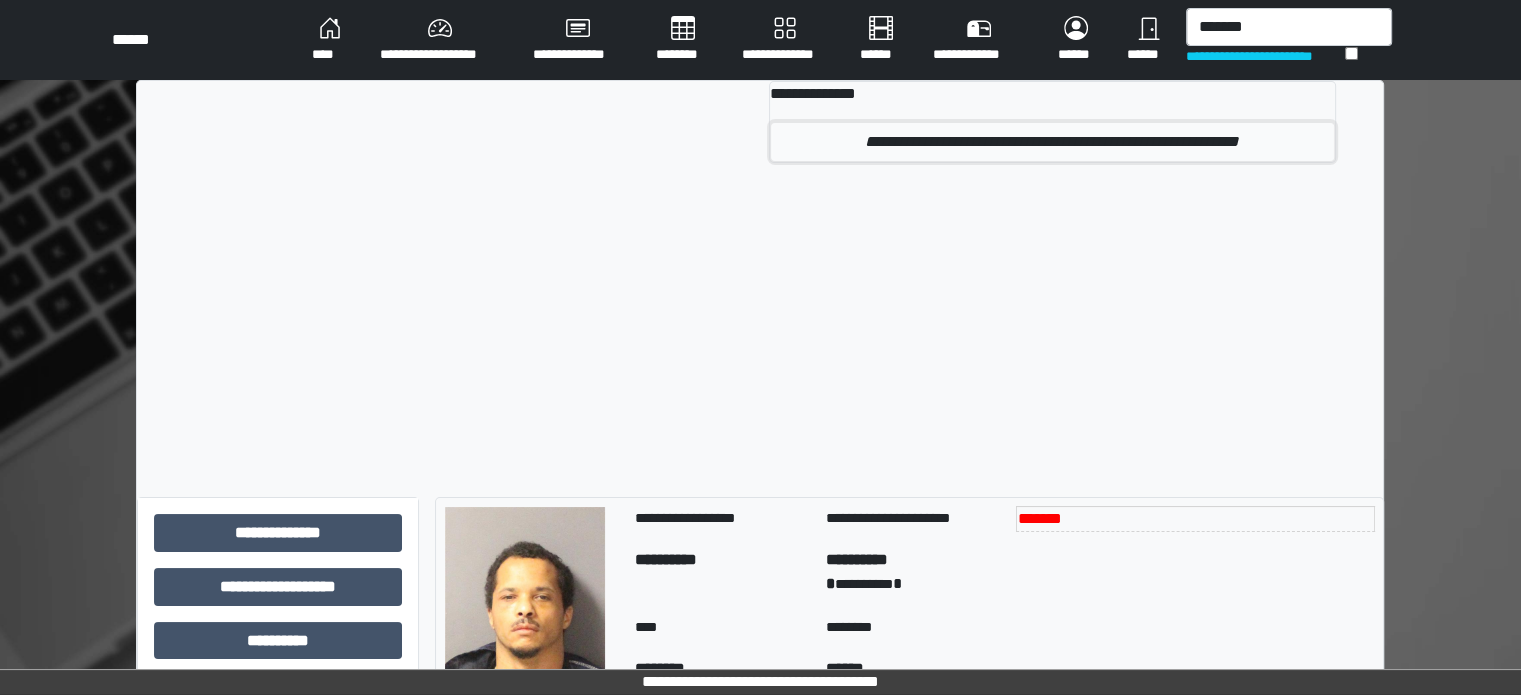 click on "**********" at bounding box center (1052, 142) 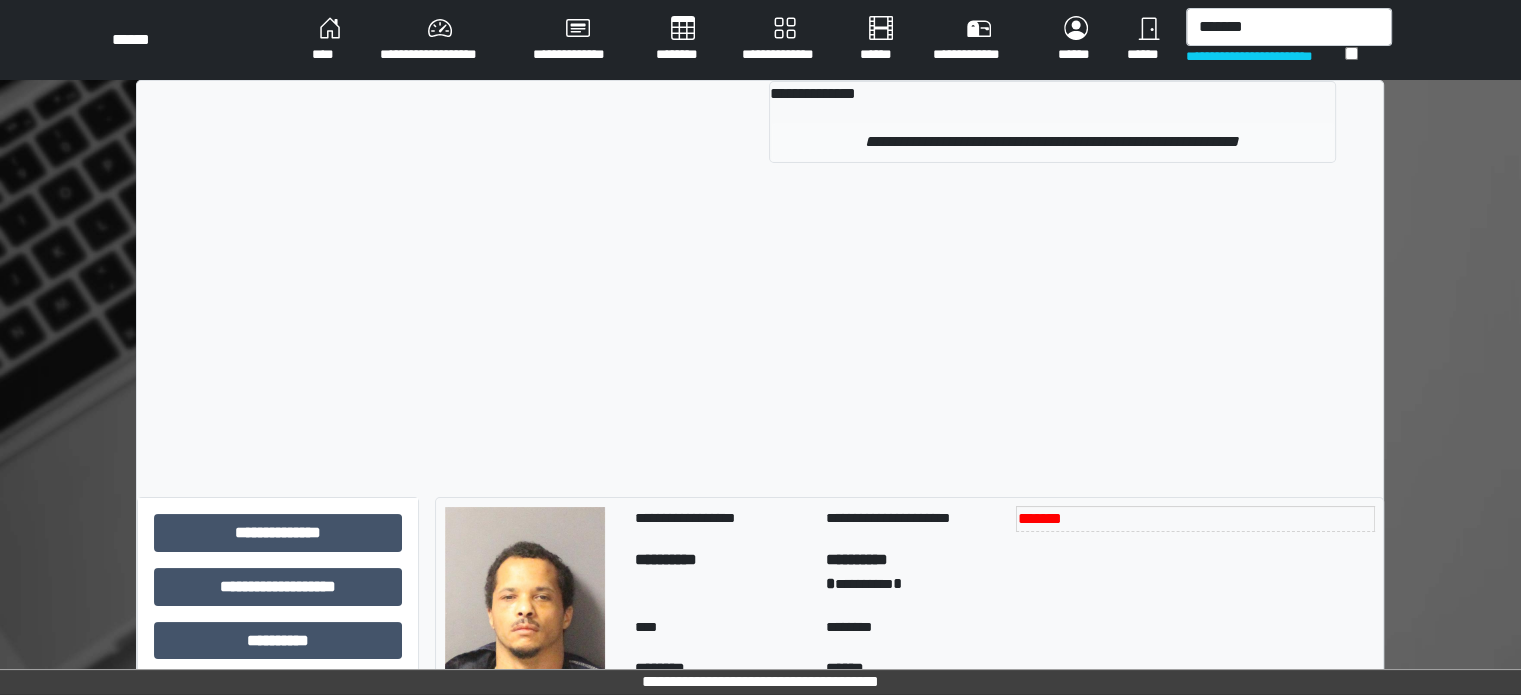 type 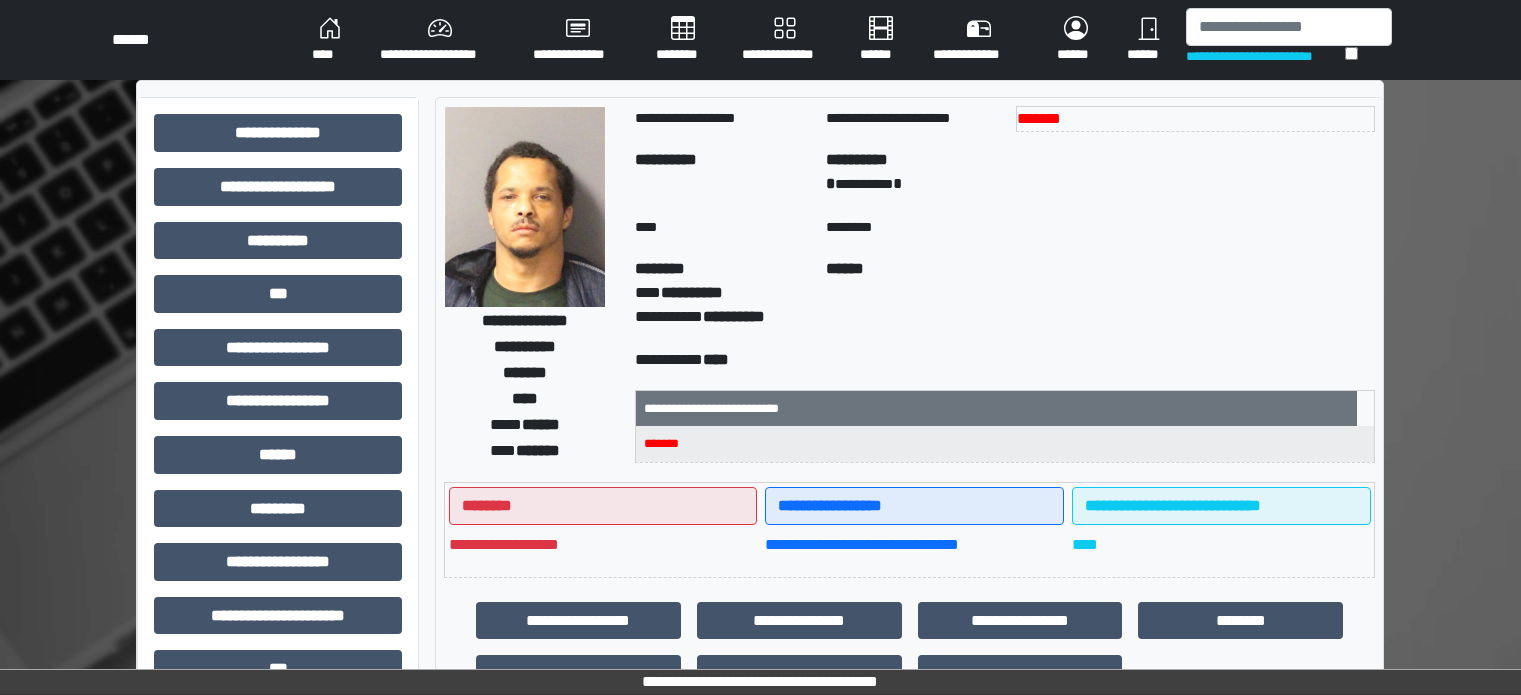 scroll, scrollTop: 0, scrollLeft: 0, axis: both 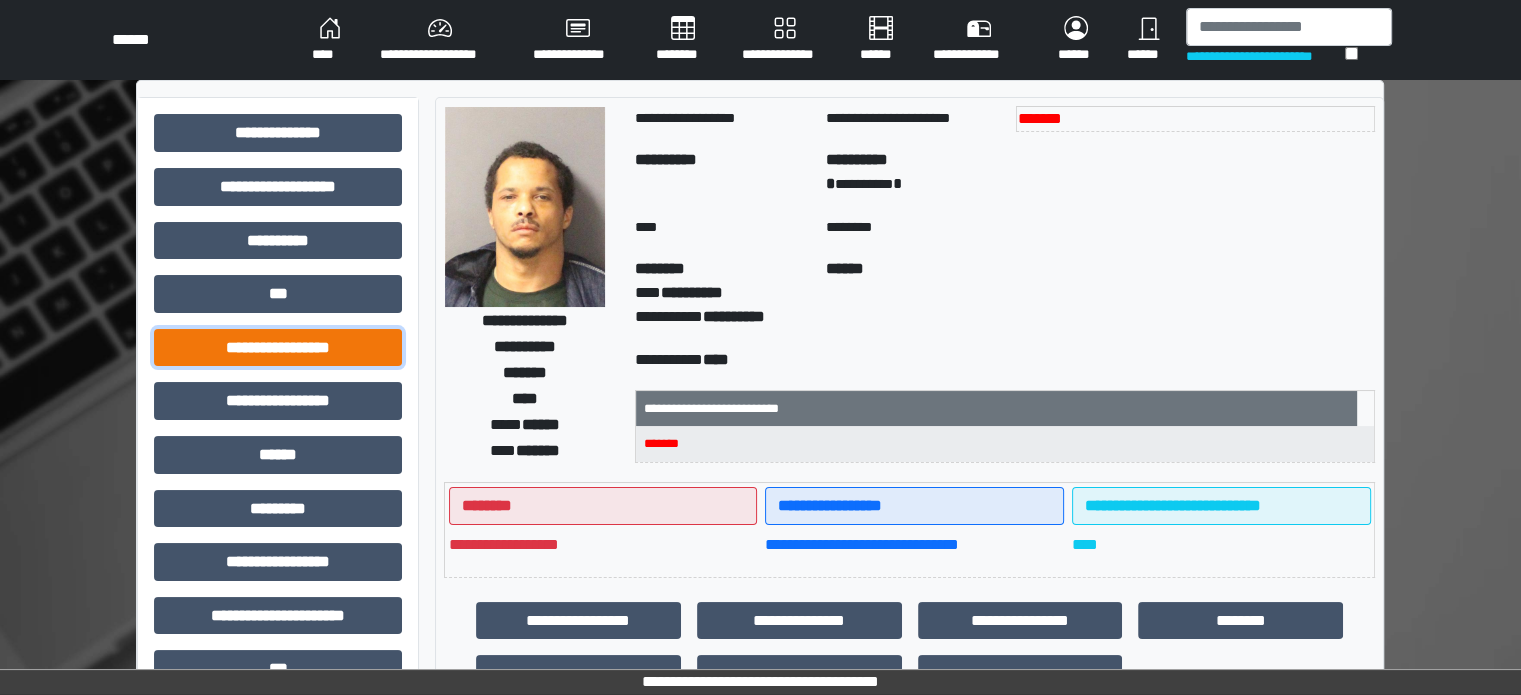 click on "**********" at bounding box center [278, 348] 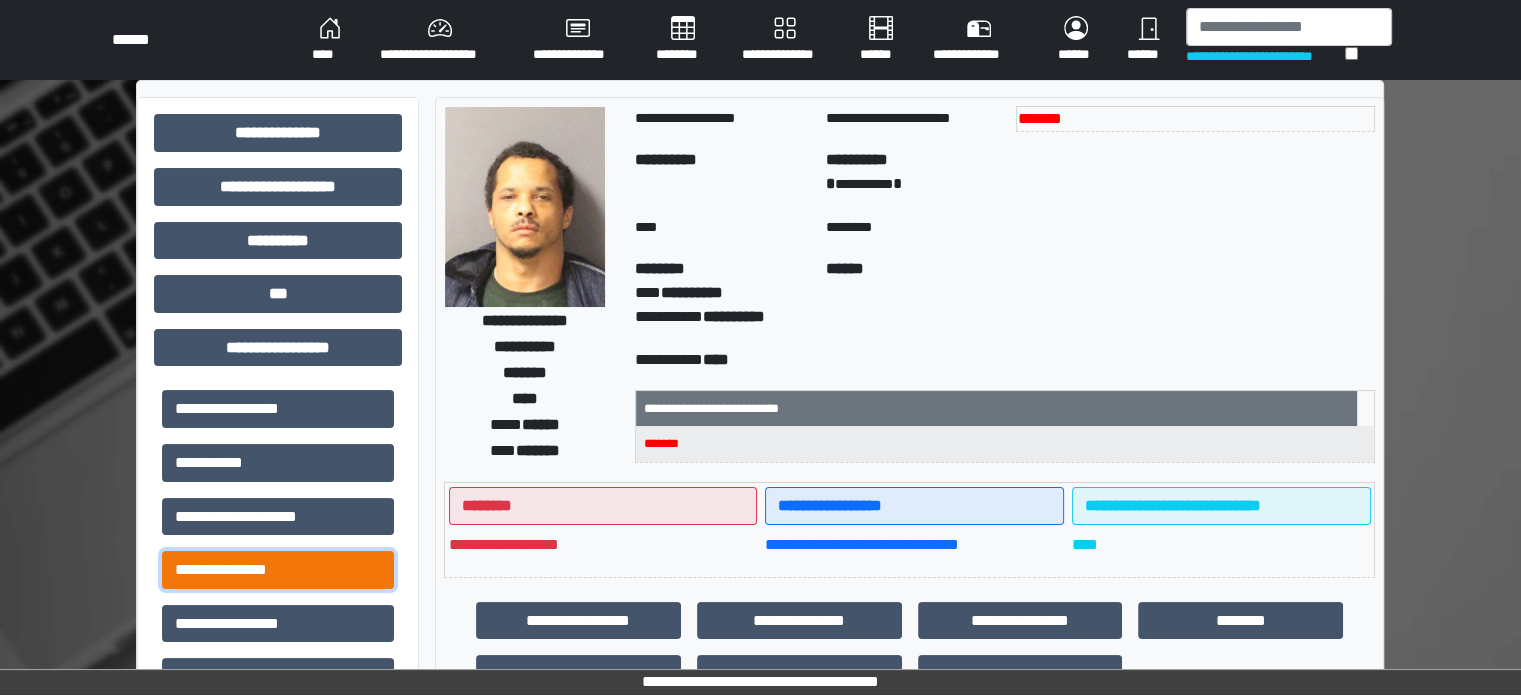 click on "**********" at bounding box center (278, 570) 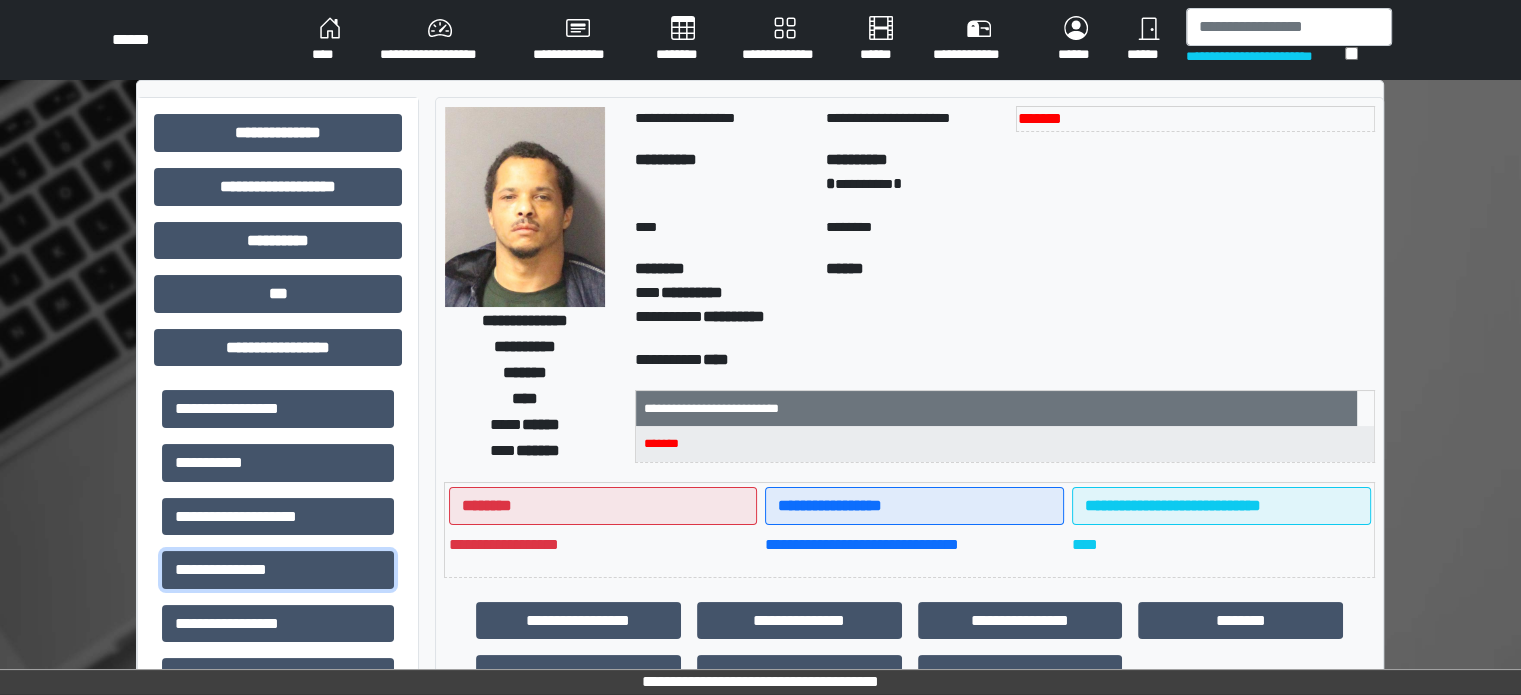scroll, scrollTop: 0, scrollLeft: 0, axis: both 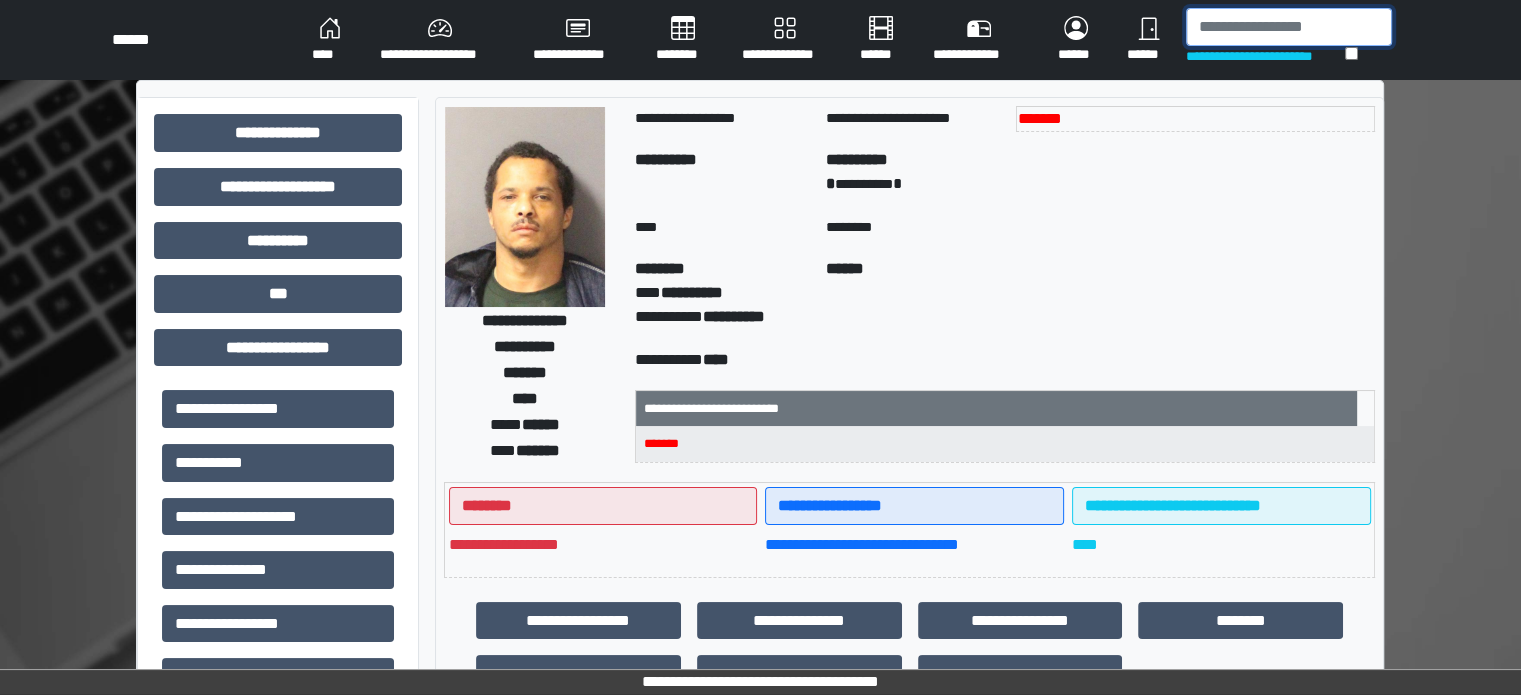 click at bounding box center [1289, 27] 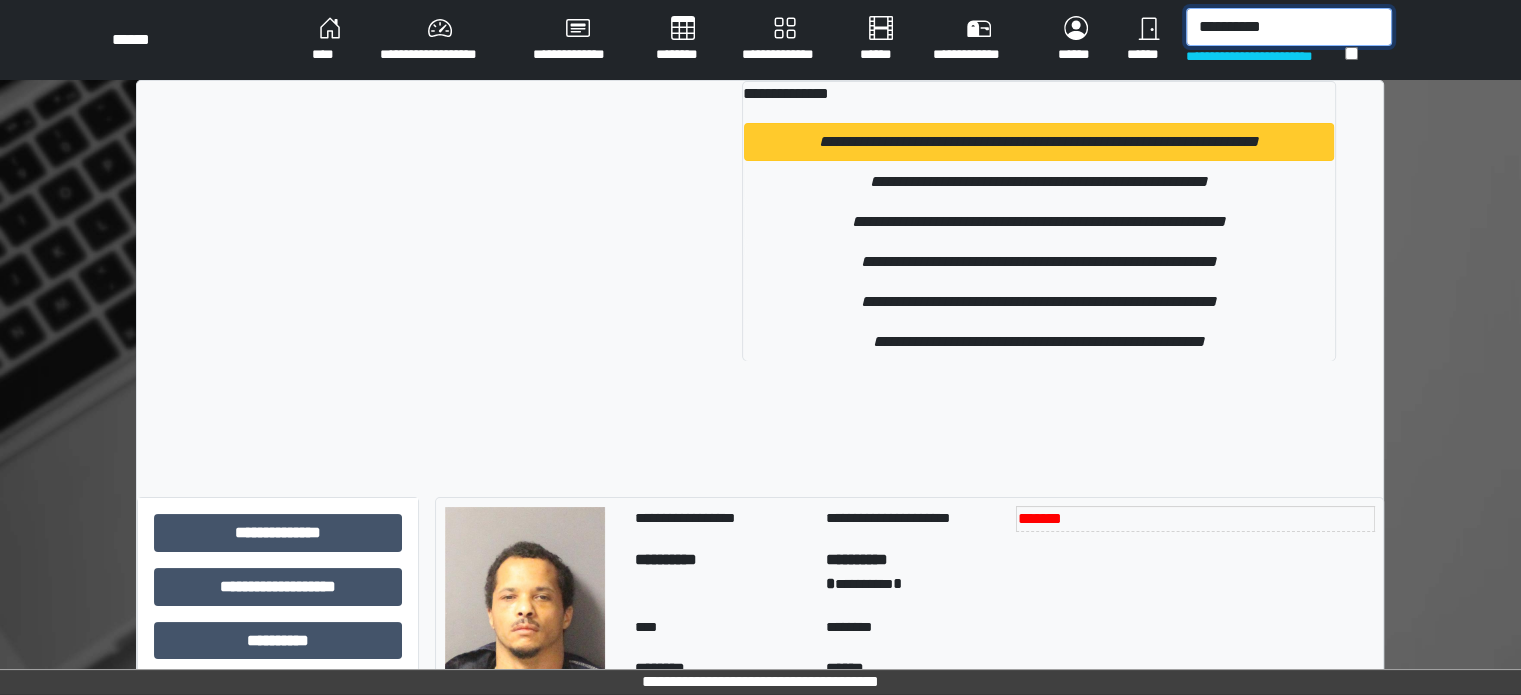 type on "**********" 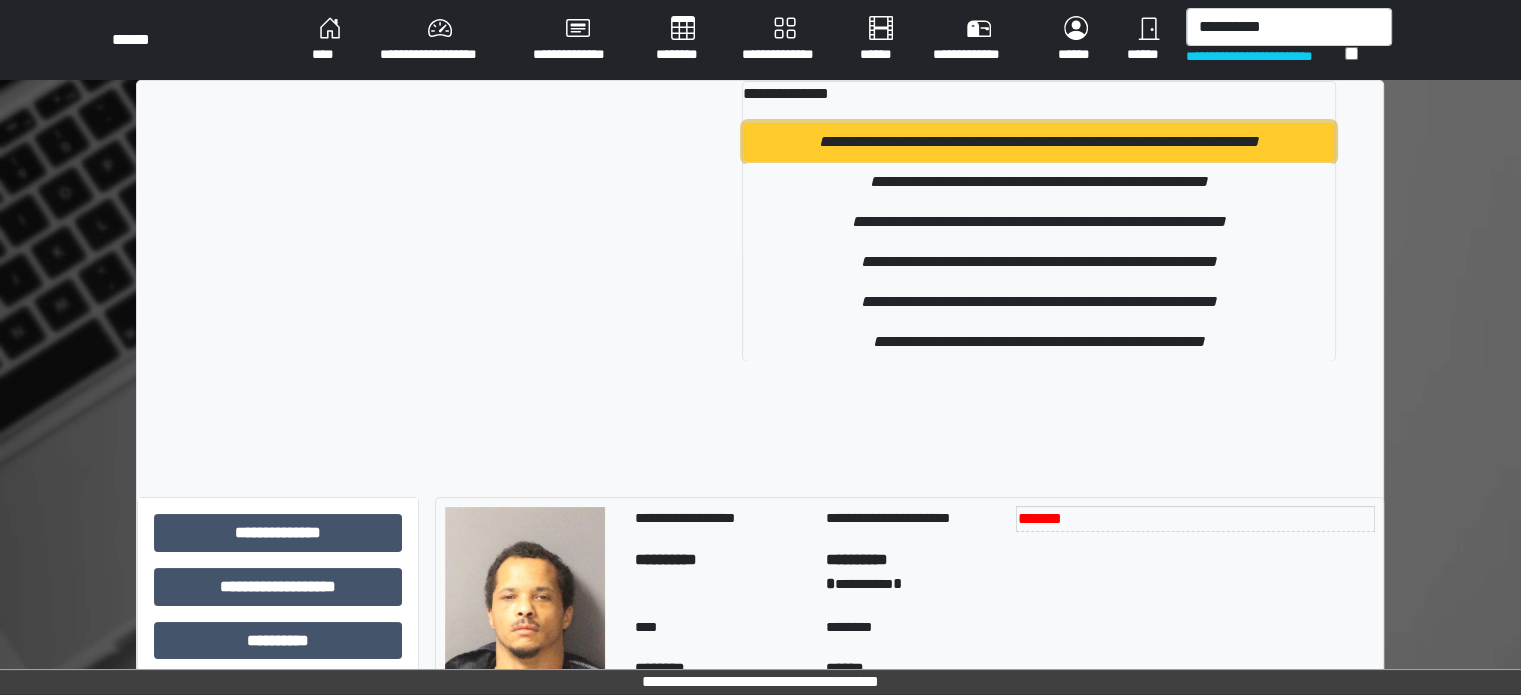 click on "**********" at bounding box center (1039, 142) 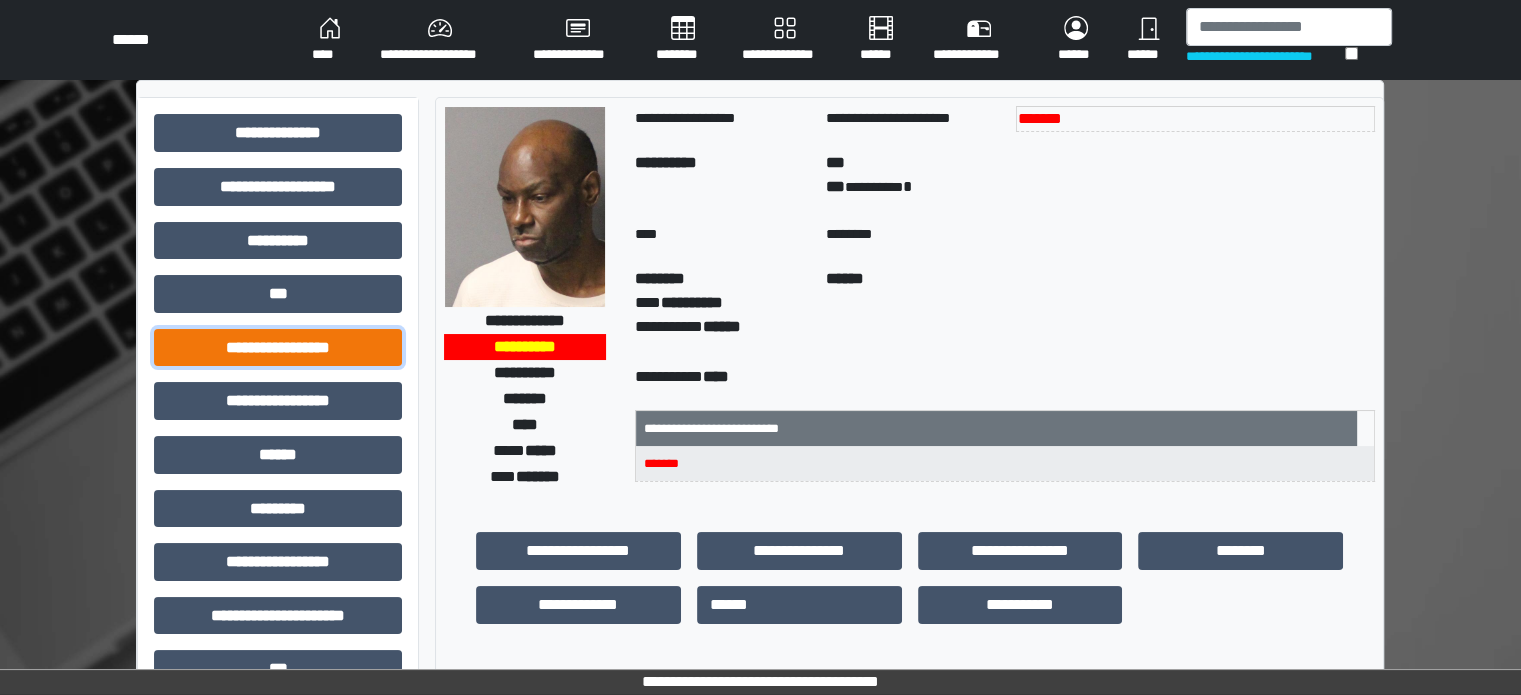 click on "**********" at bounding box center (278, 348) 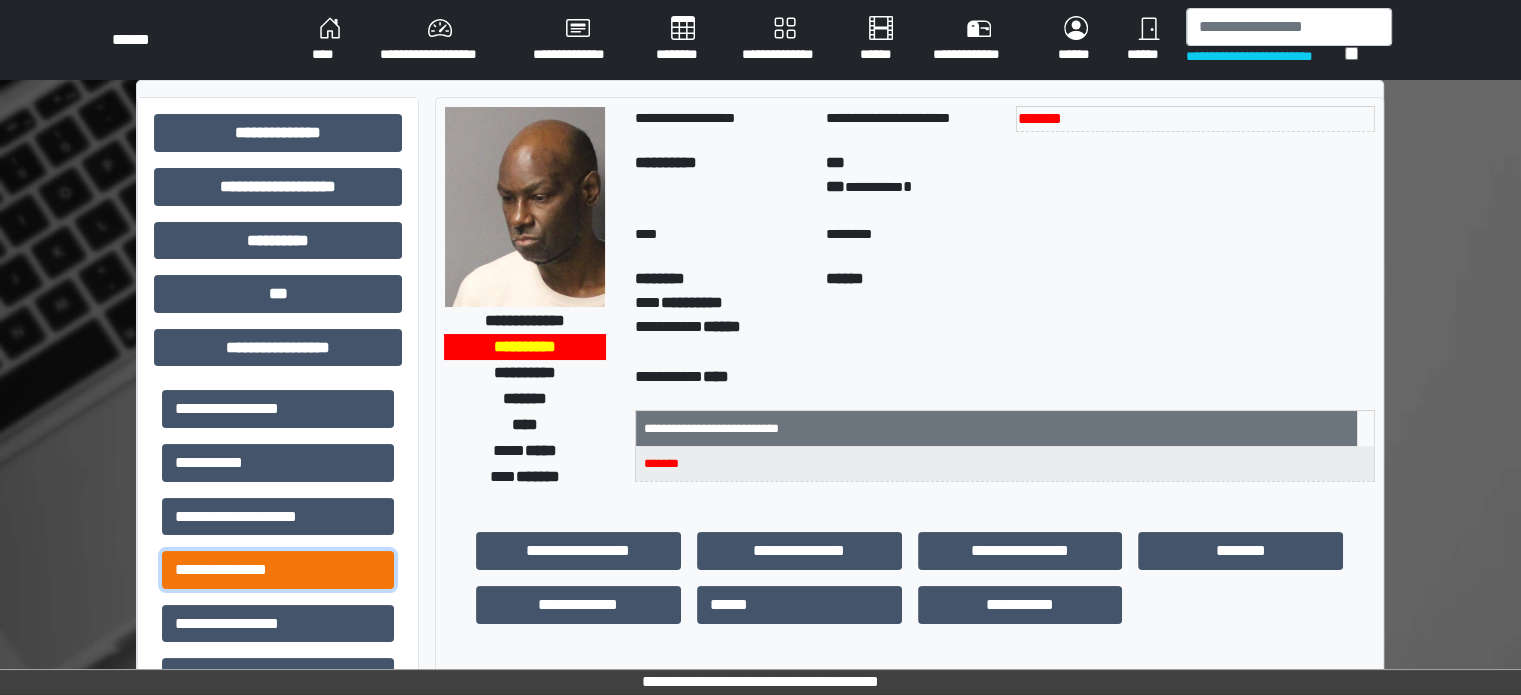 click on "**********" at bounding box center [278, 570] 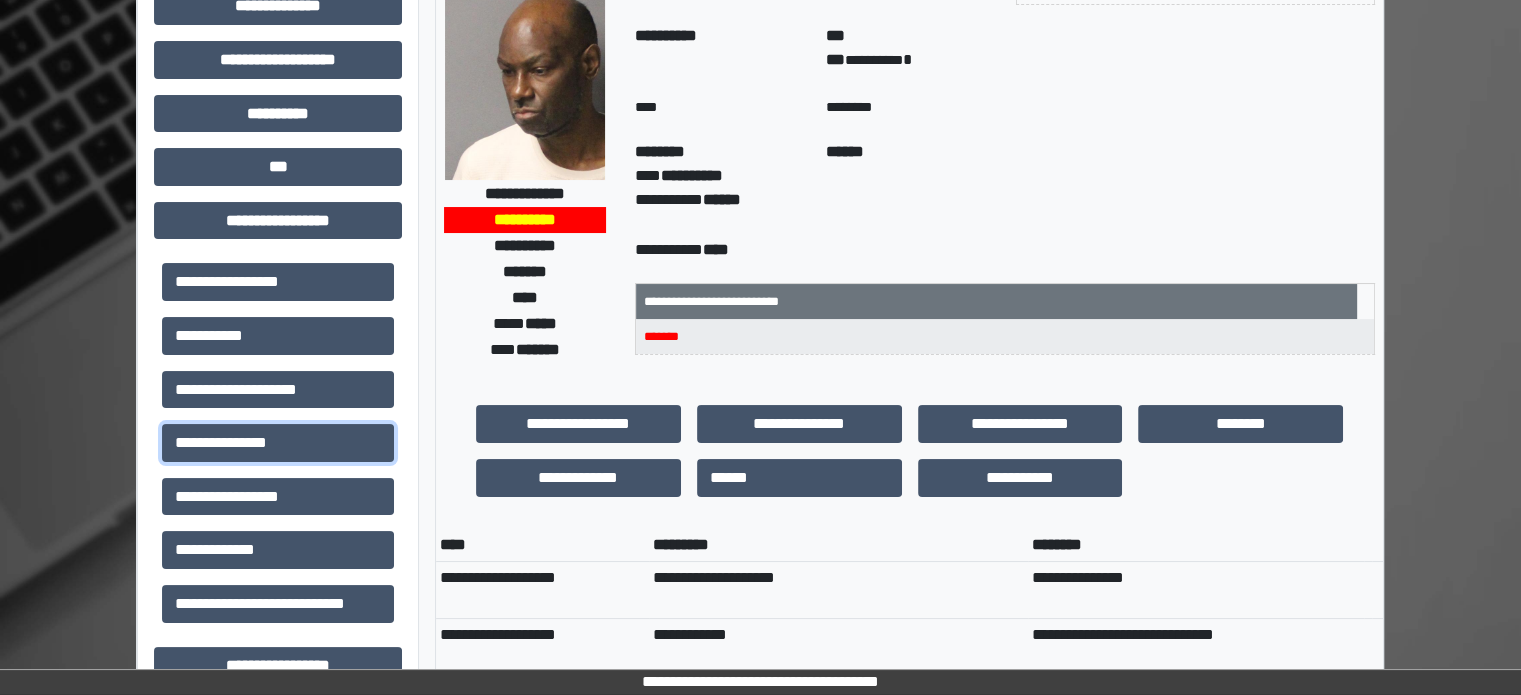 scroll, scrollTop: 0, scrollLeft: 0, axis: both 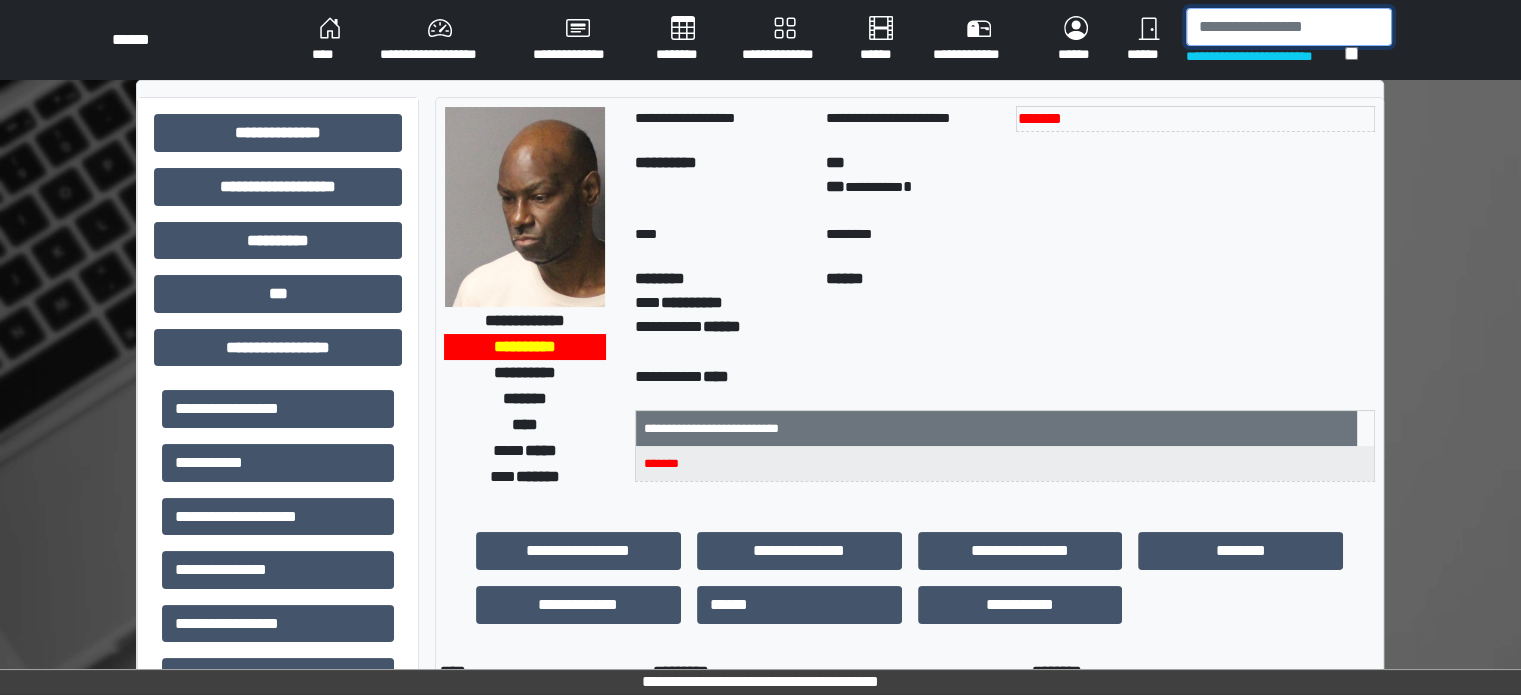 click at bounding box center [1289, 27] 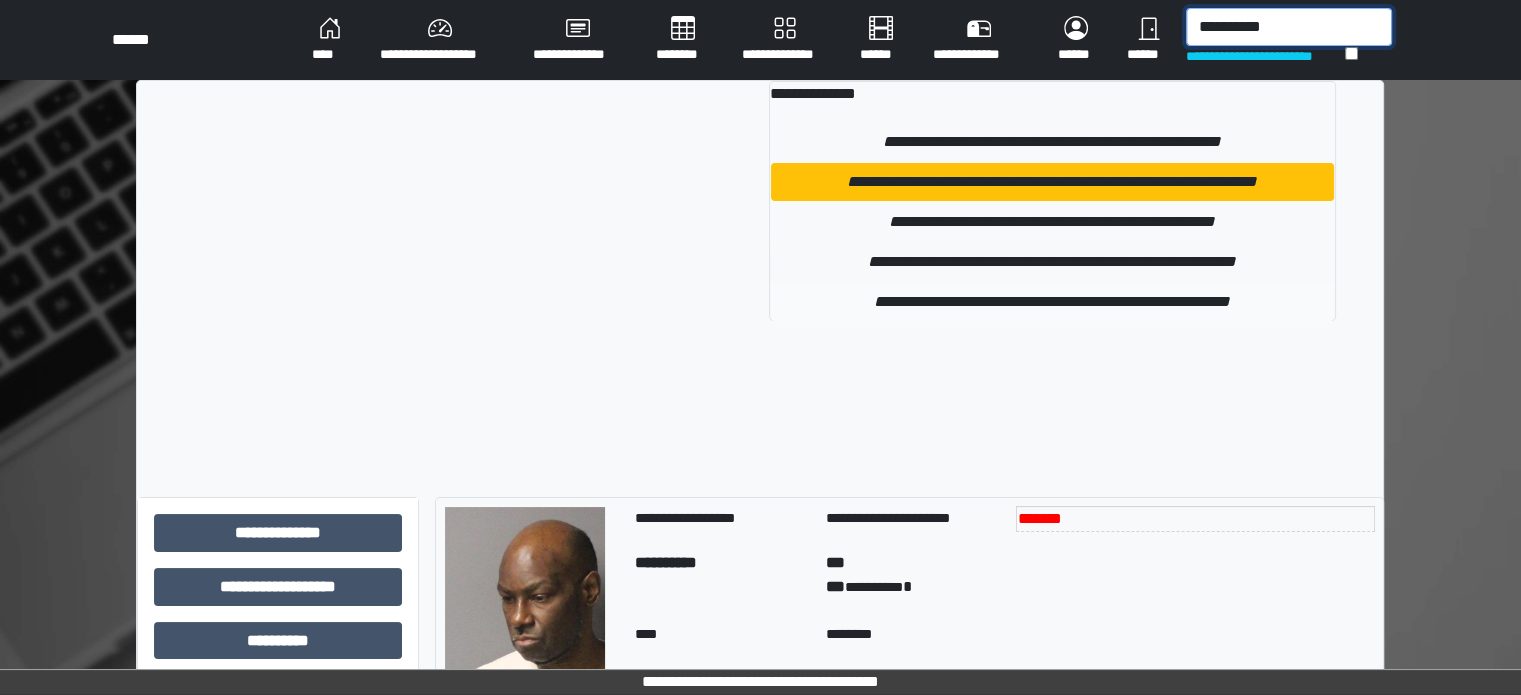 type on "**********" 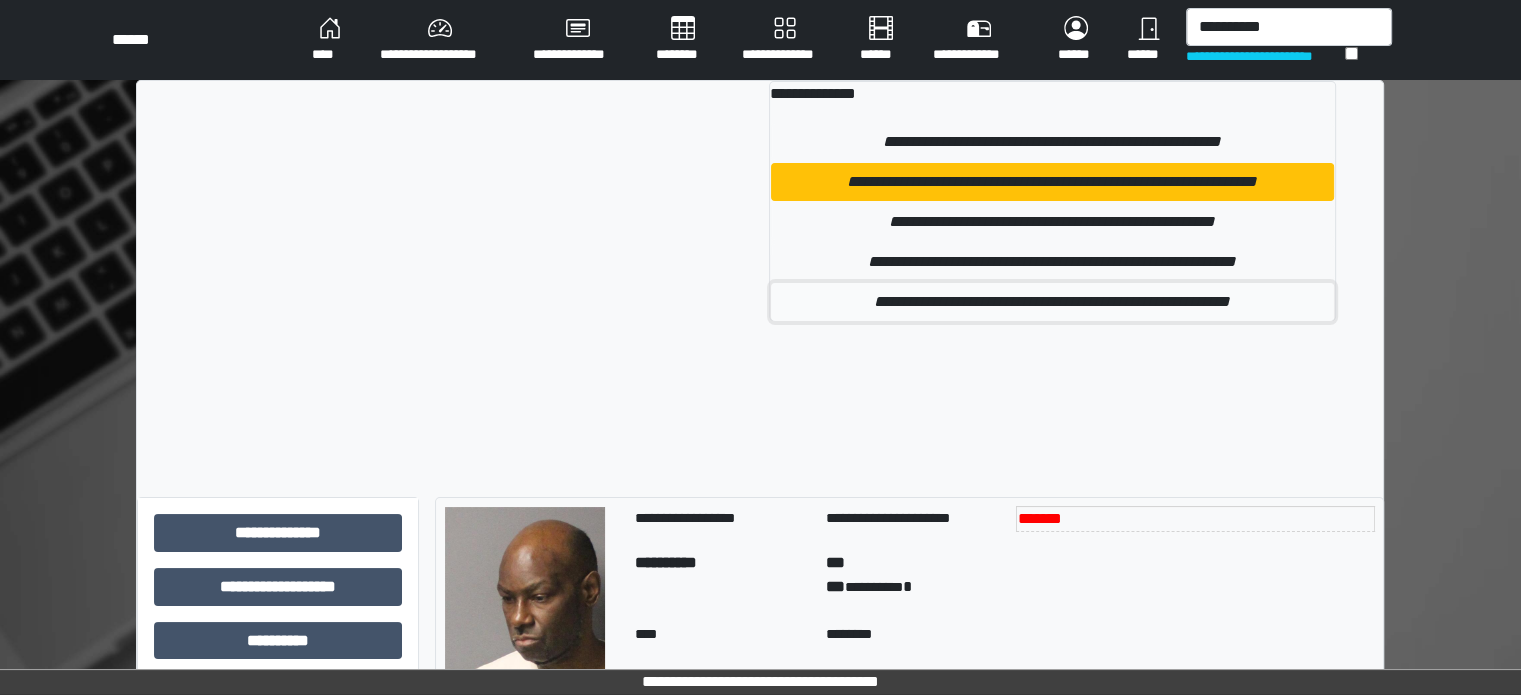 click on "**********" at bounding box center (1052, 302) 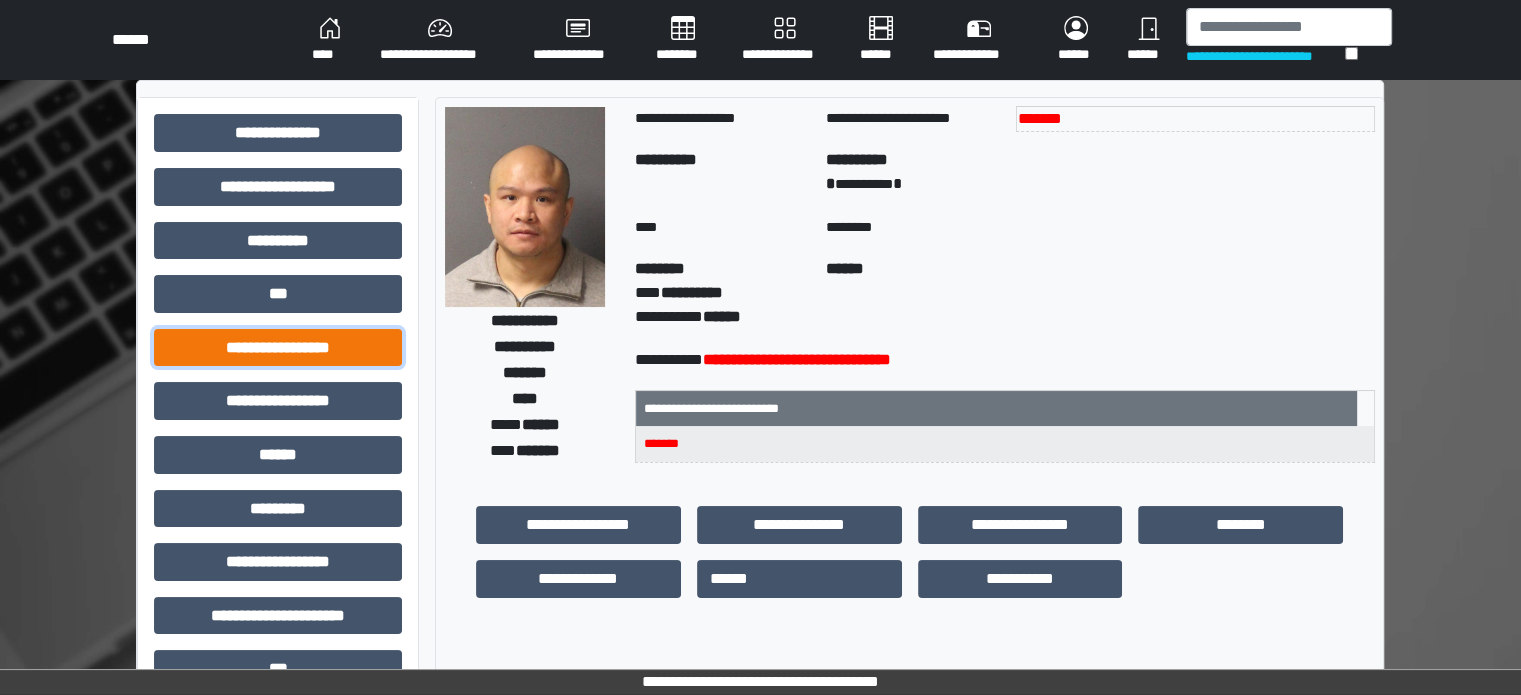 click on "**********" at bounding box center [278, 348] 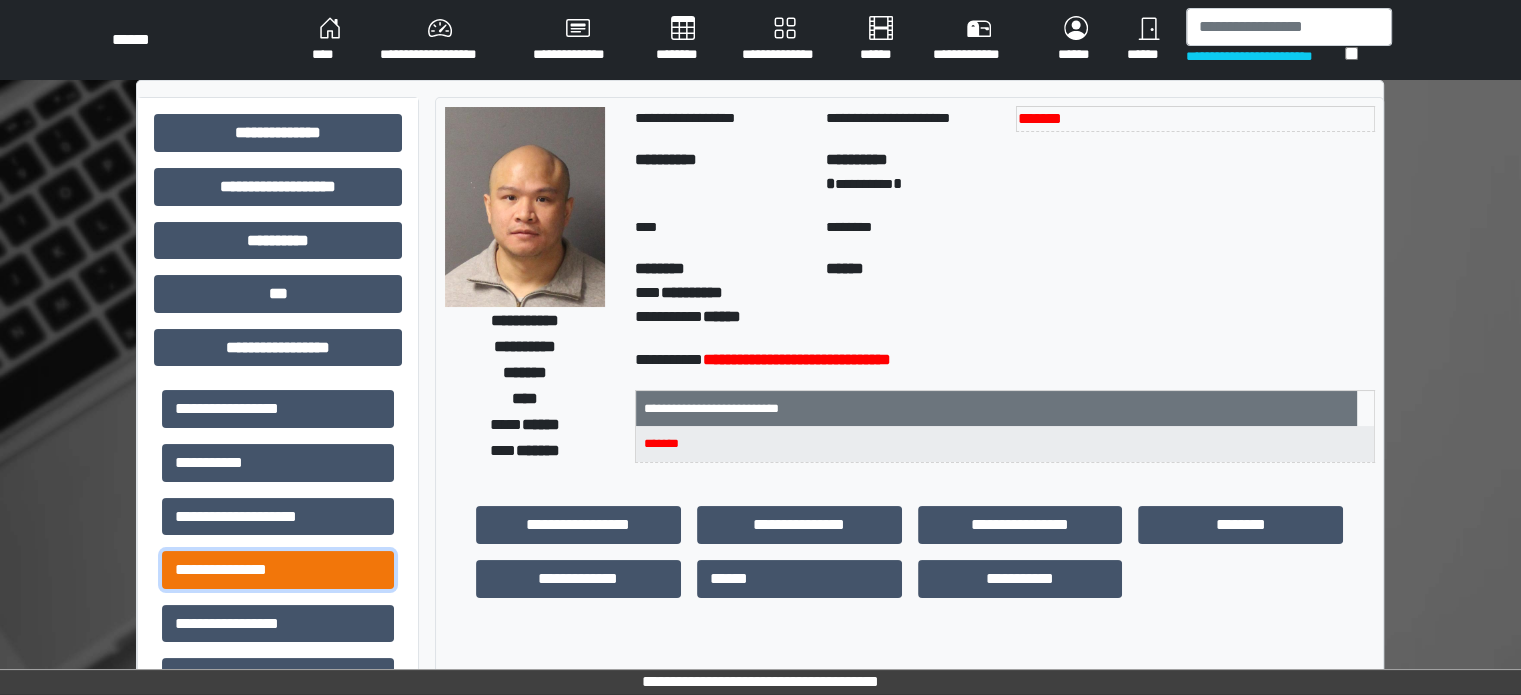 click on "**********" at bounding box center (278, 570) 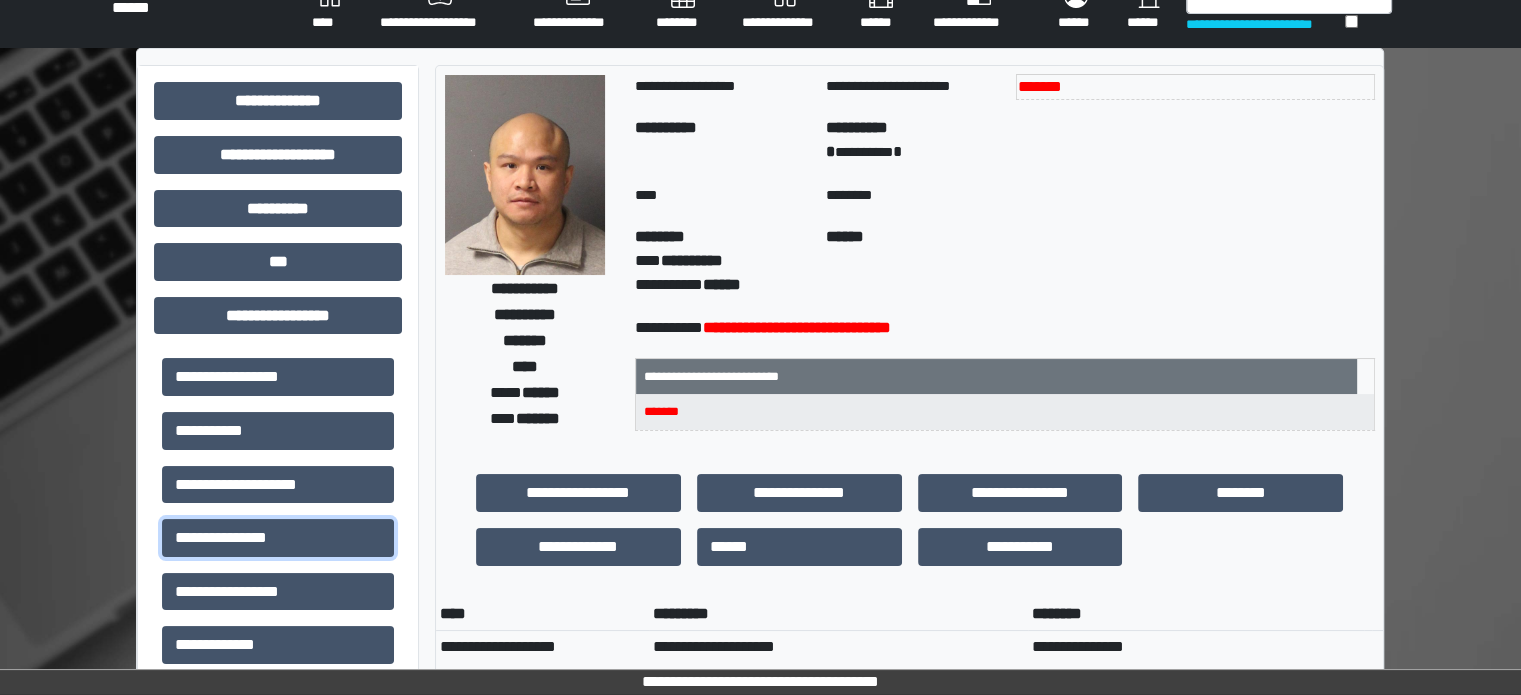 scroll, scrollTop: 0, scrollLeft: 0, axis: both 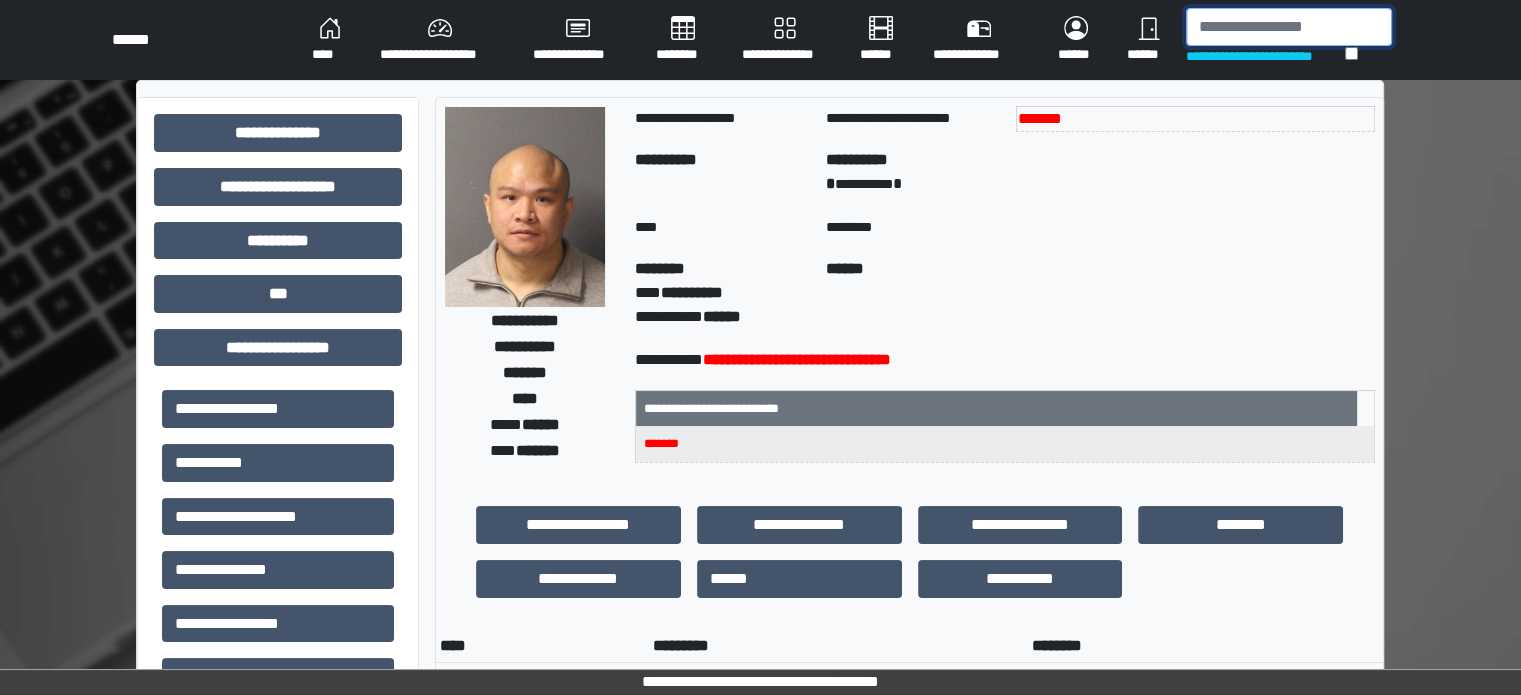 click at bounding box center [1289, 27] 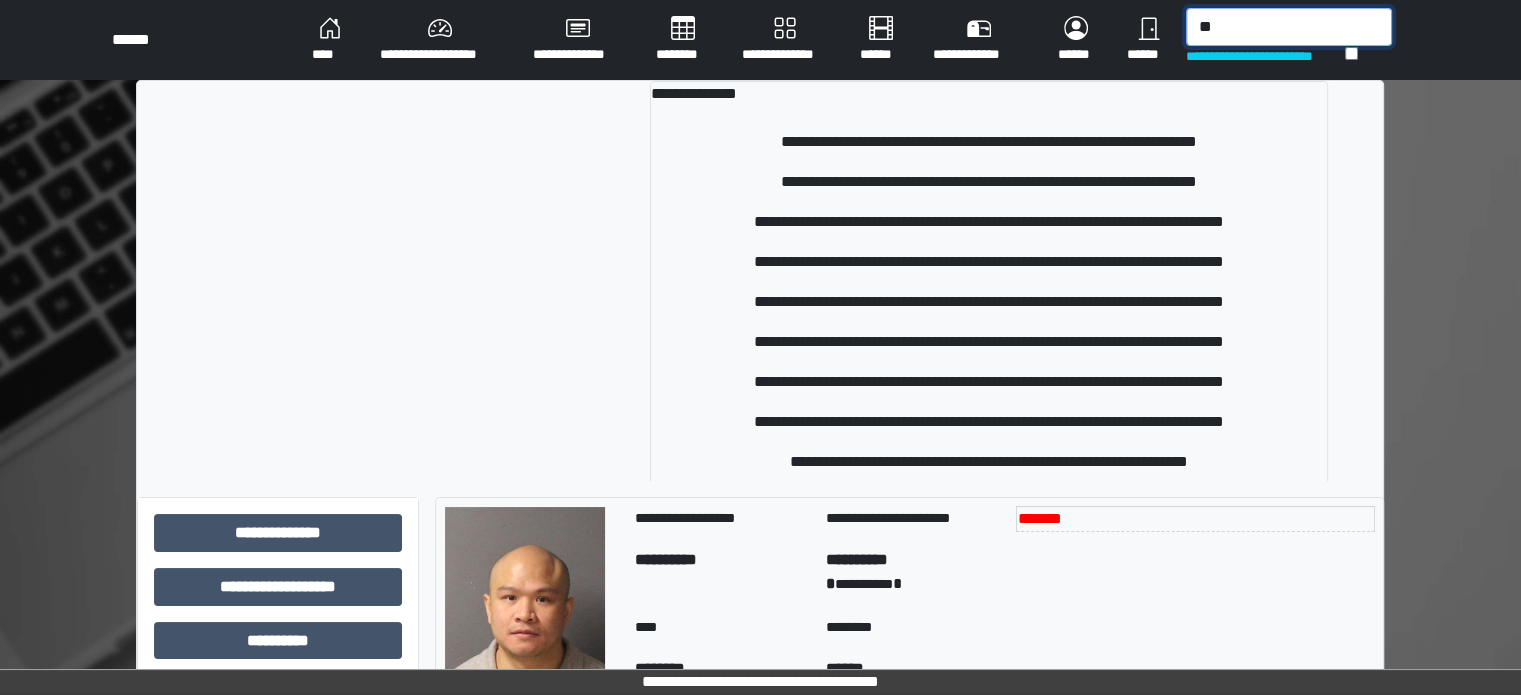 type on "*" 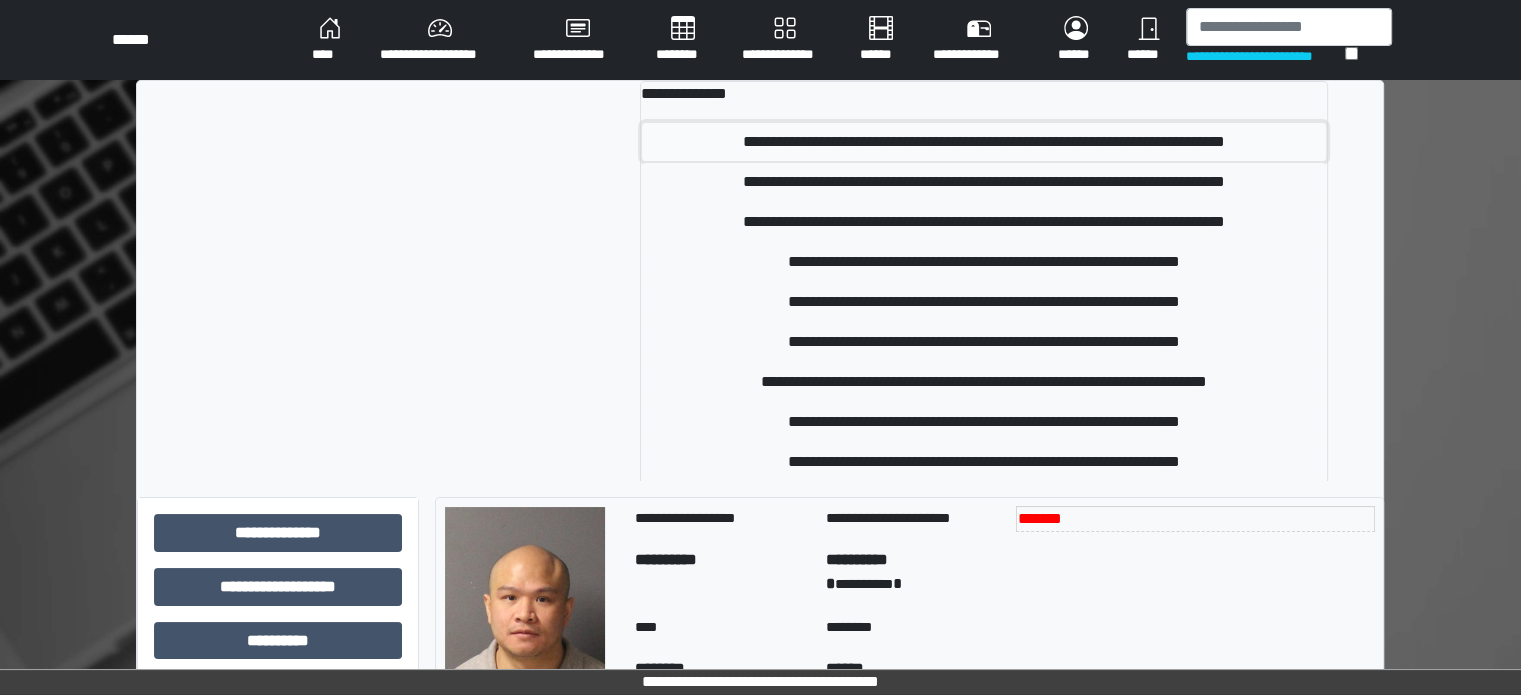 click on "**********" at bounding box center [984, 142] 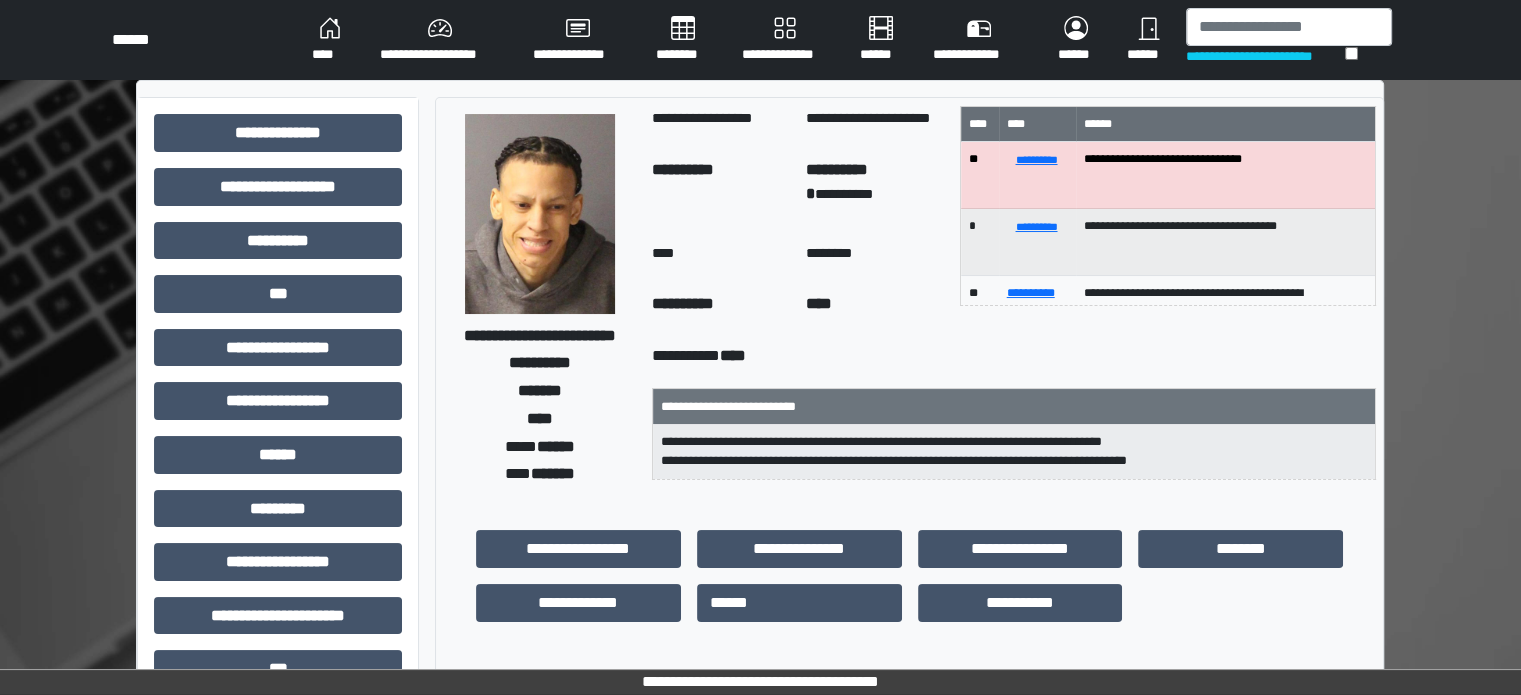 click on "**********" at bounding box center [760, 623] 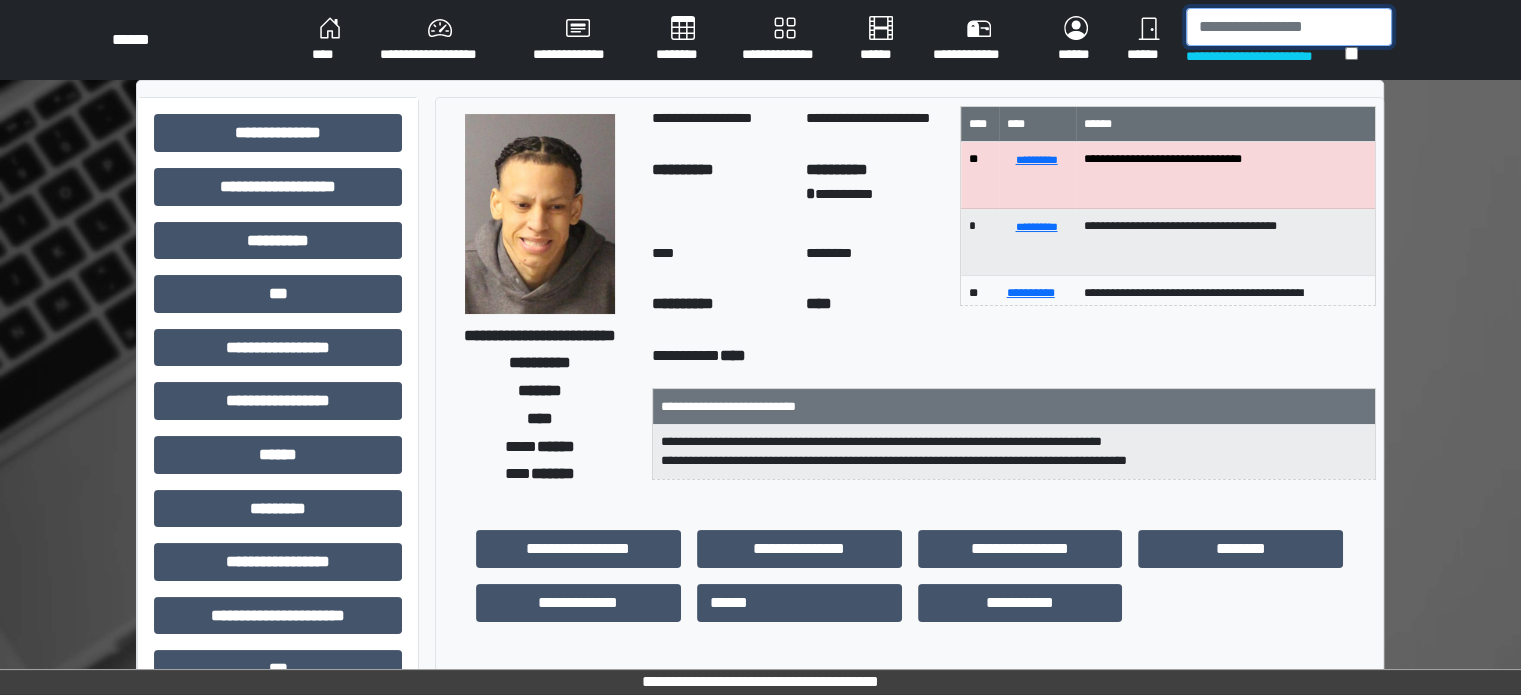click at bounding box center (1289, 27) 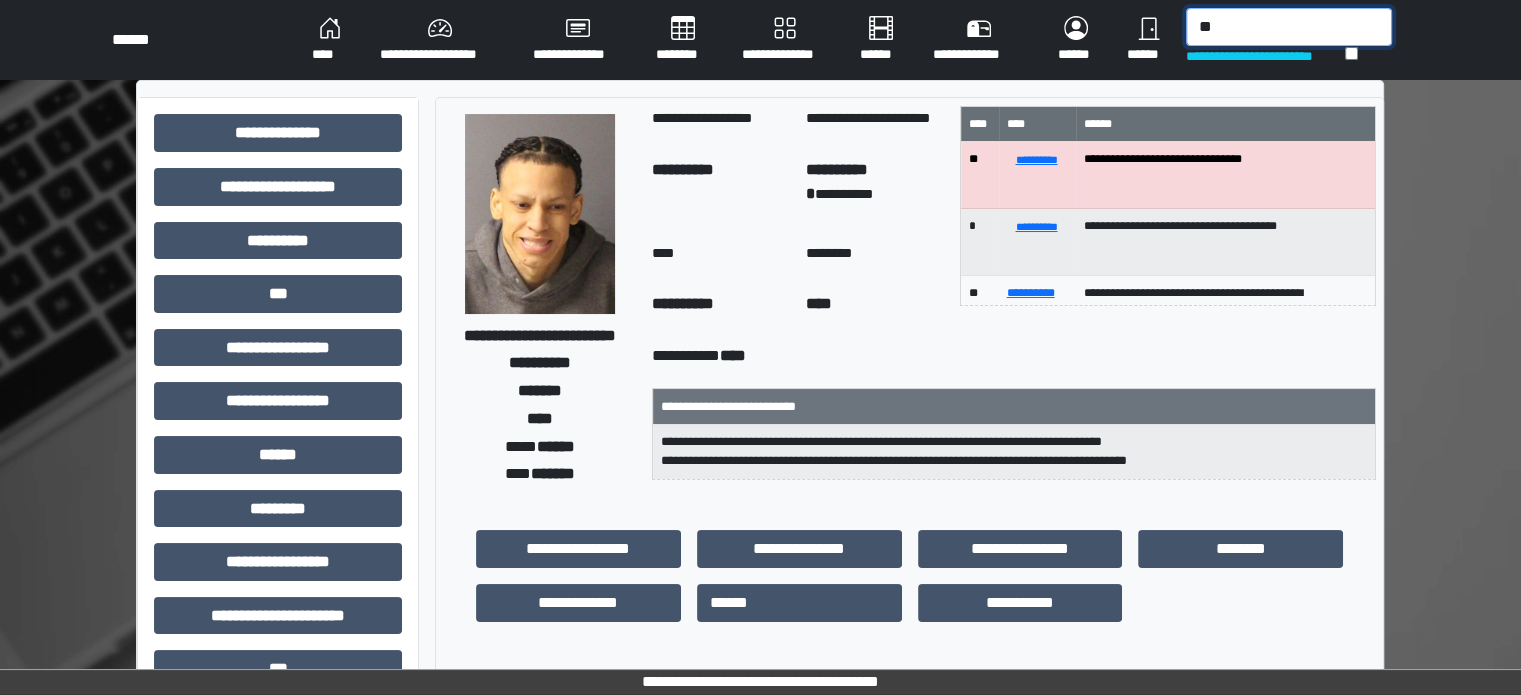 type on "*" 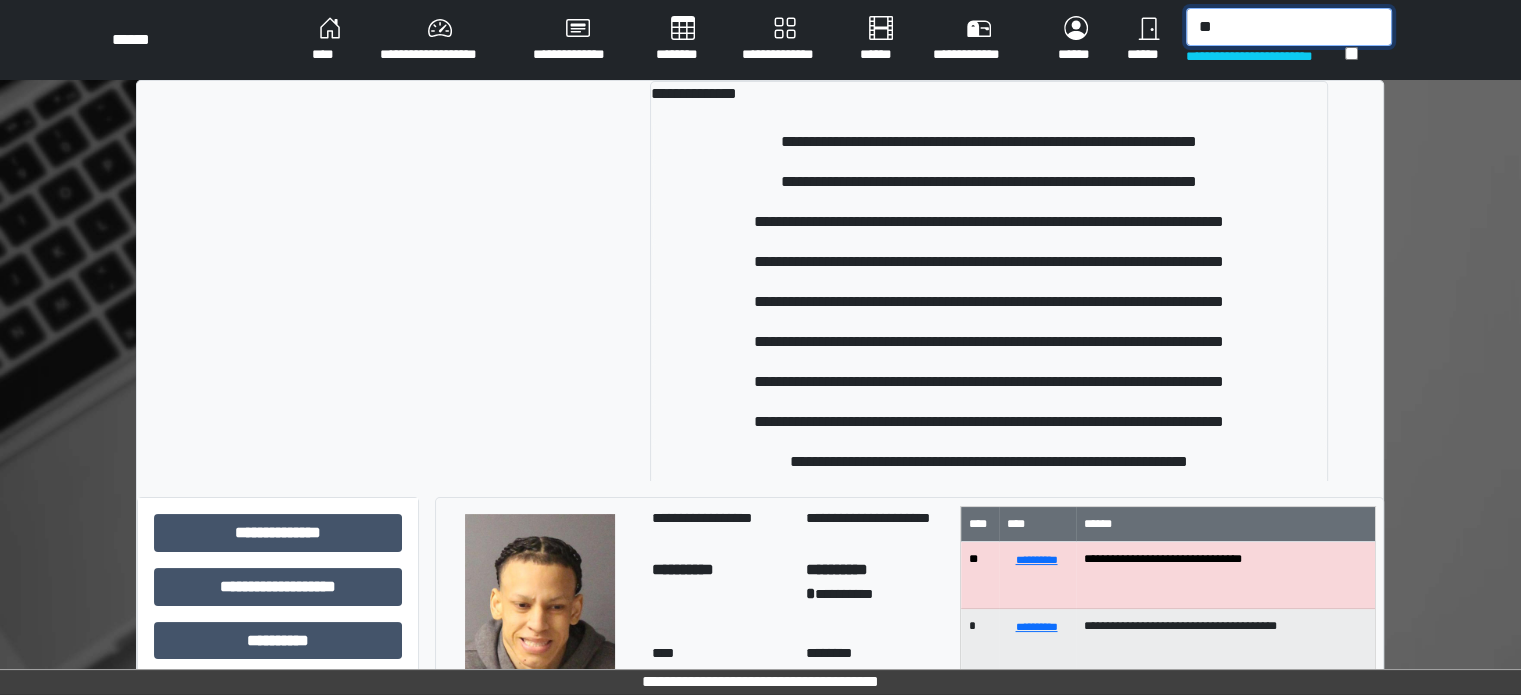type on "*" 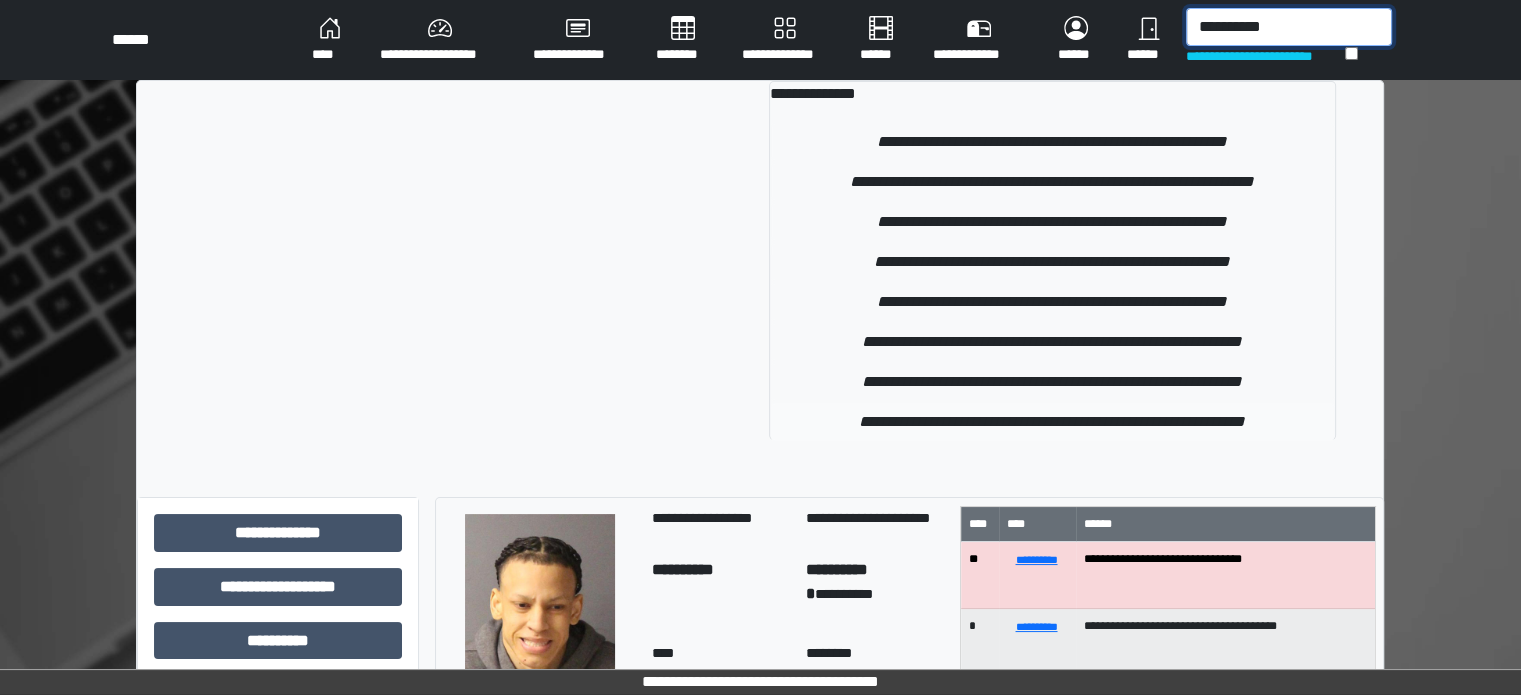 type on "**********" 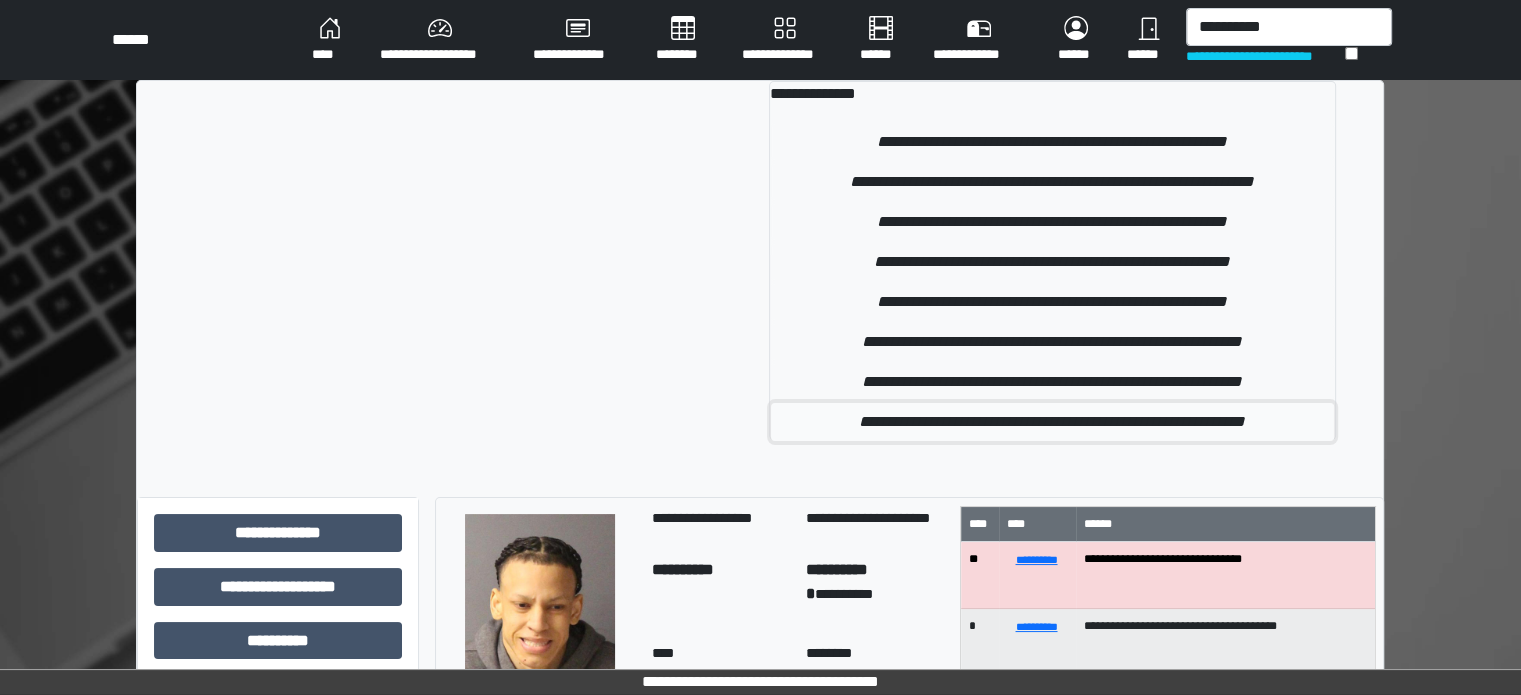 click on "**********" at bounding box center [1052, 422] 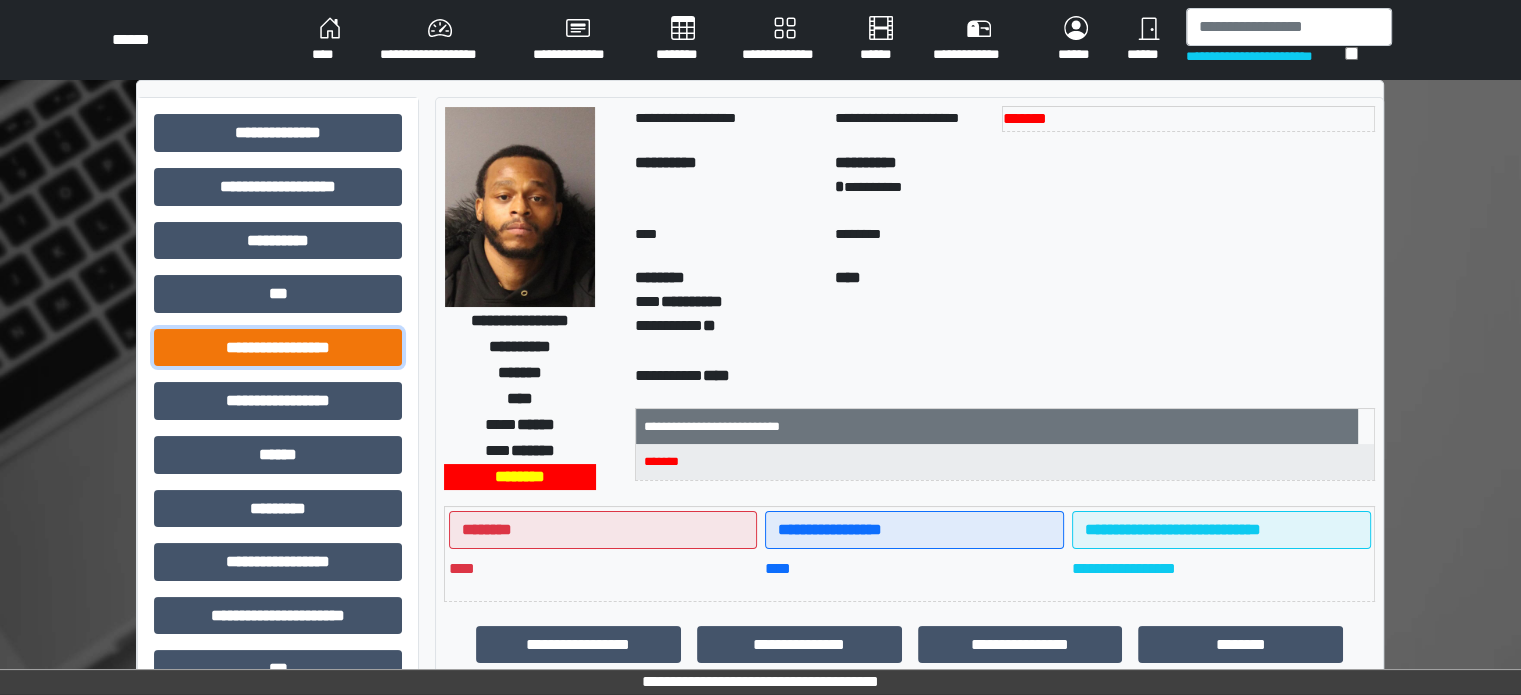 click on "**********" at bounding box center [278, 348] 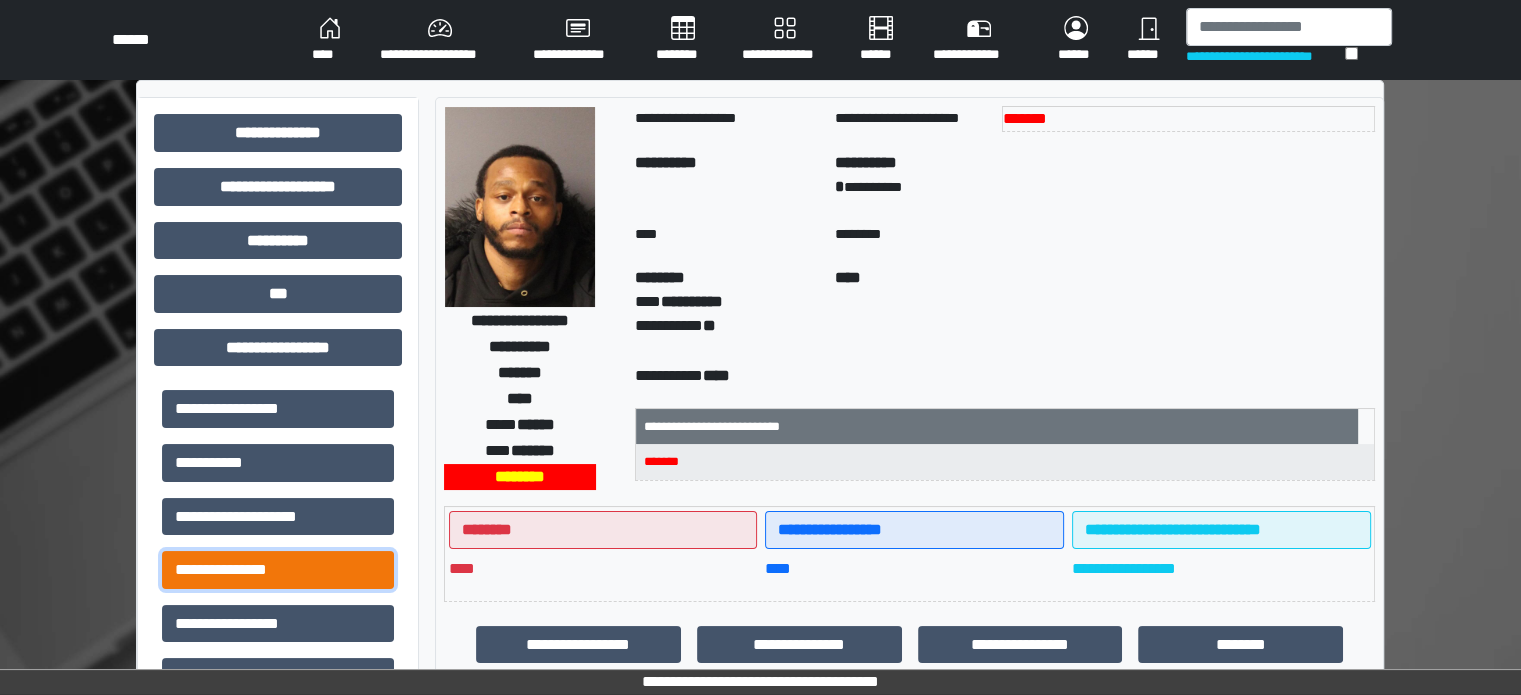 click on "**********" at bounding box center (278, 570) 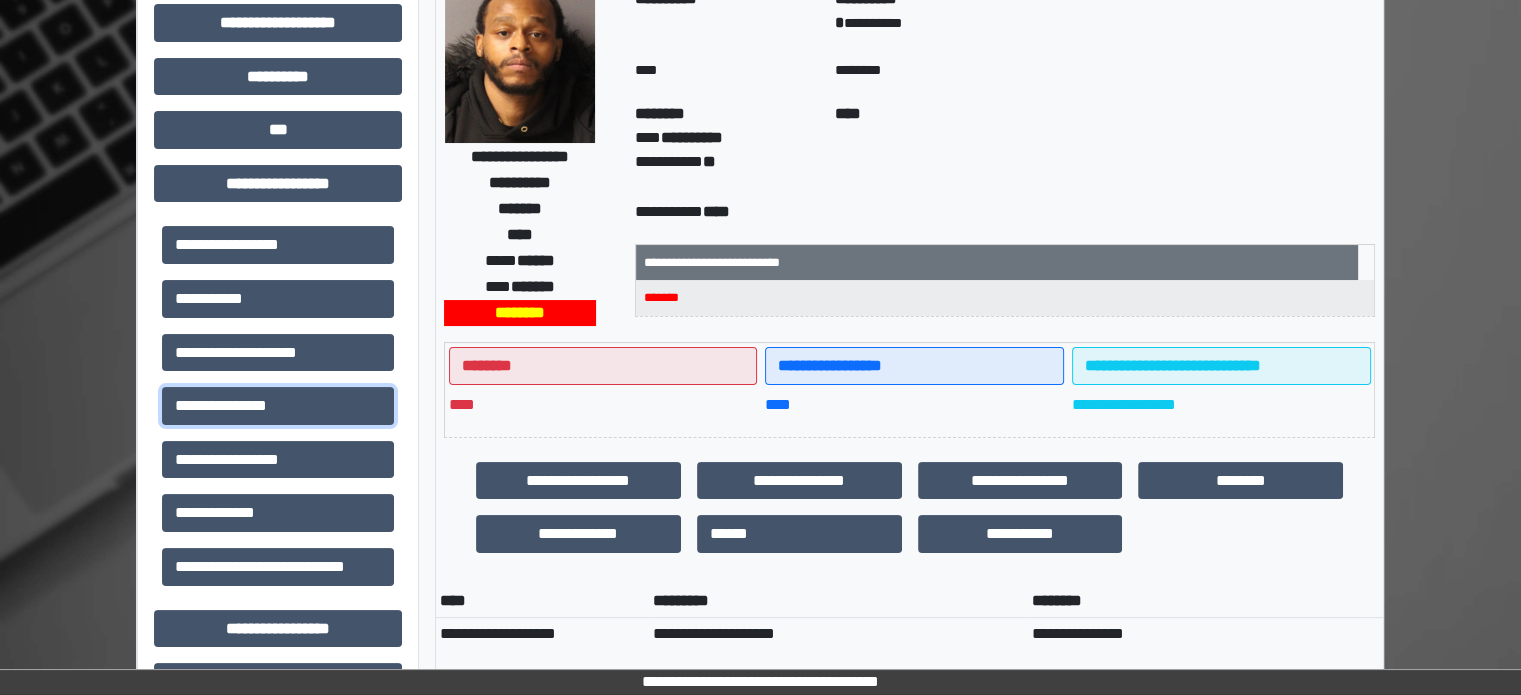 scroll, scrollTop: 0, scrollLeft: 0, axis: both 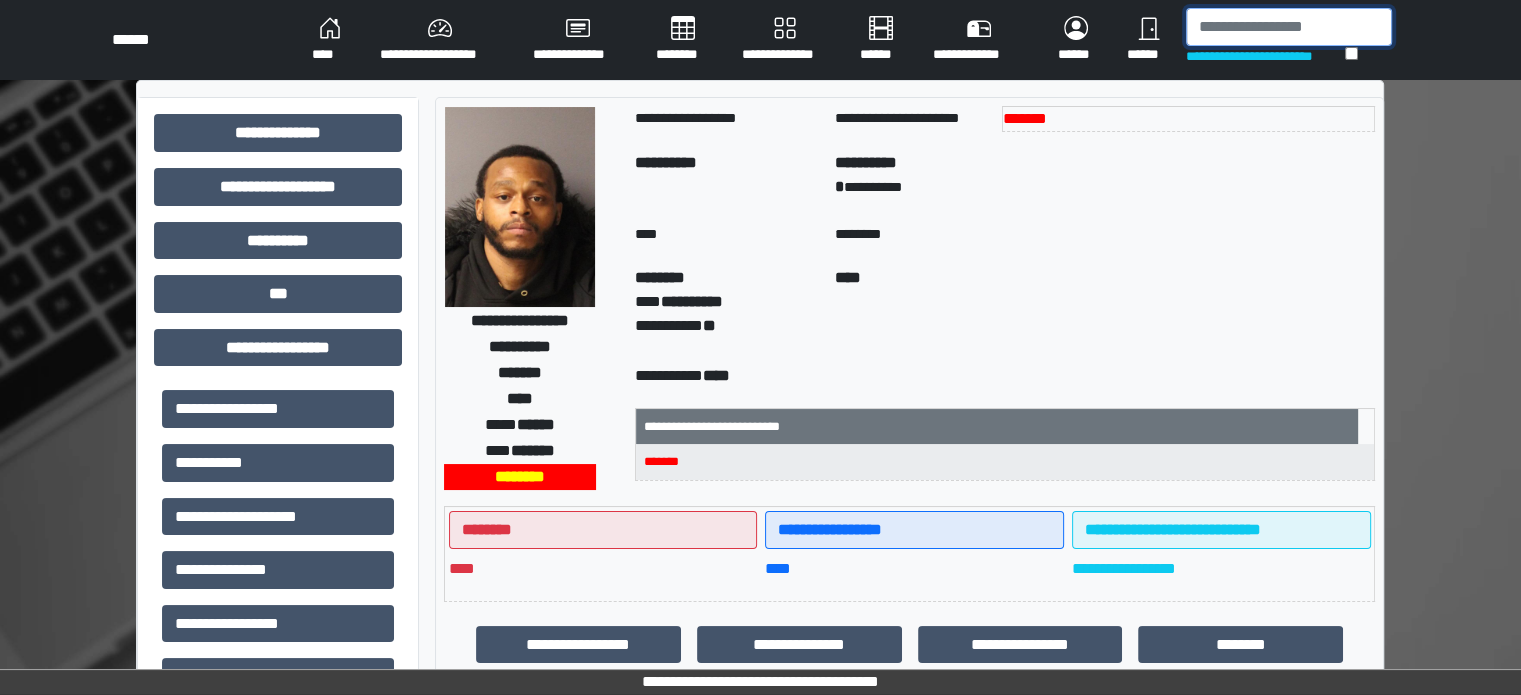 click at bounding box center [1289, 27] 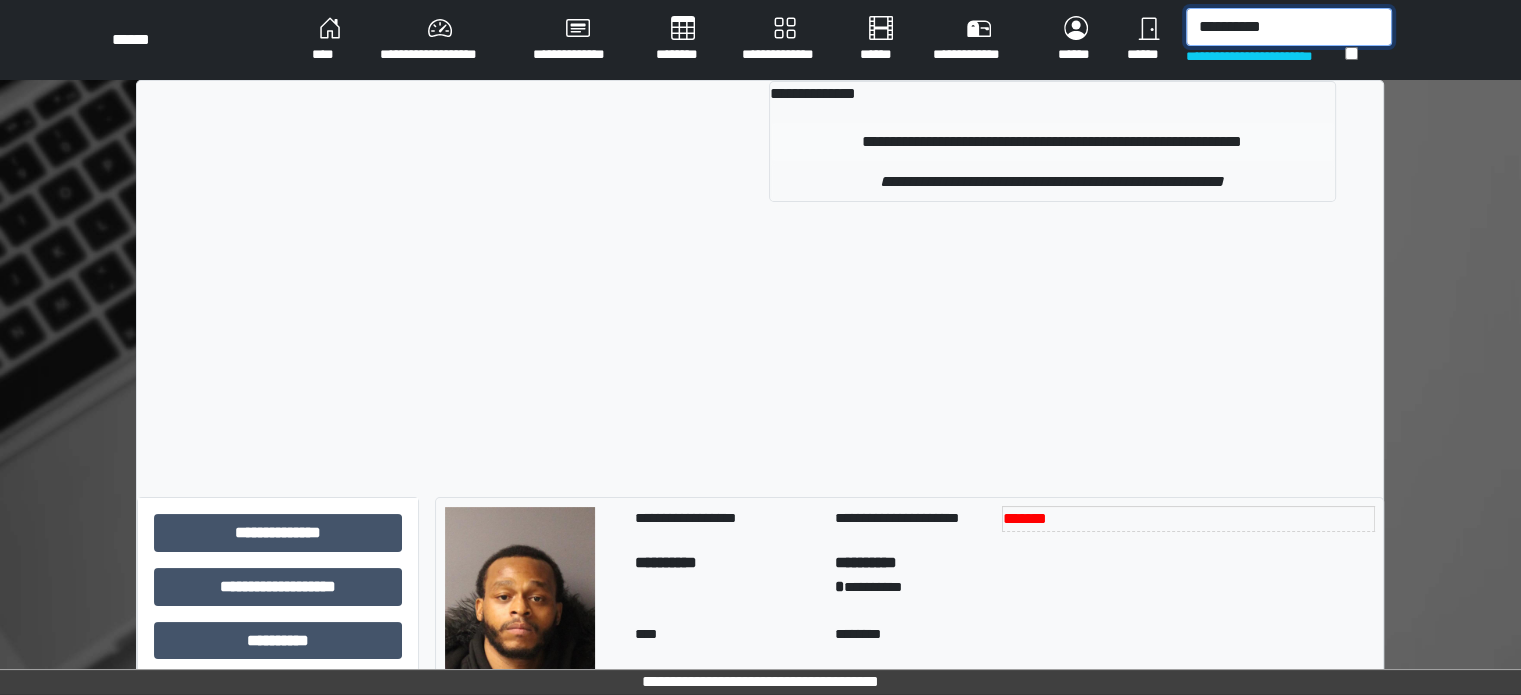 type on "**********" 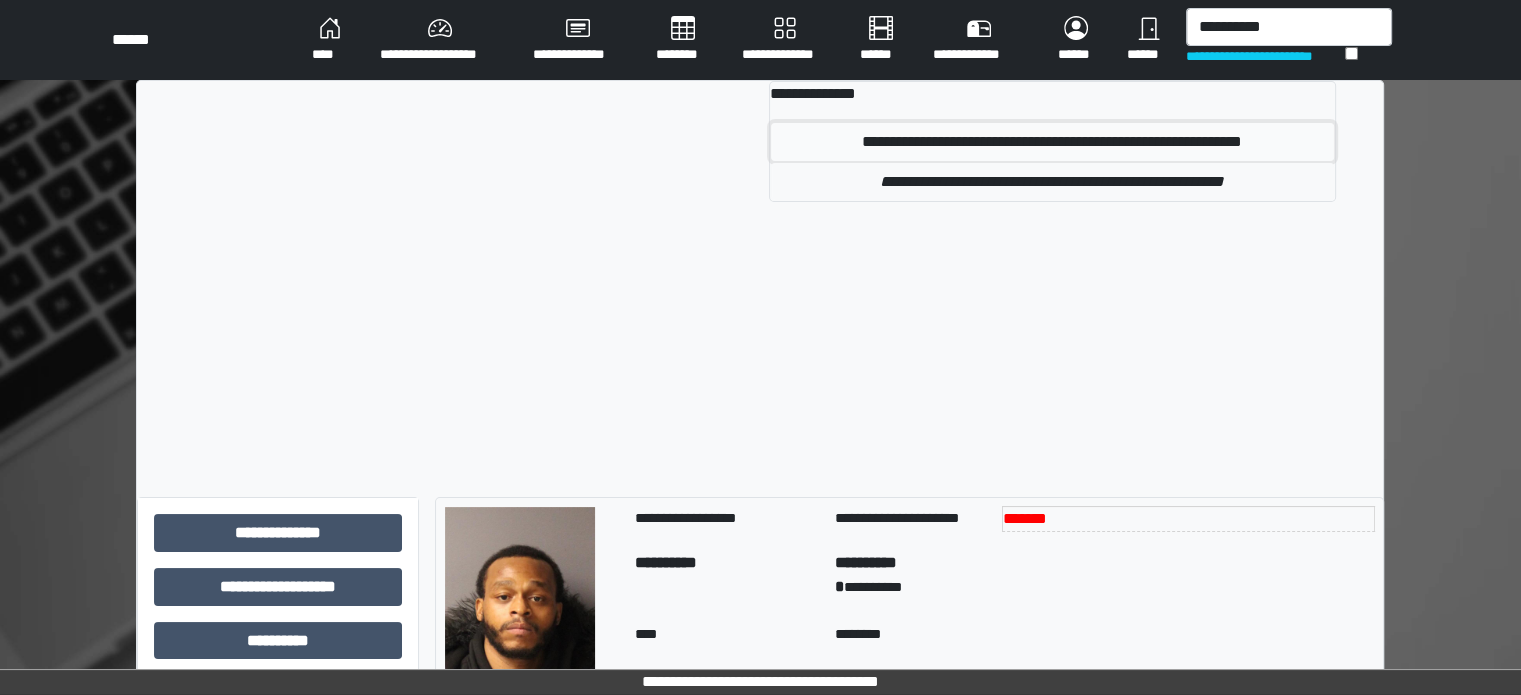 click on "**********" at bounding box center (1052, 142) 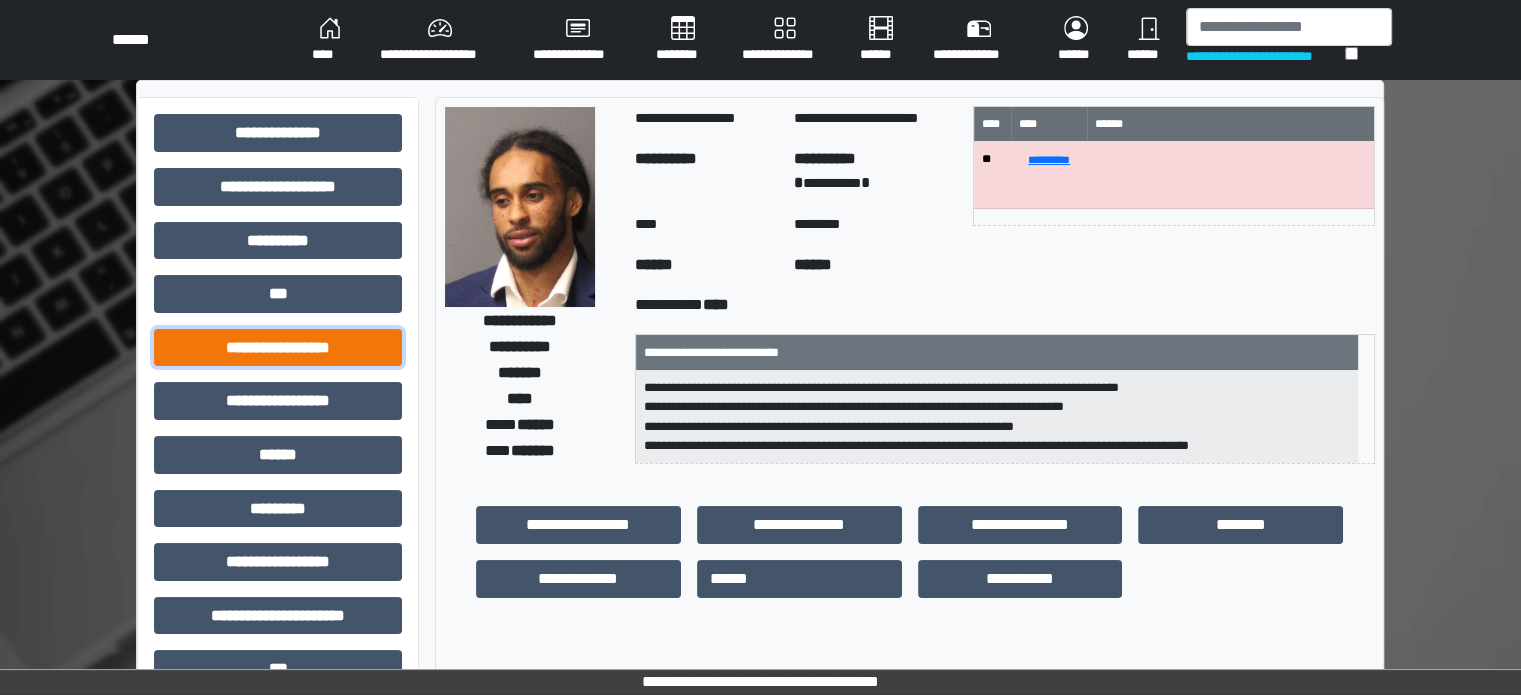 click on "**********" at bounding box center [278, 348] 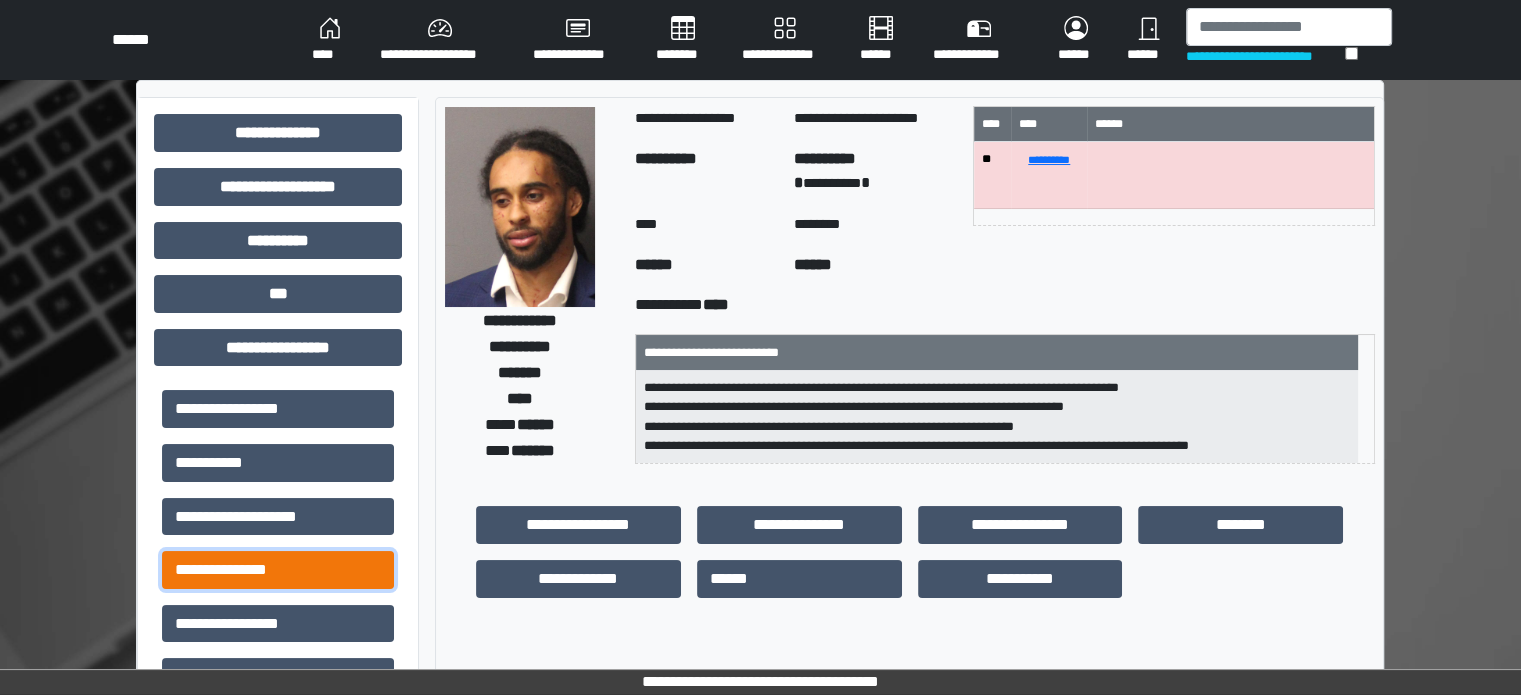 click on "**********" at bounding box center (278, 570) 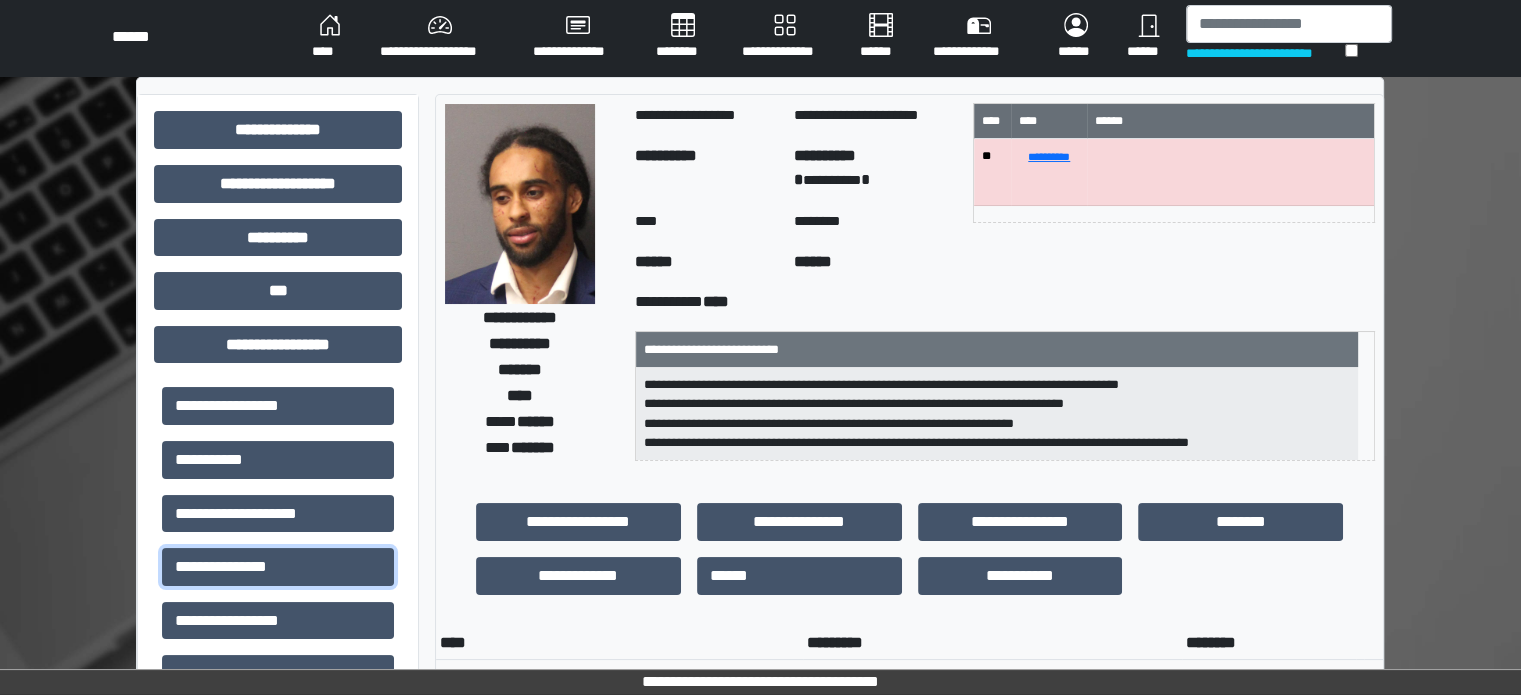 scroll, scrollTop: 0, scrollLeft: 0, axis: both 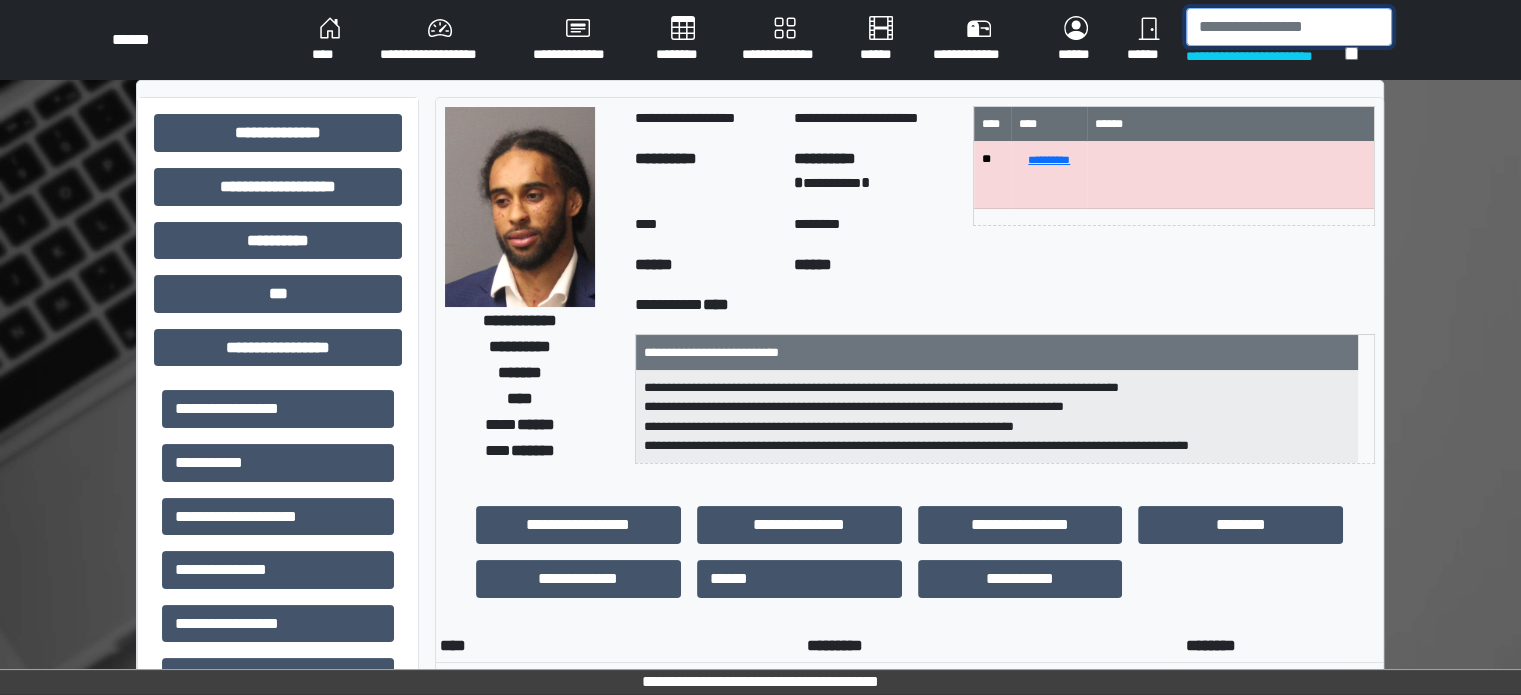 click at bounding box center (1289, 27) 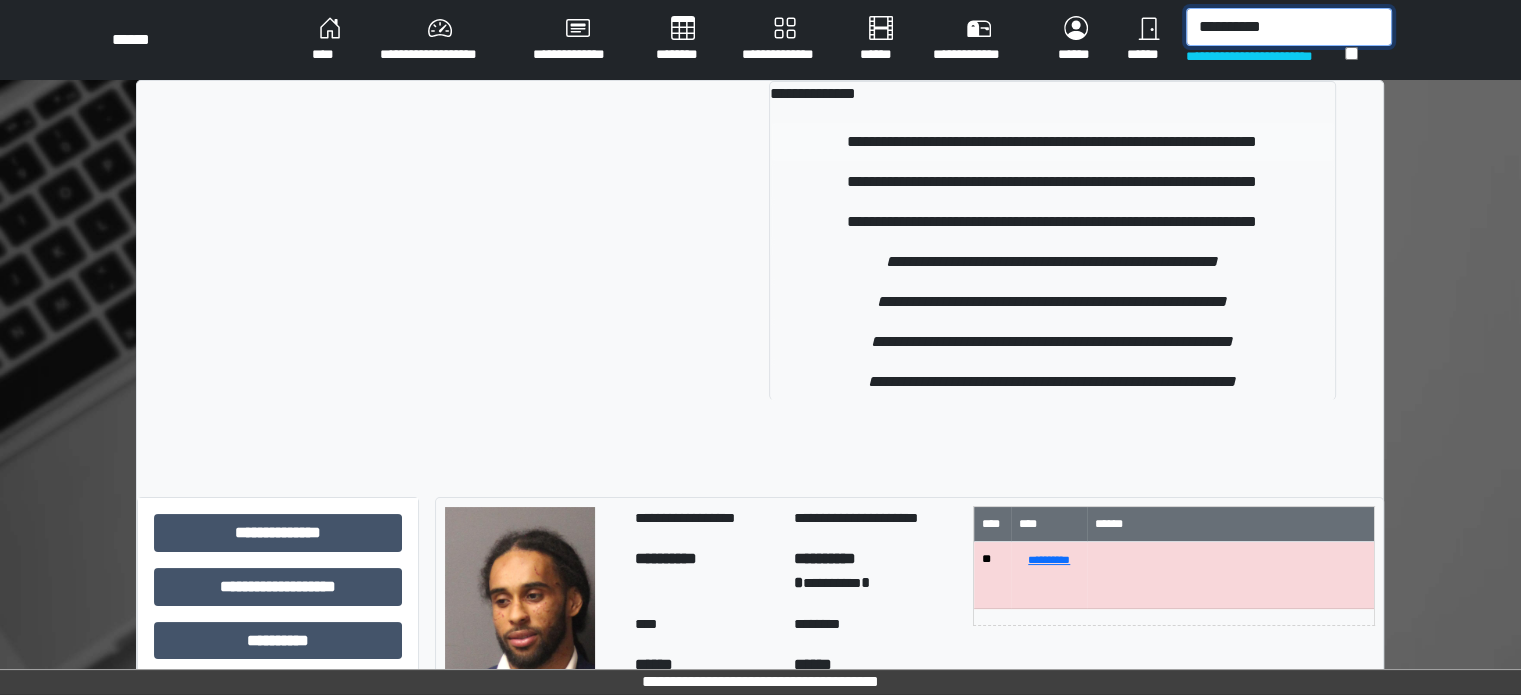 type on "**********" 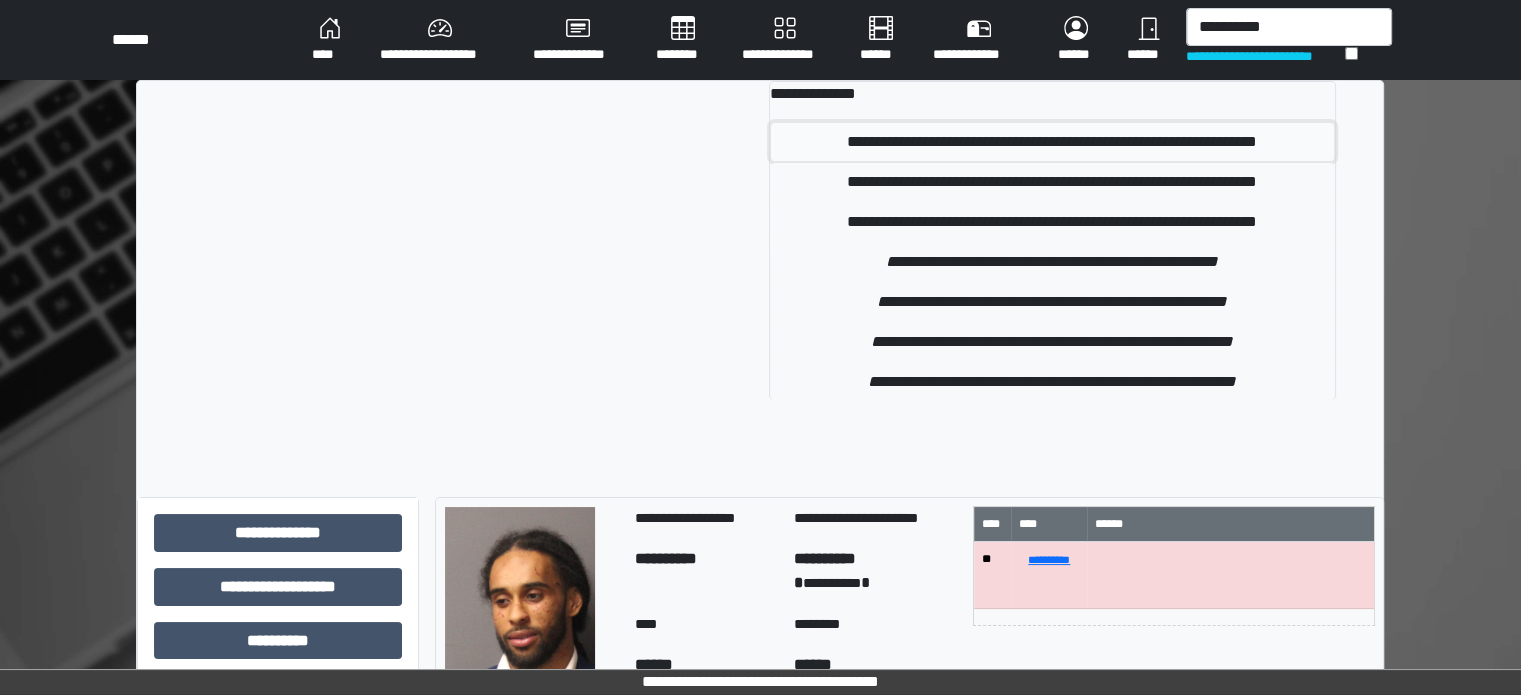 click on "**********" at bounding box center (1052, 142) 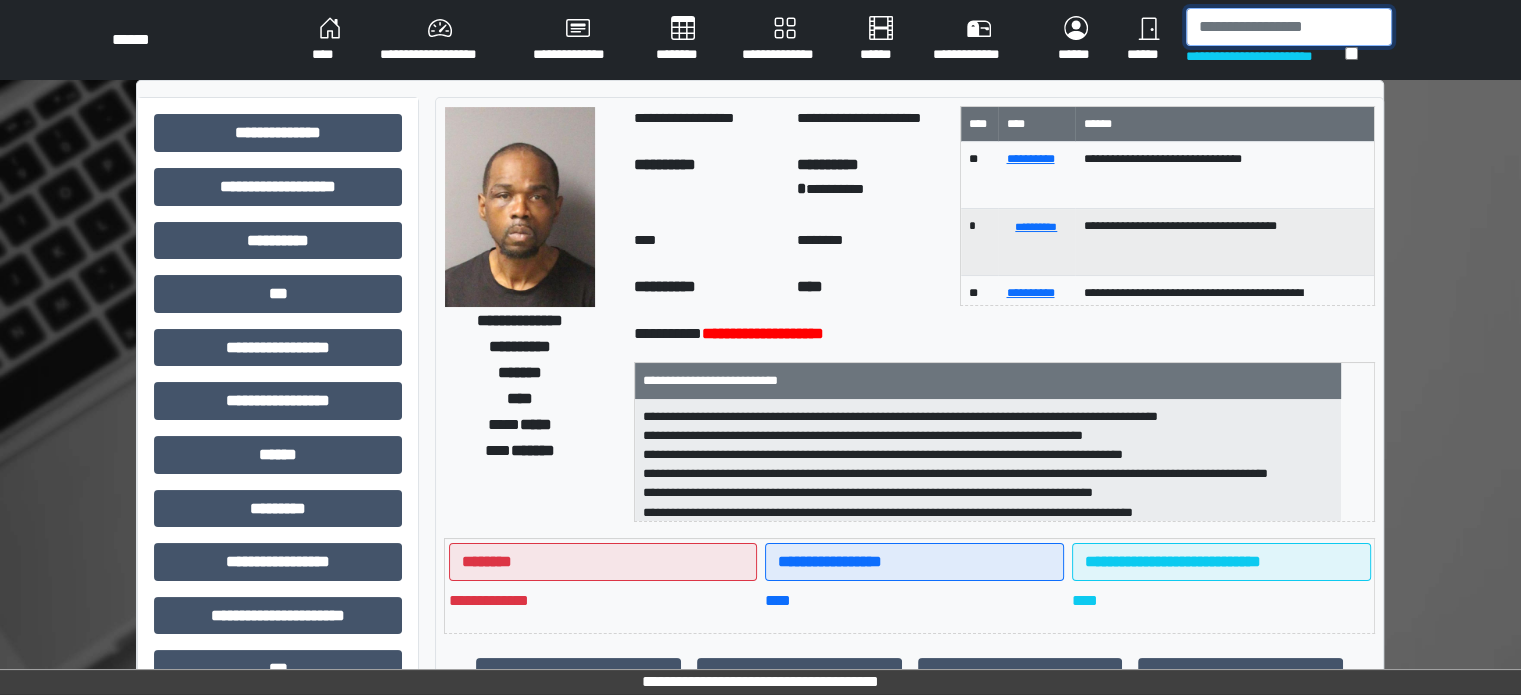 click at bounding box center [1289, 27] 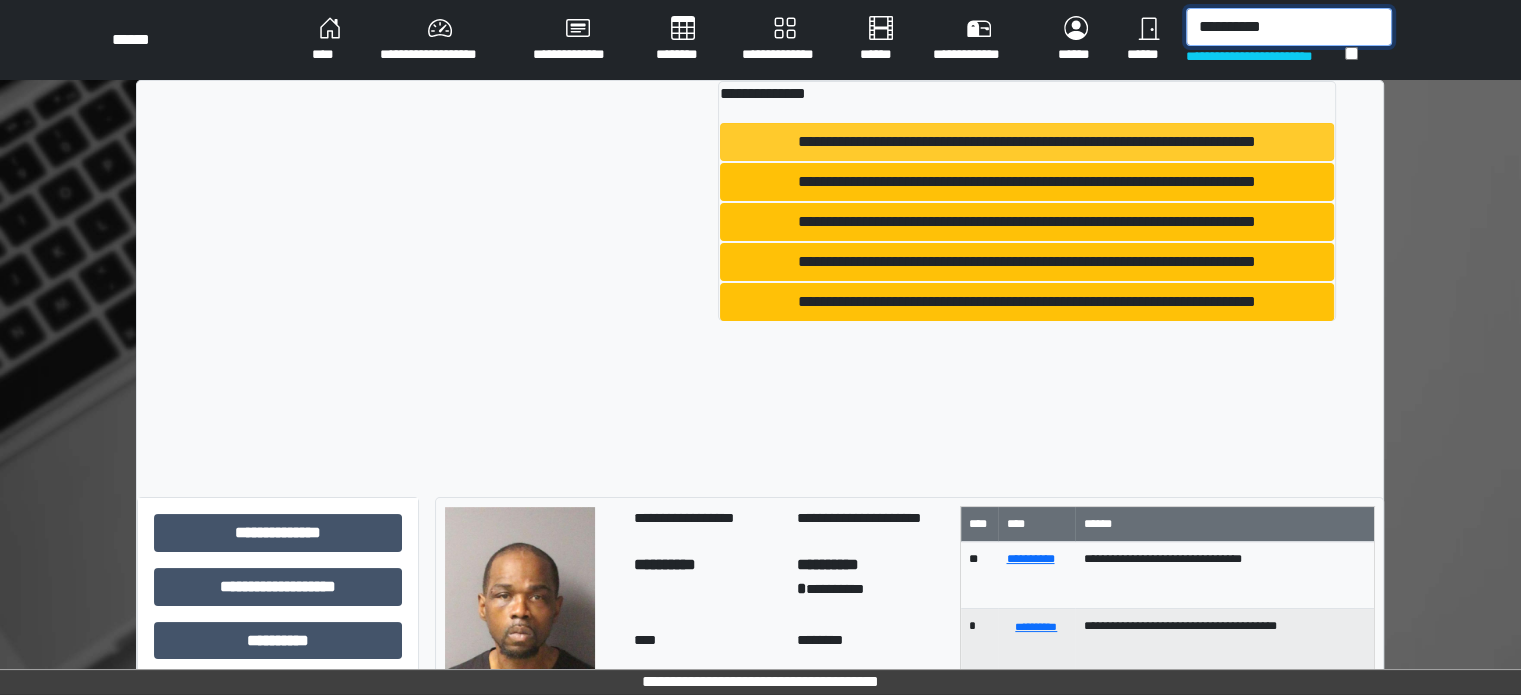 type on "**********" 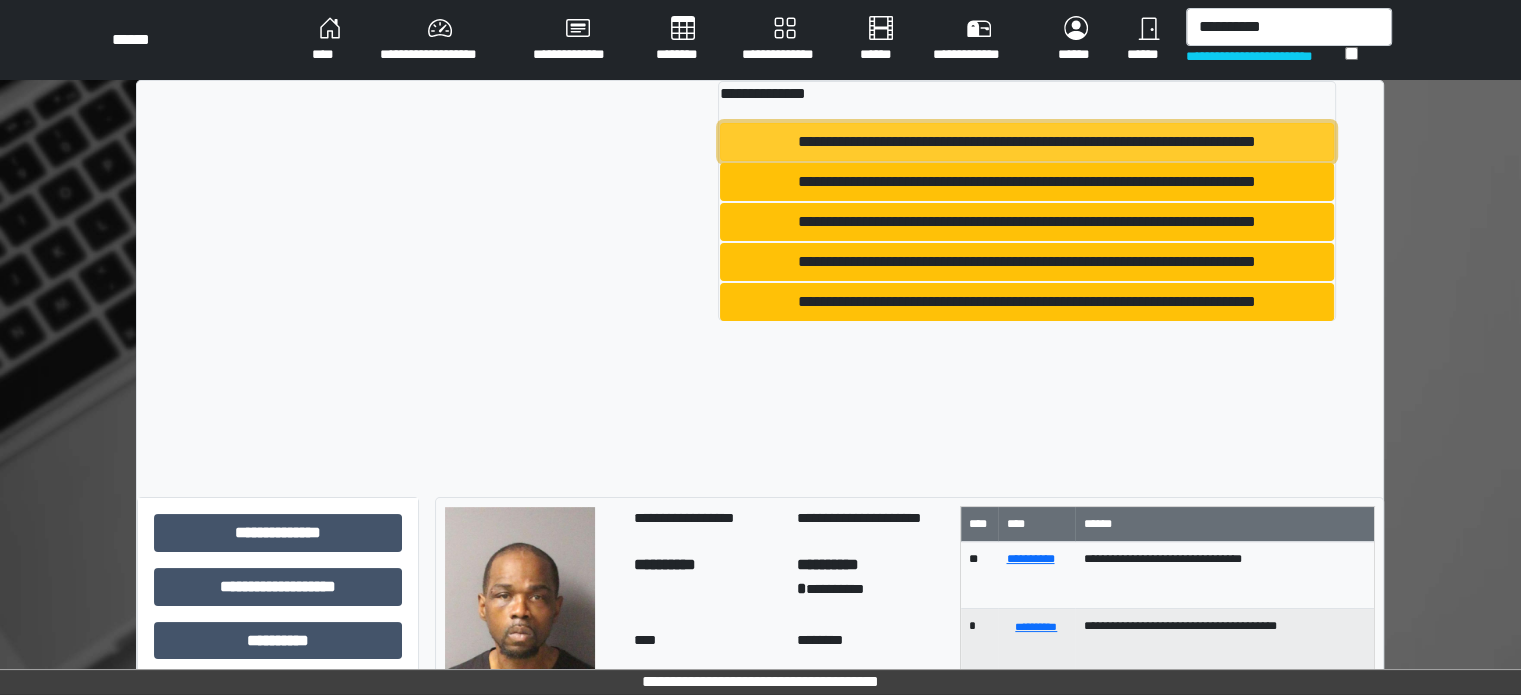 click on "**********" at bounding box center [1026, 142] 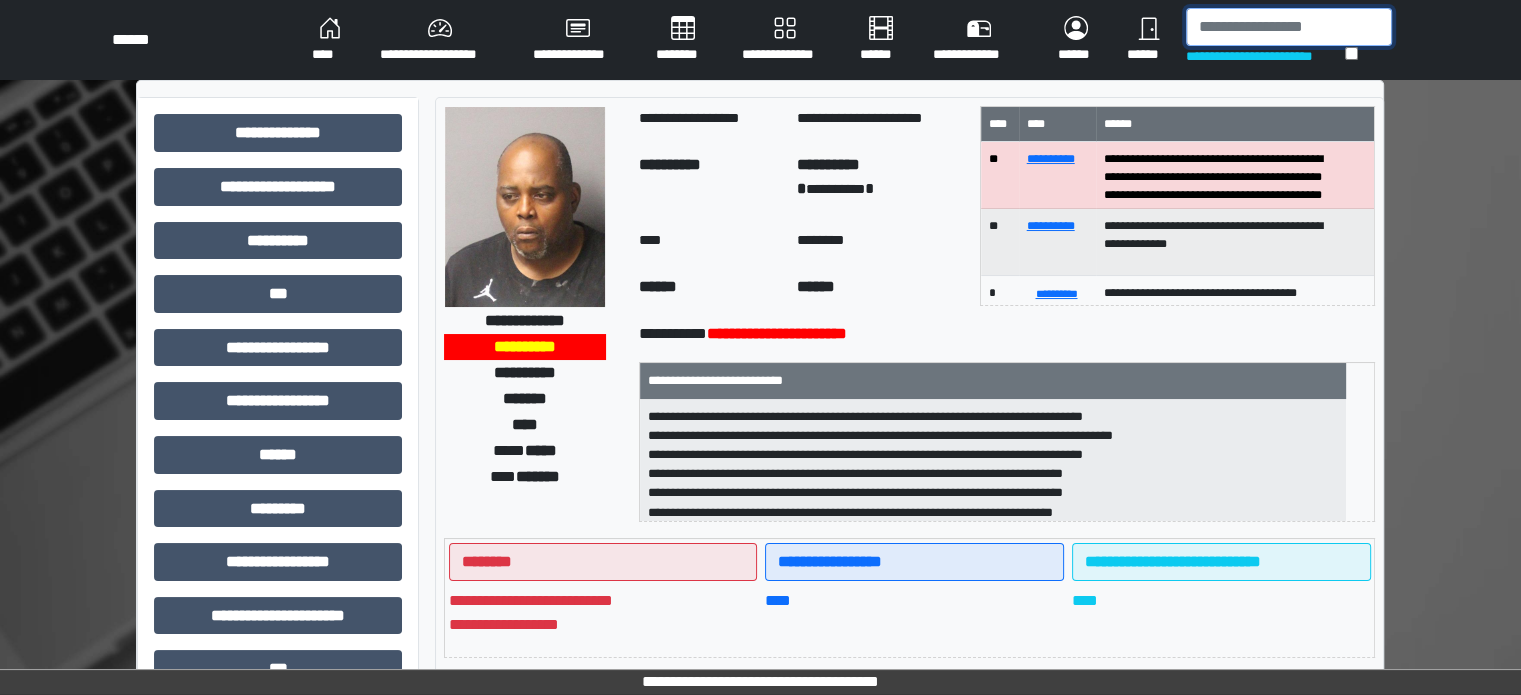 click at bounding box center [1289, 27] 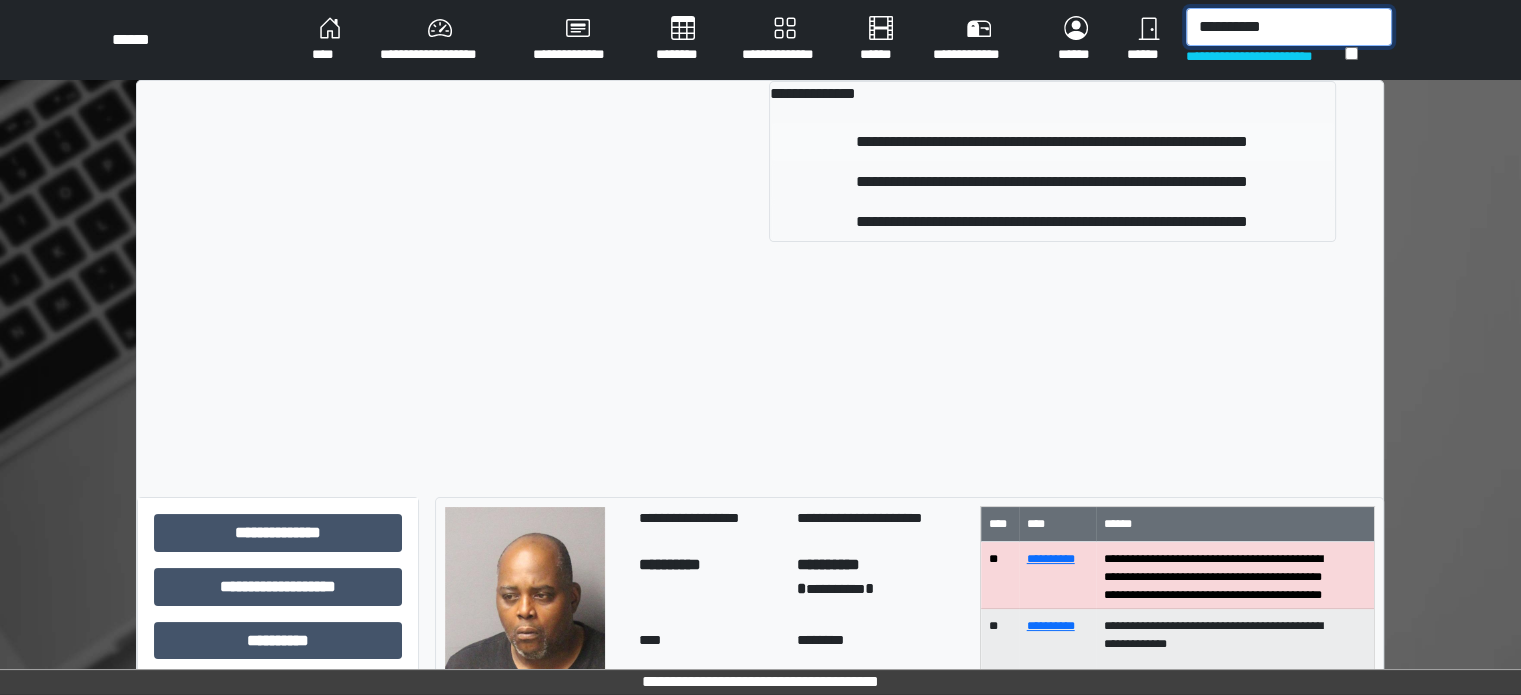 type on "**********" 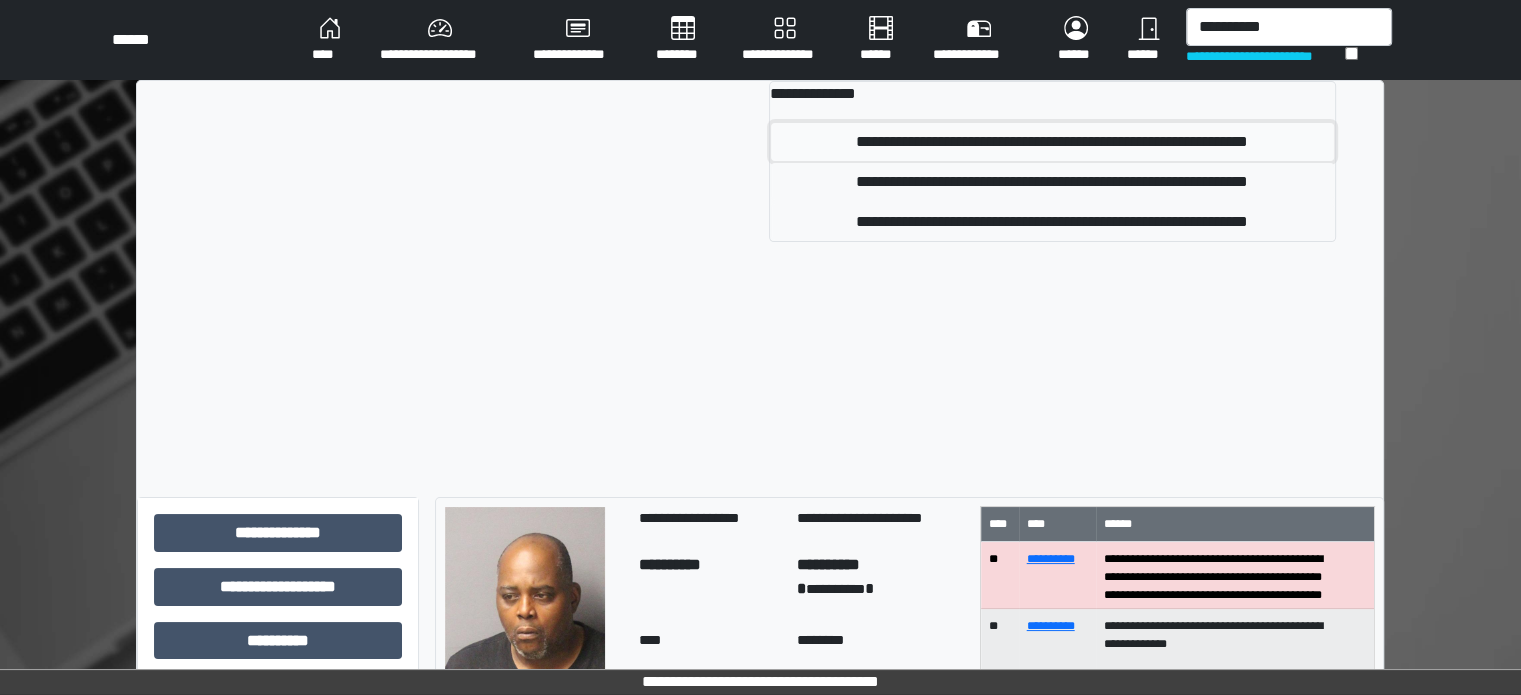 click on "**********" at bounding box center (1052, 142) 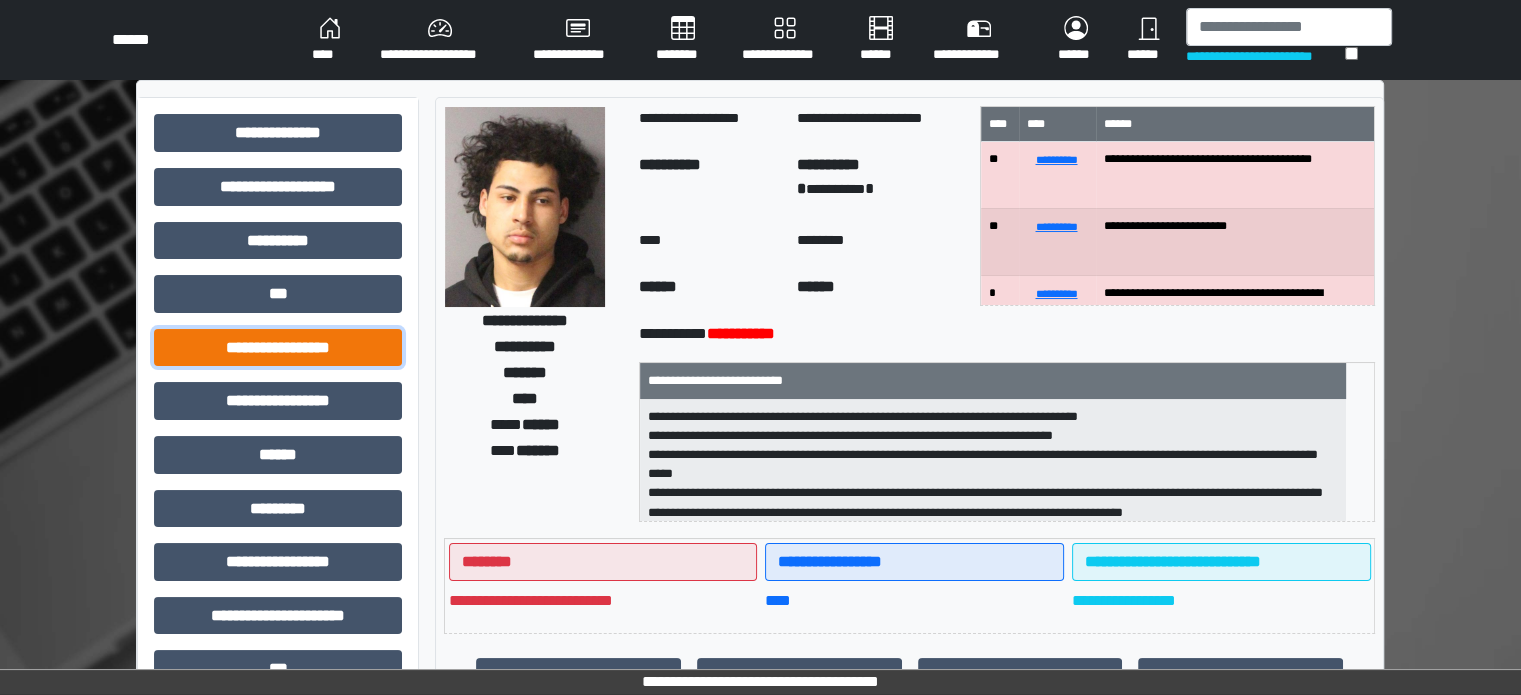 click on "**********" at bounding box center (278, 348) 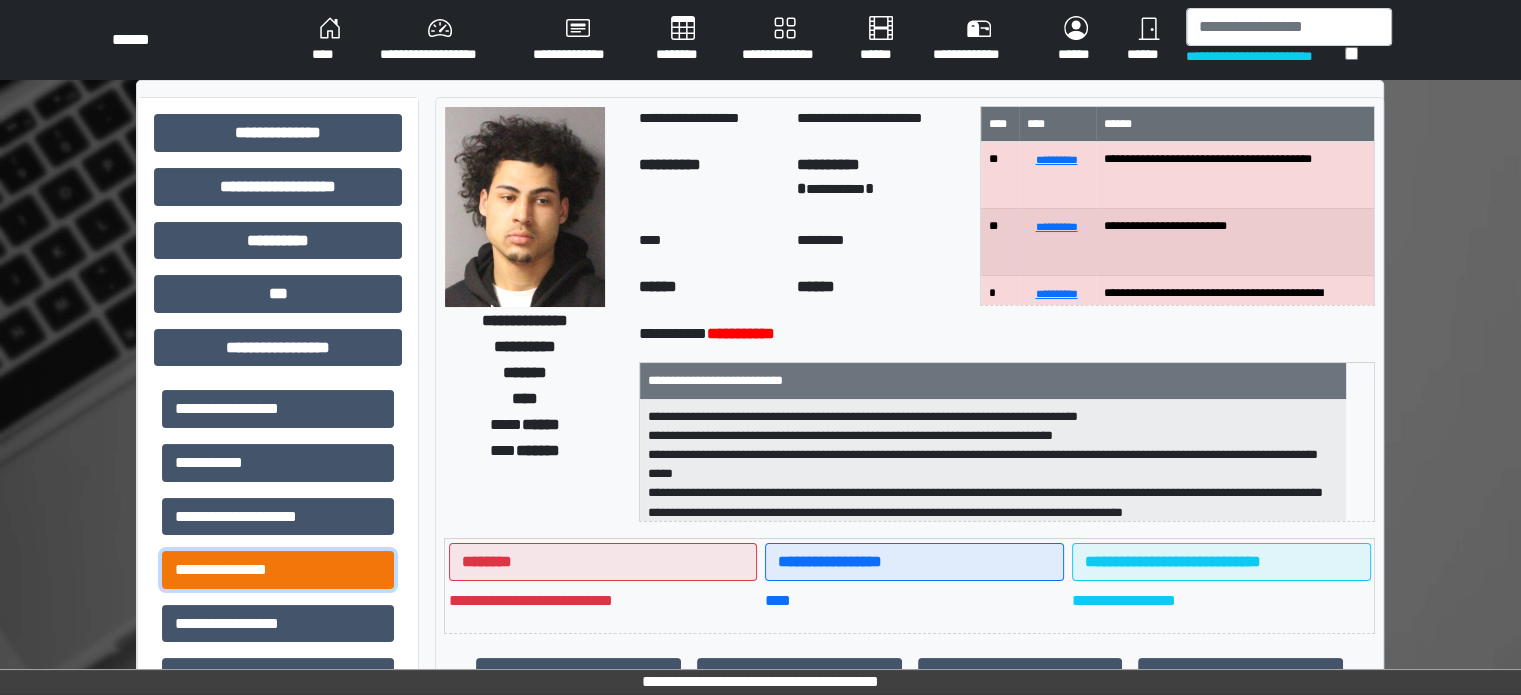 click on "**********" at bounding box center [278, 570] 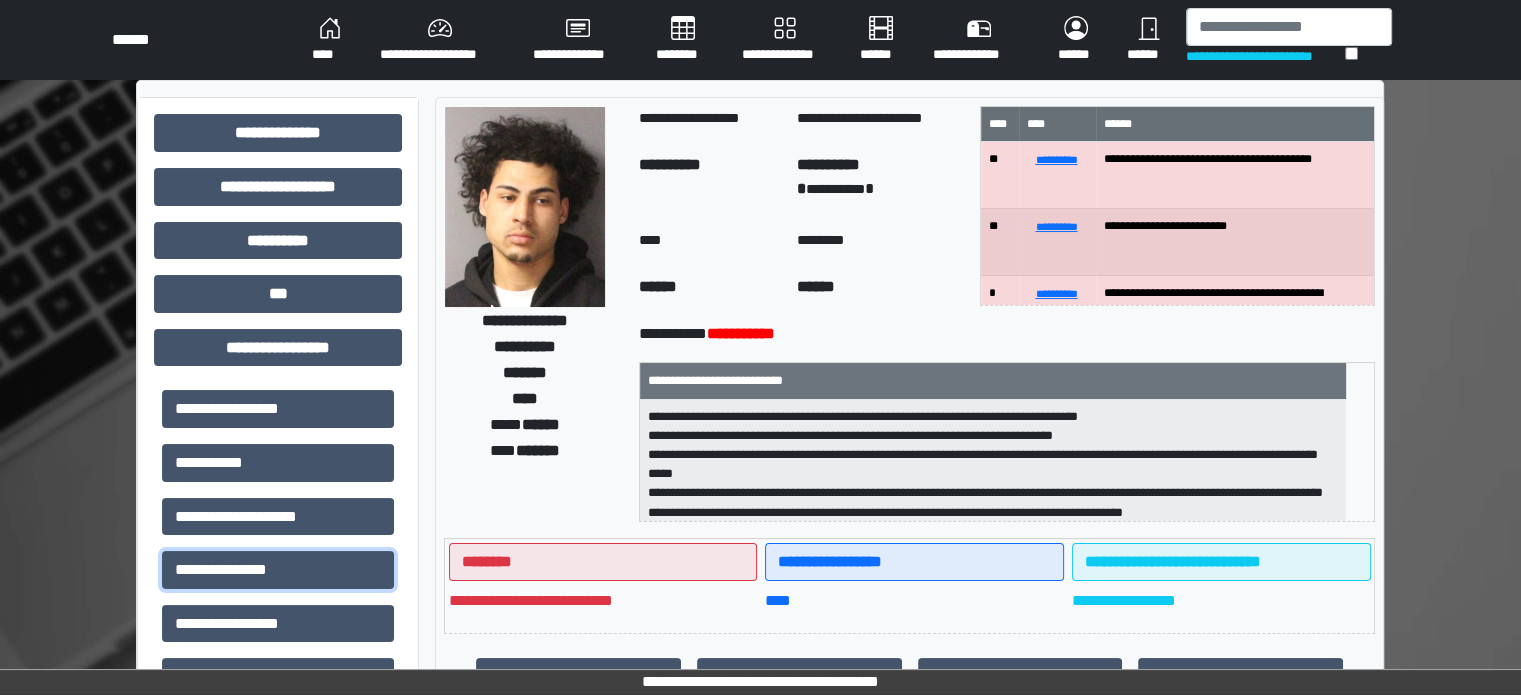 scroll, scrollTop: 44, scrollLeft: 0, axis: vertical 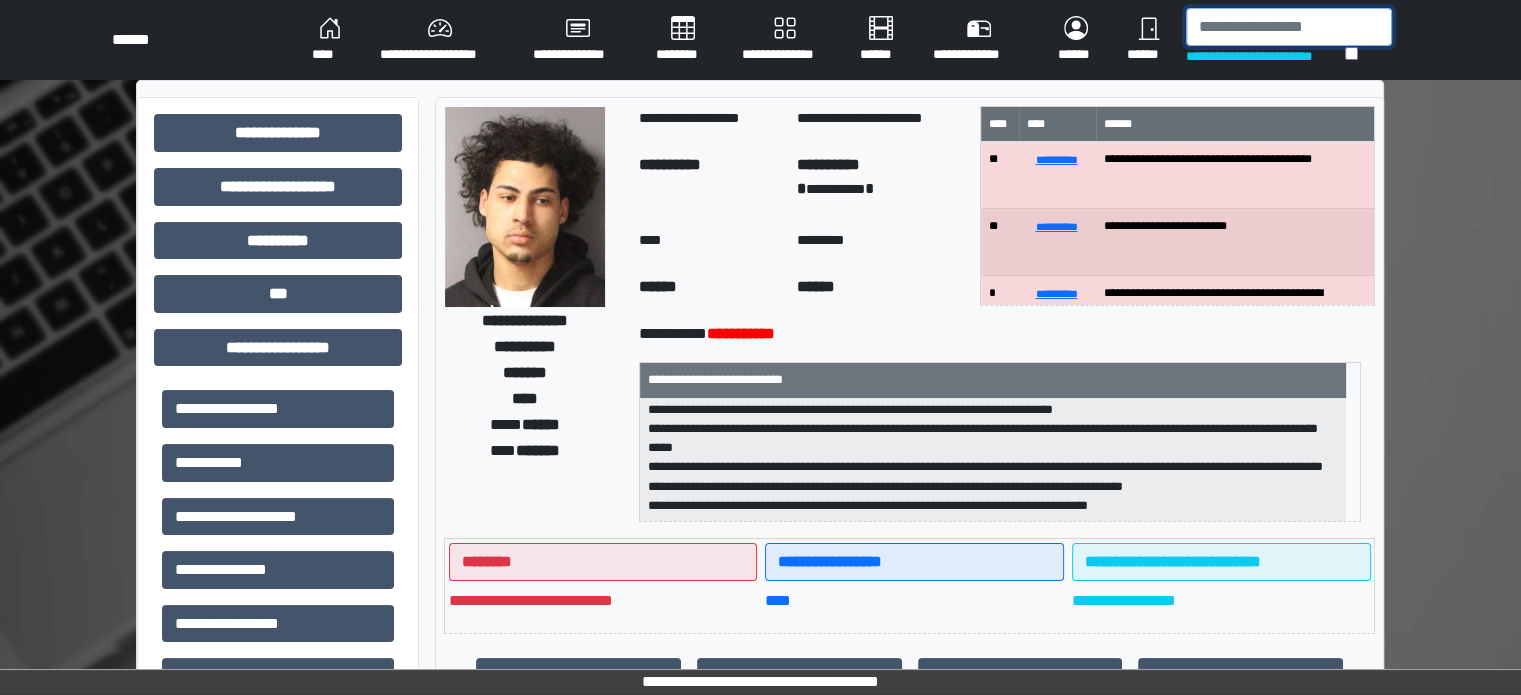 click at bounding box center (1289, 27) 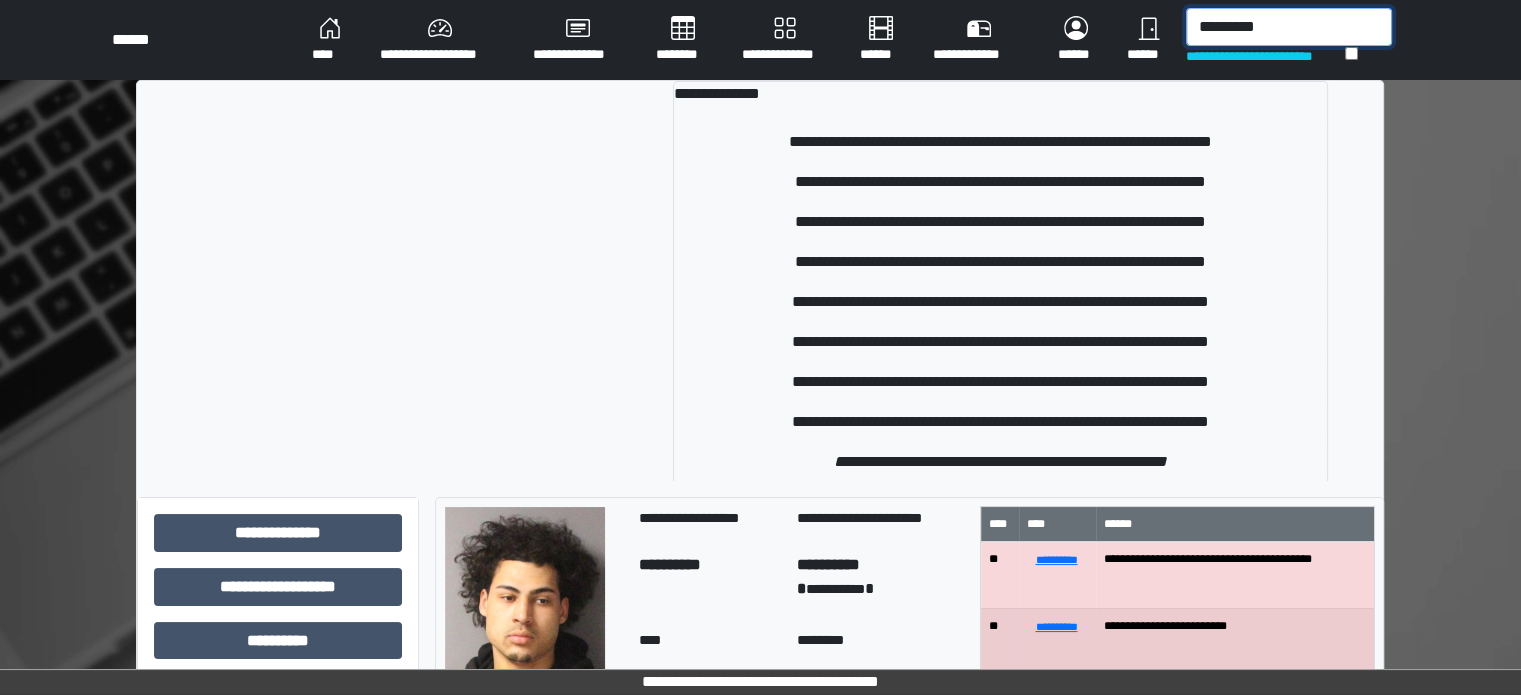 type on "**********" 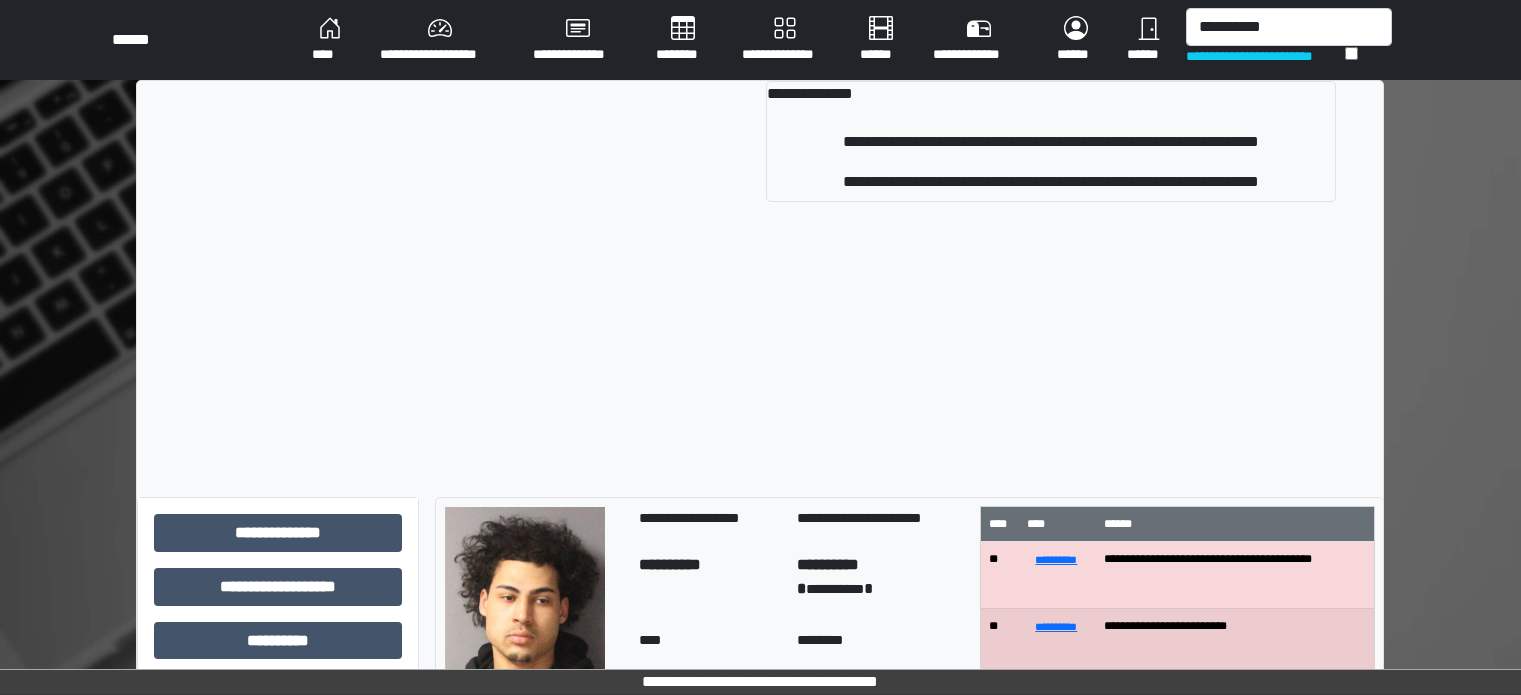 scroll, scrollTop: 0, scrollLeft: 0, axis: both 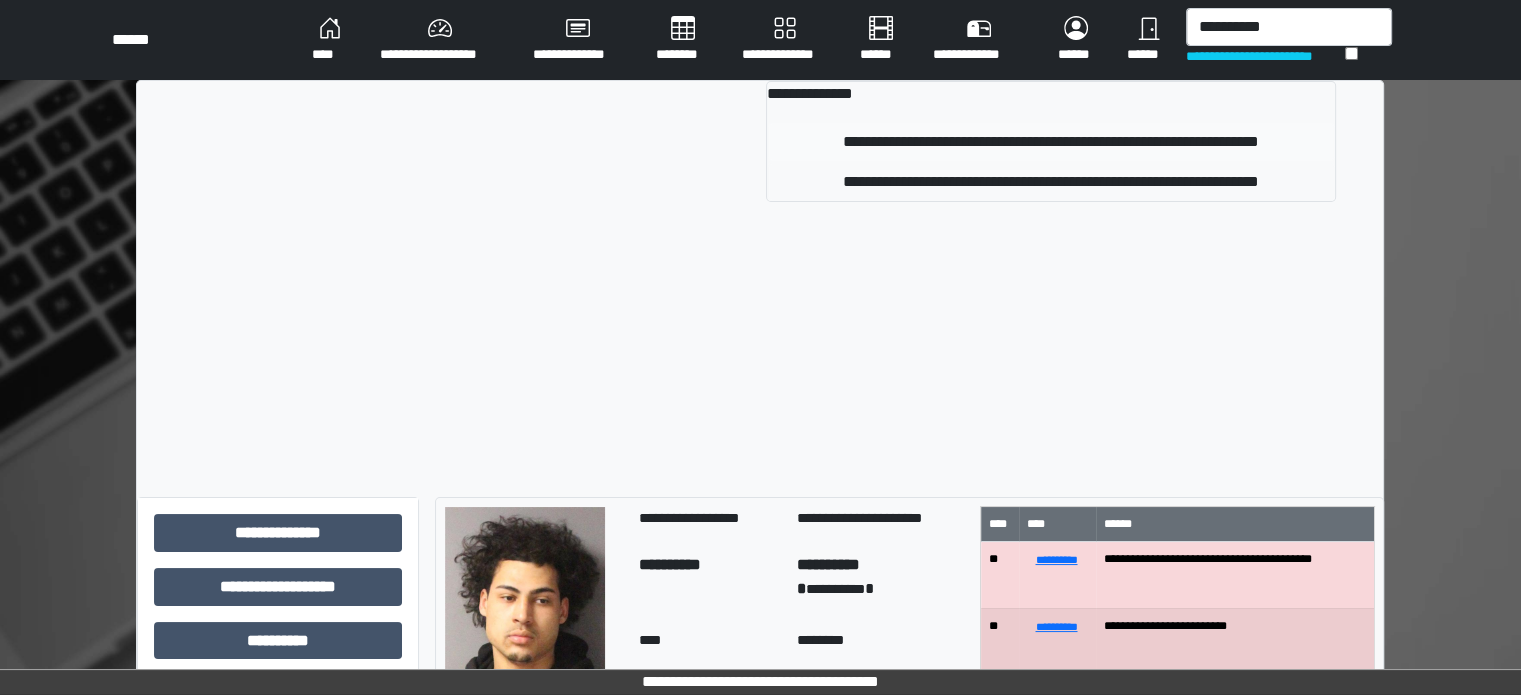 type on "**********" 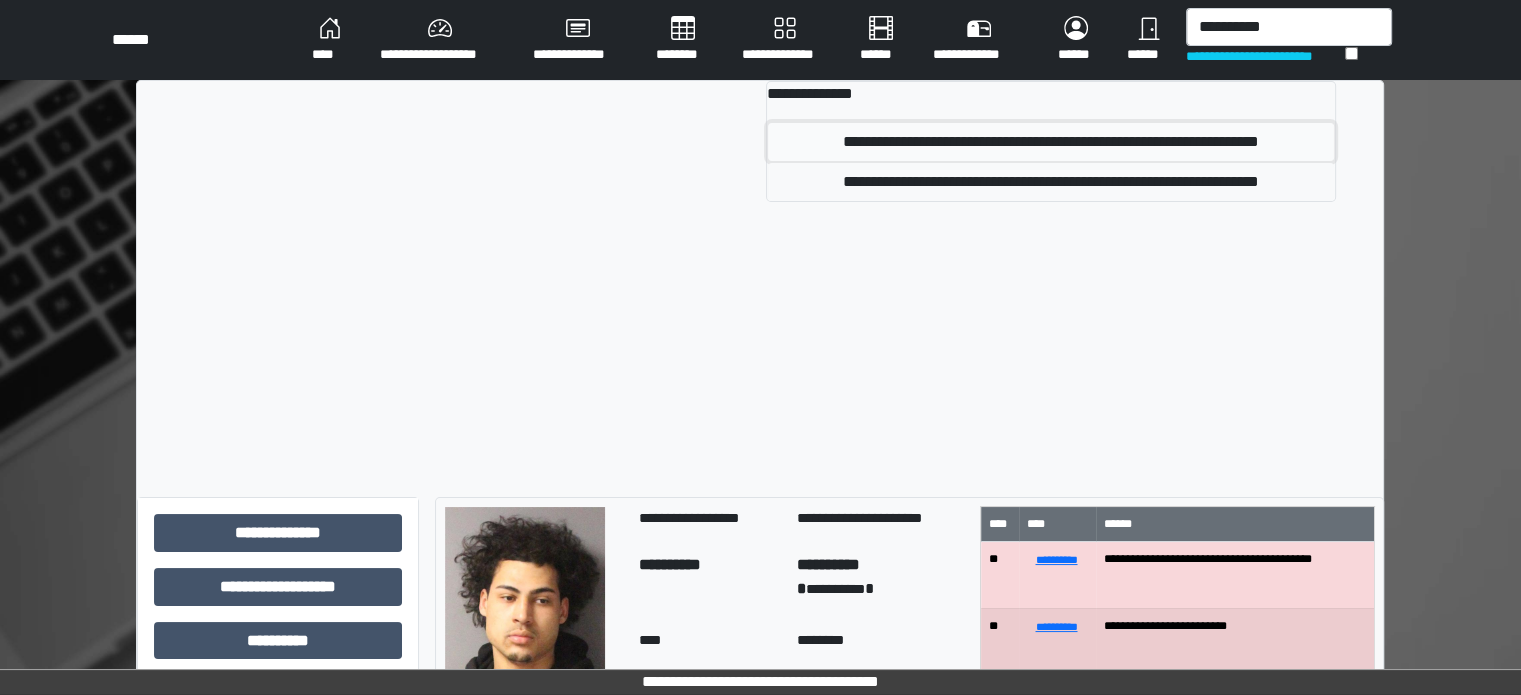 click on "**********" at bounding box center (1051, 142) 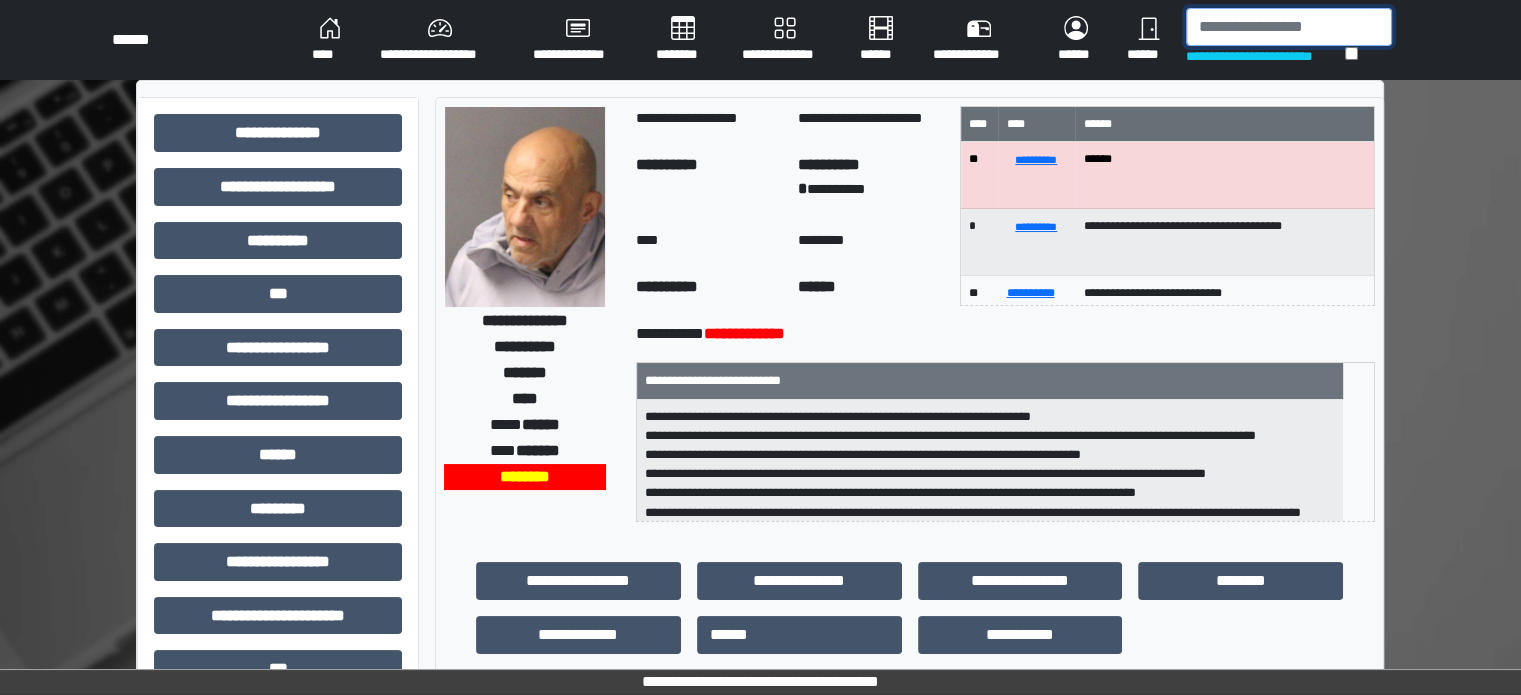 click at bounding box center (1289, 27) 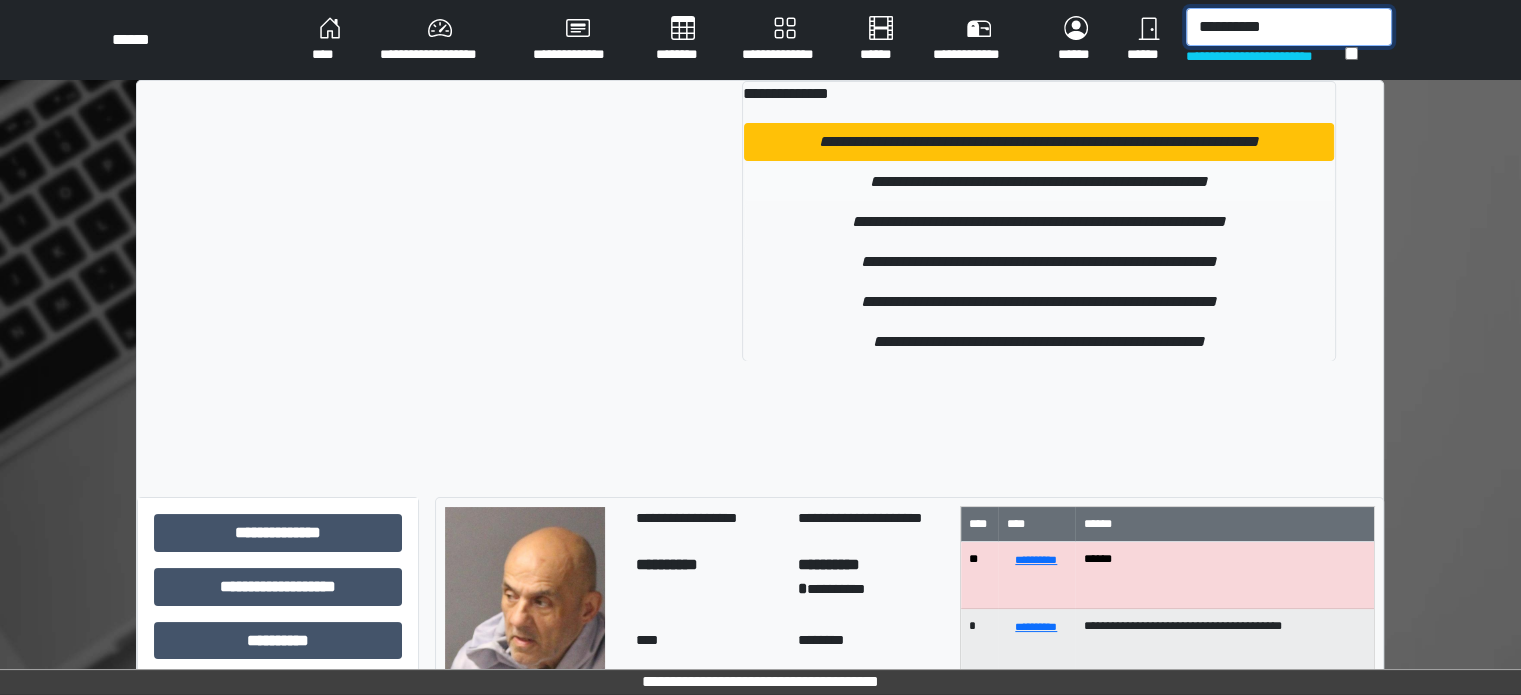 type on "**********" 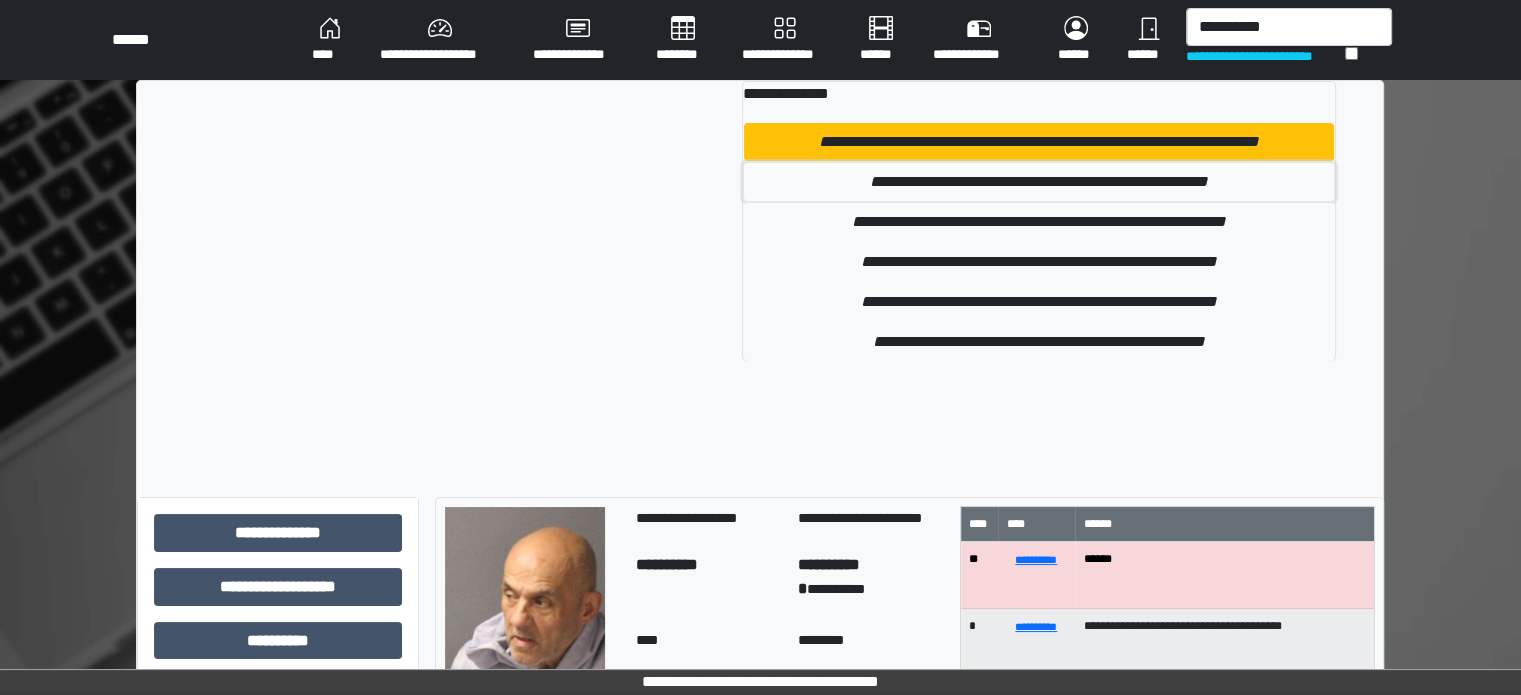 click on "**********" at bounding box center (1039, 182) 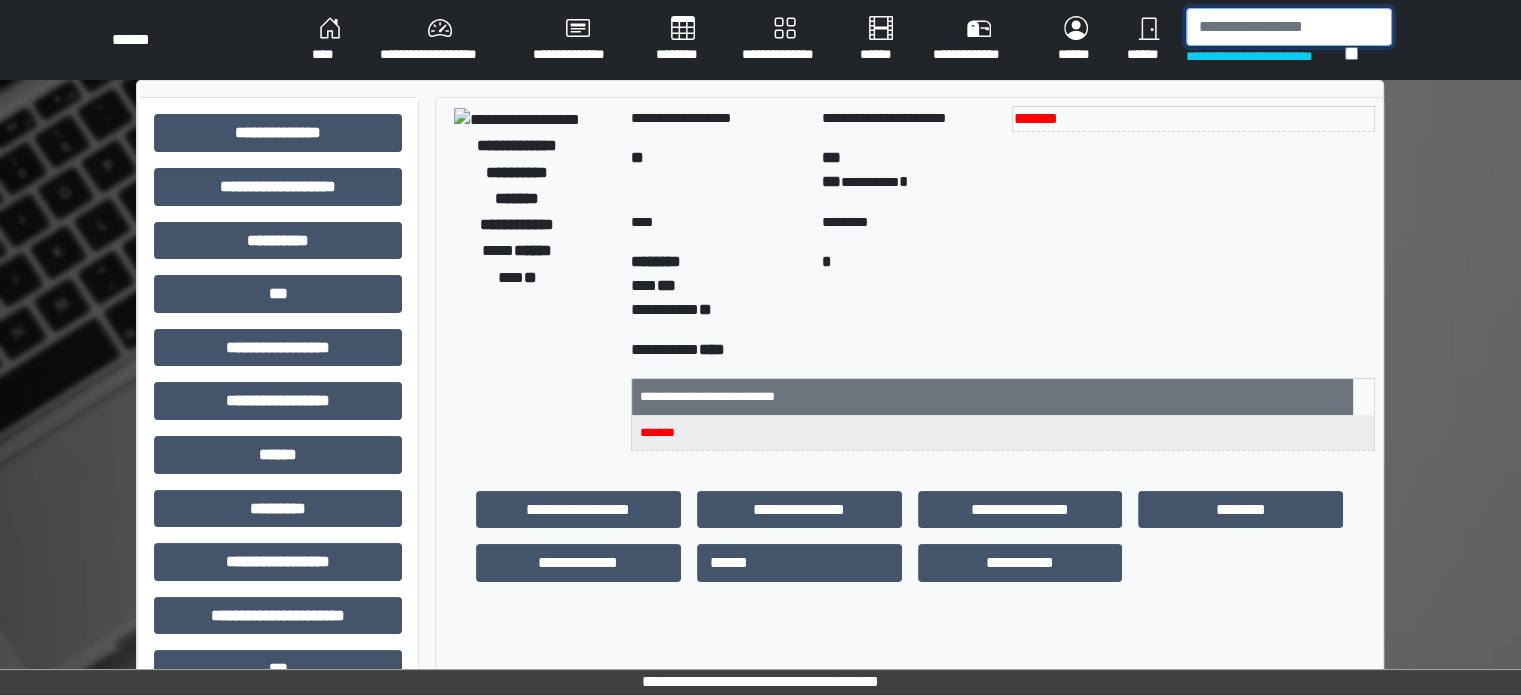 click at bounding box center [1289, 27] 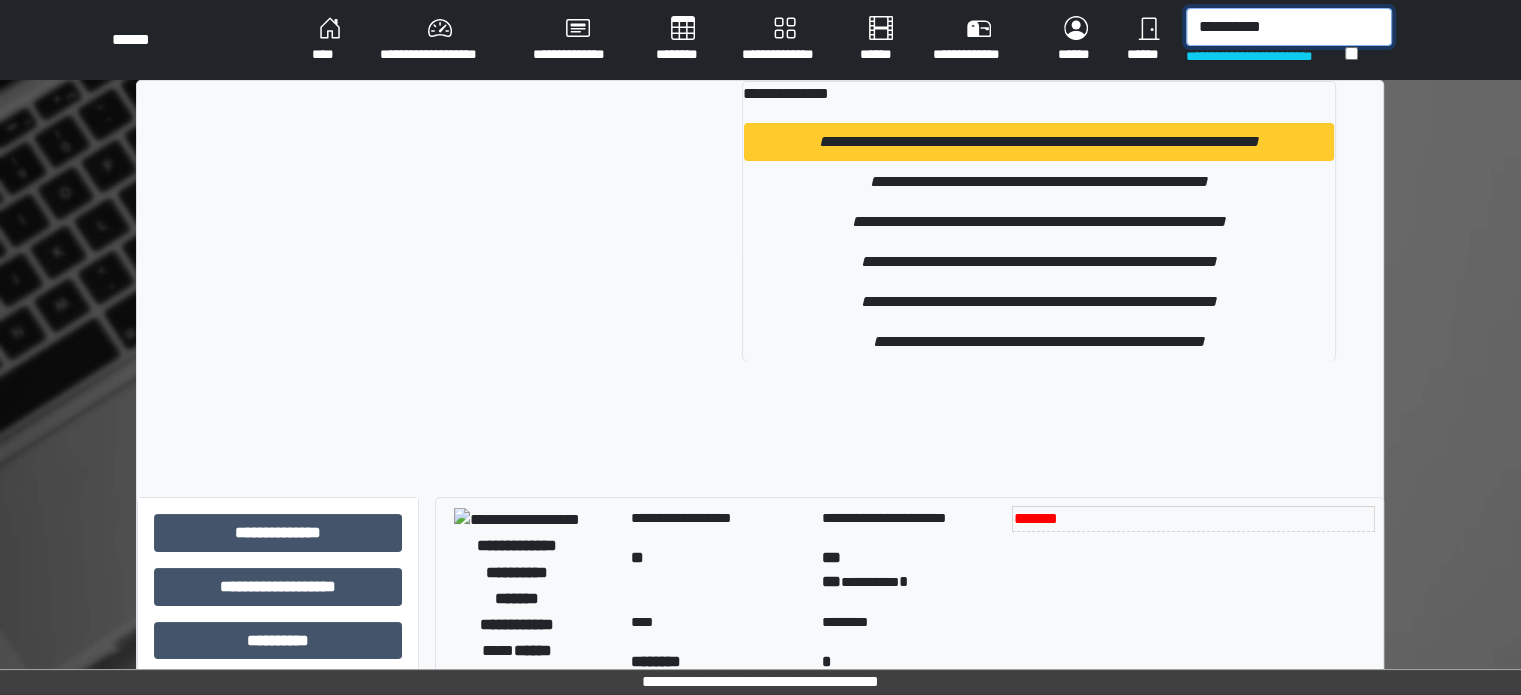 type on "**********" 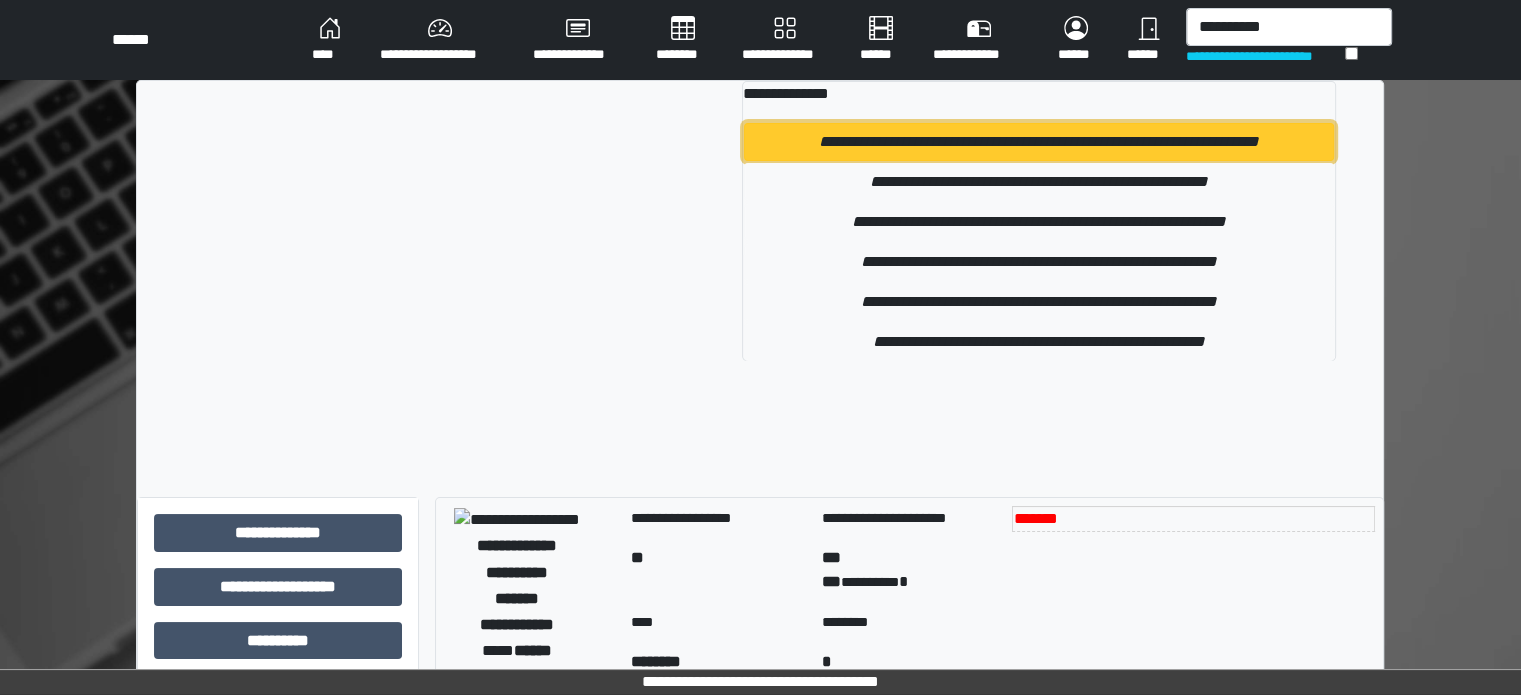 click on "**********" at bounding box center [1039, 142] 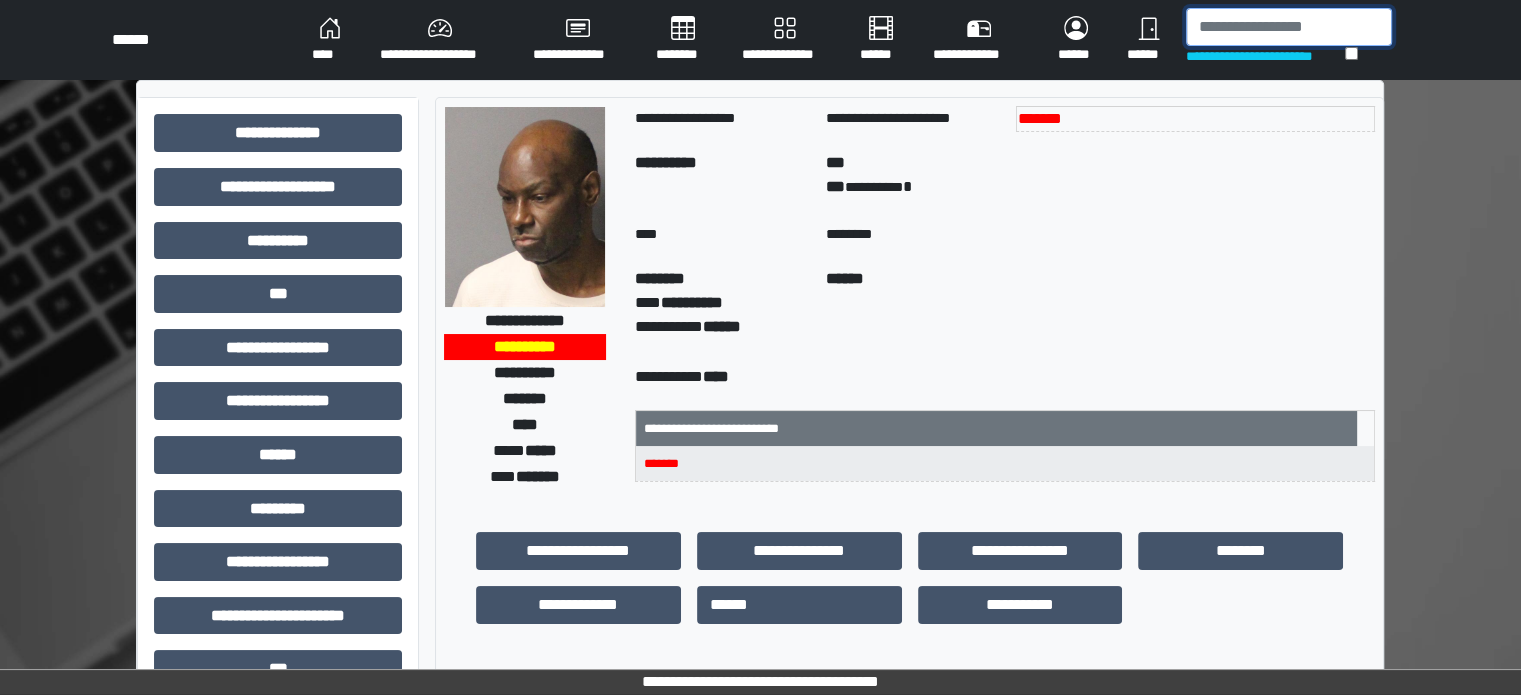 click at bounding box center (1289, 27) 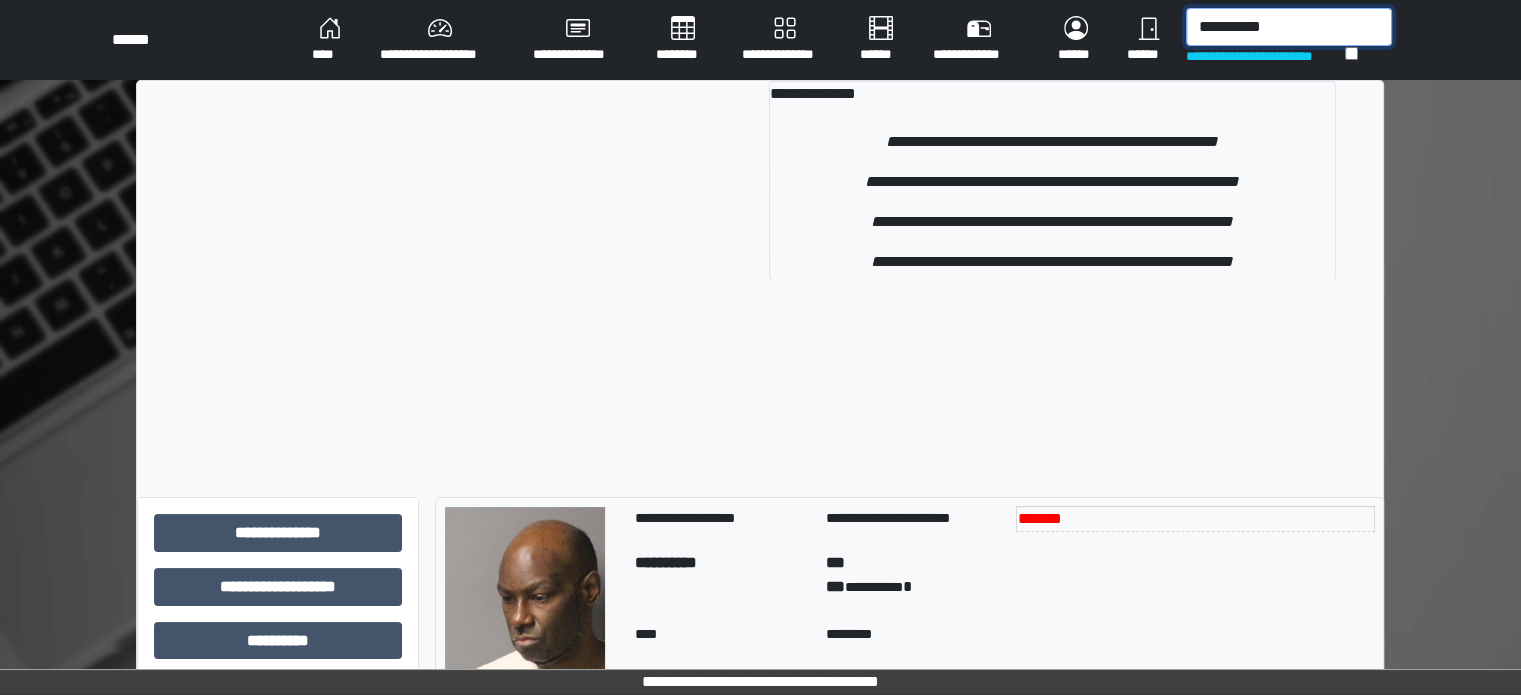 type on "**********" 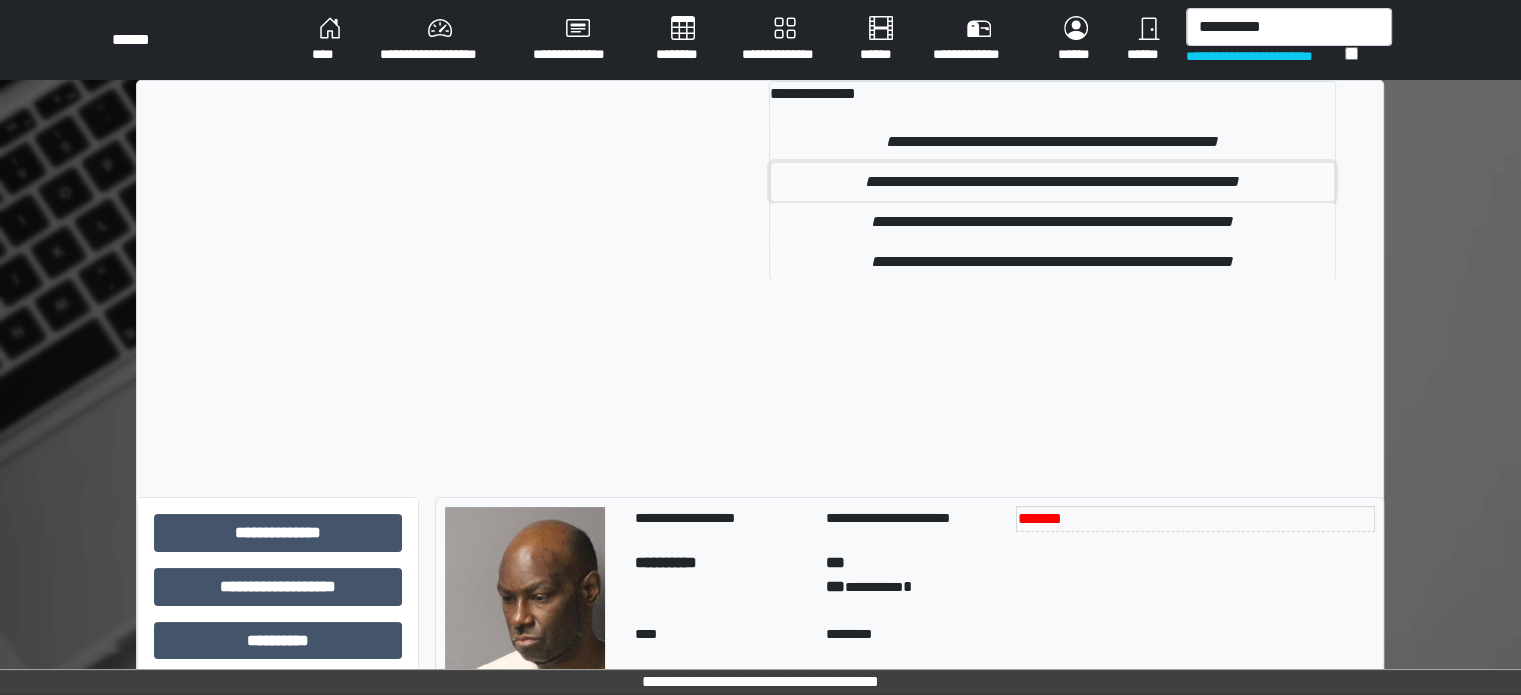 click on "**********" at bounding box center [1052, 182] 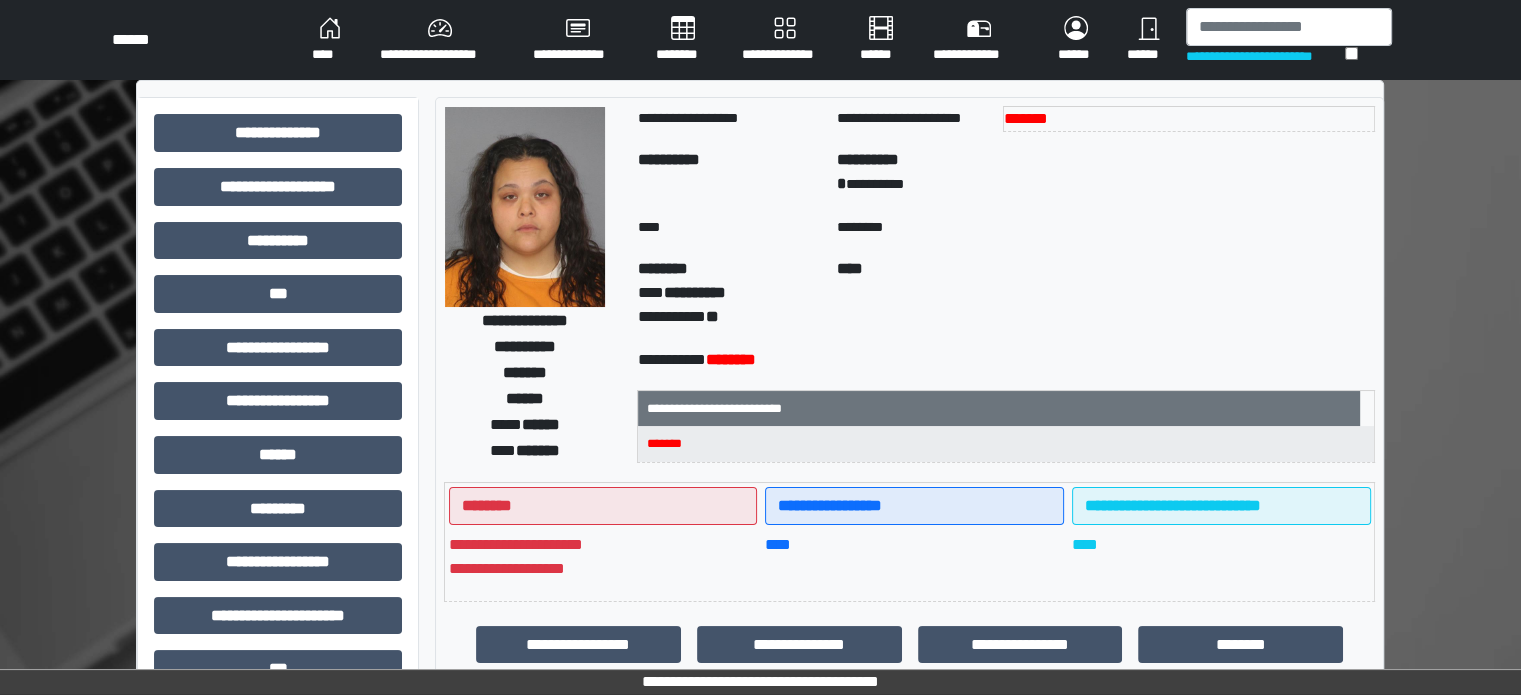click on "**********" at bounding box center (1265, 56) 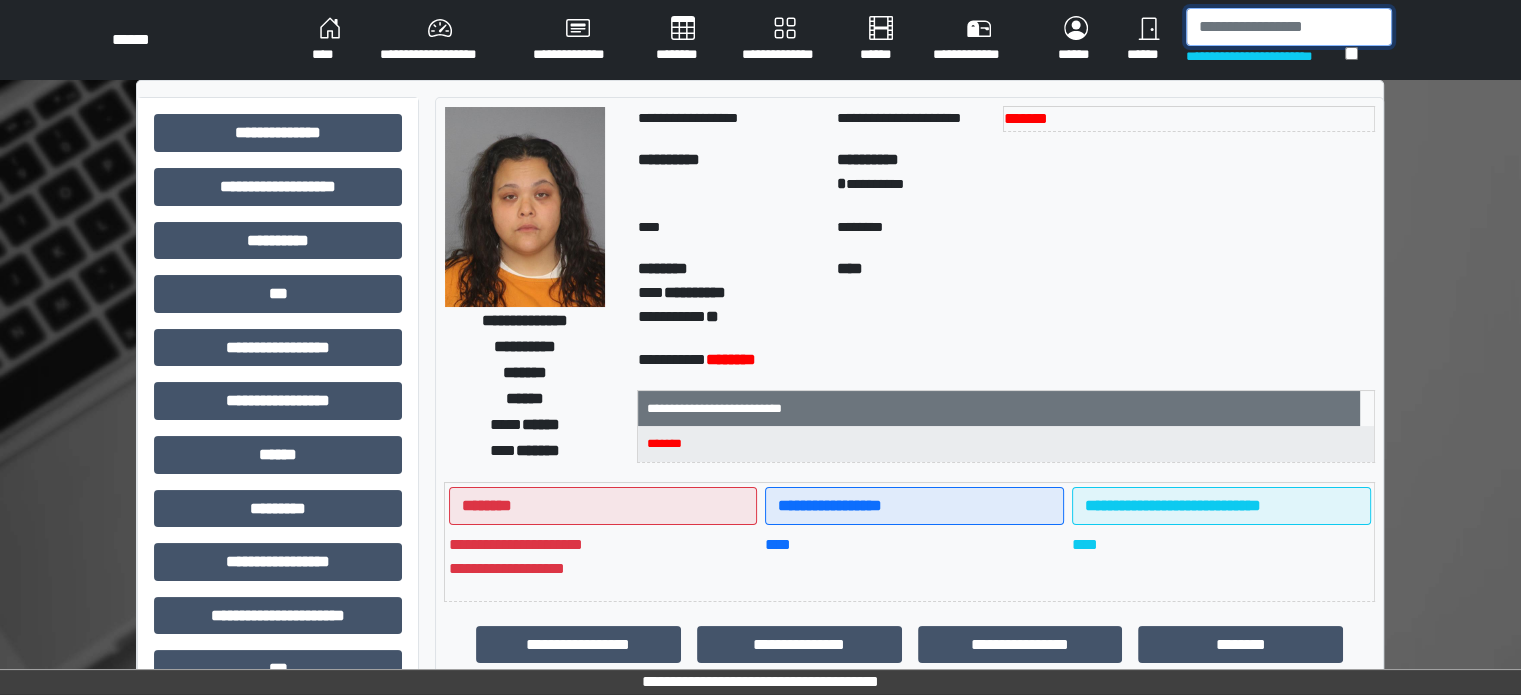 click at bounding box center [1289, 27] 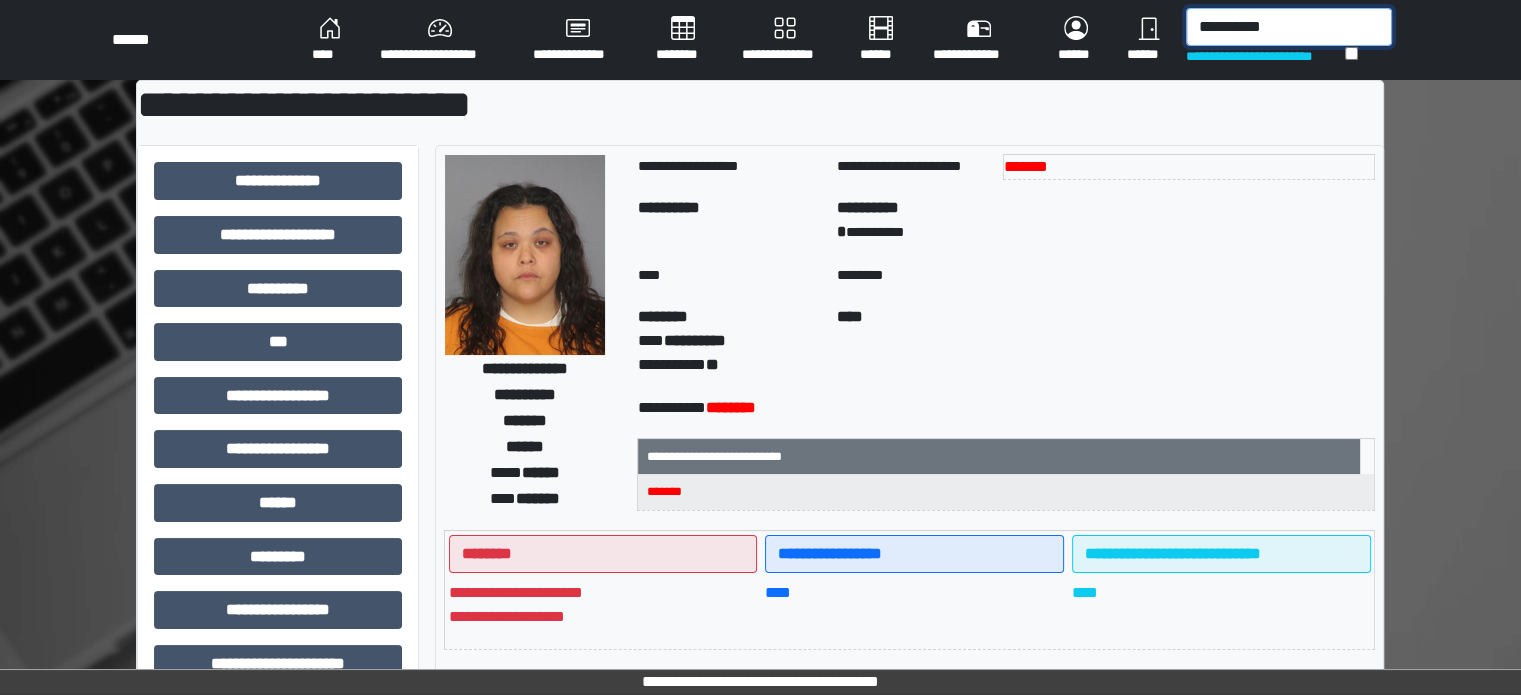 type on "**********" 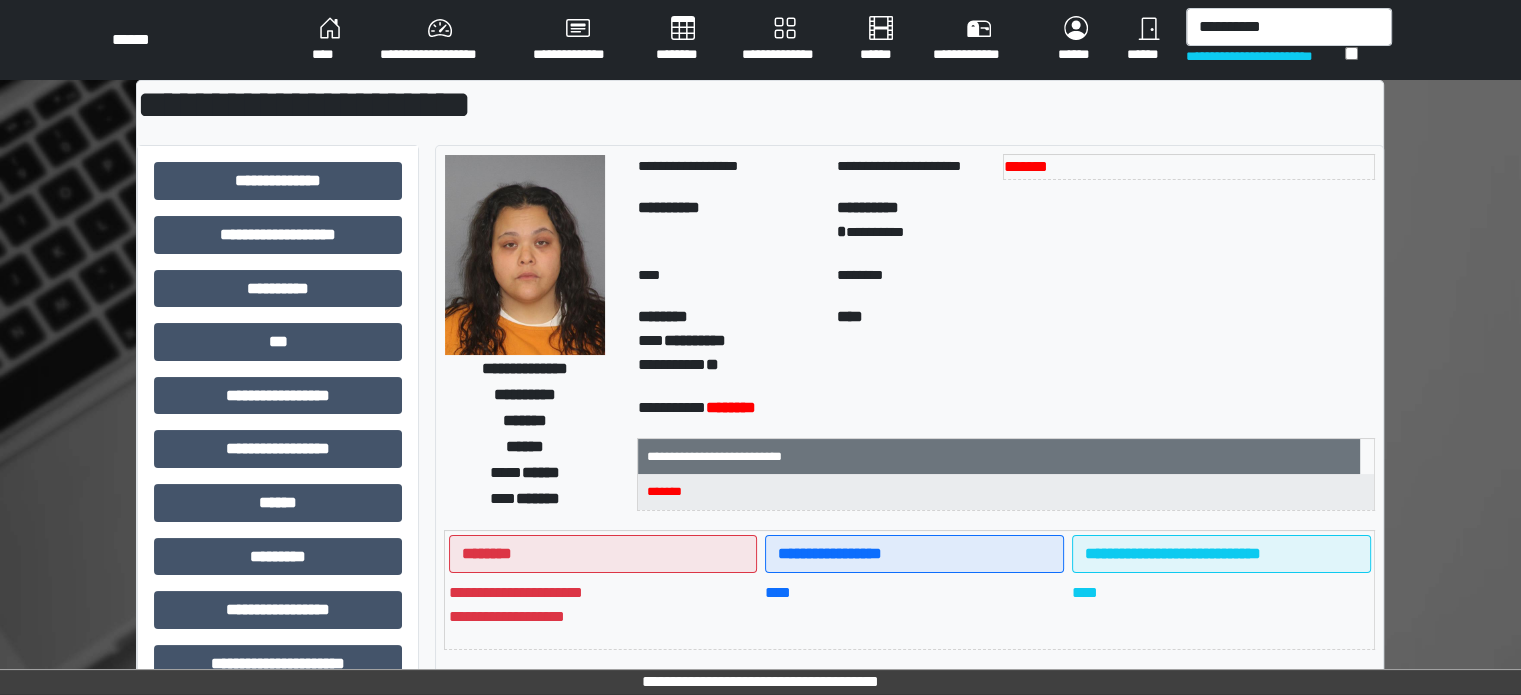 click on "**********" at bounding box center [1265, 56] 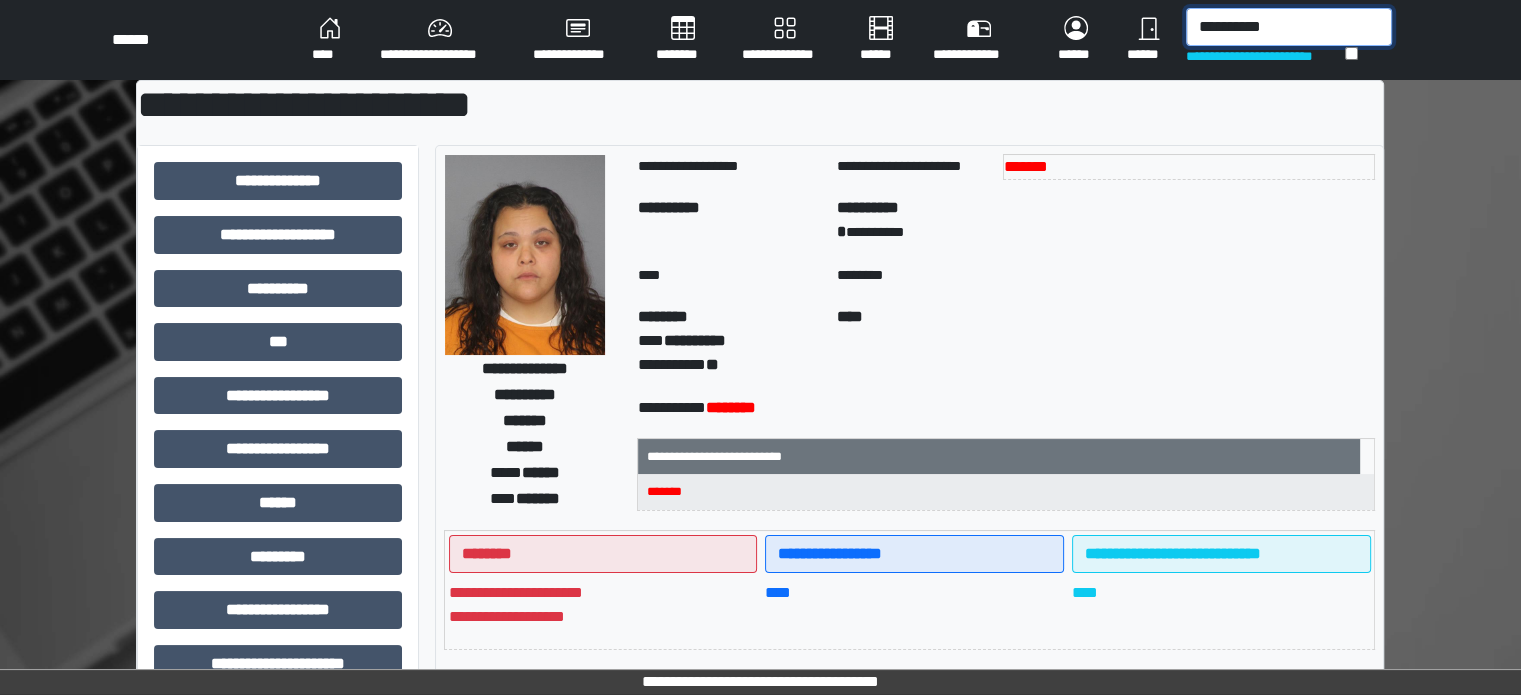 click on "**********" at bounding box center [1289, 27] 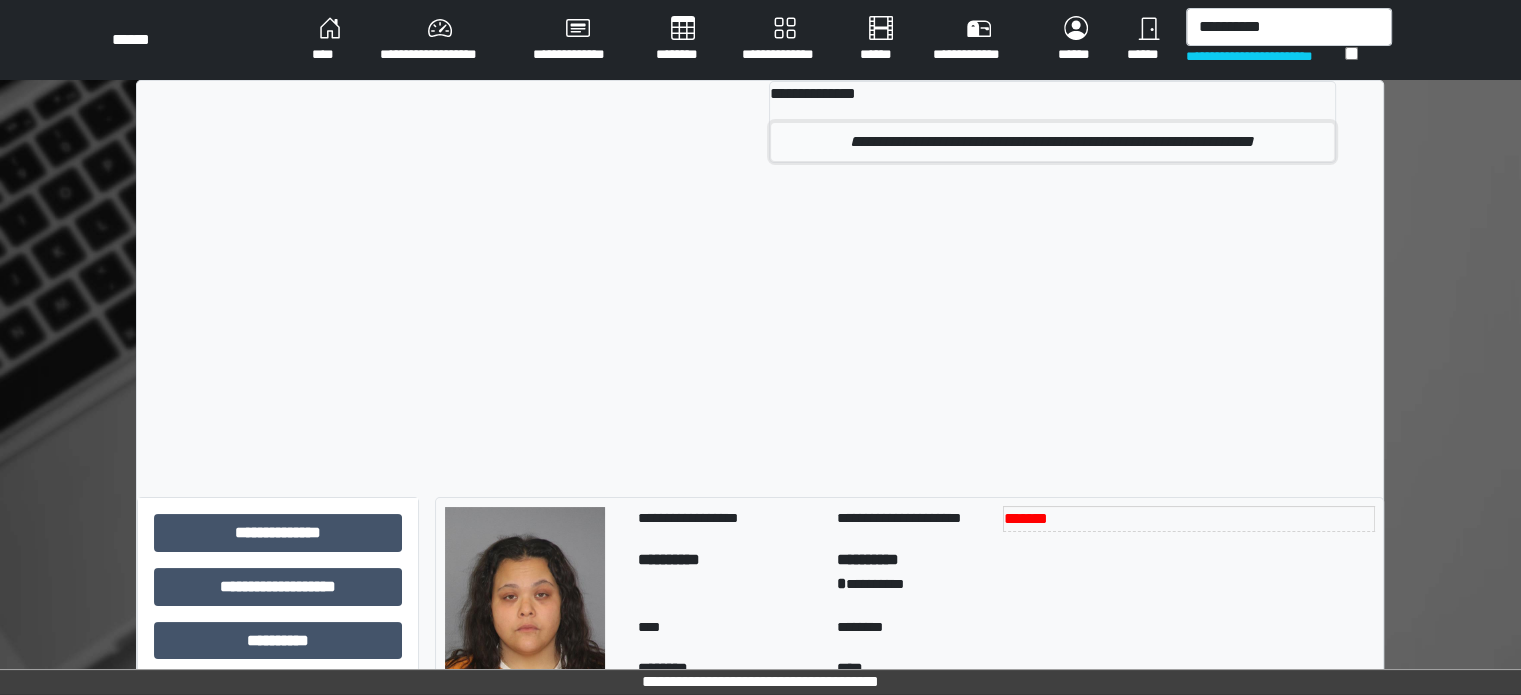click on "**********" at bounding box center [1052, 142] 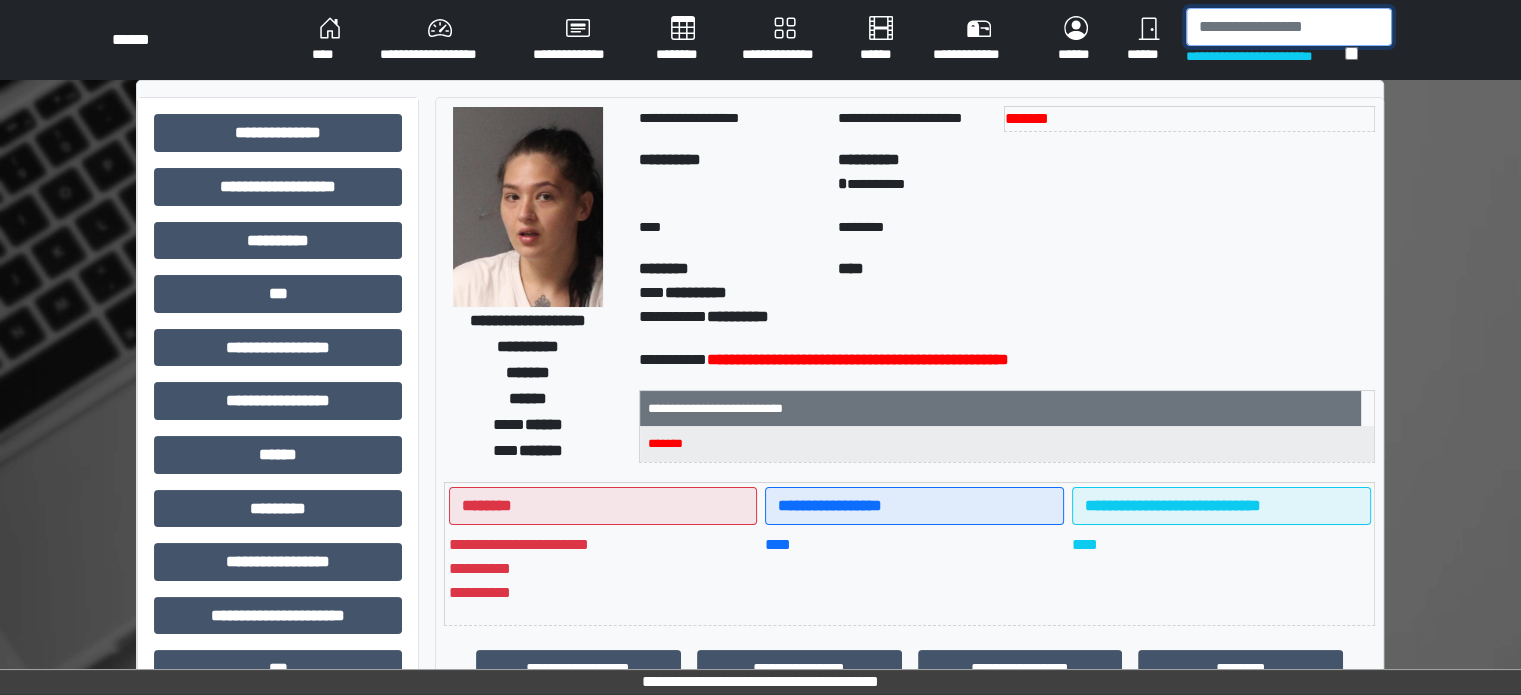 click at bounding box center [1289, 27] 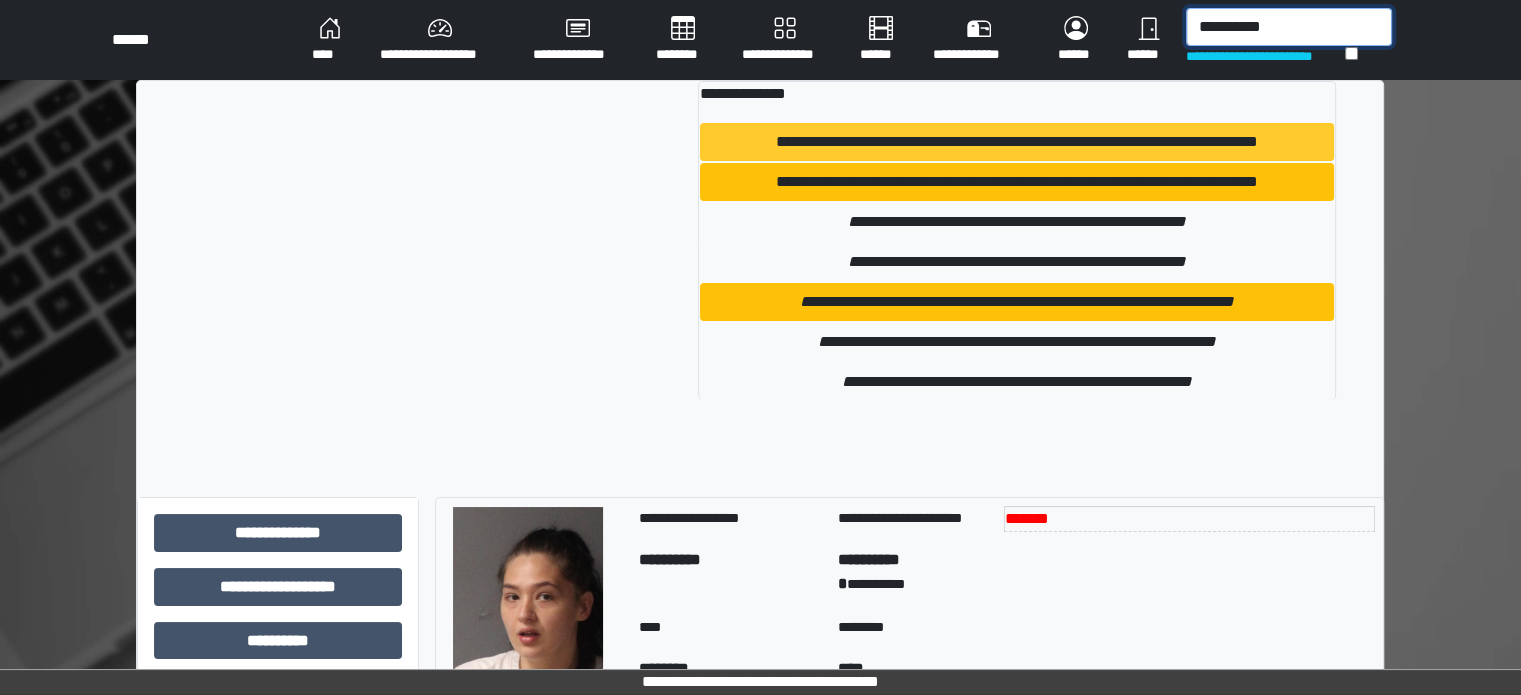 type on "**********" 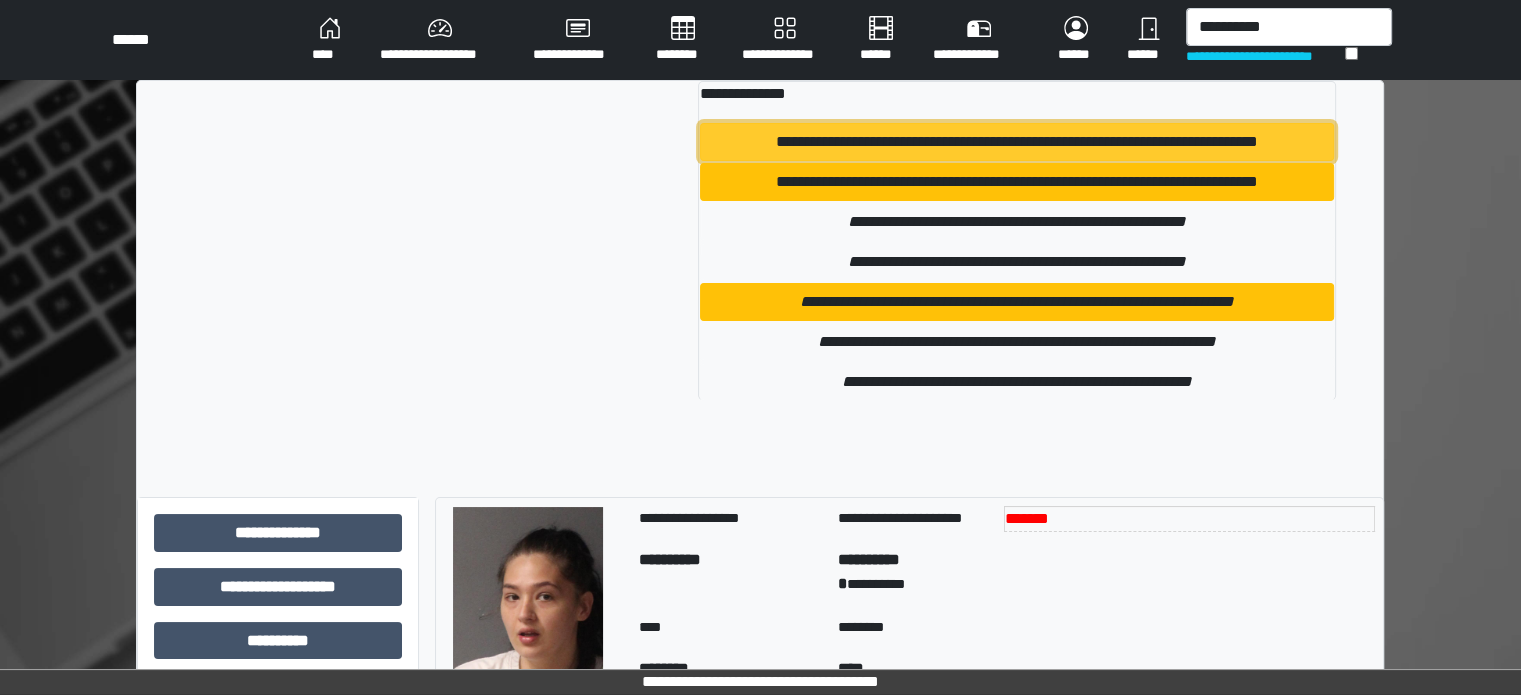 click on "**********" at bounding box center [1016, 142] 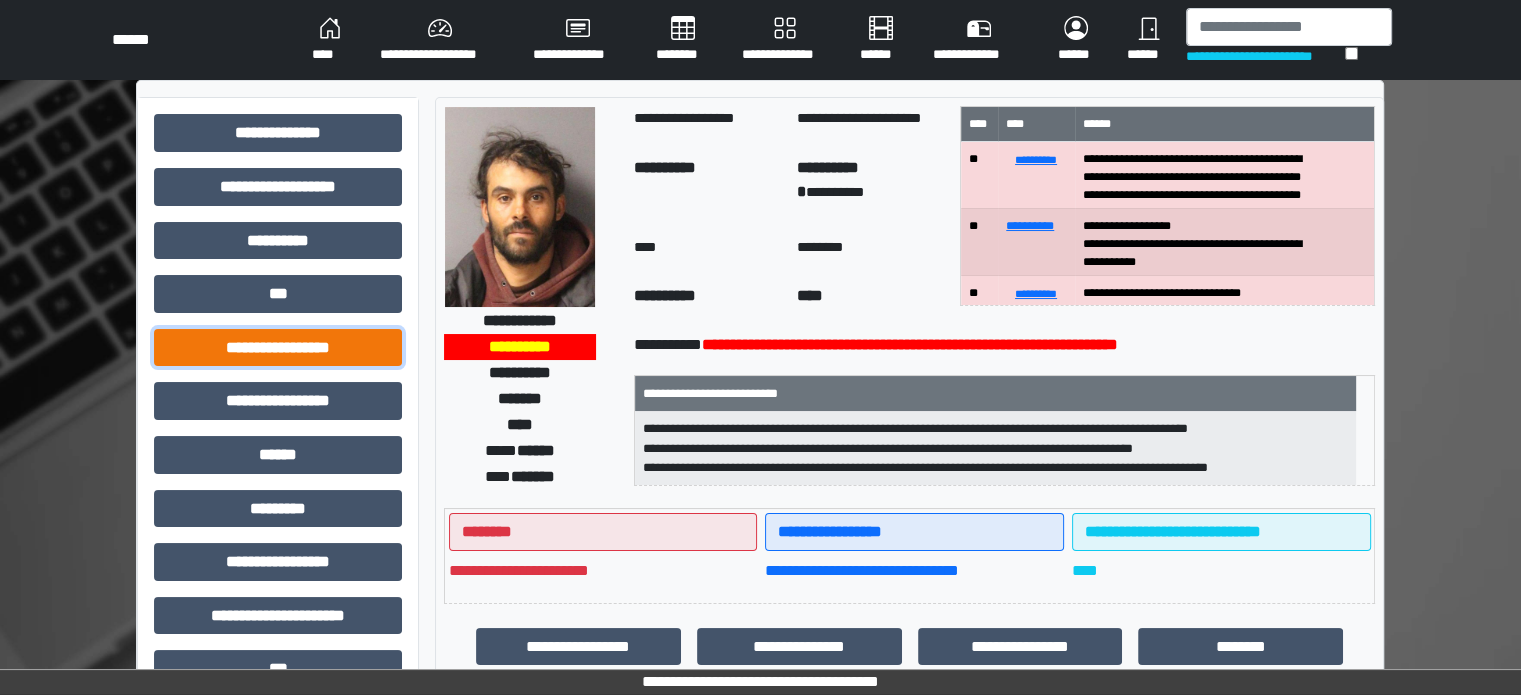click on "**********" at bounding box center [278, 348] 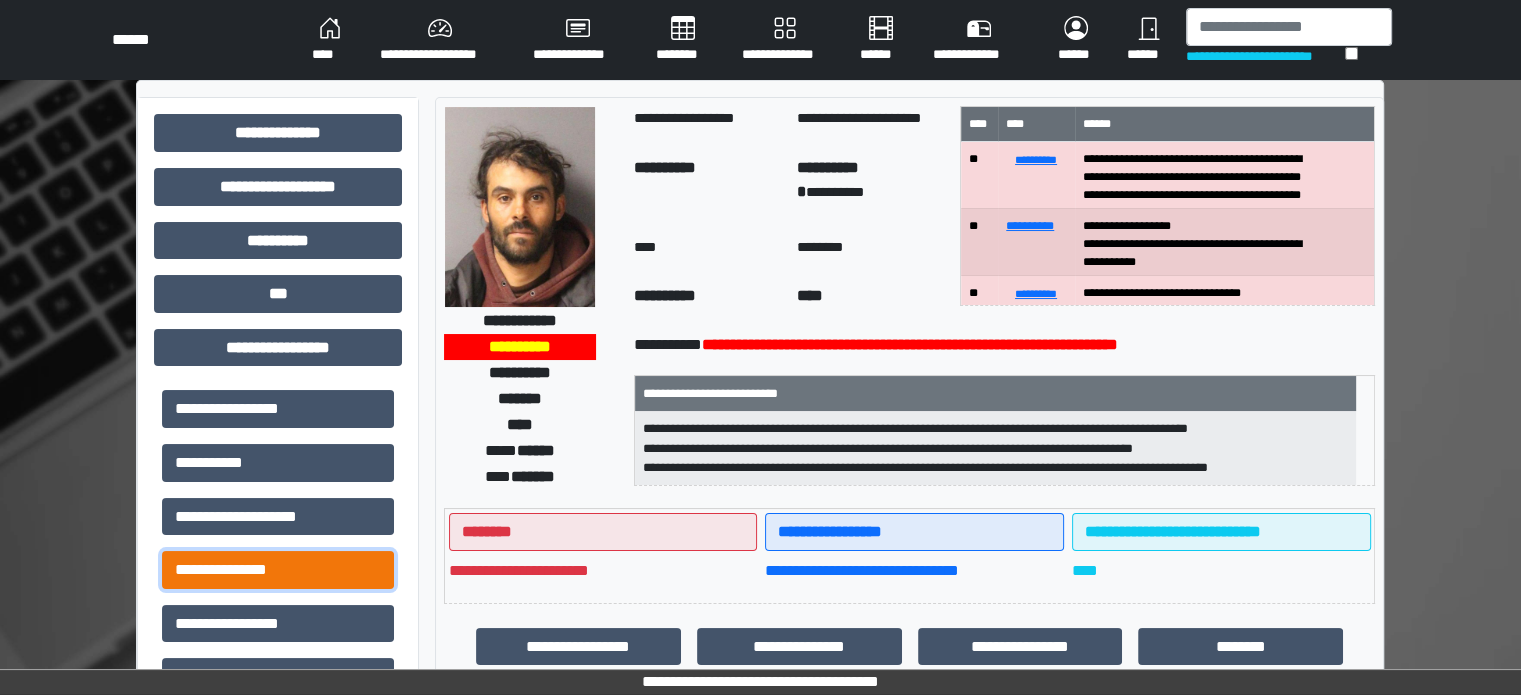 click on "**********" at bounding box center [278, 570] 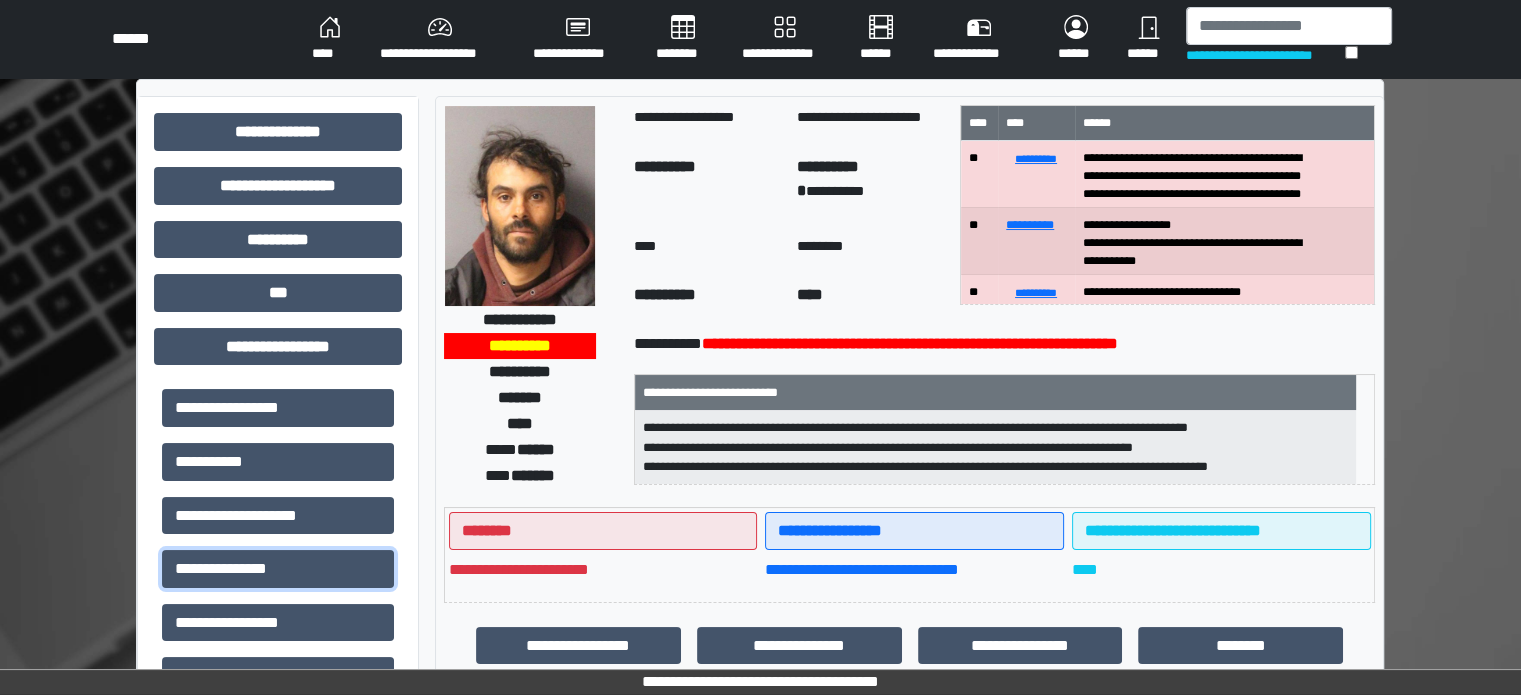 scroll, scrollTop: 0, scrollLeft: 0, axis: both 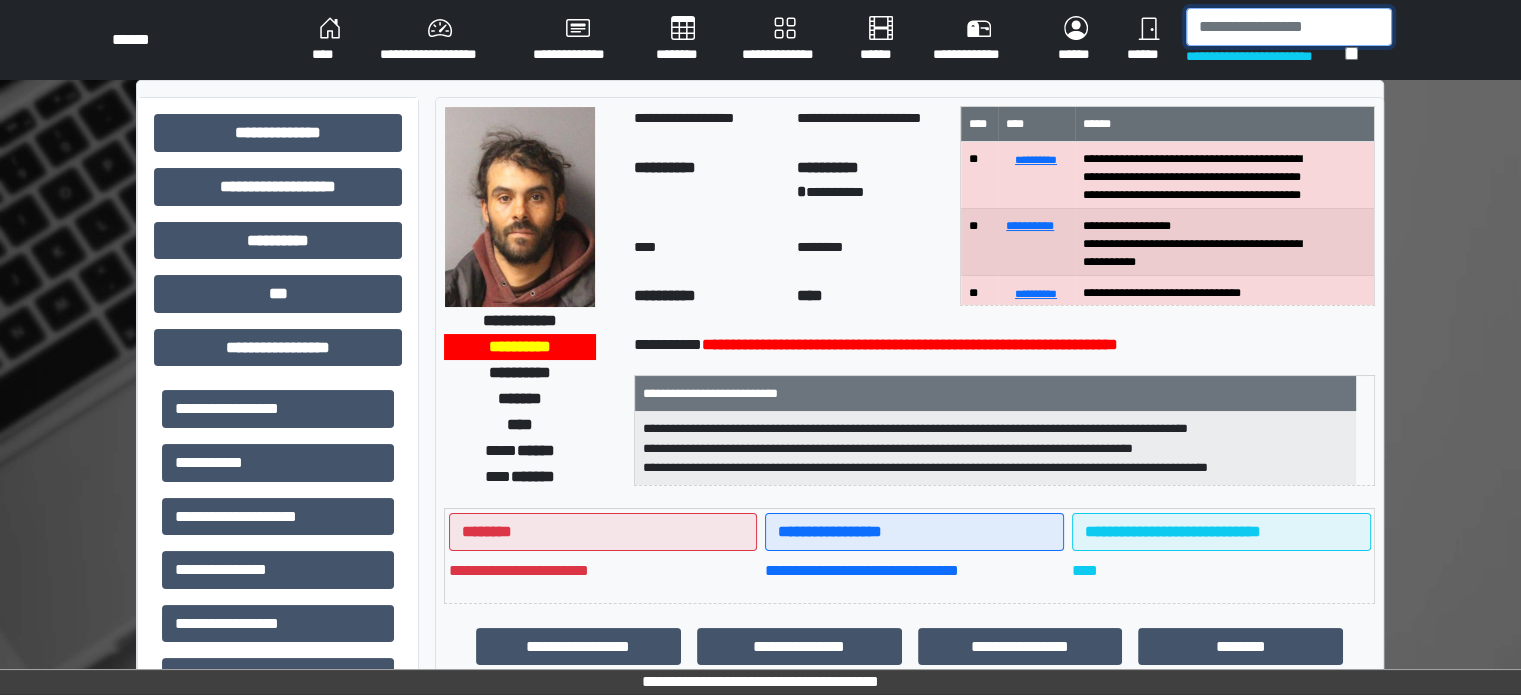 click at bounding box center (1289, 27) 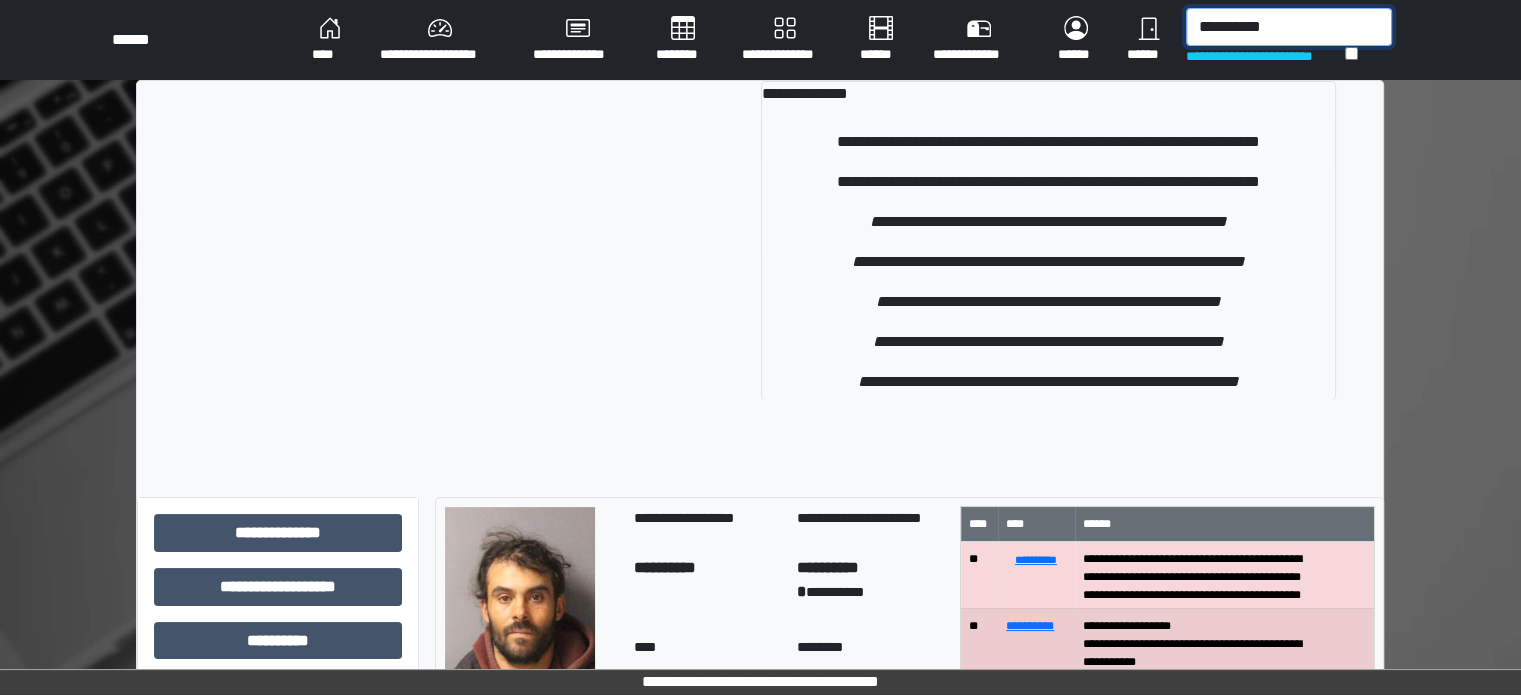 type on "**********" 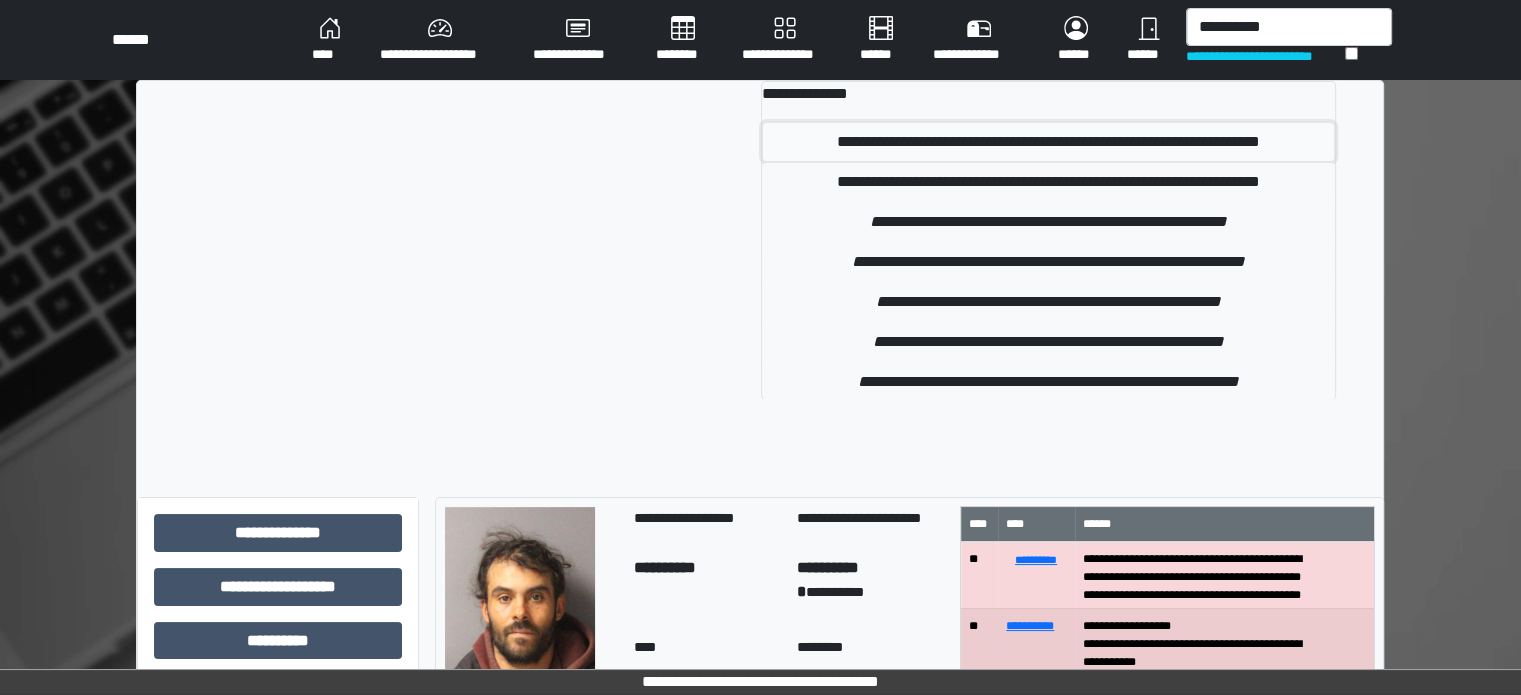 click on "**********" at bounding box center [1048, 142] 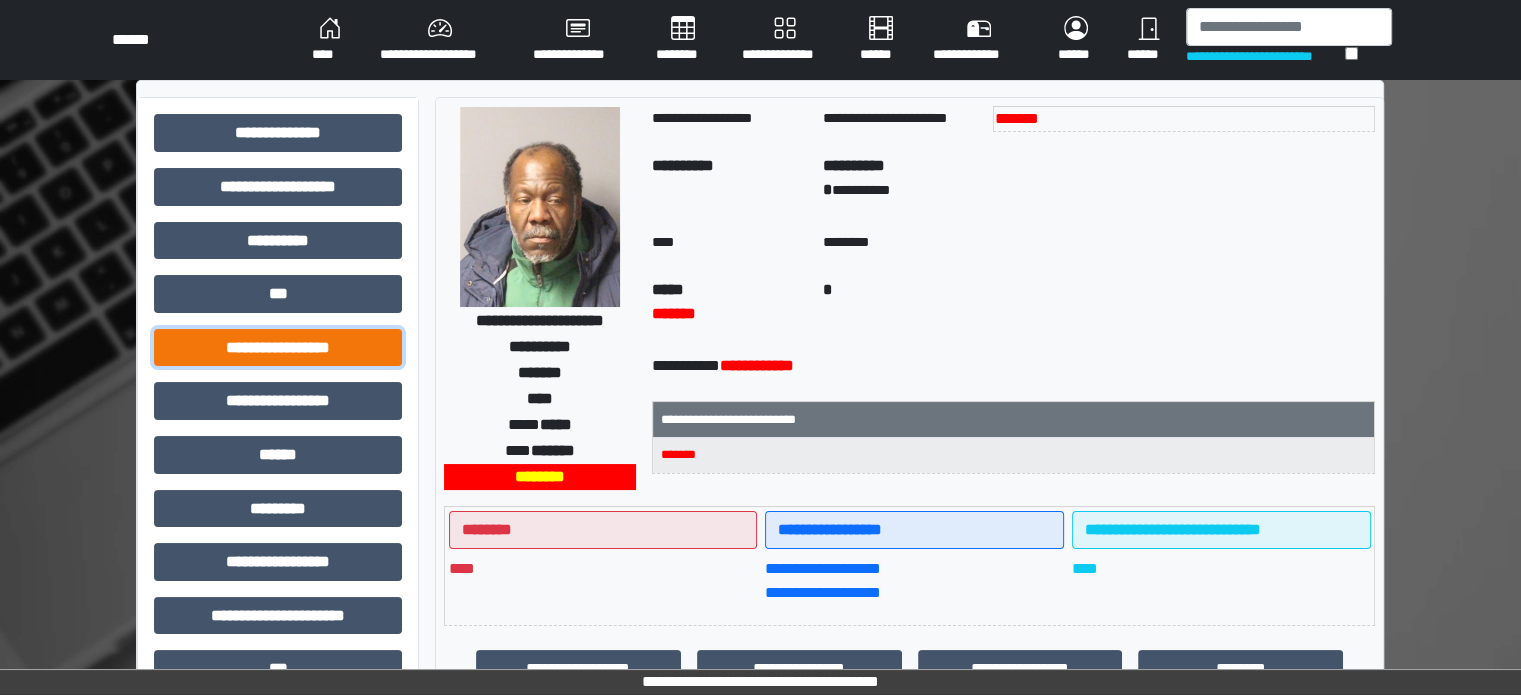 click on "**********" at bounding box center [278, 348] 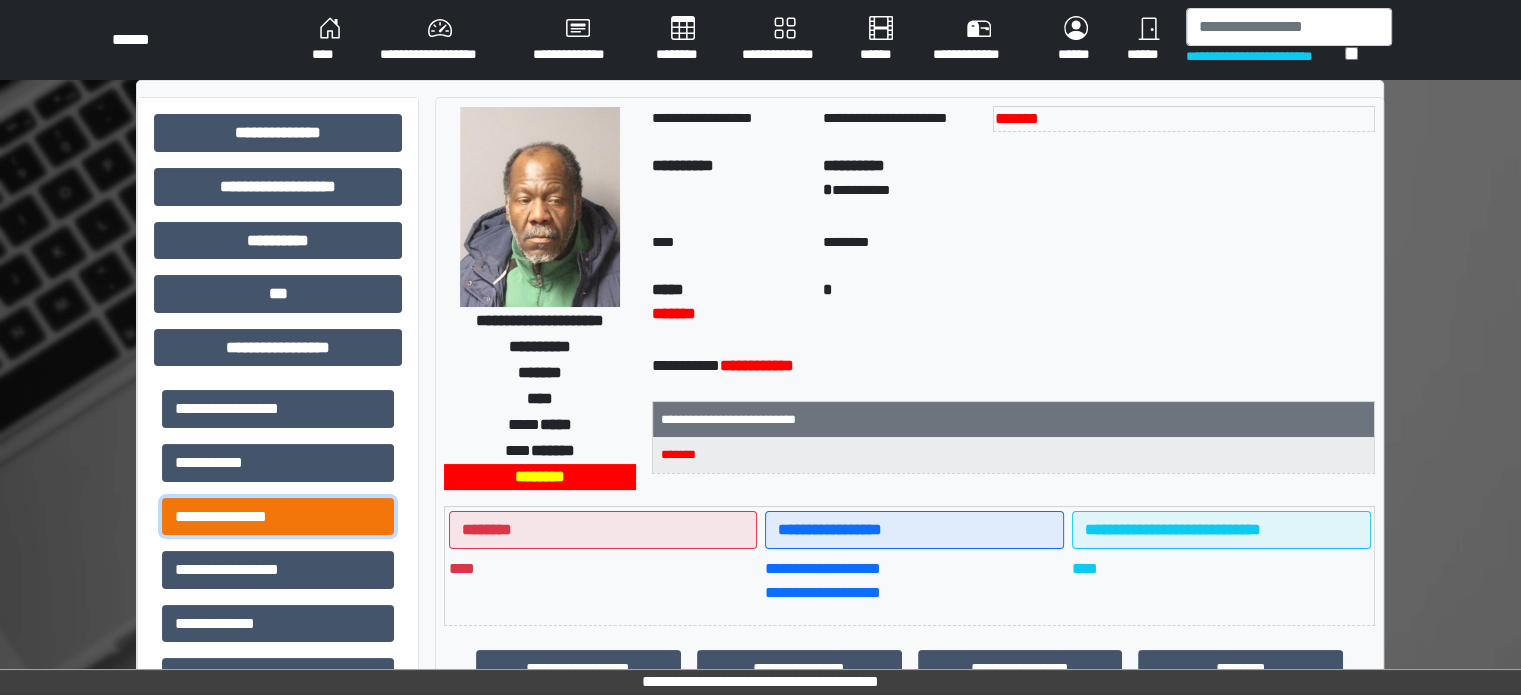 click on "**********" at bounding box center (278, 517) 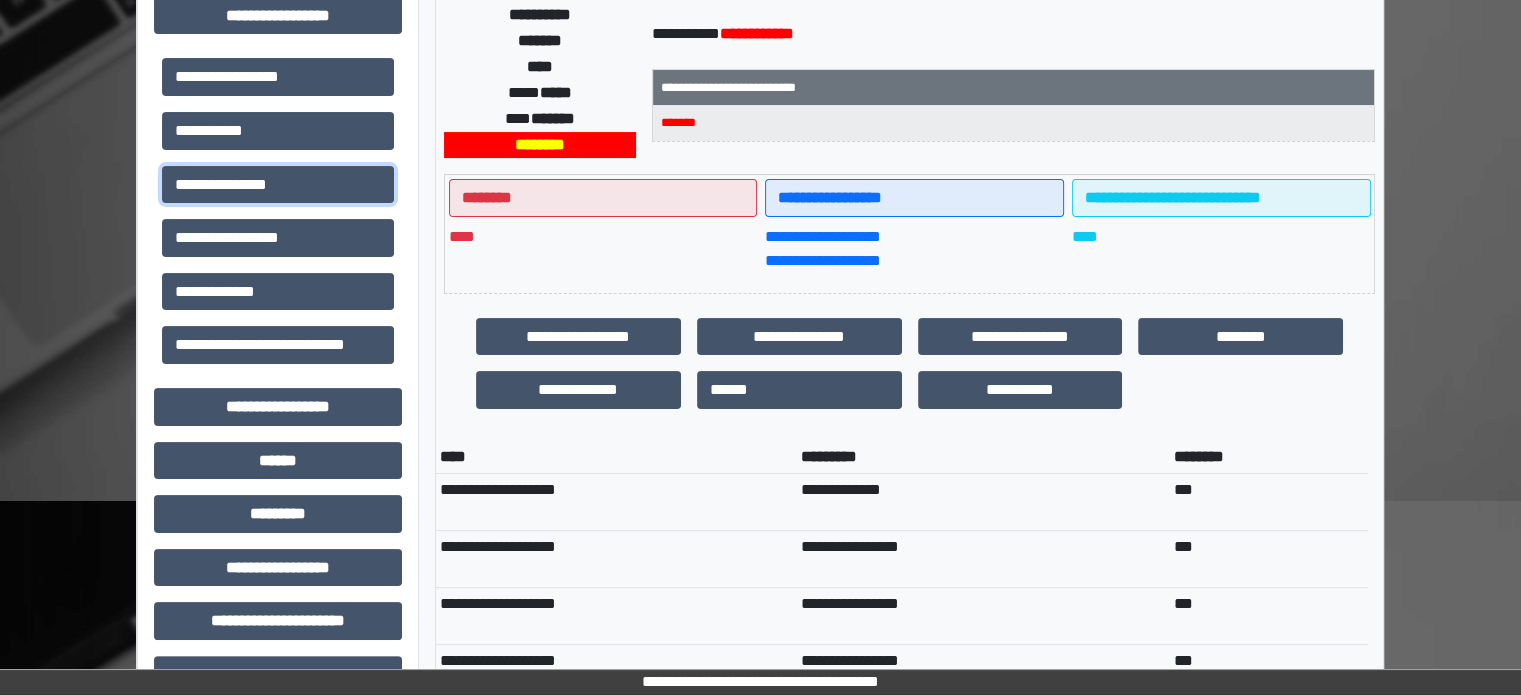 scroll, scrollTop: 400, scrollLeft: 0, axis: vertical 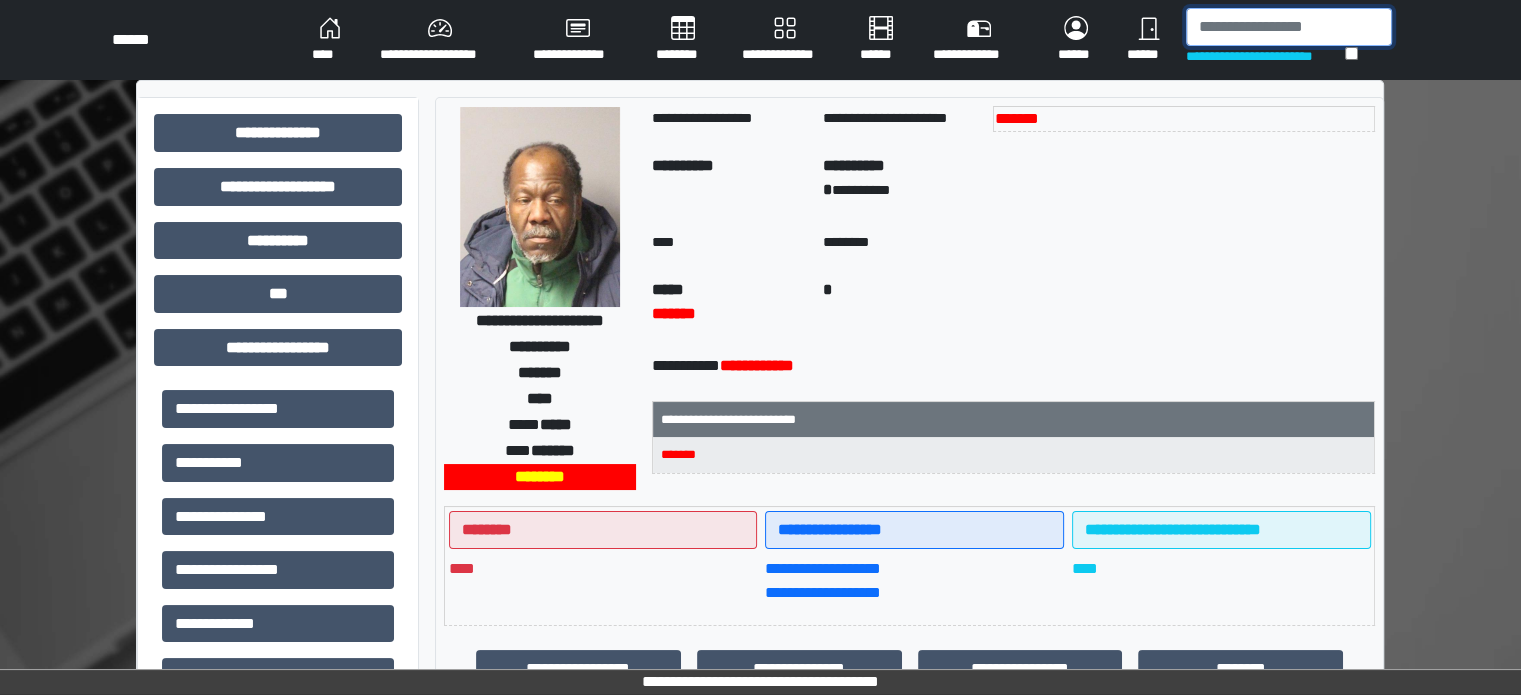 click at bounding box center [1289, 27] 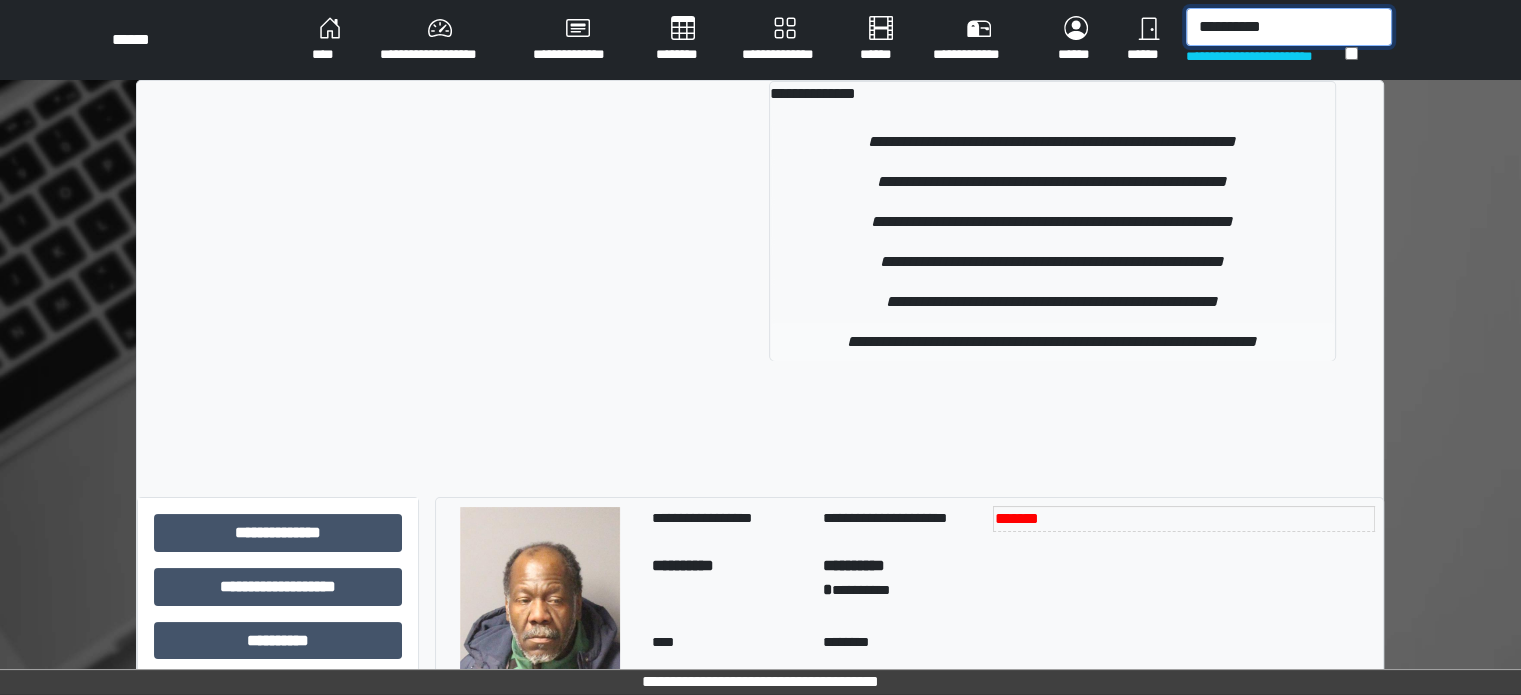 type on "**********" 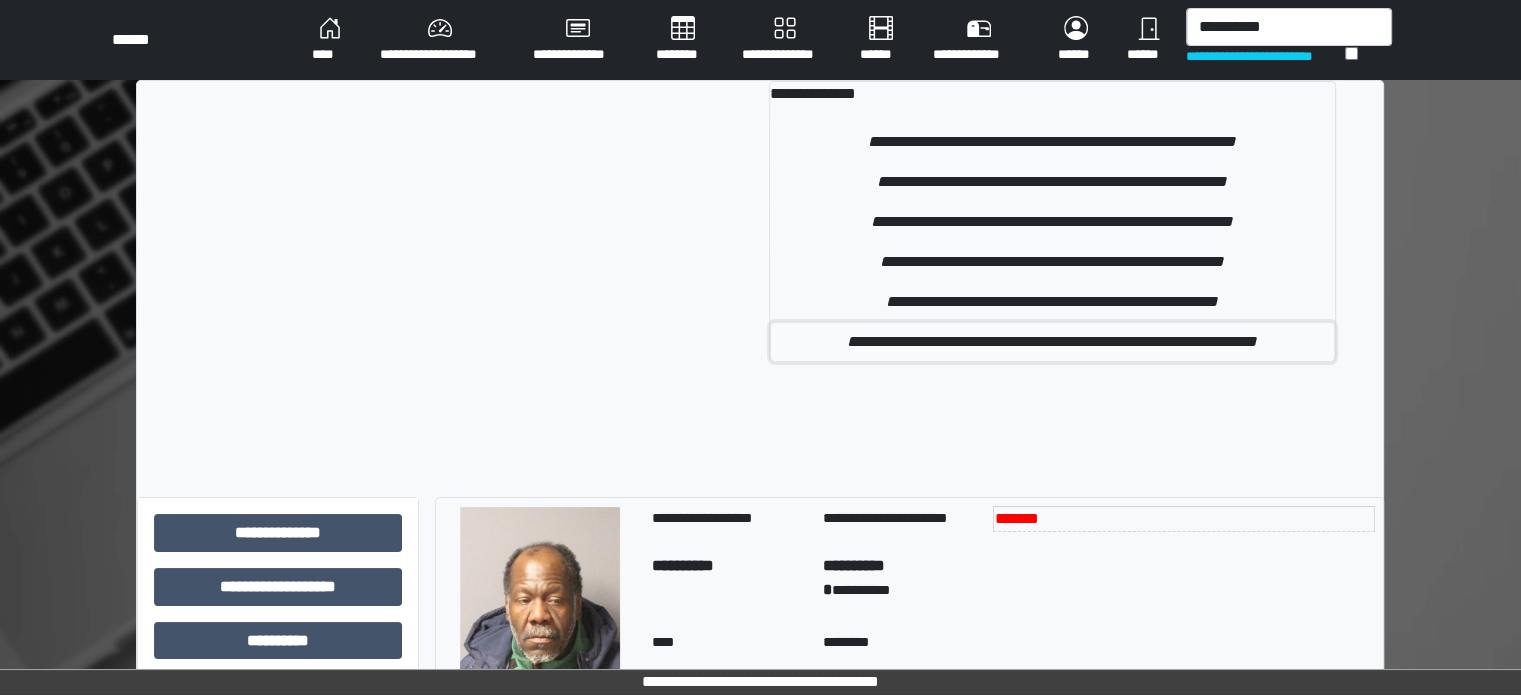 click on "**********" at bounding box center [1052, 342] 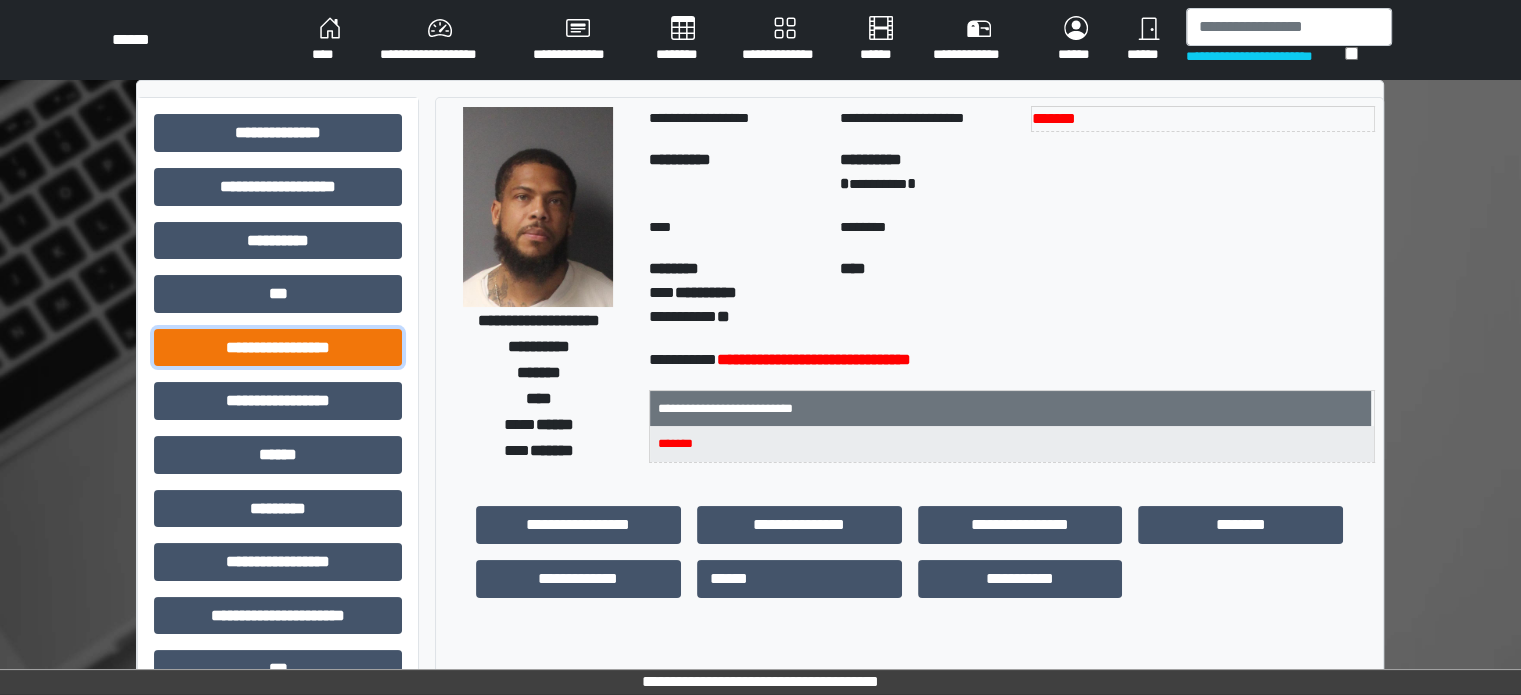drag, startPoint x: 283, startPoint y: 348, endPoint x: 284, endPoint y: 360, distance: 12.0415945 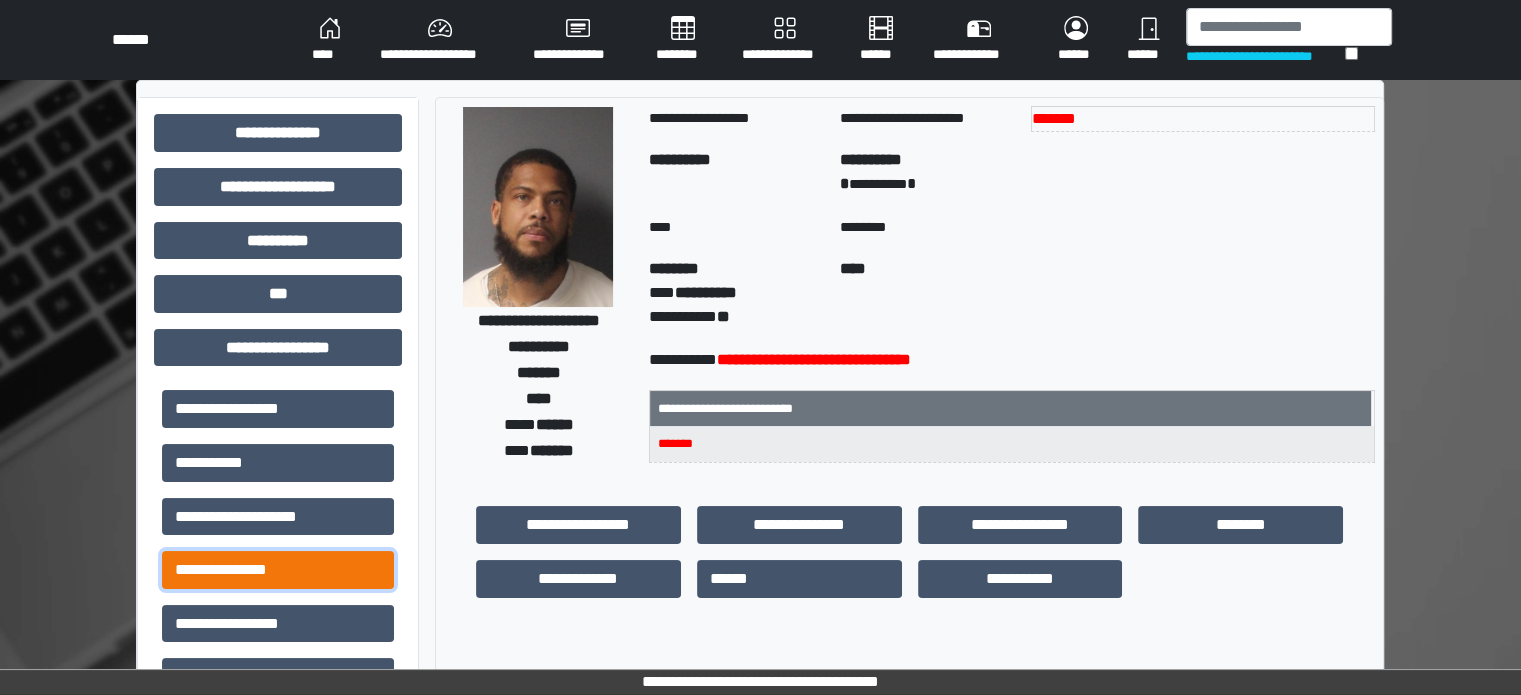 click on "**********" at bounding box center [278, 570] 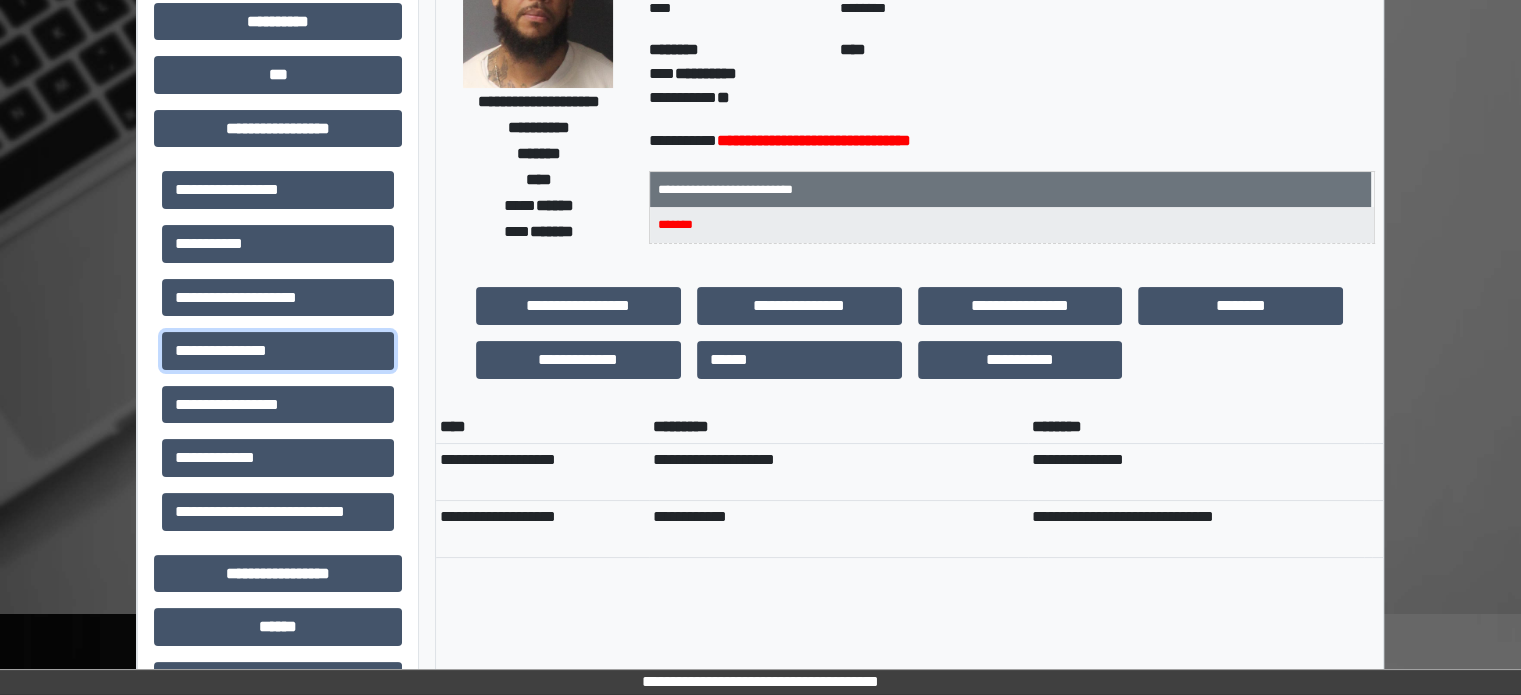 scroll, scrollTop: 300, scrollLeft: 0, axis: vertical 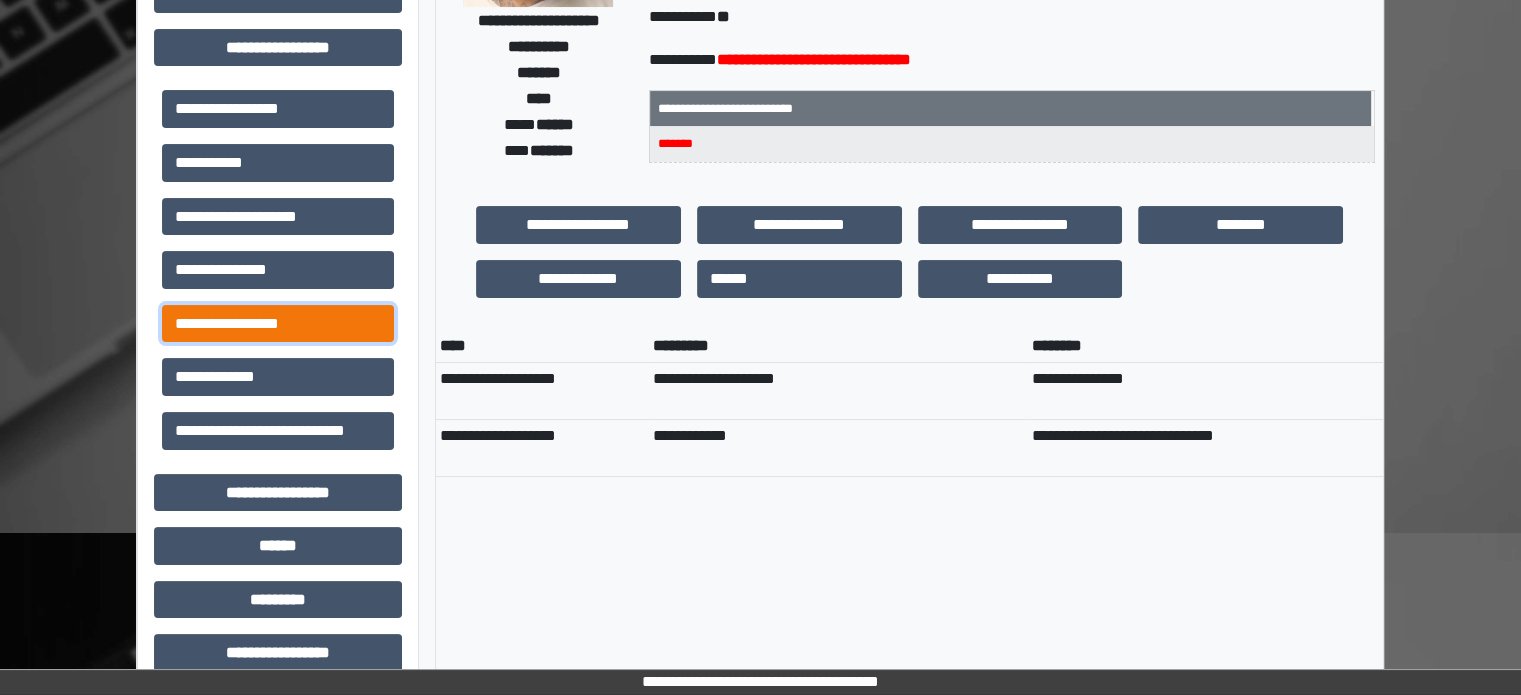 click on "**********" at bounding box center [278, 324] 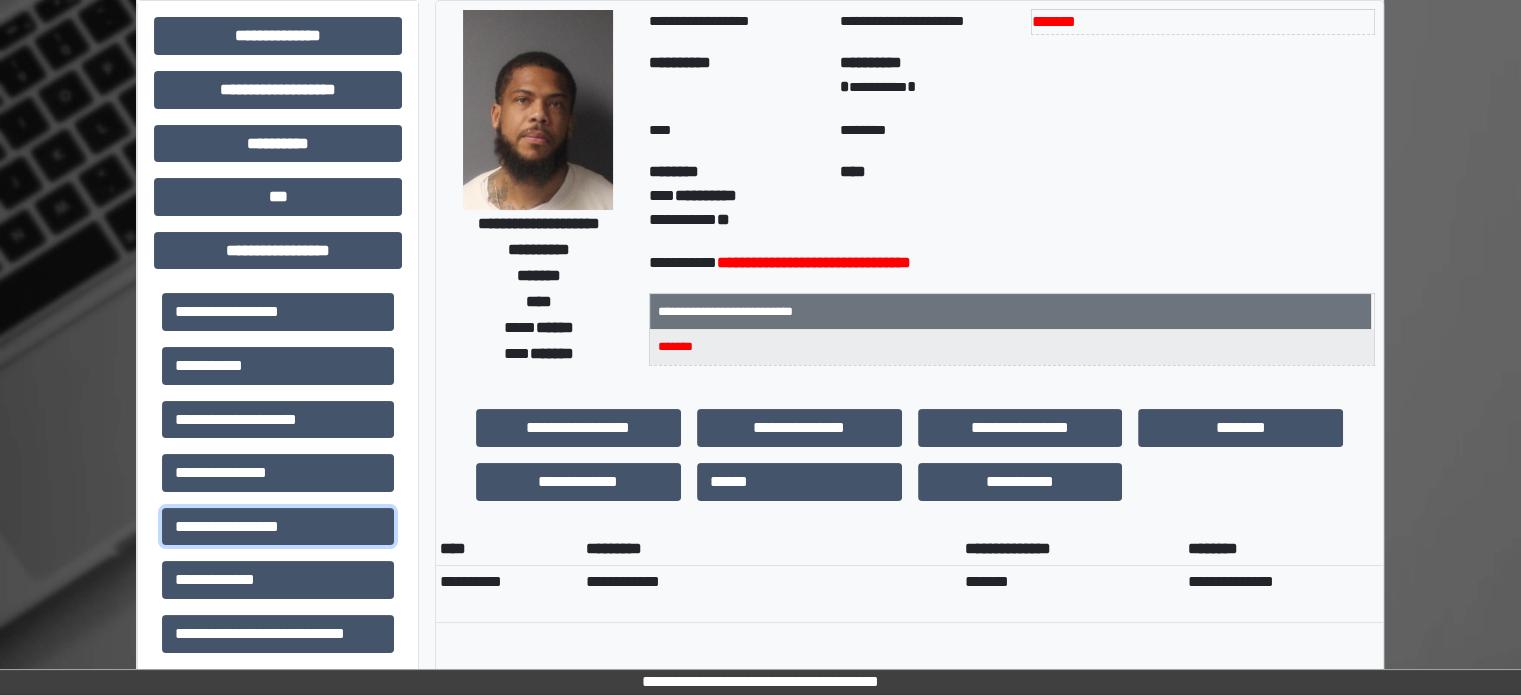 scroll, scrollTop: 0, scrollLeft: 0, axis: both 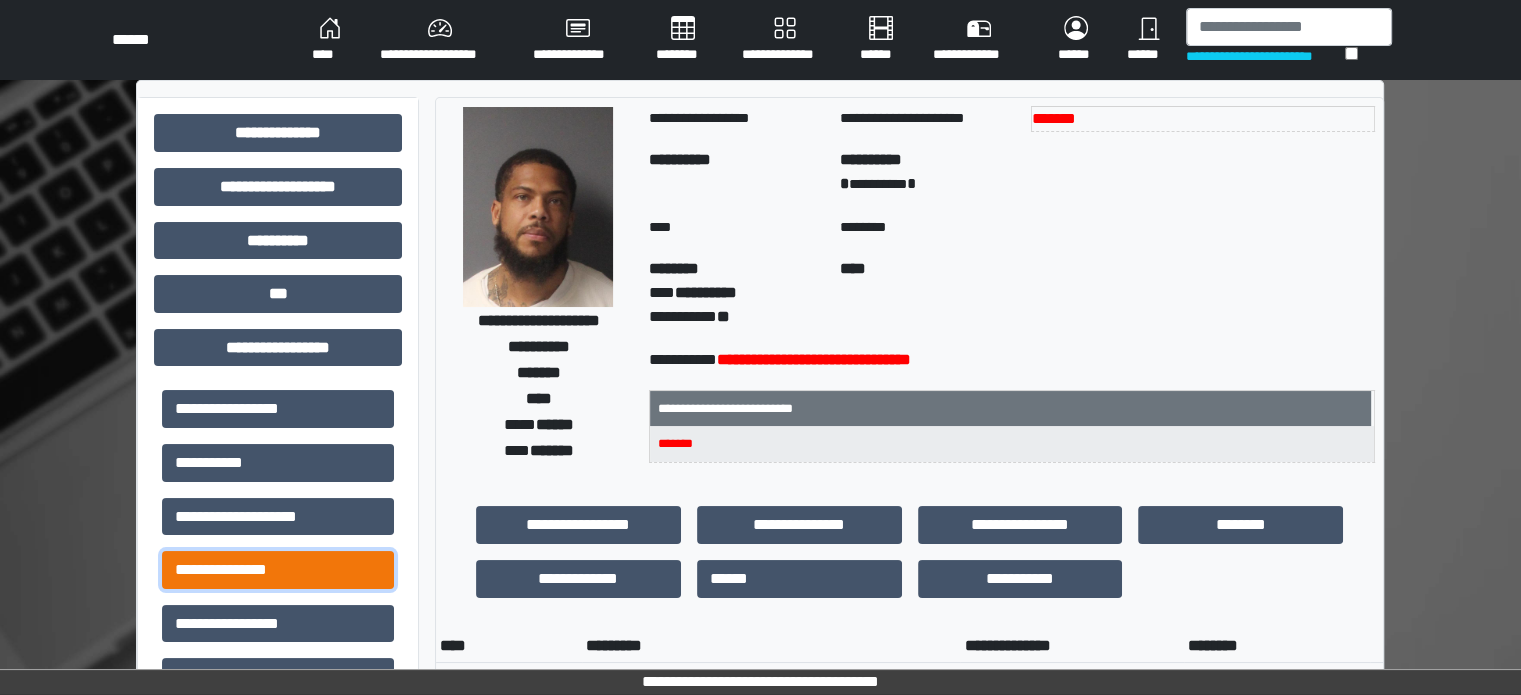 click on "**********" at bounding box center [278, 570] 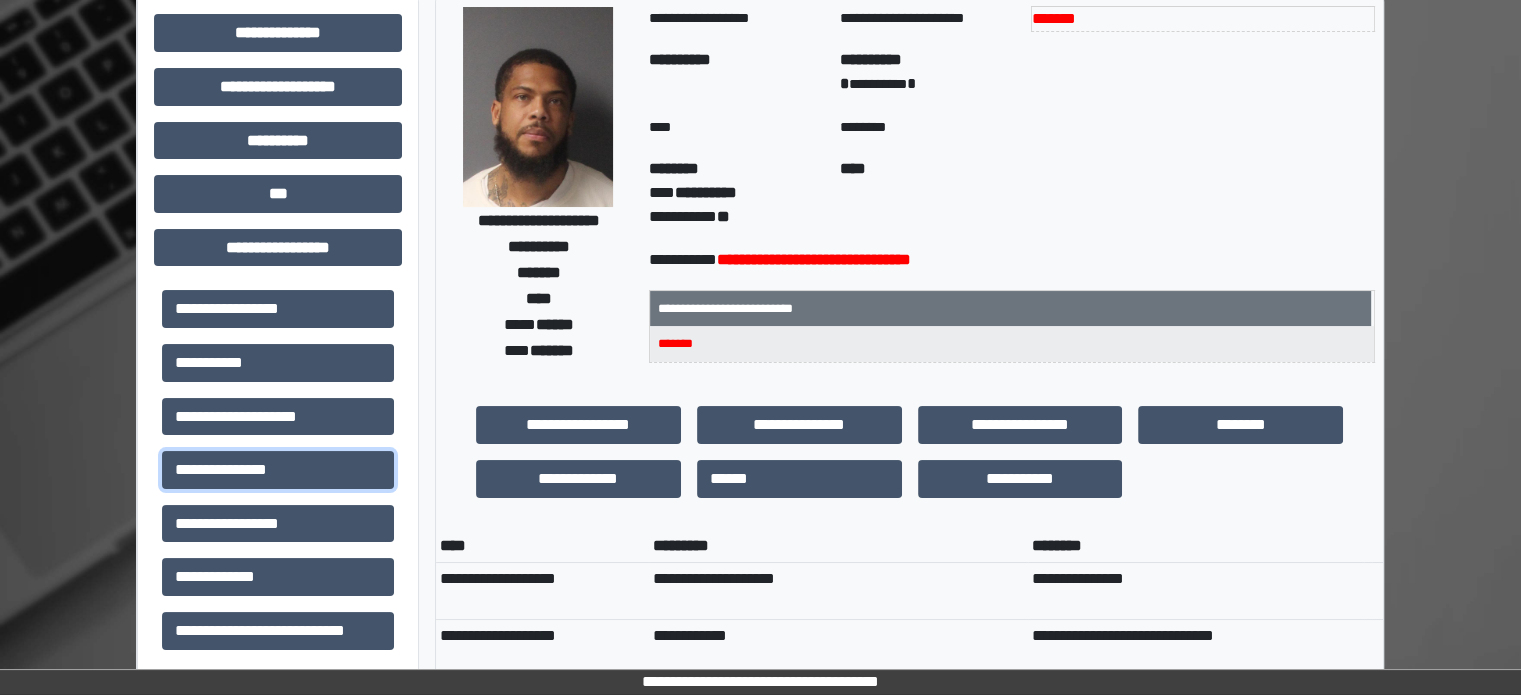 scroll, scrollTop: 0, scrollLeft: 0, axis: both 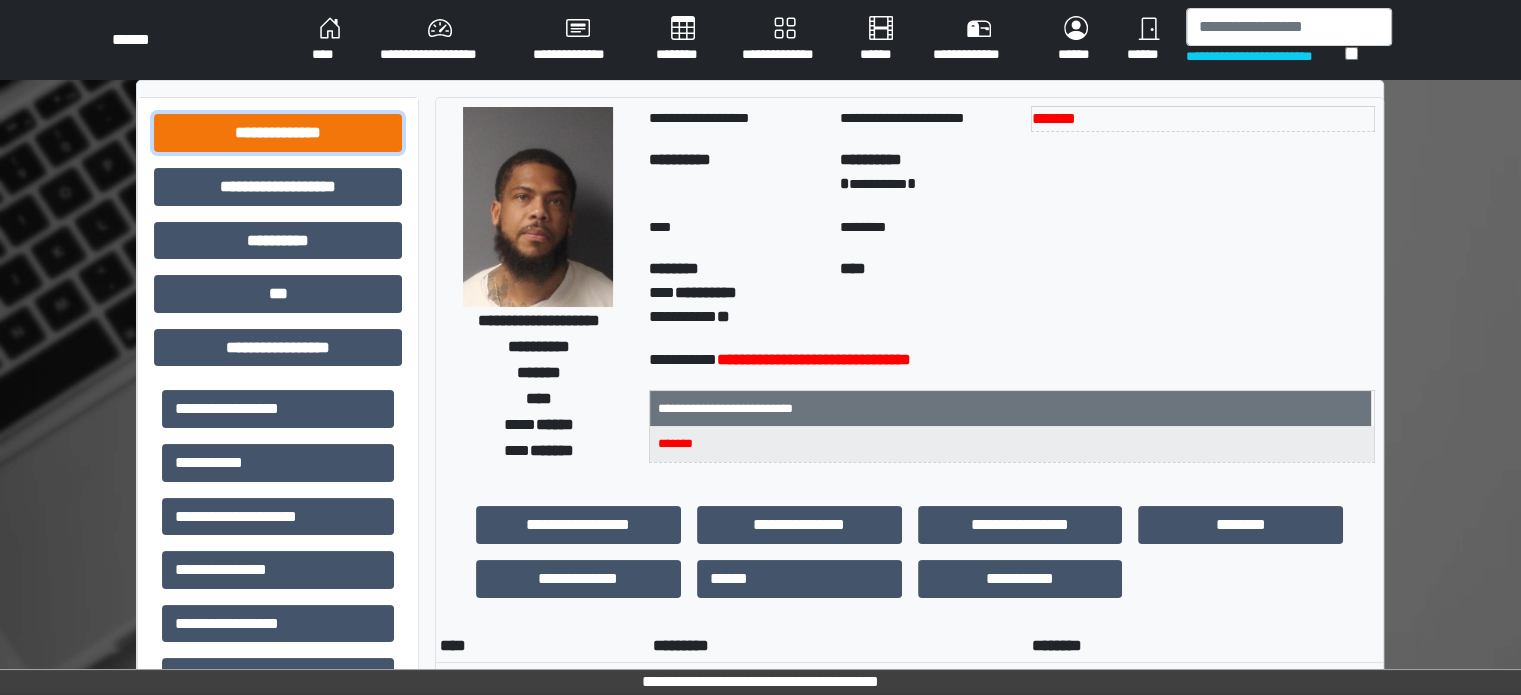 click on "**********" at bounding box center [278, 133] 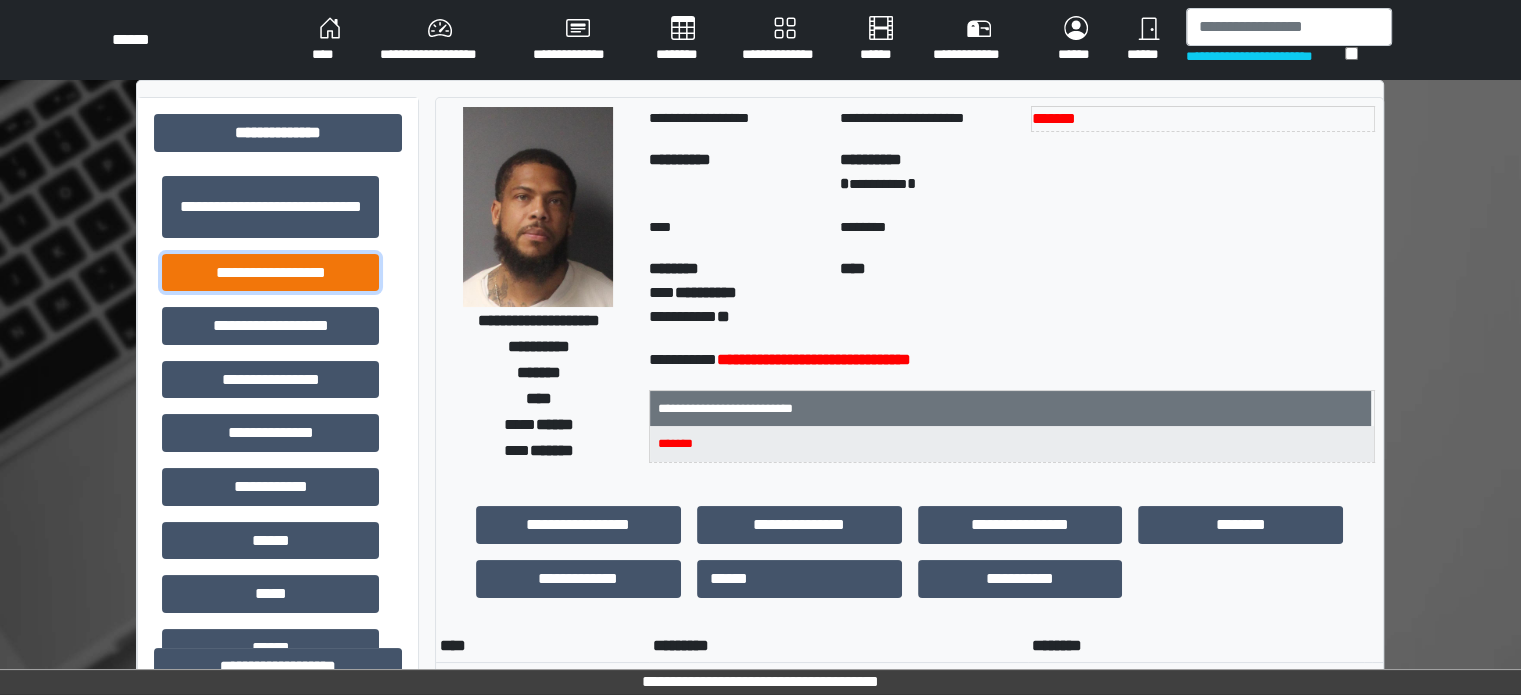 click on "**********" at bounding box center (270, 273) 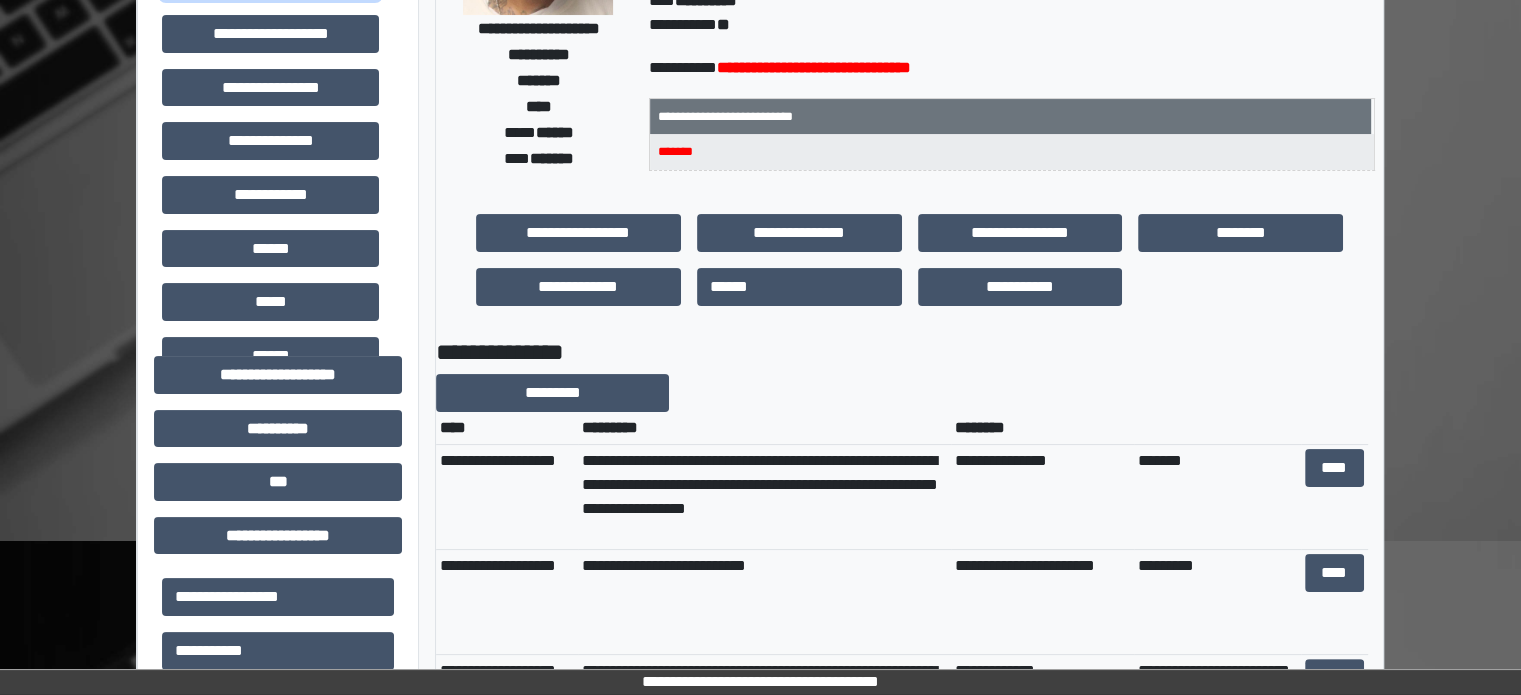scroll, scrollTop: 300, scrollLeft: 0, axis: vertical 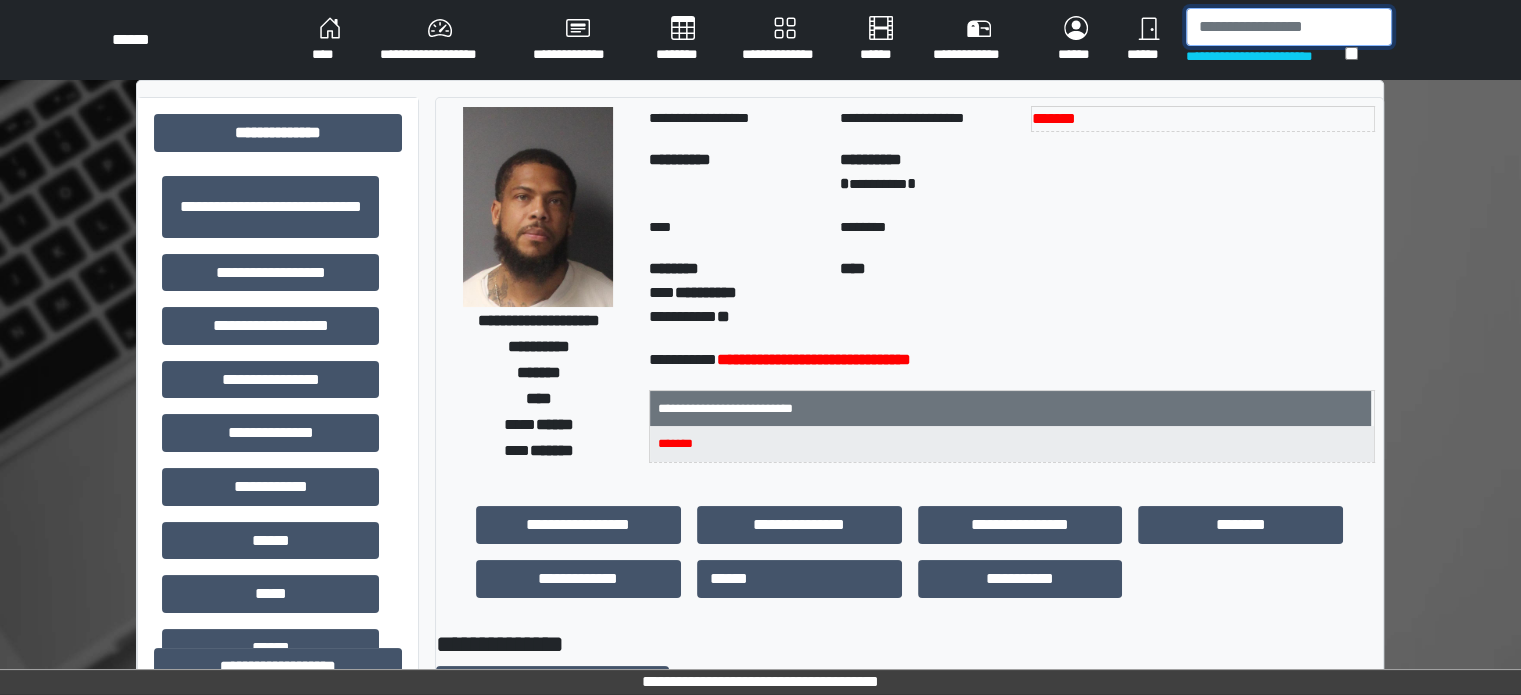 click at bounding box center [1289, 27] 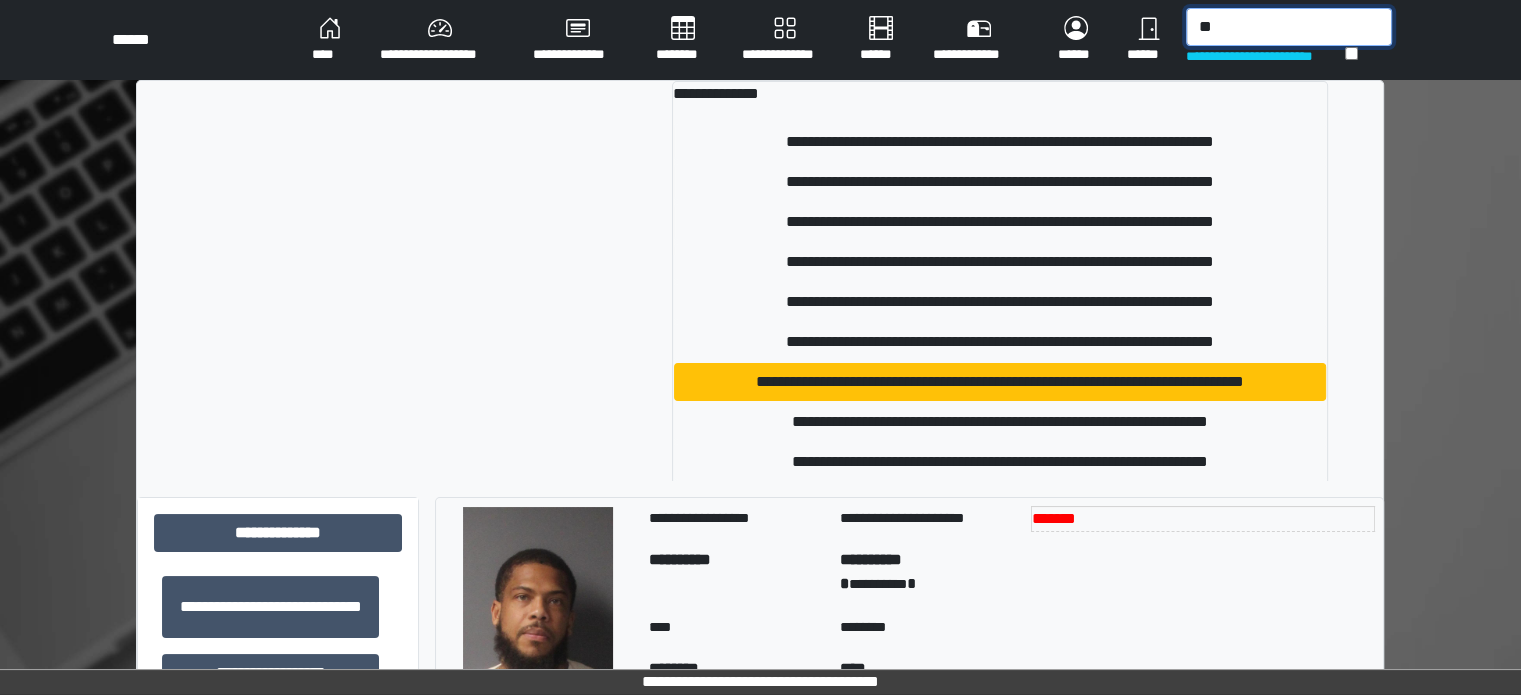 type on "*" 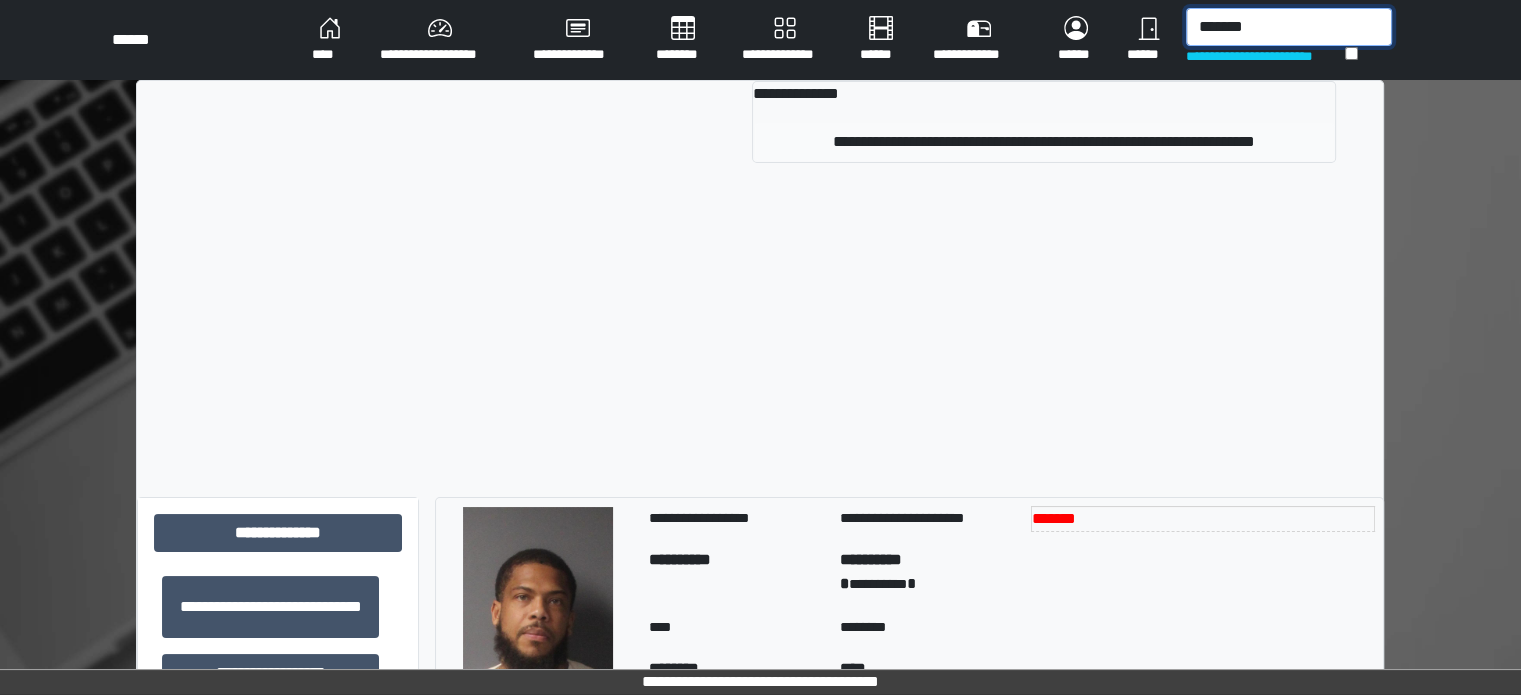 type on "*******" 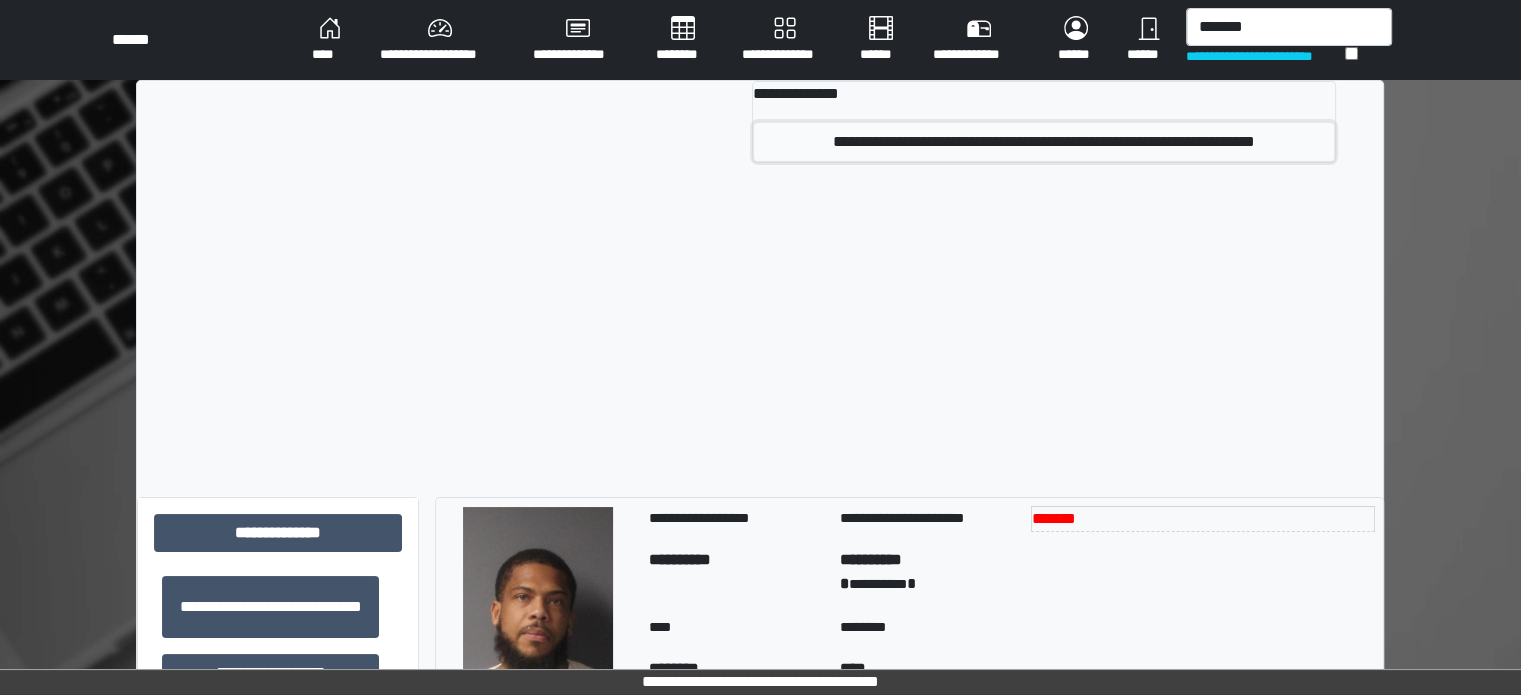 click on "**********" at bounding box center [1044, 142] 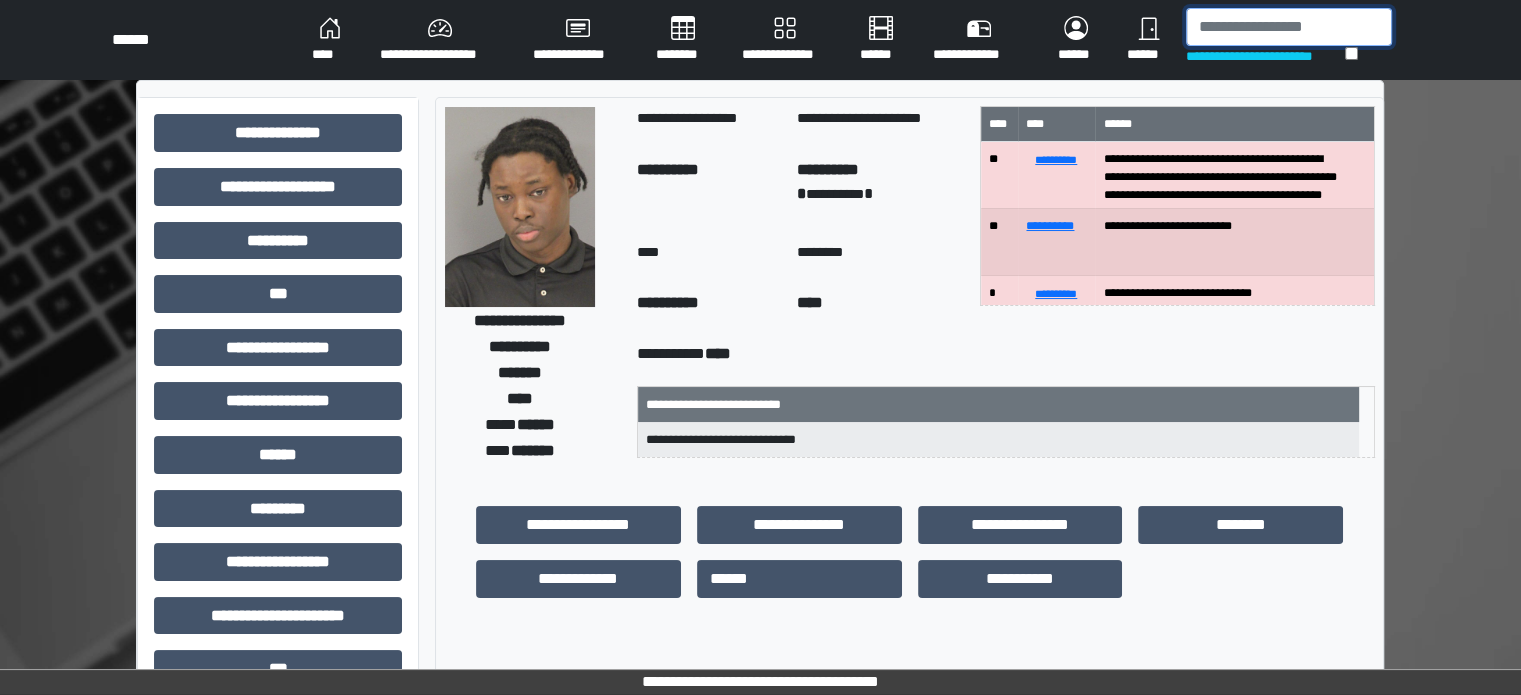 click at bounding box center (1289, 27) 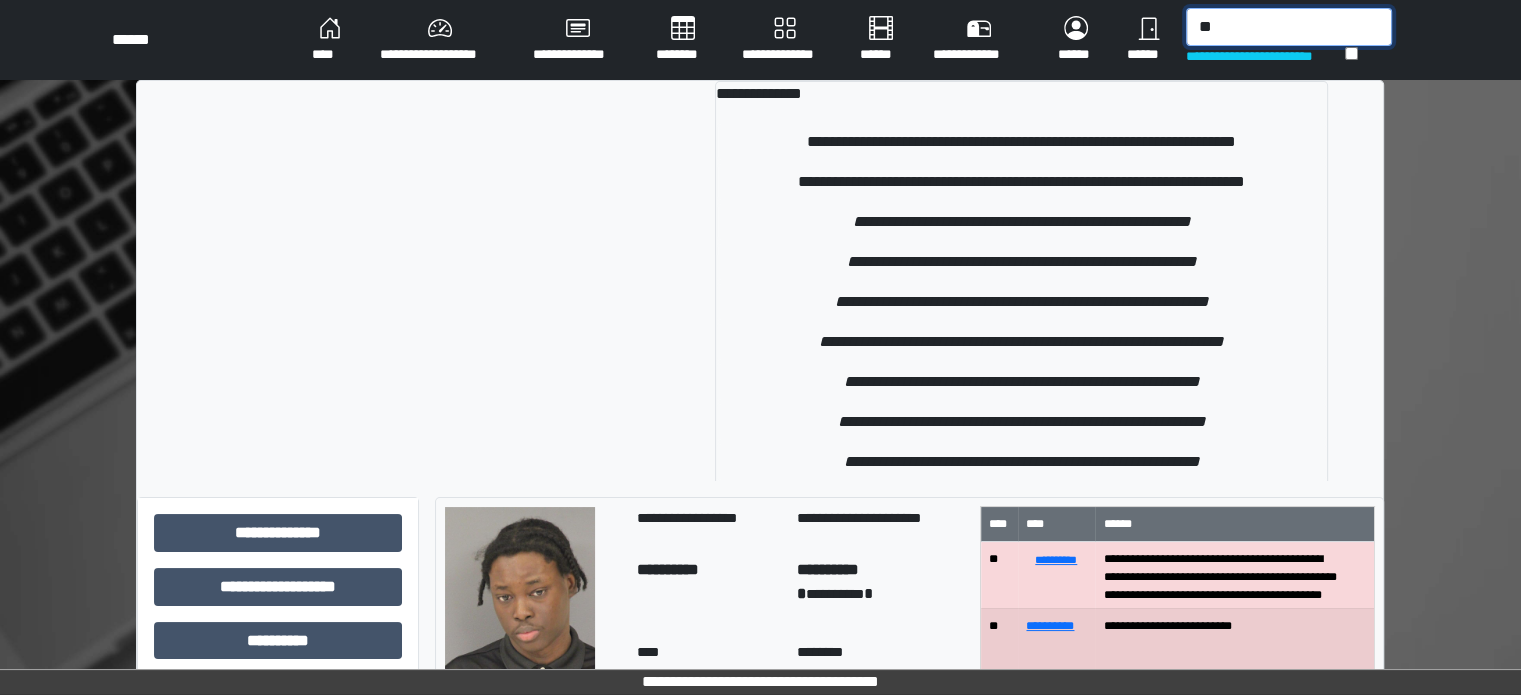 type on "*" 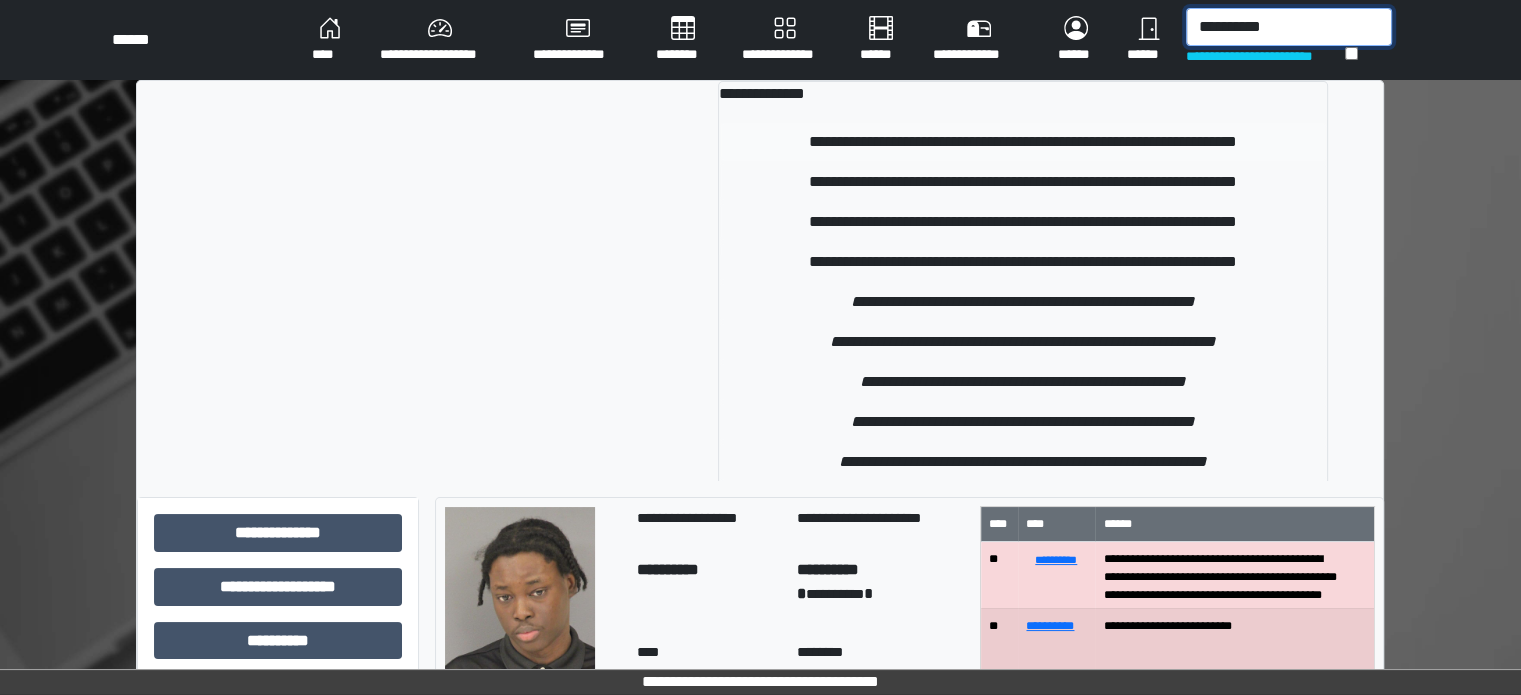 type on "**********" 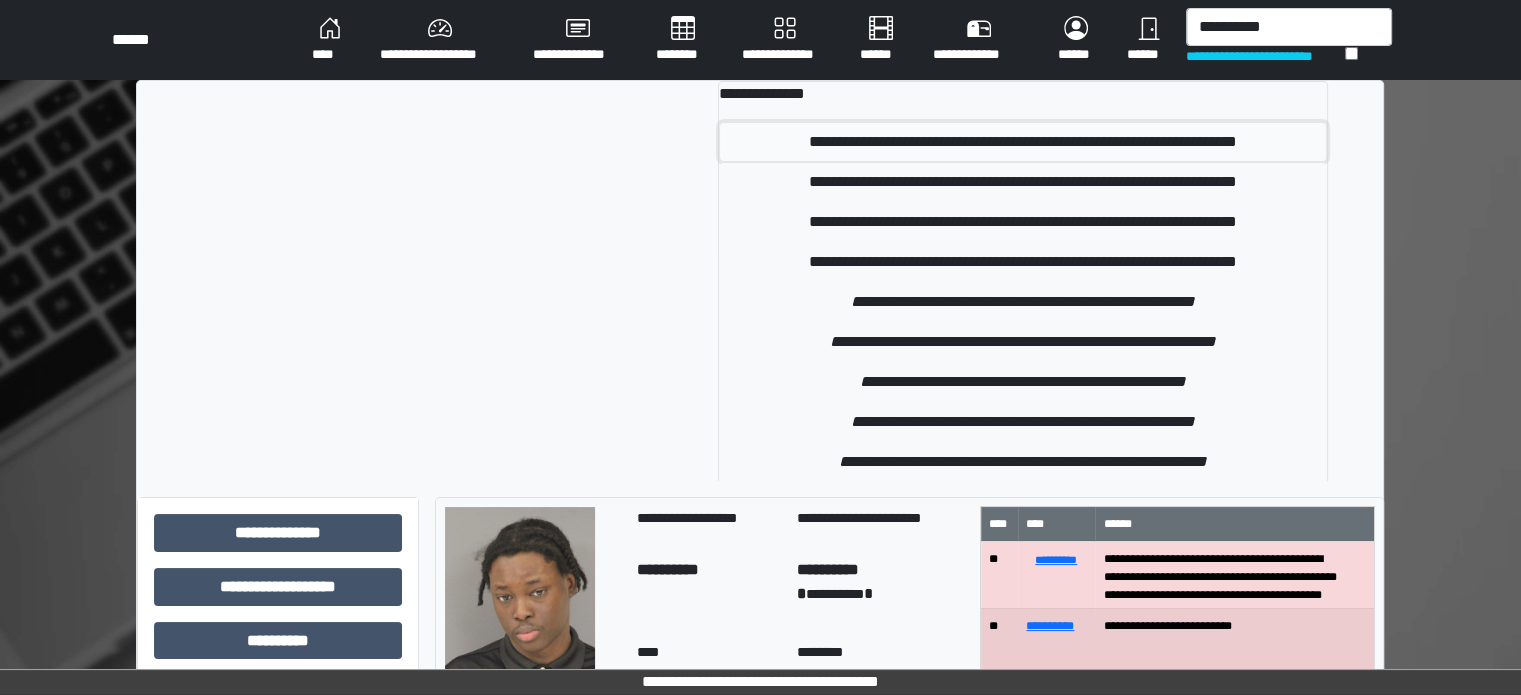 click on "**********" at bounding box center [1023, 142] 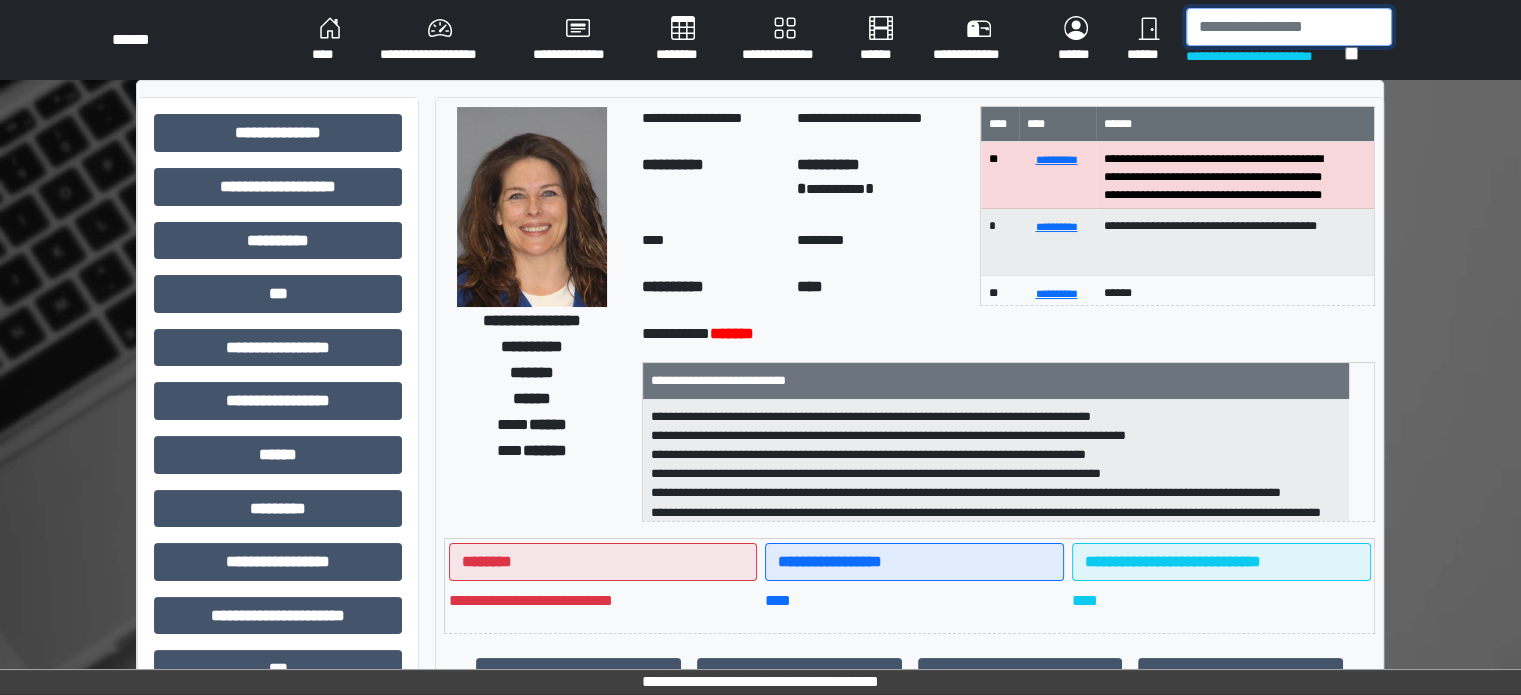 click at bounding box center (1289, 27) 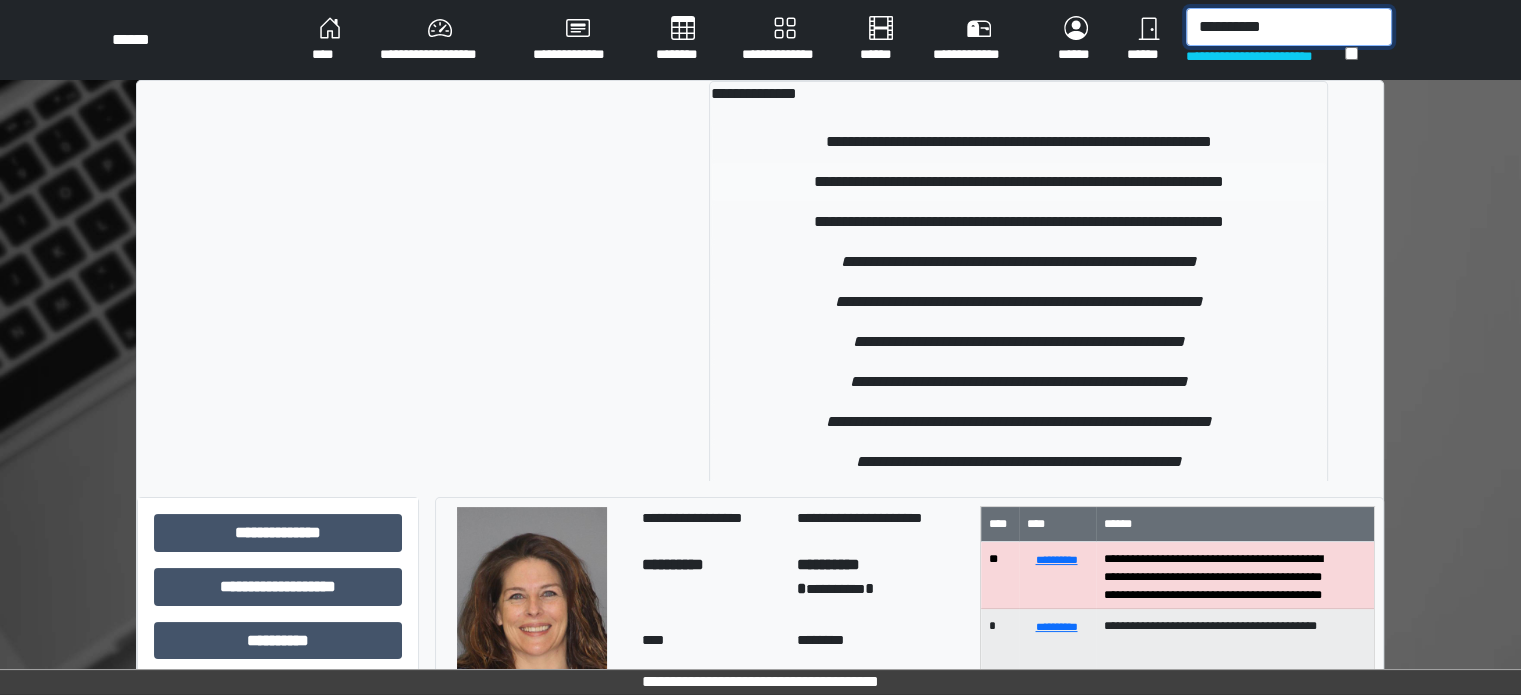 type on "**********" 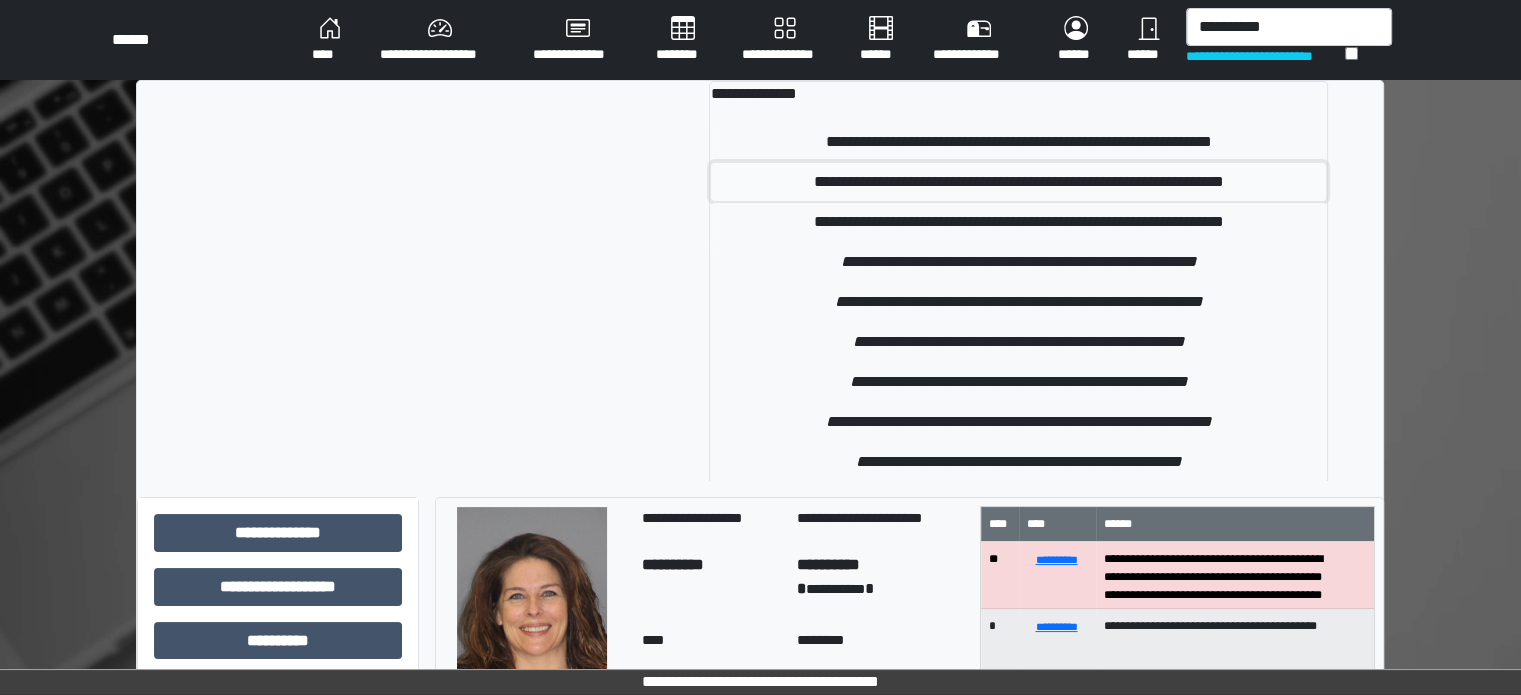 click on "**********" at bounding box center (1018, 182) 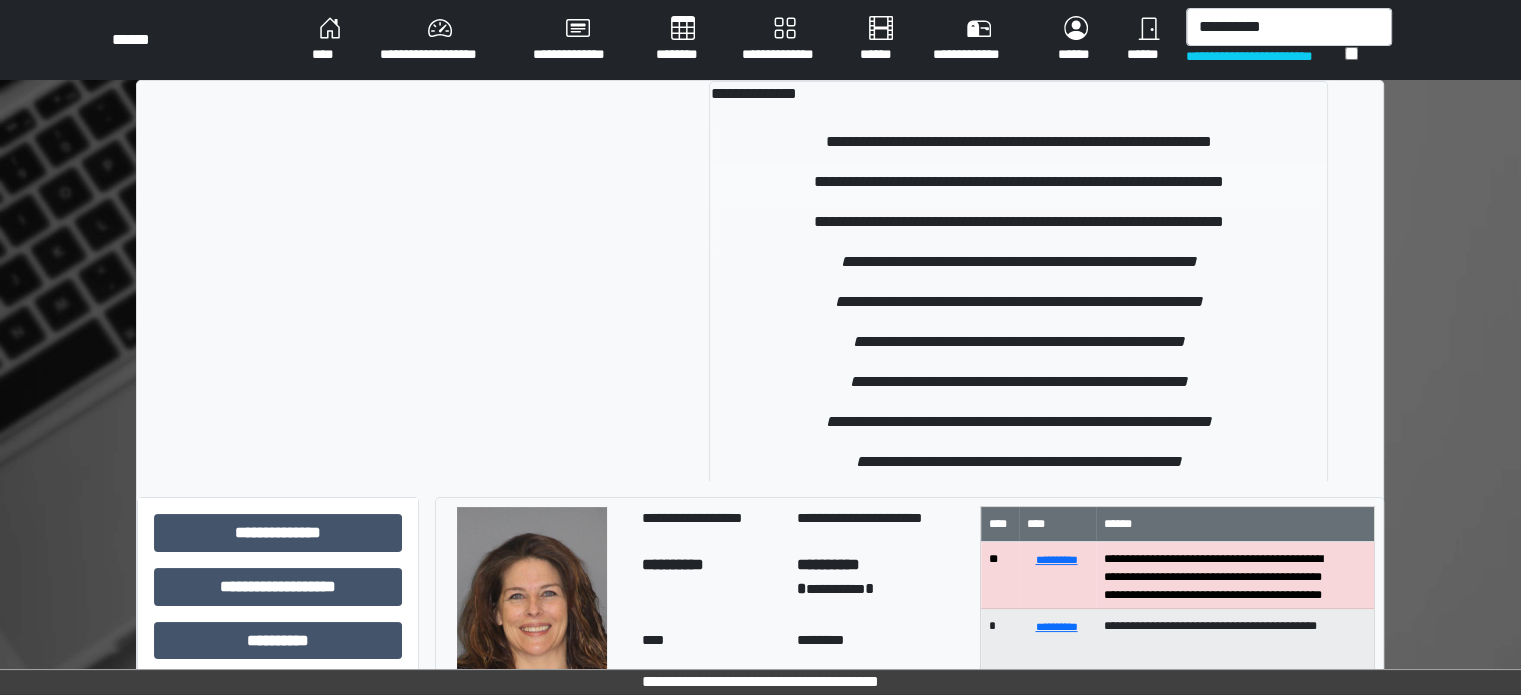 type 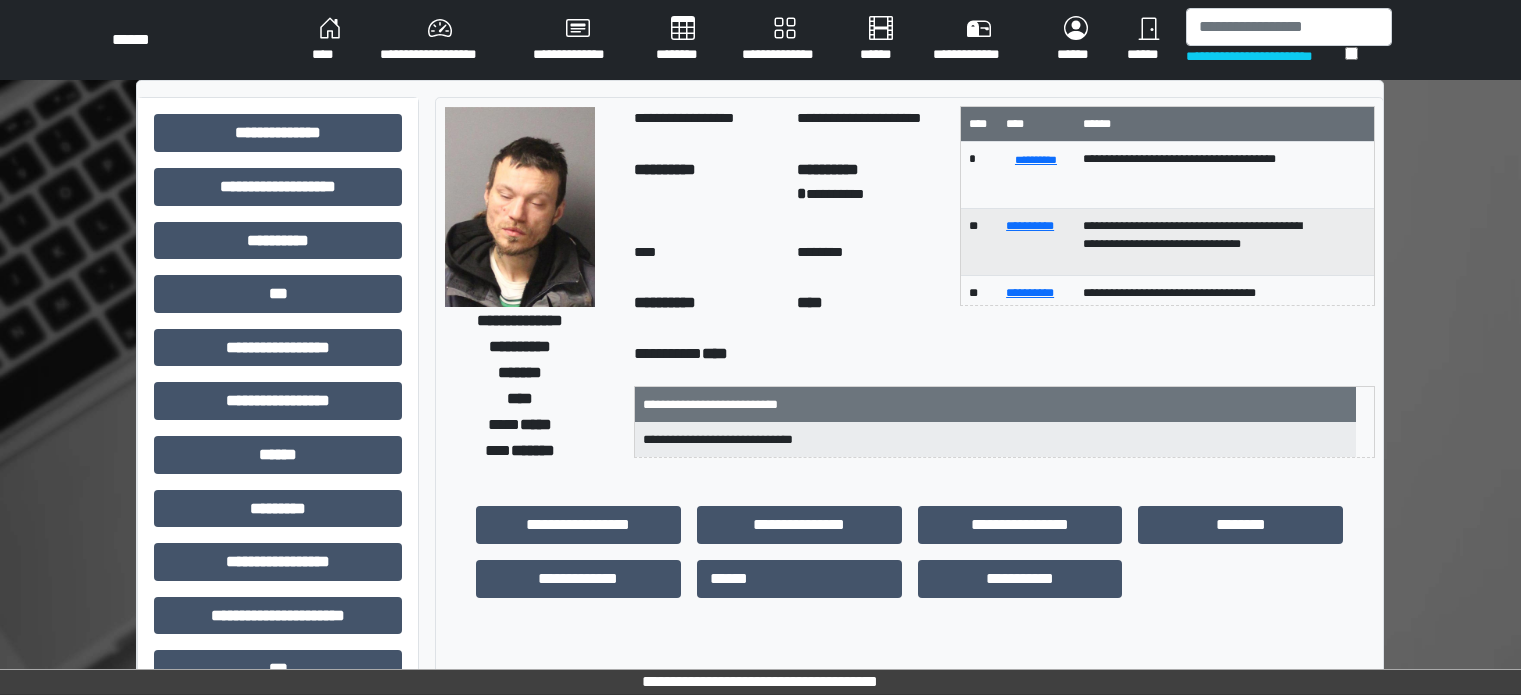 scroll, scrollTop: 0, scrollLeft: 0, axis: both 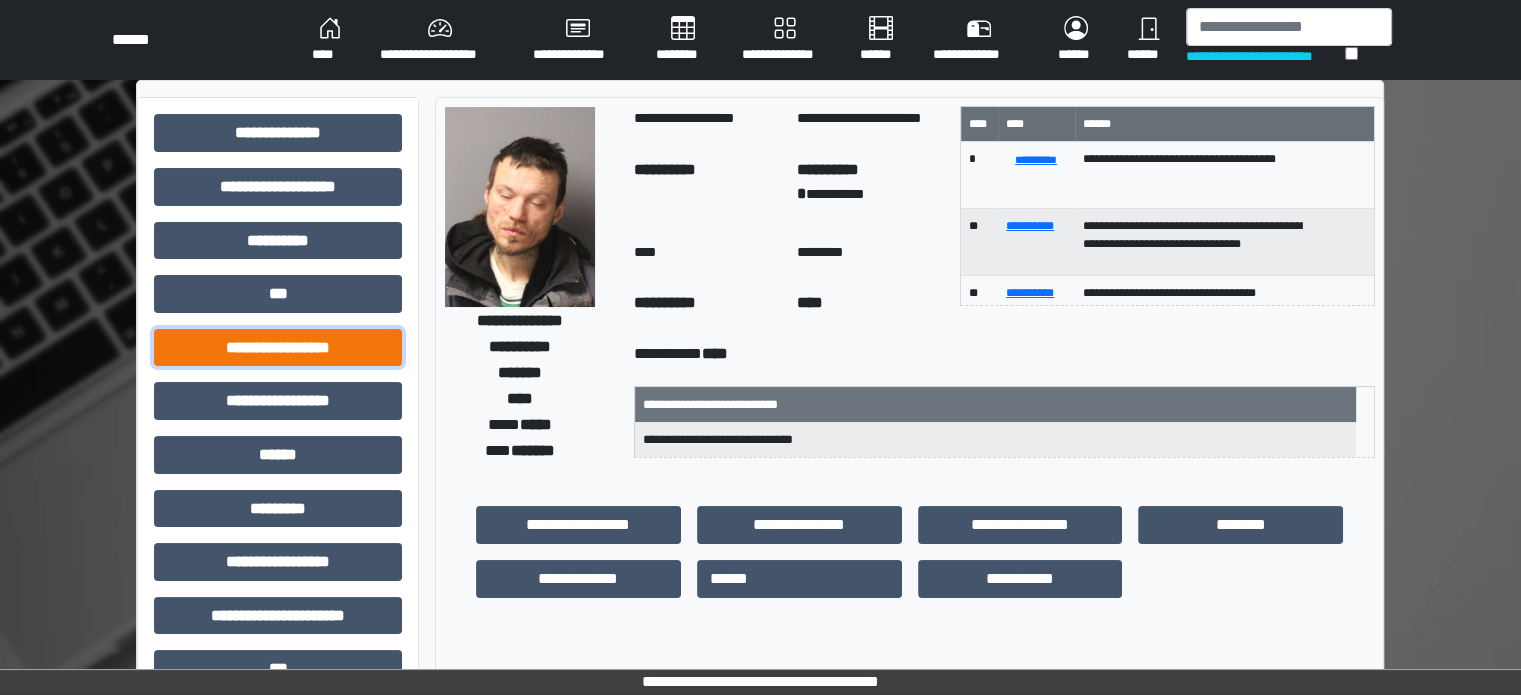 click on "**********" at bounding box center [278, 348] 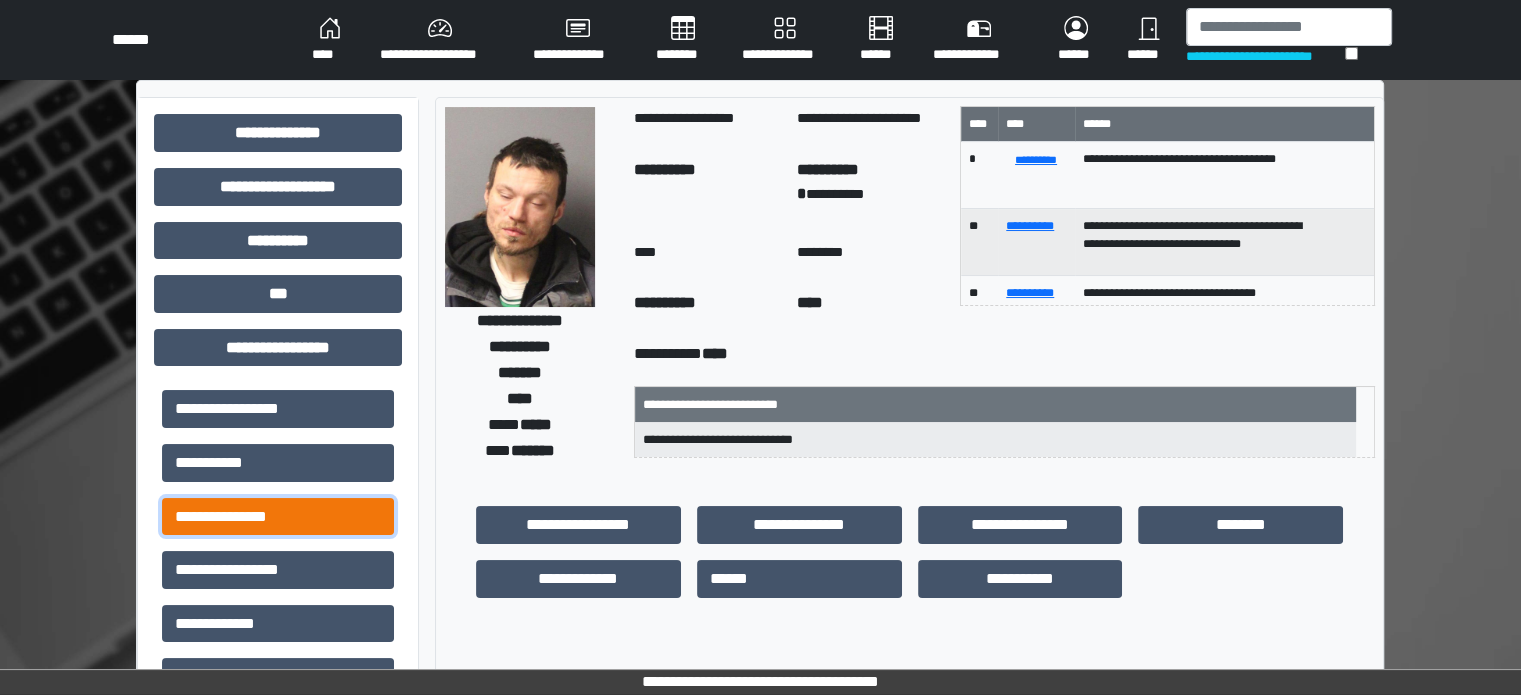 click on "**********" at bounding box center (278, 517) 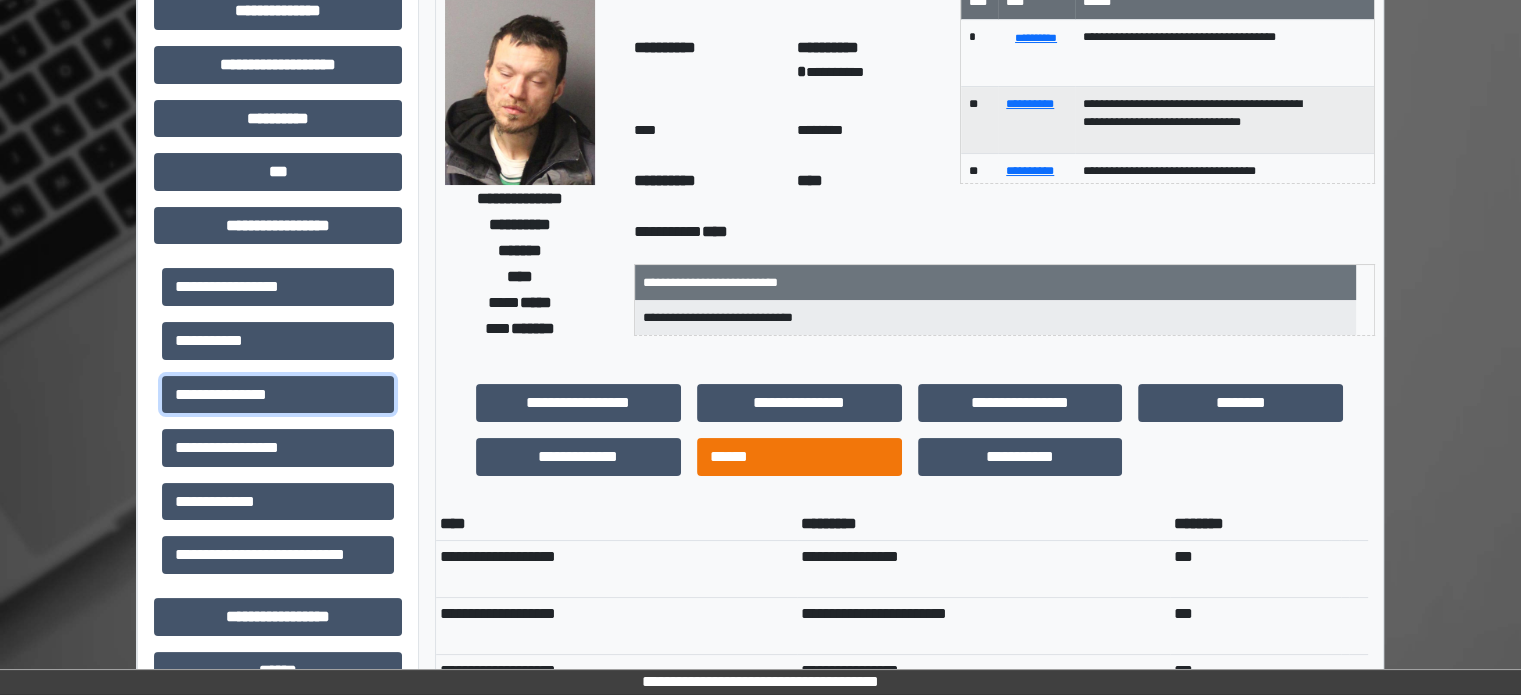 scroll, scrollTop: 0, scrollLeft: 0, axis: both 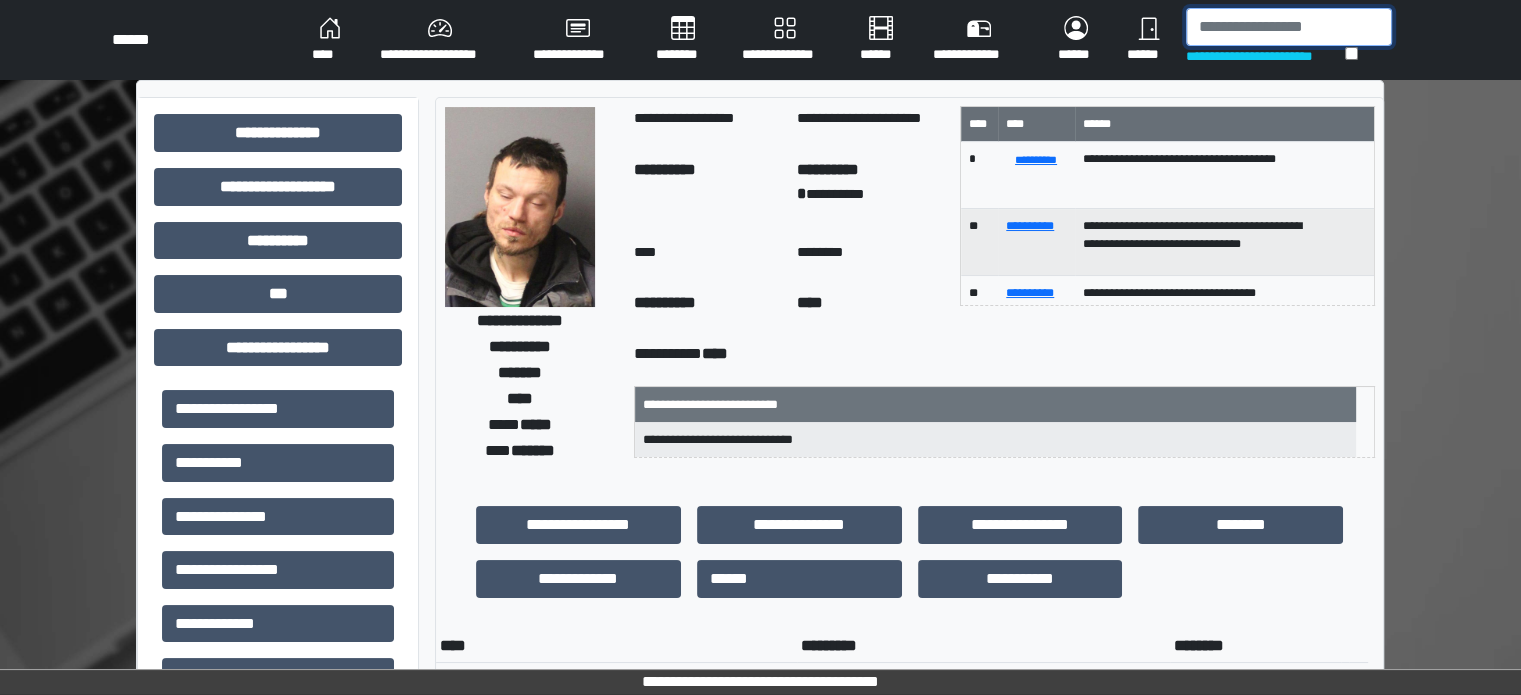 click at bounding box center [1289, 27] 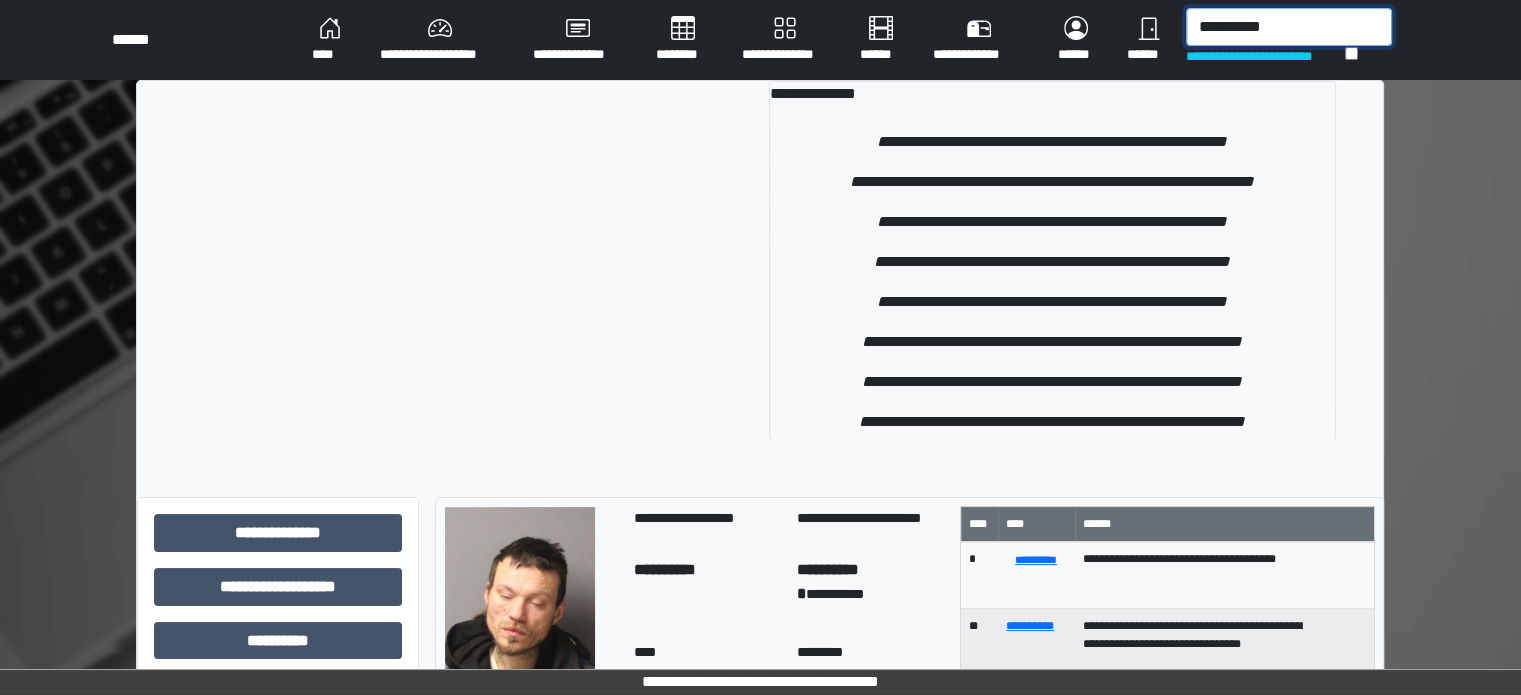 type on "**********" 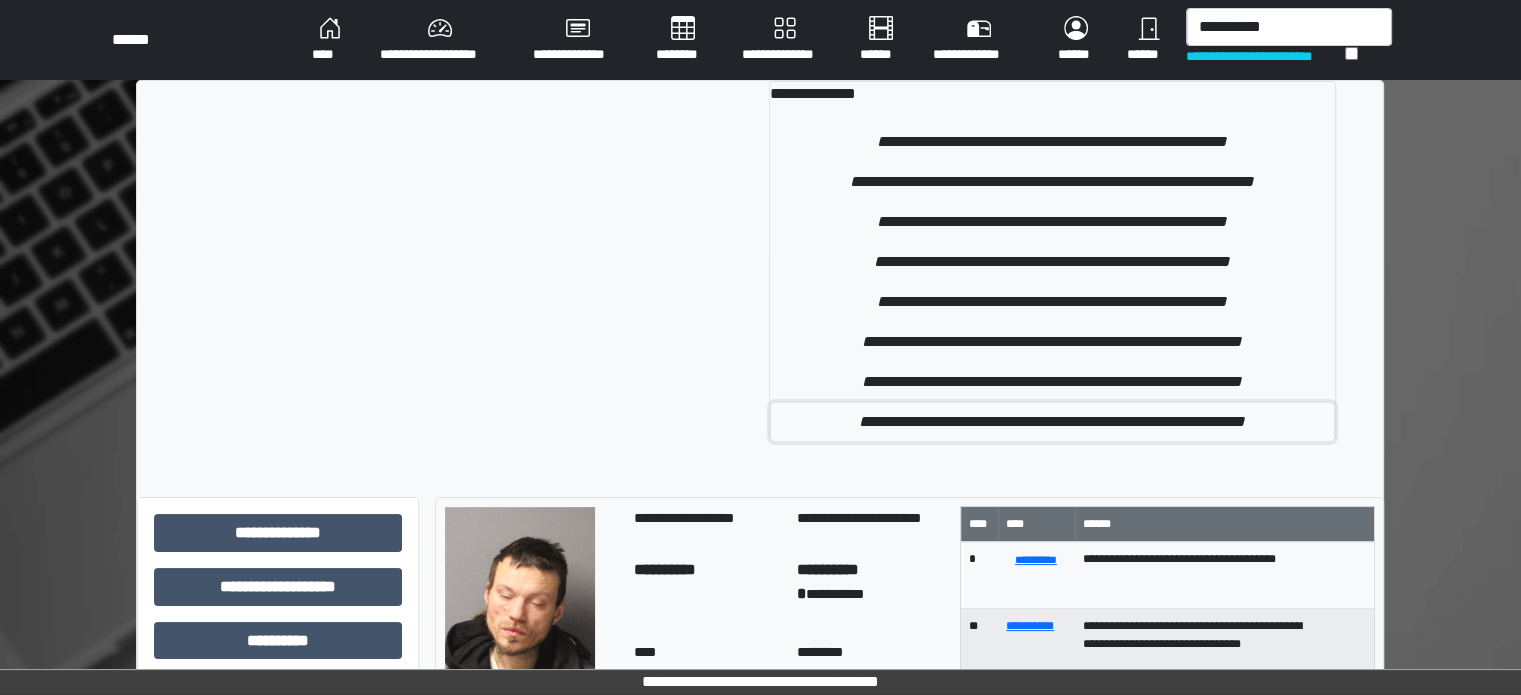 click on "**********" at bounding box center (1052, 422) 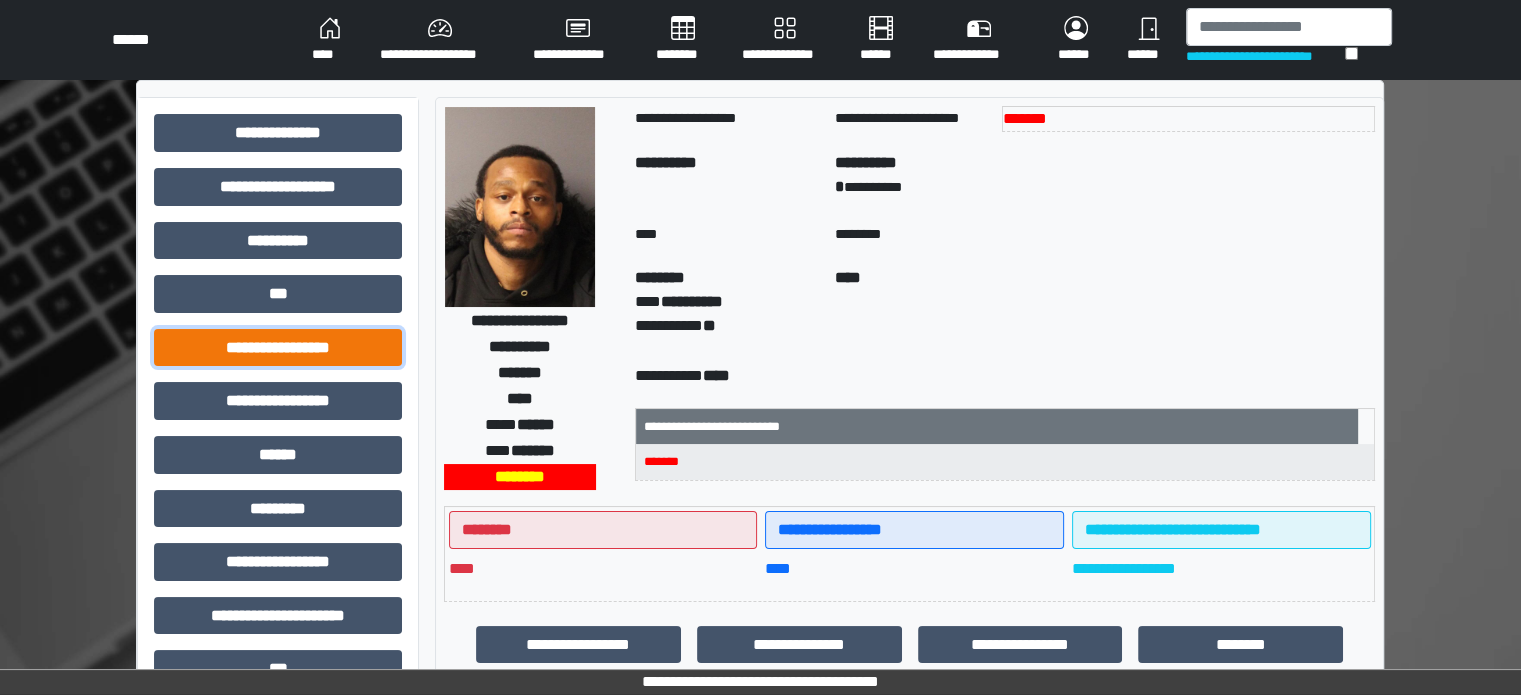 click on "**********" at bounding box center (278, 348) 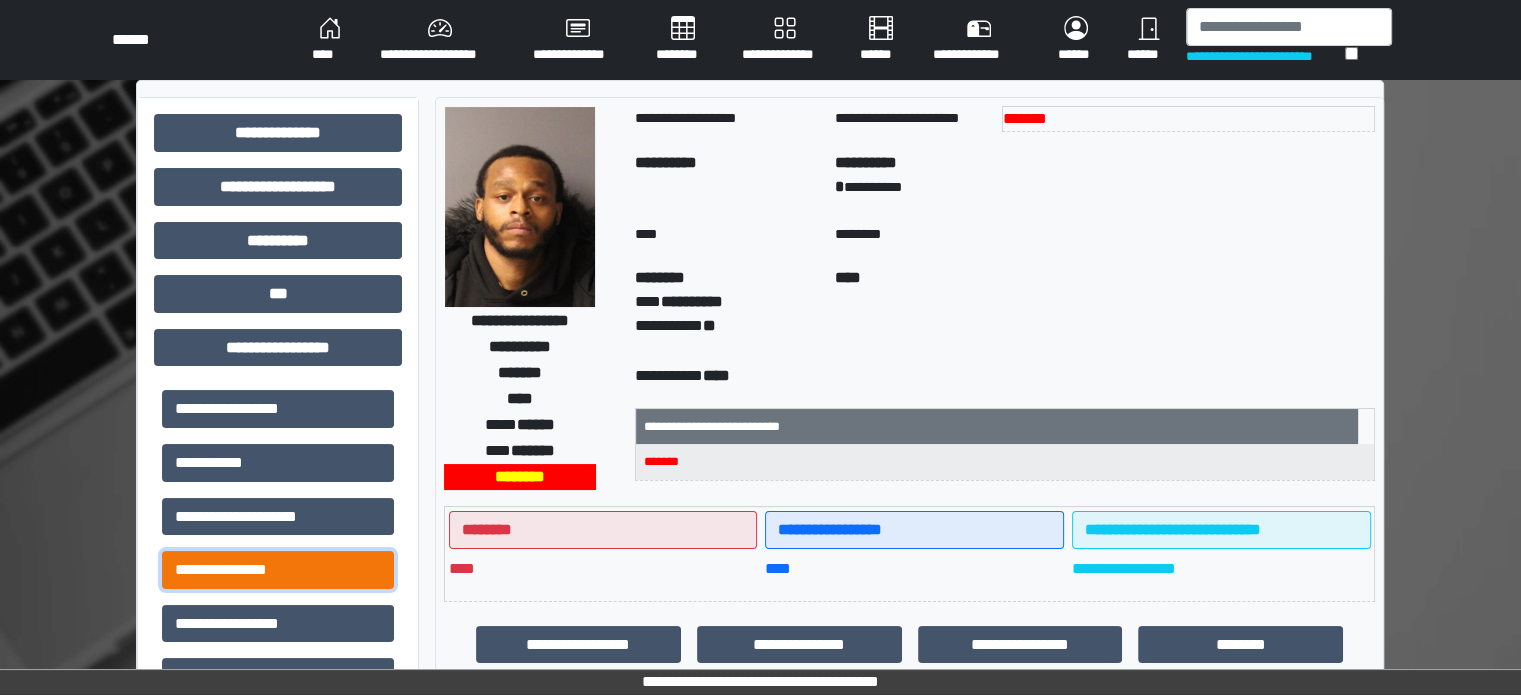 click on "**********" at bounding box center (278, 570) 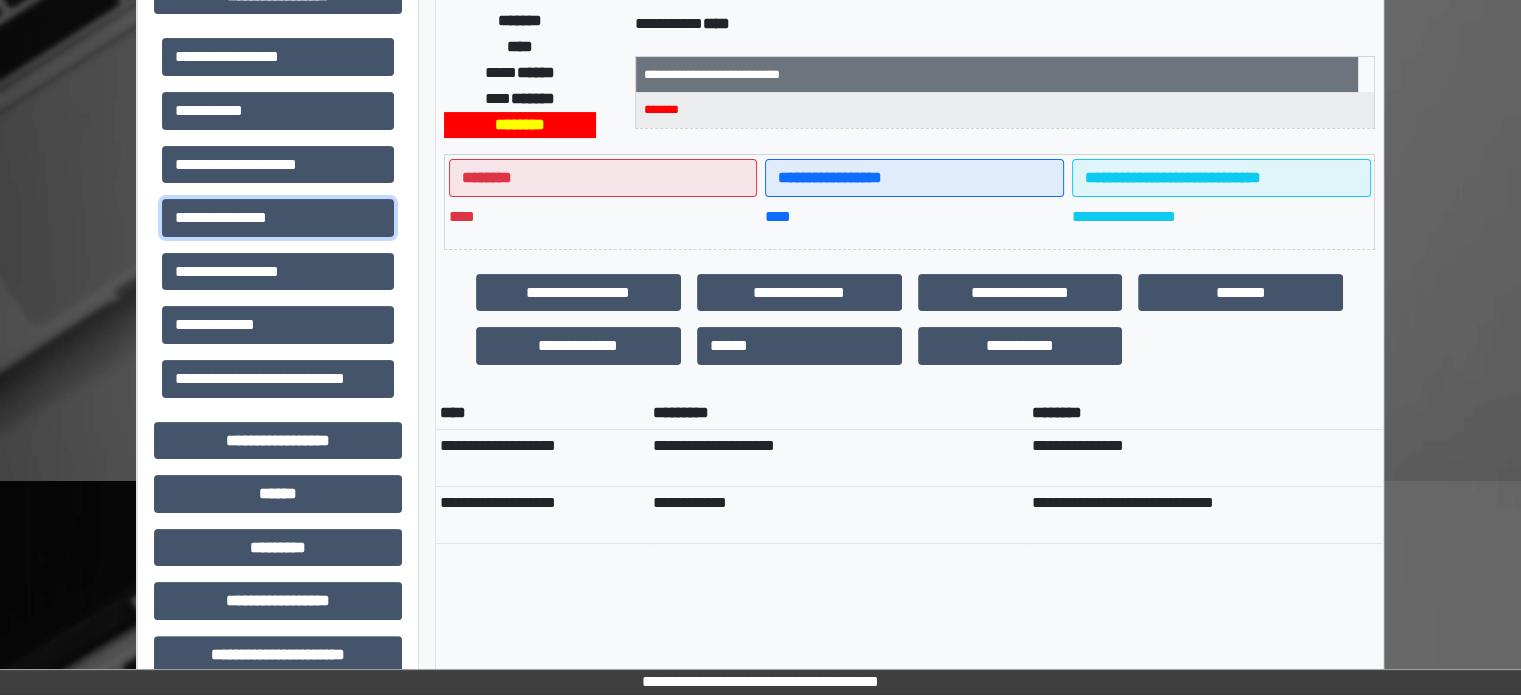 scroll, scrollTop: 0, scrollLeft: 0, axis: both 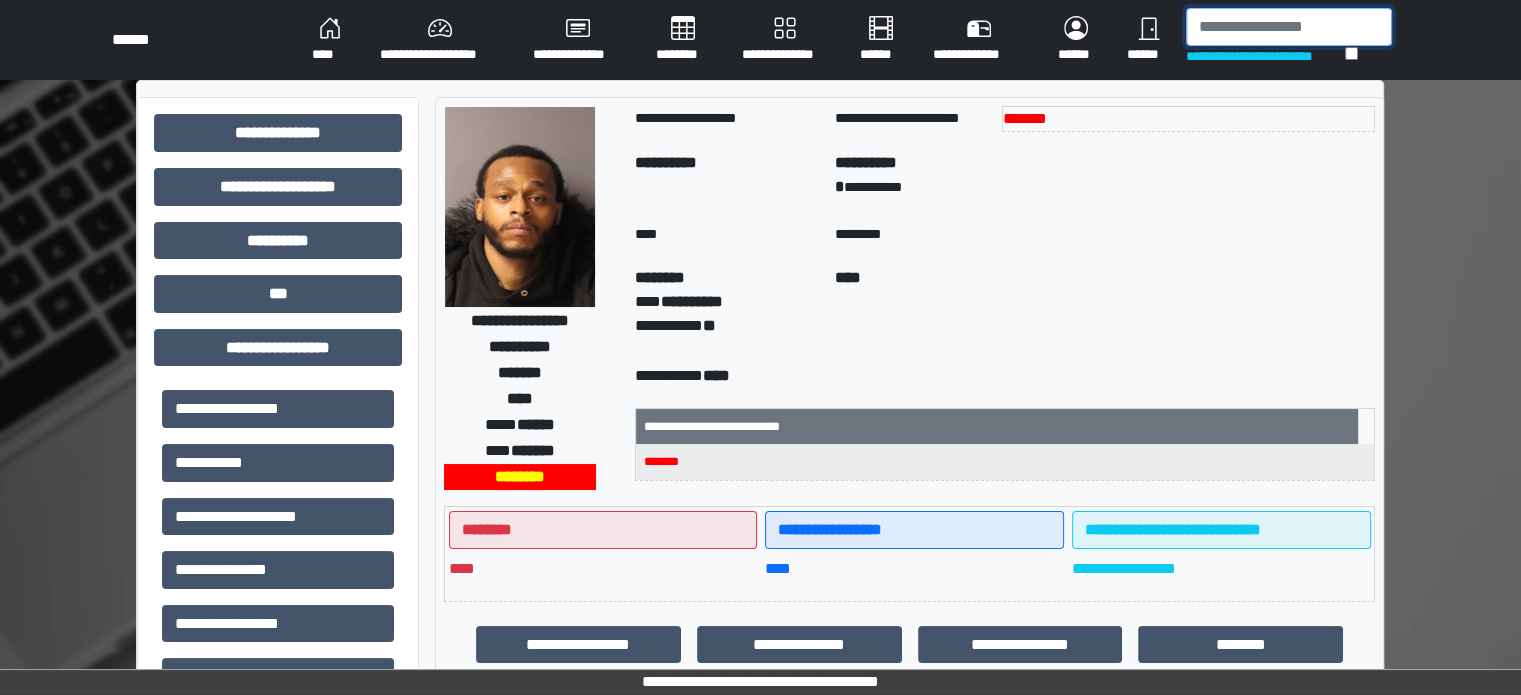 click at bounding box center (1289, 27) 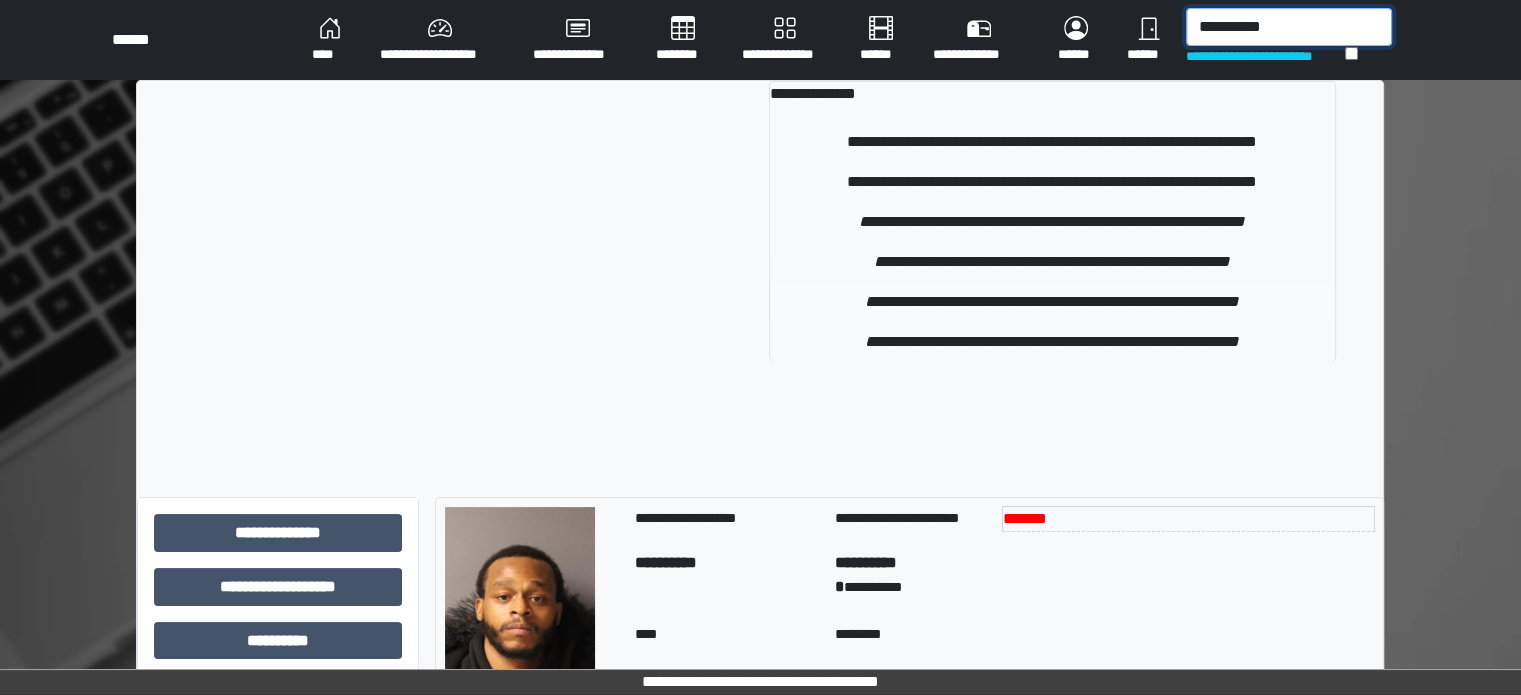 type on "**********" 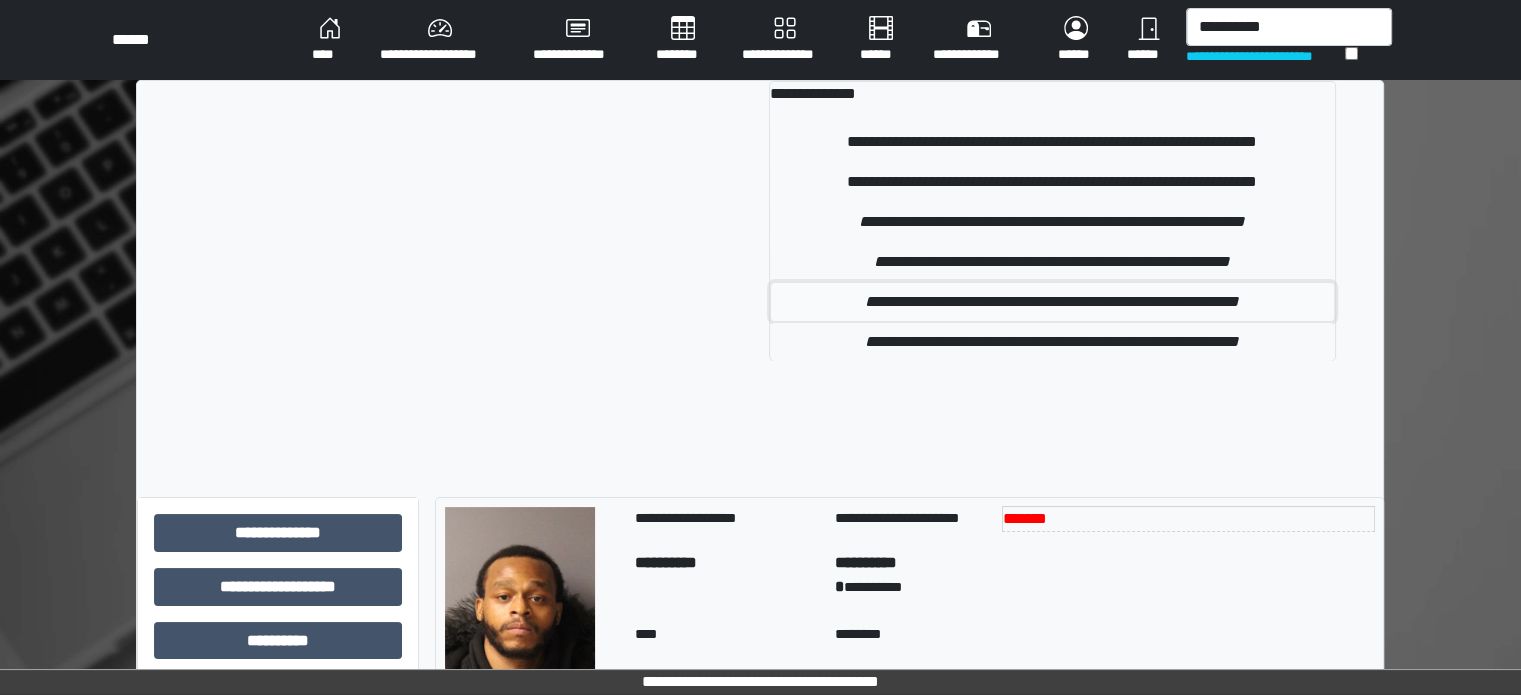 click on "**********" at bounding box center (1052, 302) 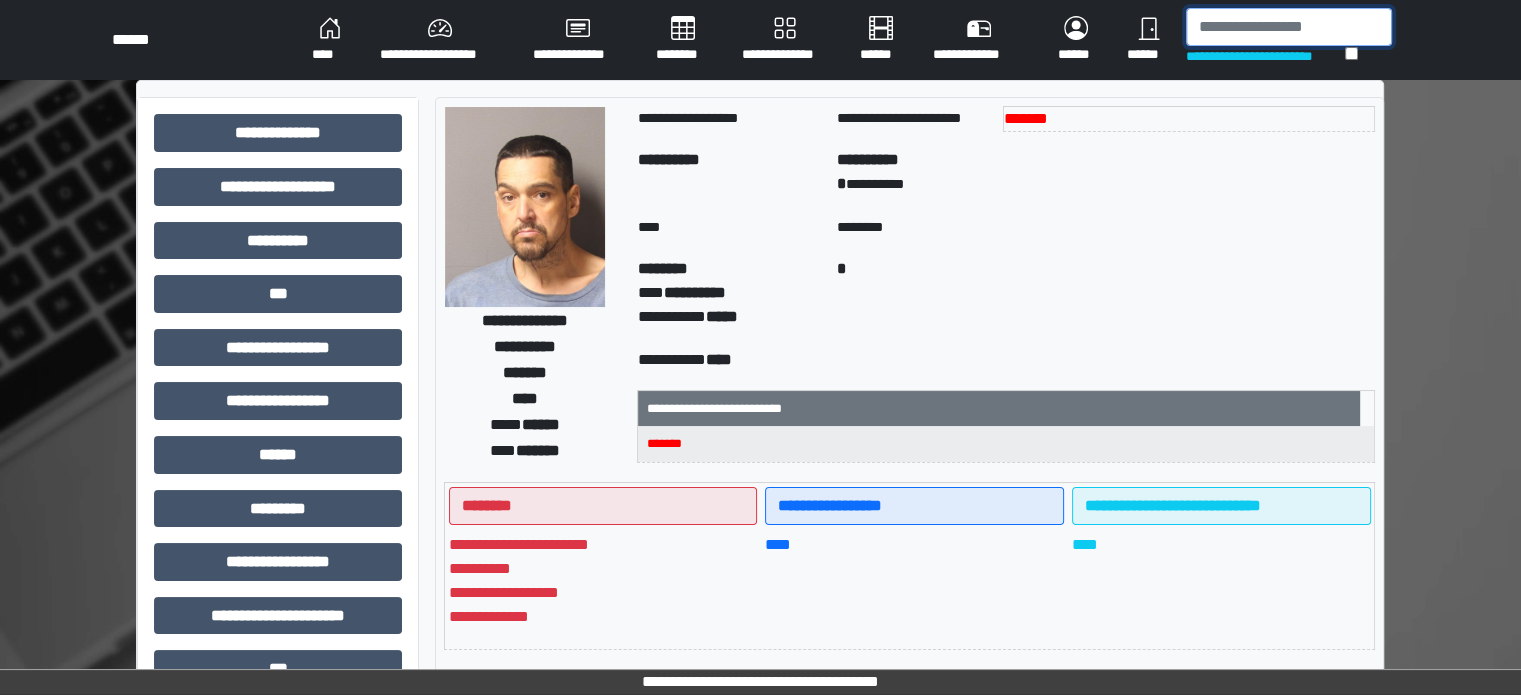 click at bounding box center (1289, 27) 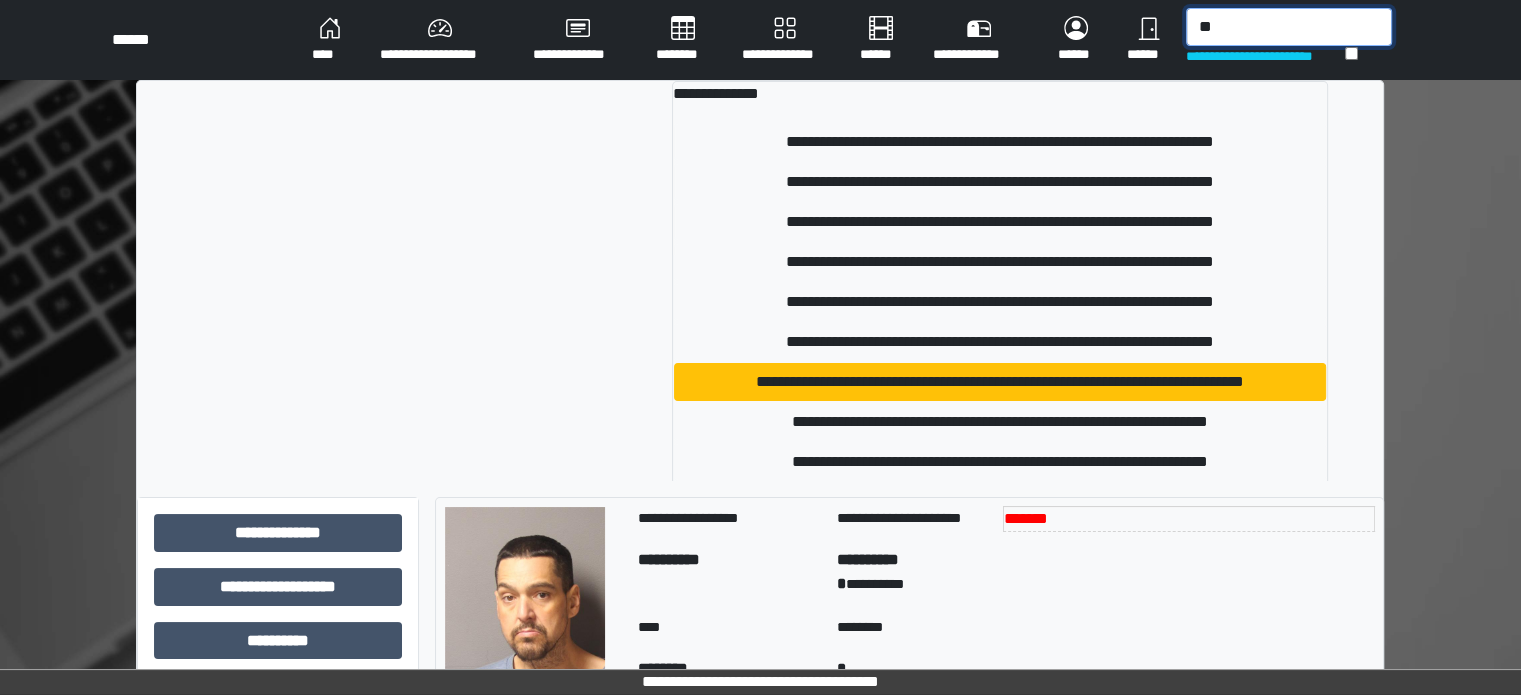 type on "*" 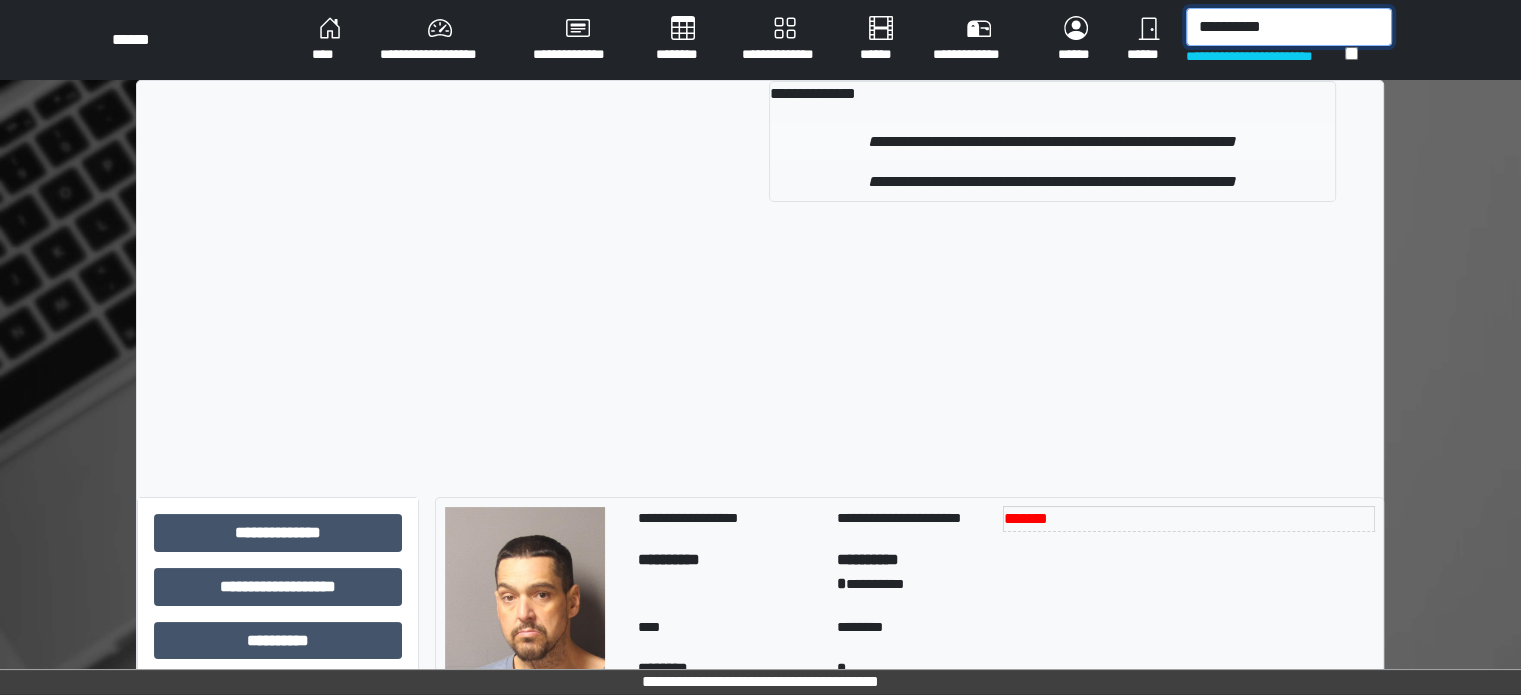 type on "**********" 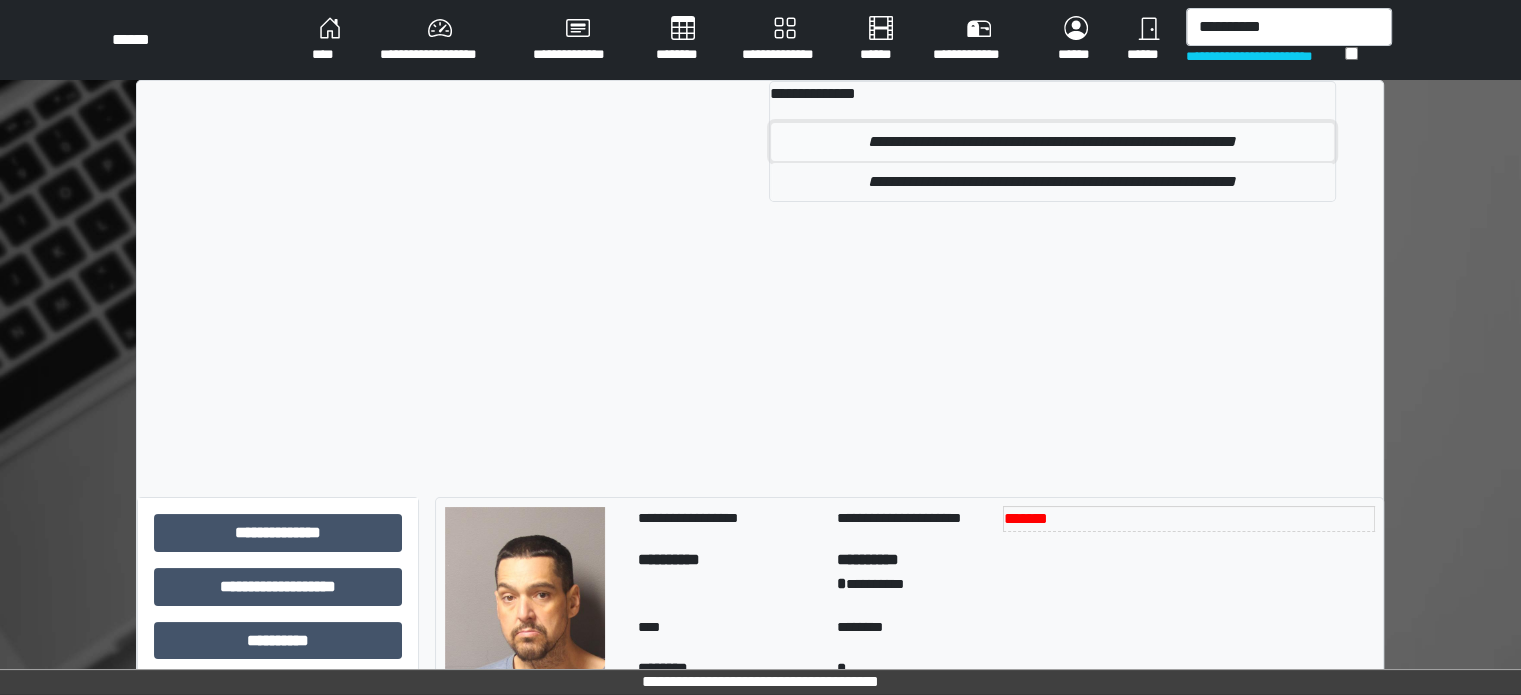 click on "**********" at bounding box center (1052, 142) 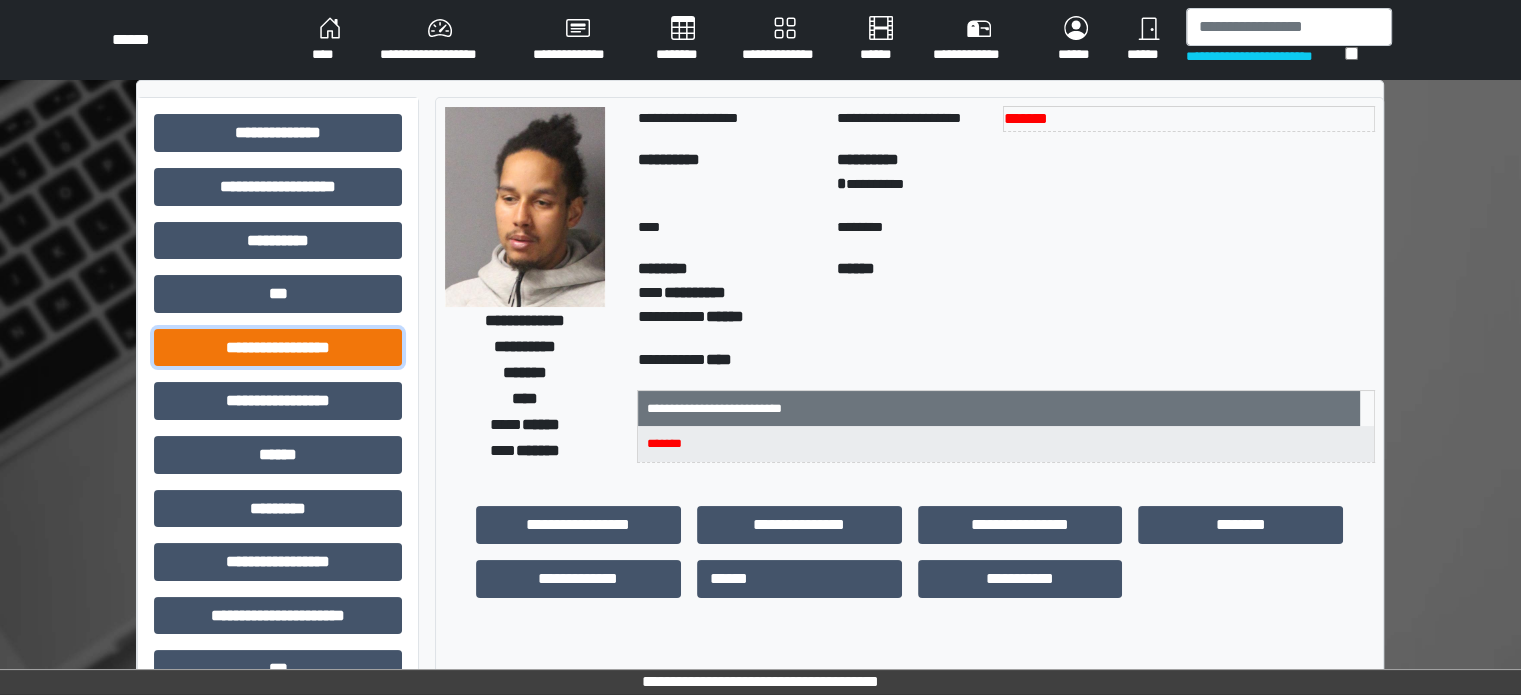 click on "**********" at bounding box center [278, 348] 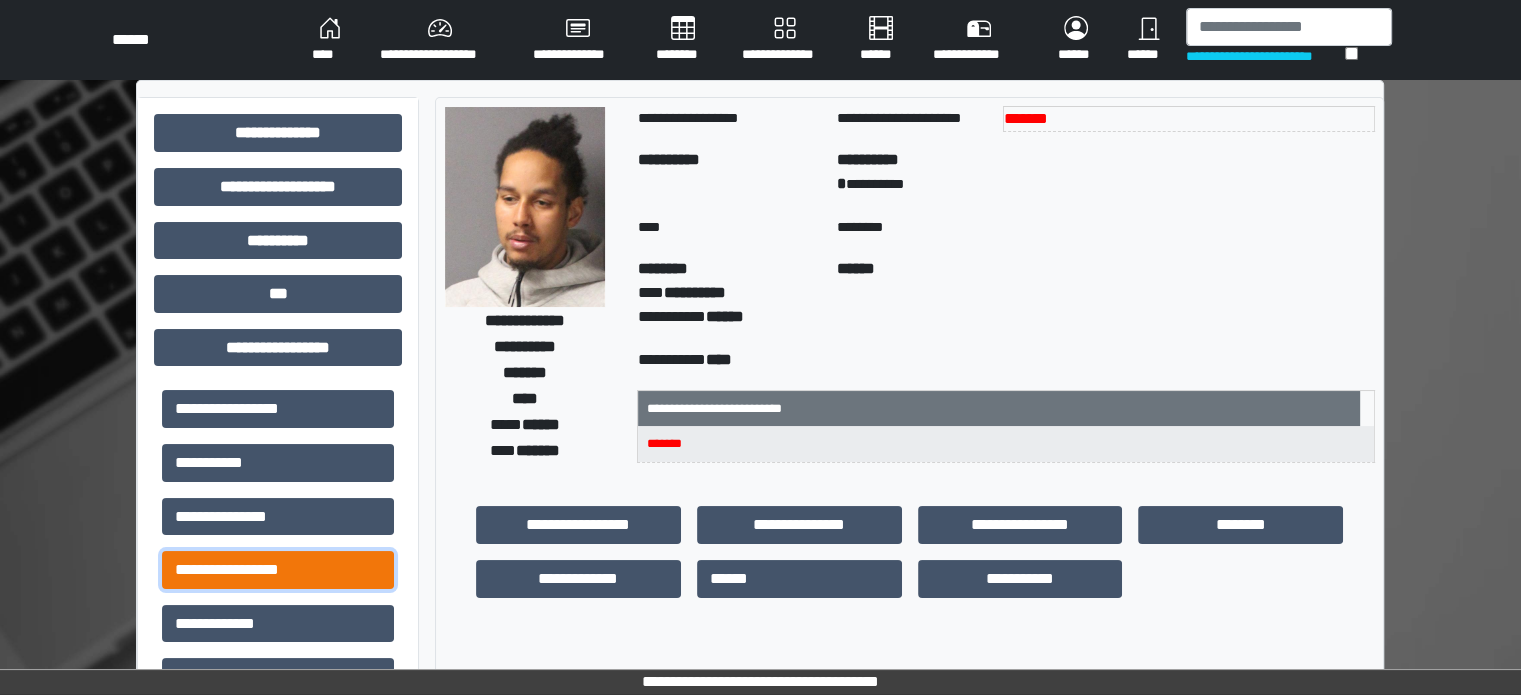 click on "**********" at bounding box center (278, 570) 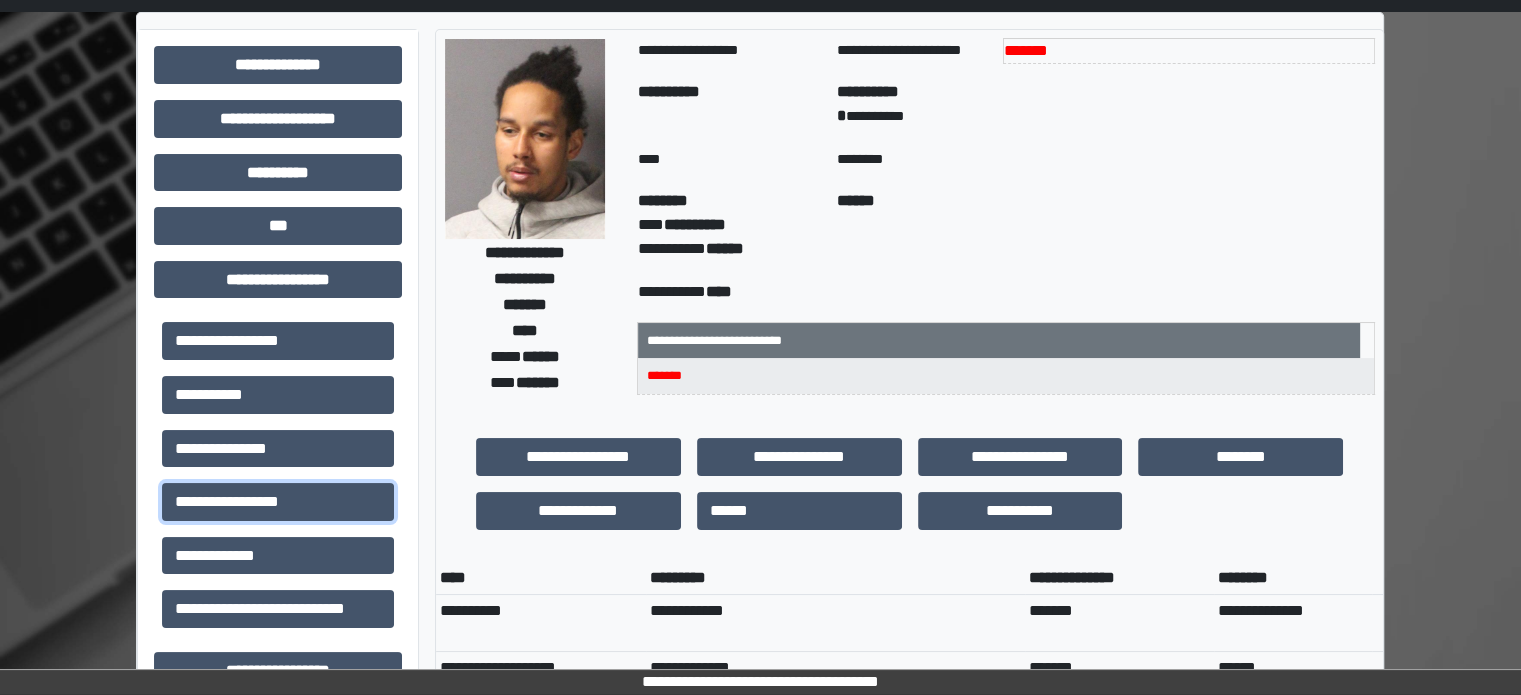 scroll, scrollTop: 0, scrollLeft: 0, axis: both 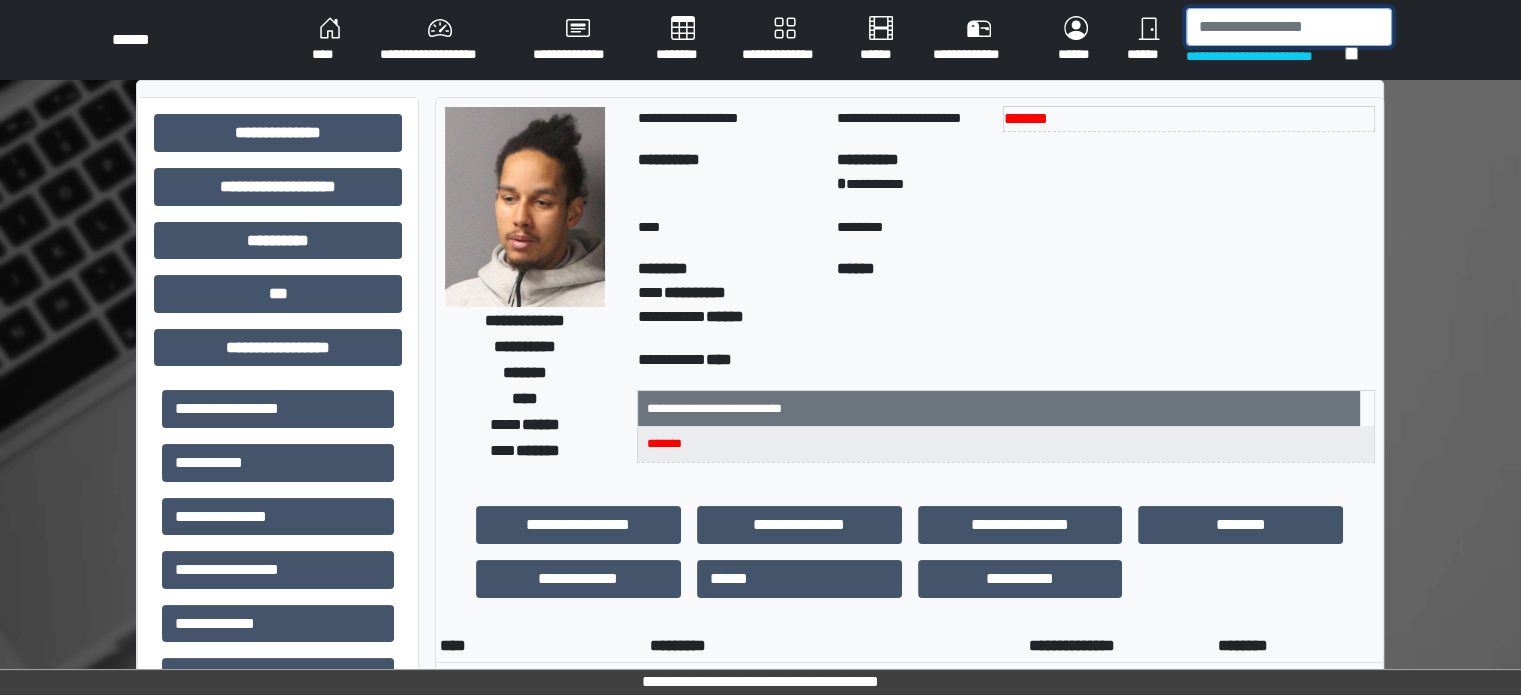 click at bounding box center [1289, 27] 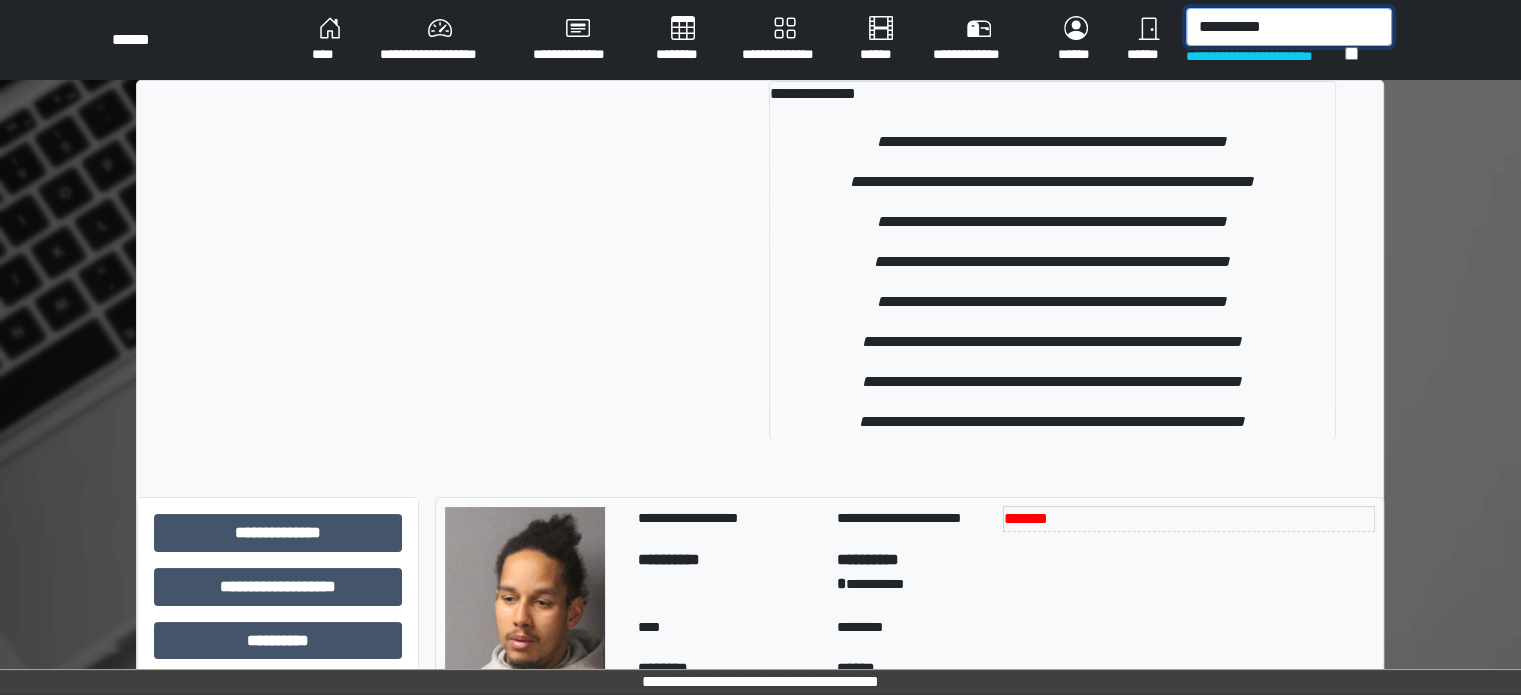 type on "**********" 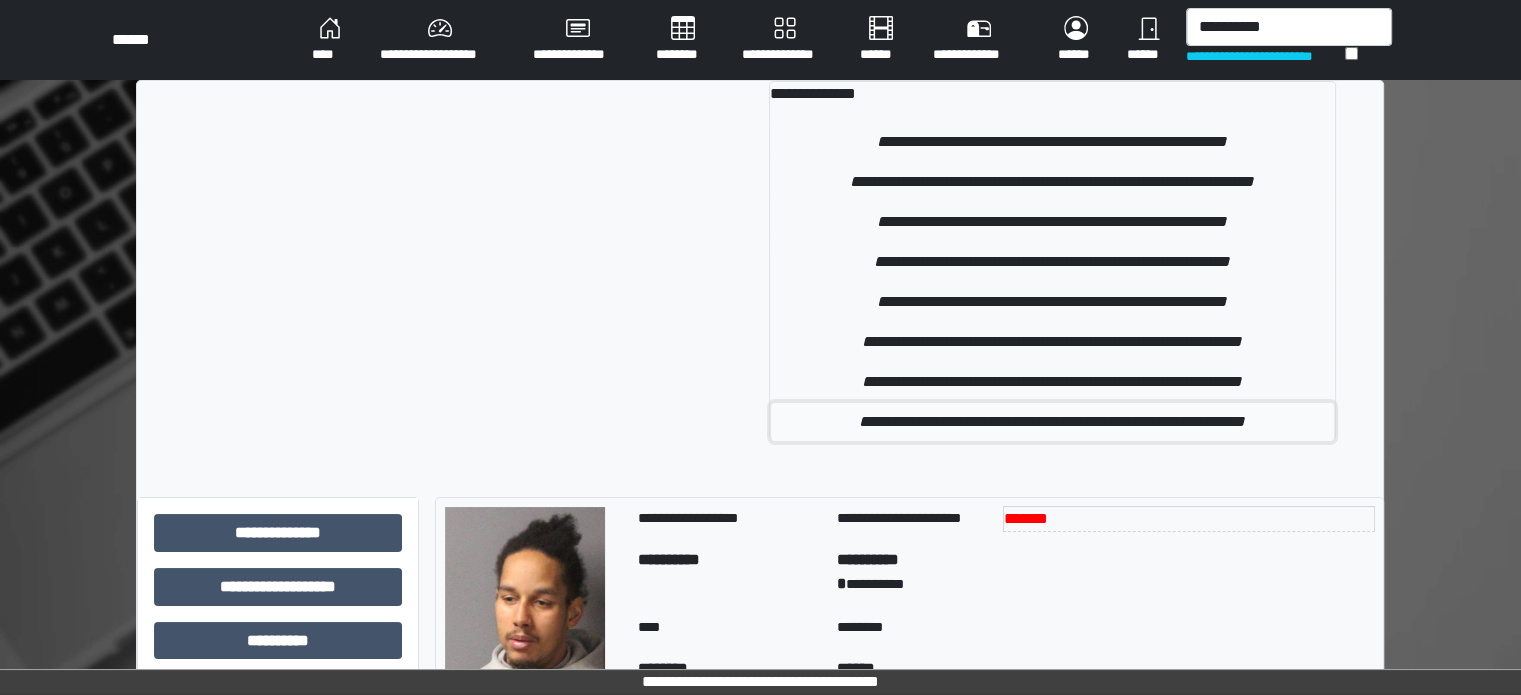 click on "**********" at bounding box center (1052, 422) 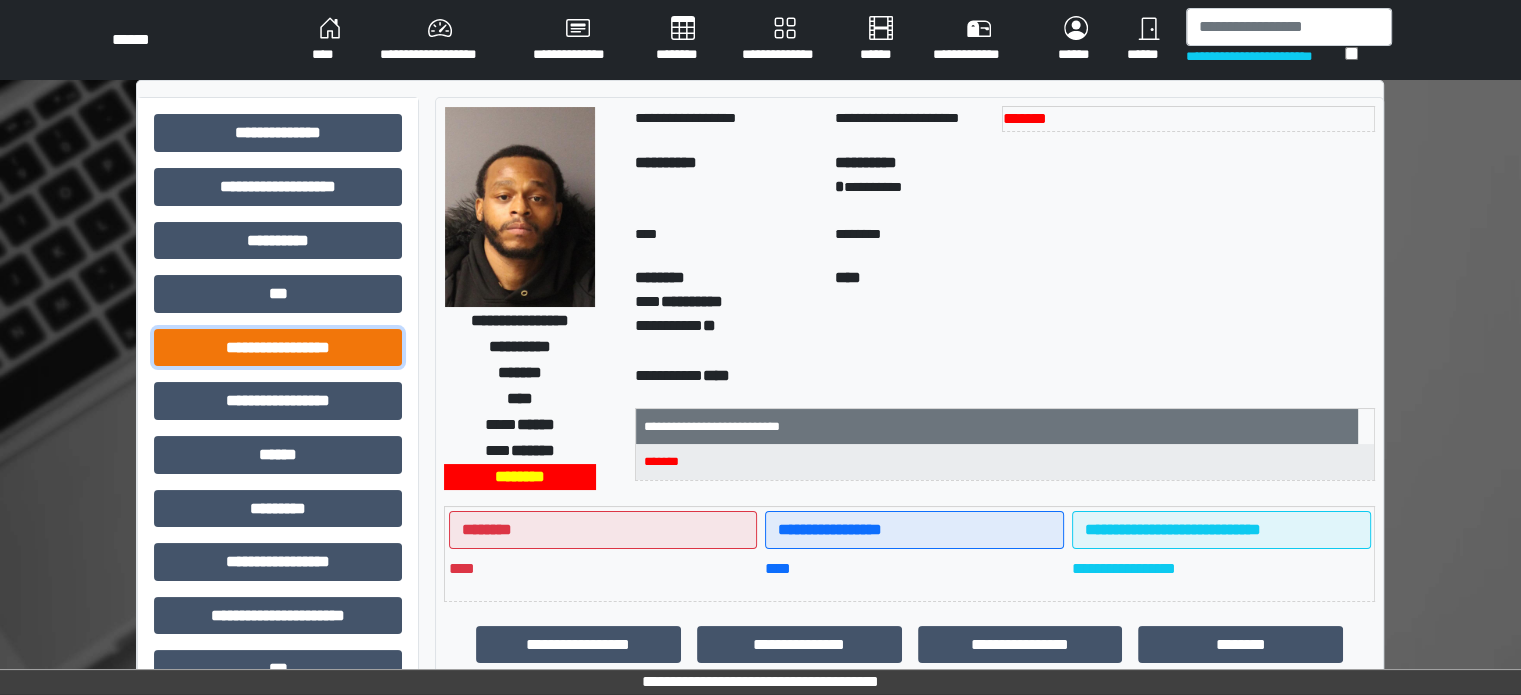 click on "**********" at bounding box center [278, 348] 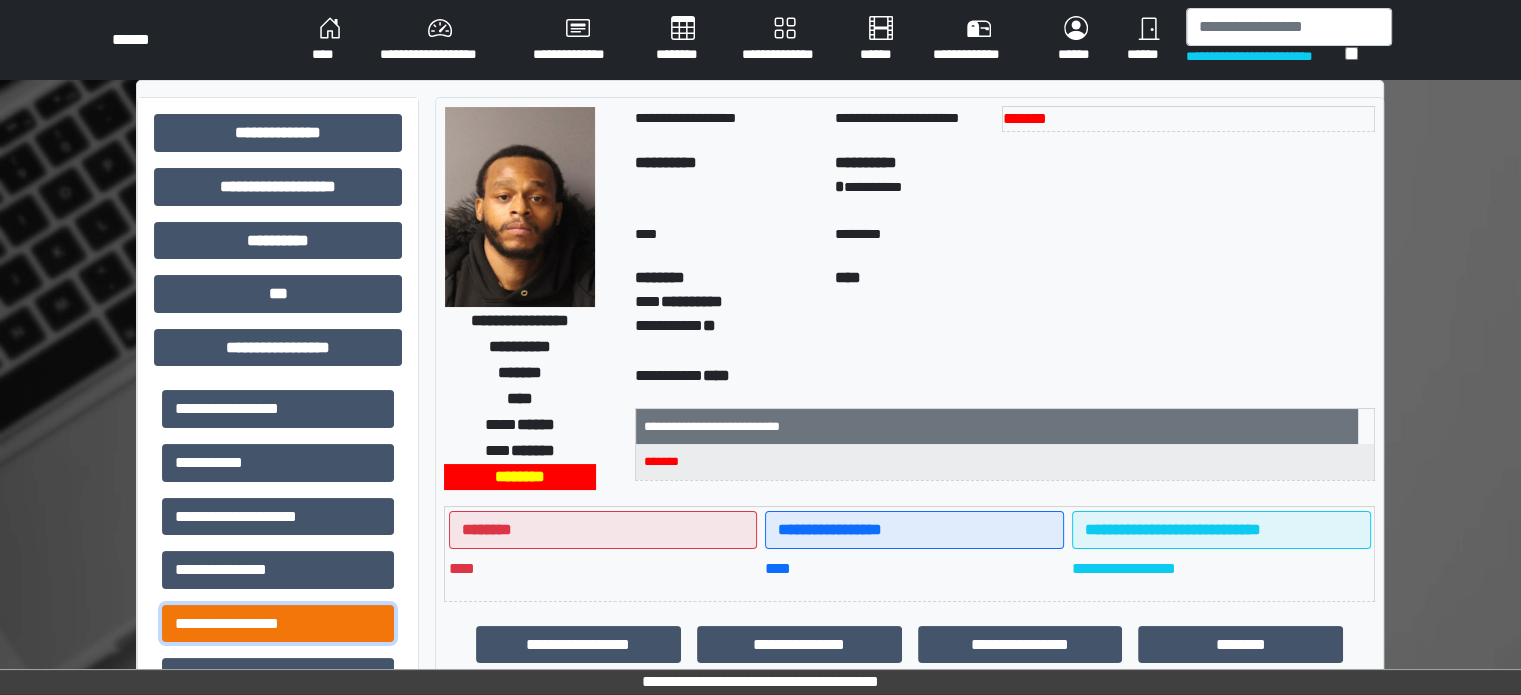 click on "**********" at bounding box center (278, 624) 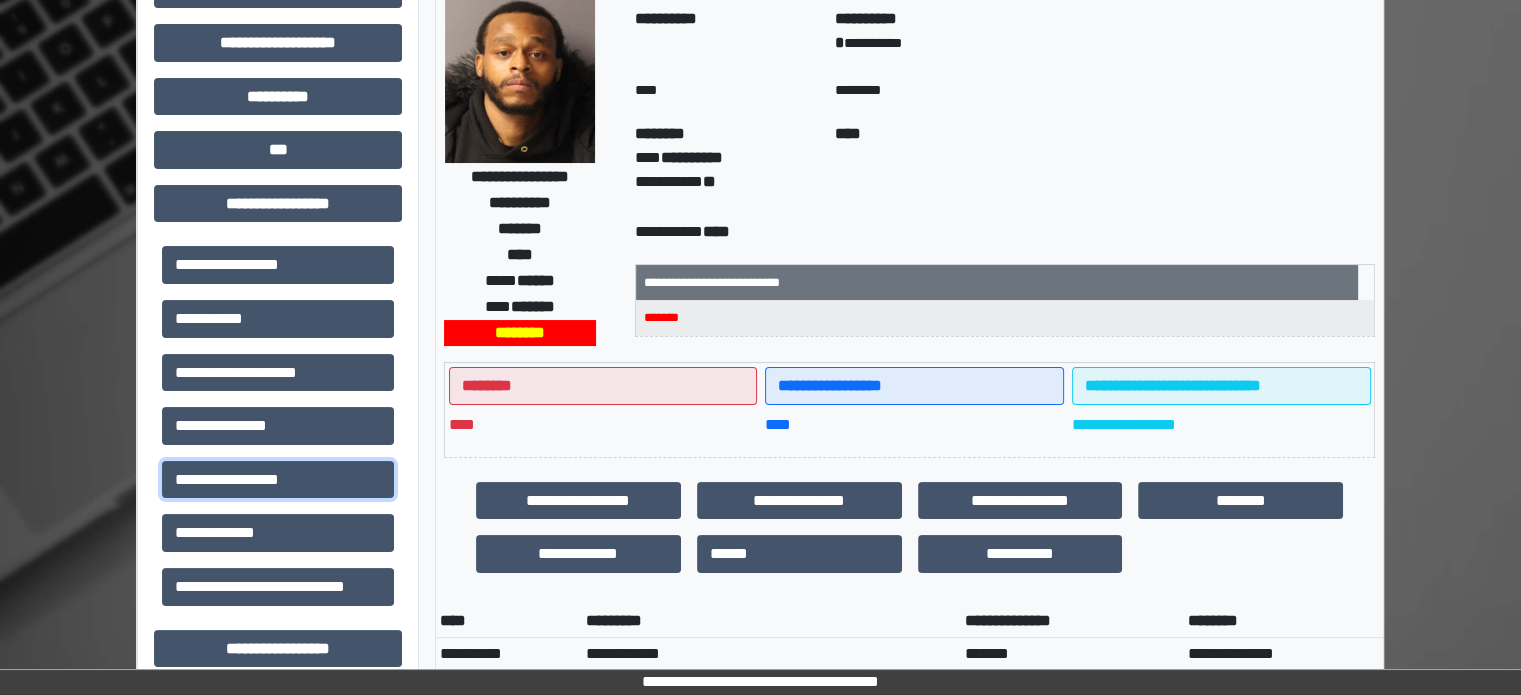 scroll, scrollTop: 0, scrollLeft: 0, axis: both 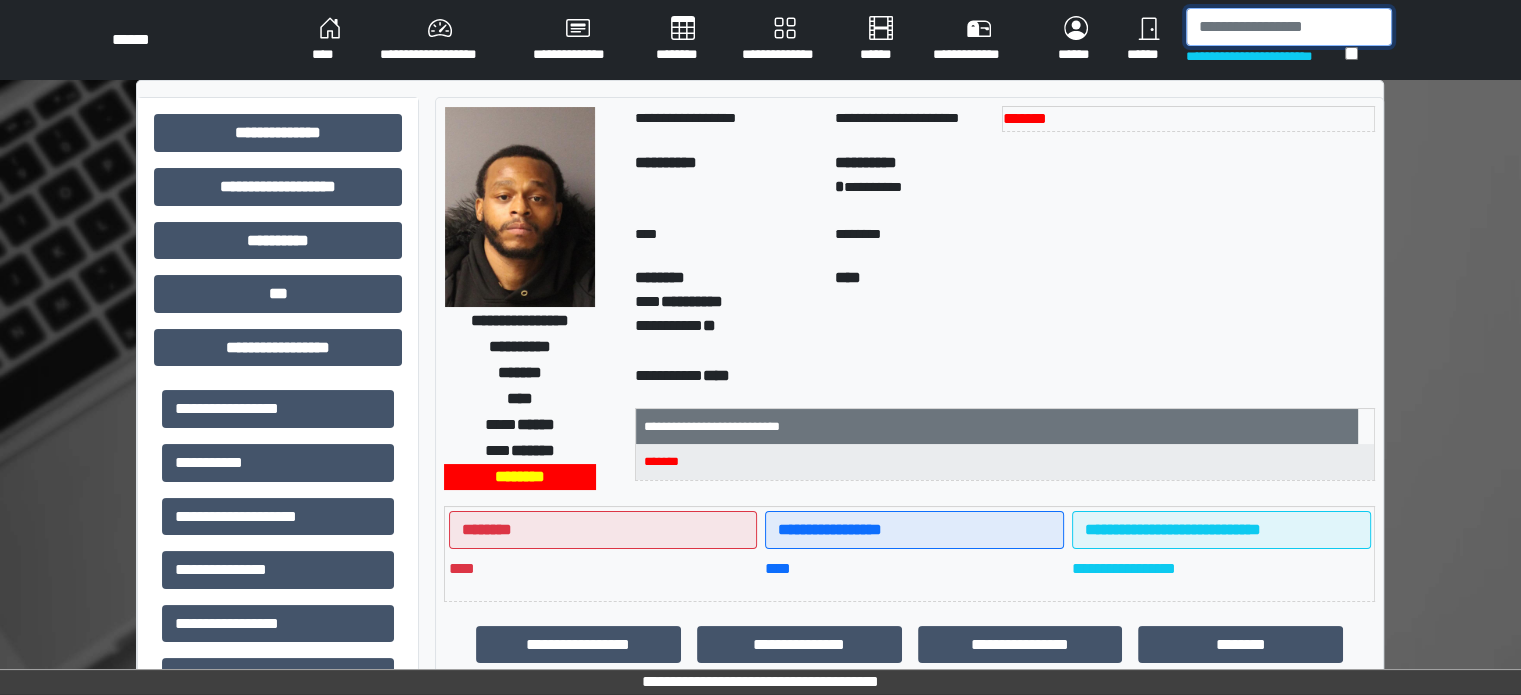 click at bounding box center (1289, 27) 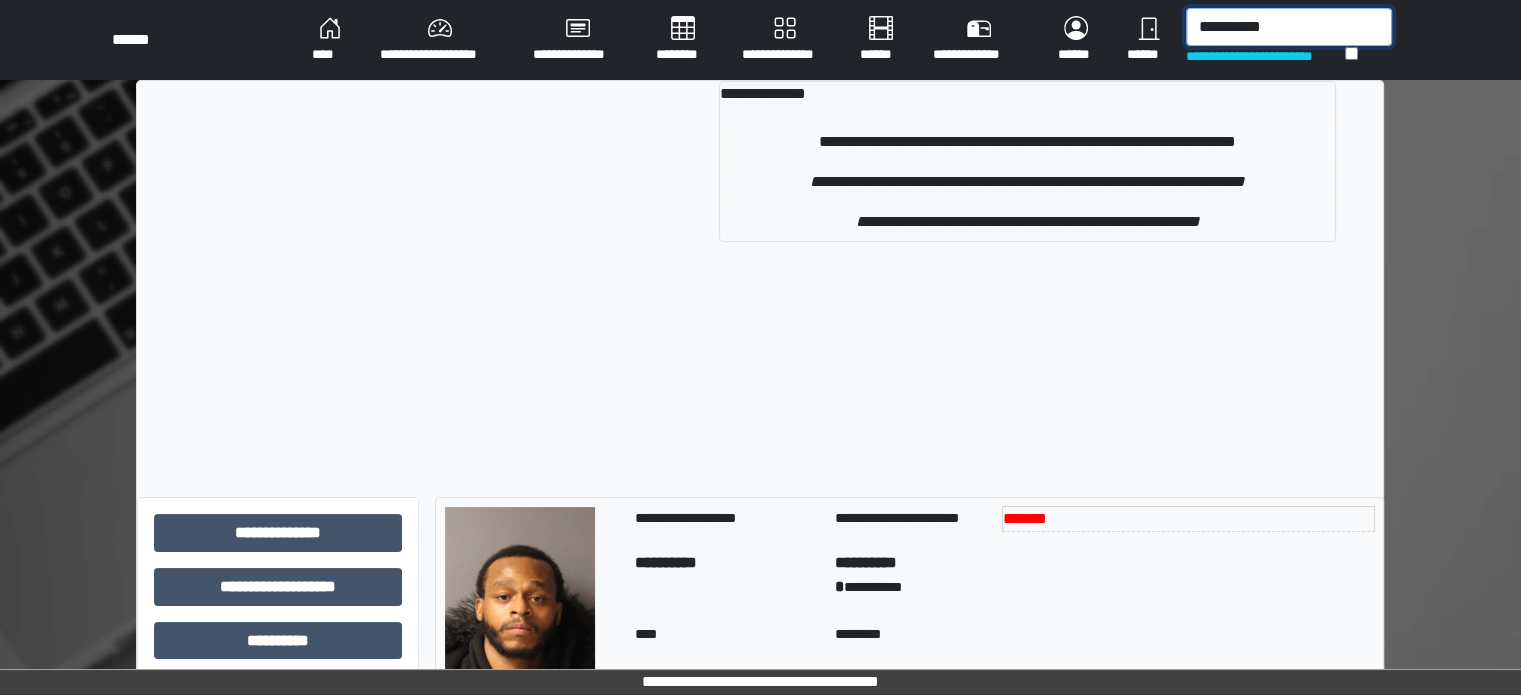 type on "**********" 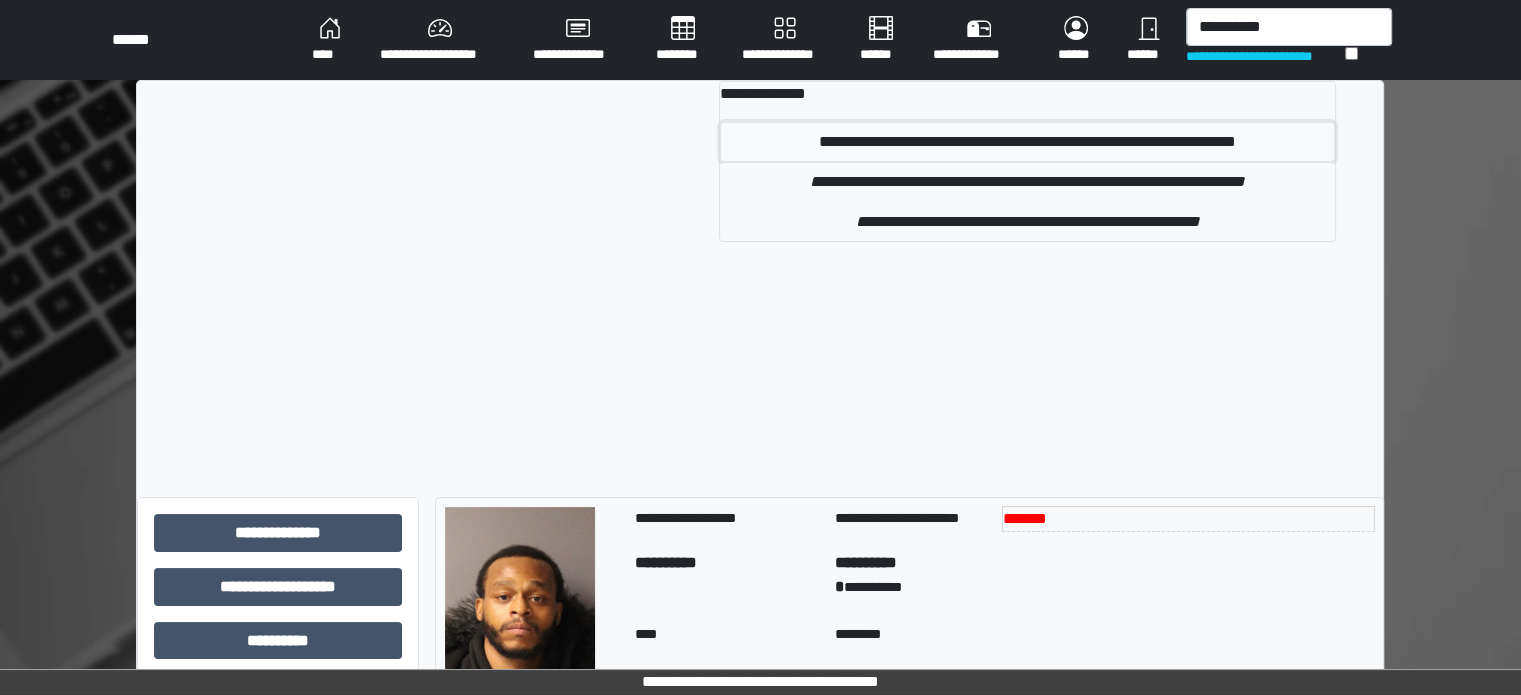 click on "**********" at bounding box center [1027, 142] 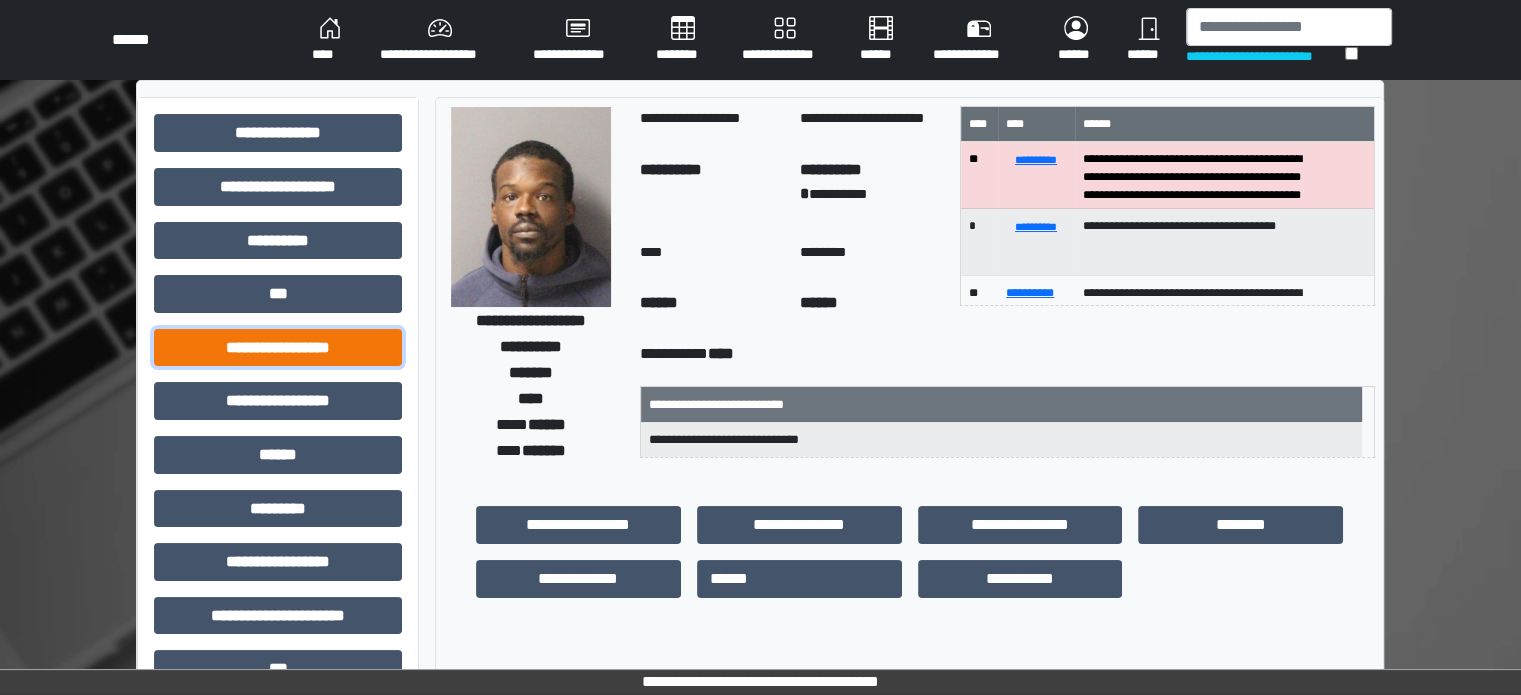 click on "**********" at bounding box center [278, 348] 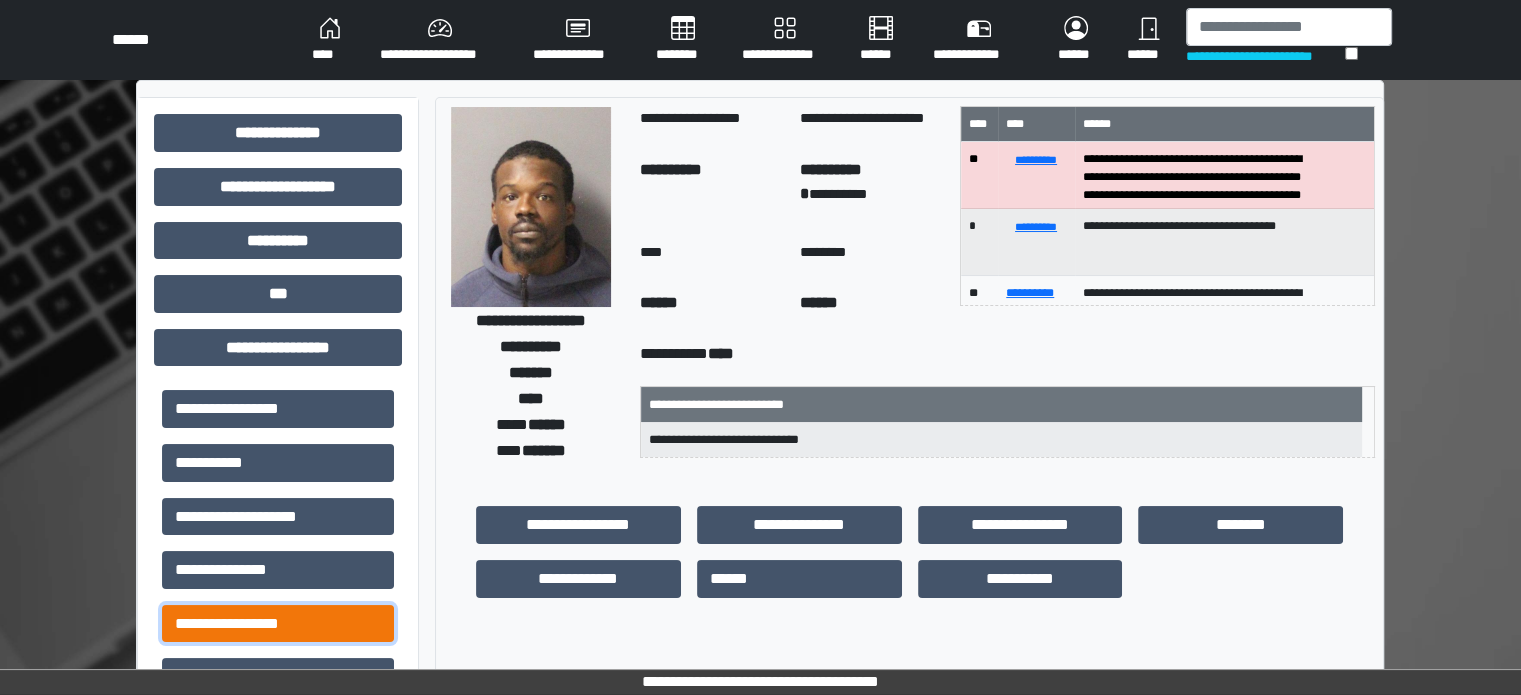 click on "**********" at bounding box center [278, 624] 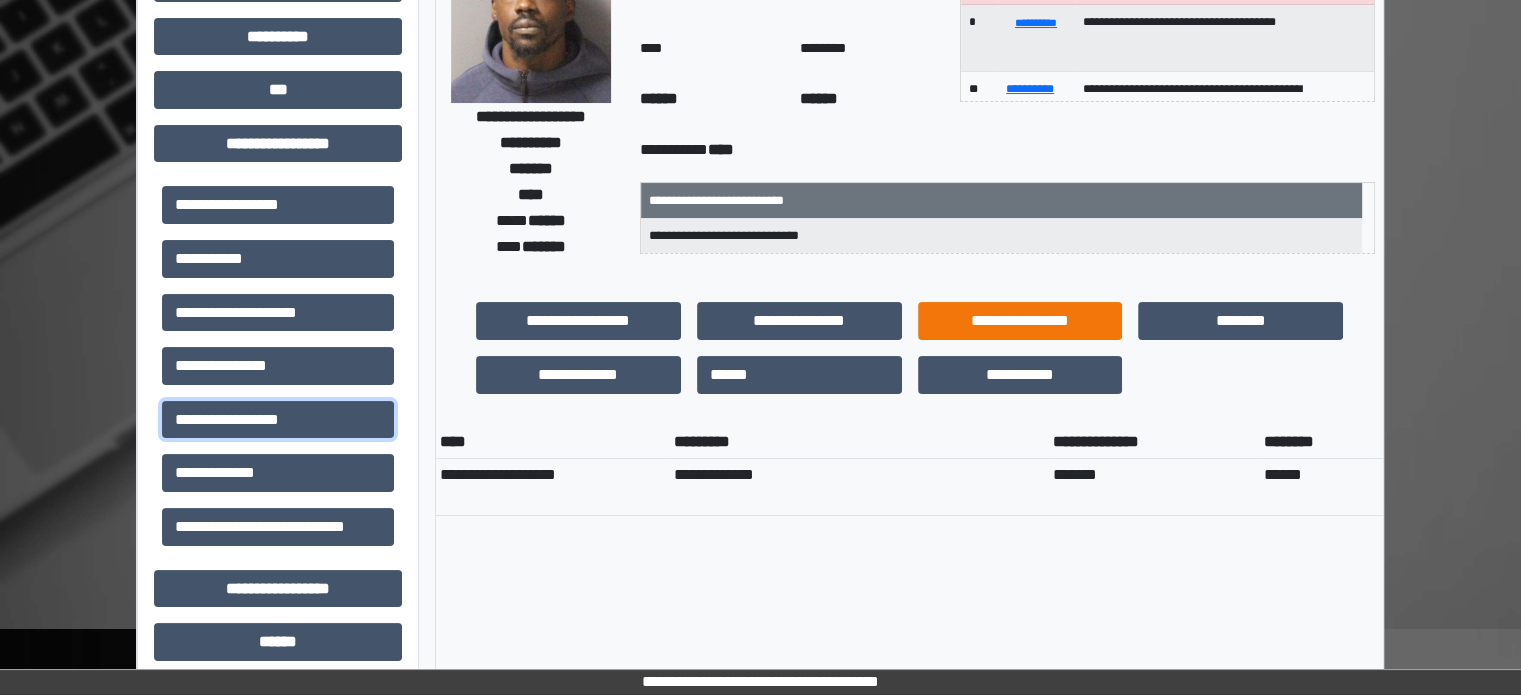 scroll, scrollTop: 0, scrollLeft: 0, axis: both 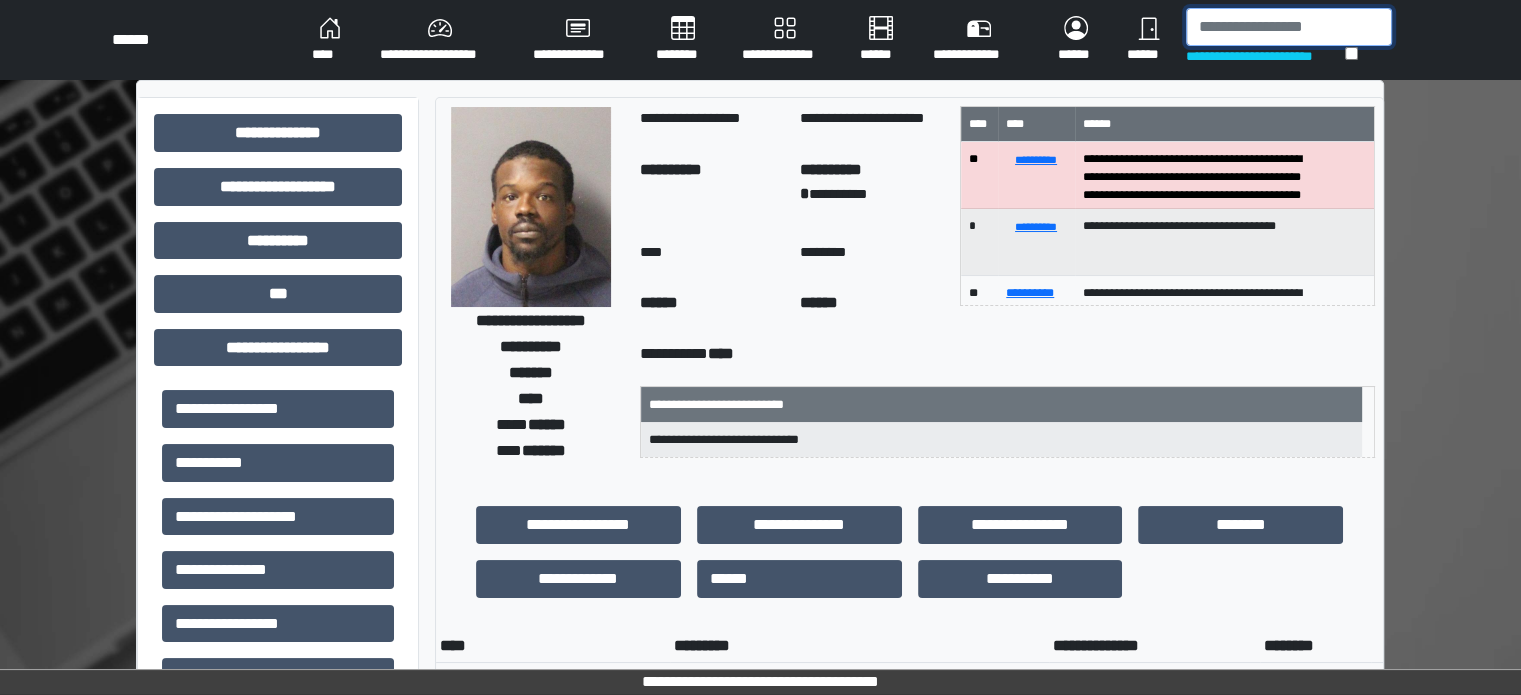 click at bounding box center [1289, 27] 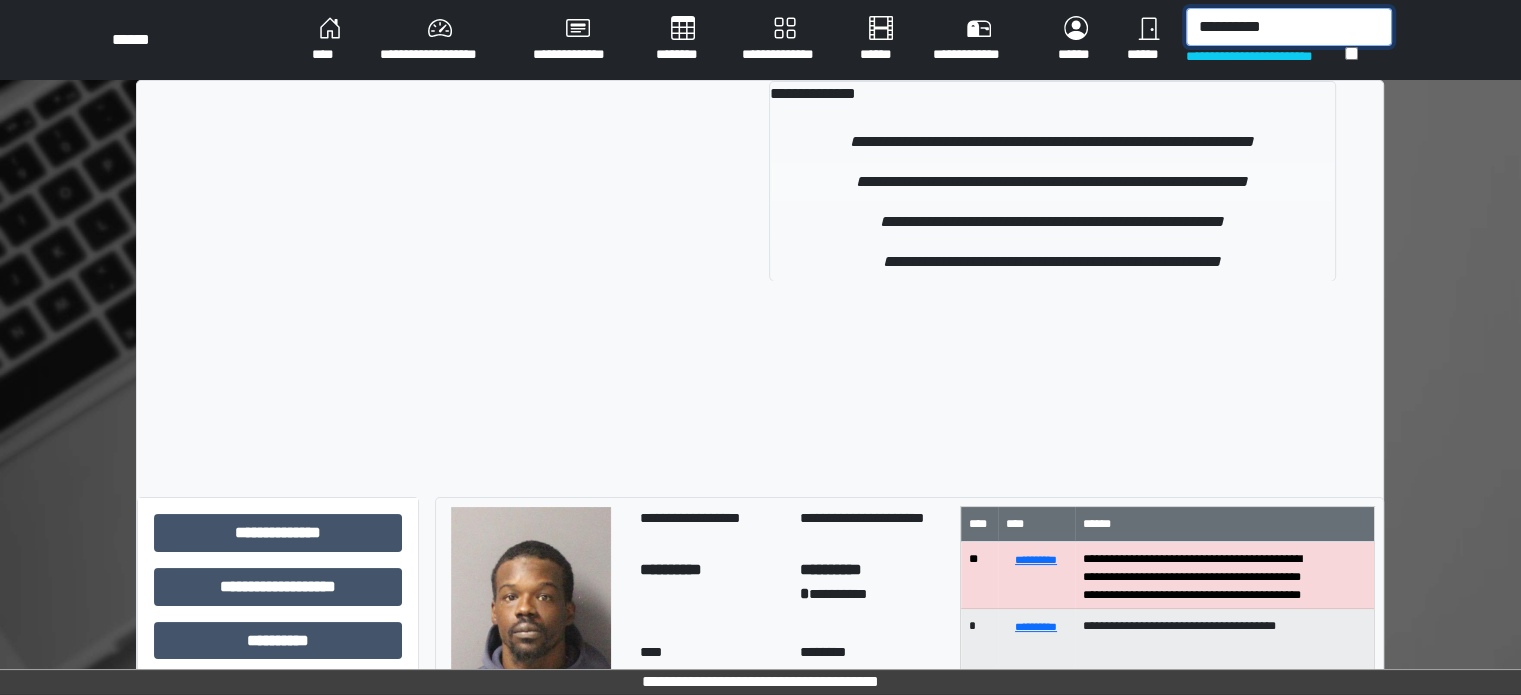 type on "**********" 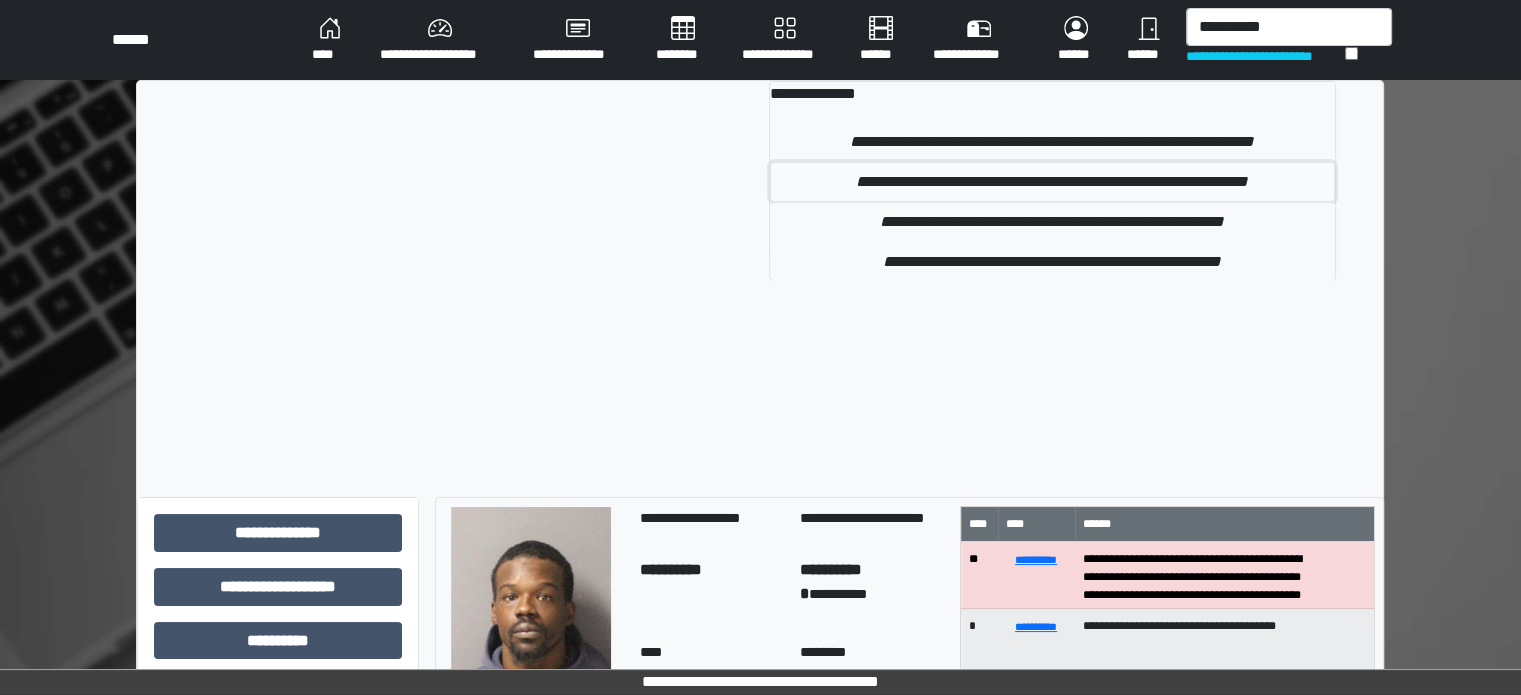 click on "**********" at bounding box center (1052, 182) 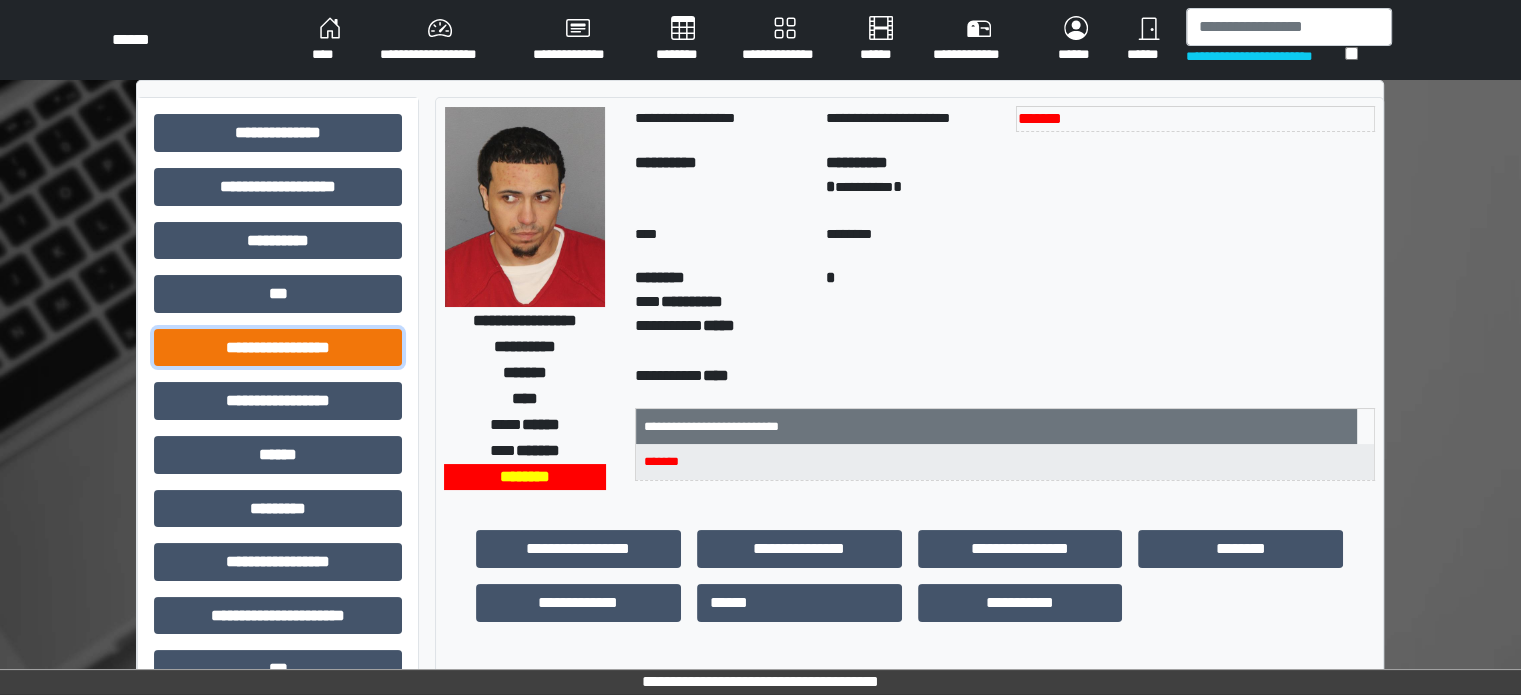 click on "**********" at bounding box center [278, 348] 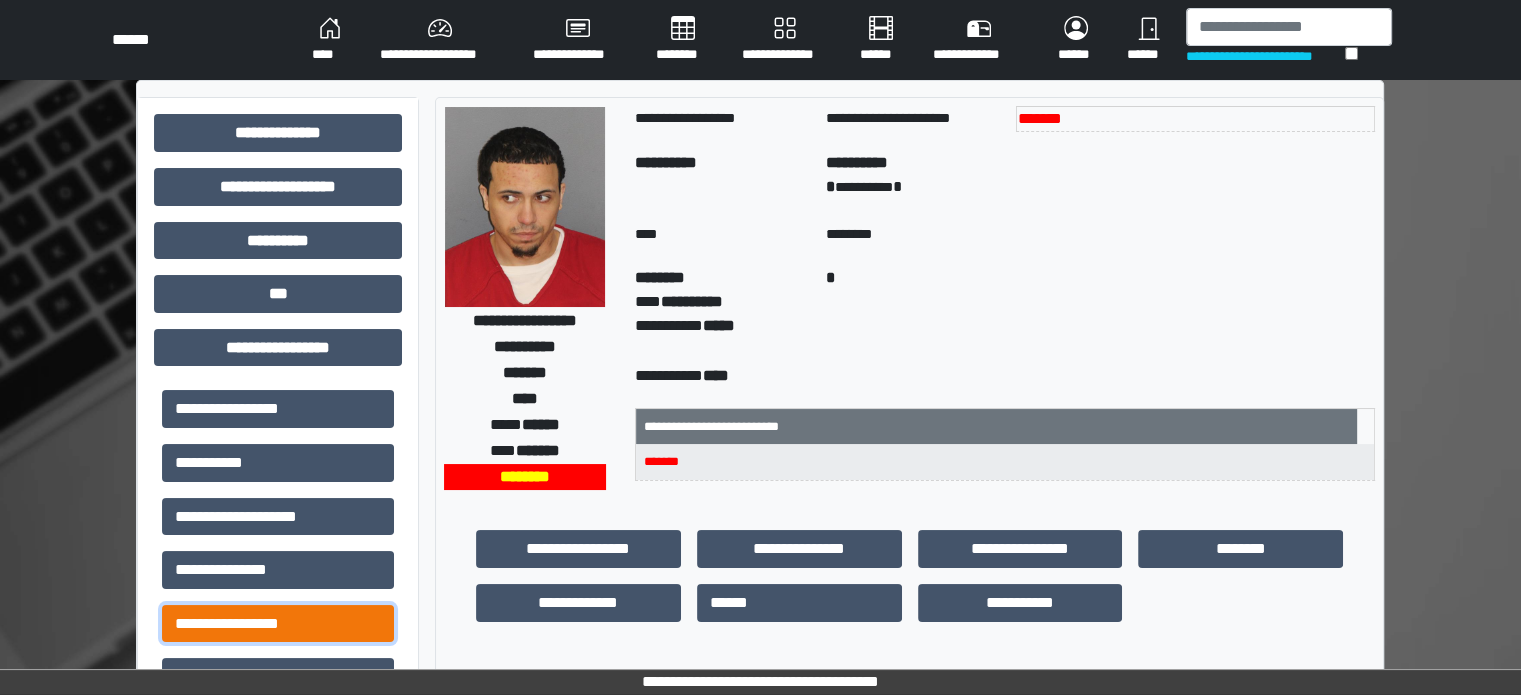 click on "**********" at bounding box center (278, 624) 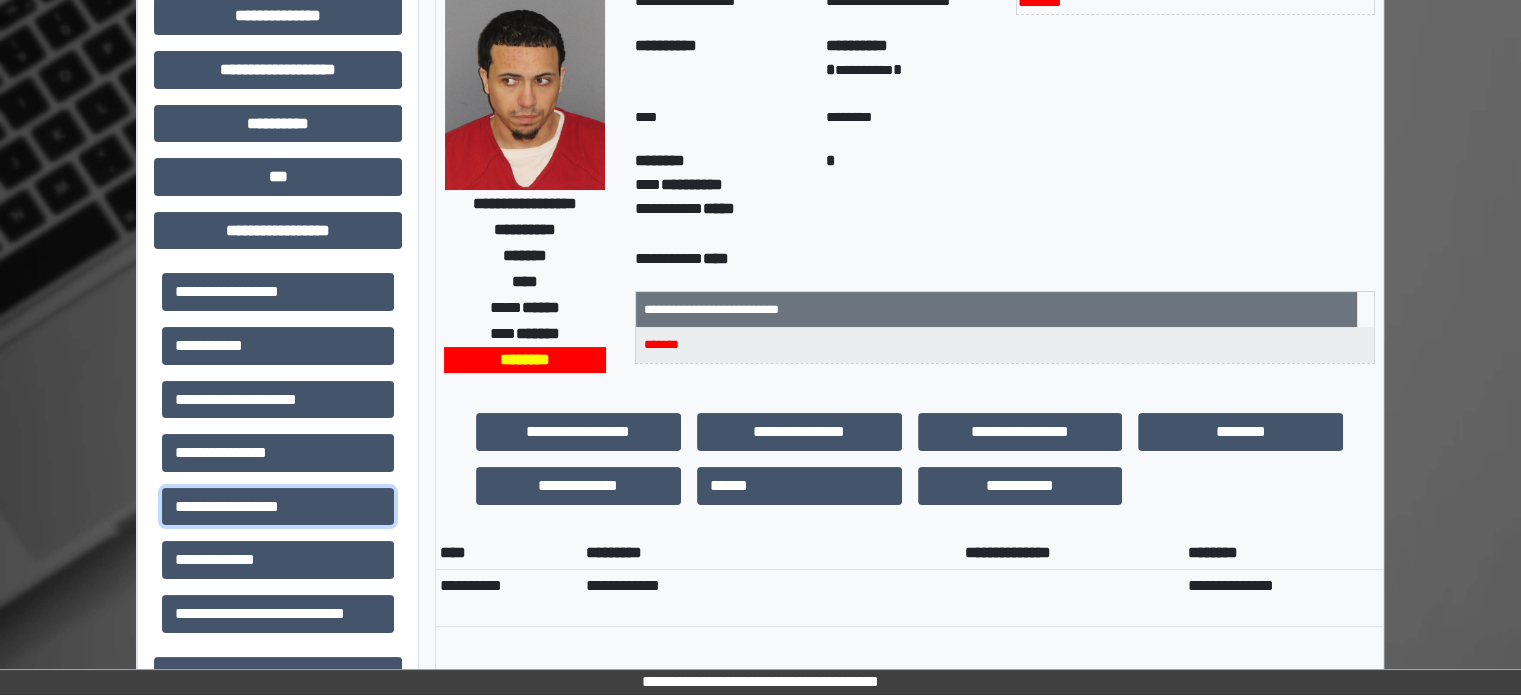 scroll, scrollTop: 0, scrollLeft: 0, axis: both 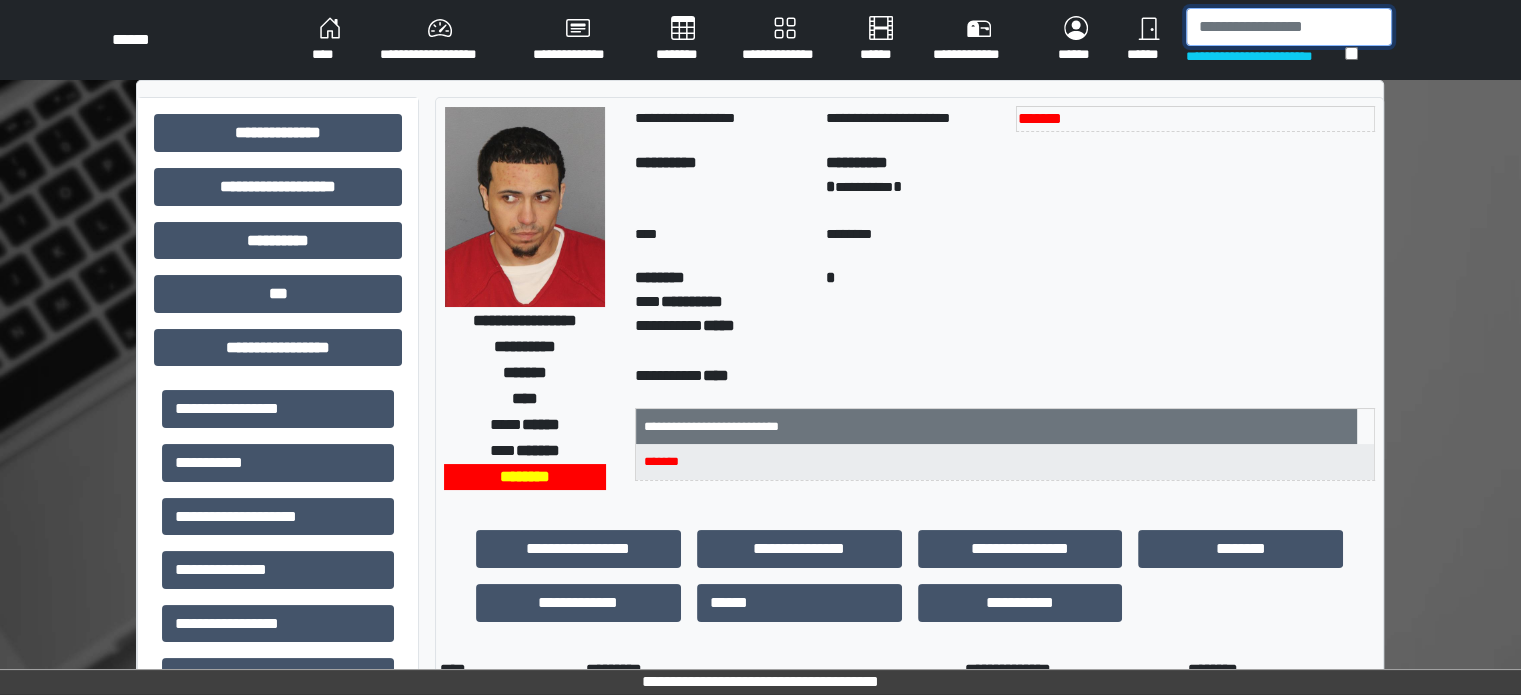 click at bounding box center (1289, 27) 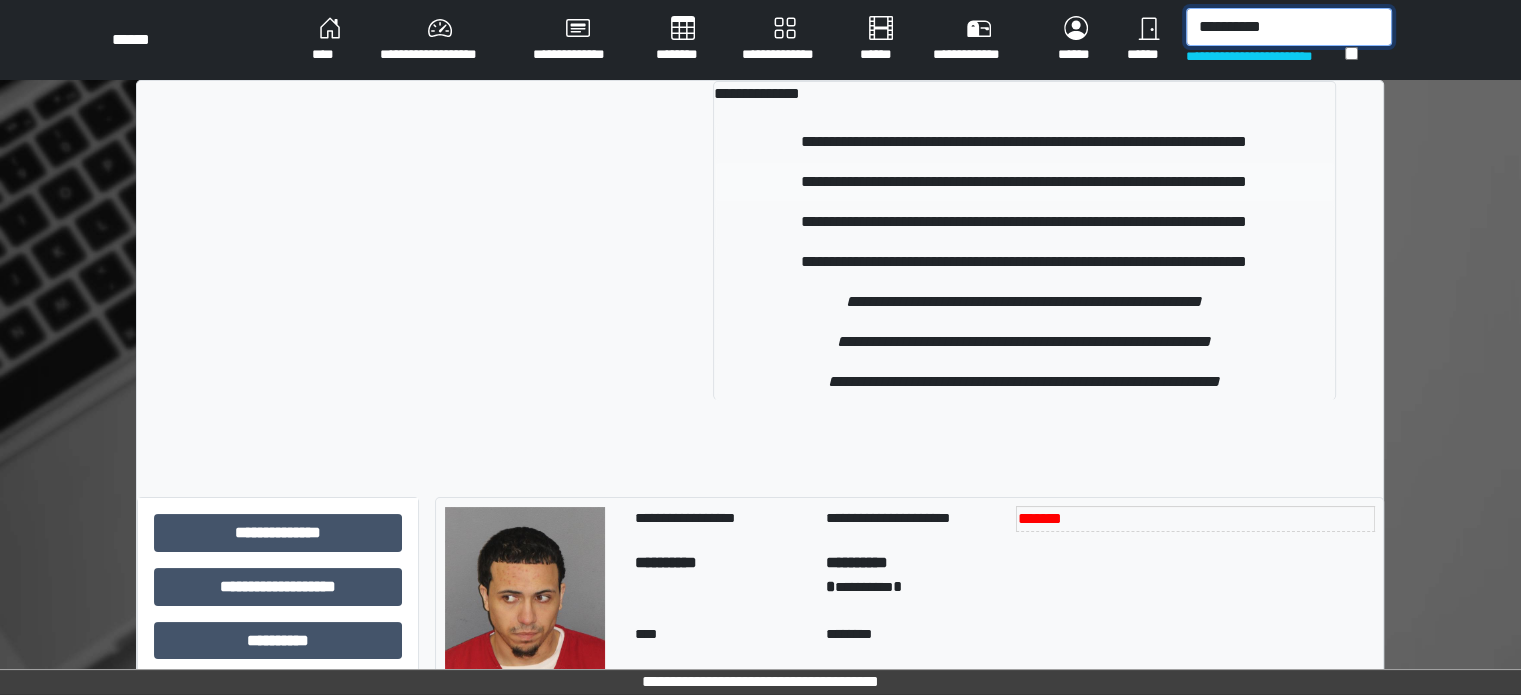 type on "**********" 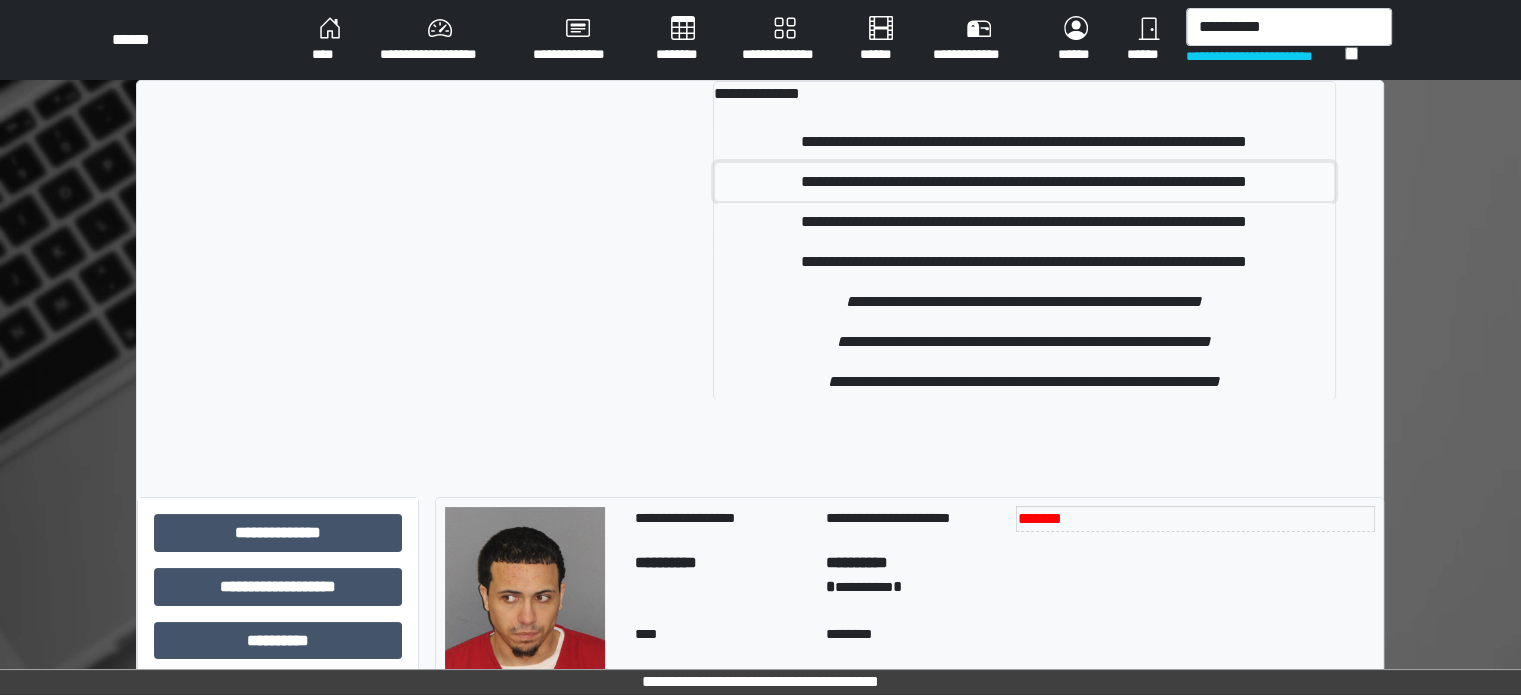 click on "**********" at bounding box center (1024, 182) 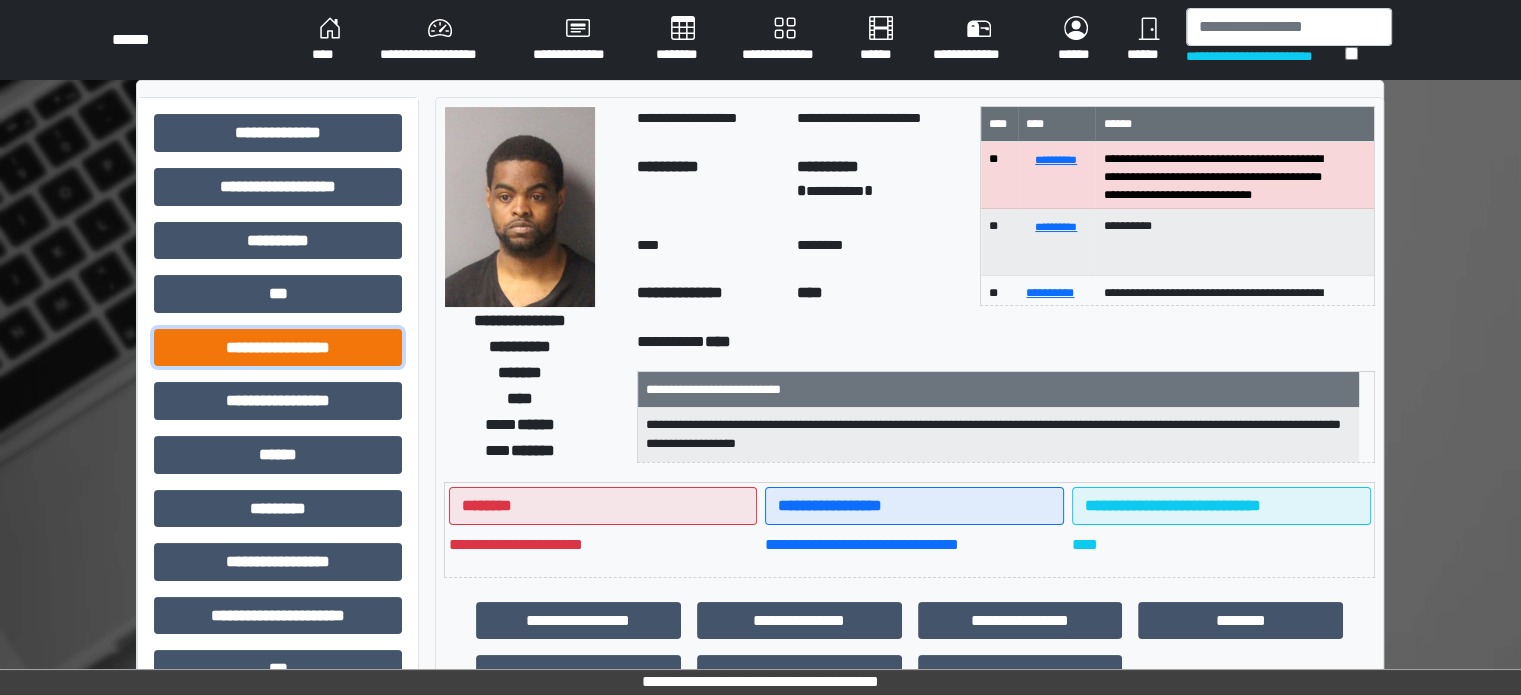 click on "**********" at bounding box center (278, 348) 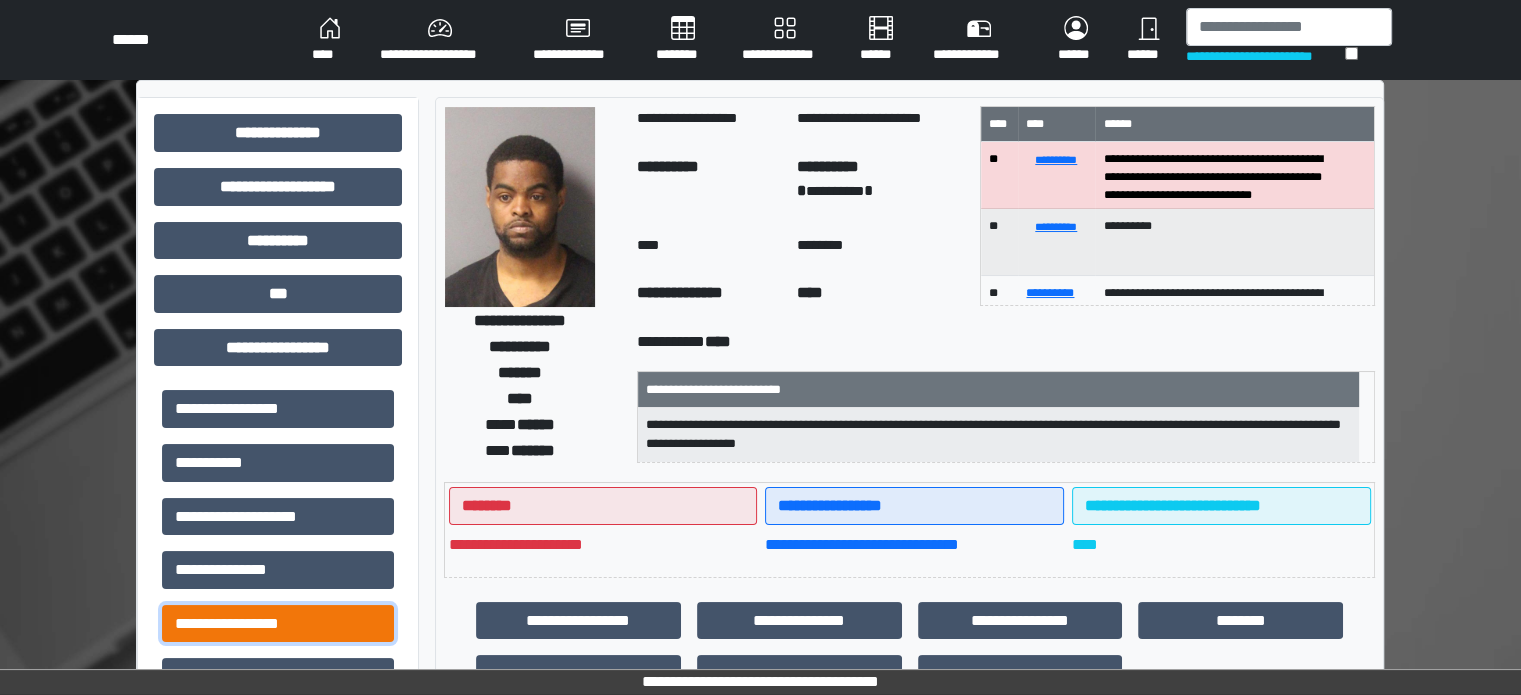 click on "**********" at bounding box center (278, 624) 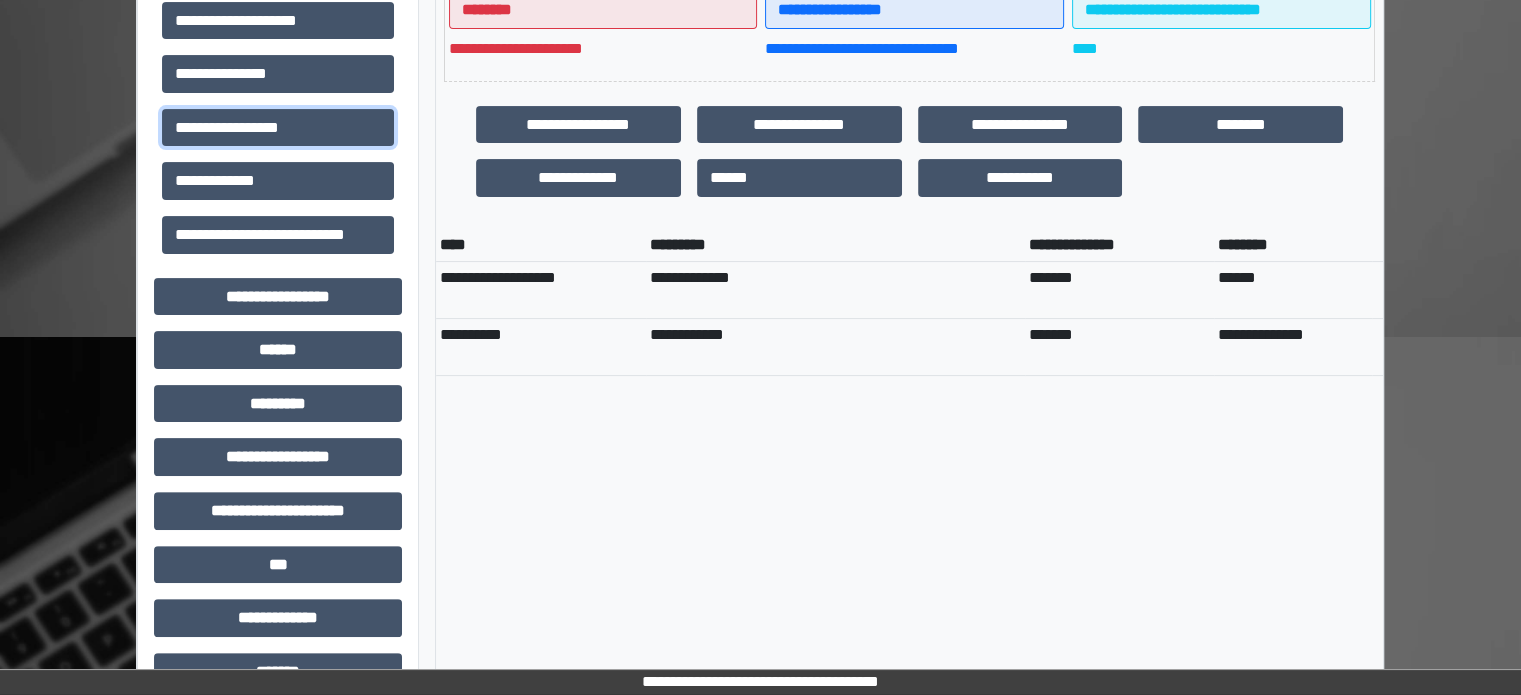scroll, scrollTop: 500, scrollLeft: 0, axis: vertical 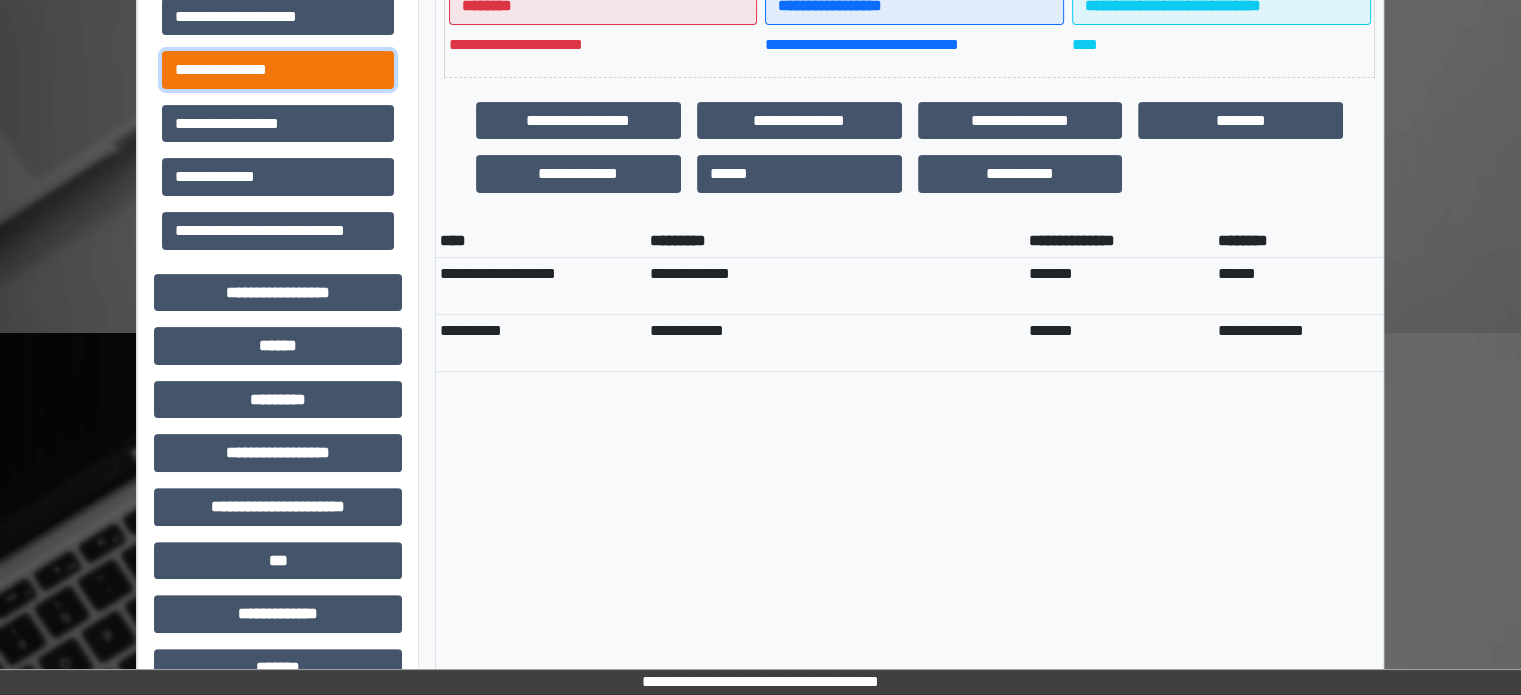 click on "**********" at bounding box center [278, 70] 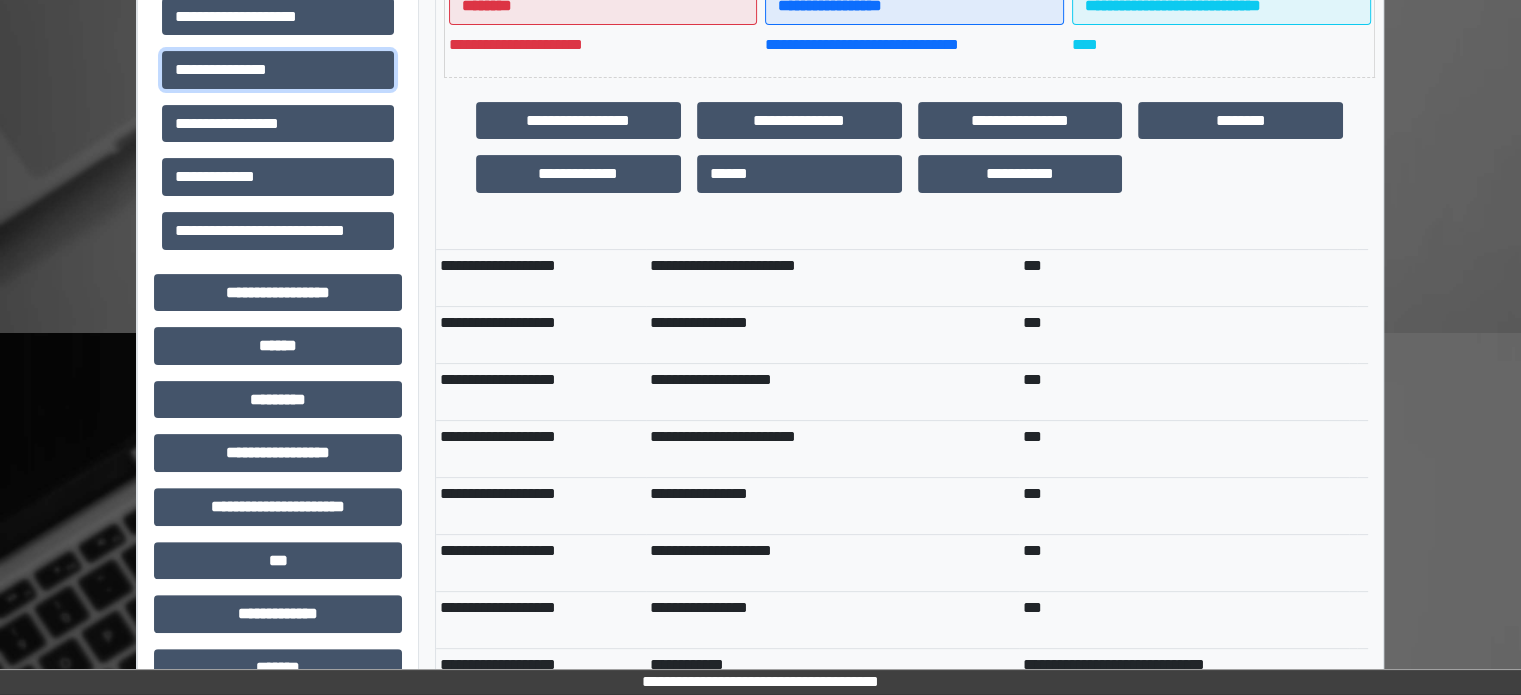 scroll, scrollTop: 932, scrollLeft: 0, axis: vertical 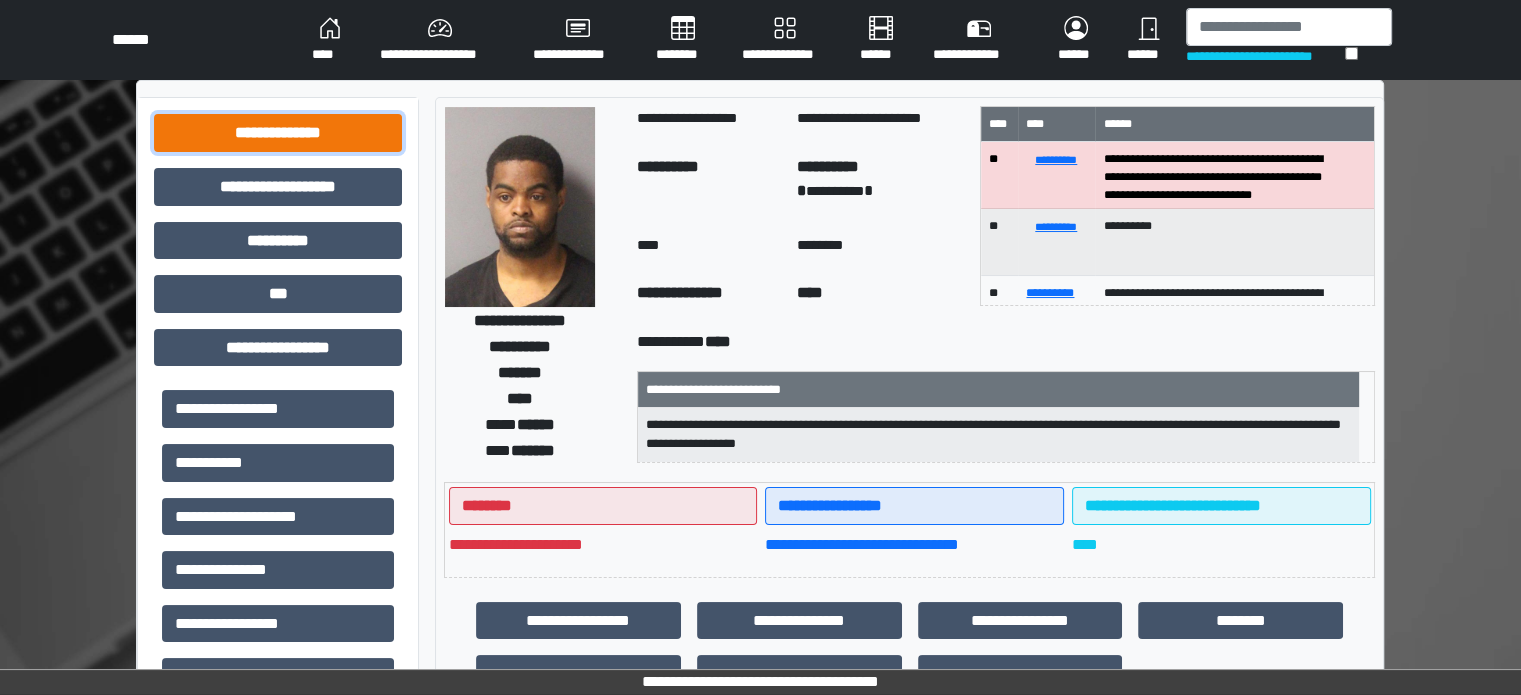 click on "**********" at bounding box center [278, 133] 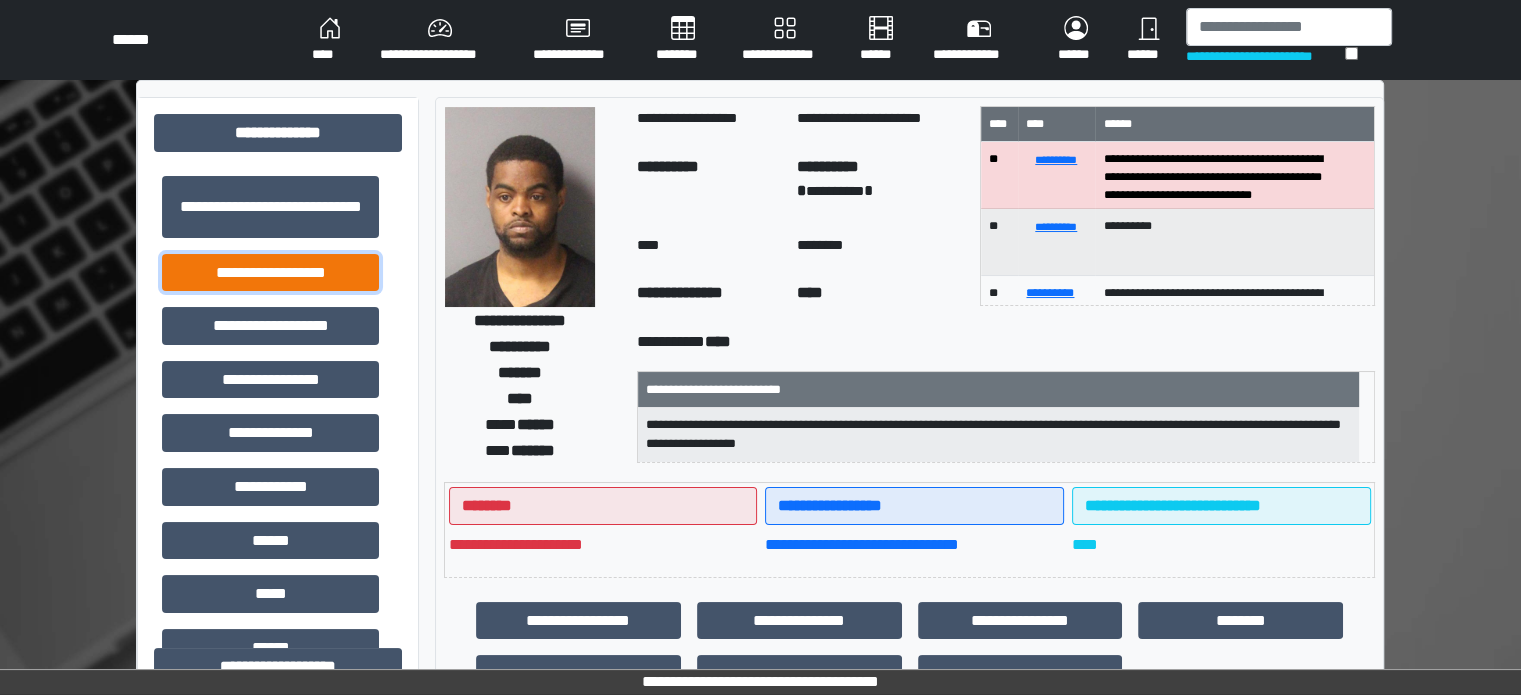 click on "**********" at bounding box center [270, 273] 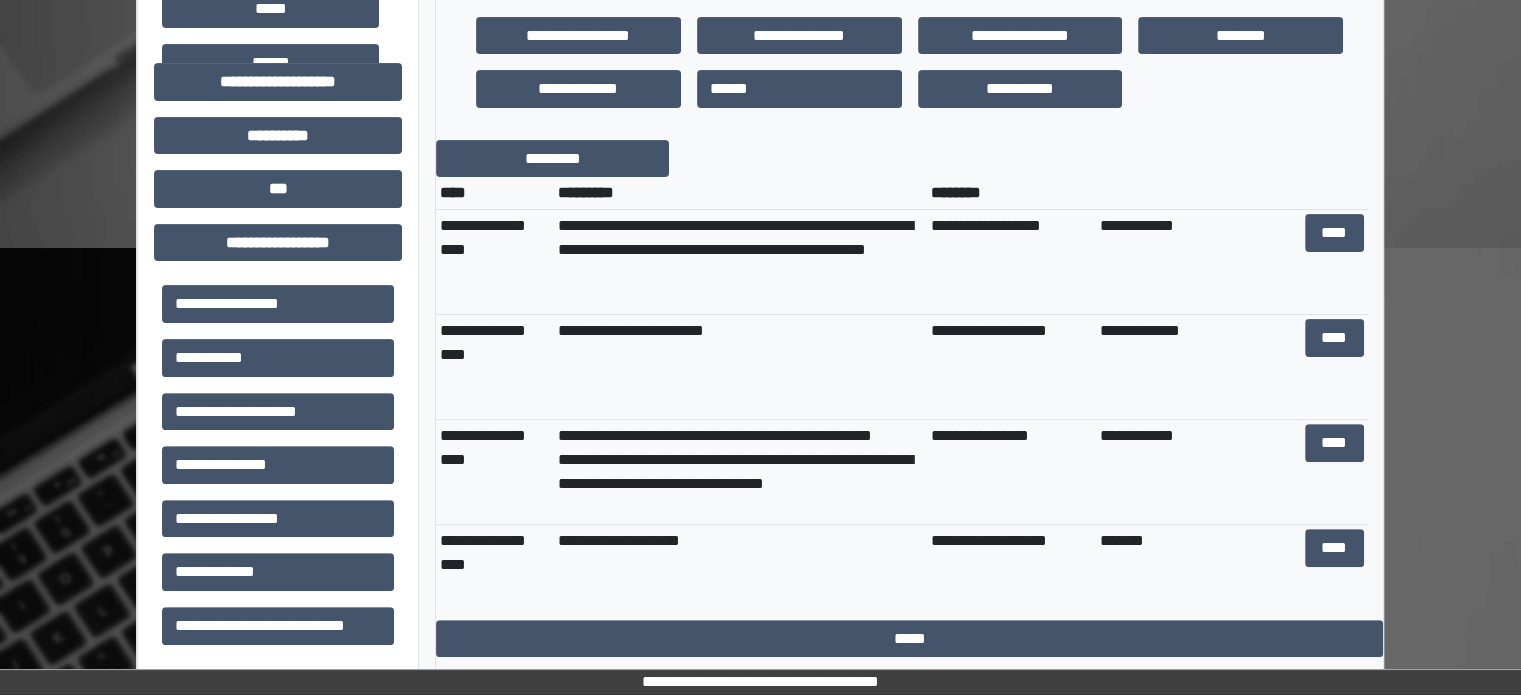 scroll, scrollTop: 600, scrollLeft: 0, axis: vertical 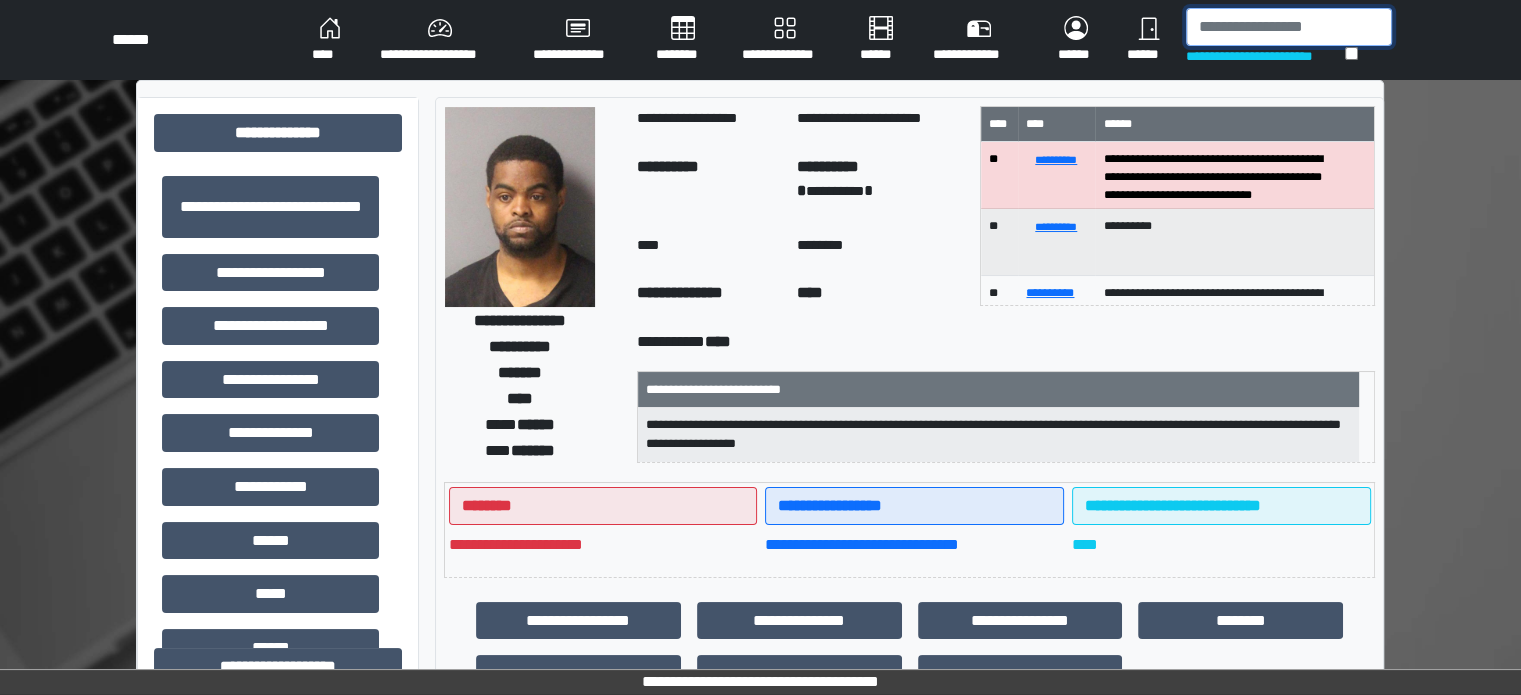 click at bounding box center (1289, 27) 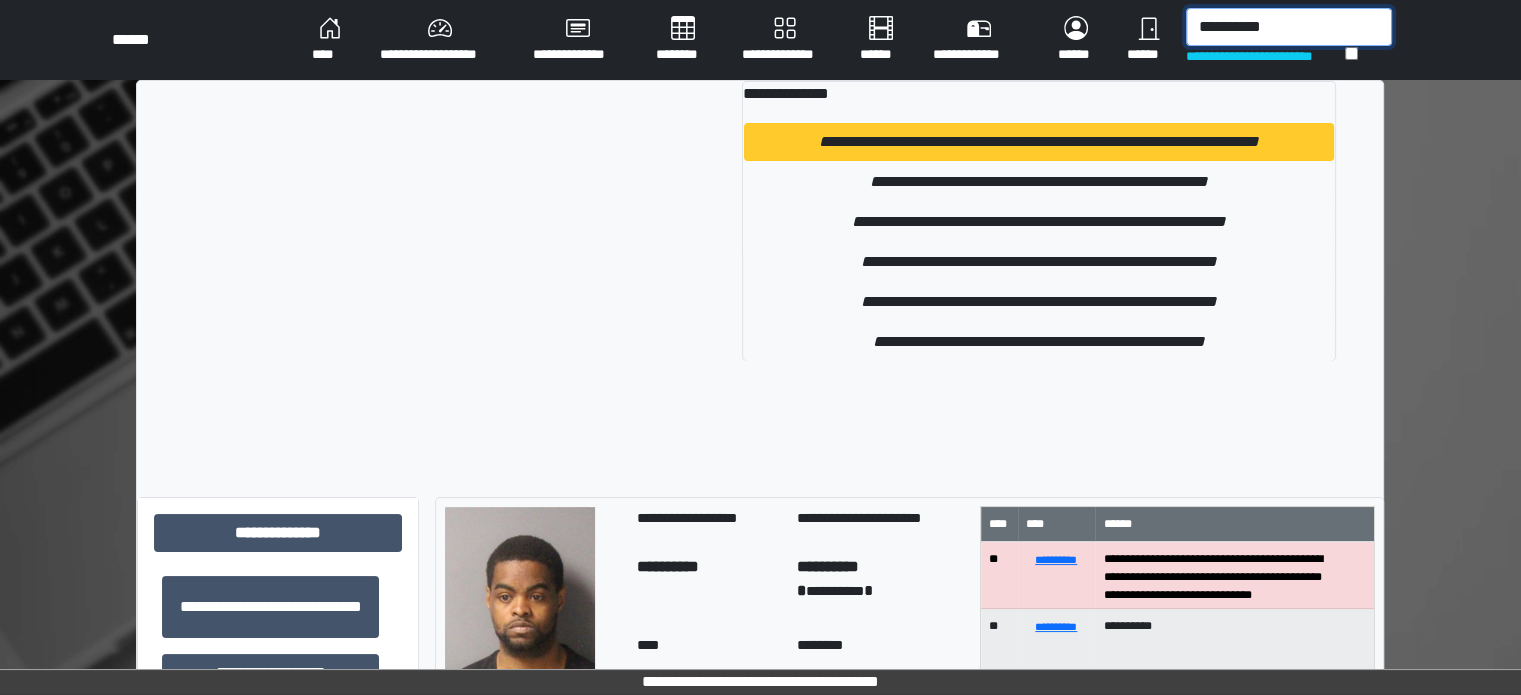 type on "**********" 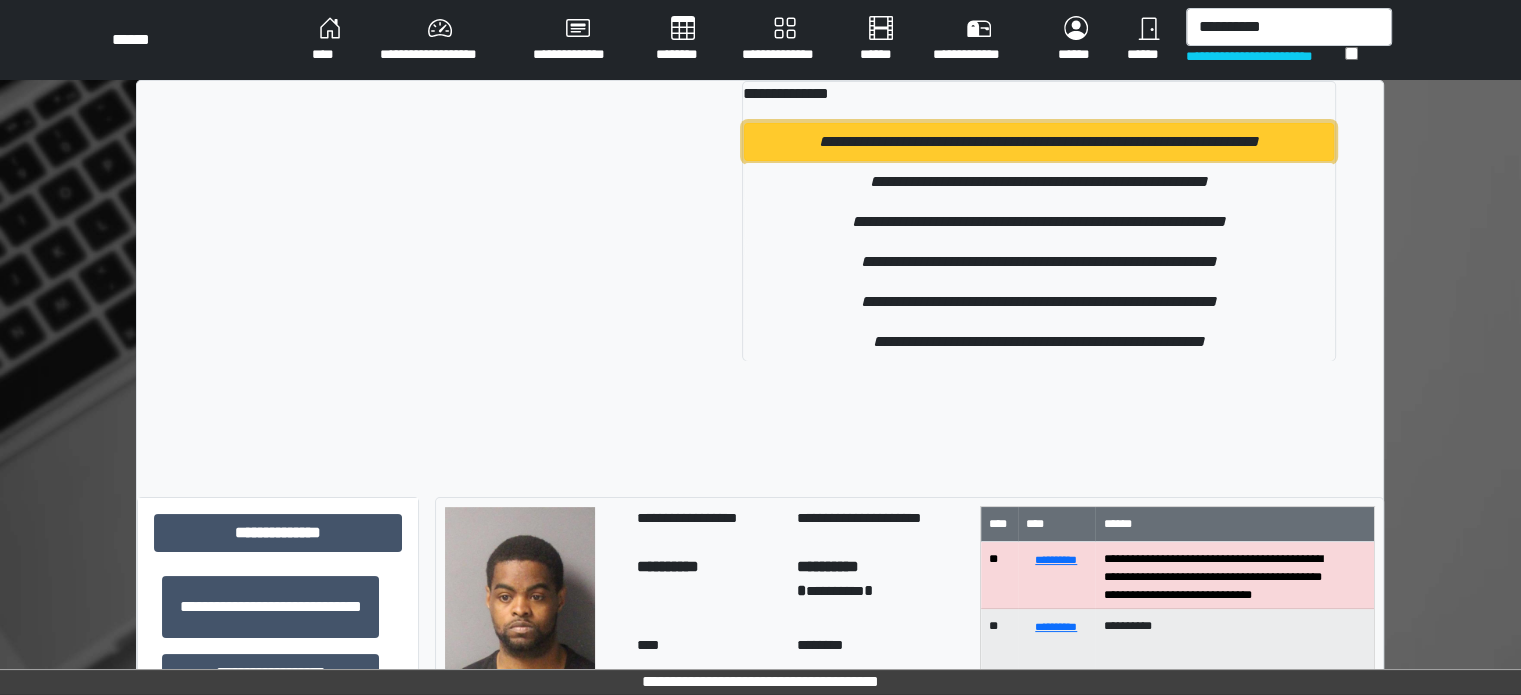 click on "**********" at bounding box center (1039, 142) 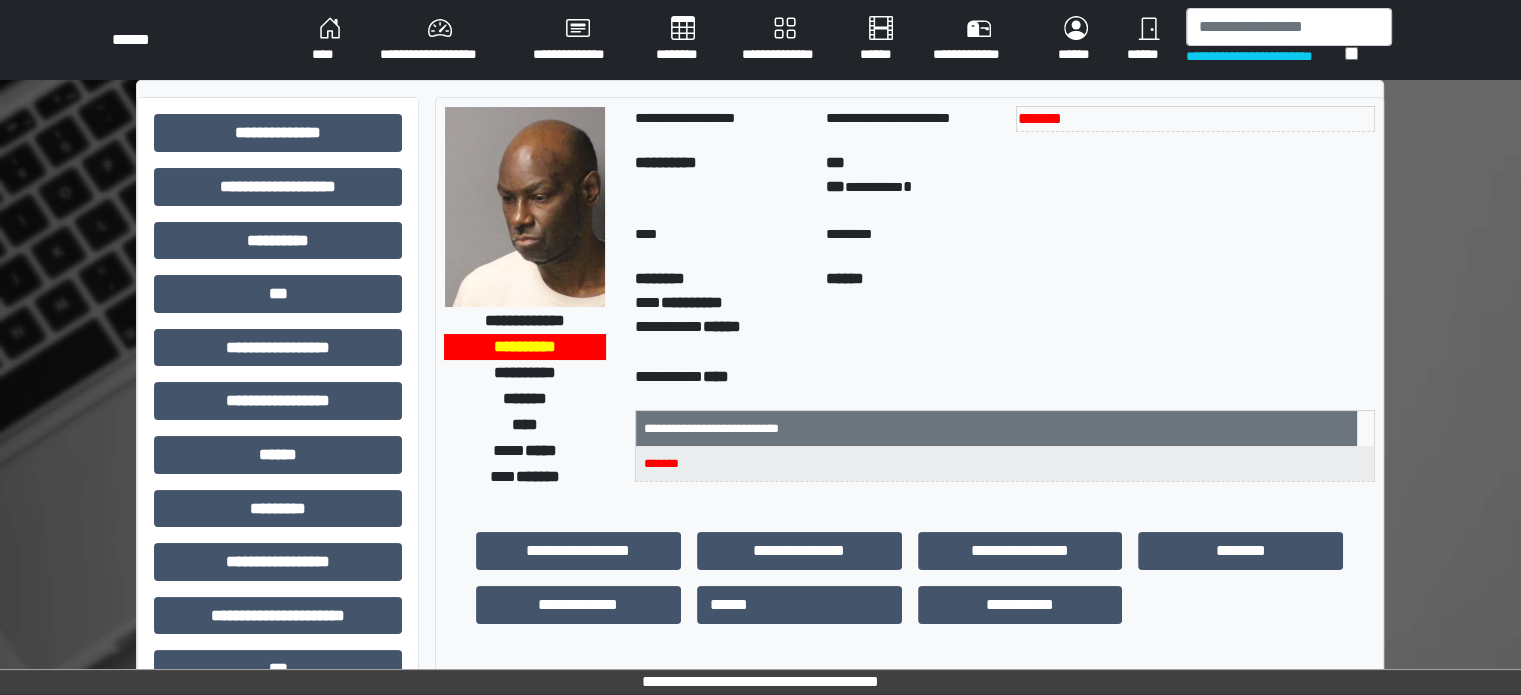 click on "*******" at bounding box center [1195, 227] 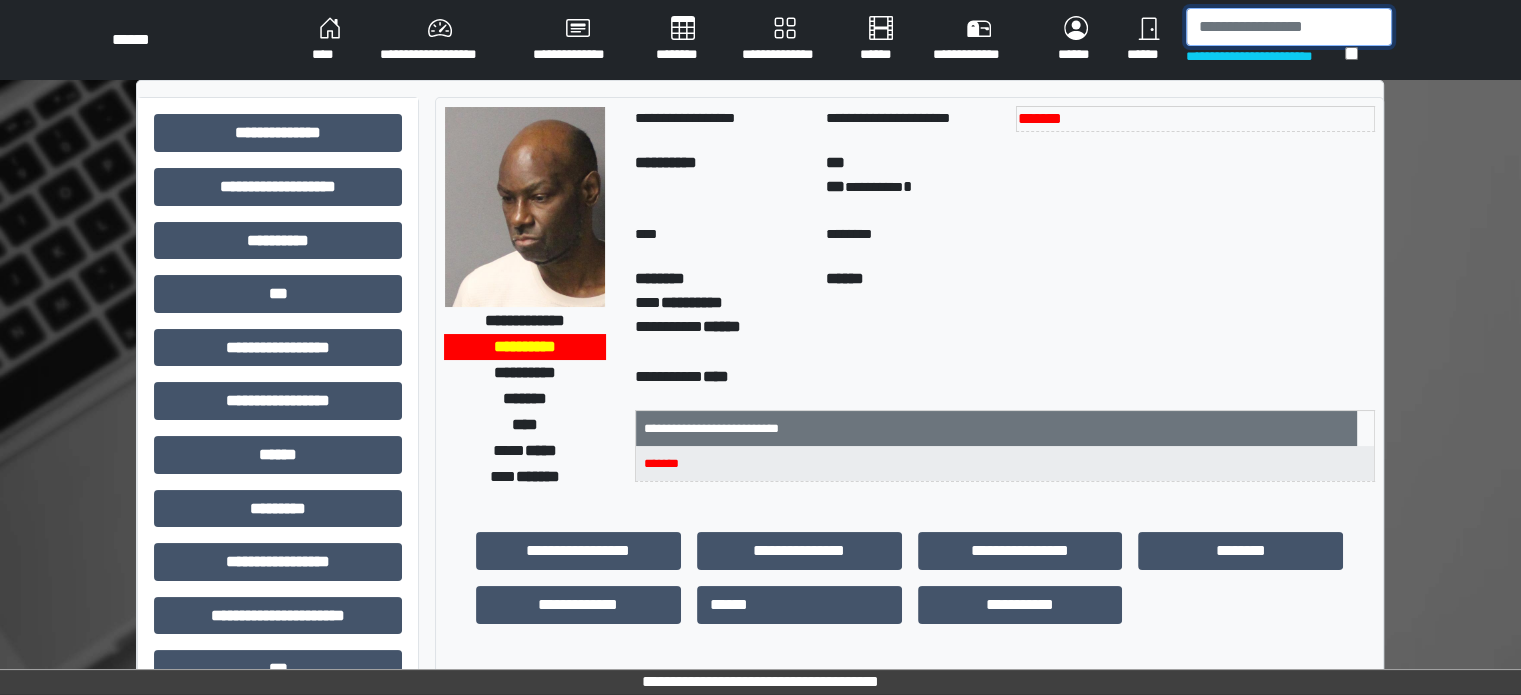click at bounding box center (1289, 27) 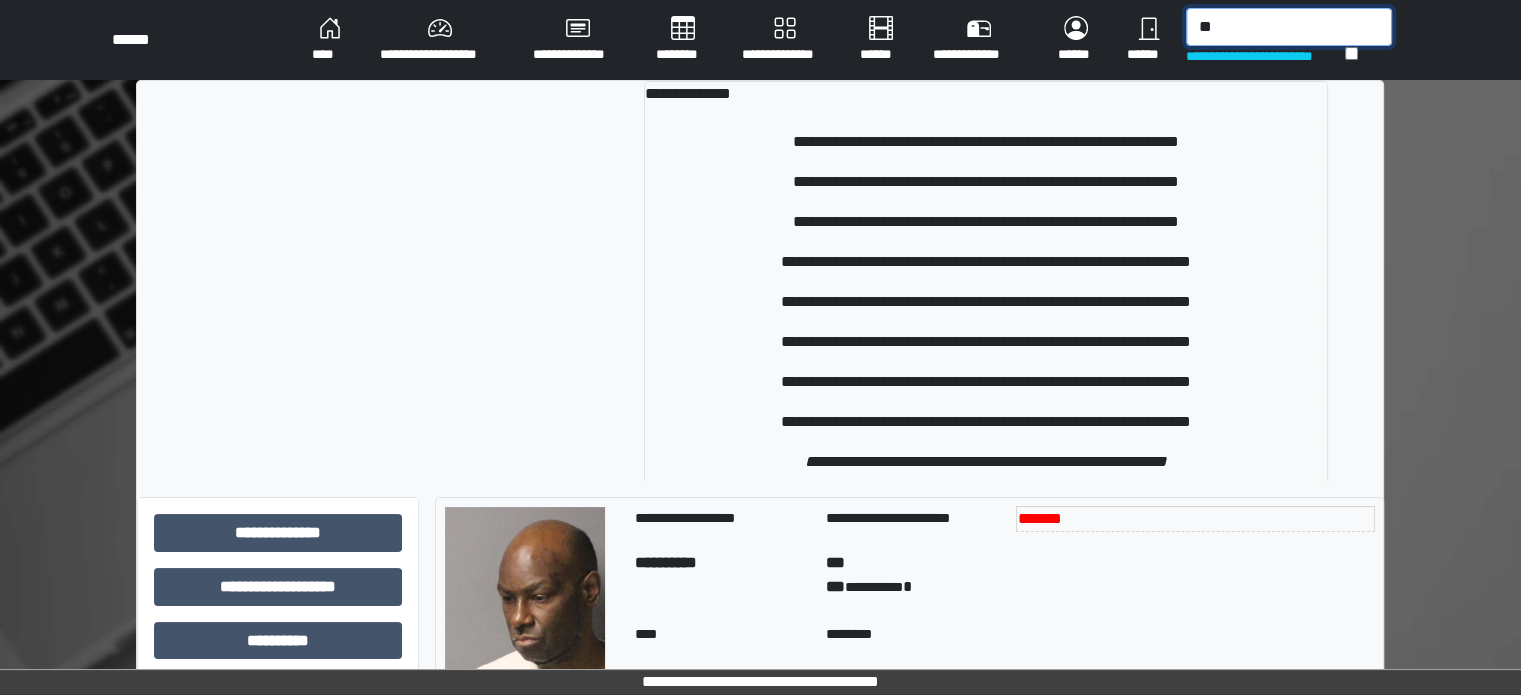 type on "*" 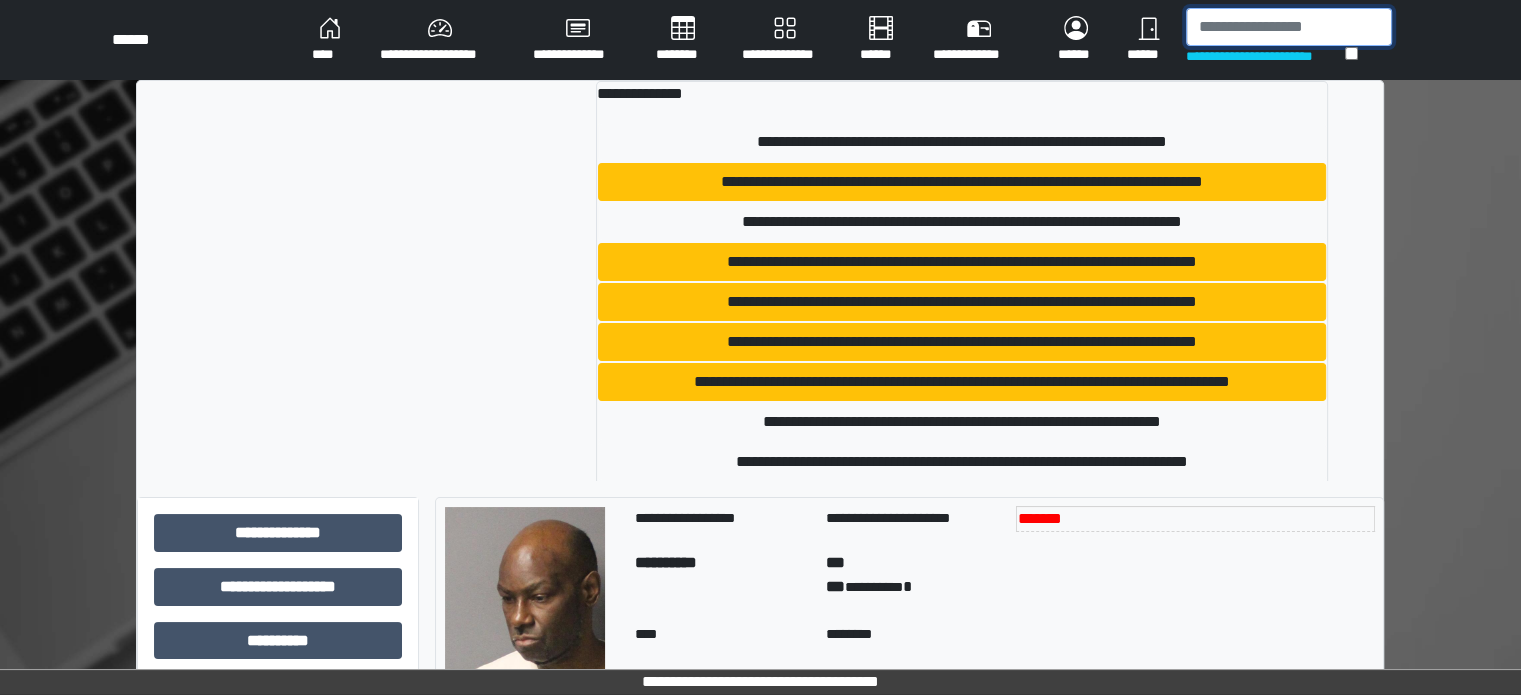 type on "*" 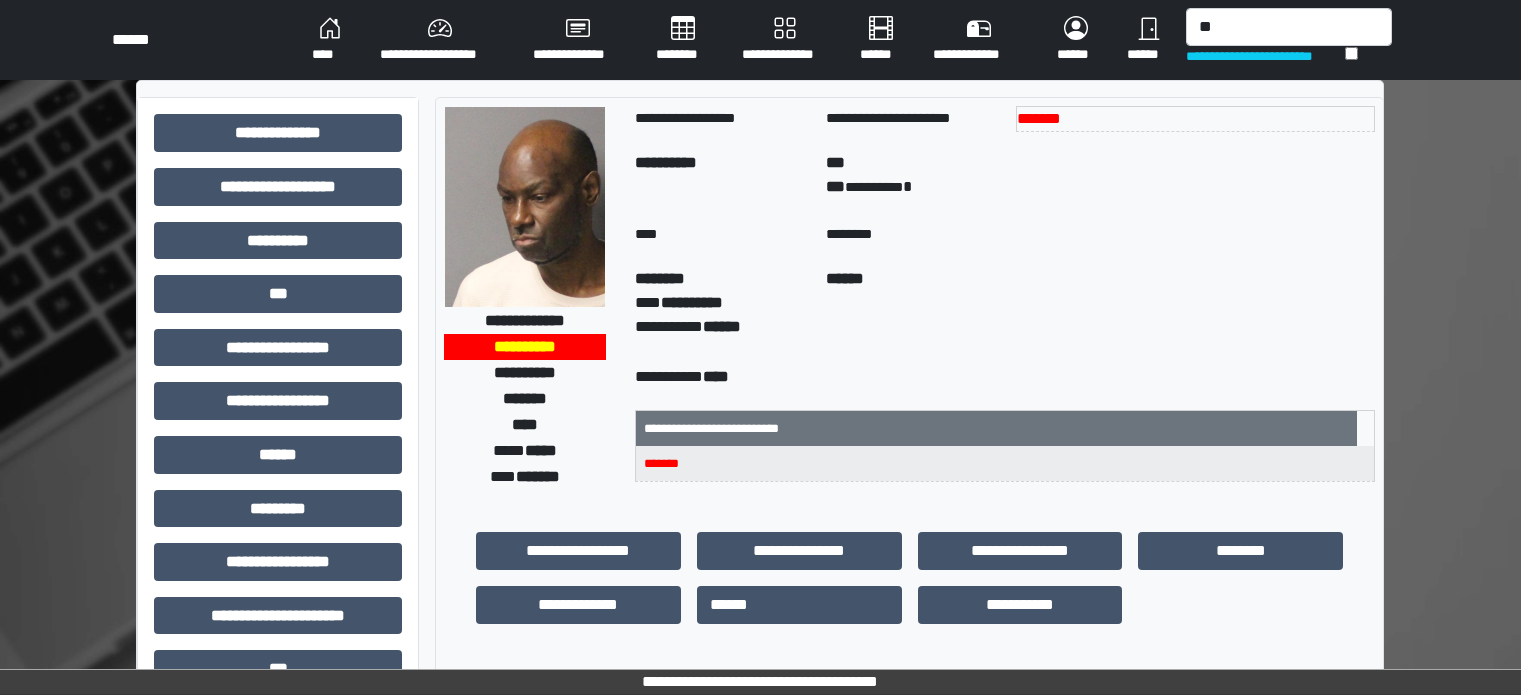 scroll, scrollTop: 0, scrollLeft: 0, axis: both 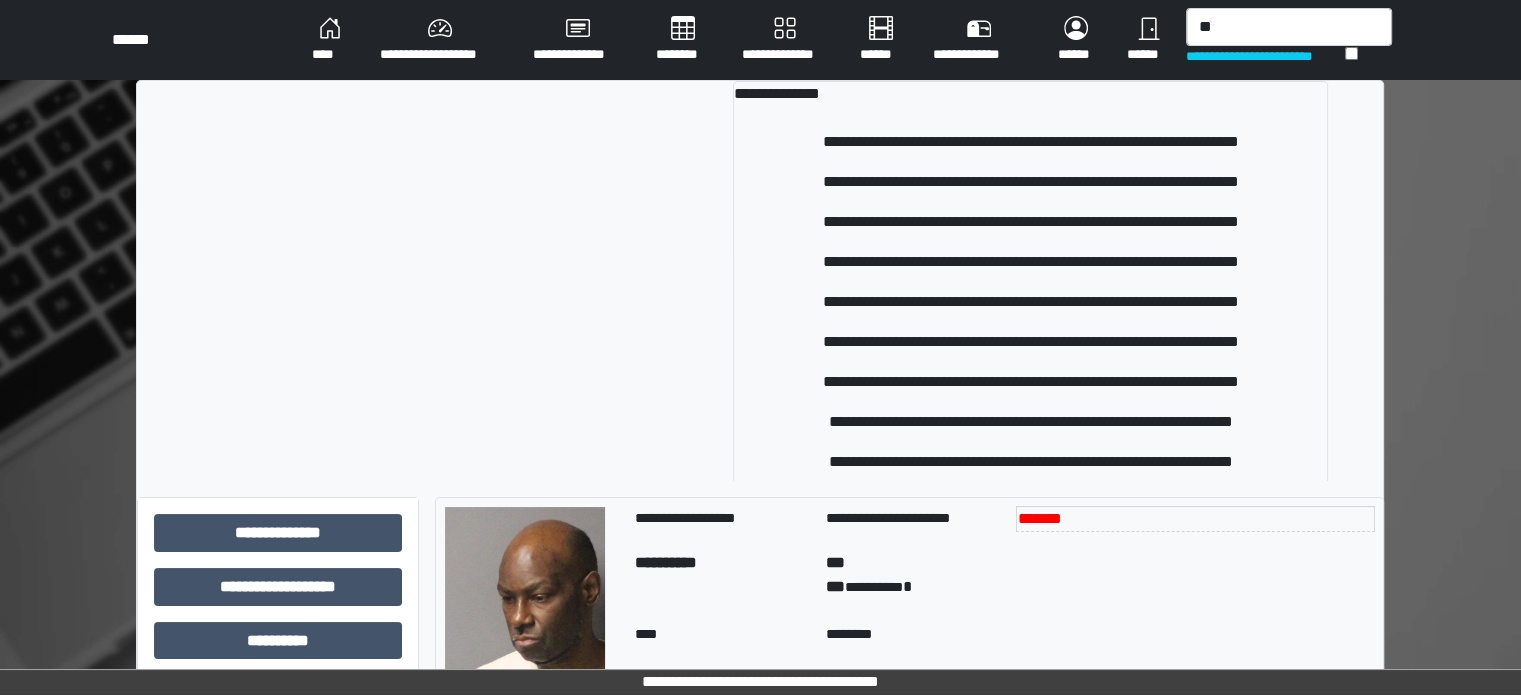 type on "*" 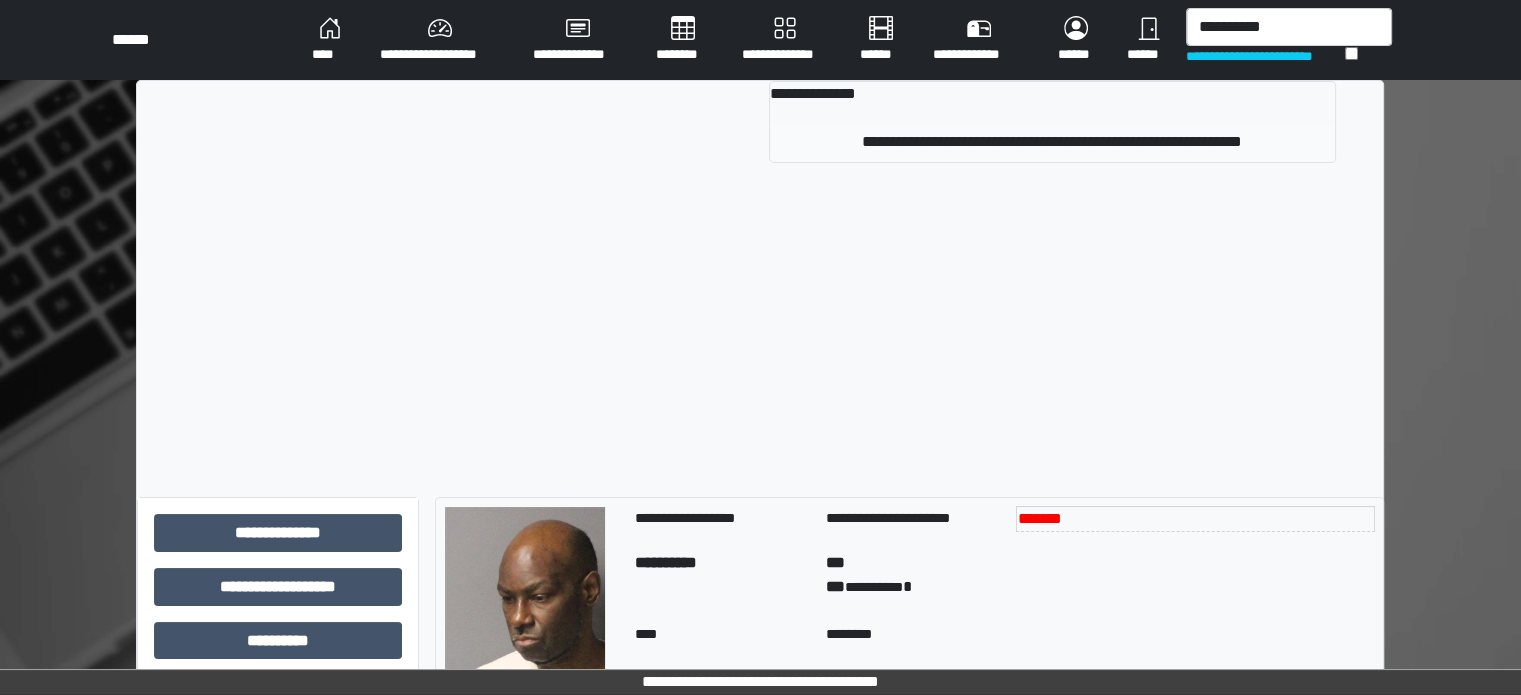 type on "**********" 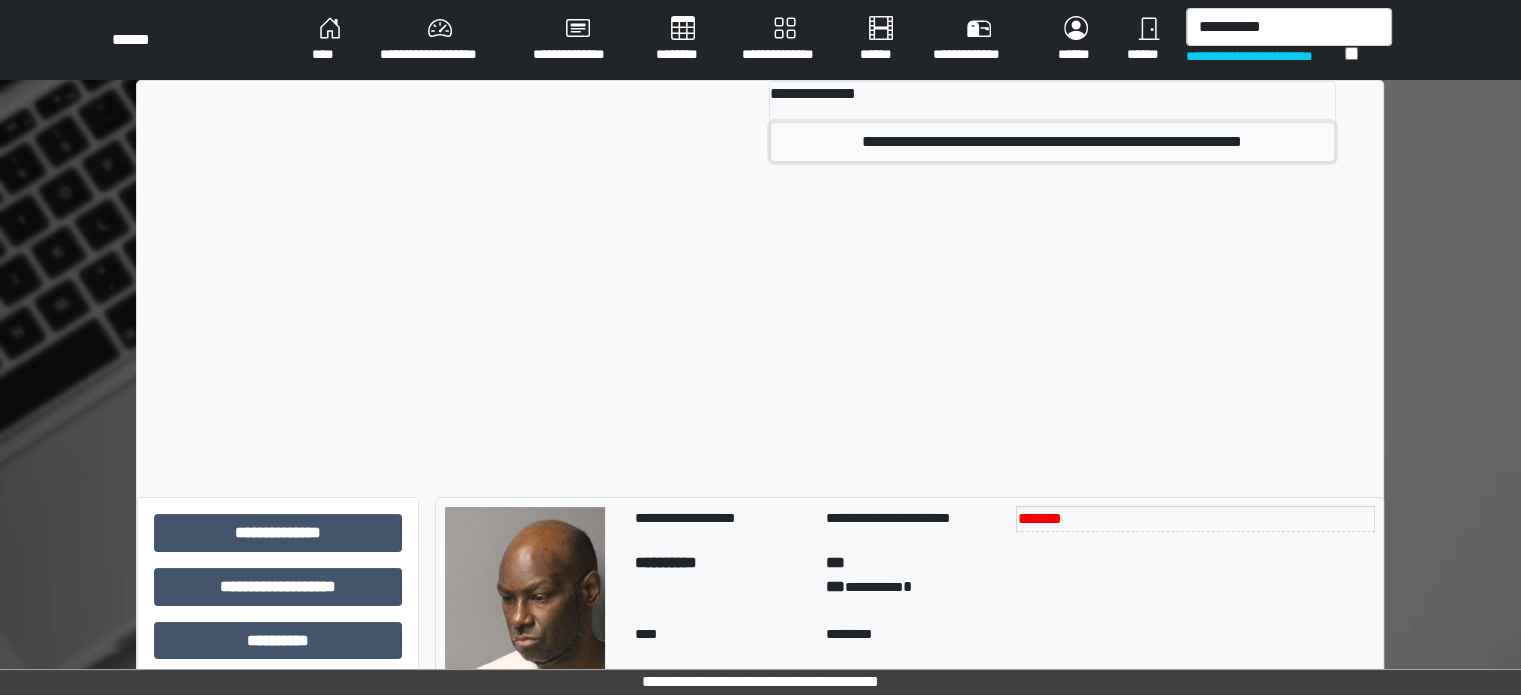 click on "**********" at bounding box center (1052, 142) 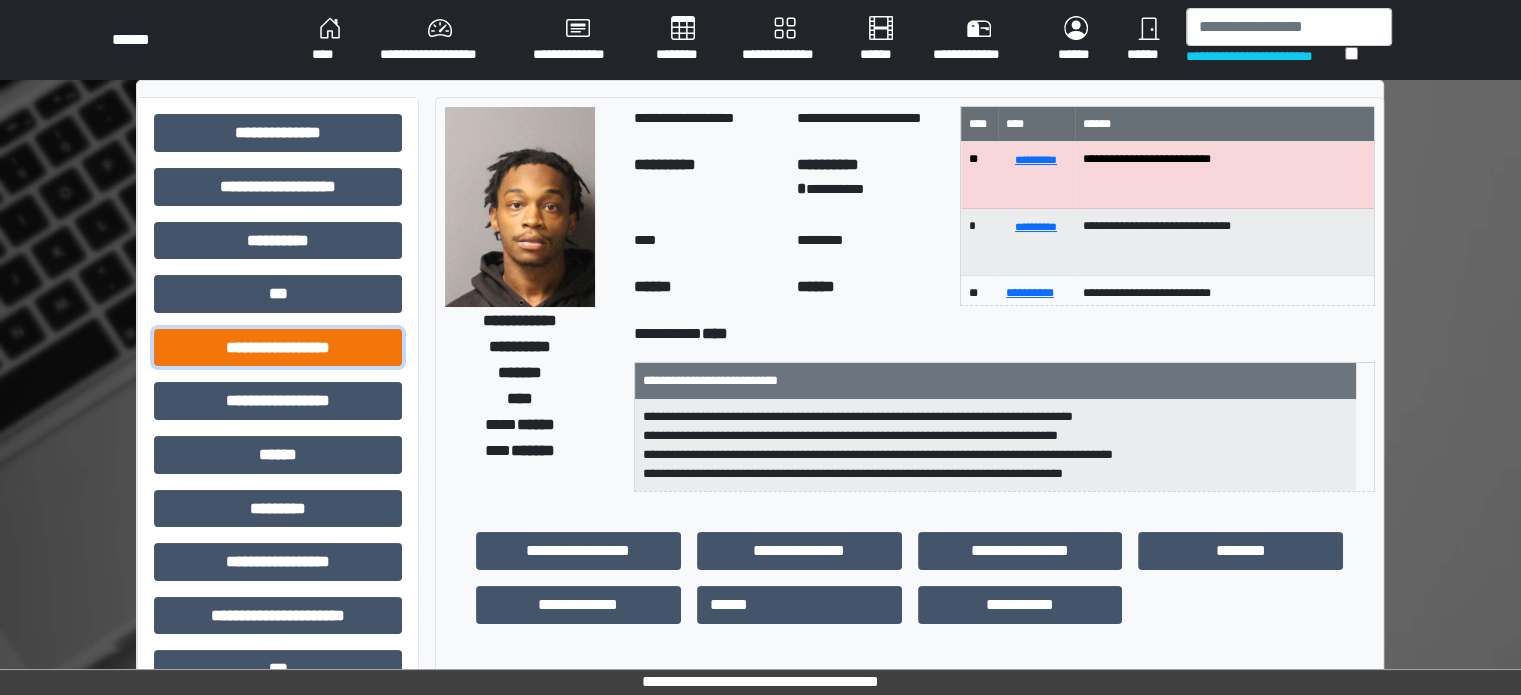 click on "**********" at bounding box center (278, 348) 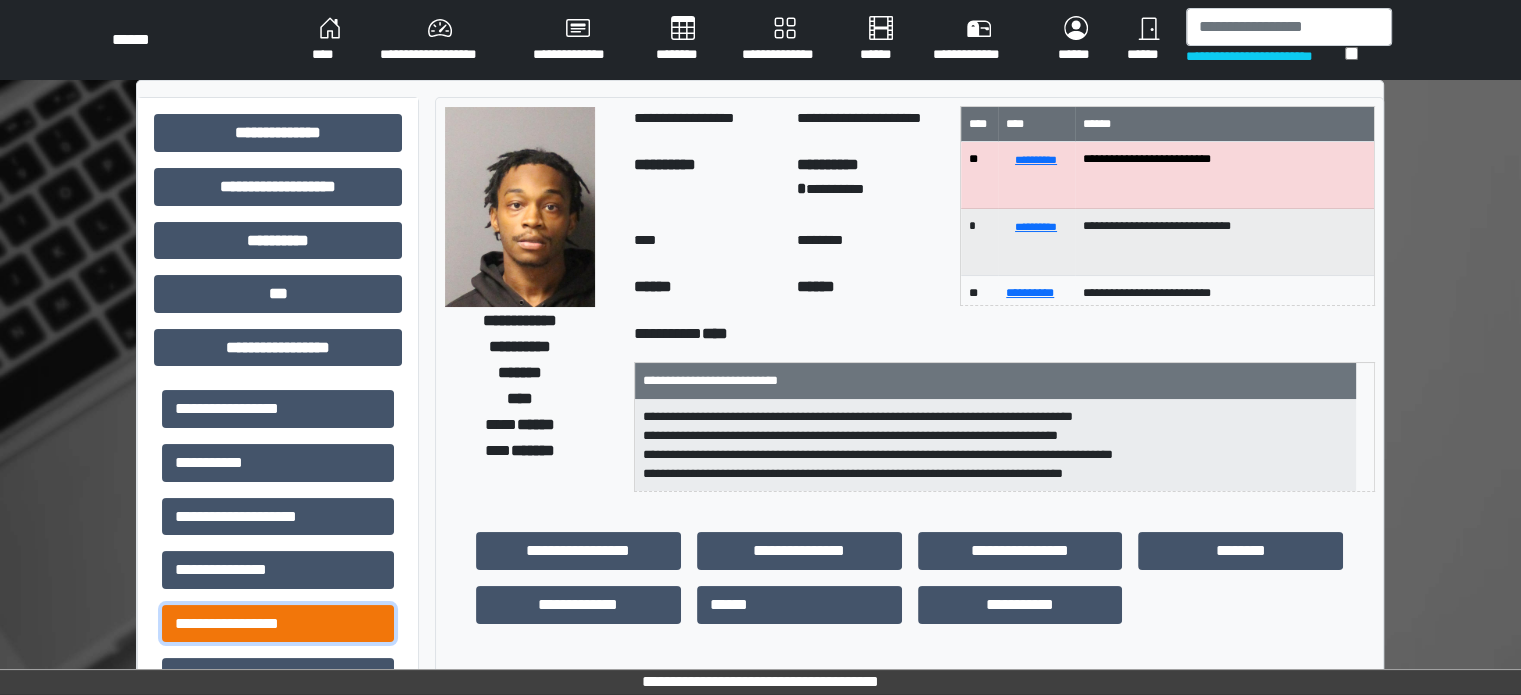 click on "**********" at bounding box center [278, 624] 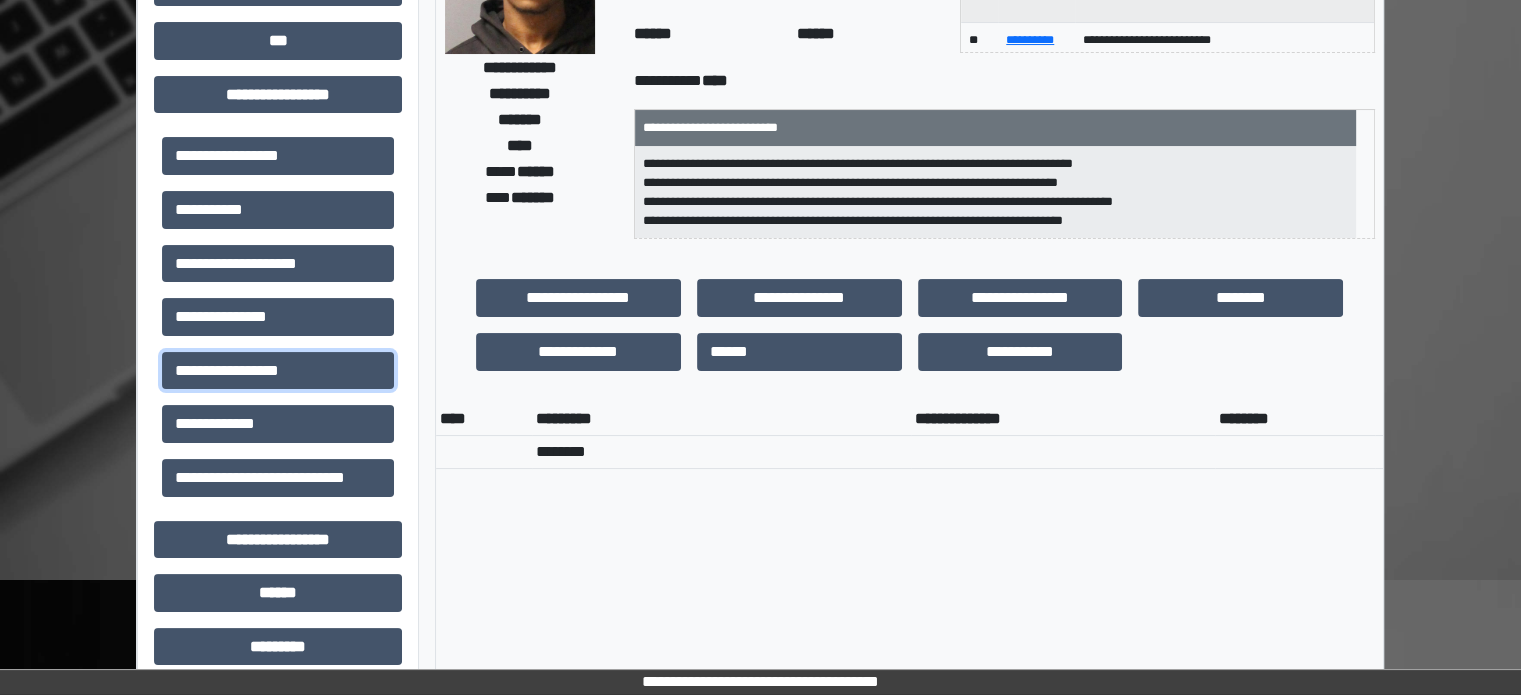scroll, scrollTop: 300, scrollLeft: 0, axis: vertical 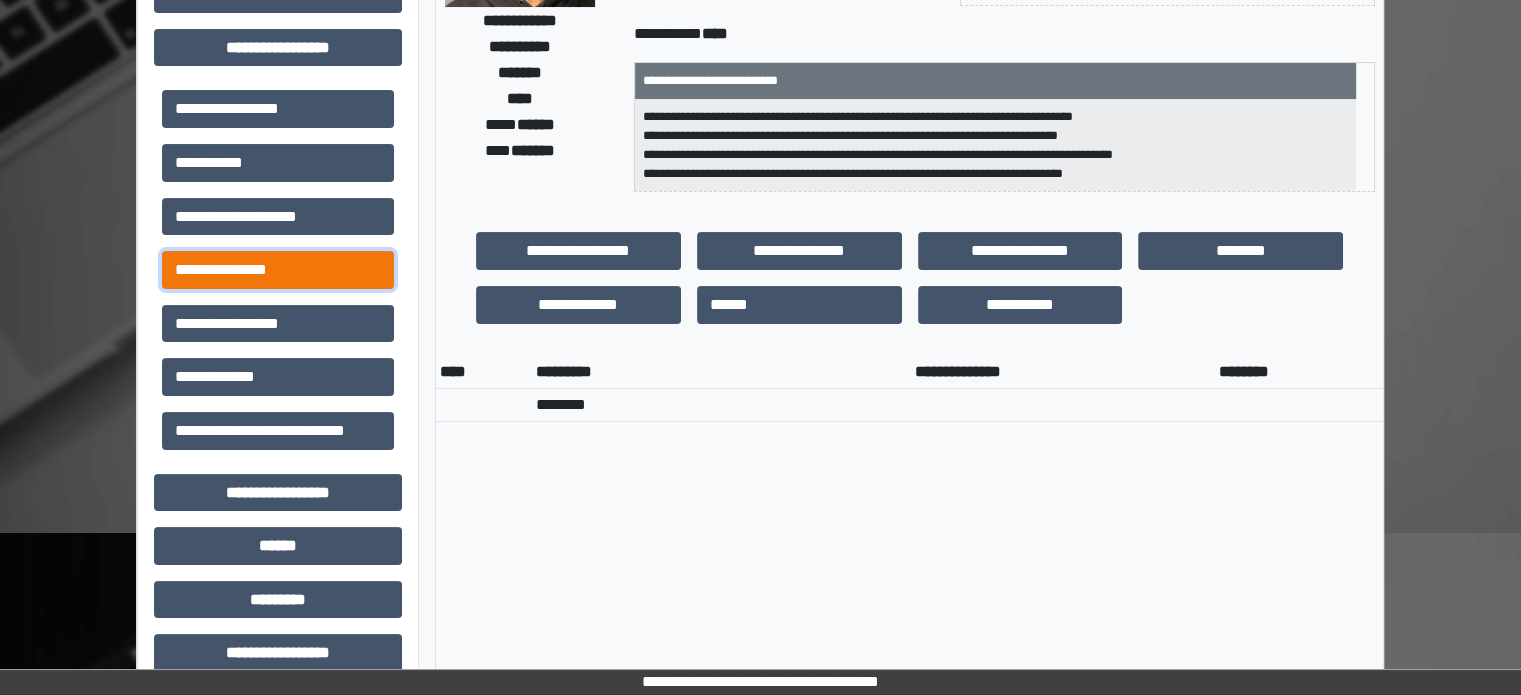 click on "**********" at bounding box center (278, 270) 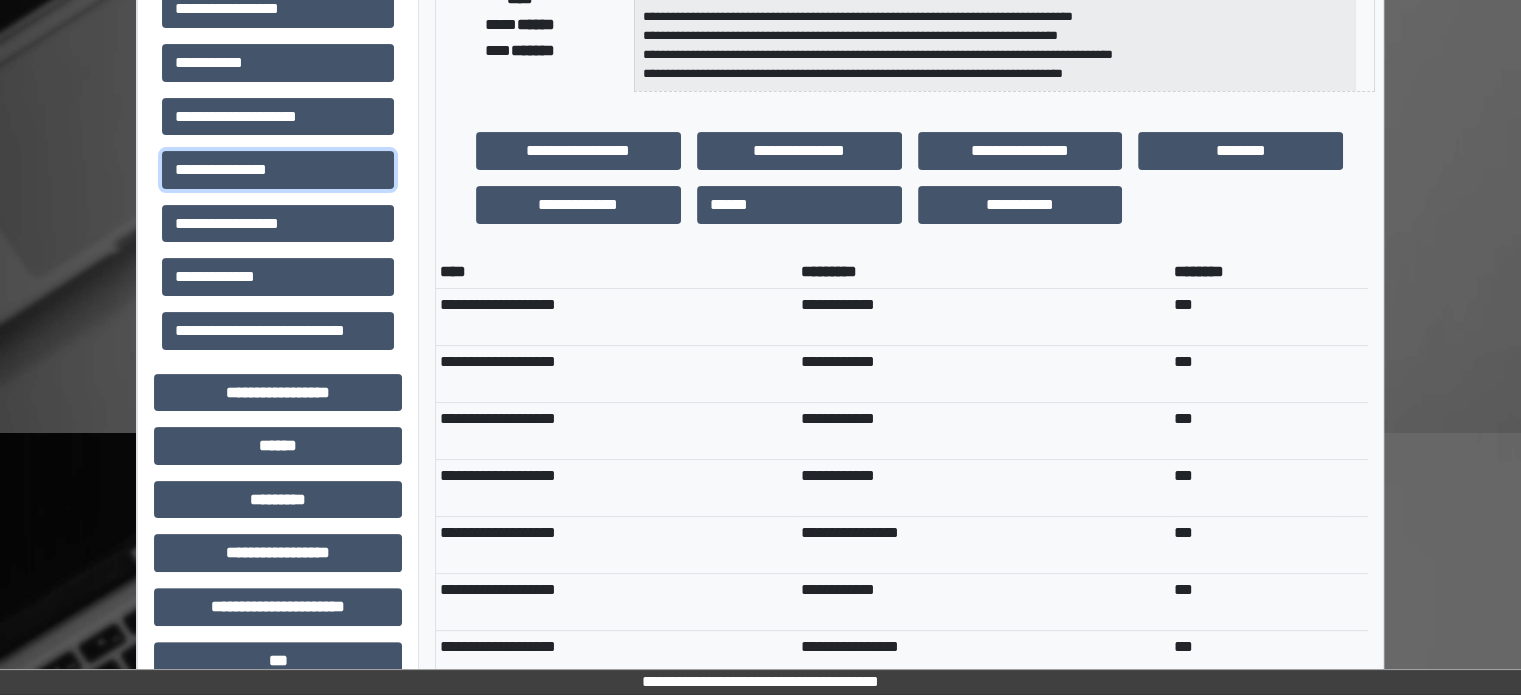 scroll, scrollTop: 0, scrollLeft: 0, axis: both 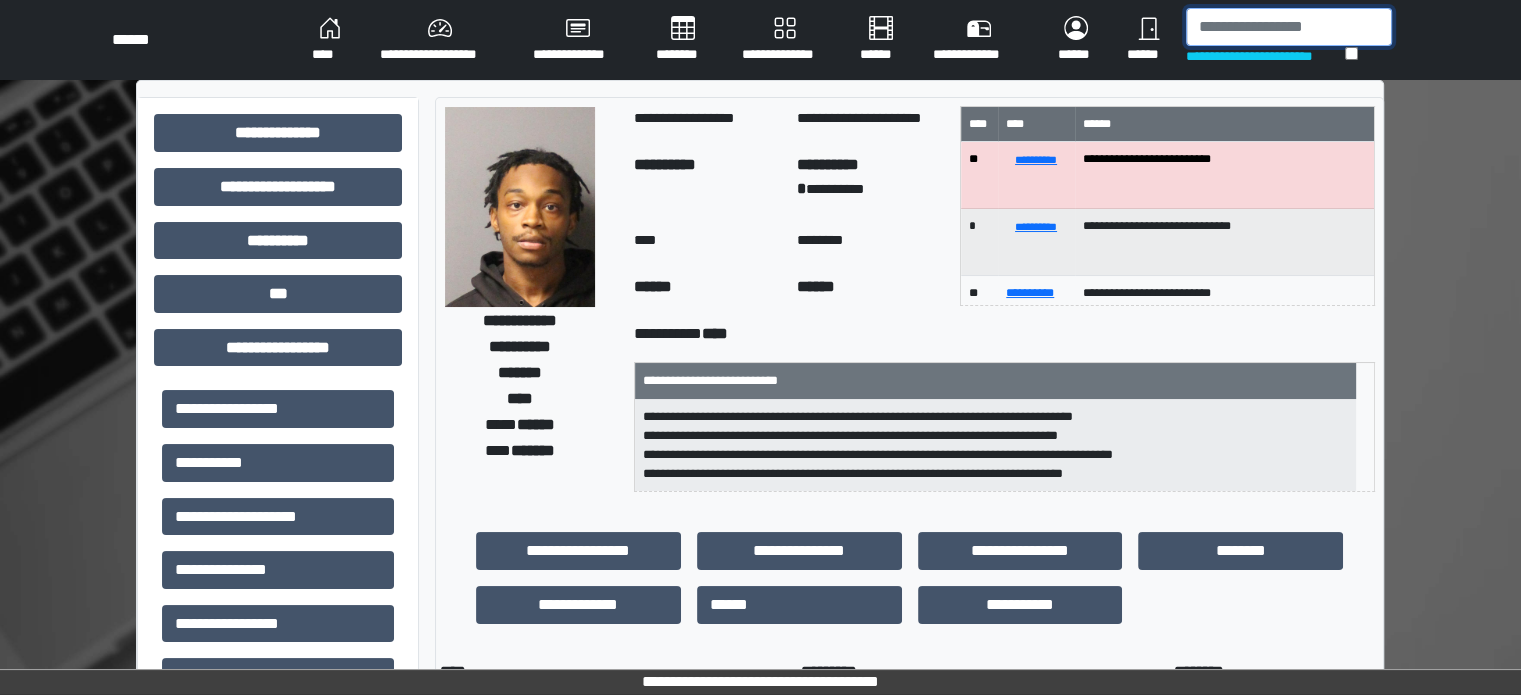 click at bounding box center [1289, 27] 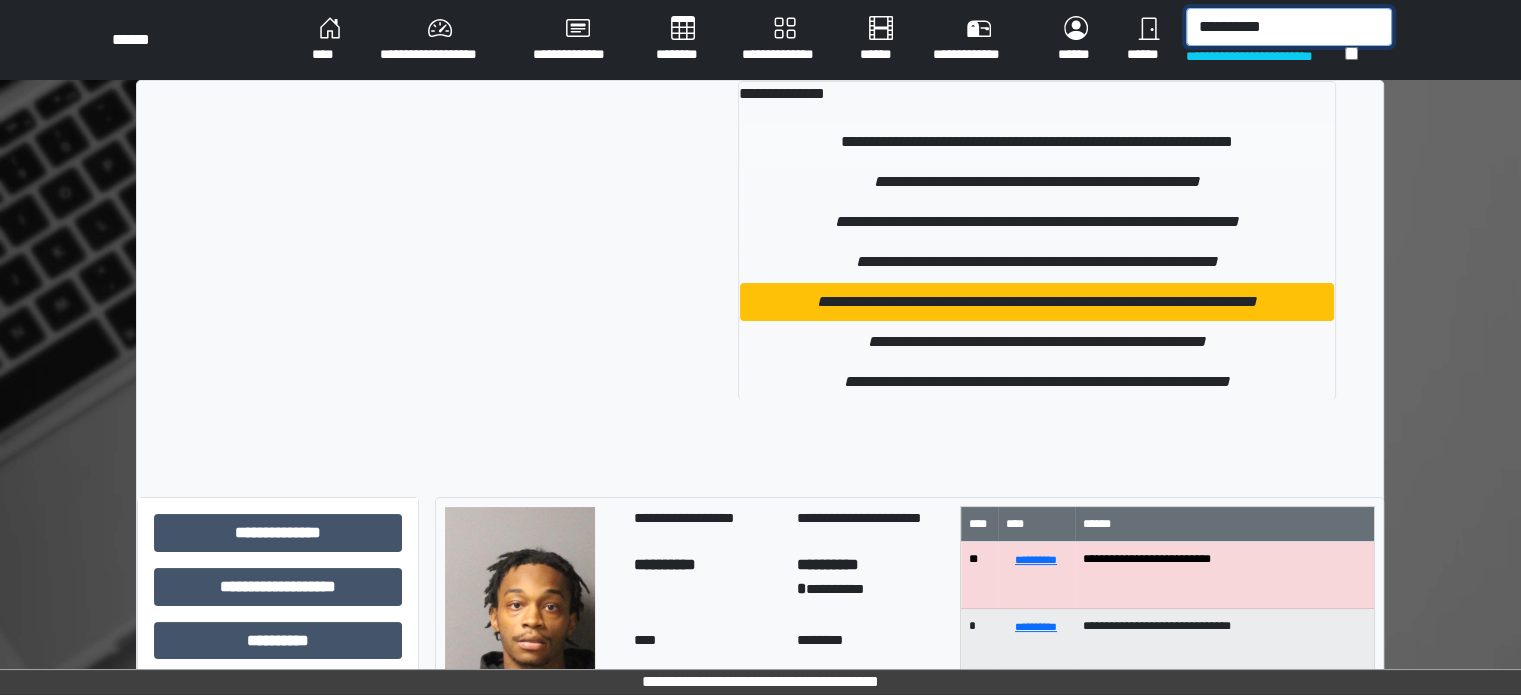 type on "**********" 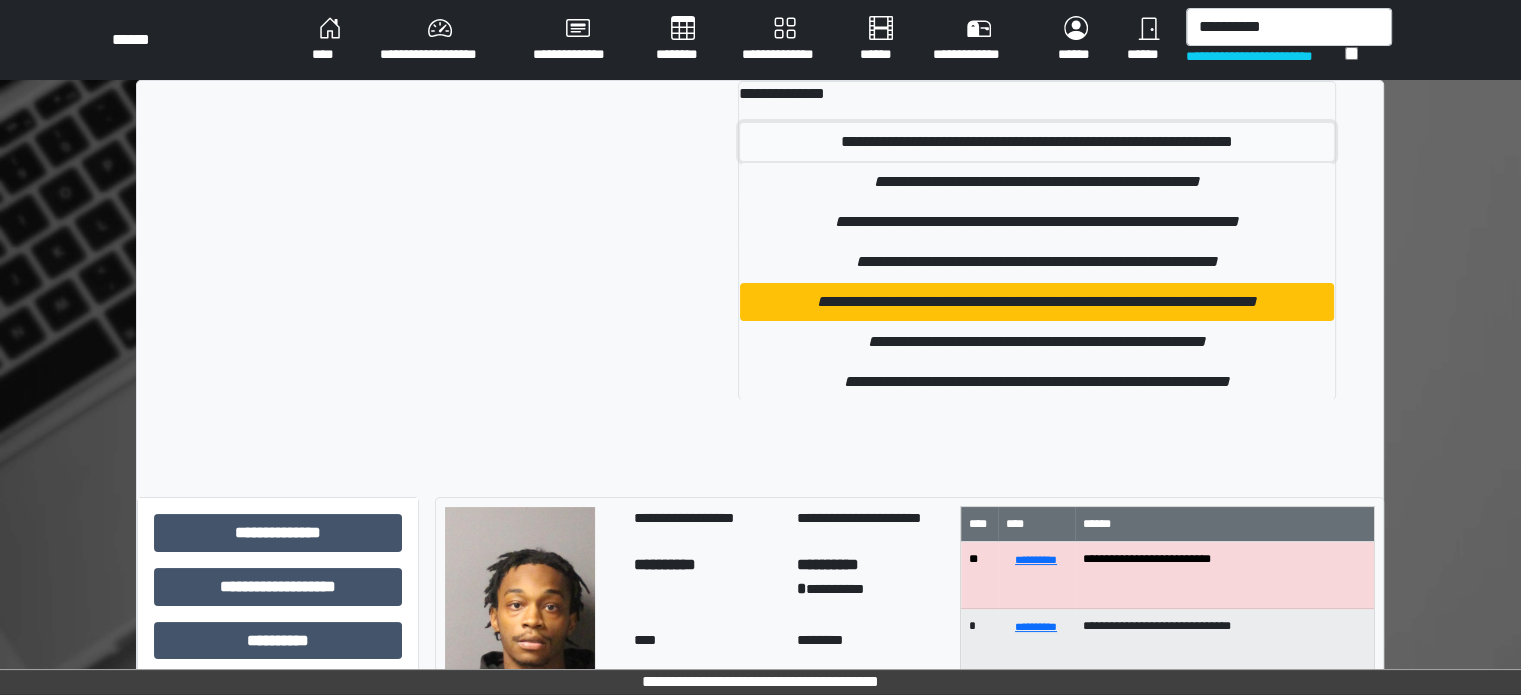click on "**********" at bounding box center (1037, 142) 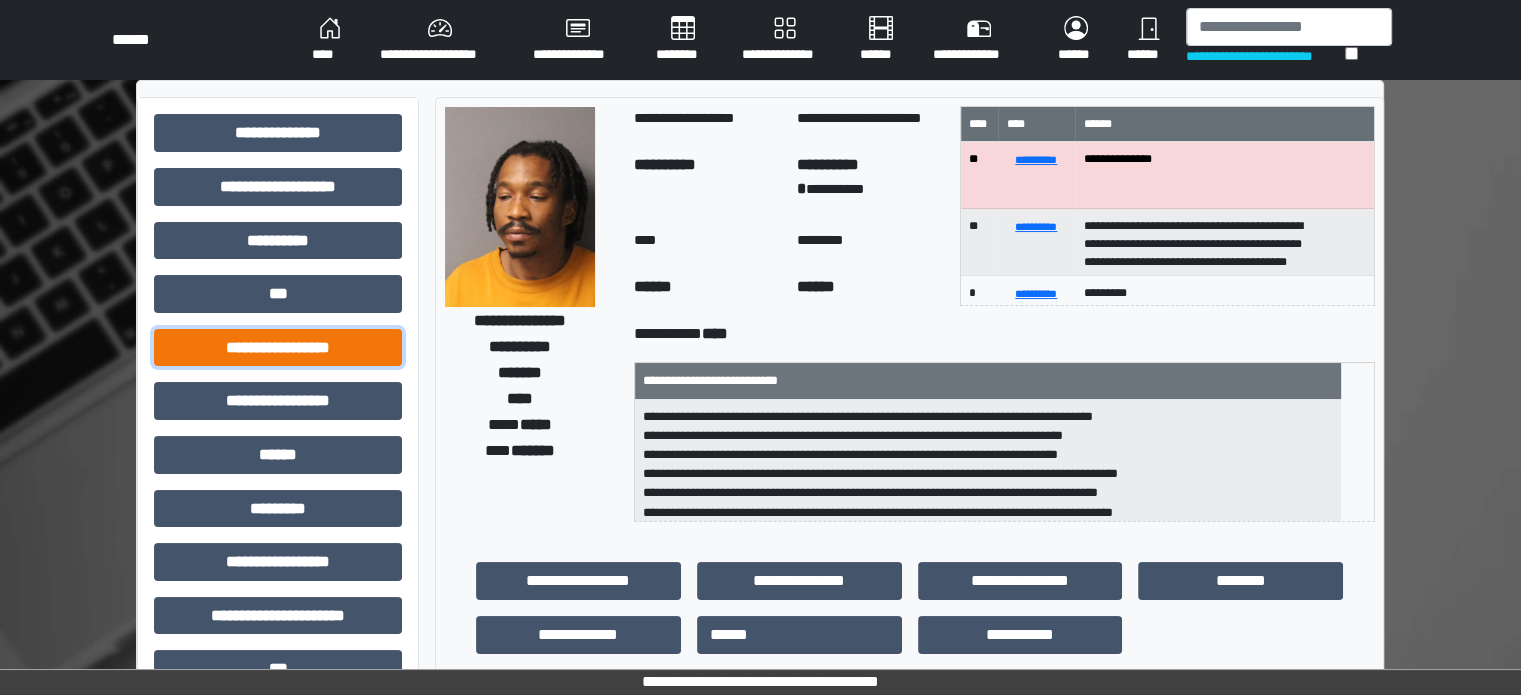 click on "**********" at bounding box center (278, 348) 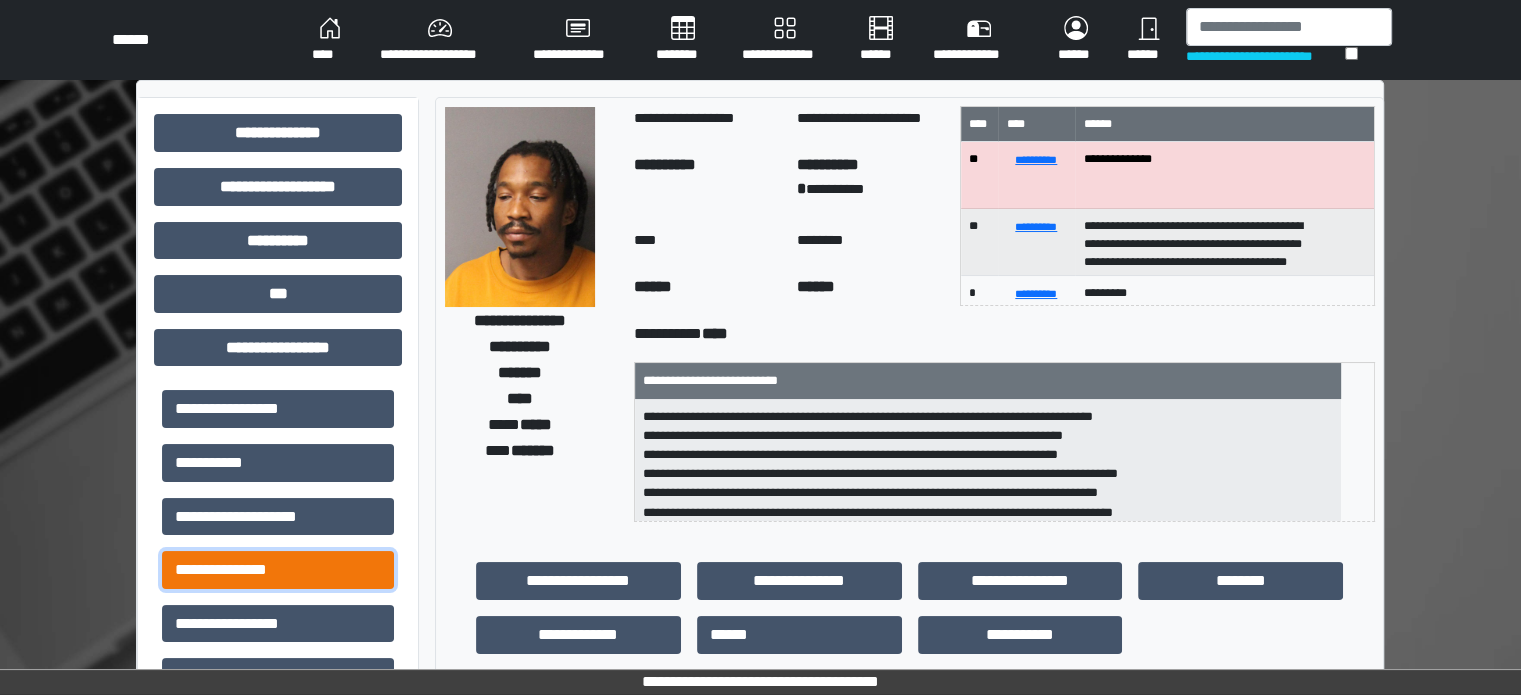 click on "**********" at bounding box center [278, 570] 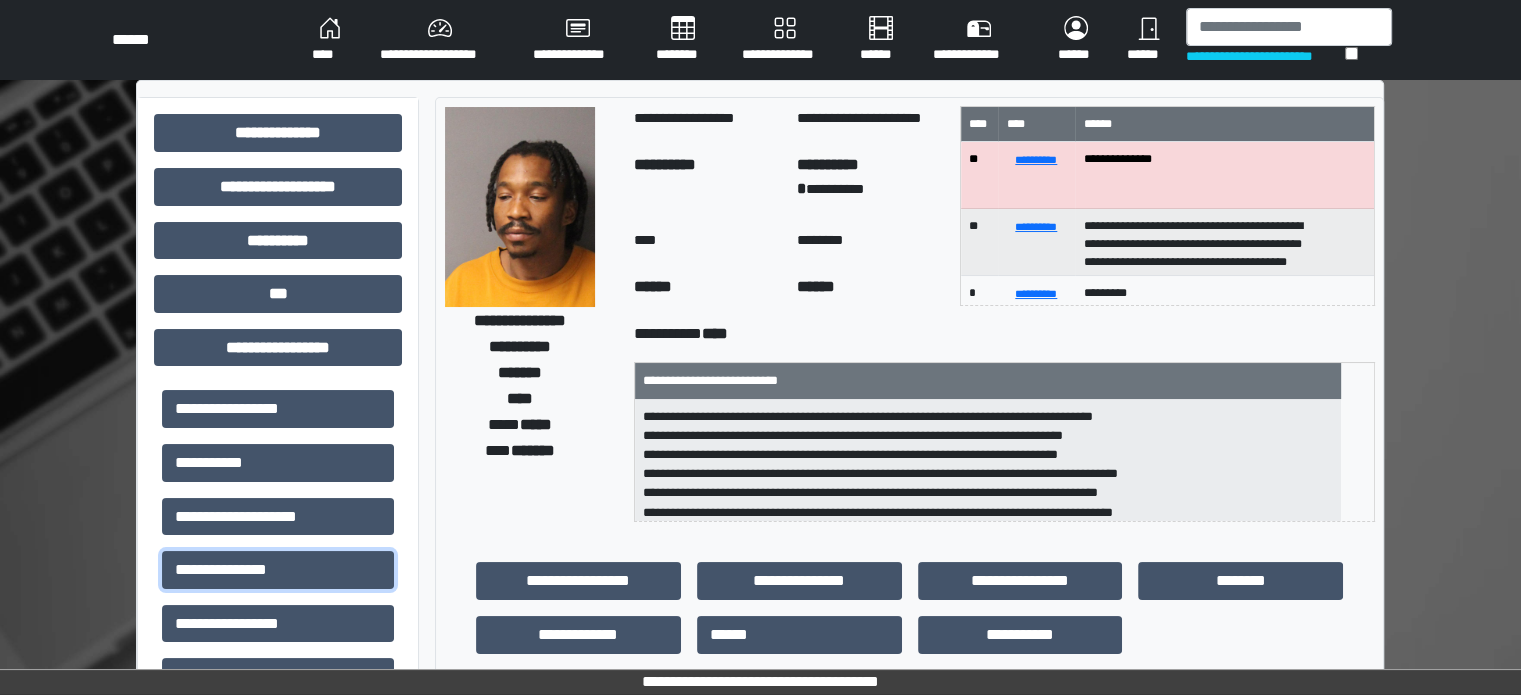 scroll, scrollTop: 1, scrollLeft: 0, axis: vertical 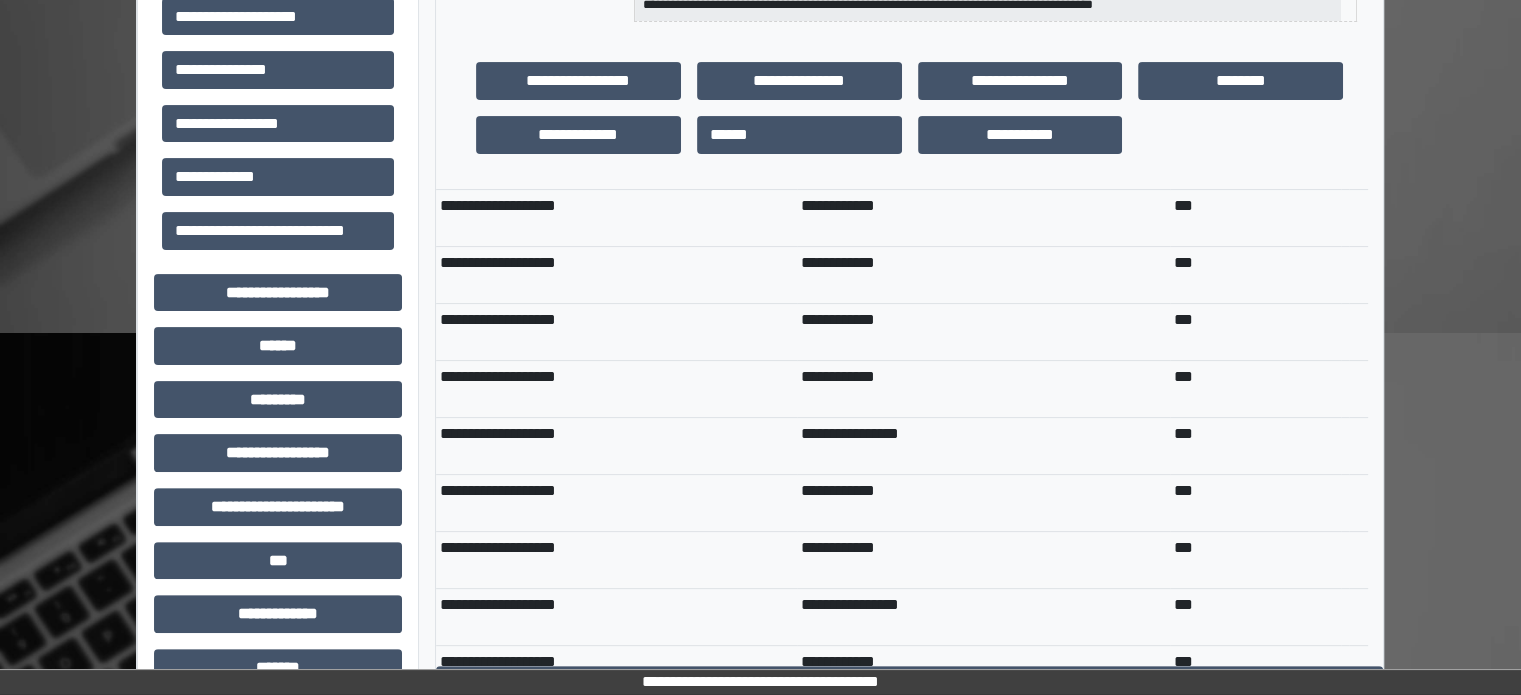 click on "**********" at bounding box center (983, 503) 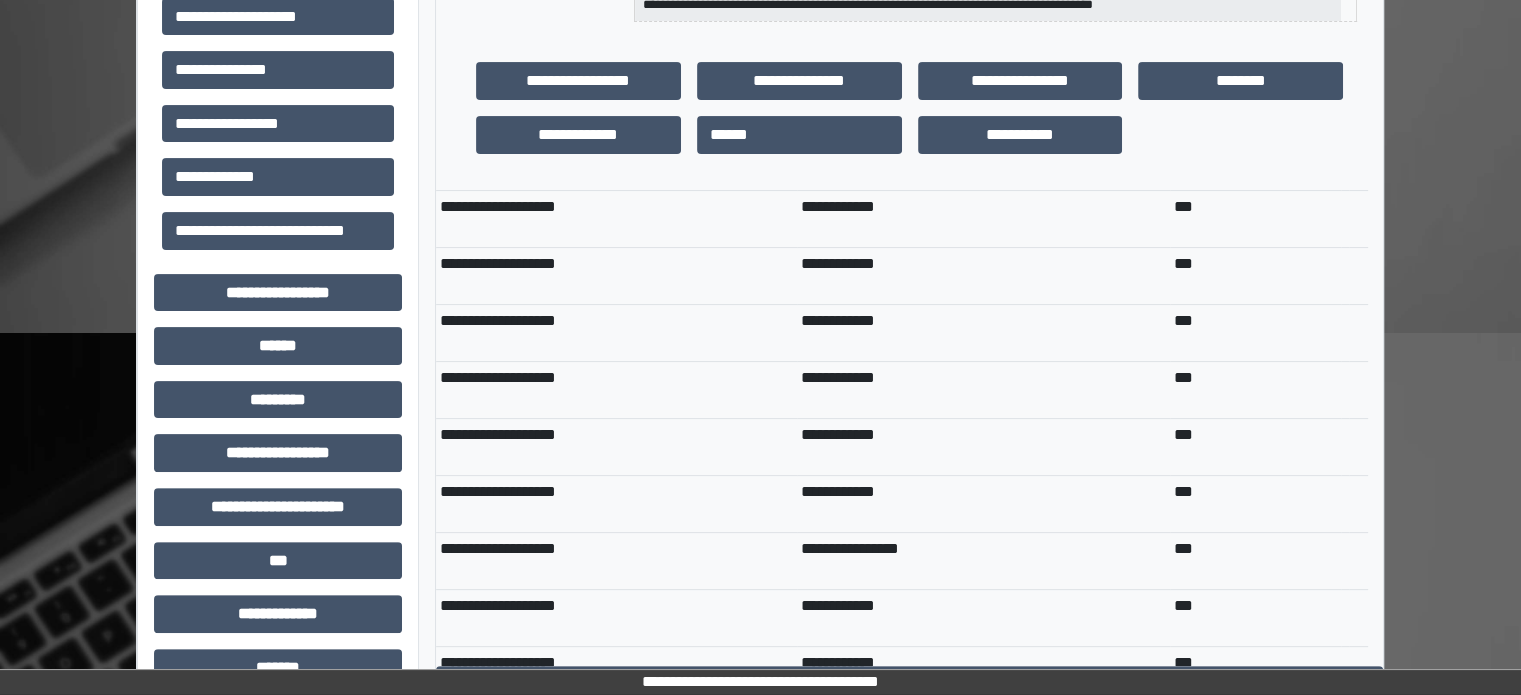 scroll, scrollTop: 0, scrollLeft: 0, axis: both 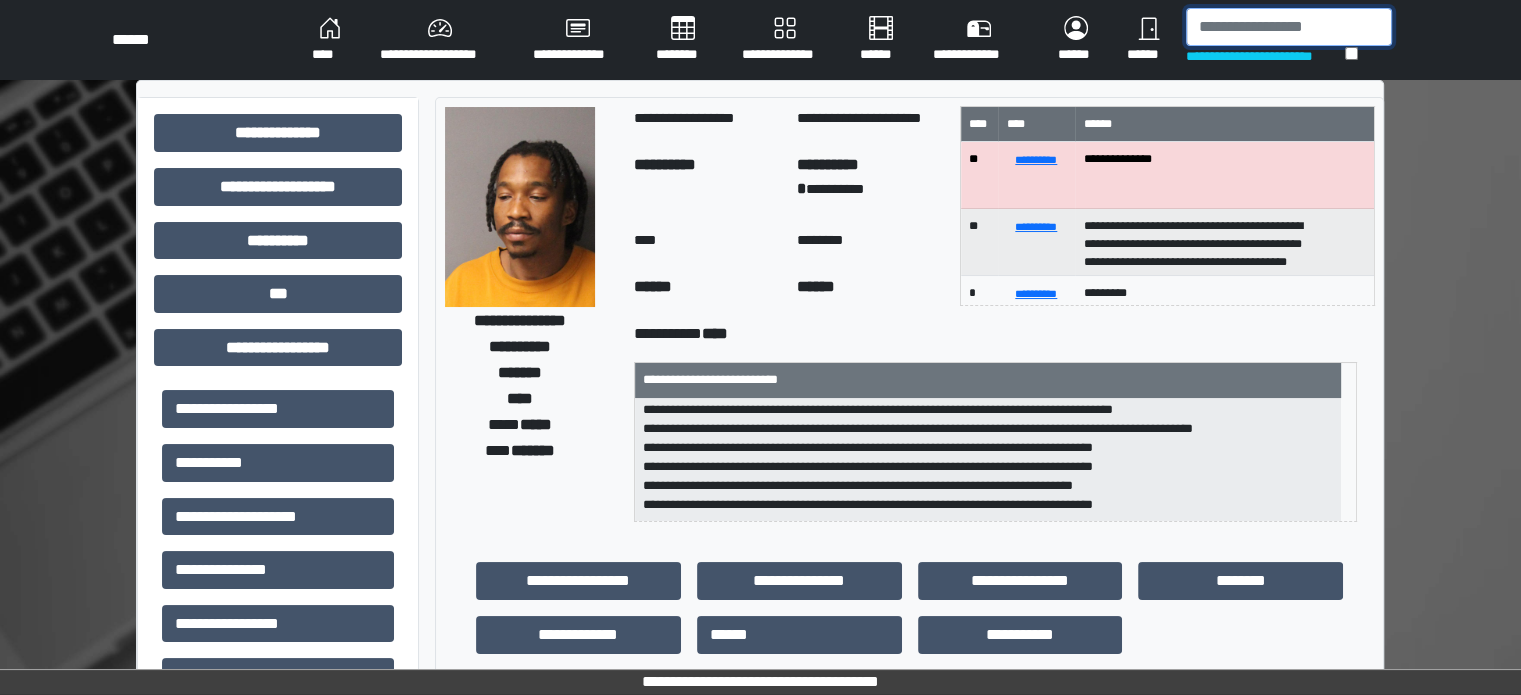 click at bounding box center (1289, 27) 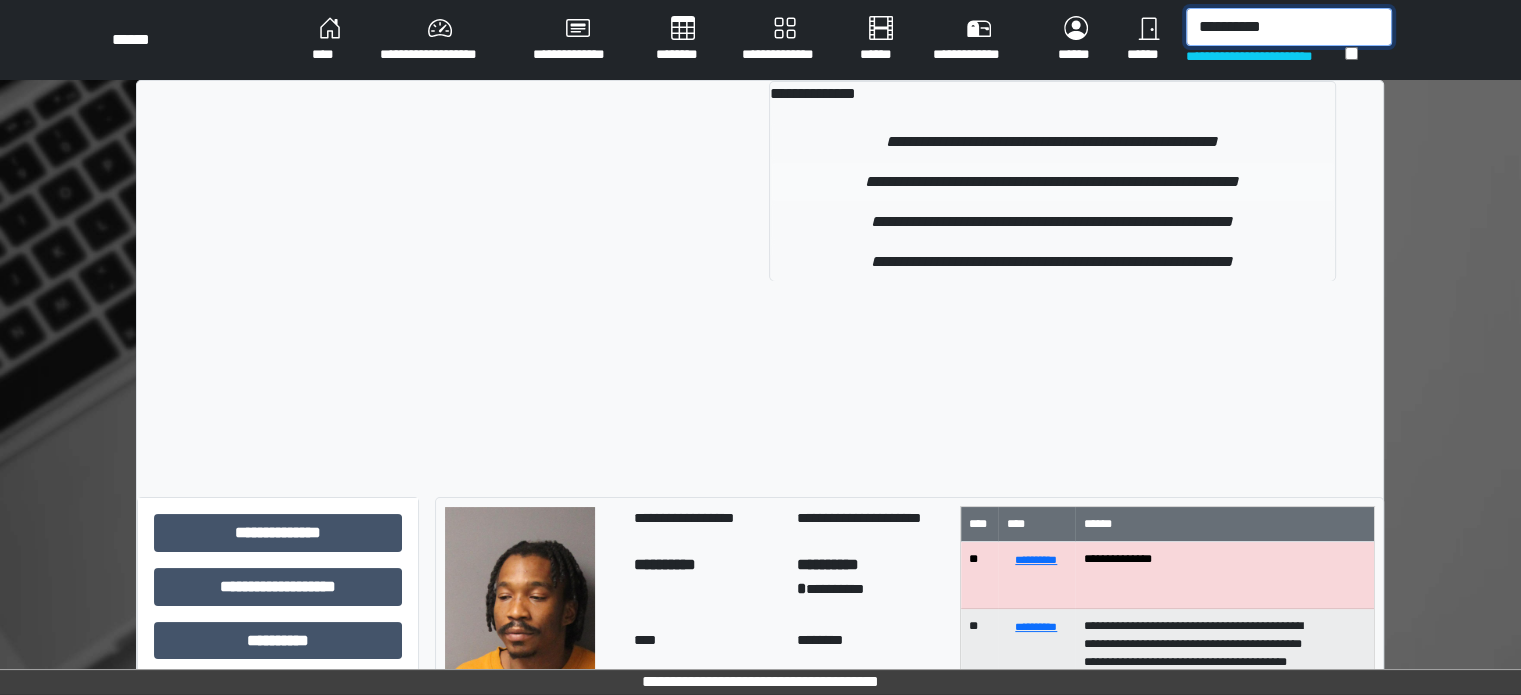 type on "**********" 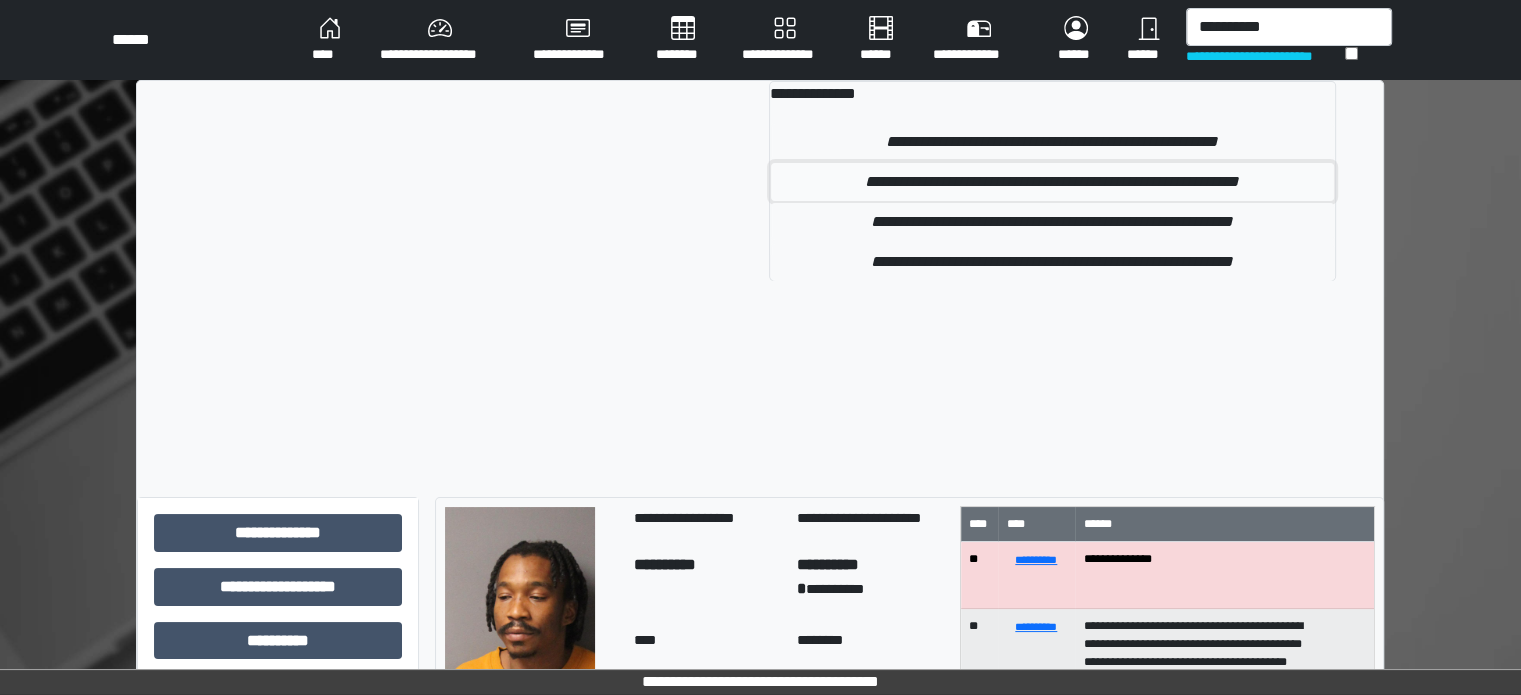 click on "**********" at bounding box center [1052, 182] 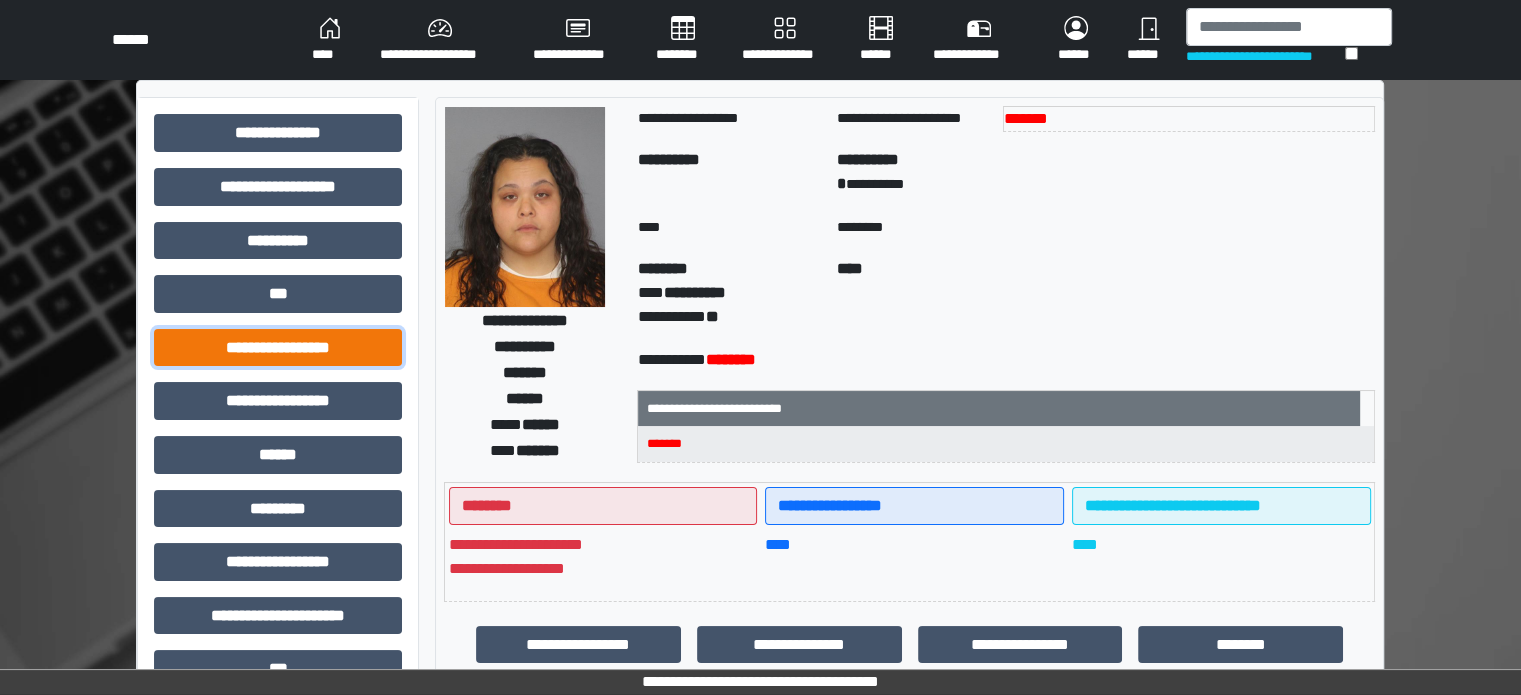 click on "**********" at bounding box center (278, 348) 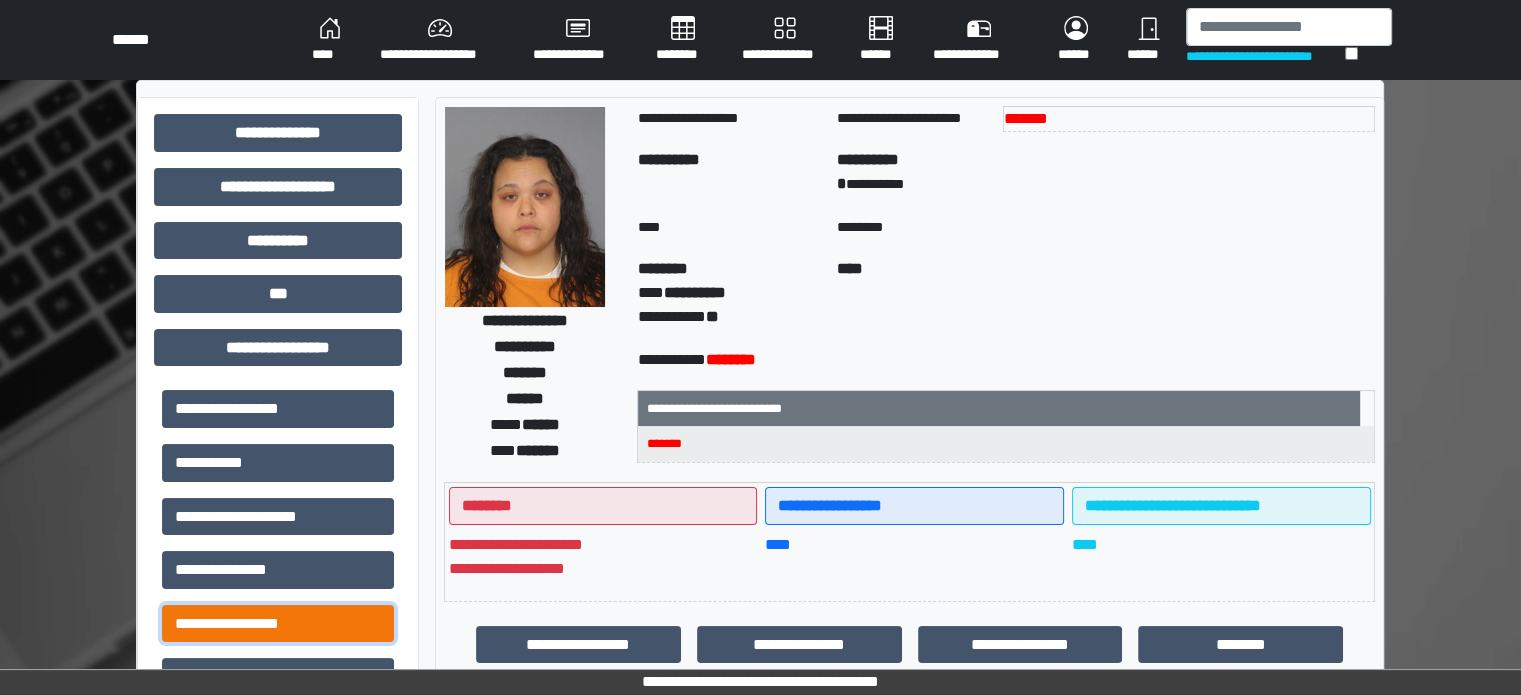 click on "**********" at bounding box center (278, 624) 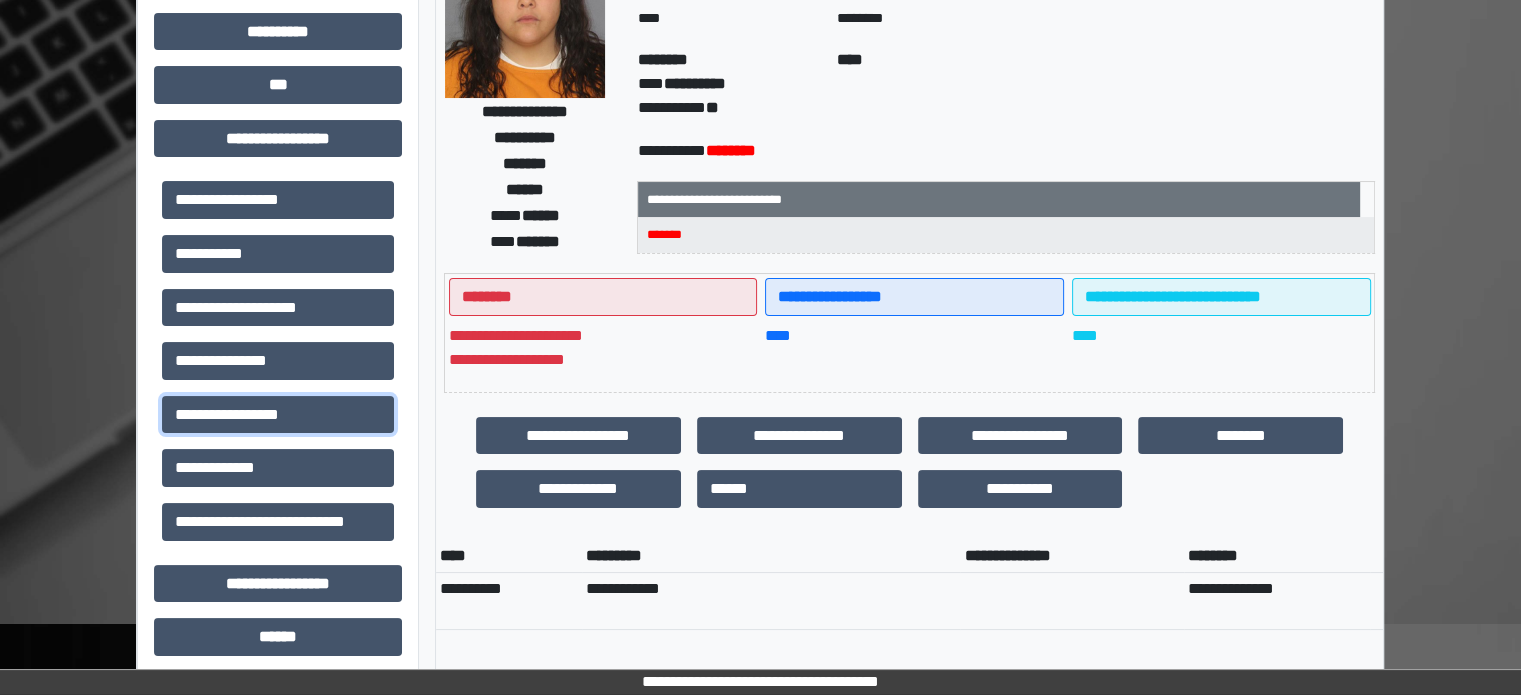 scroll, scrollTop: 0, scrollLeft: 0, axis: both 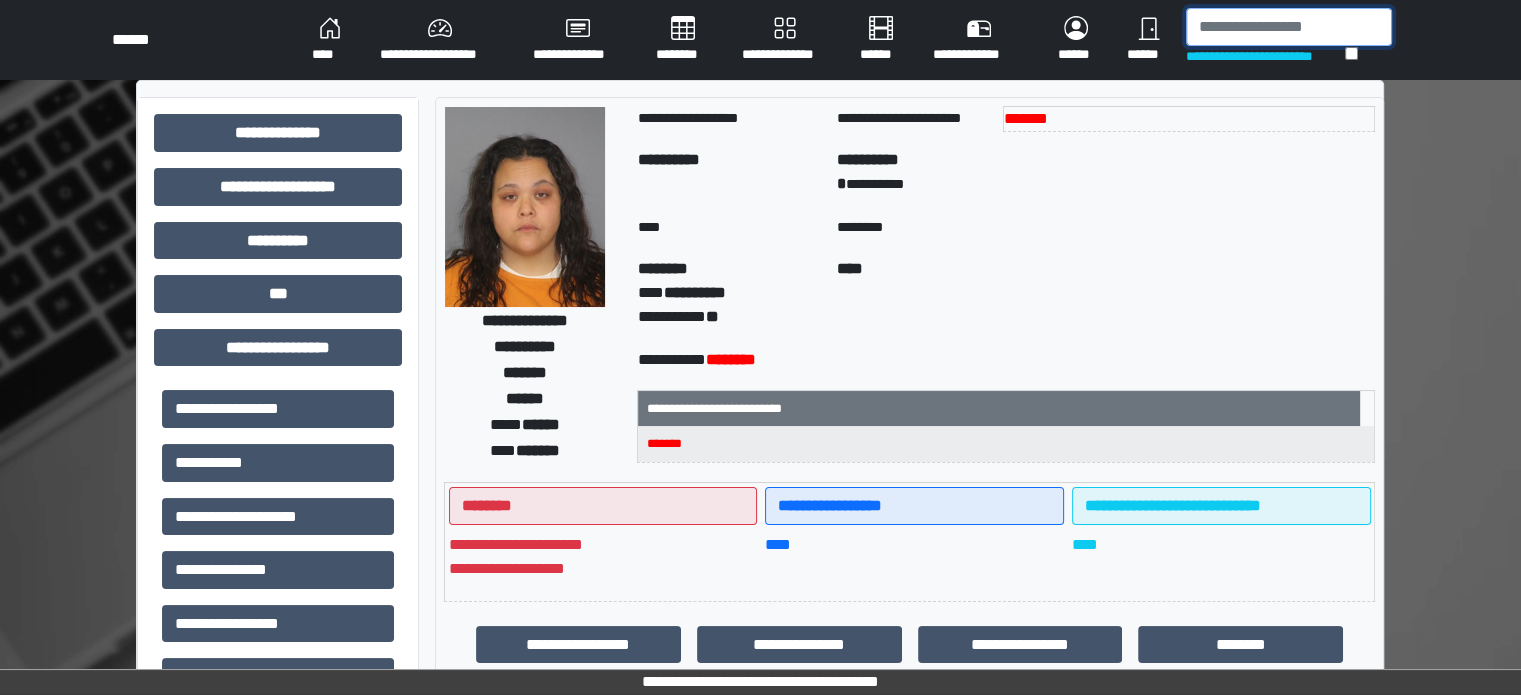 click at bounding box center [1289, 27] 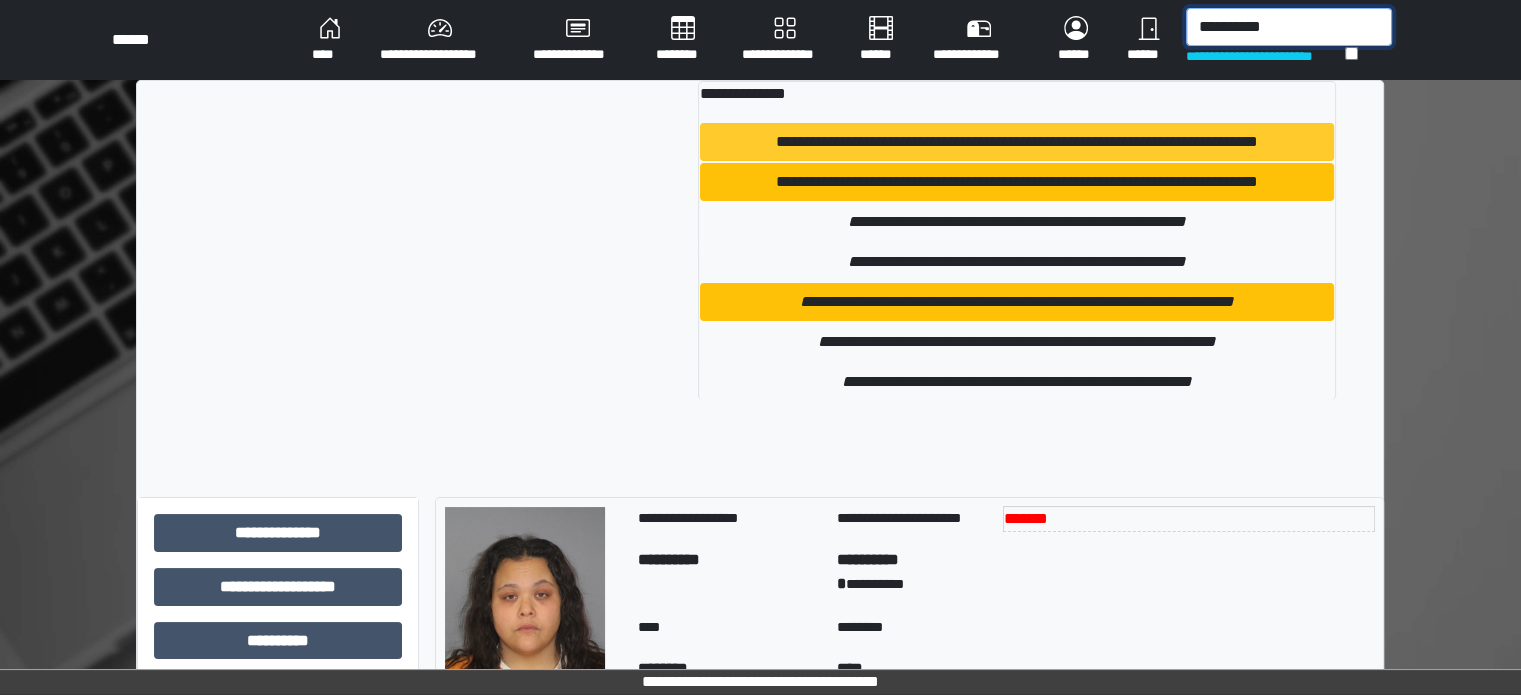 type on "**********" 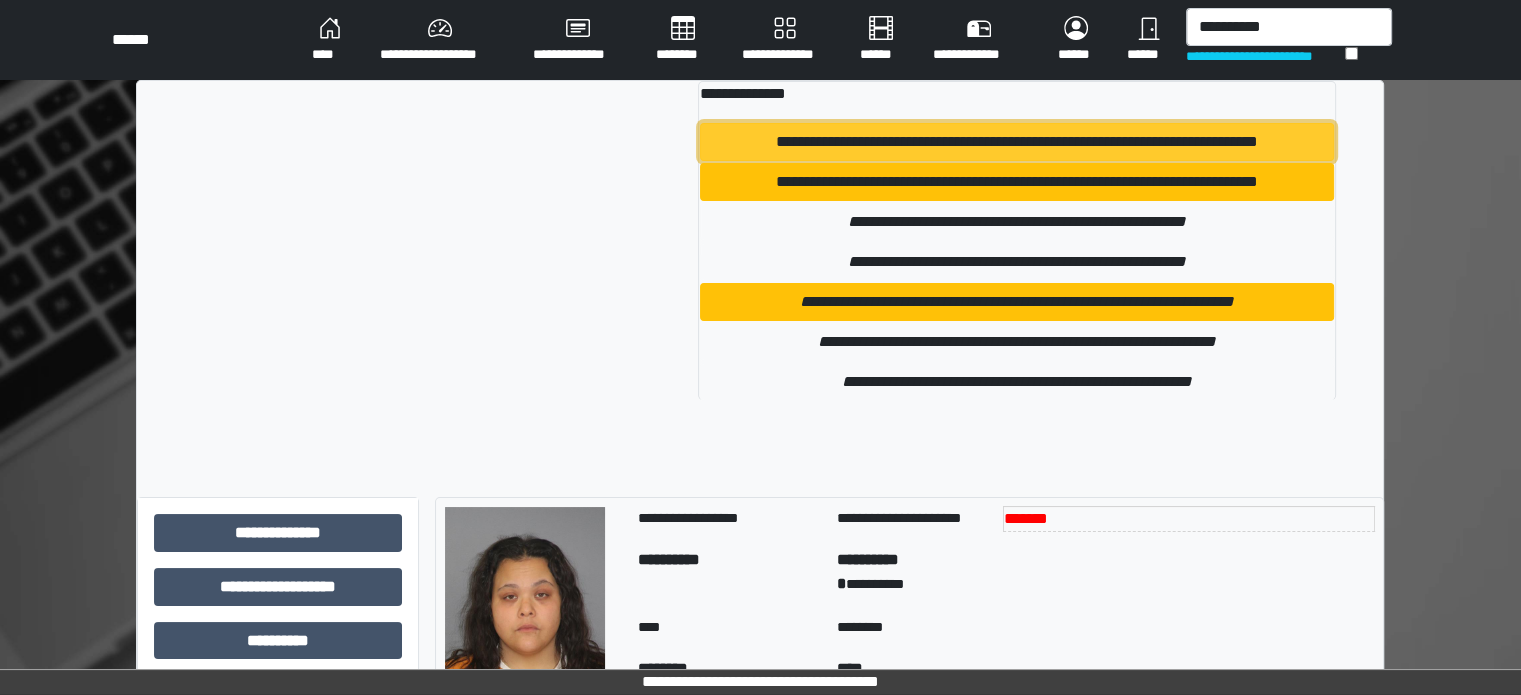 click on "**********" at bounding box center [1016, 142] 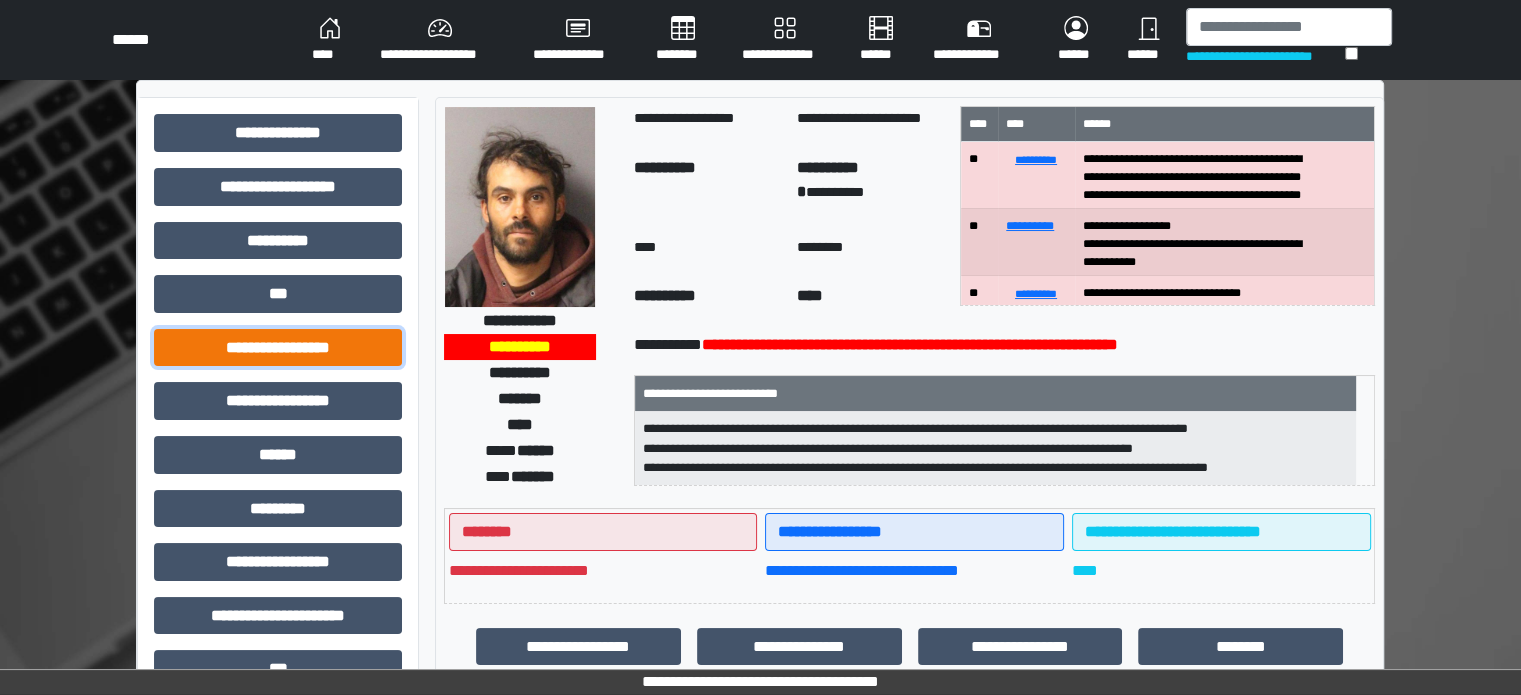 click on "**********" at bounding box center [278, 348] 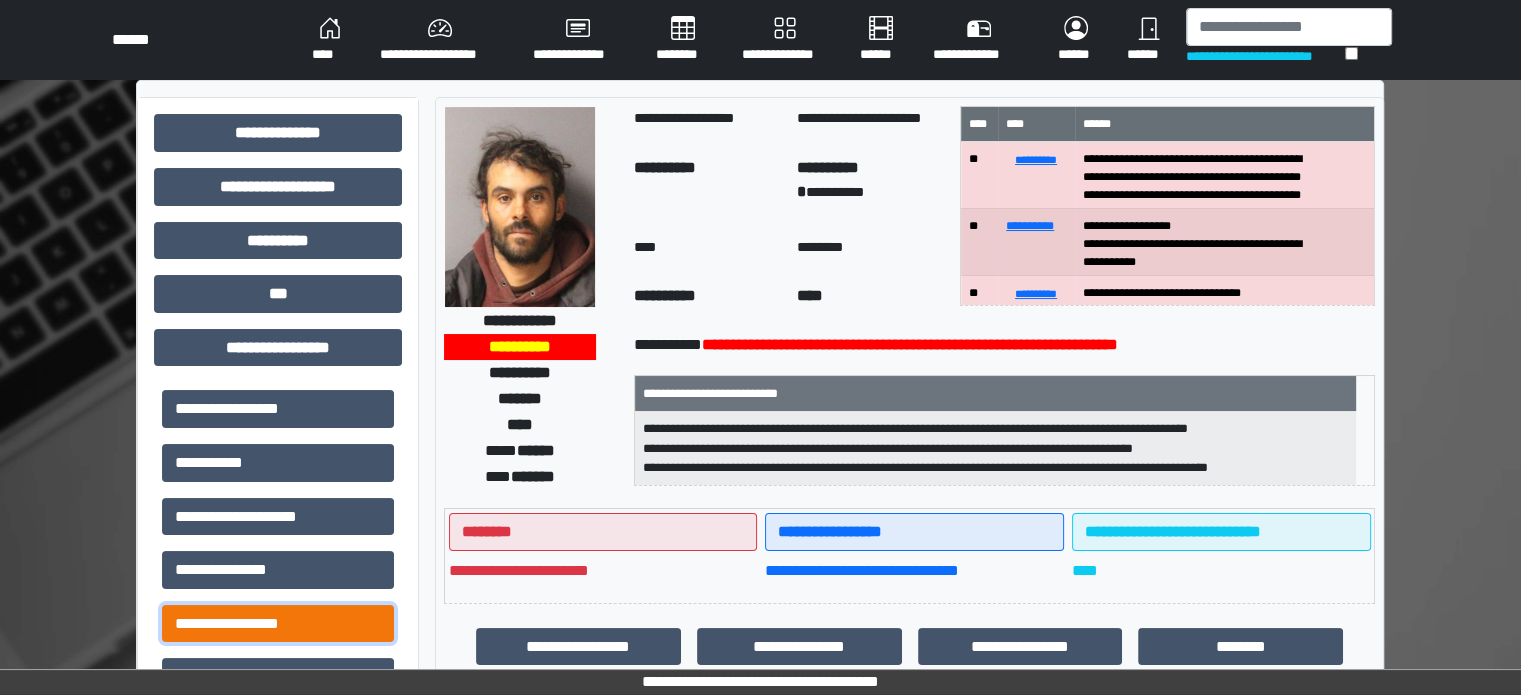 click on "**********" at bounding box center (278, 624) 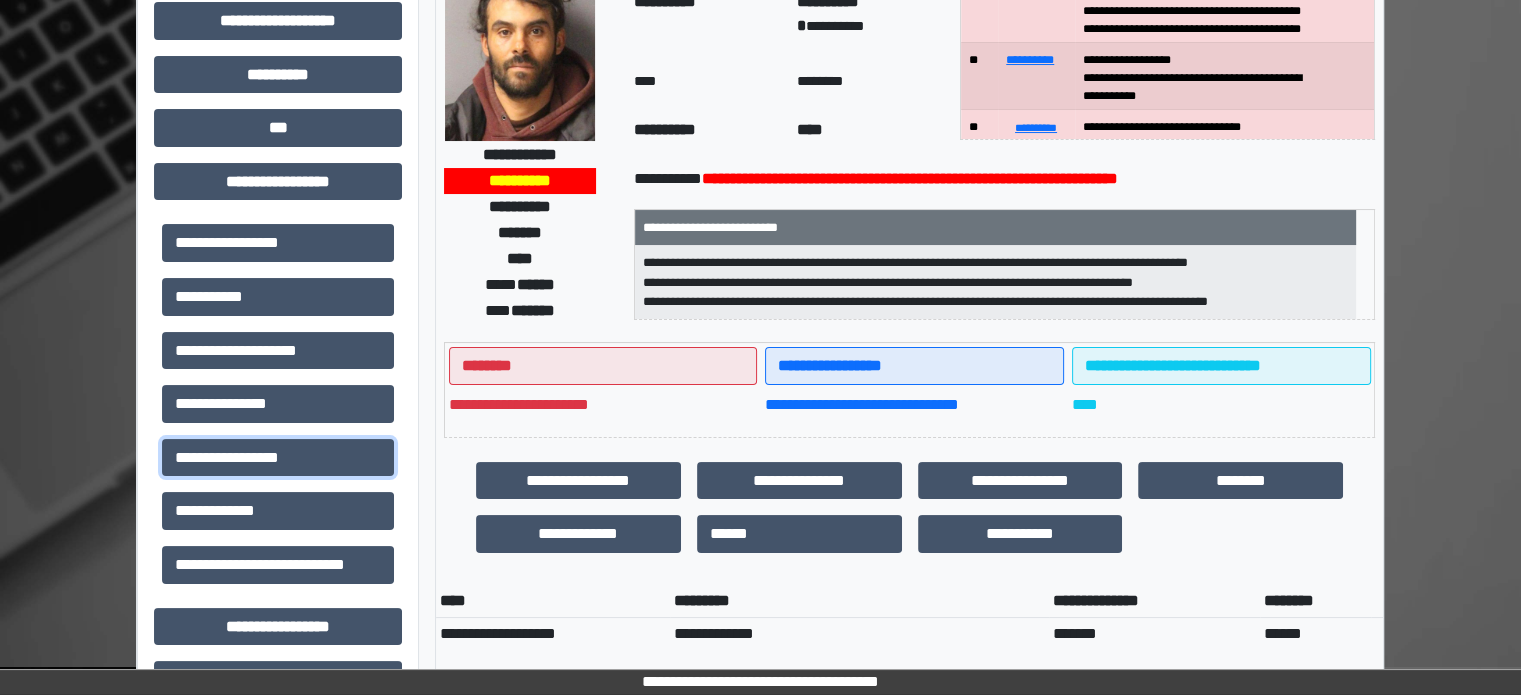 scroll, scrollTop: 0, scrollLeft: 0, axis: both 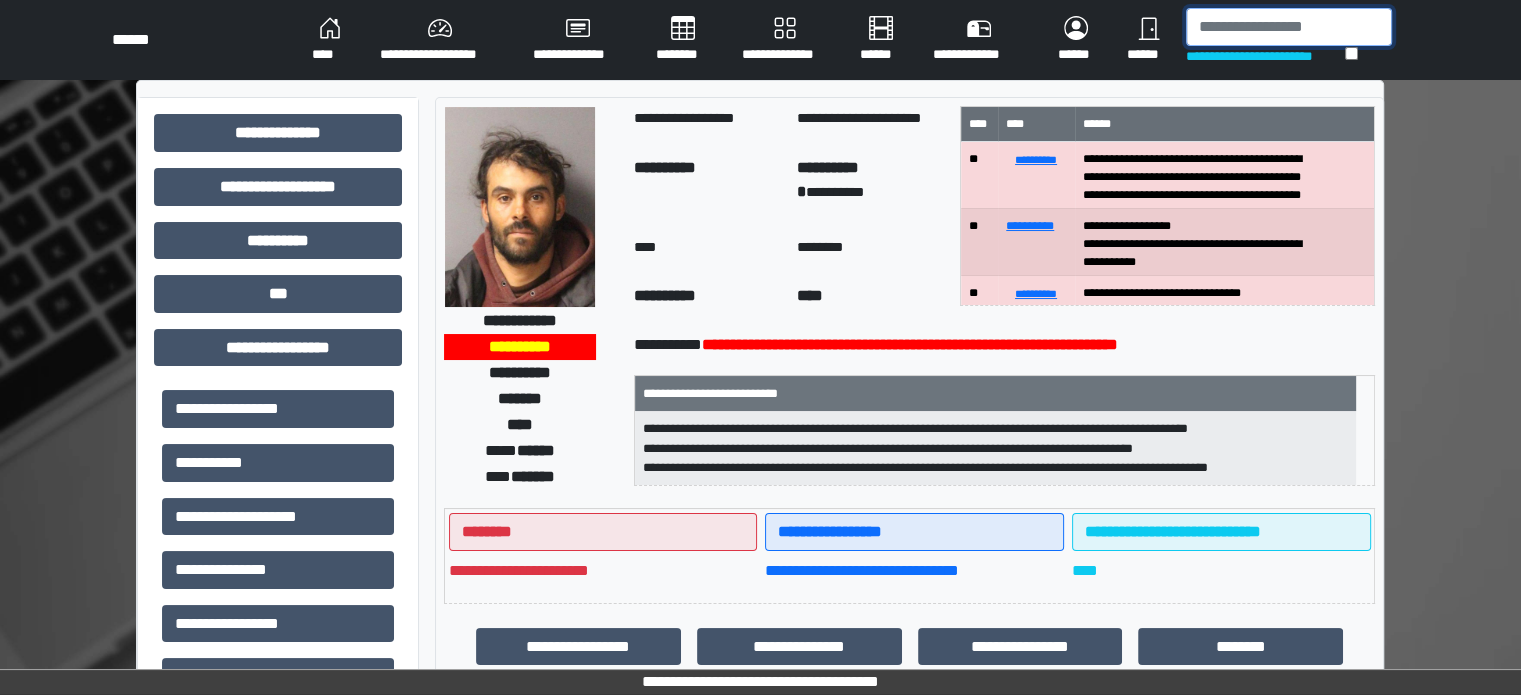 click at bounding box center [1289, 27] 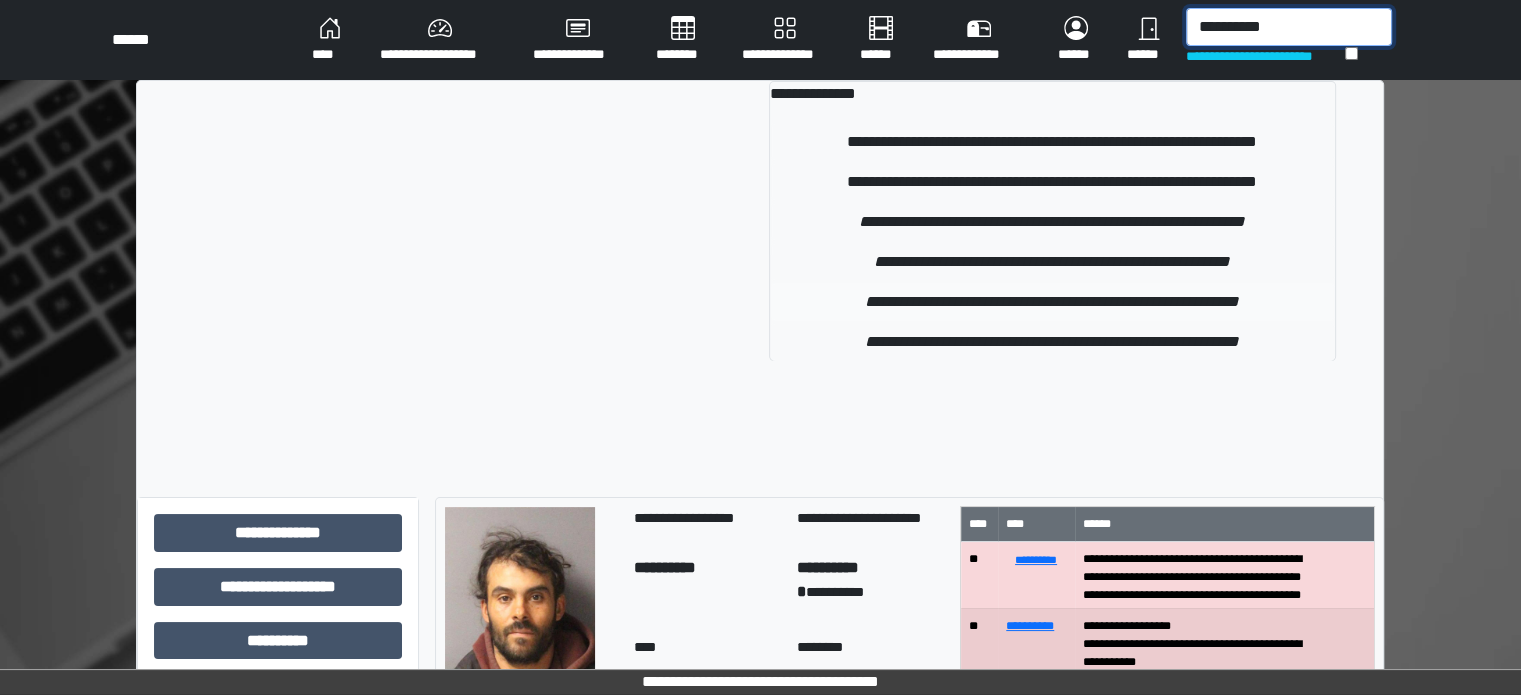 type on "**********" 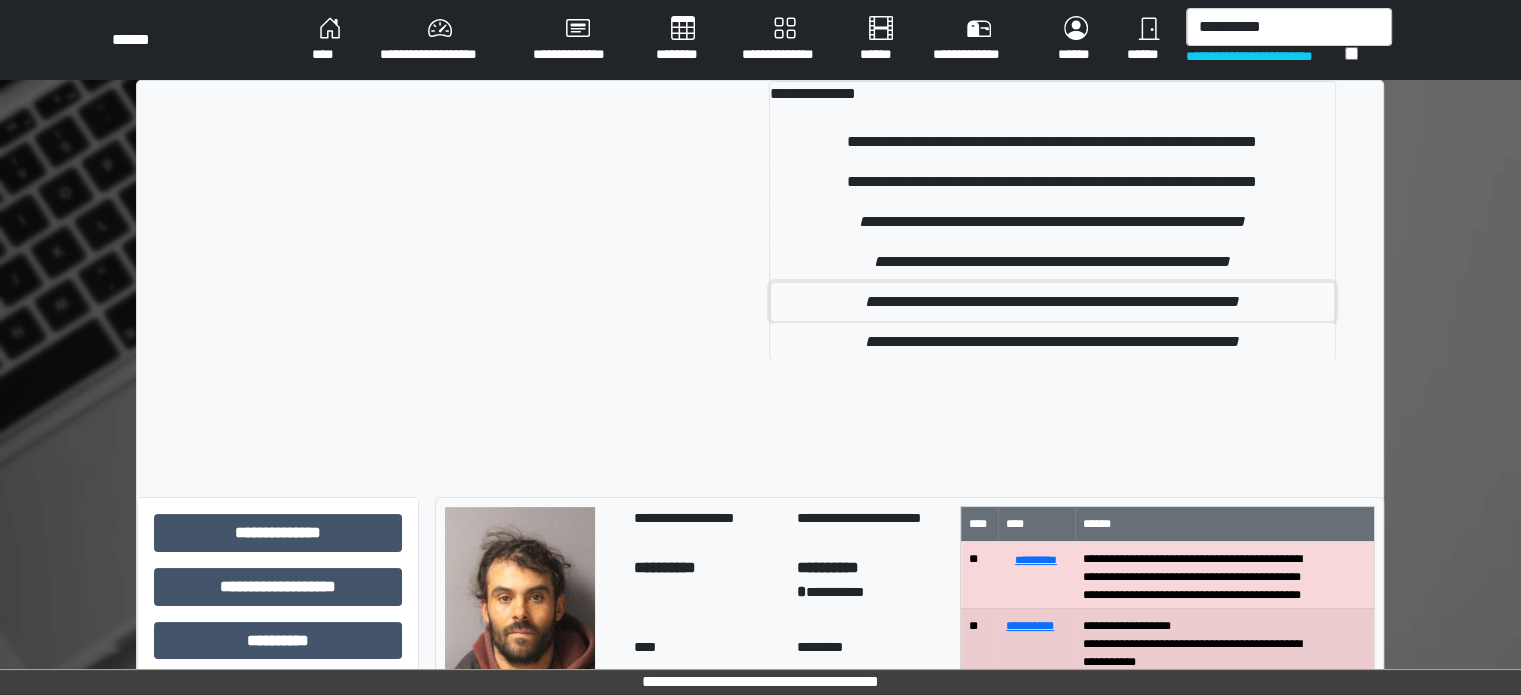 click on "**********" at bounding box center (1052, 302) 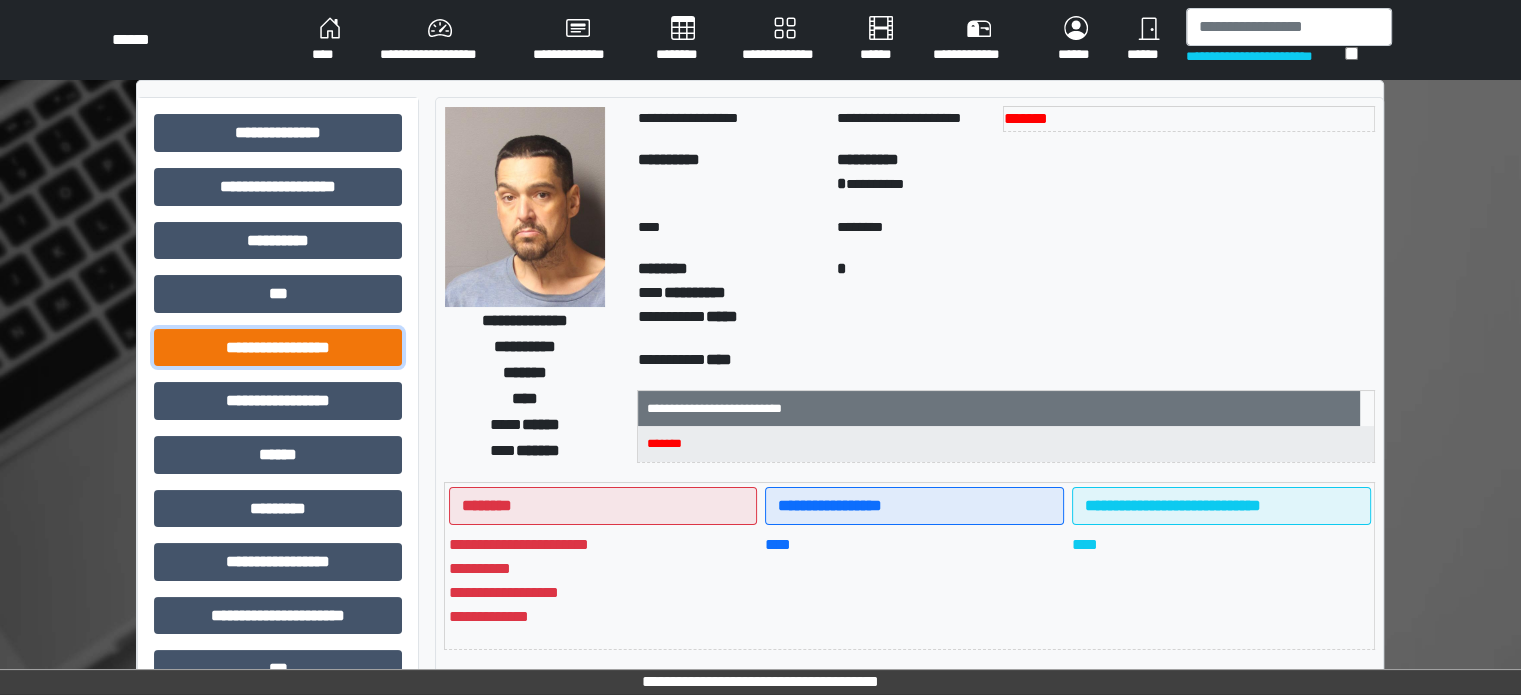 click on "**********" at bounding box center (278, 348) 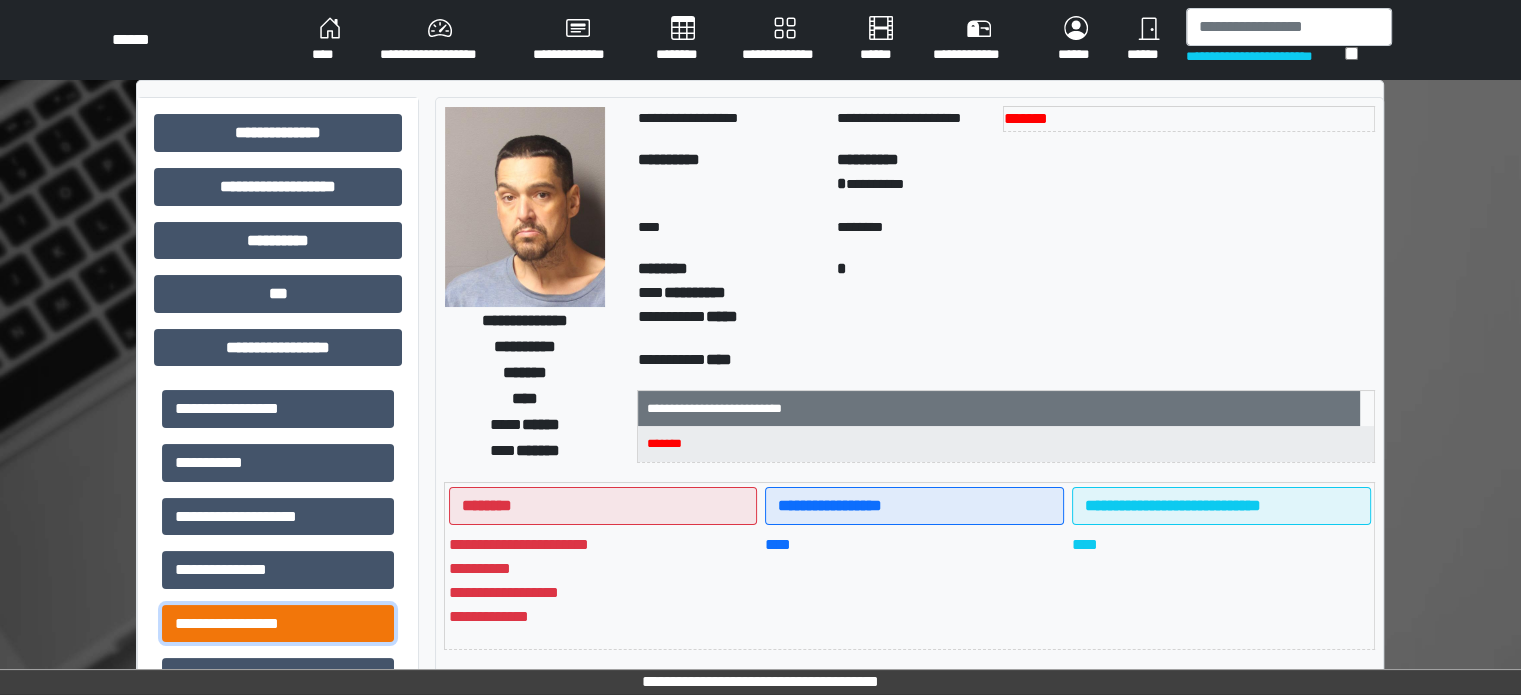 click on "**********" at bounding box center (278, 624) 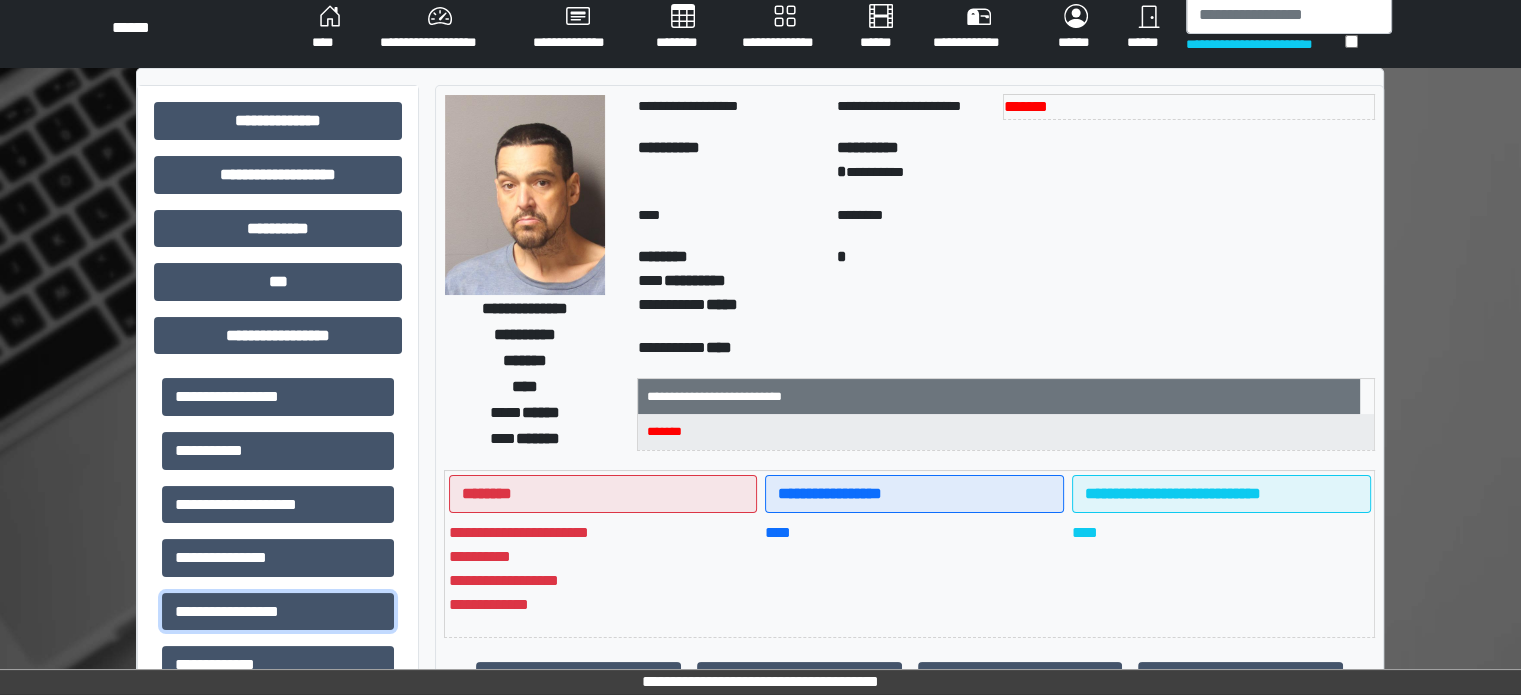 scroll, scrollTop: 0, scrollLeft: 0, axis: both 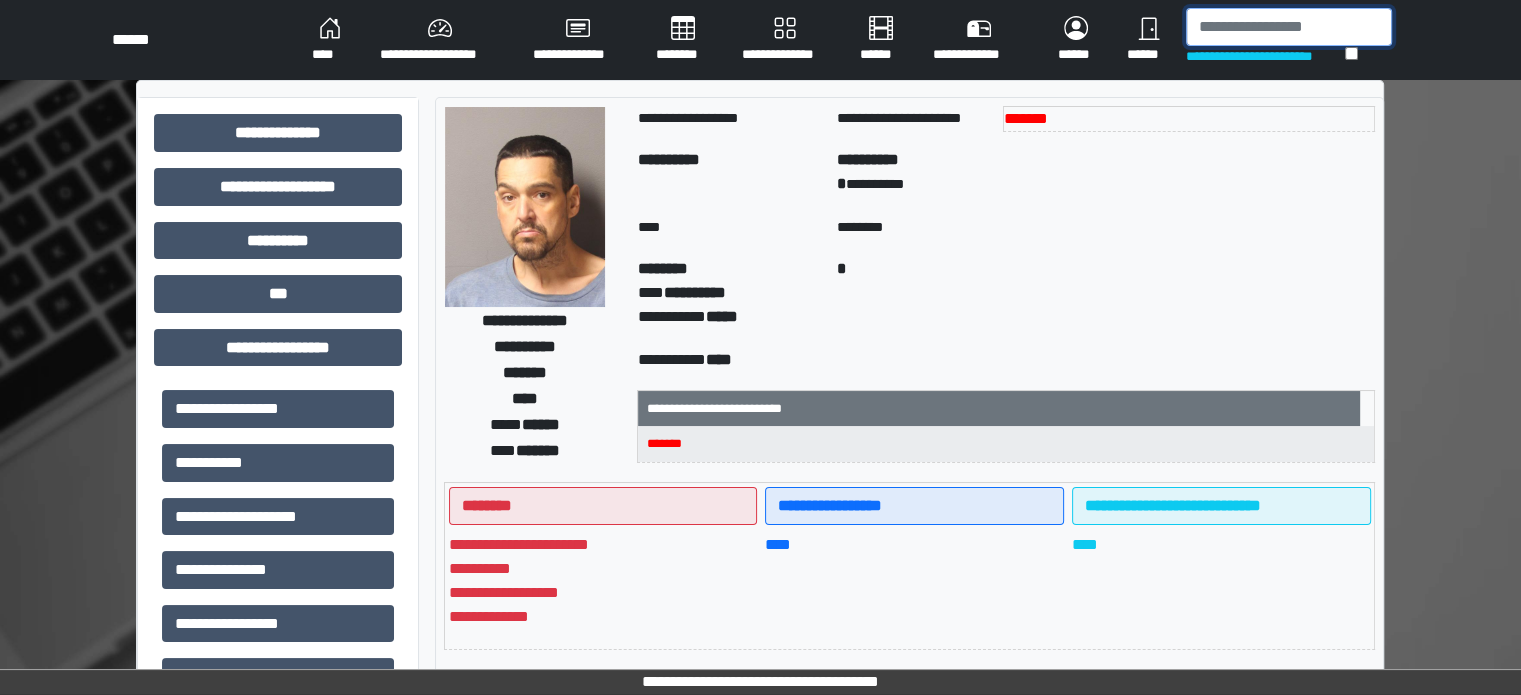 click at bounding box center (1289, 27) 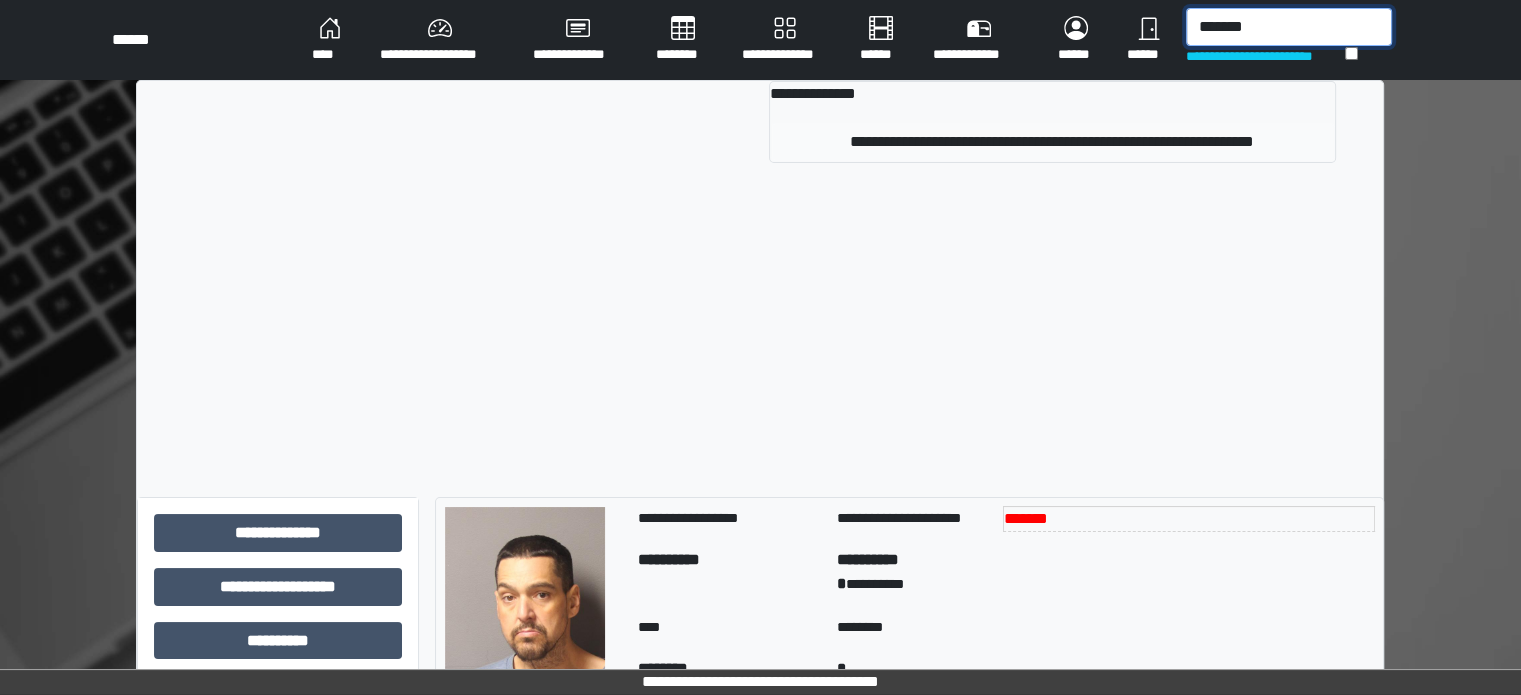 type on "*******" 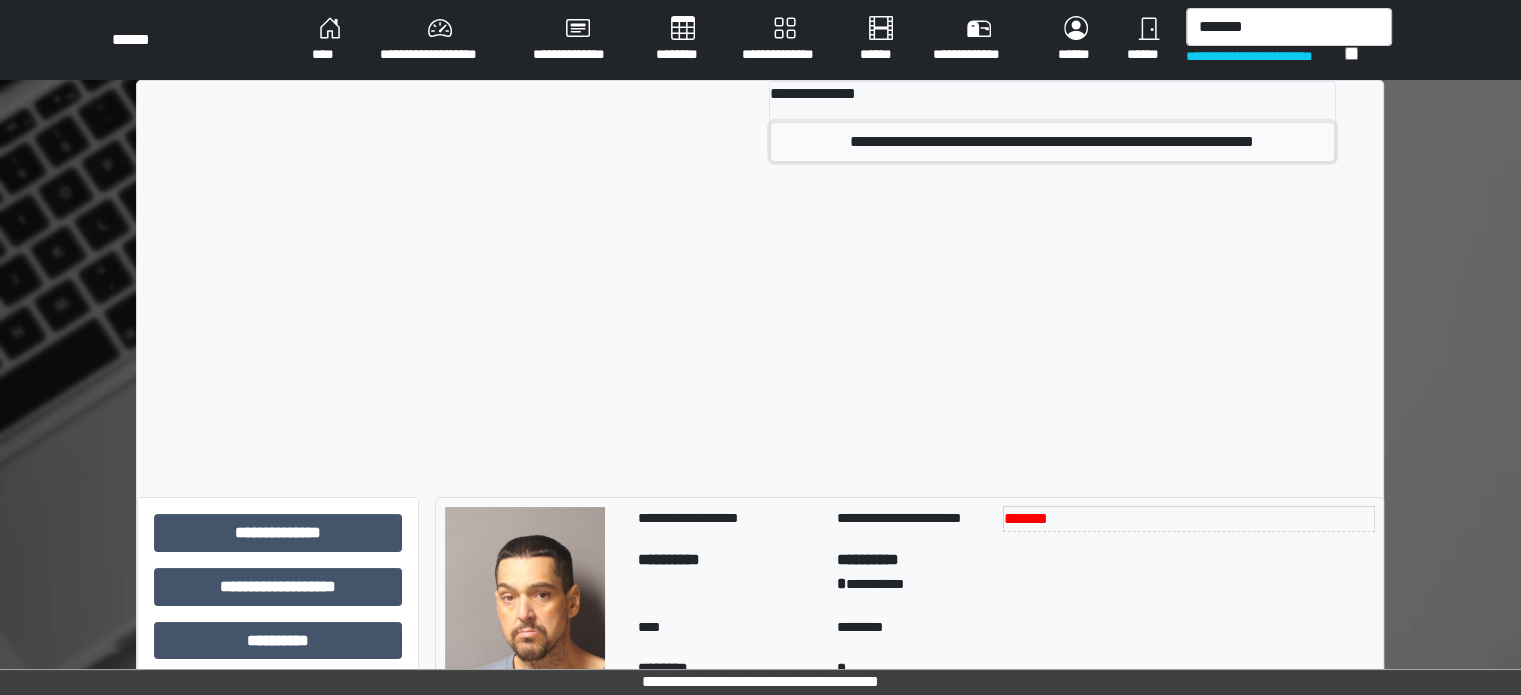 click on "**********" at bounding box center (1052, 142) 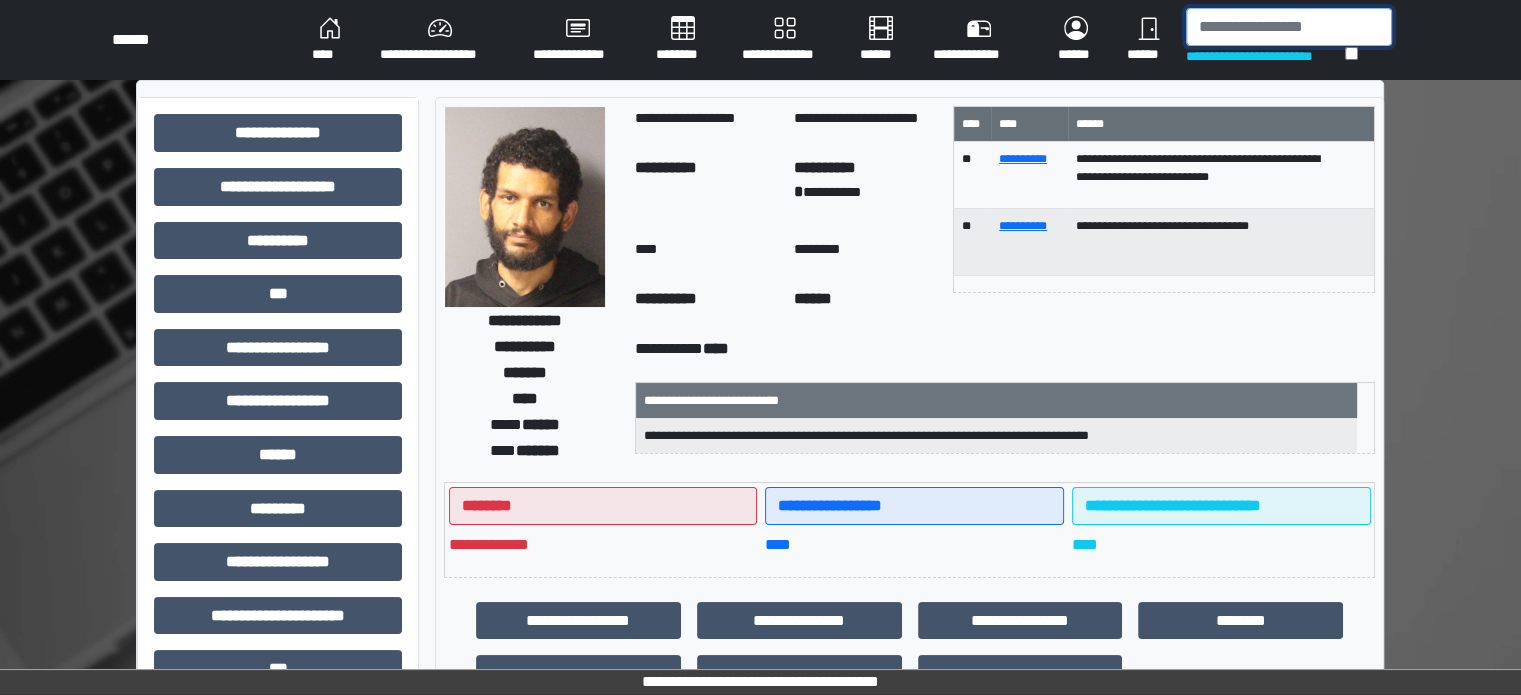 click at bounding box center (1289, 27) 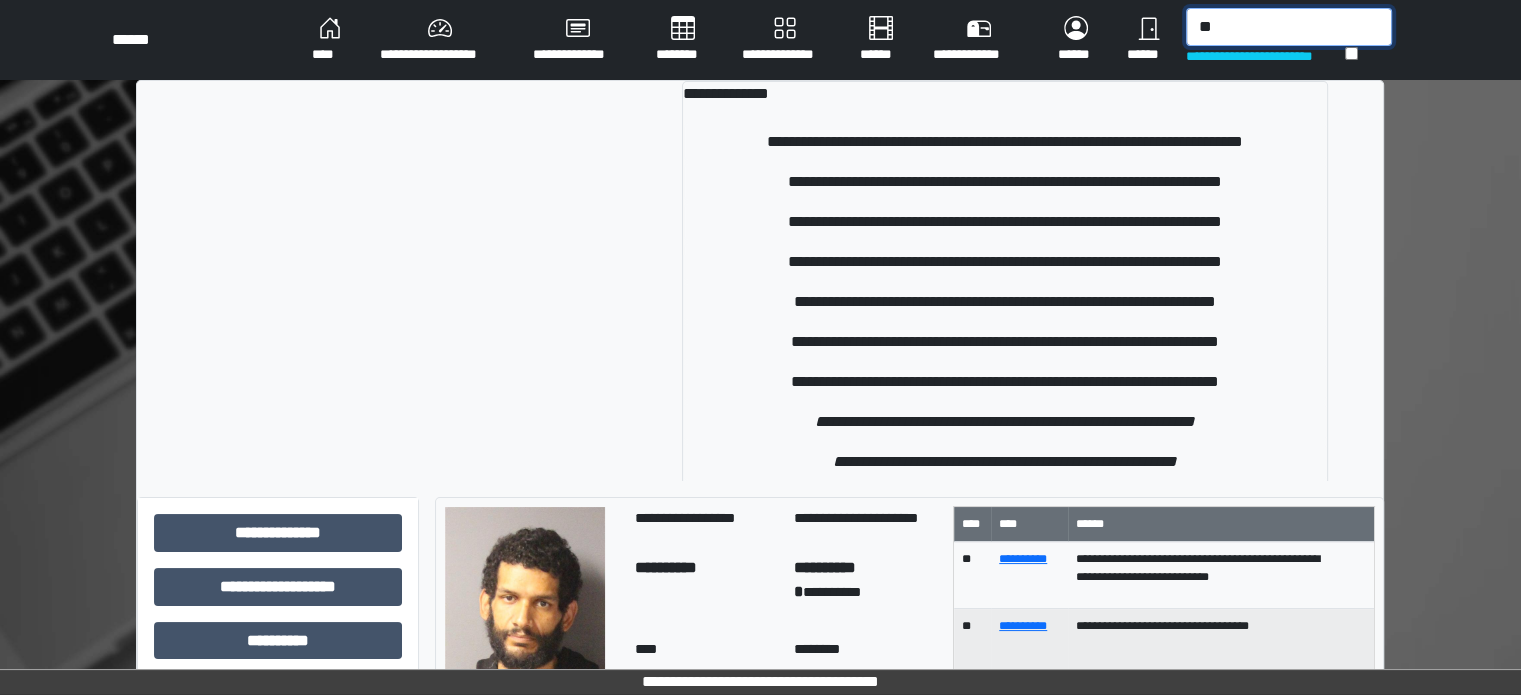 type on "*" 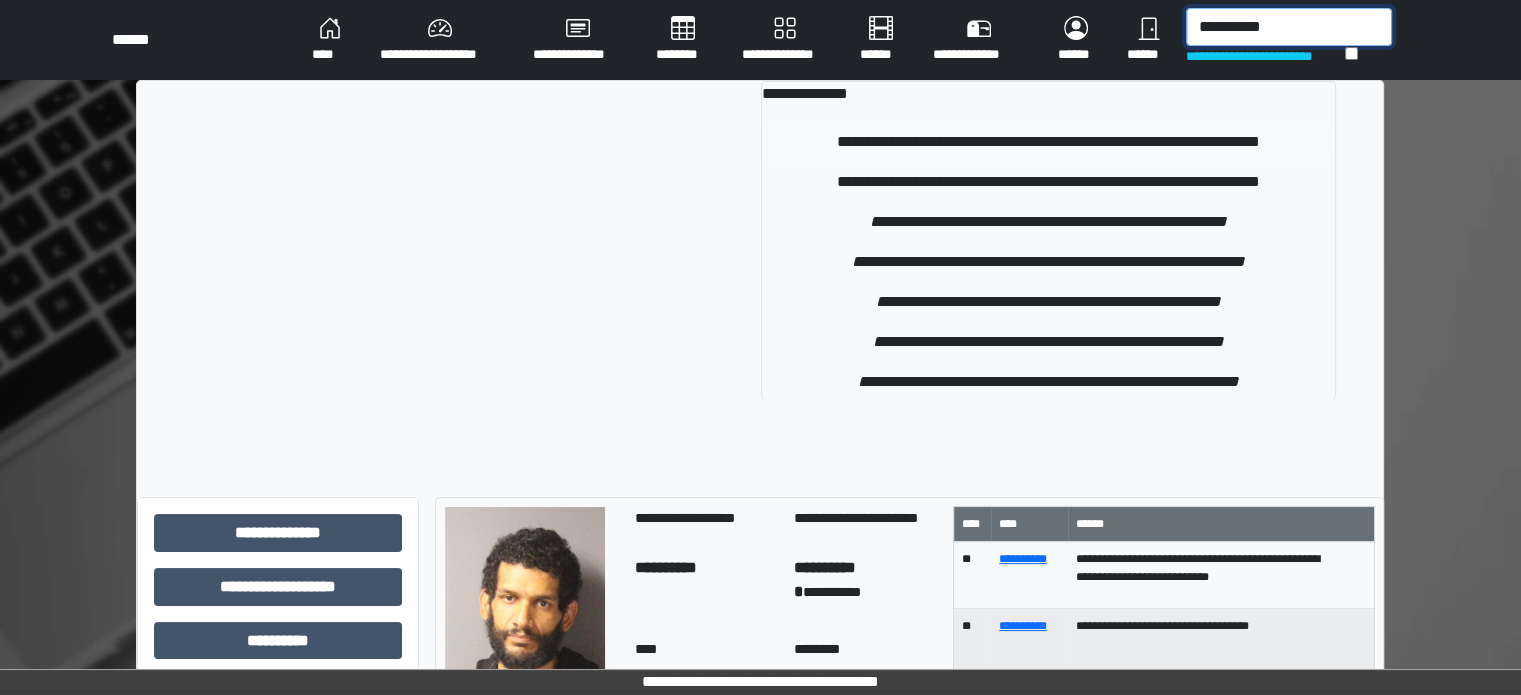 type on "**********" 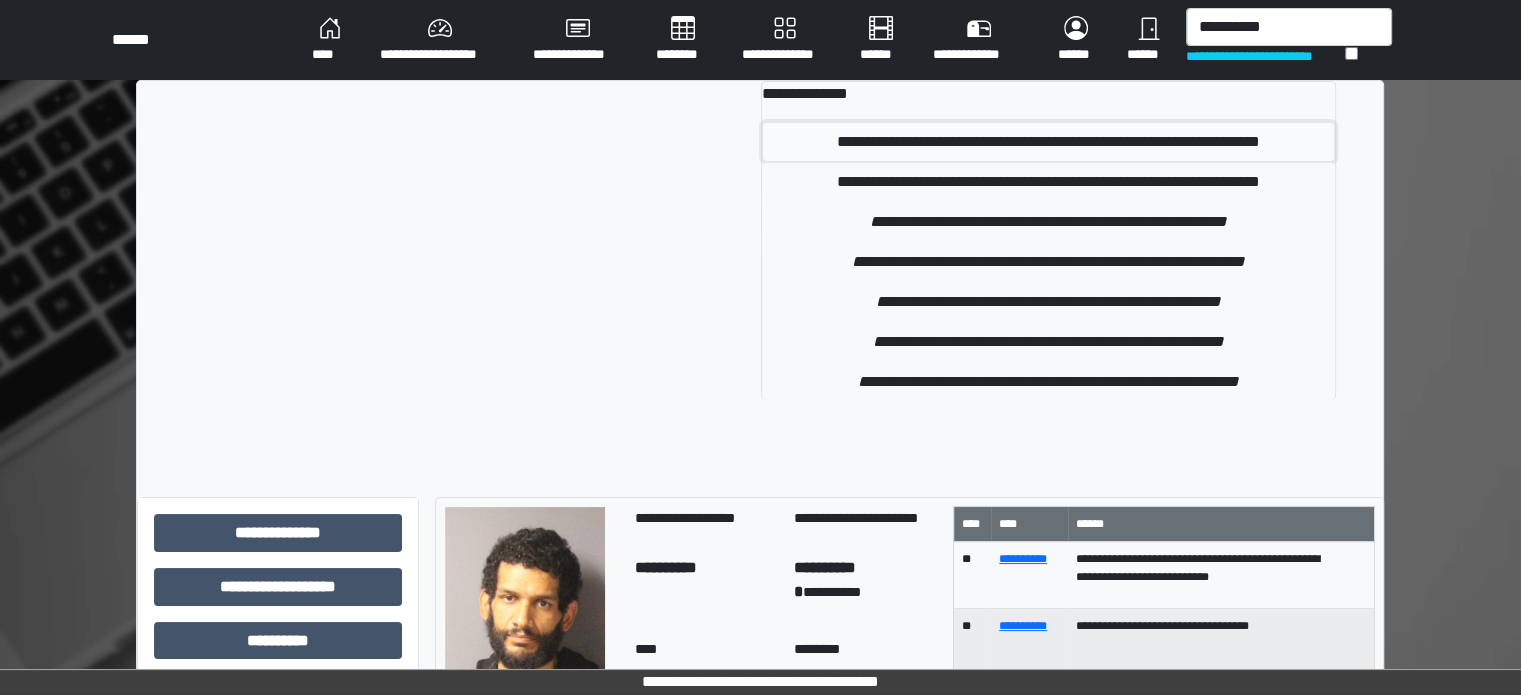click on "**********" at bounding box center [1048, 142] 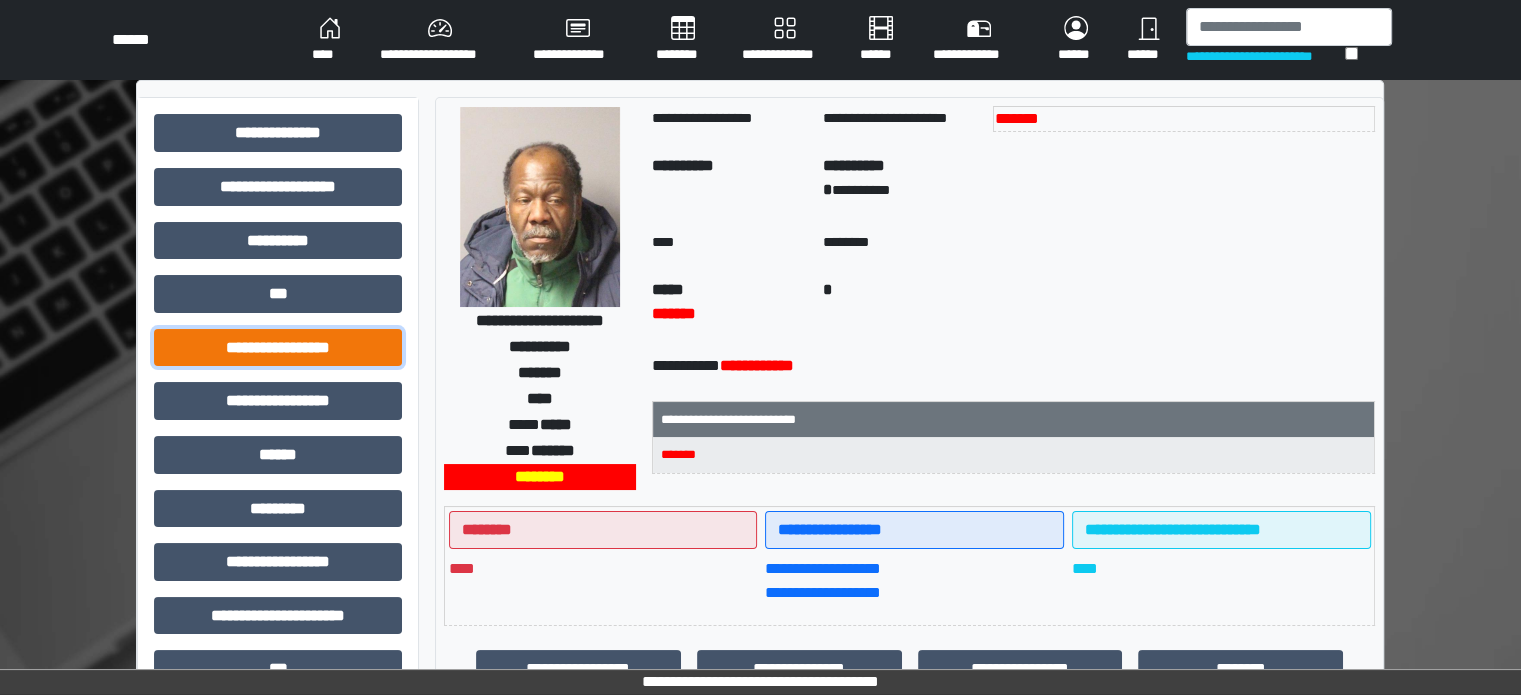 click on "**********" at bounding box center [278, 348] 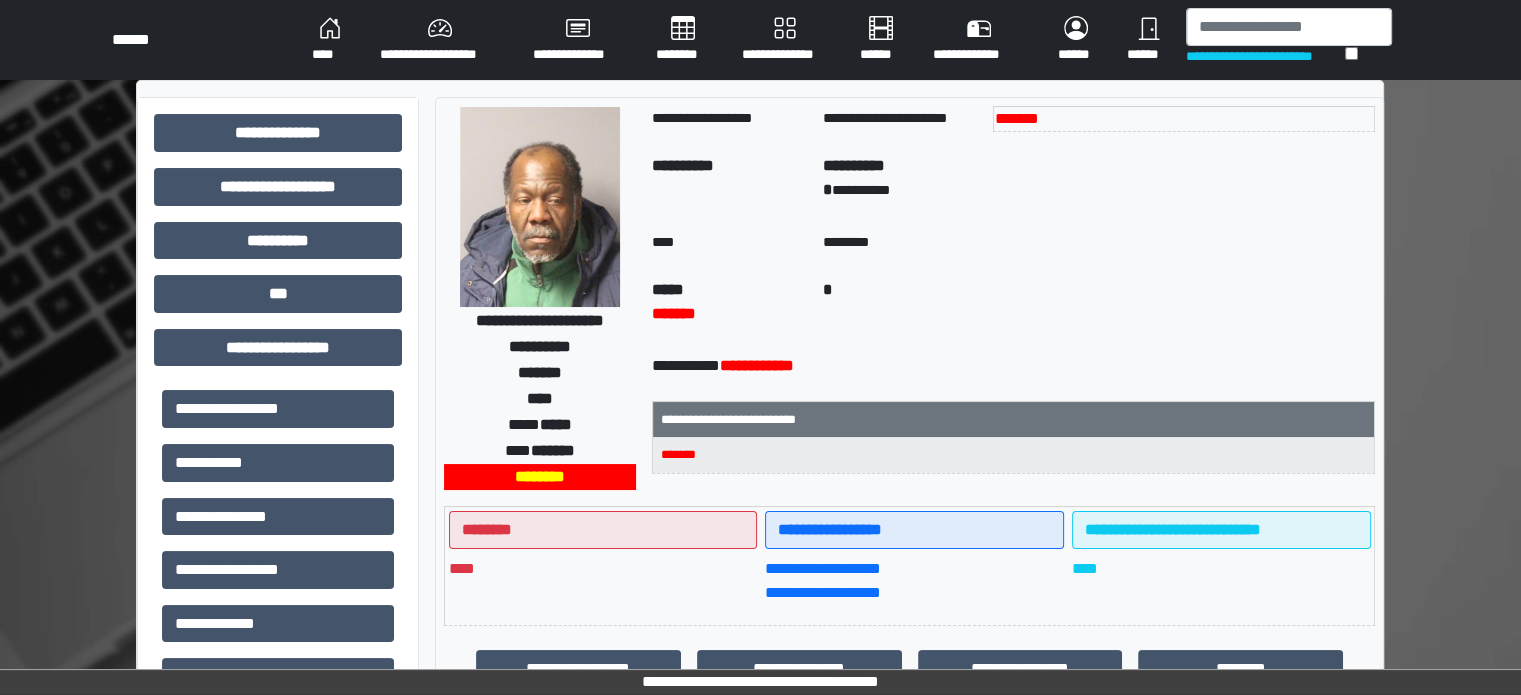 click on "**********" at bounding box center [278, 570] 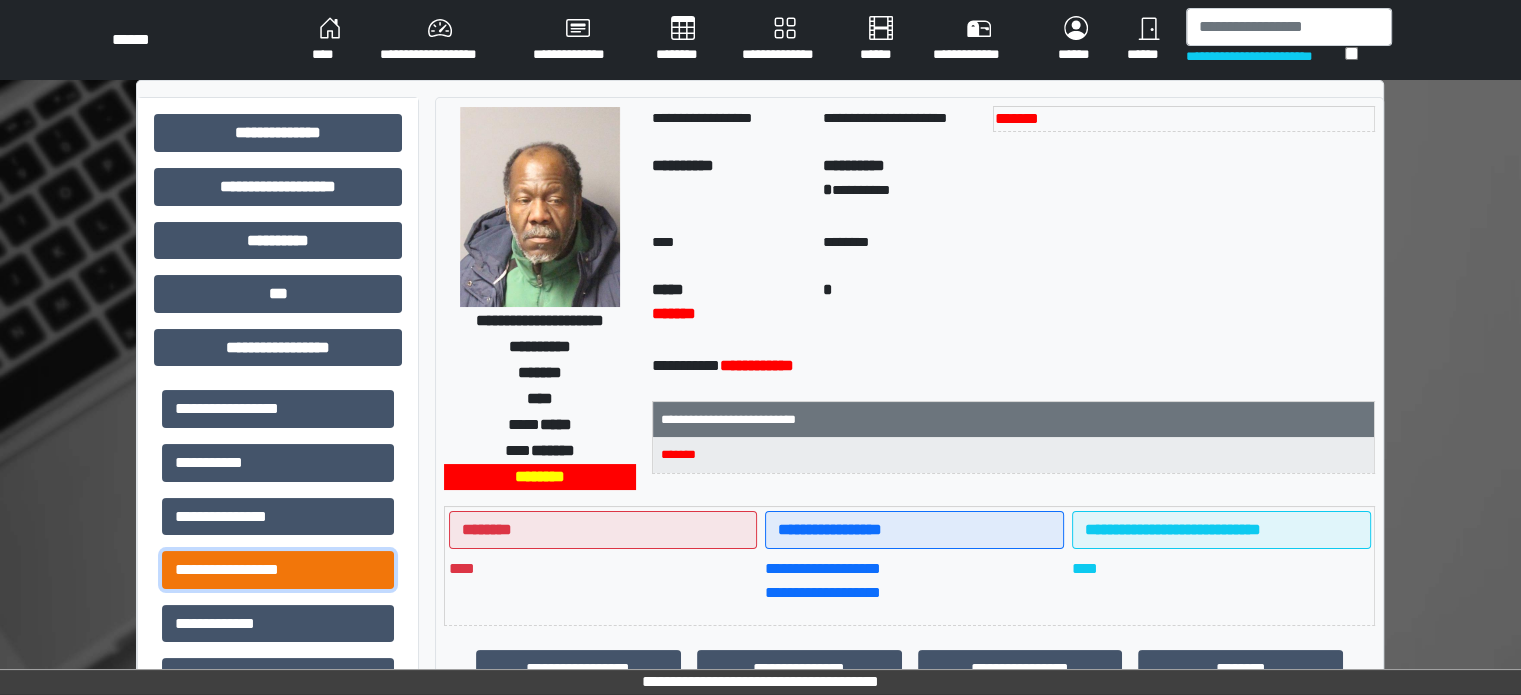 click on "**********" at bounding box center (278, 570) 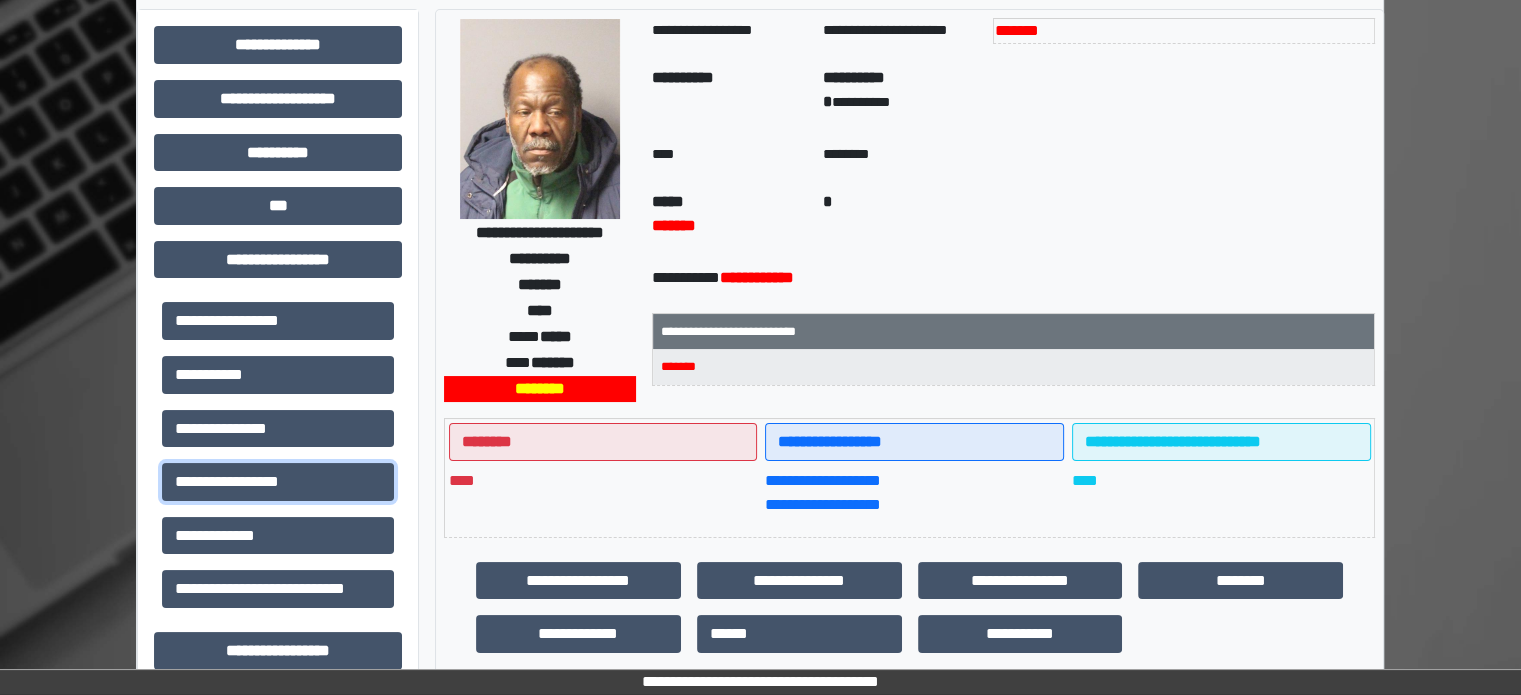 scroll, scrollTop: 0, scrollLeft: 0, axis: both 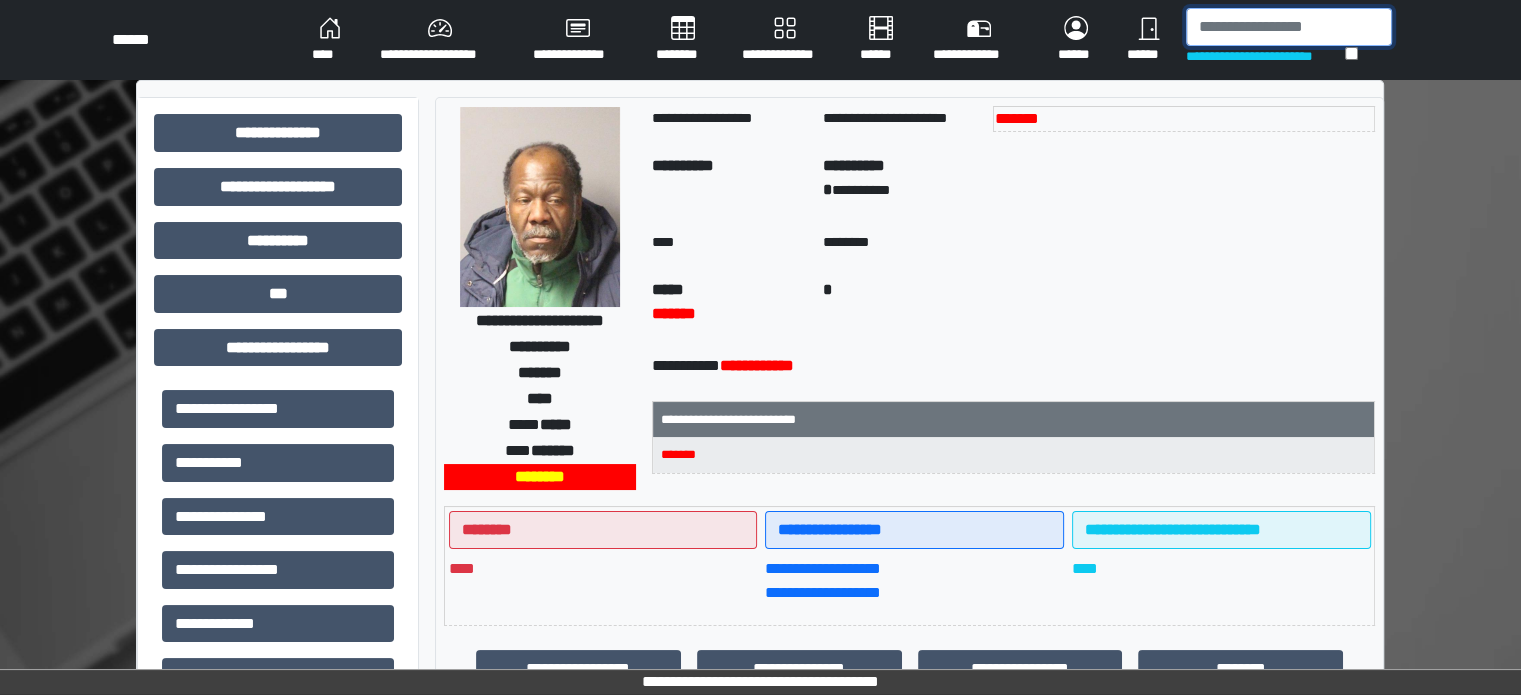 click at bounding box center (1289, 27) 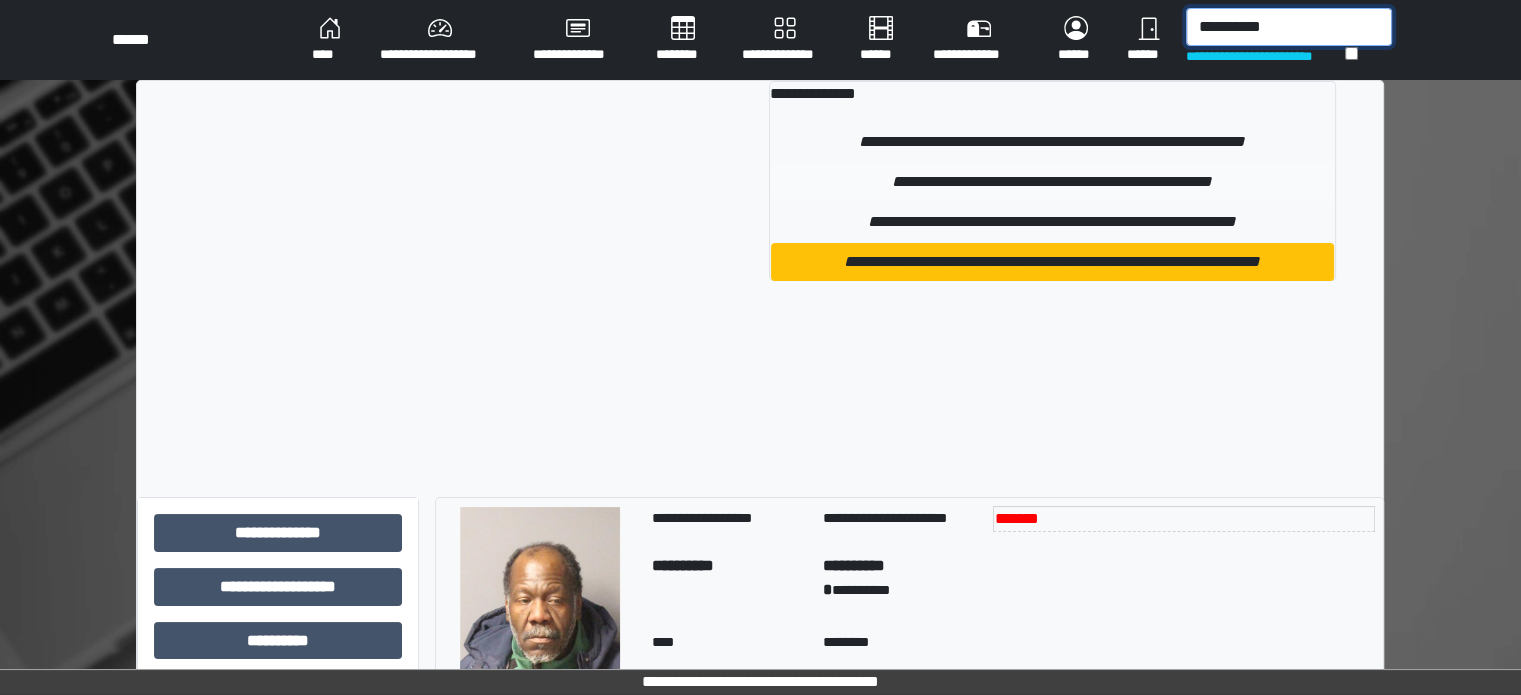 type on "**********" 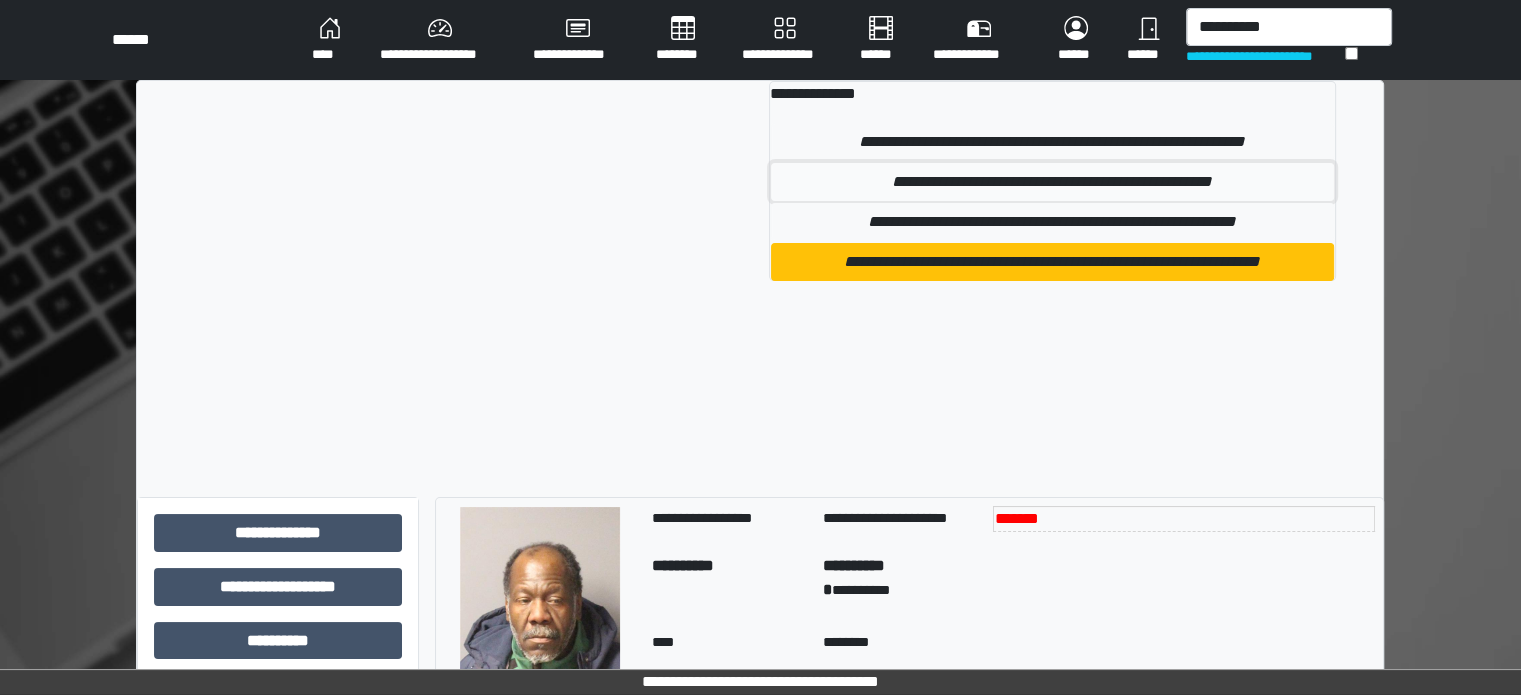 click on "**********" at bounding box center (1052, 182) 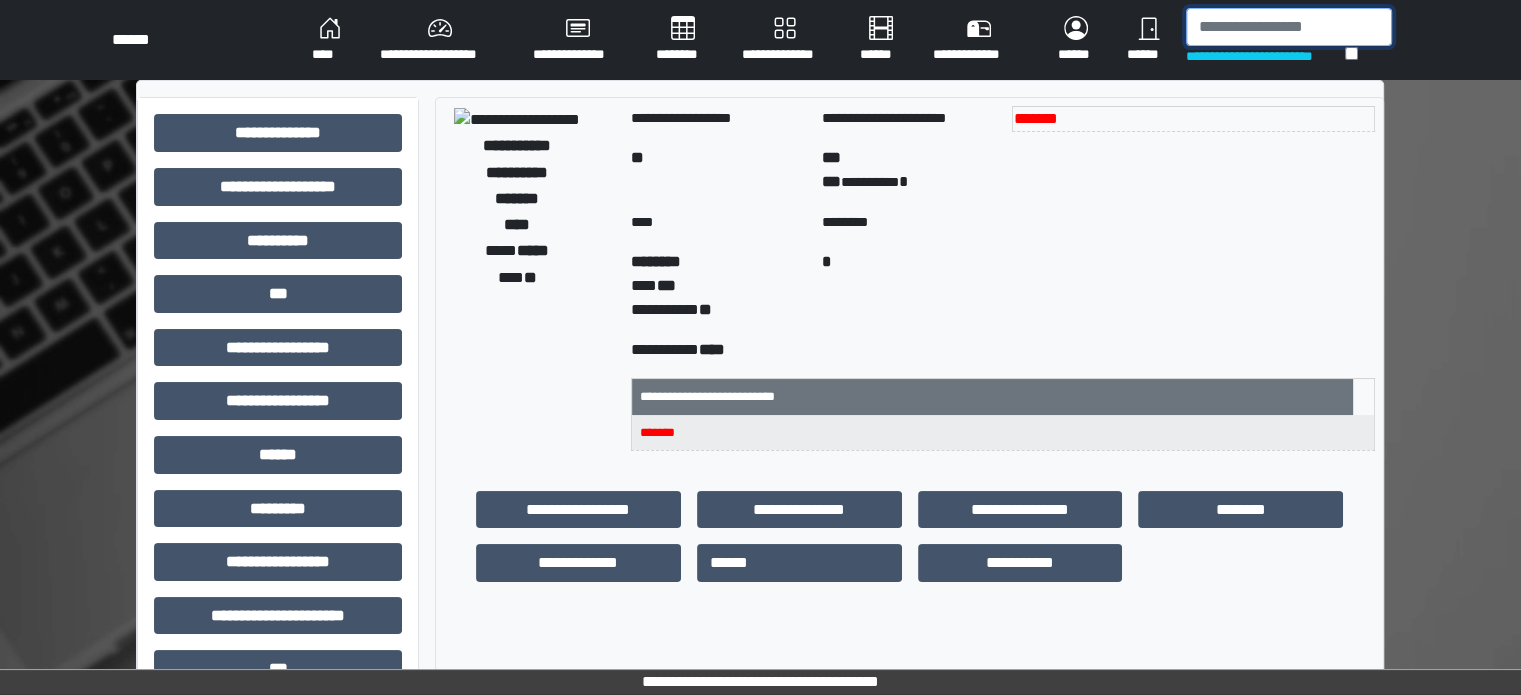 click at bounding box center [1289, 27] 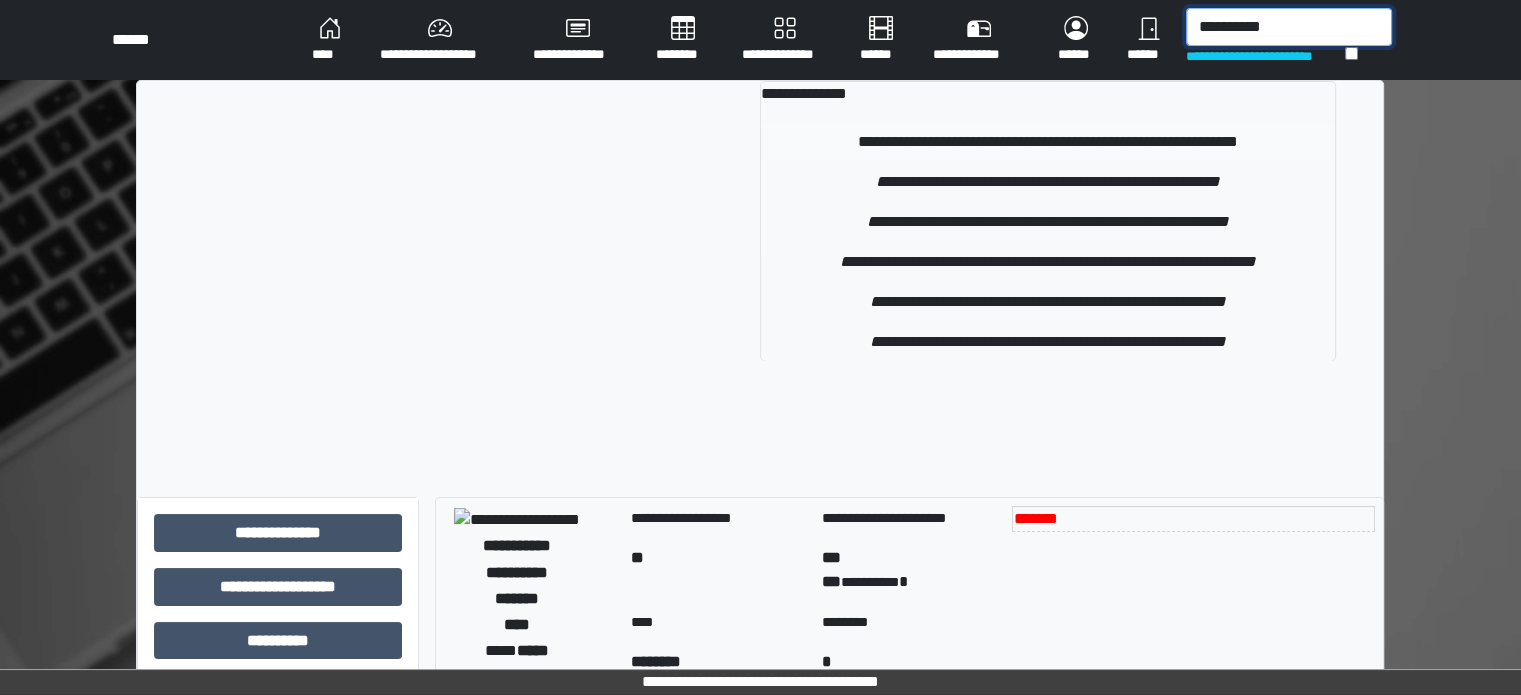 type on "**********" 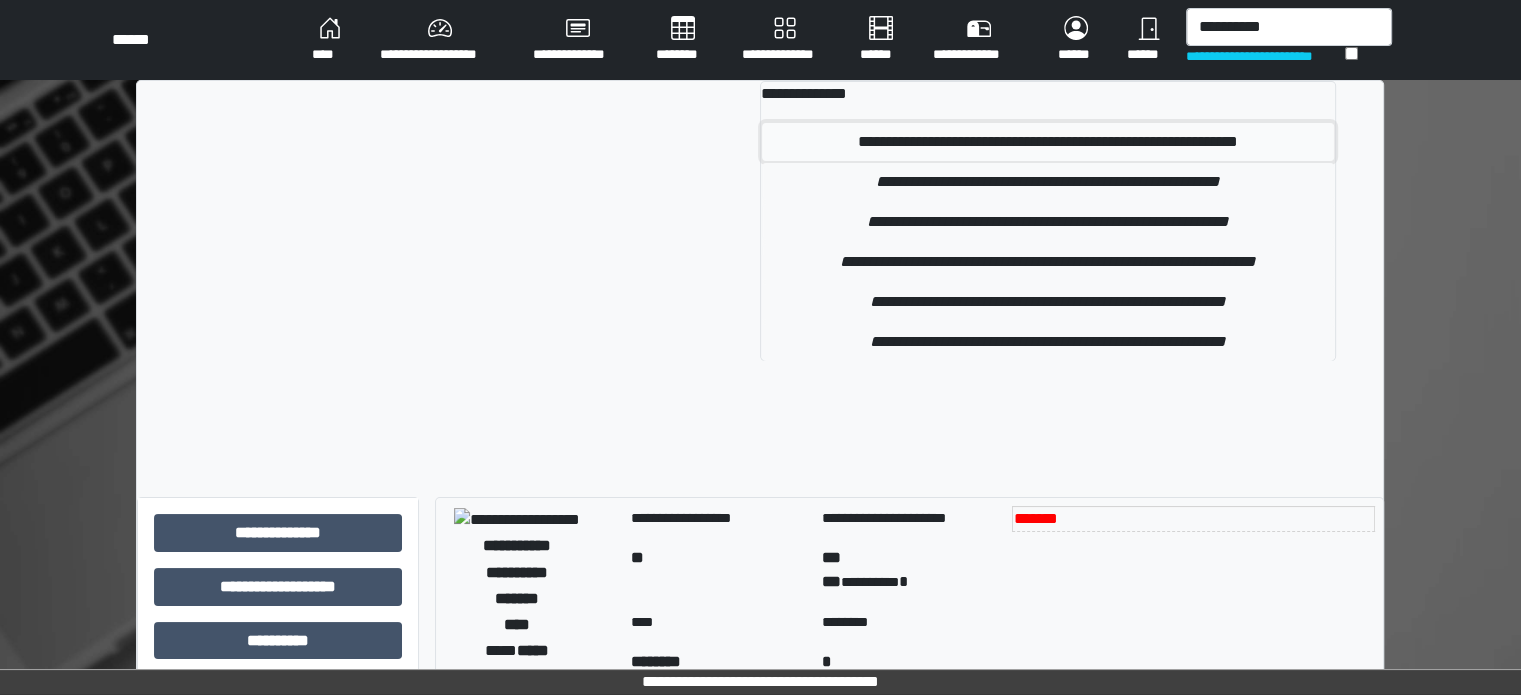 click on "**********" at bounding box center [1048, 142] 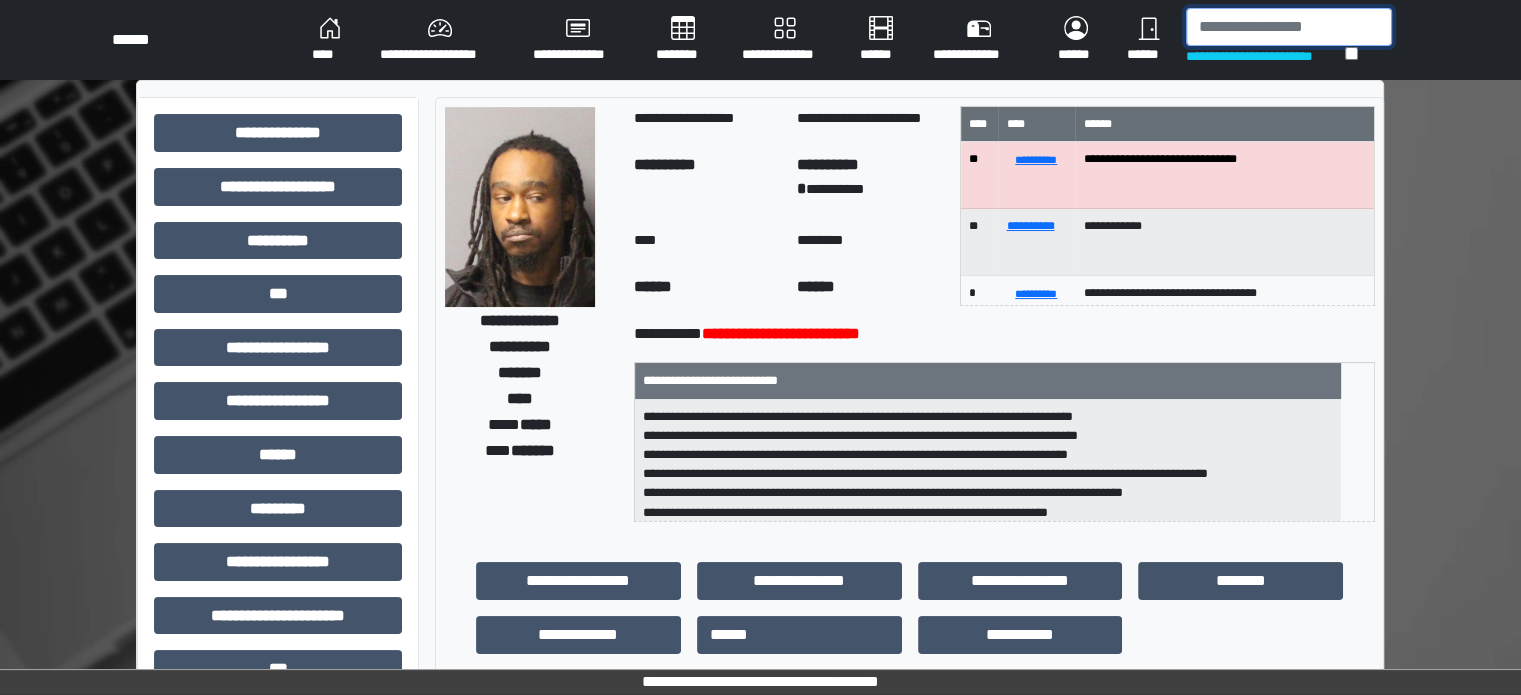 click at bounding box center [1289, 27] 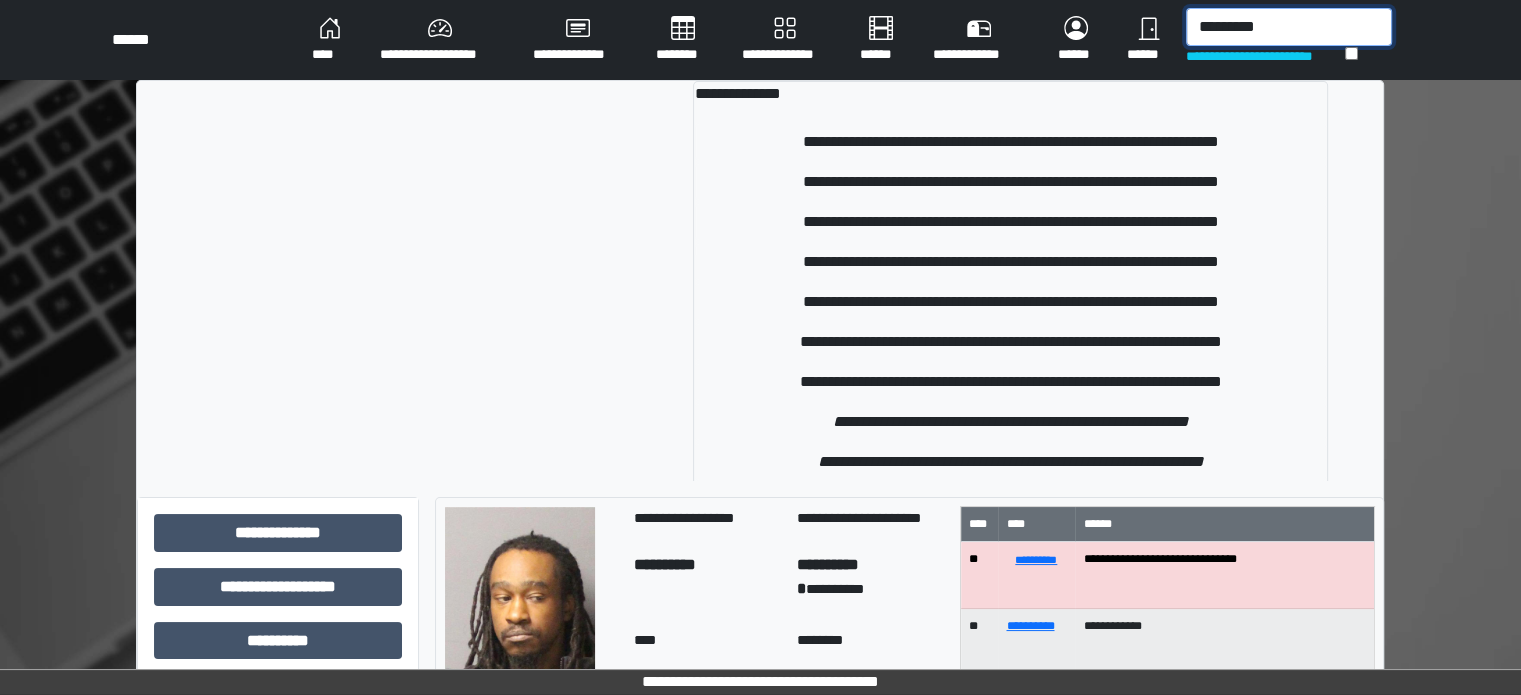 type on "**********" 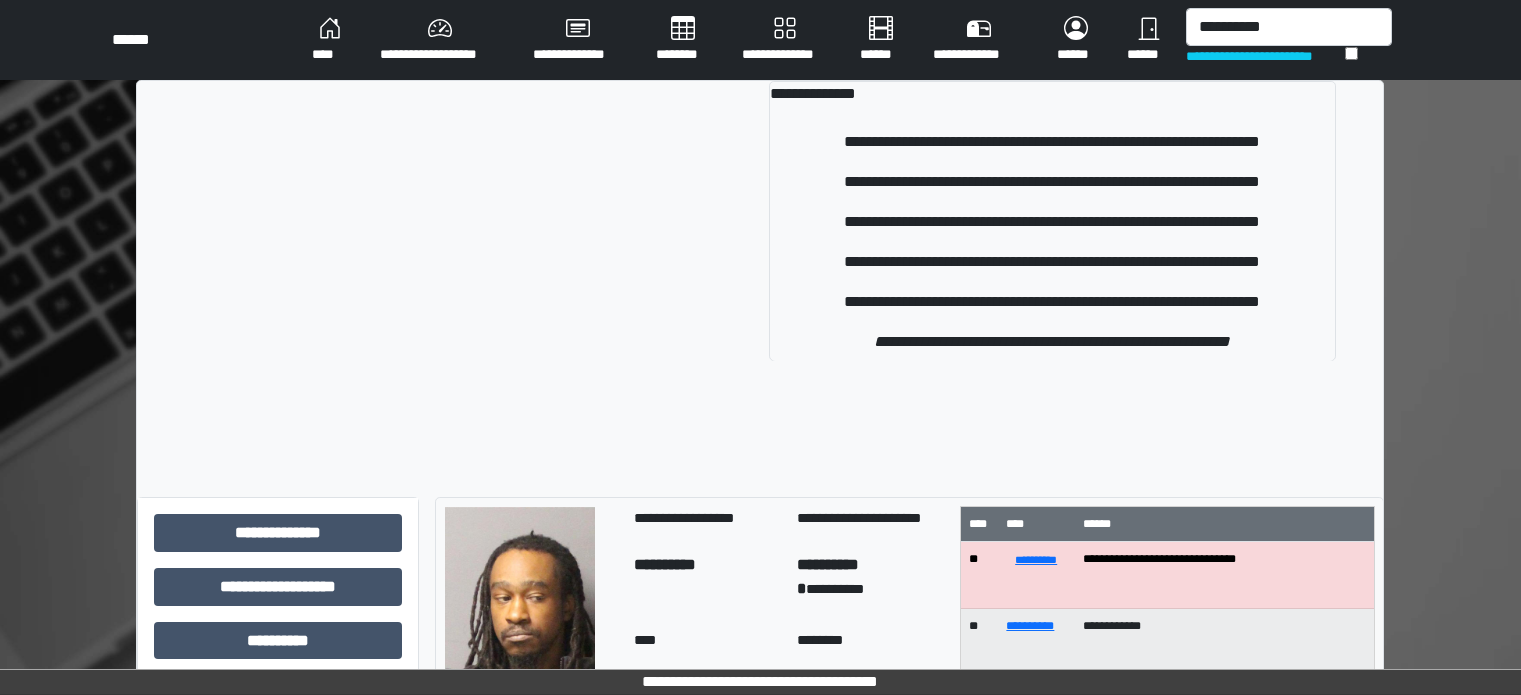 scroll, scrollTop: 0, scrollLeft: 0, axis: both 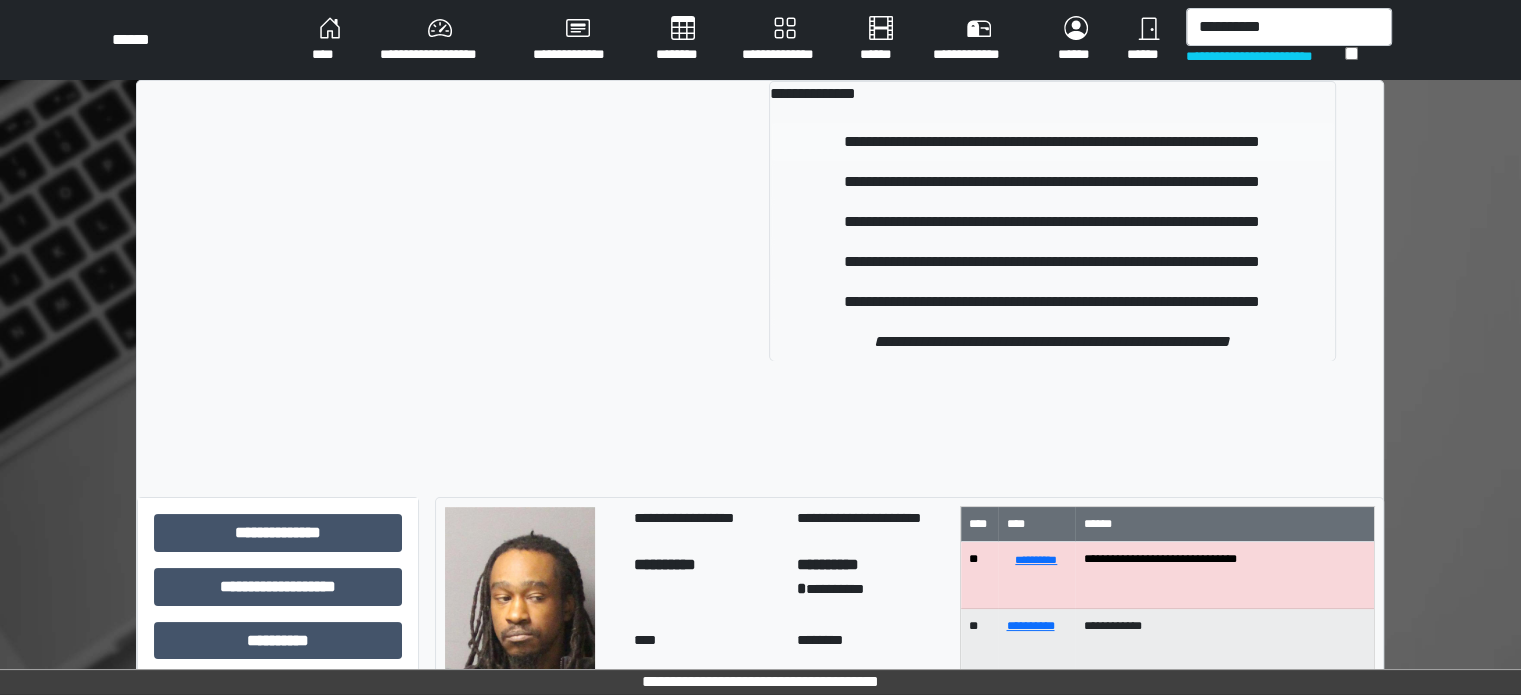 type on "**********" 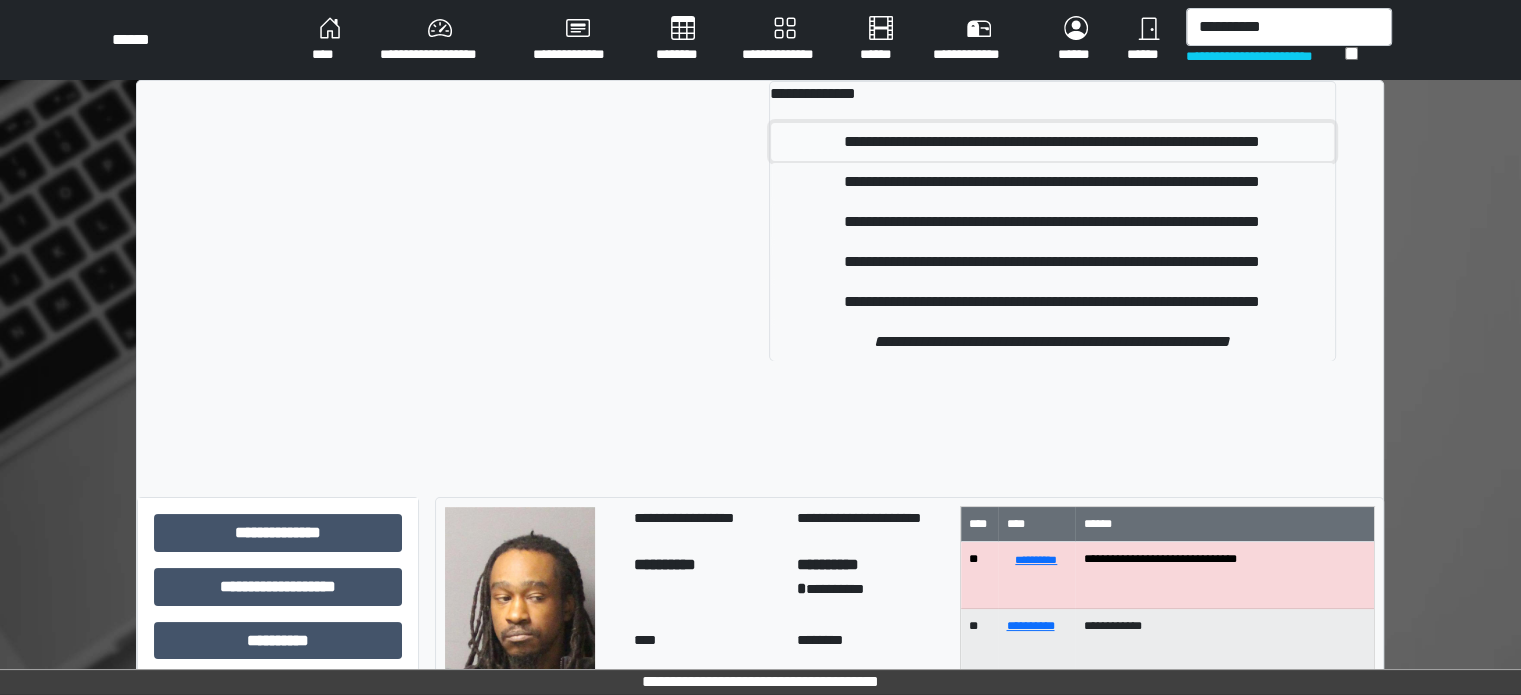 click on "**********" at bounding box center (1052, 142) 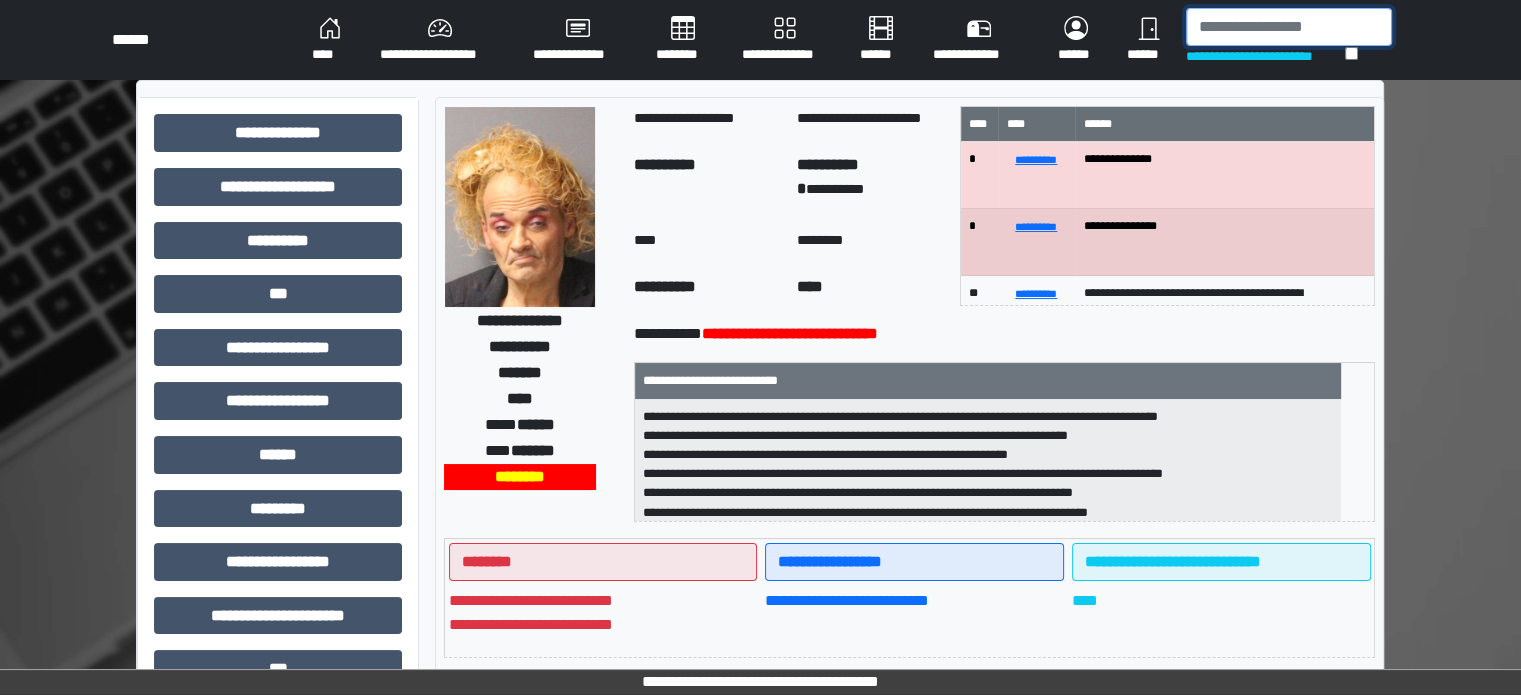 click at bounding box center [1289, 27] 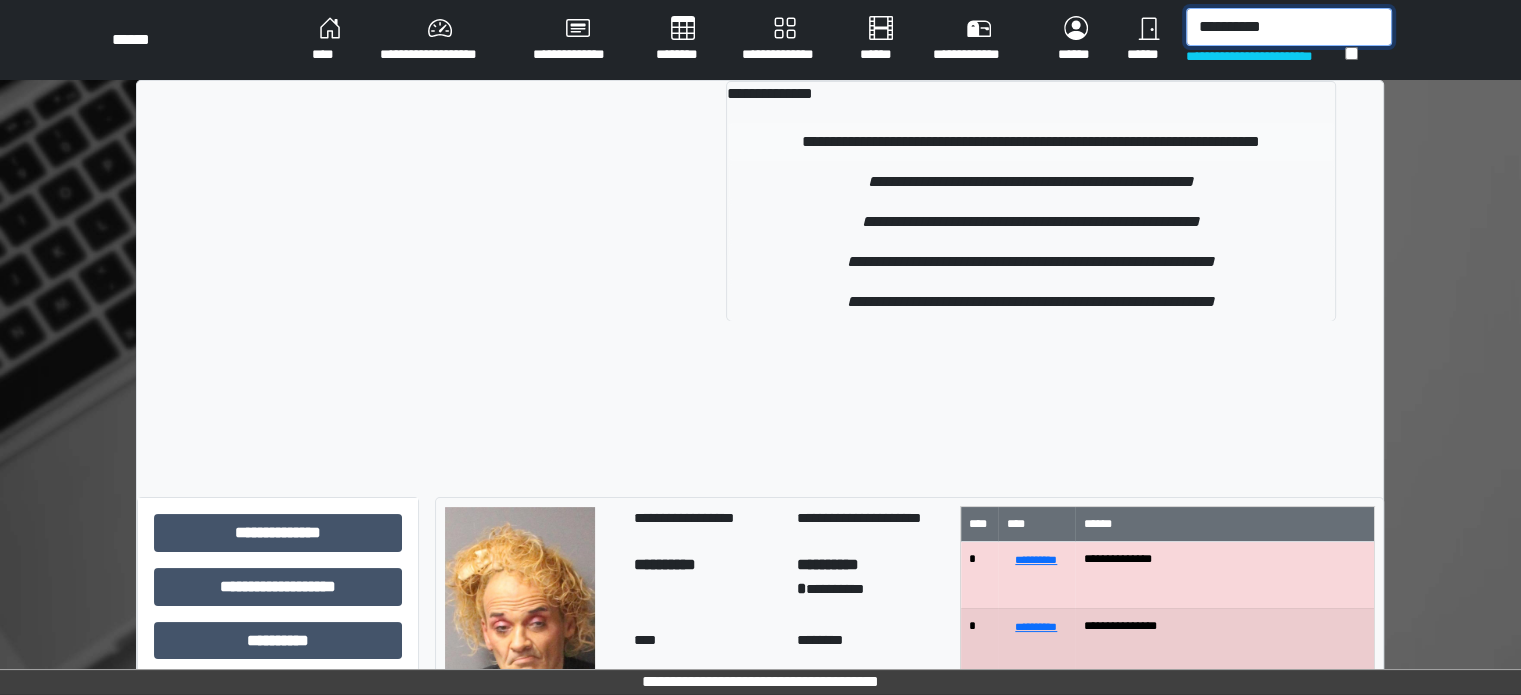 type on "**********" 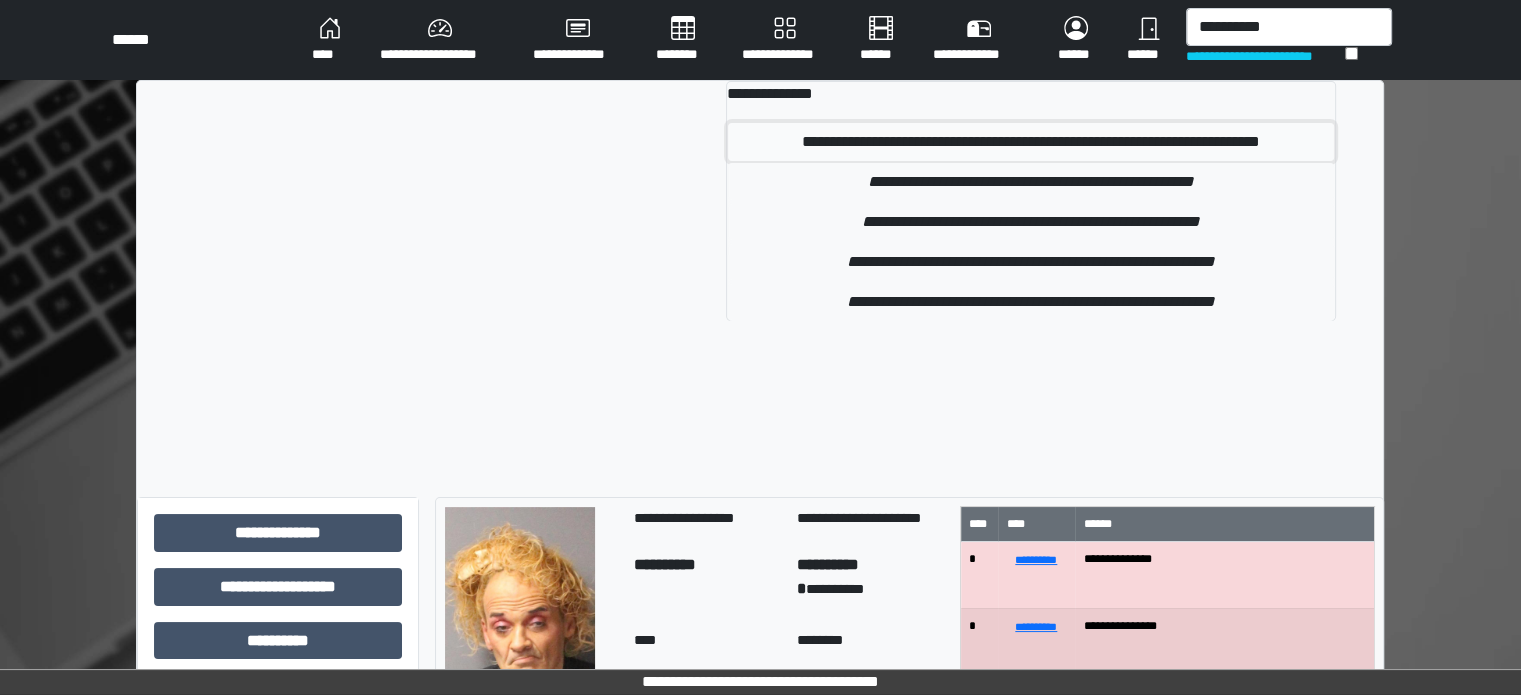 click on "**********" at bounding box center [1031, 142] 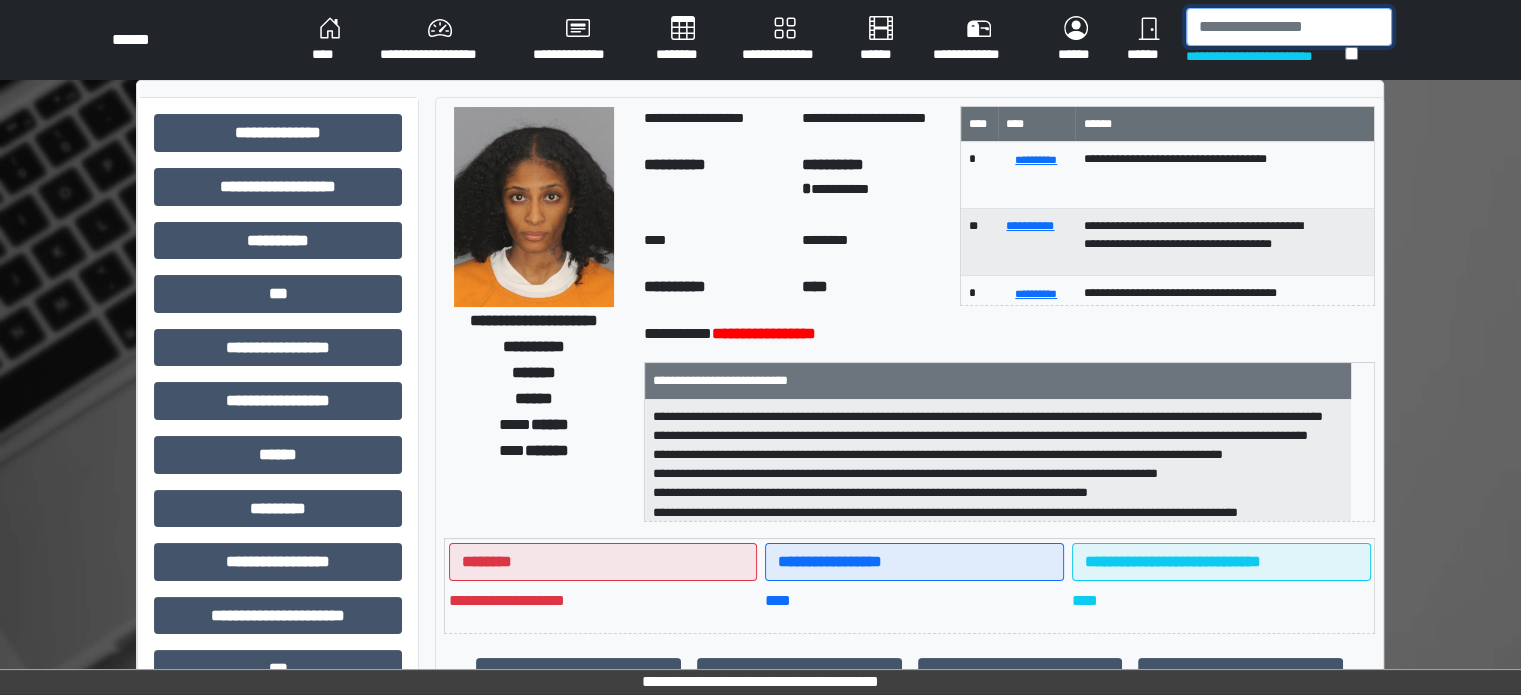 click at bounding box center (1289, 27) 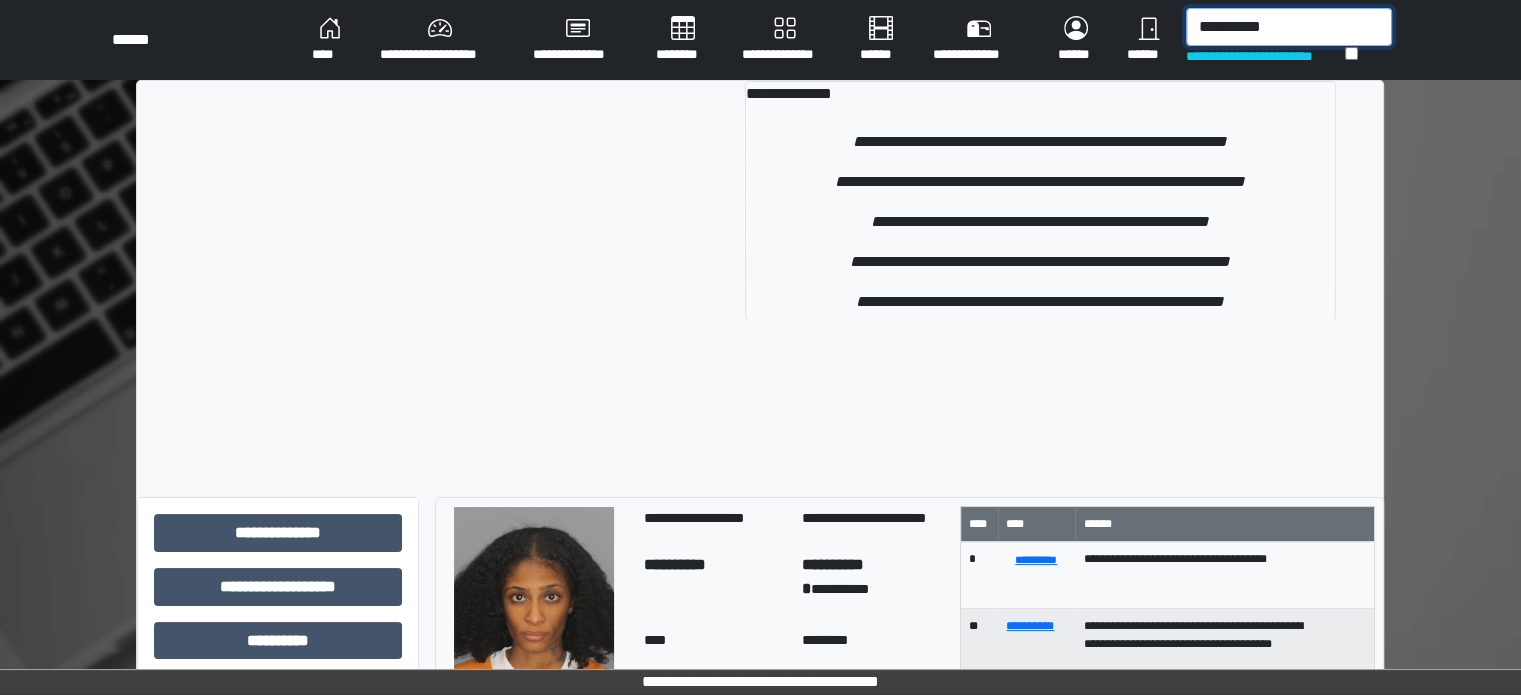 type on "**********" 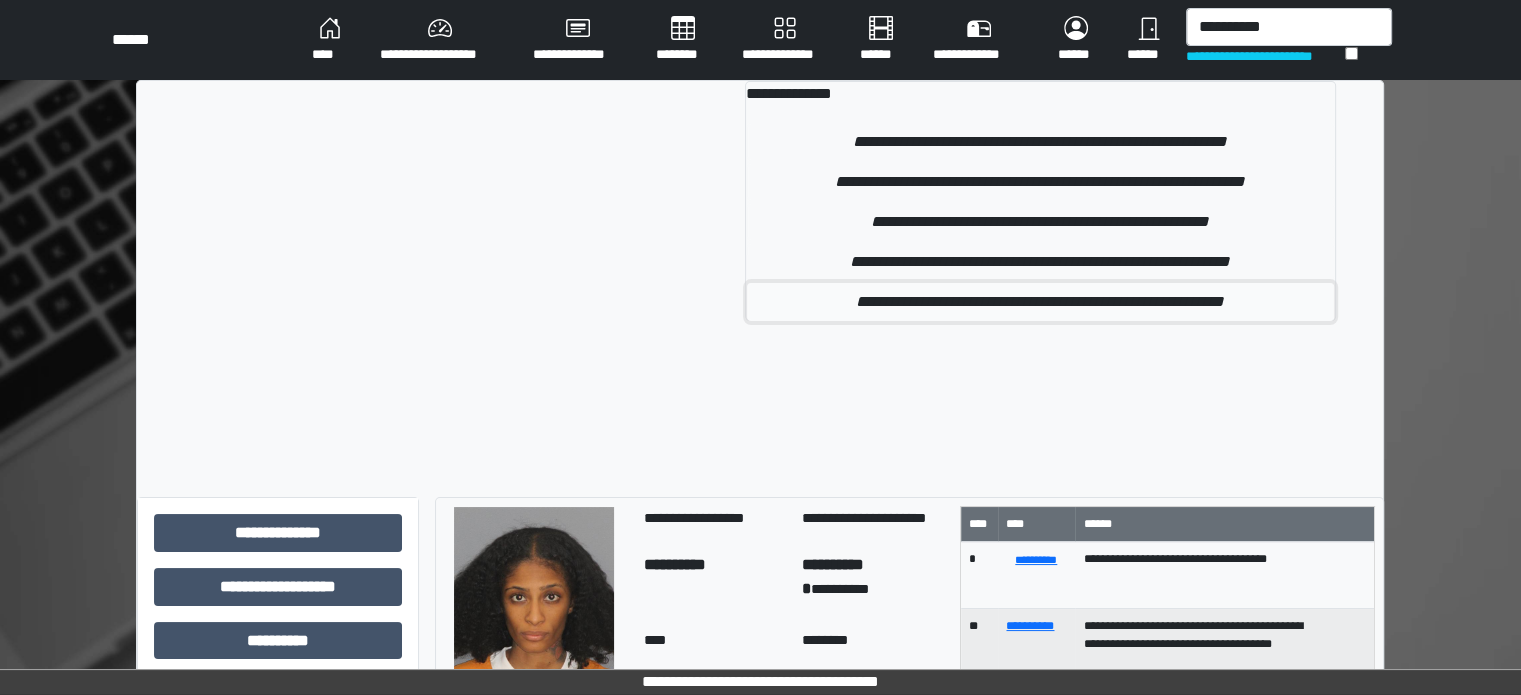 click on "**********" at bounding box center [1040, 302] 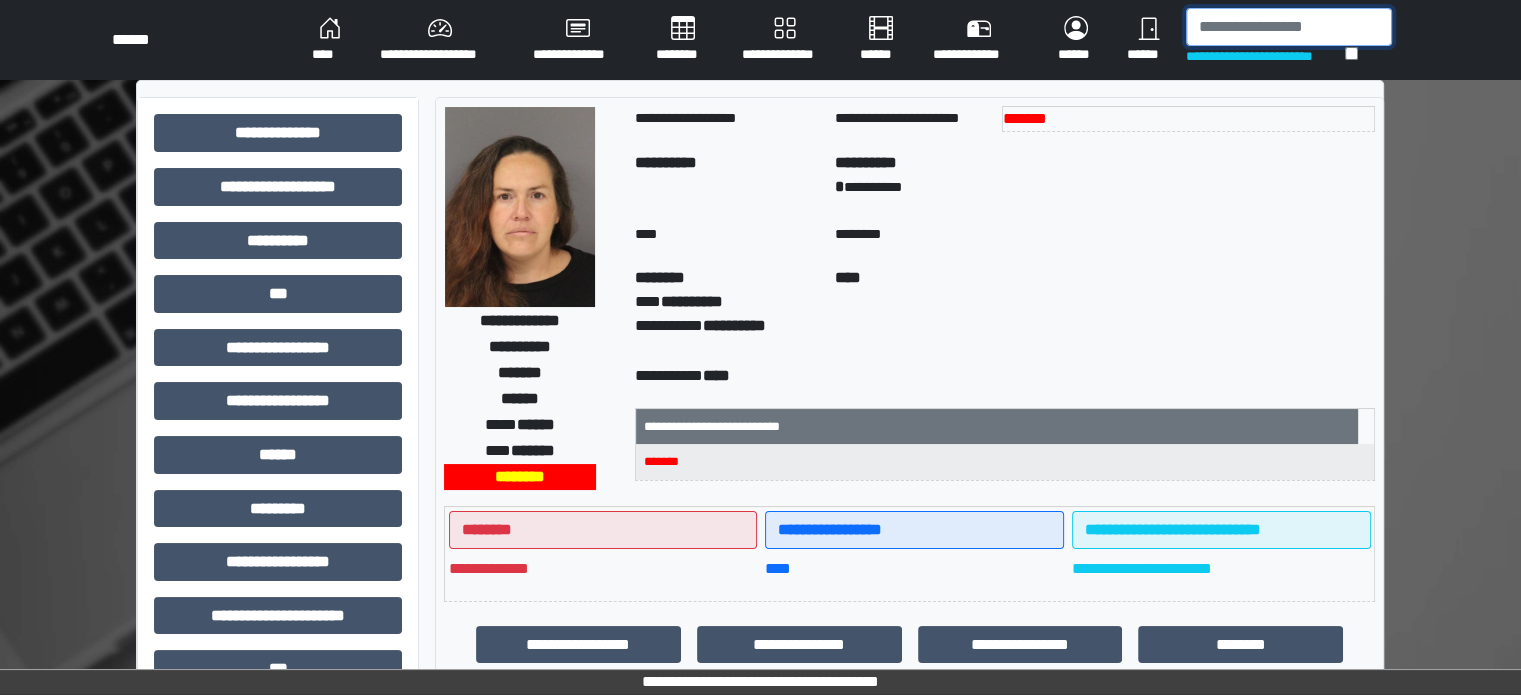 click at bounding box center [1289, 27] 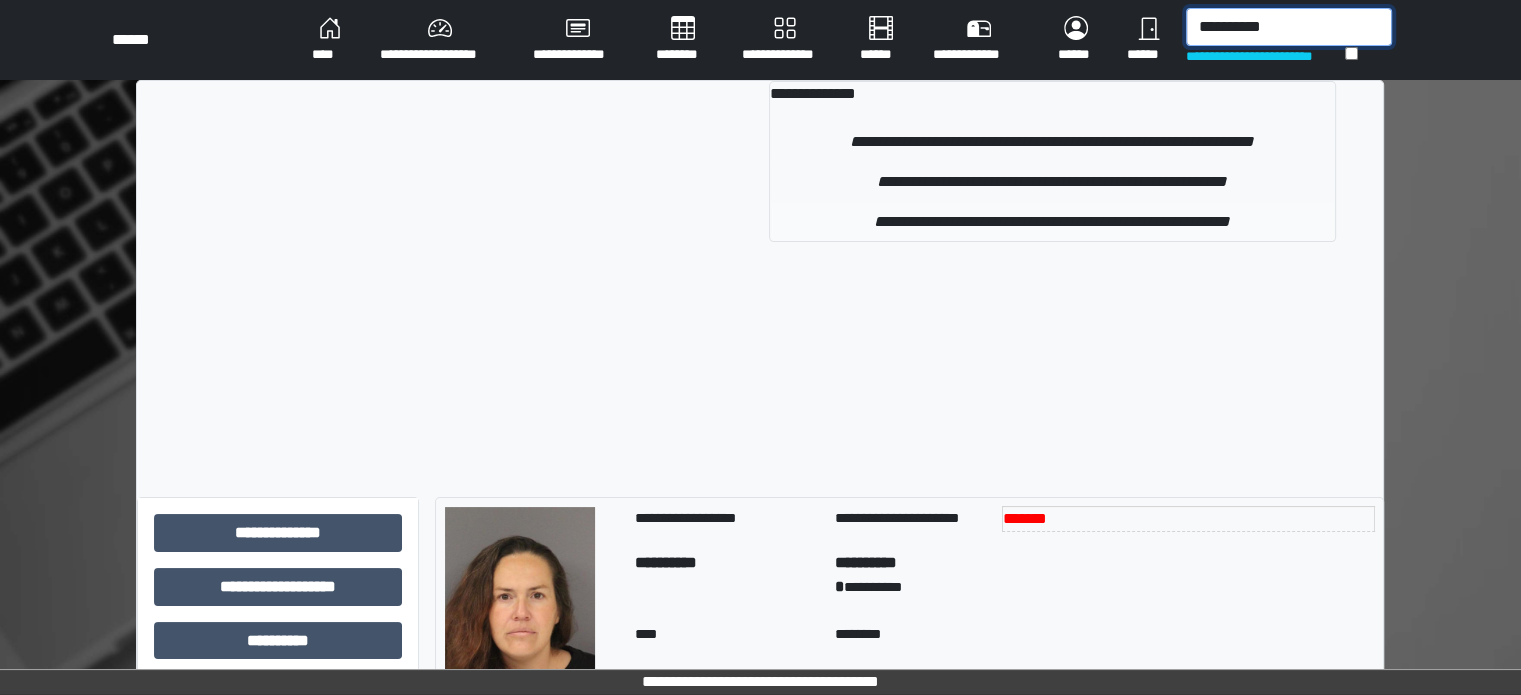 type on "**********" 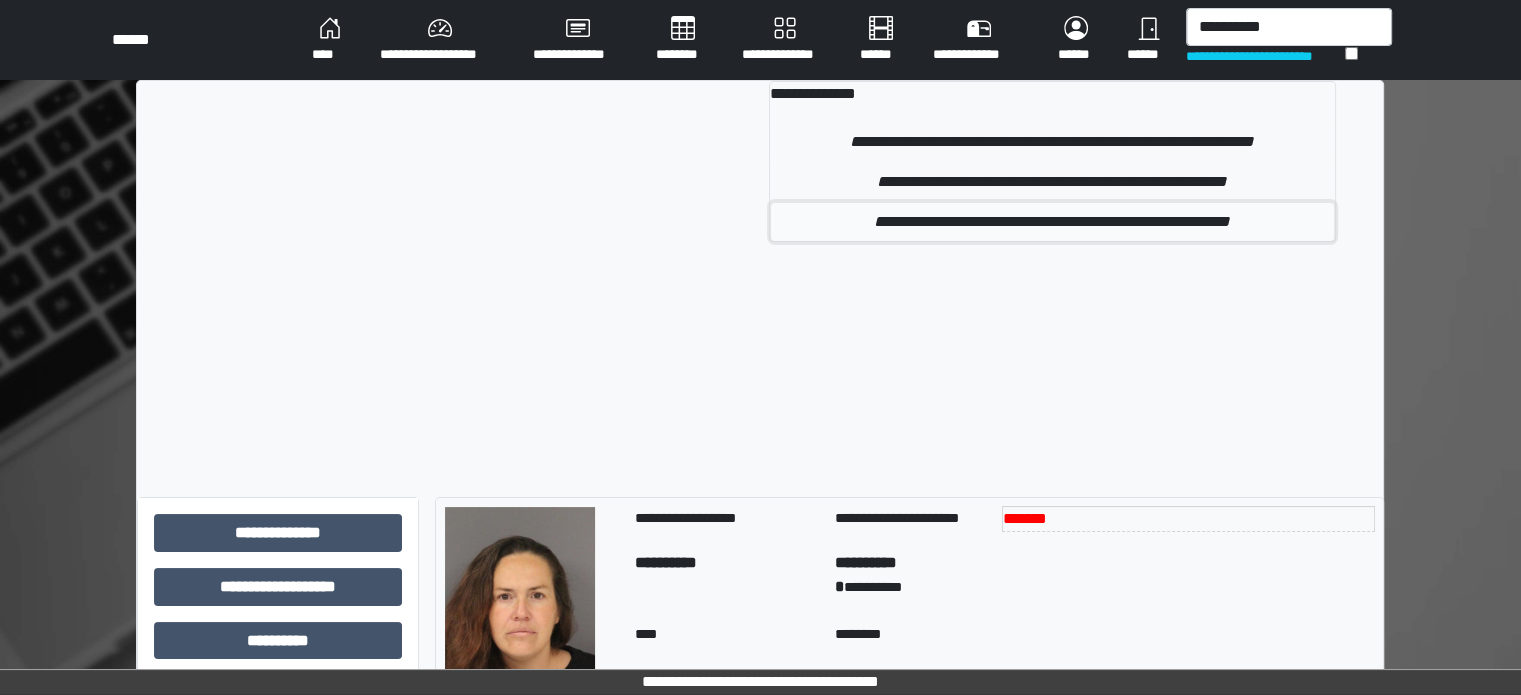 click on "**********" at bounding box center (1052, 222) 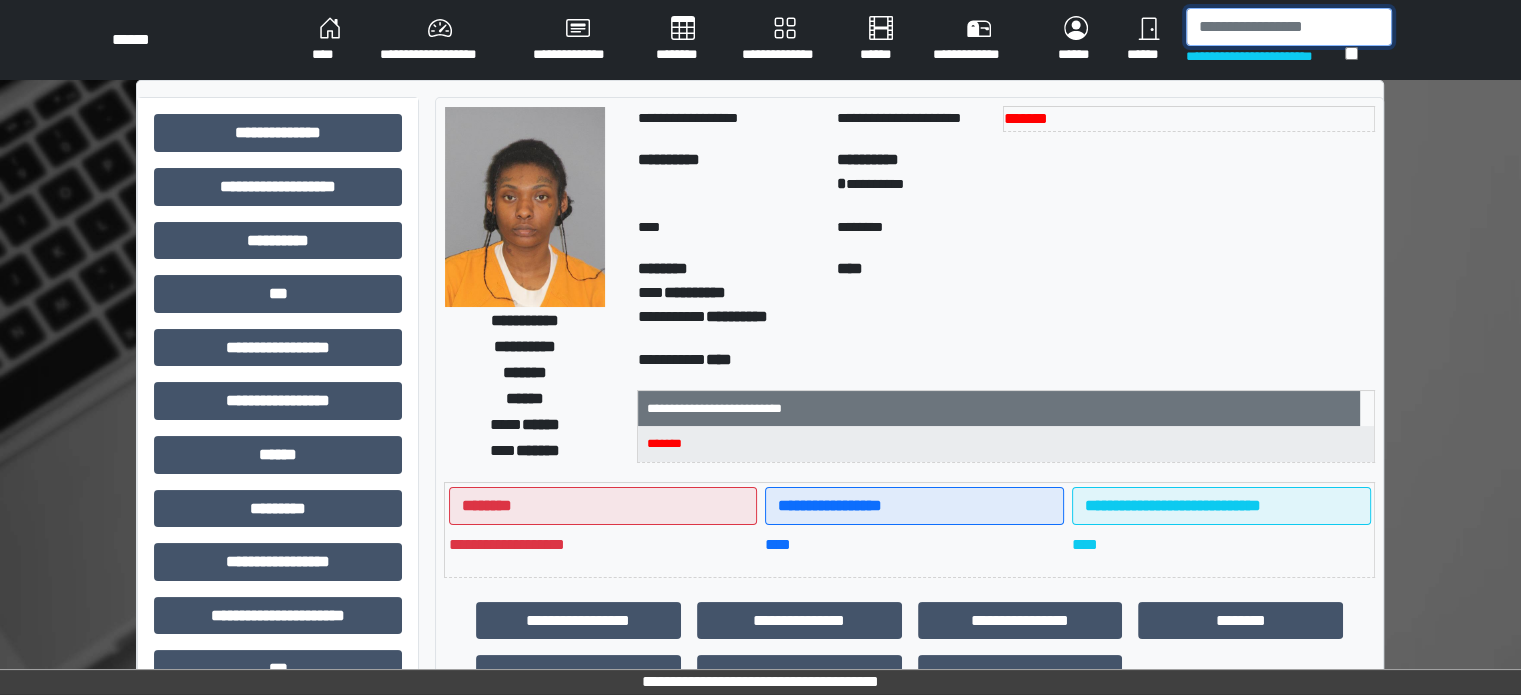 click at bounding box center [1289, 27] 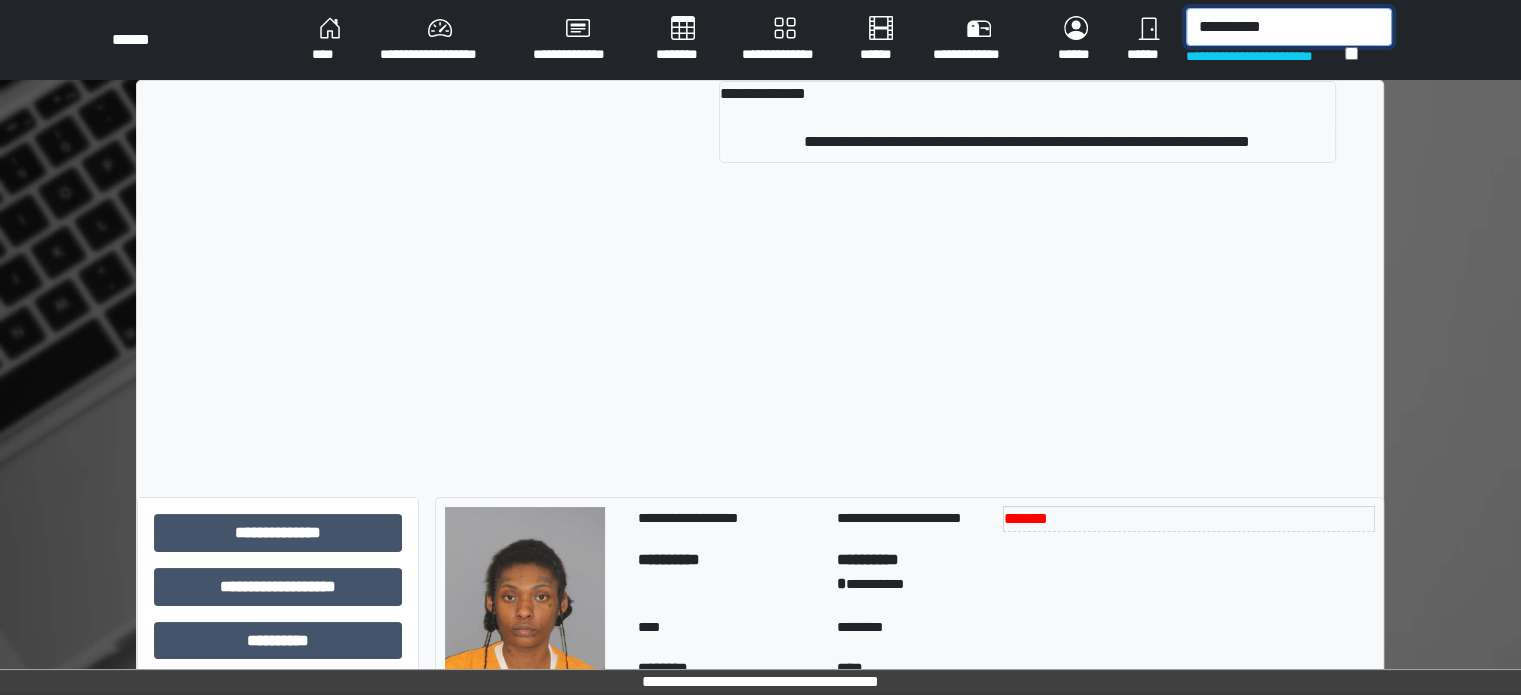 type on "**********" 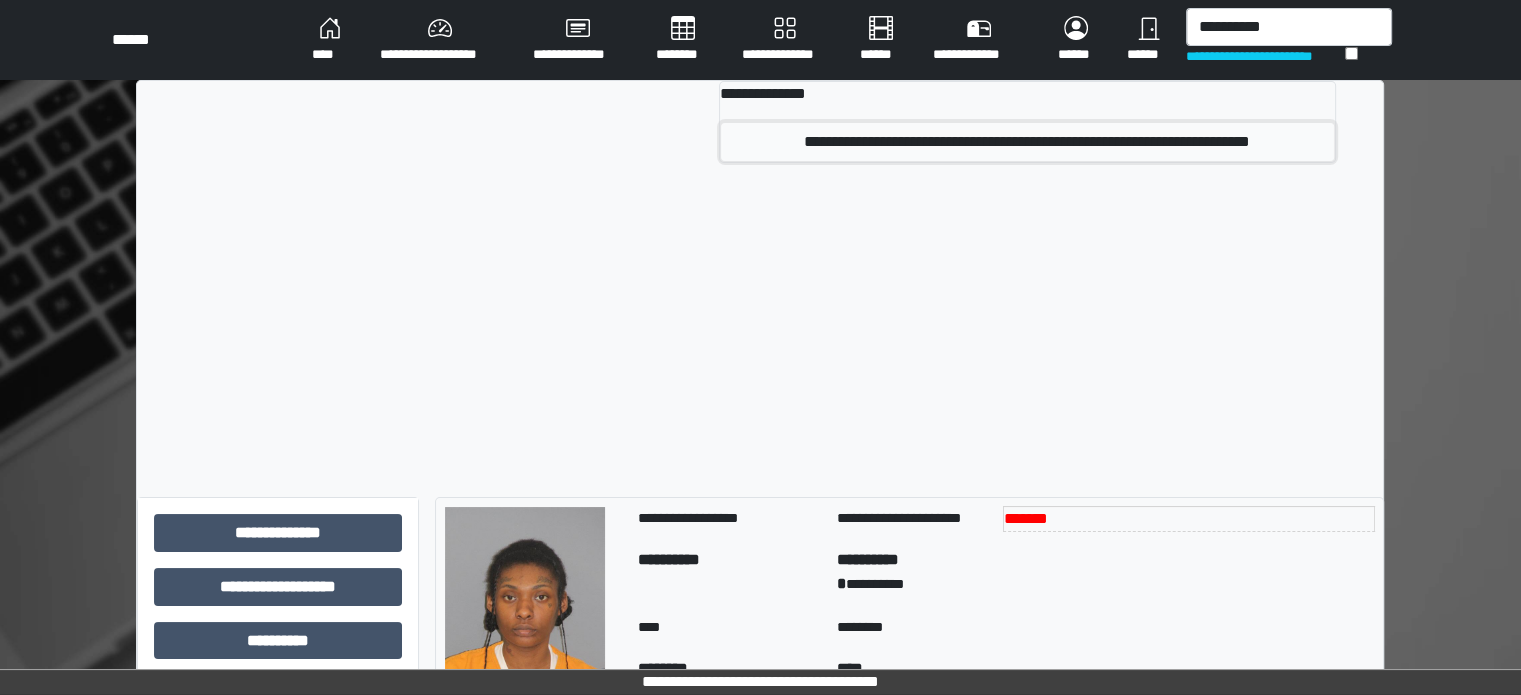 click on "**********" at bounding box center [1027, 142] 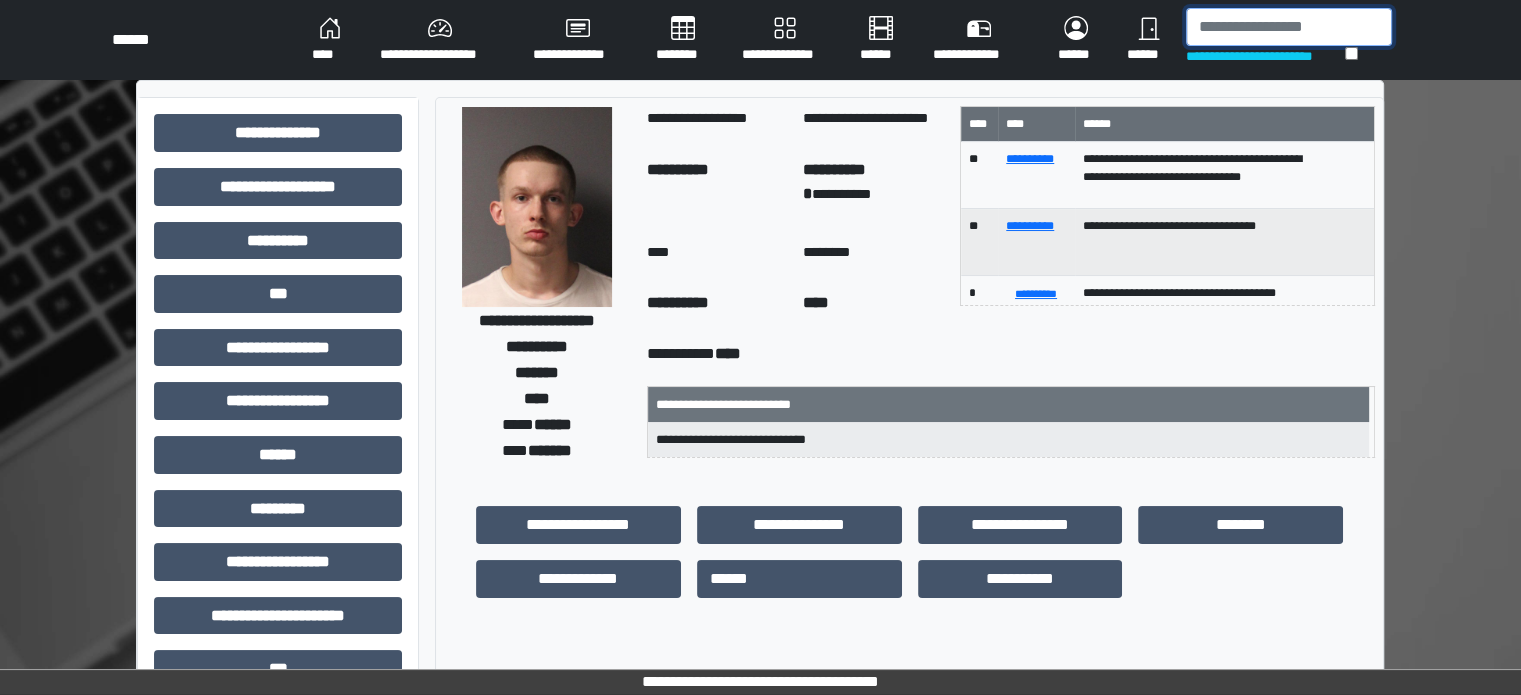 click at bounding box center [1289, 27] 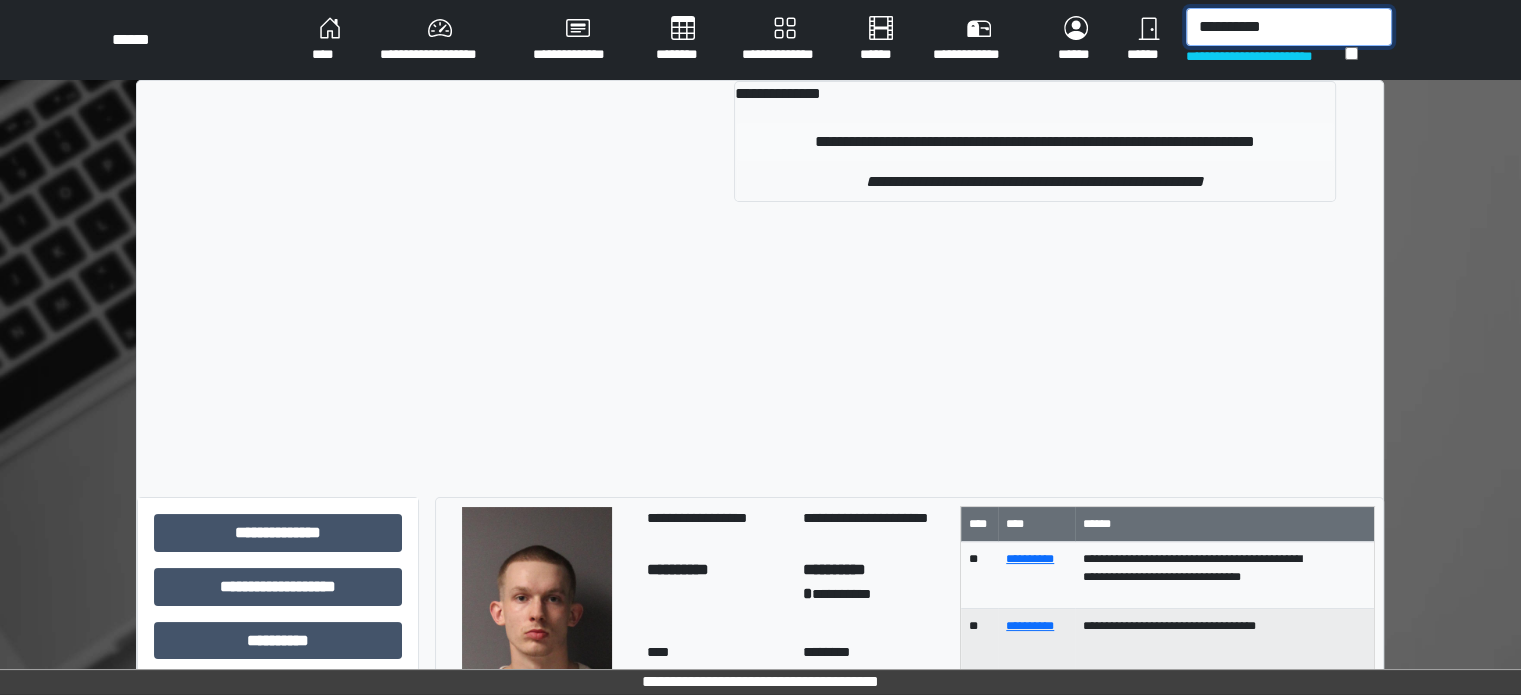type on "**********" 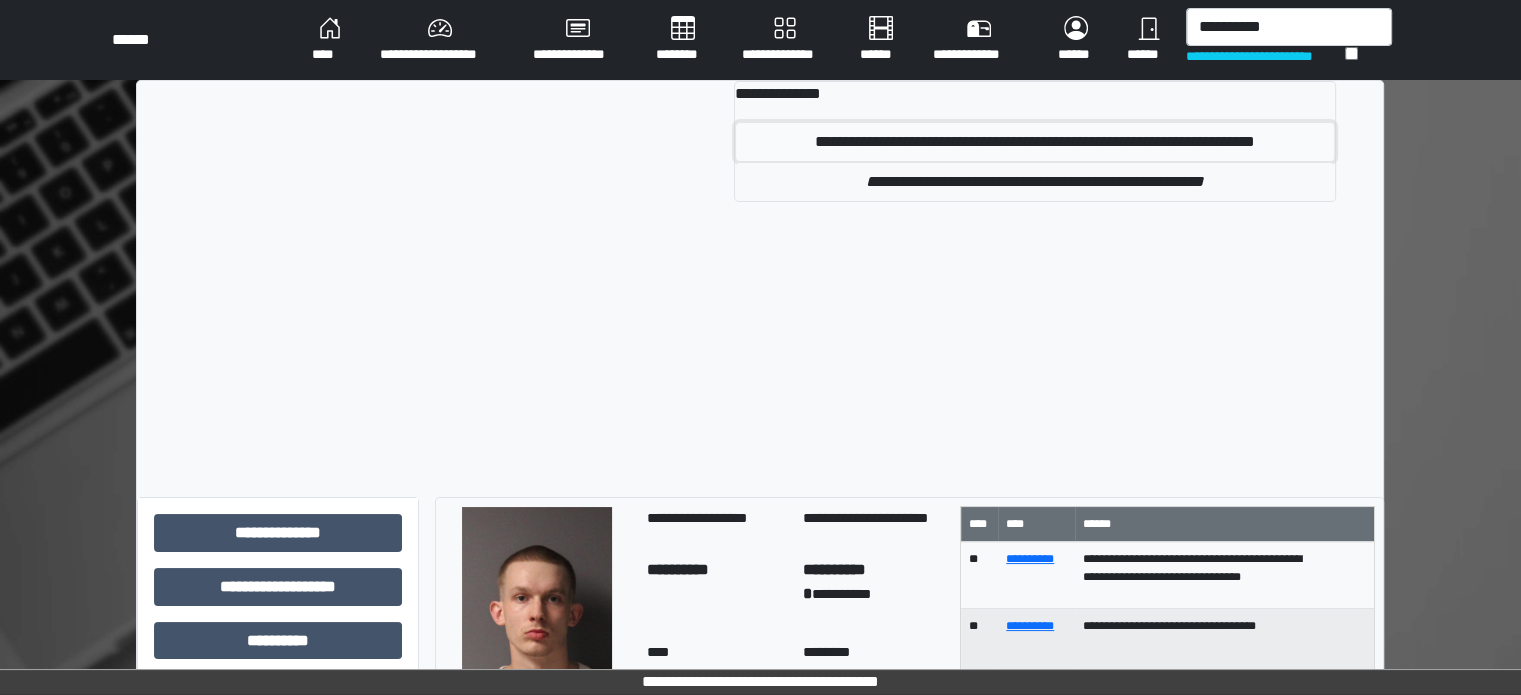 click on "**********" at bounding box center (1035, 142) 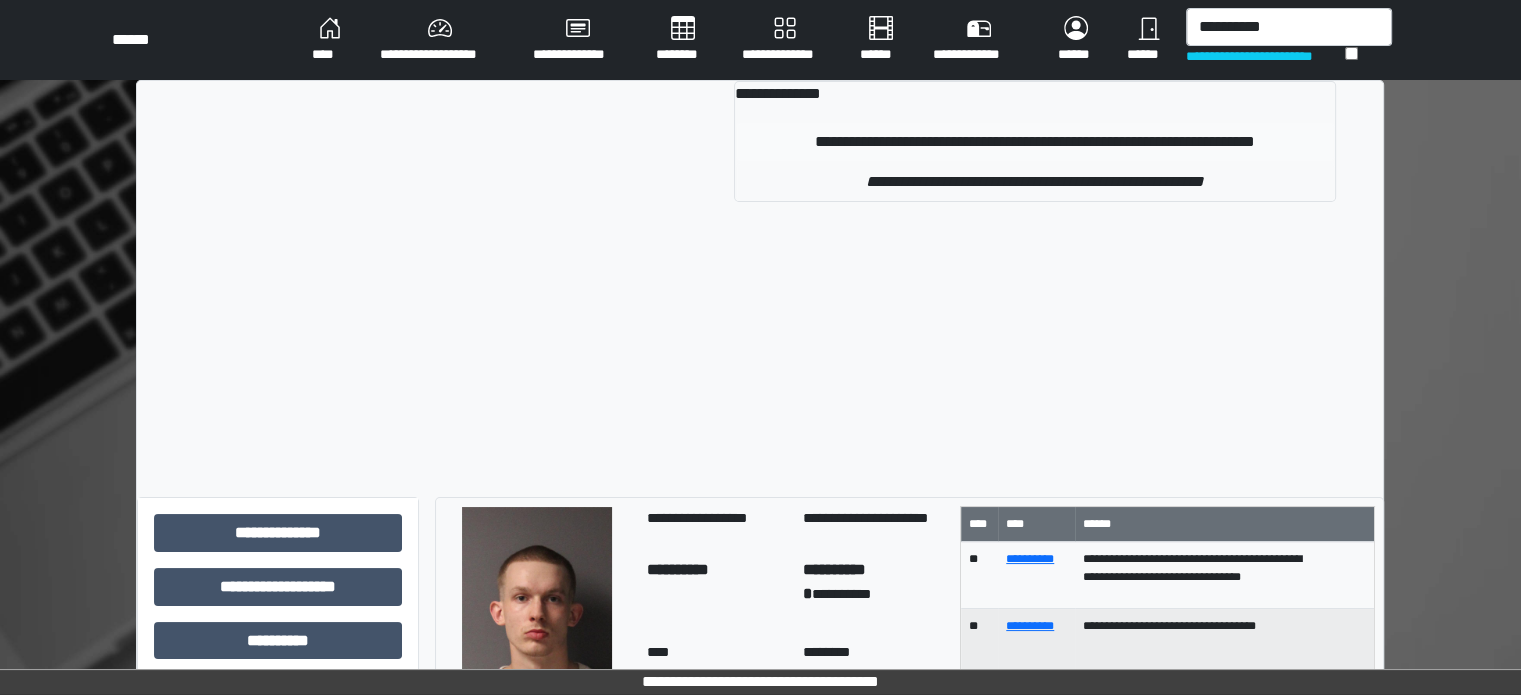 type 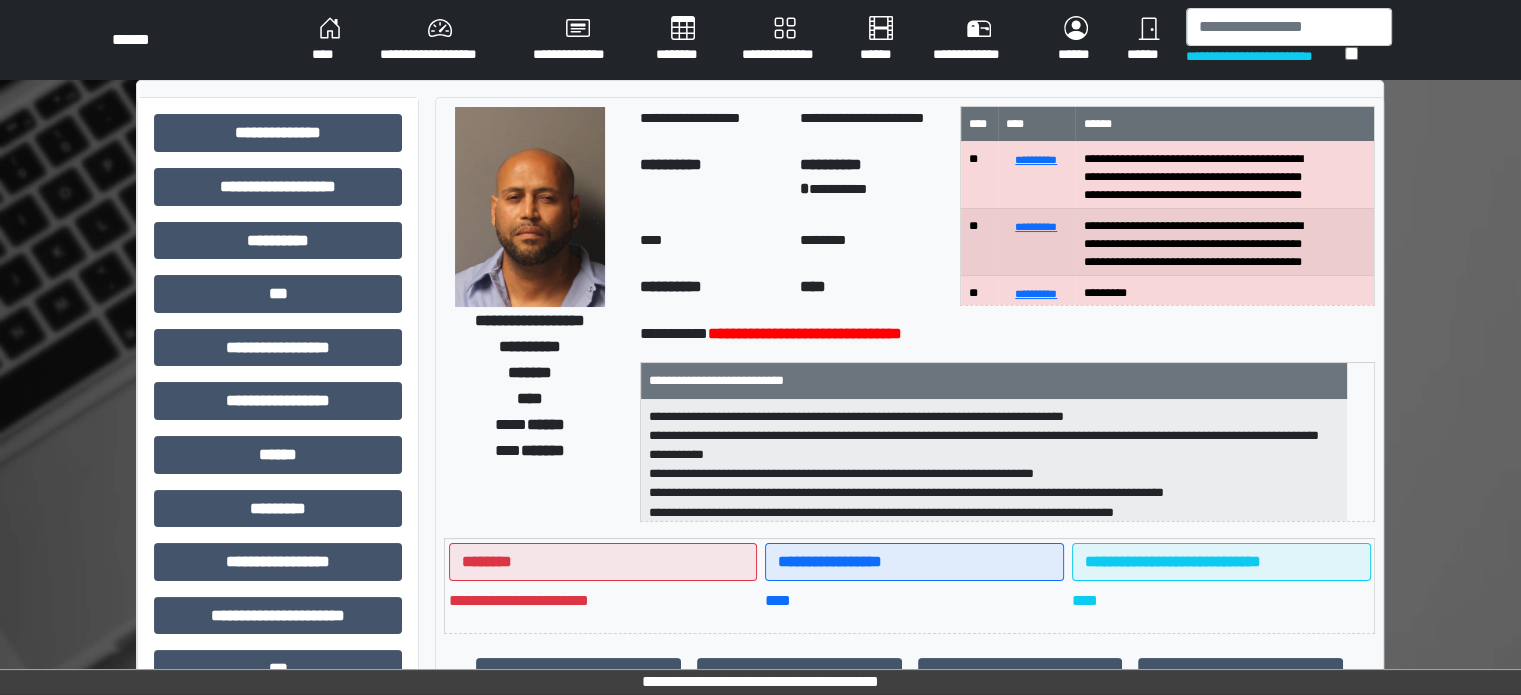 click on "******" at bounding box center [1148, 40] 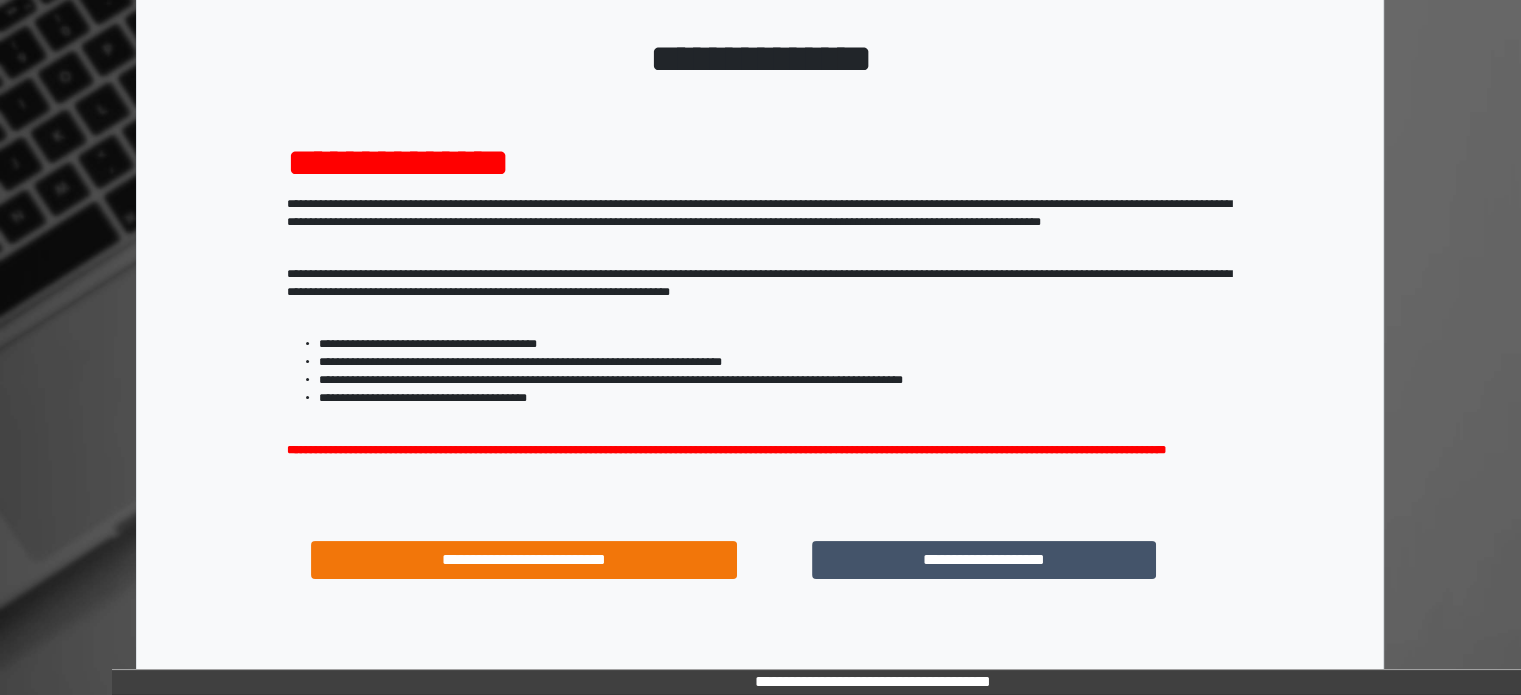 scroll, scrollTop: 200, scrollLeft: 0, axis: vertical 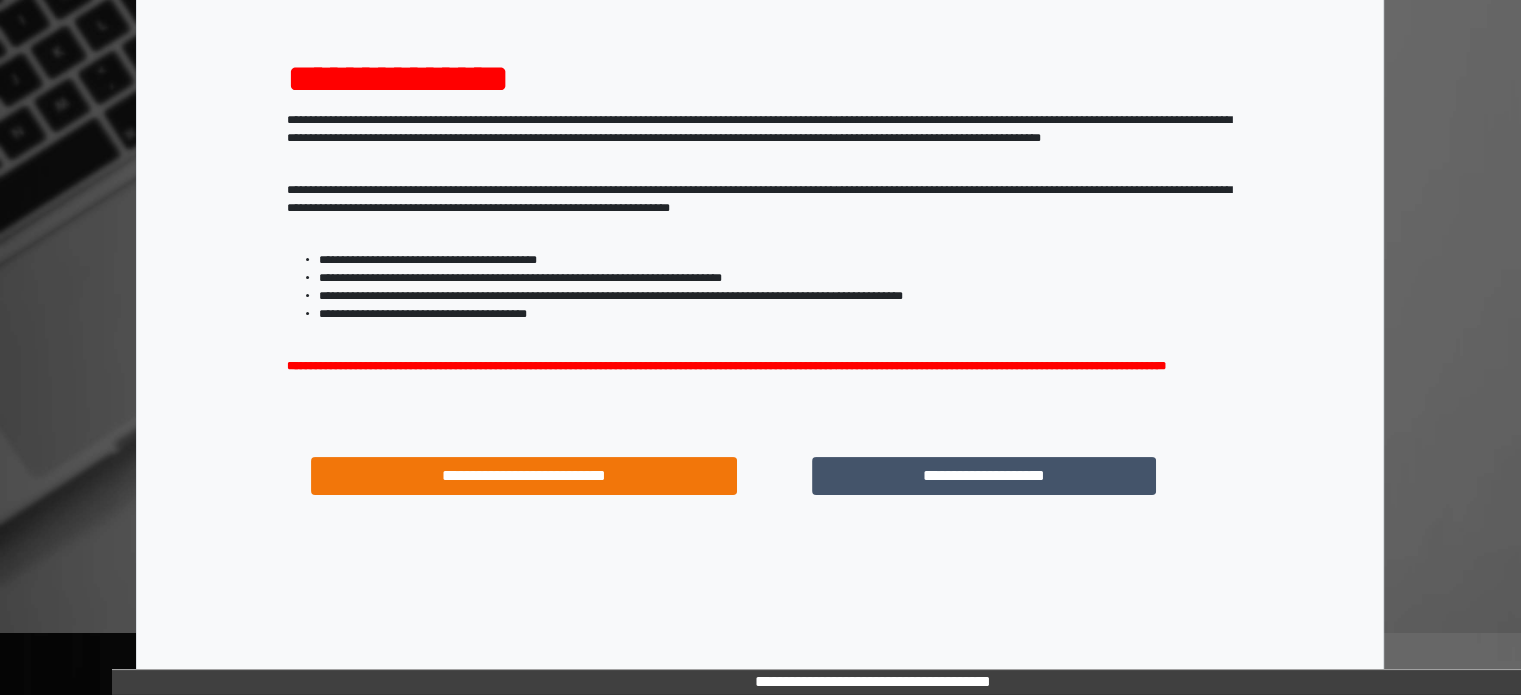 click on "**********" at bounding box center [984, 476] 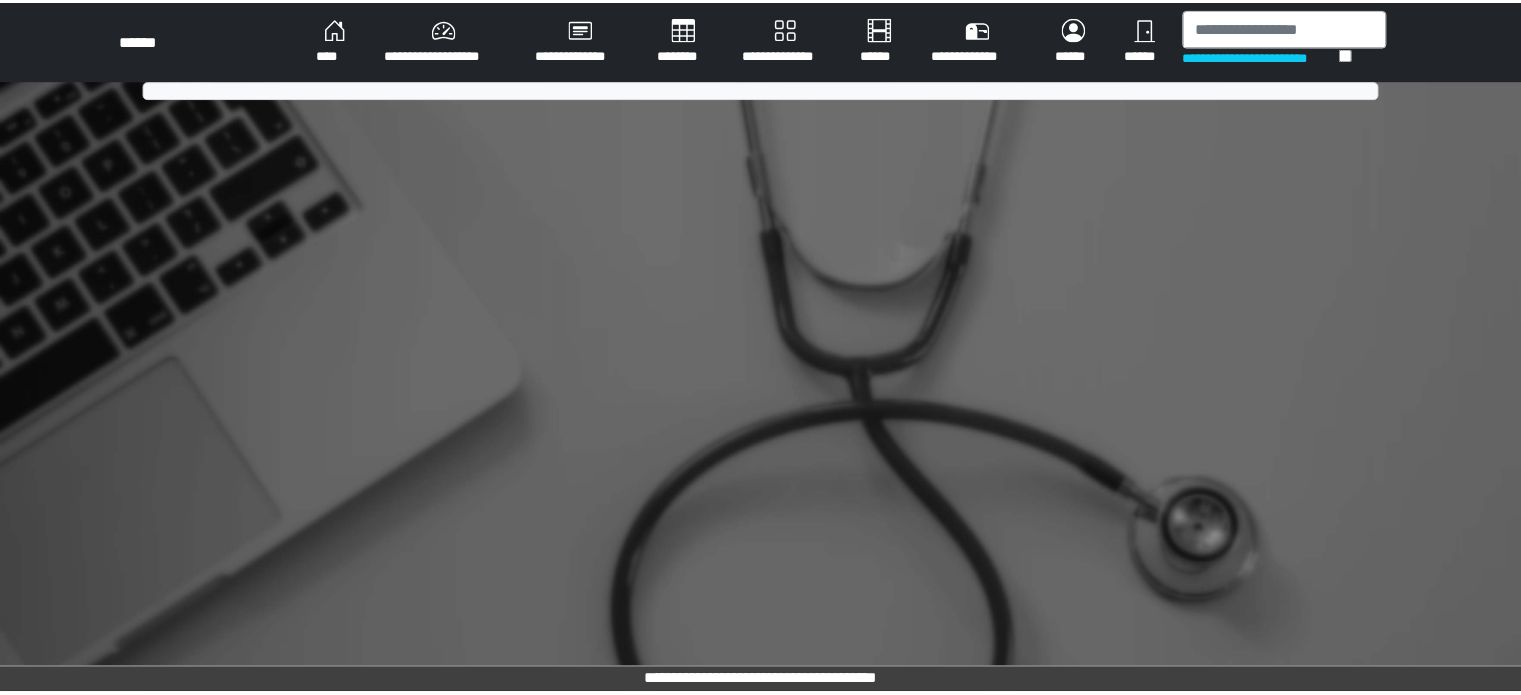 scroll, scrollTop: 0, scrollLeft: 0, axis: both 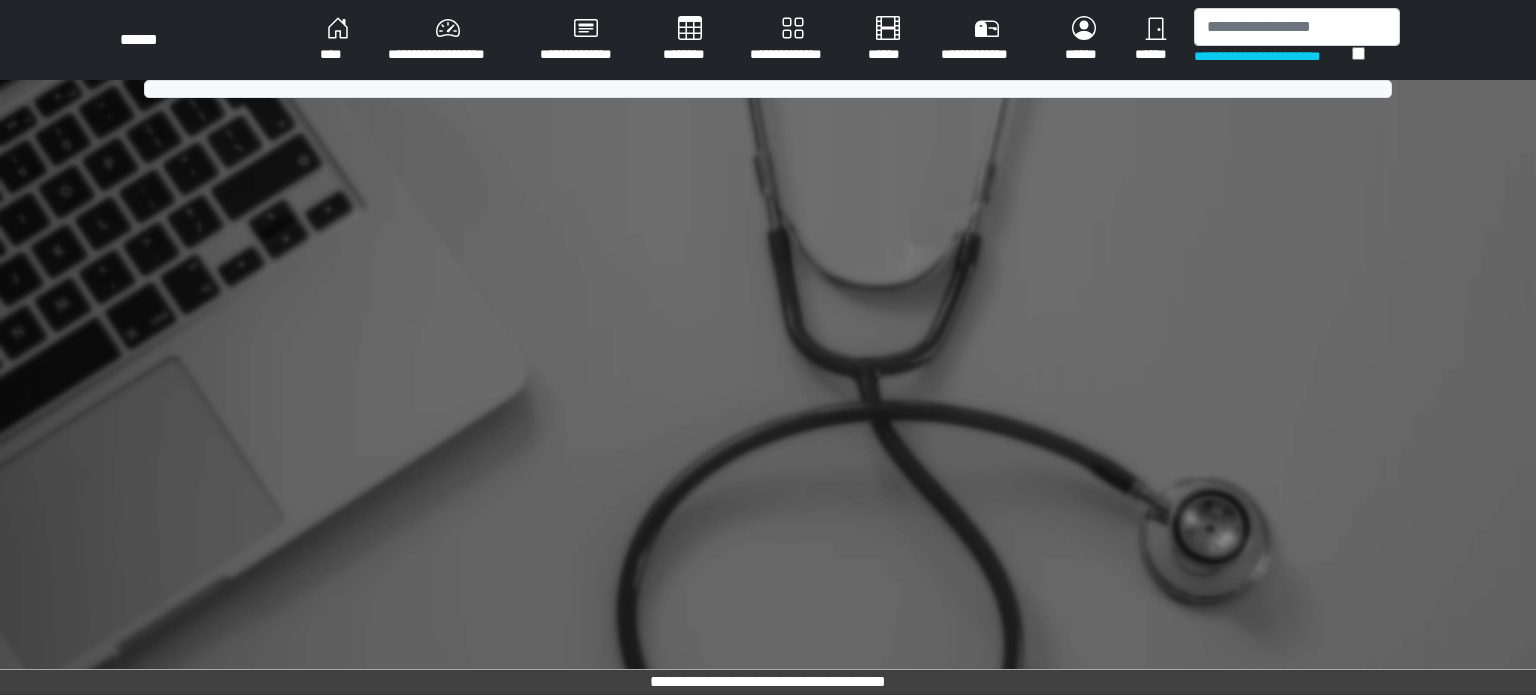 click on "**********" at bounding box center (768, 347) 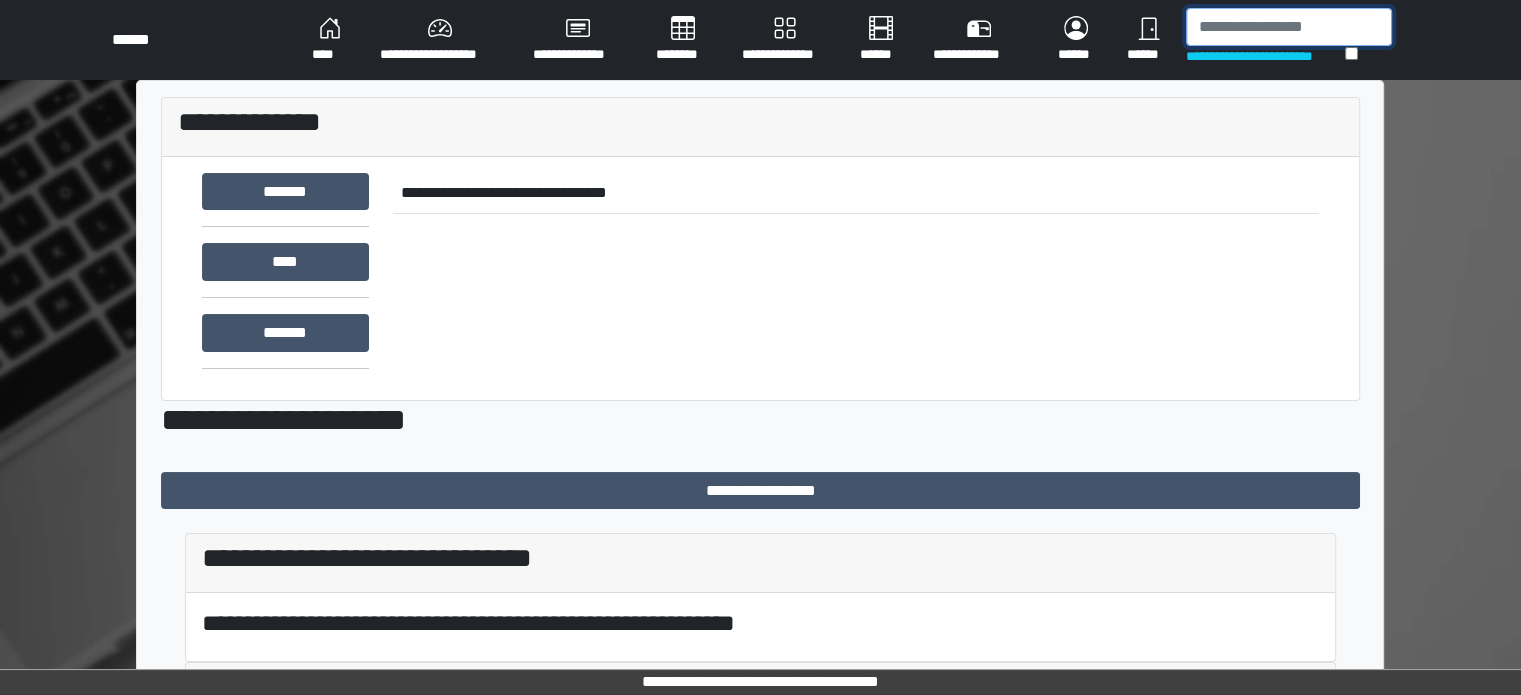 click at bounding box center [1289, 27] 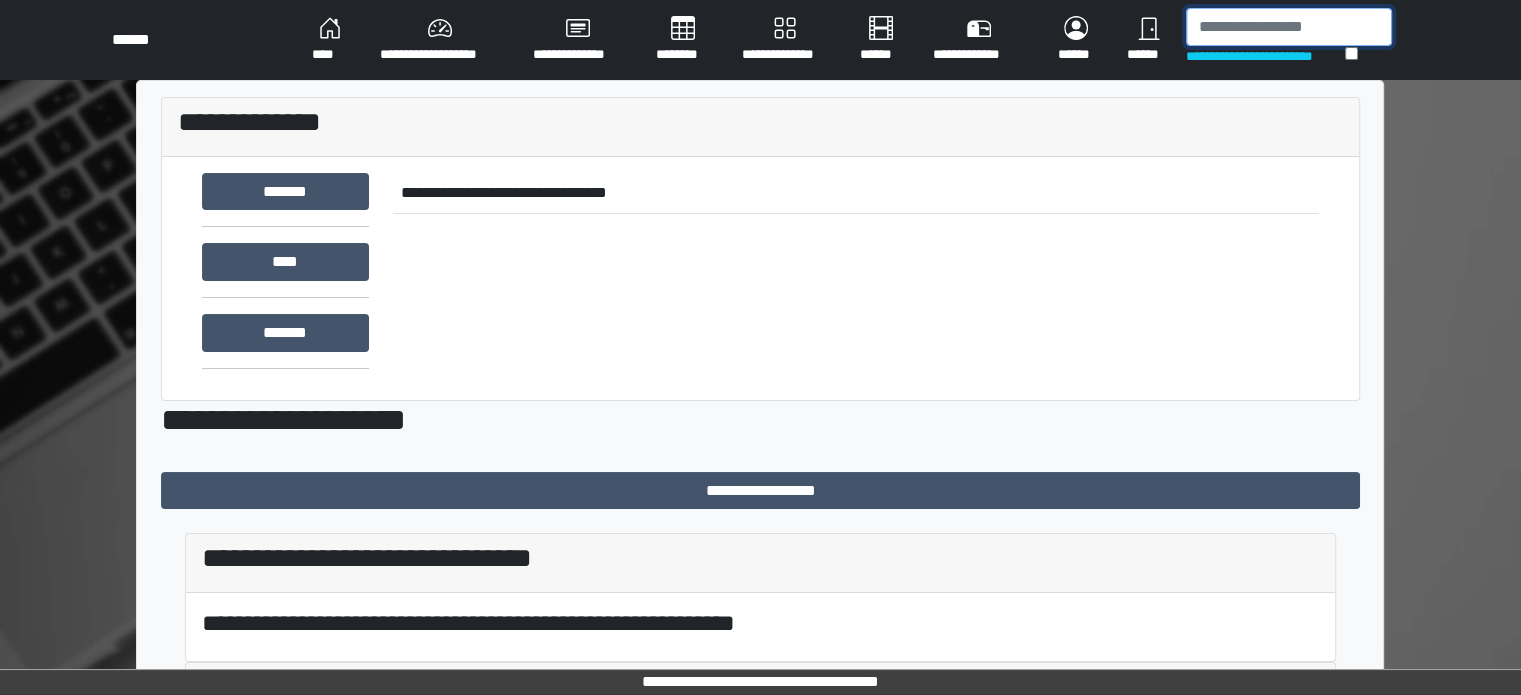 click at bounding box center (1289, 27) 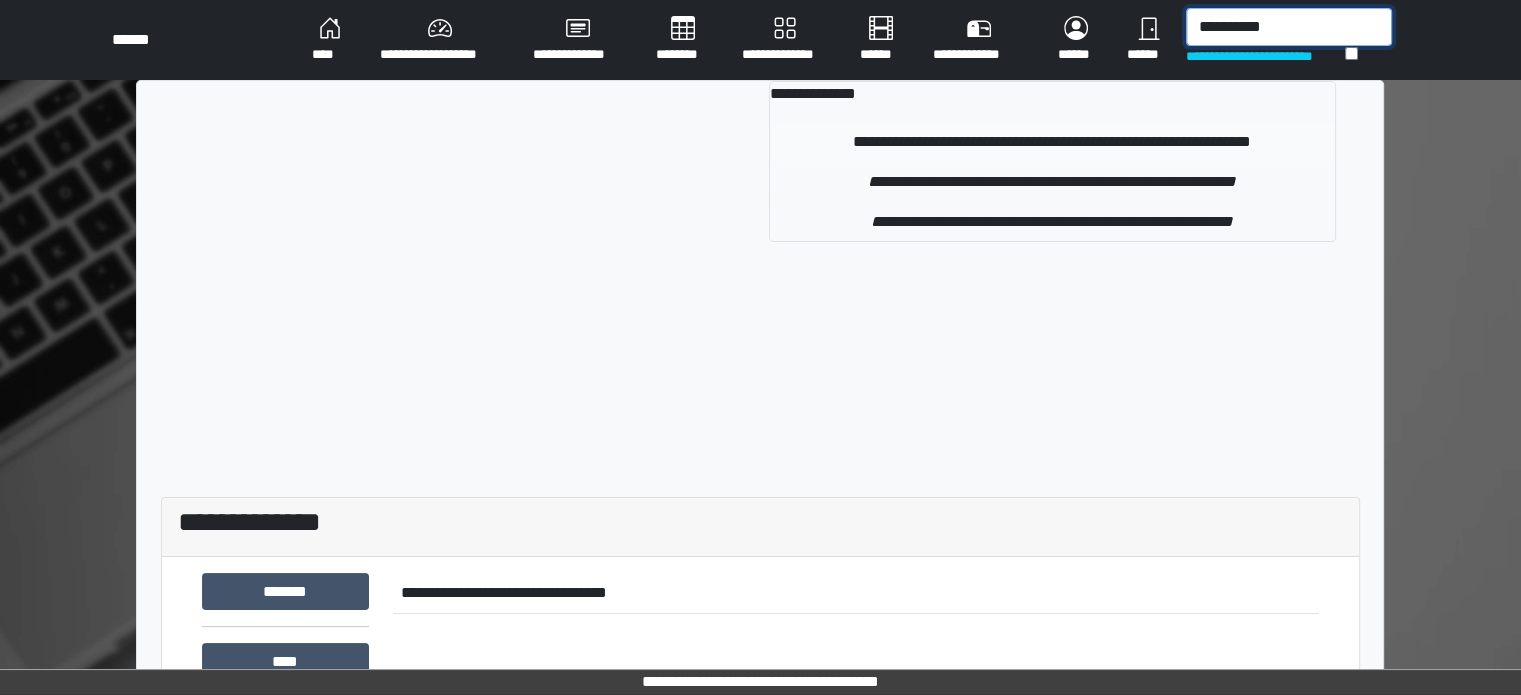 type on "**********" 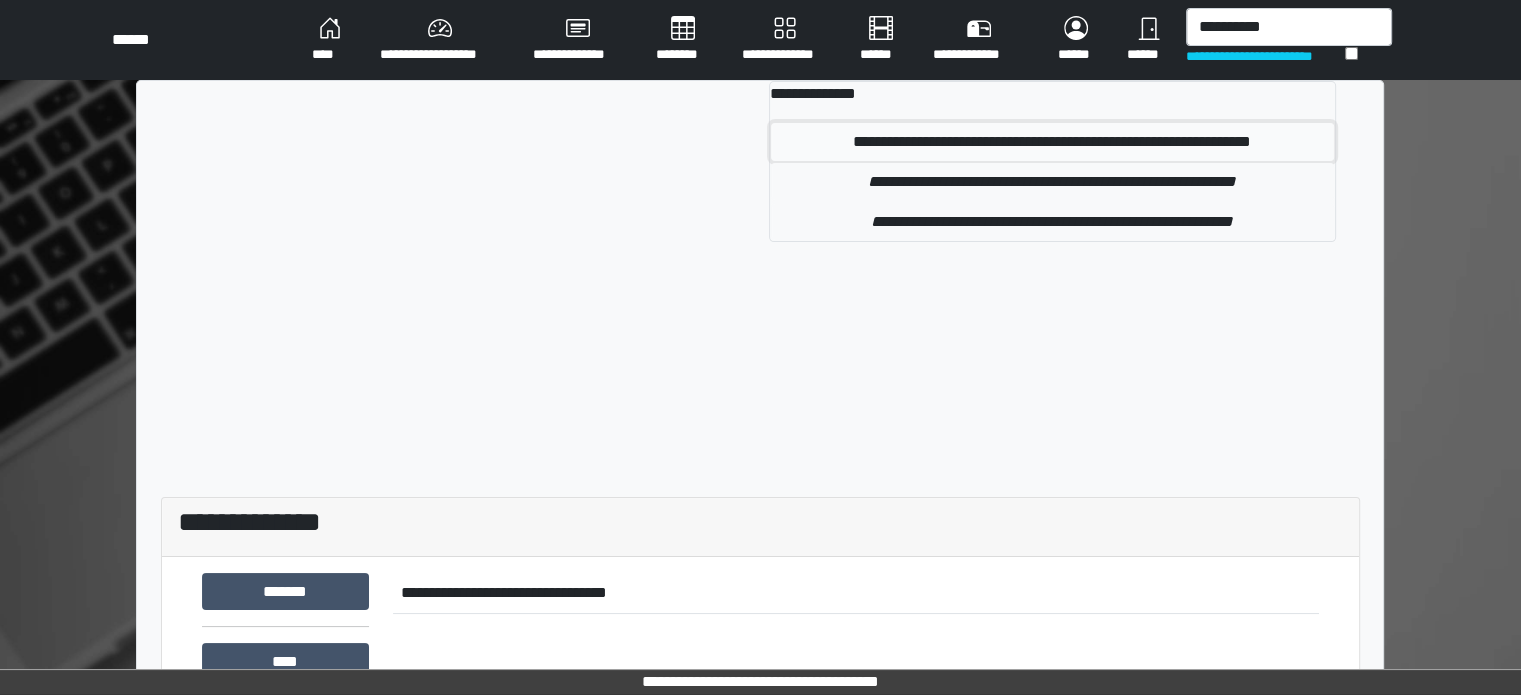 click on "**********" at bounding box center (1052, 142) 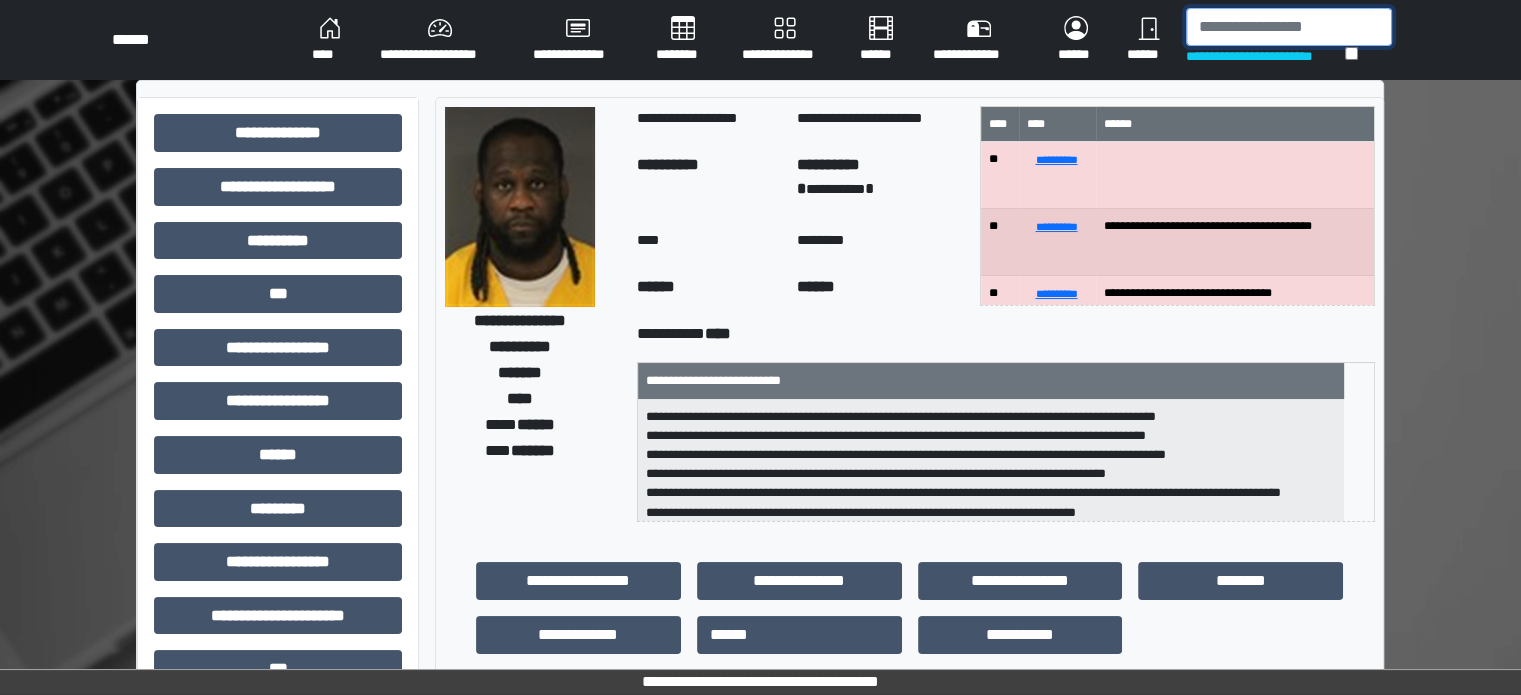 click at bounding box center [1289, 27] 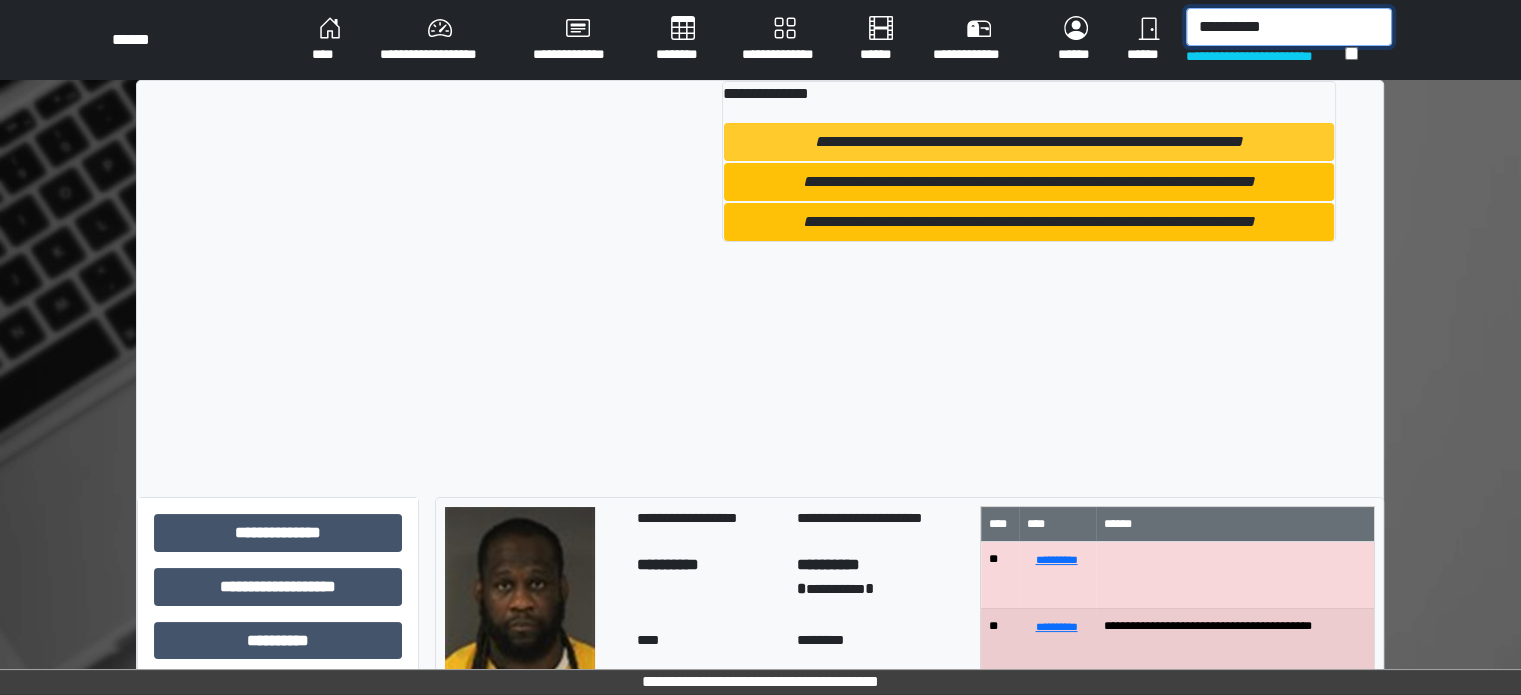 type on "**********" 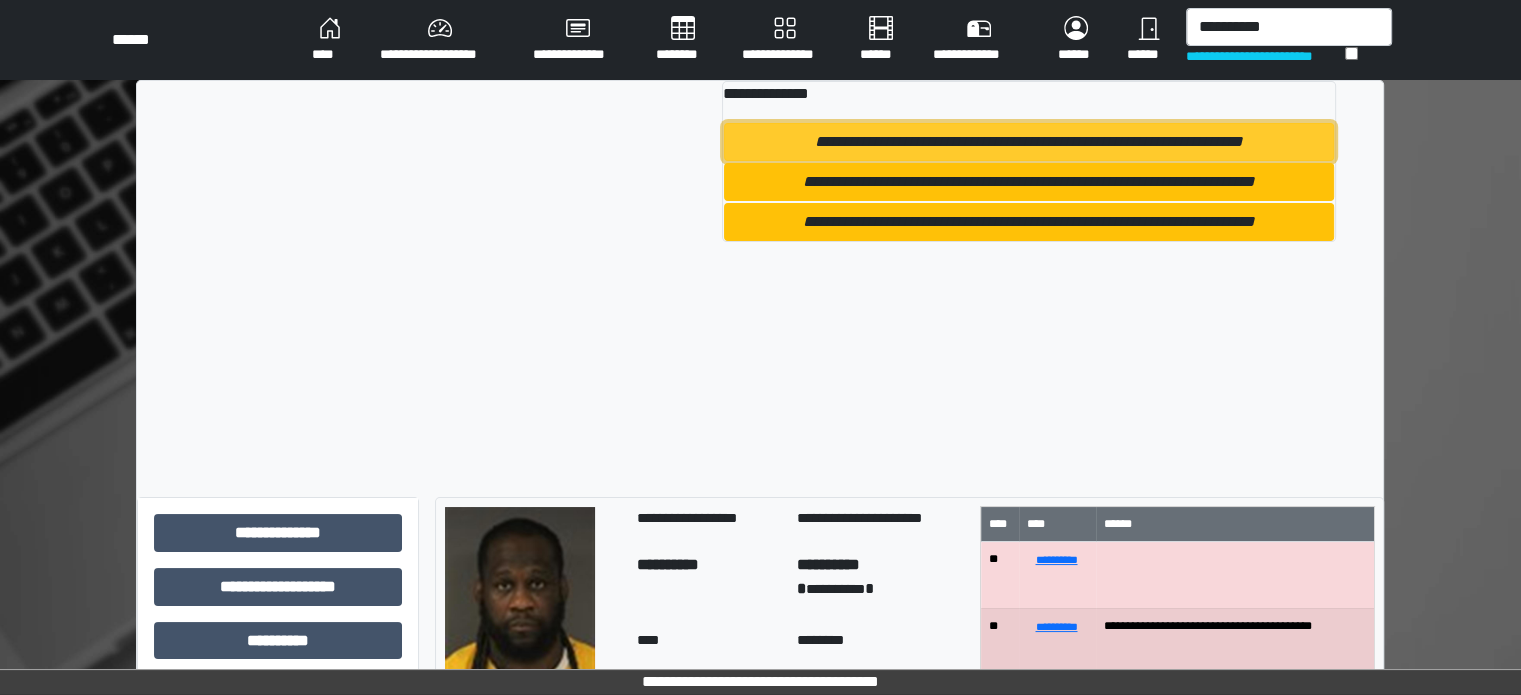 click on "**********" at bounding box center (1029, 142) 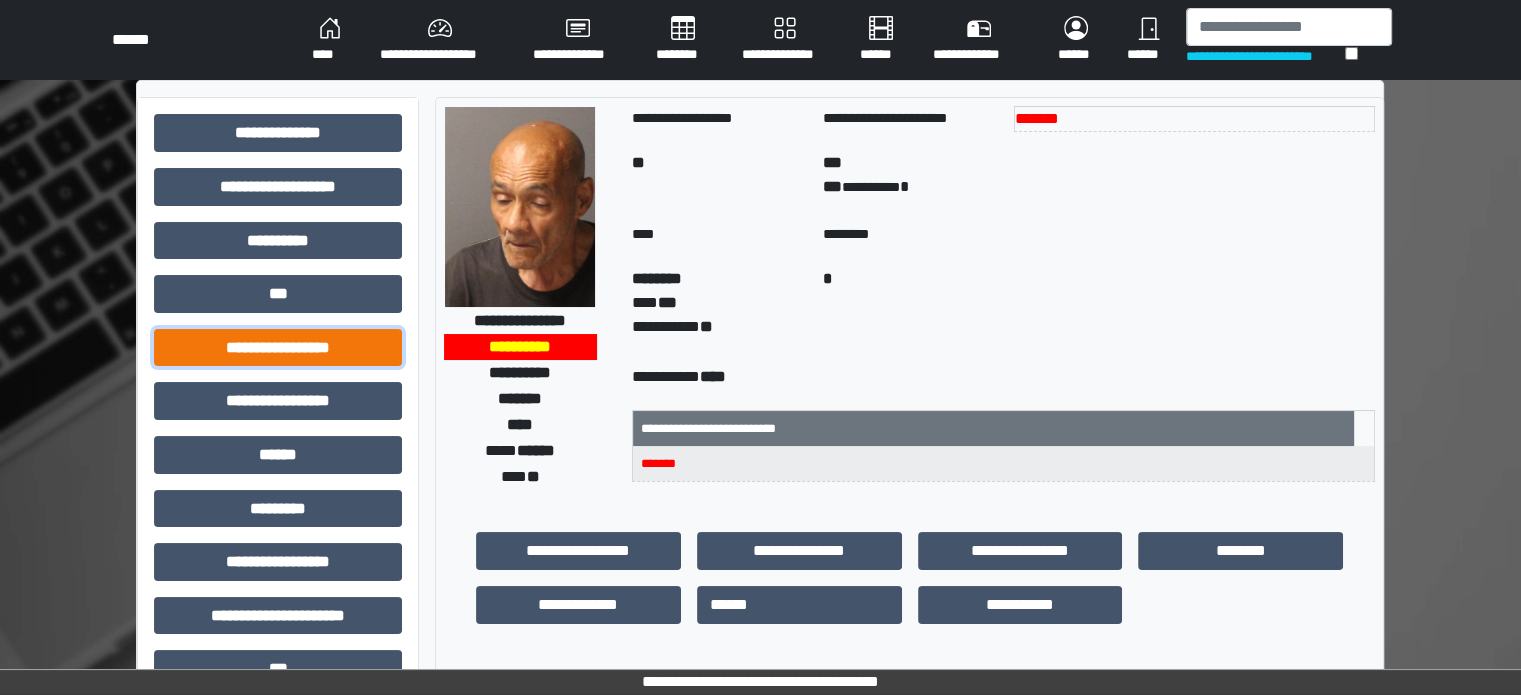 click on "**********" at bounding box center (278, 348) 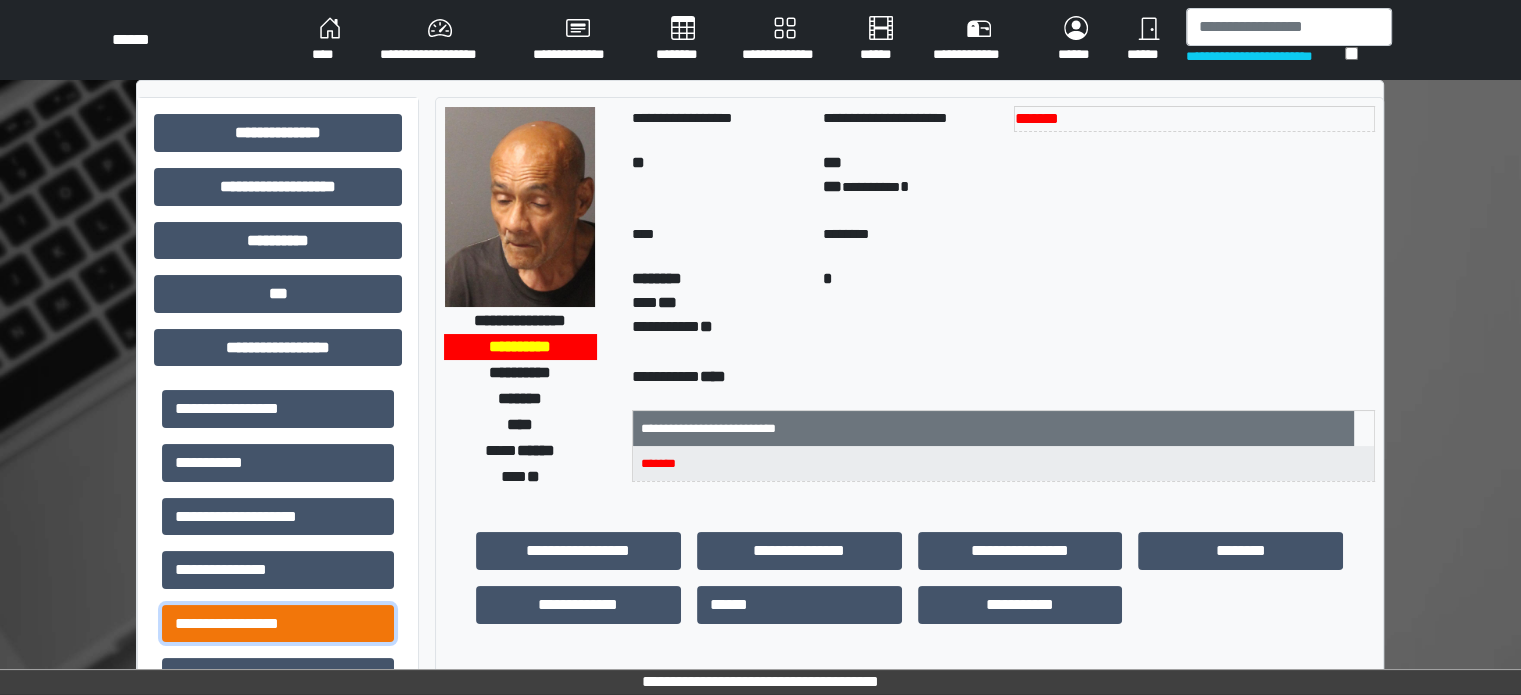 click on "**********" at bounding box center [278, 624] 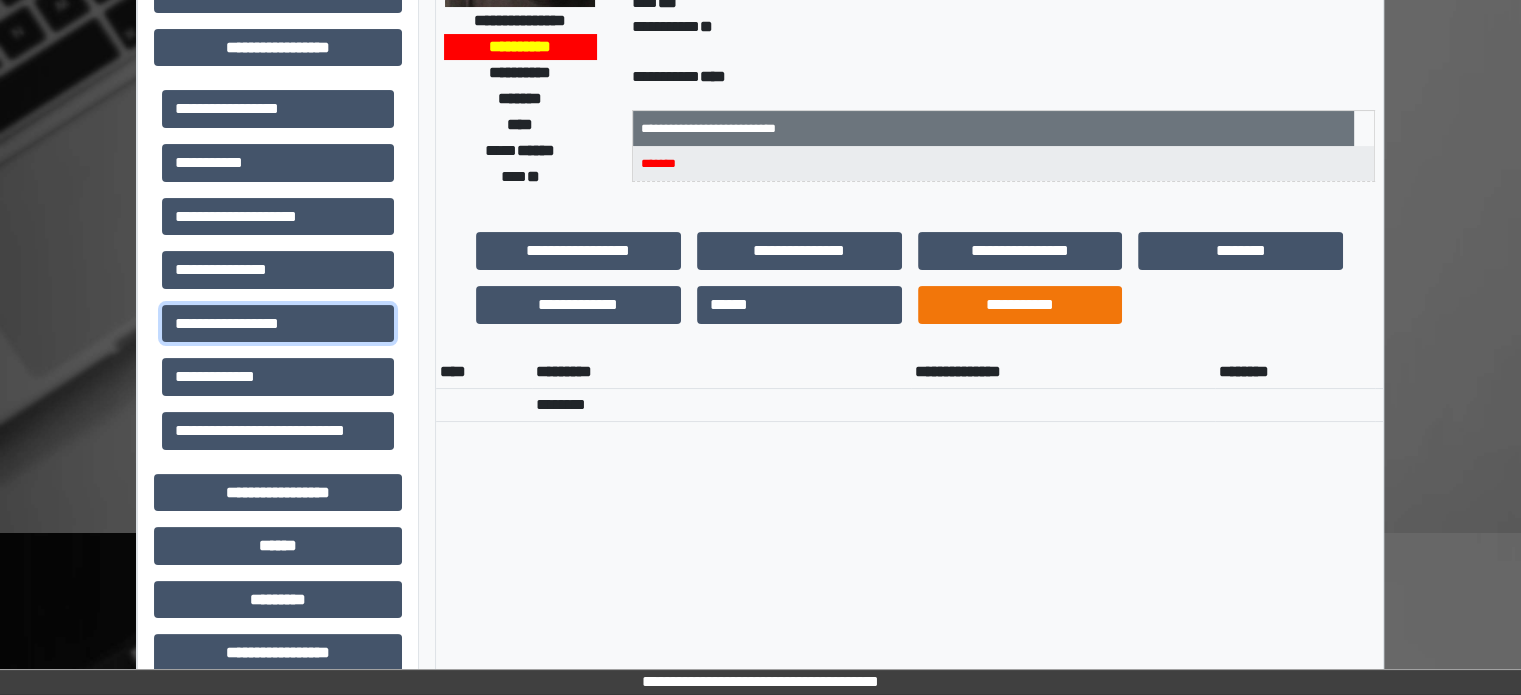 scroll, scrollTop: 0, scrollLeft: 0, axis: both 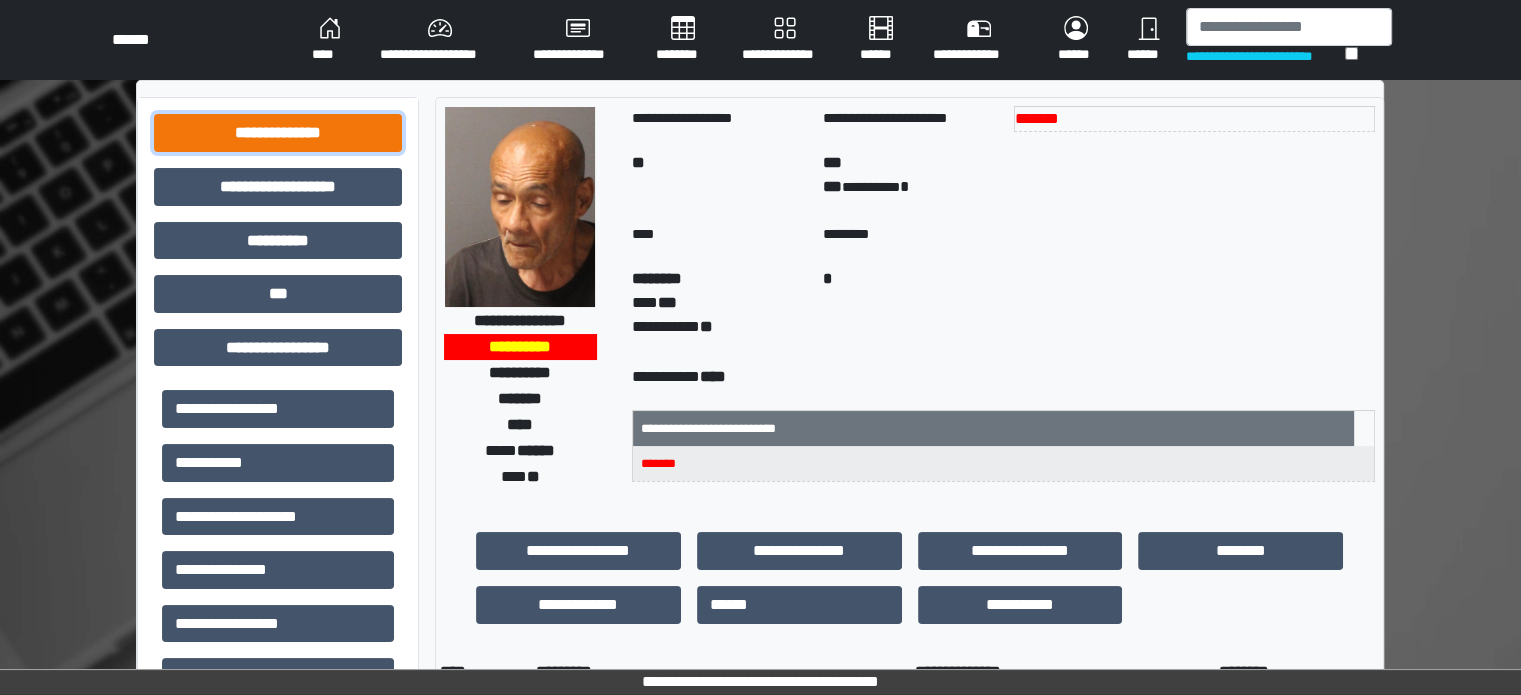 click on "**********" at bounding box center [278, 133] 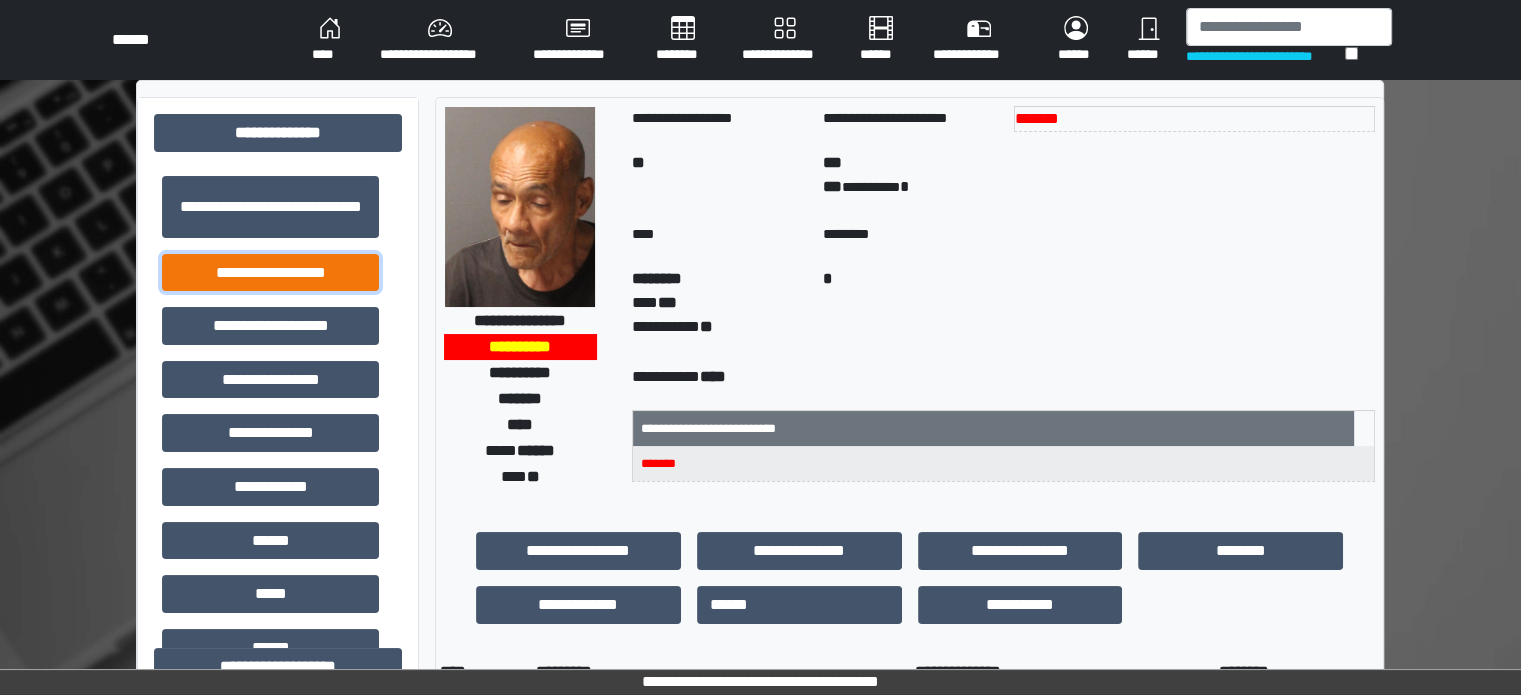 click on "**********" at bounding box center (270, 273) 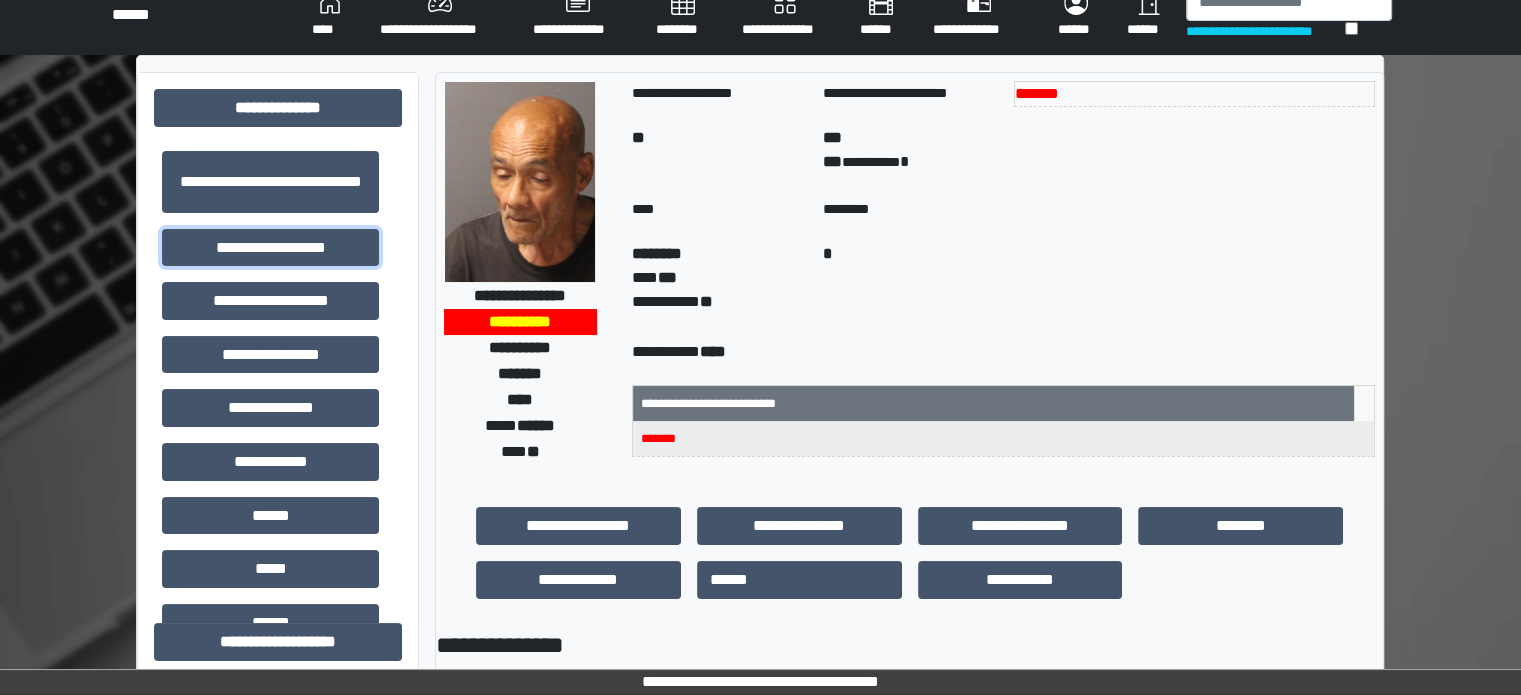 scroll, scrollTop: 0, scrollLeft: 0, axis: both 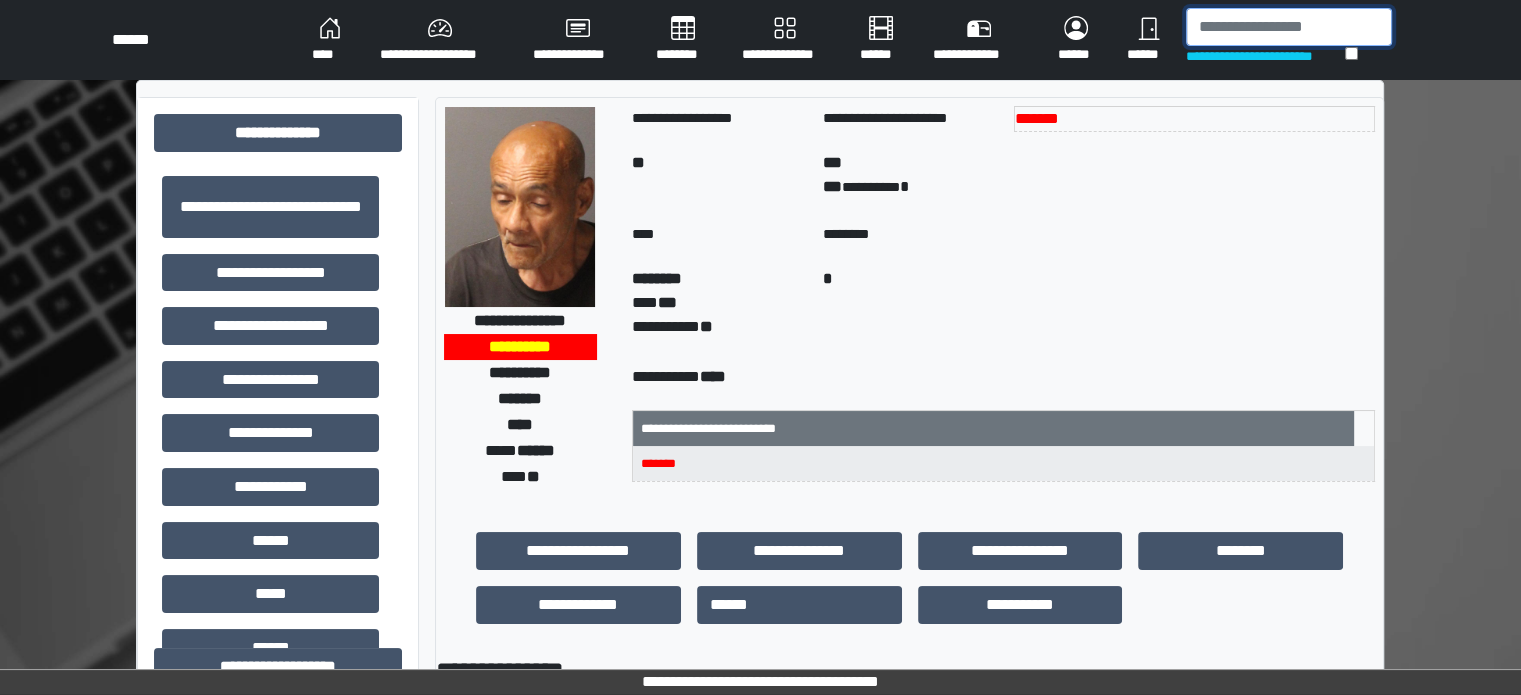 click at bounding box center [1289, 27] 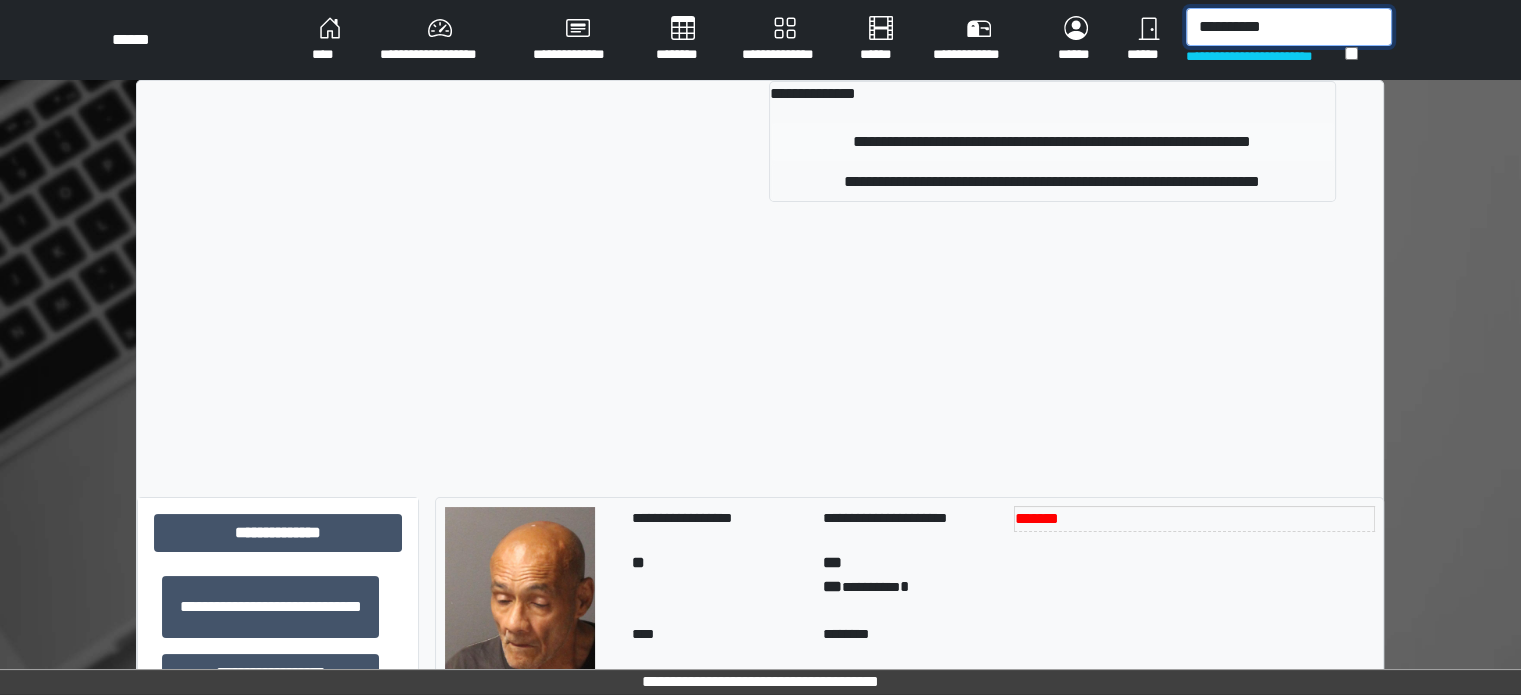 type on "**********" 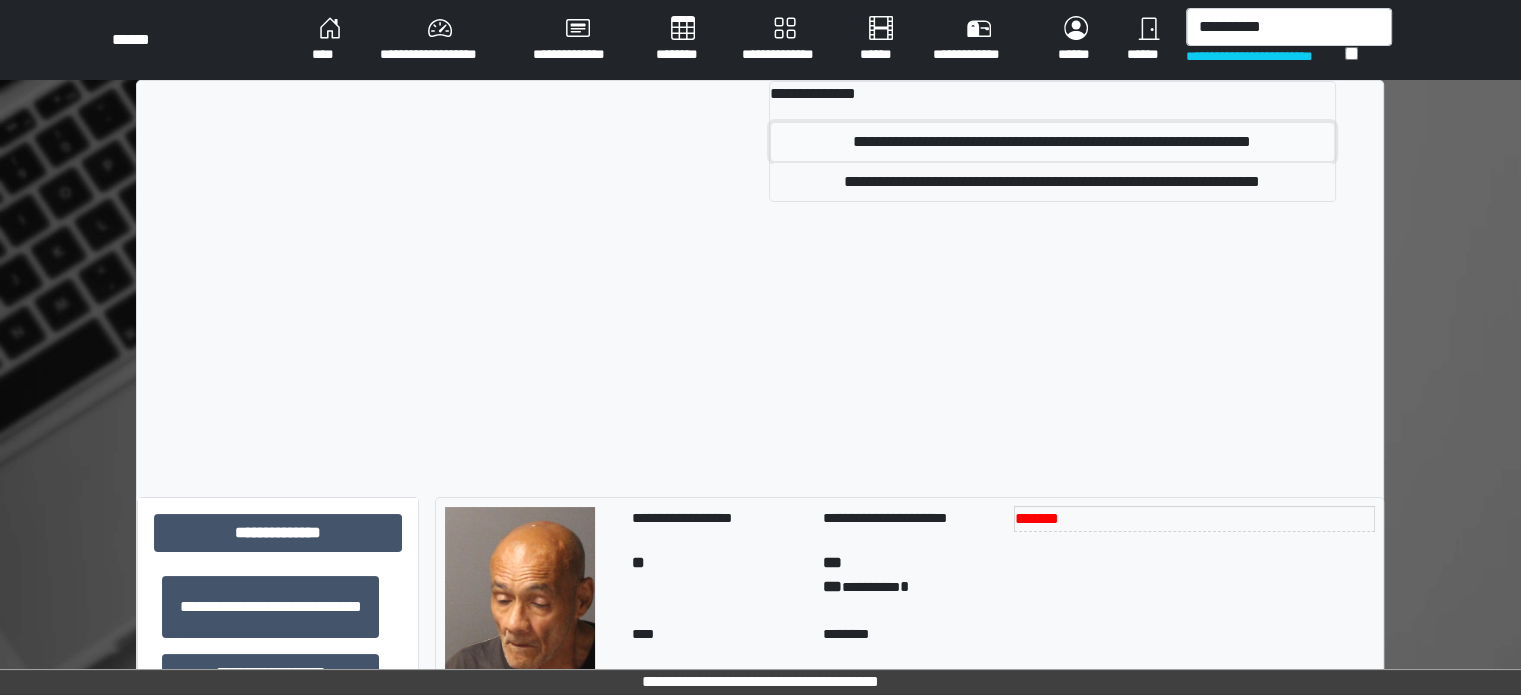 click on "**********" at bounding box center [1052, 142] 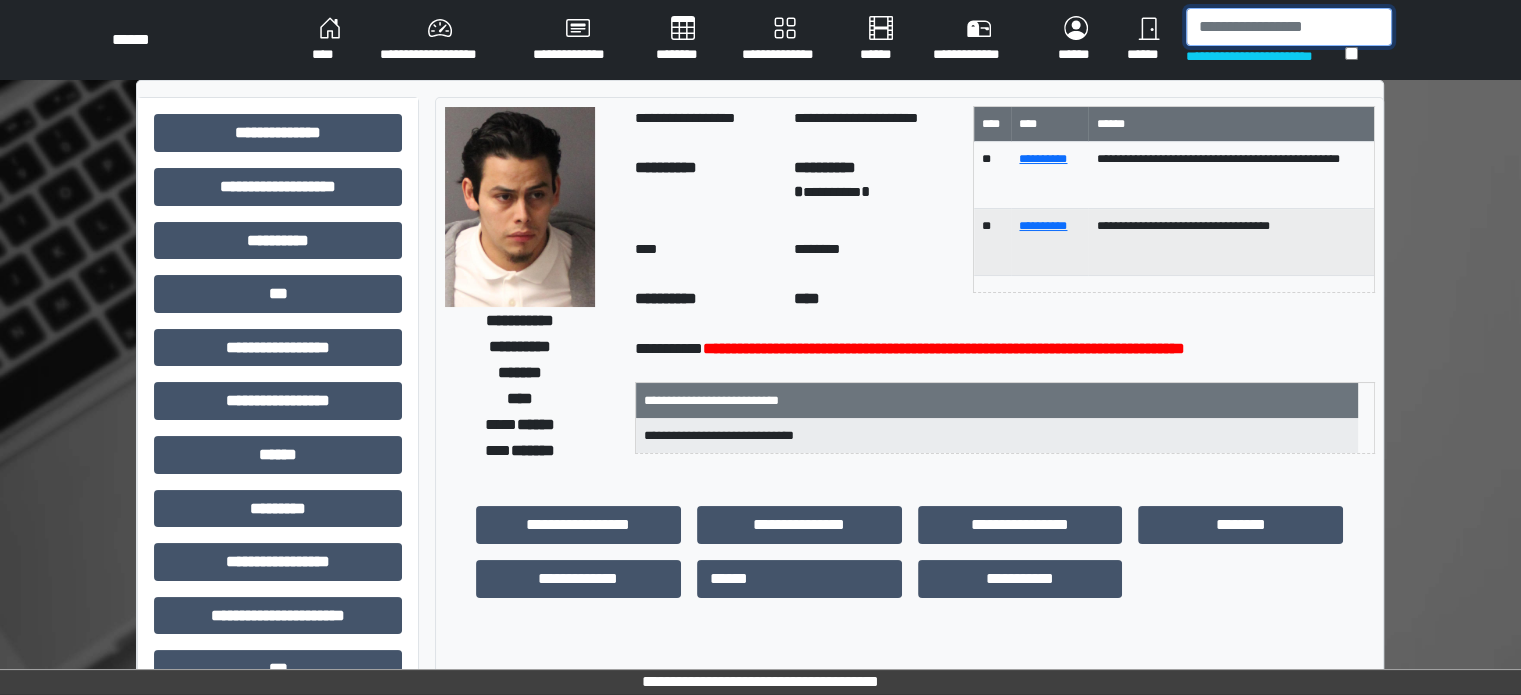 click at bounding box center [1289, 27] 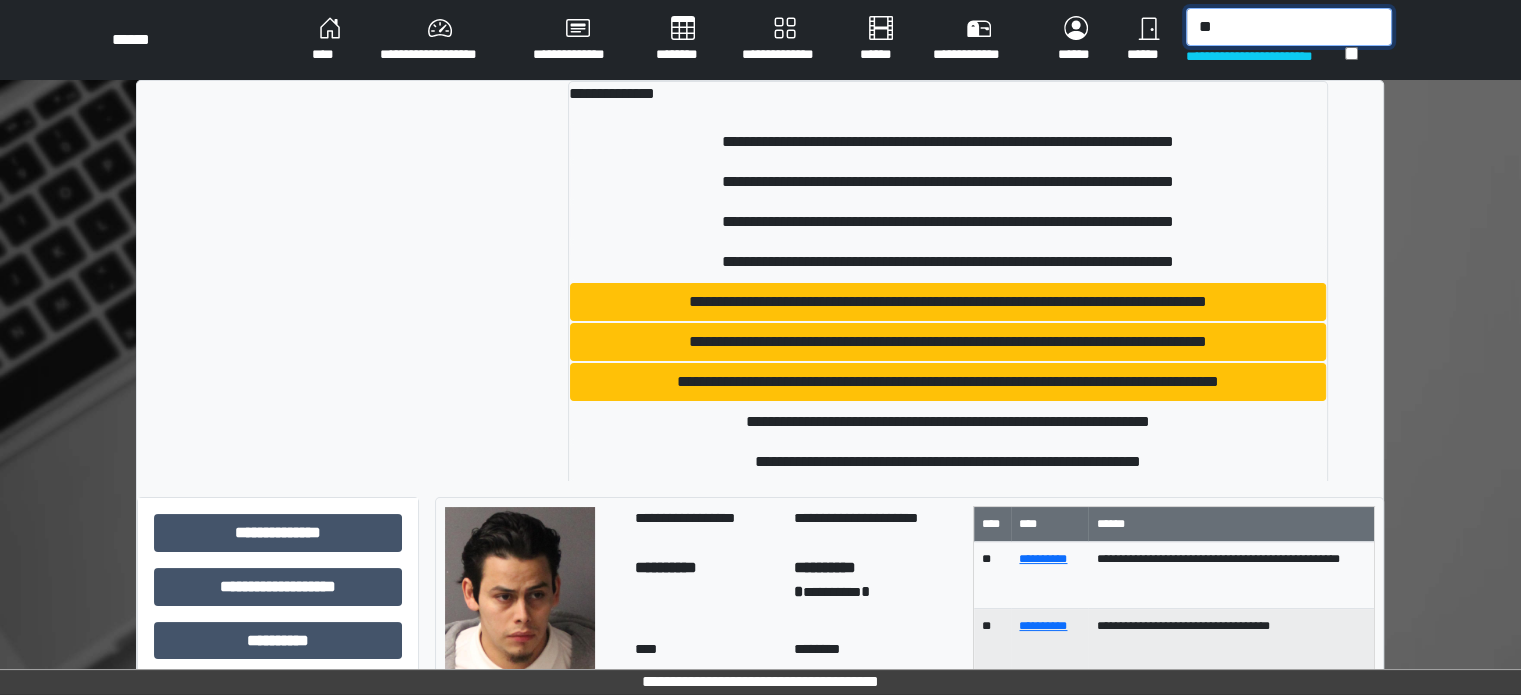 type on "*" 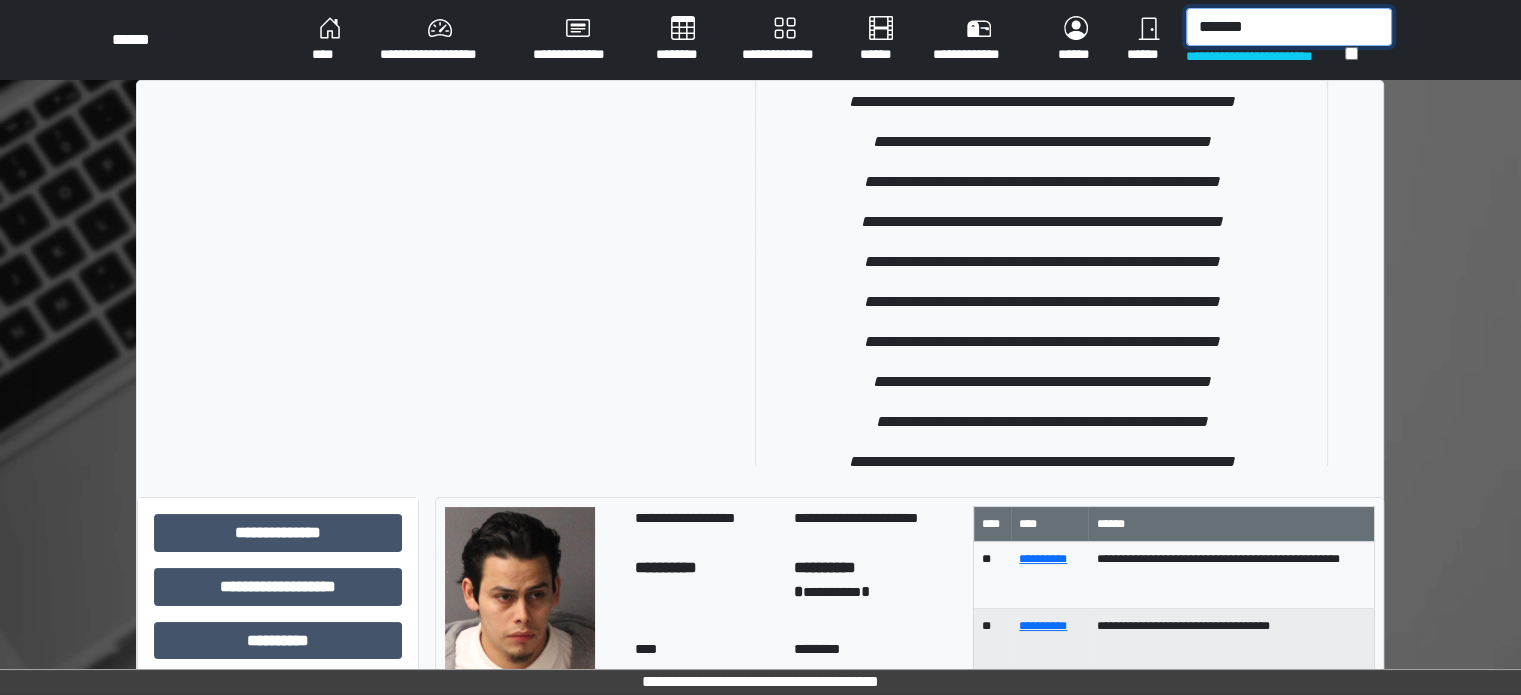 scroll, scrollTop: 1122, scrollLeft: 0, axis: vertical 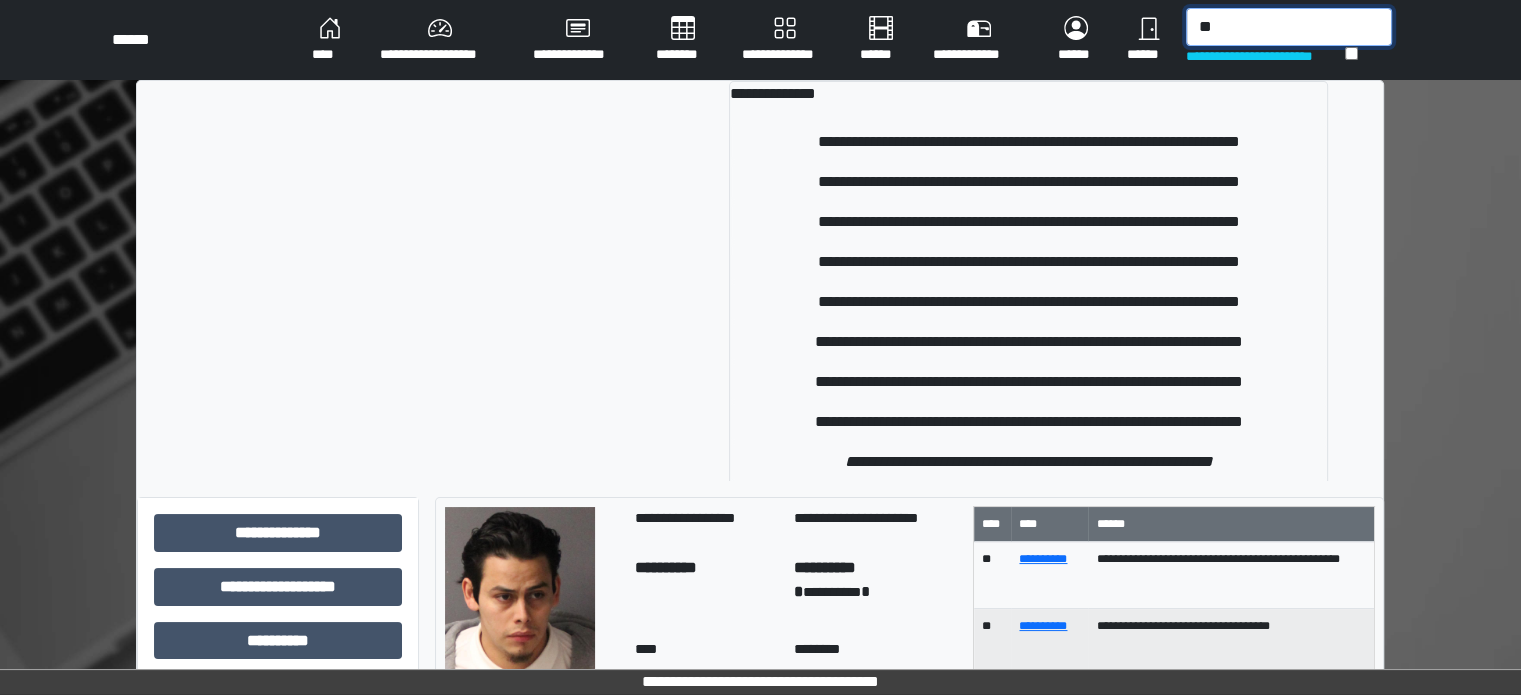 type on "*" 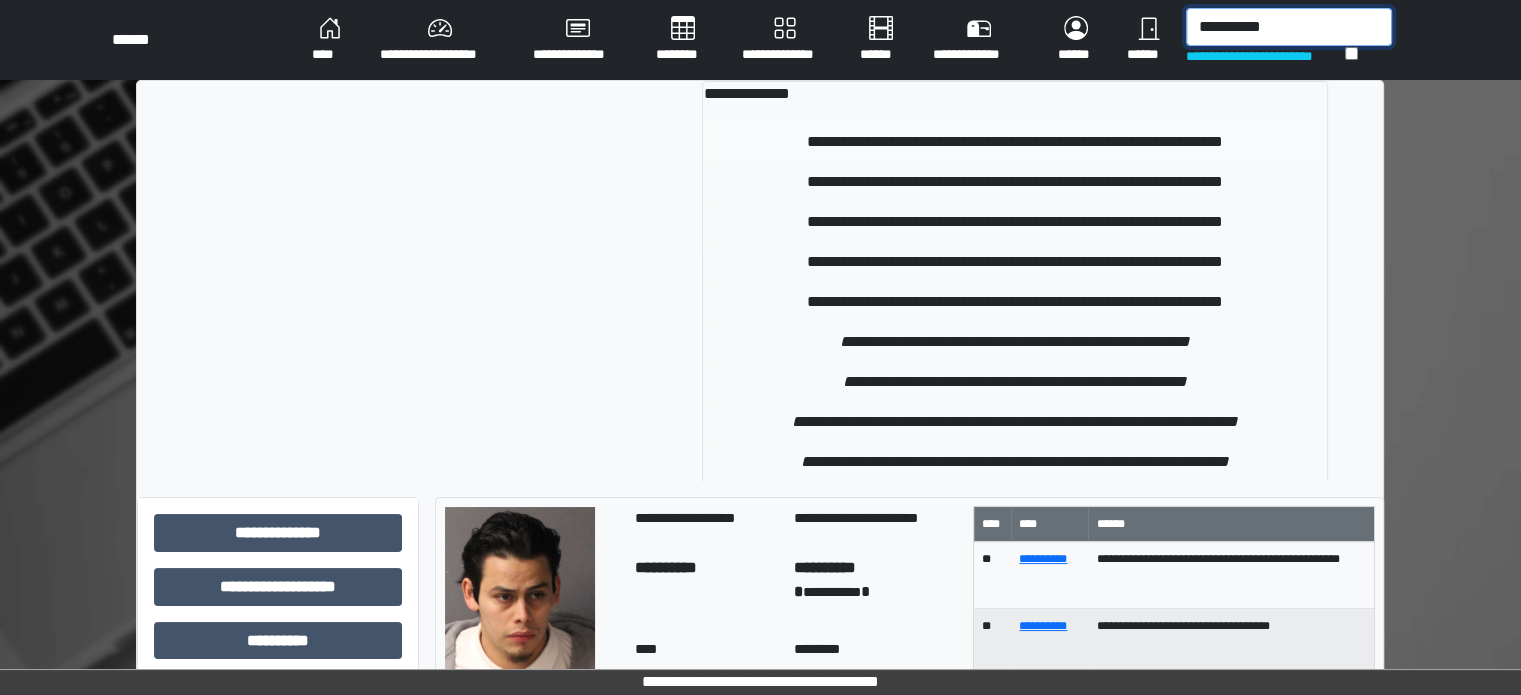 type on "**********" 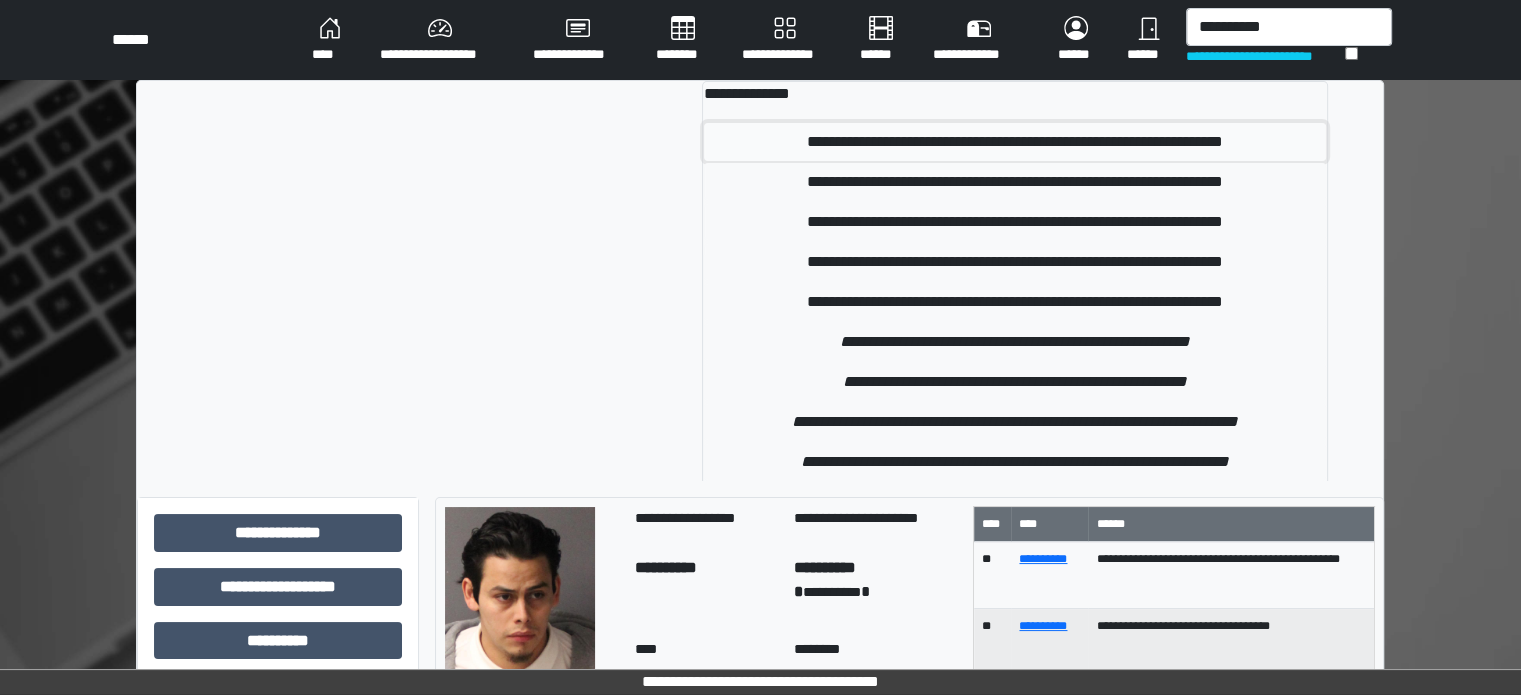 click on "**********" at bounding box center (1015, 142) 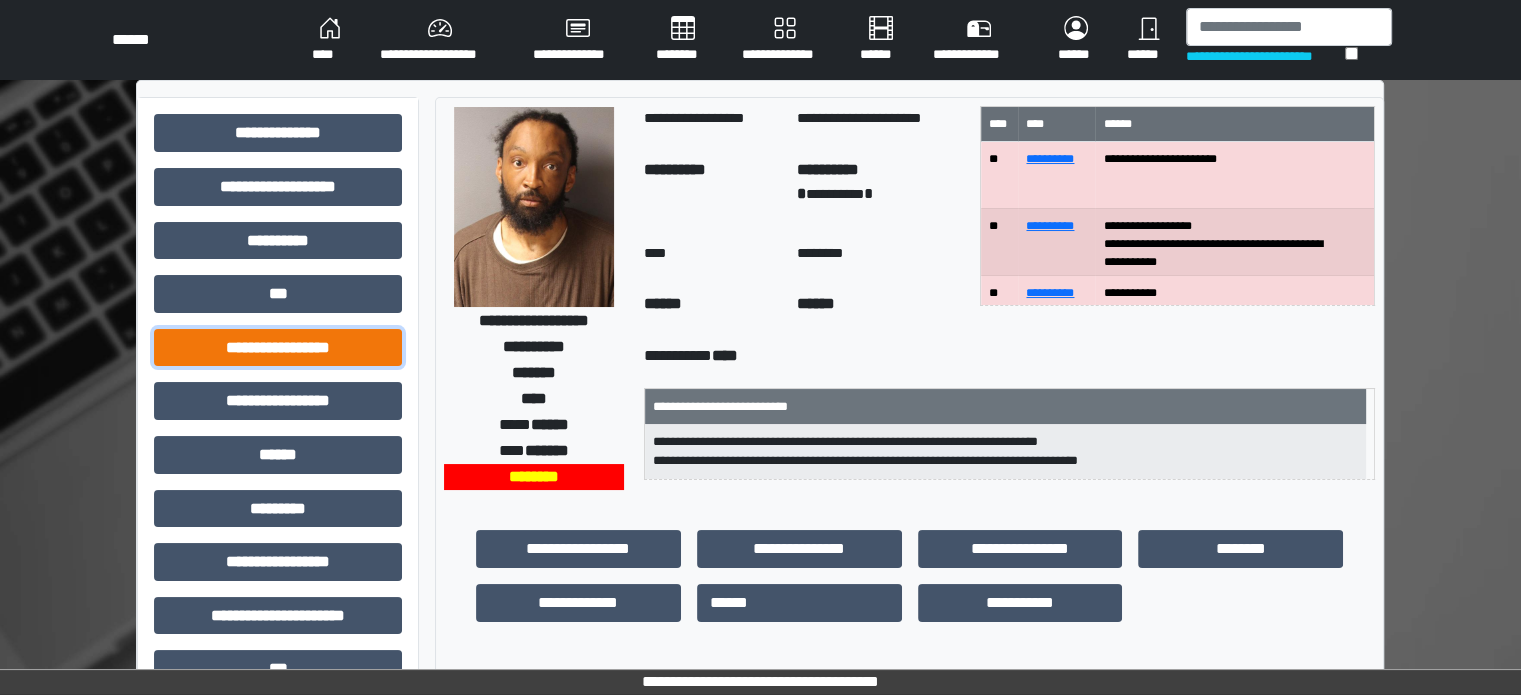 click on "**********" at bounding box center [278, 348] 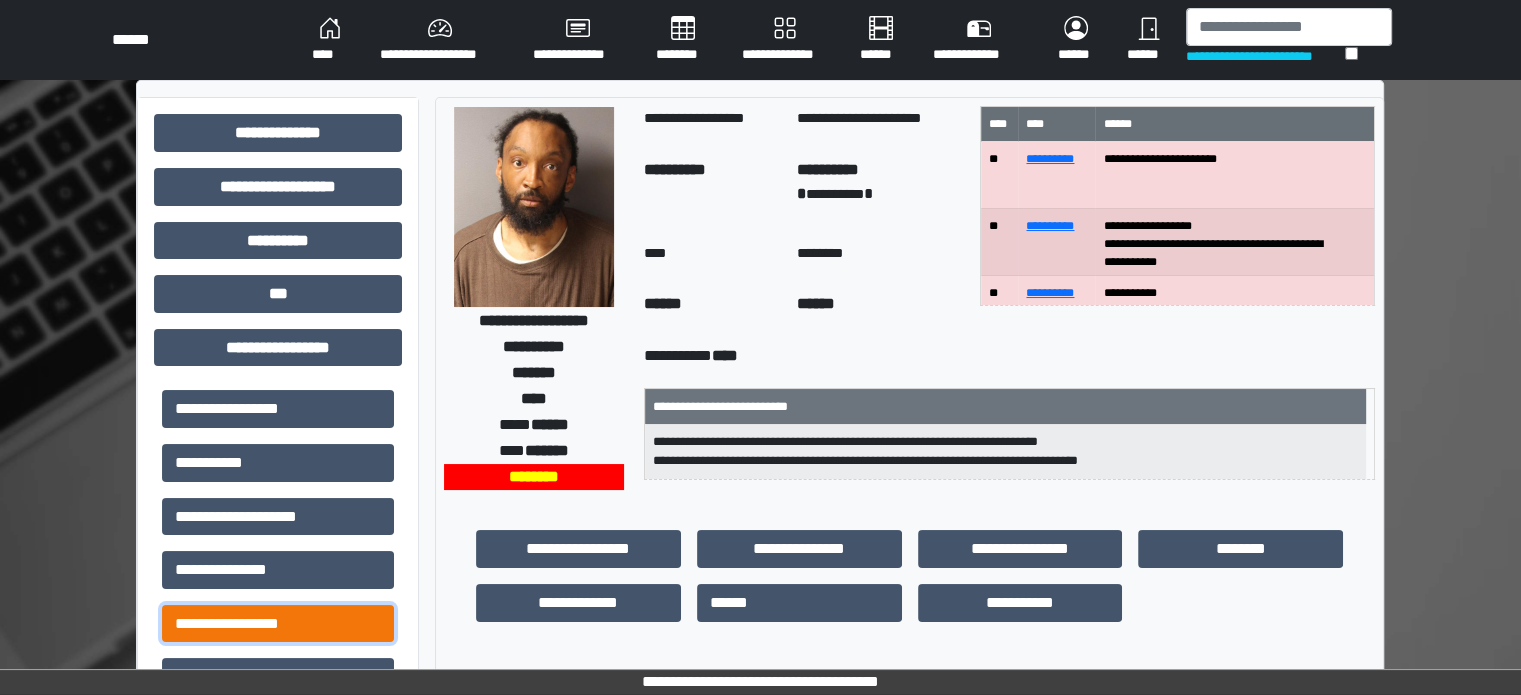 click on "**********" at bounding box center [278, 624] 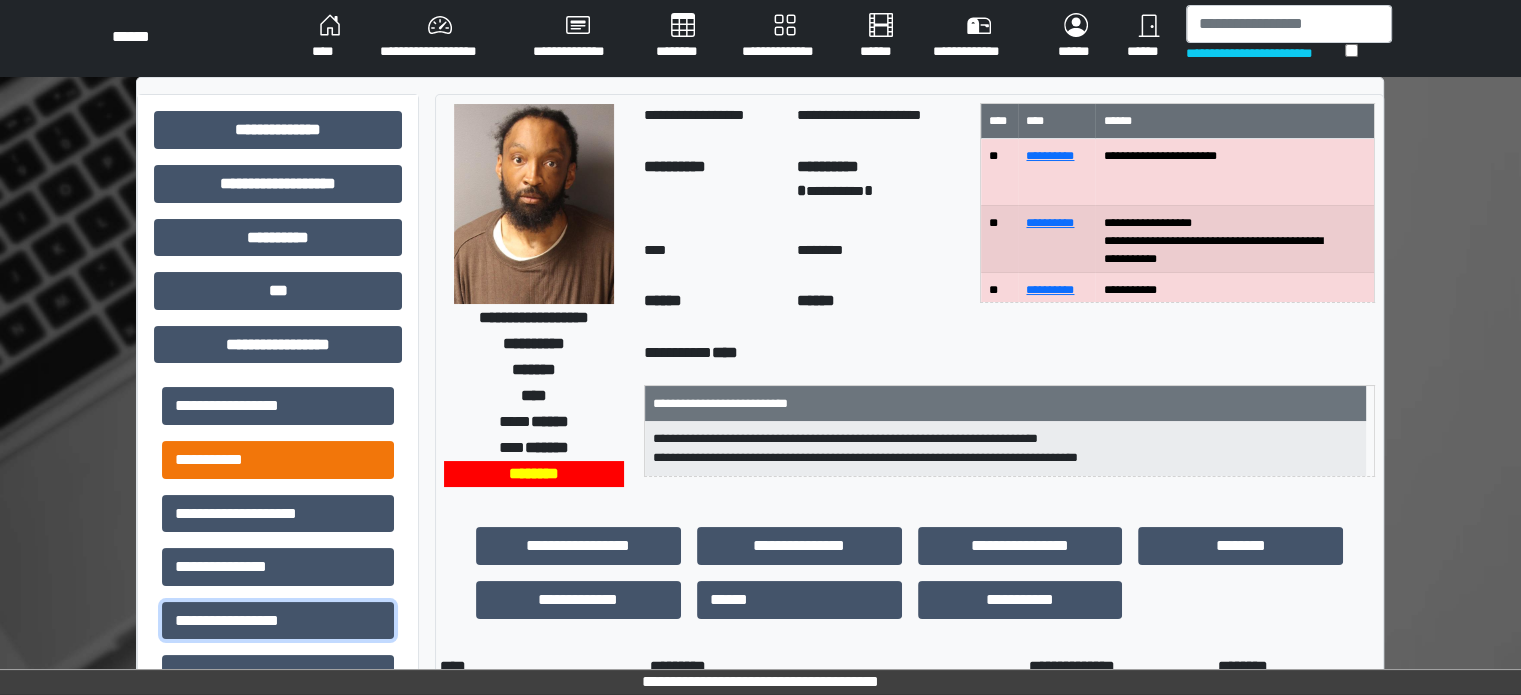 scroll, scrollTop: 0, scrollLeft: 0, axis: both 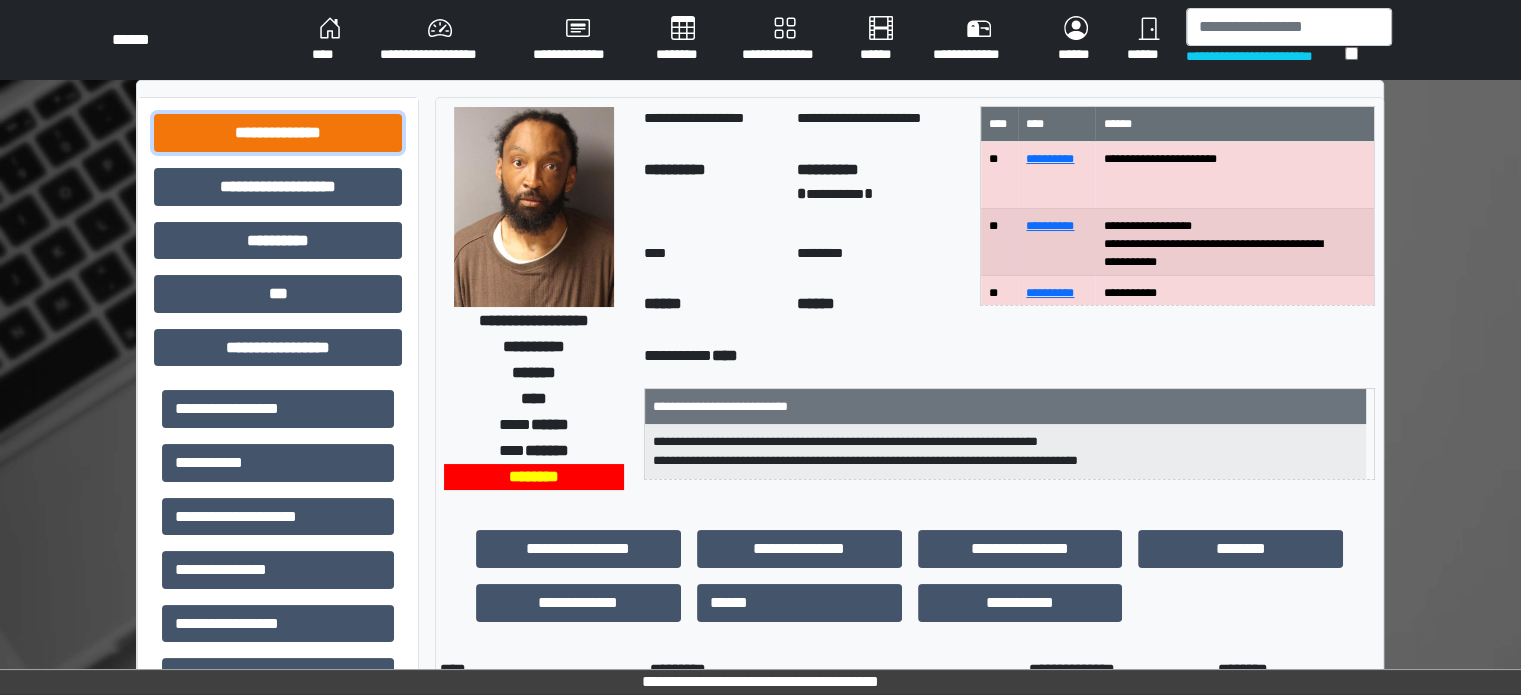 click on "**********" at bounding box center [278, 133] 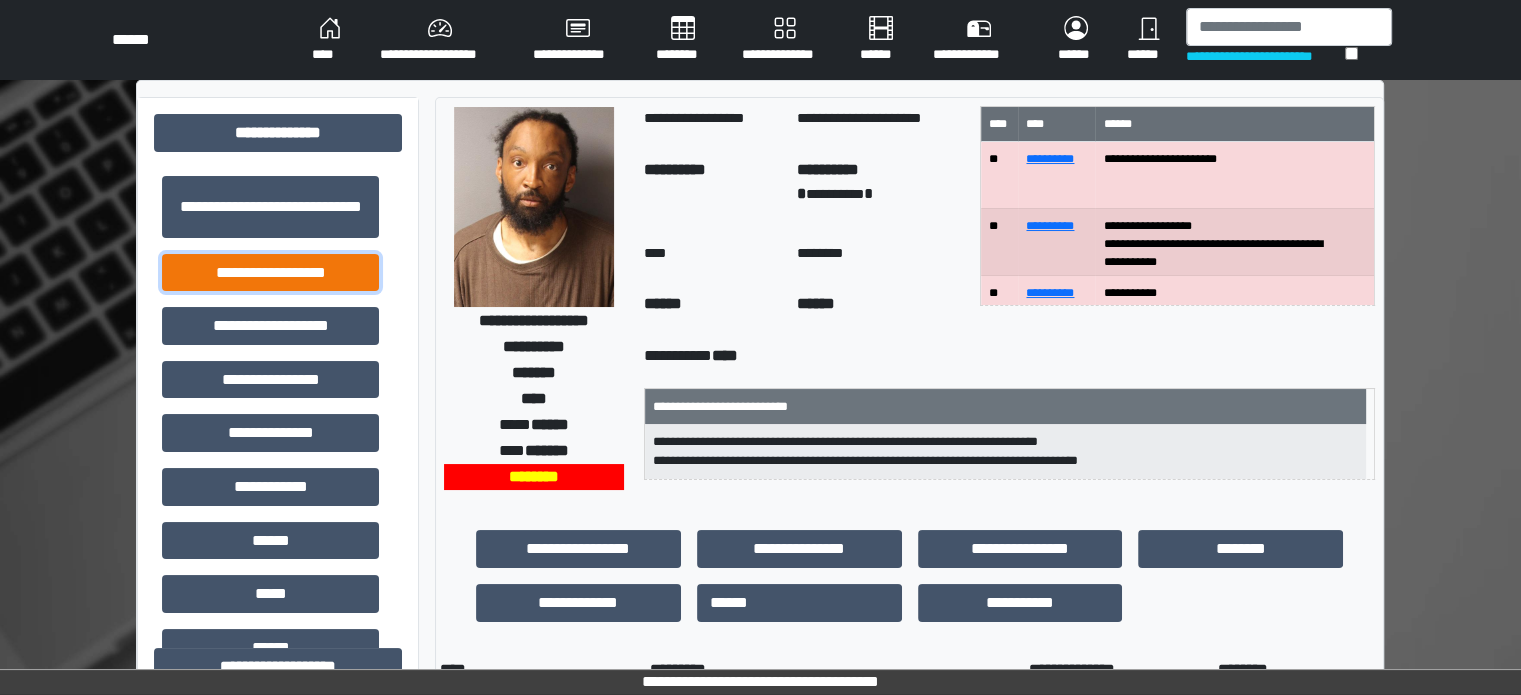 click on "**********" at bounding box center [270, 273] 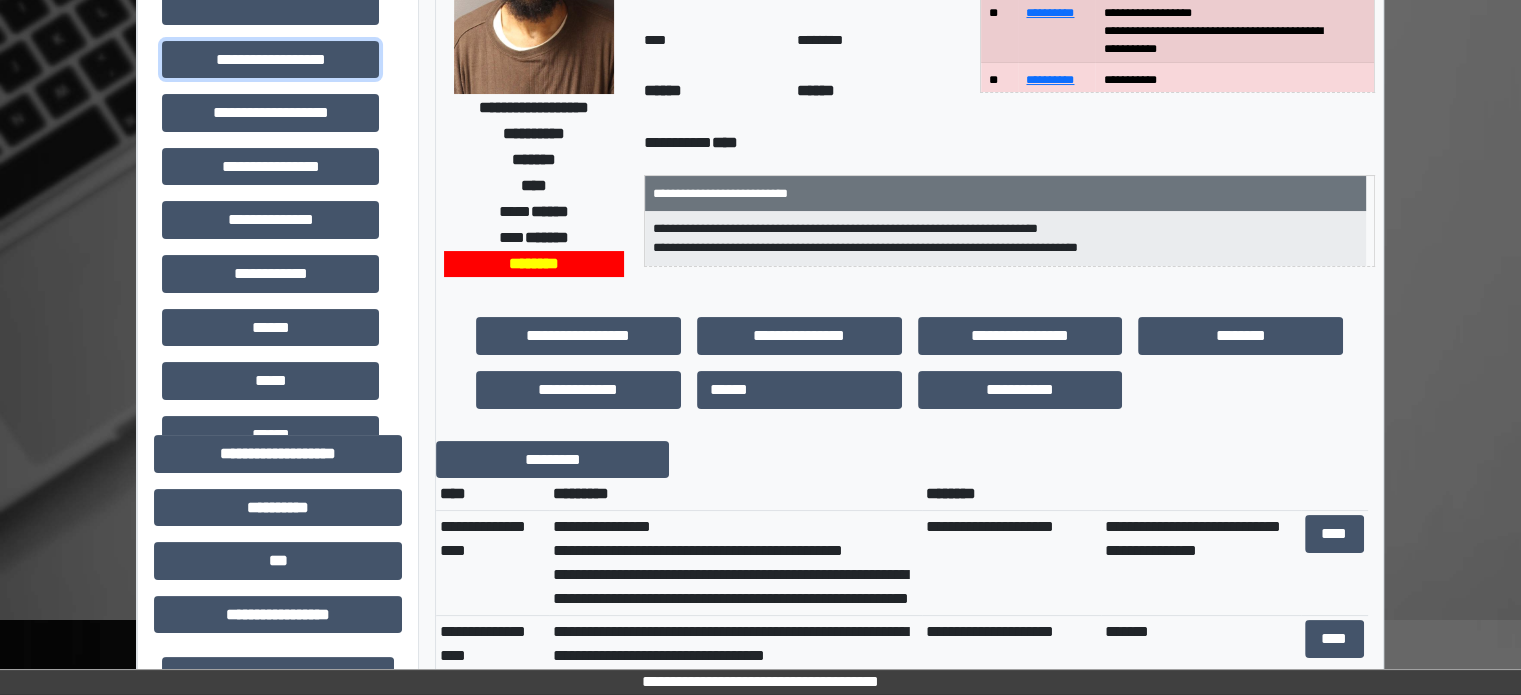 scroll, scrollTop: 300, scrollLeft: 0, axis: vertical 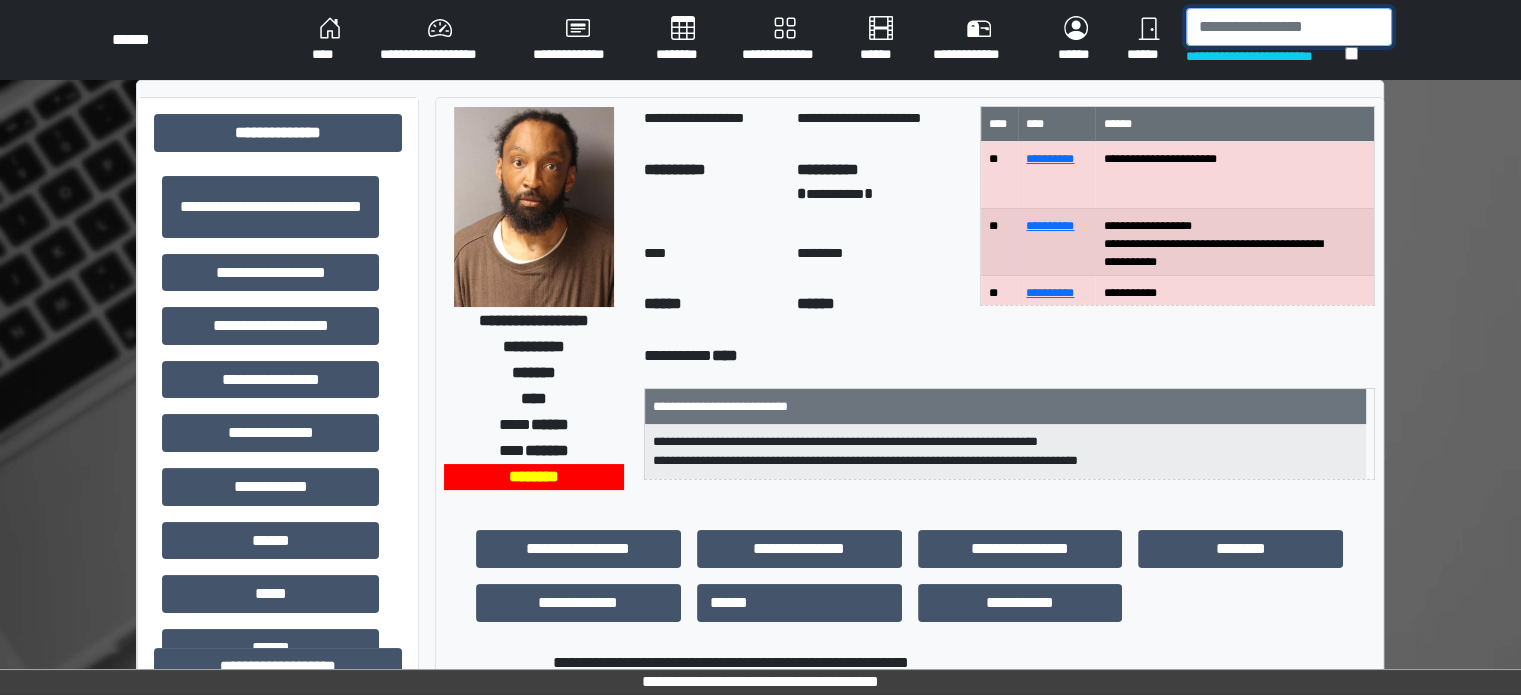 click at bounding box center [1289, 27] 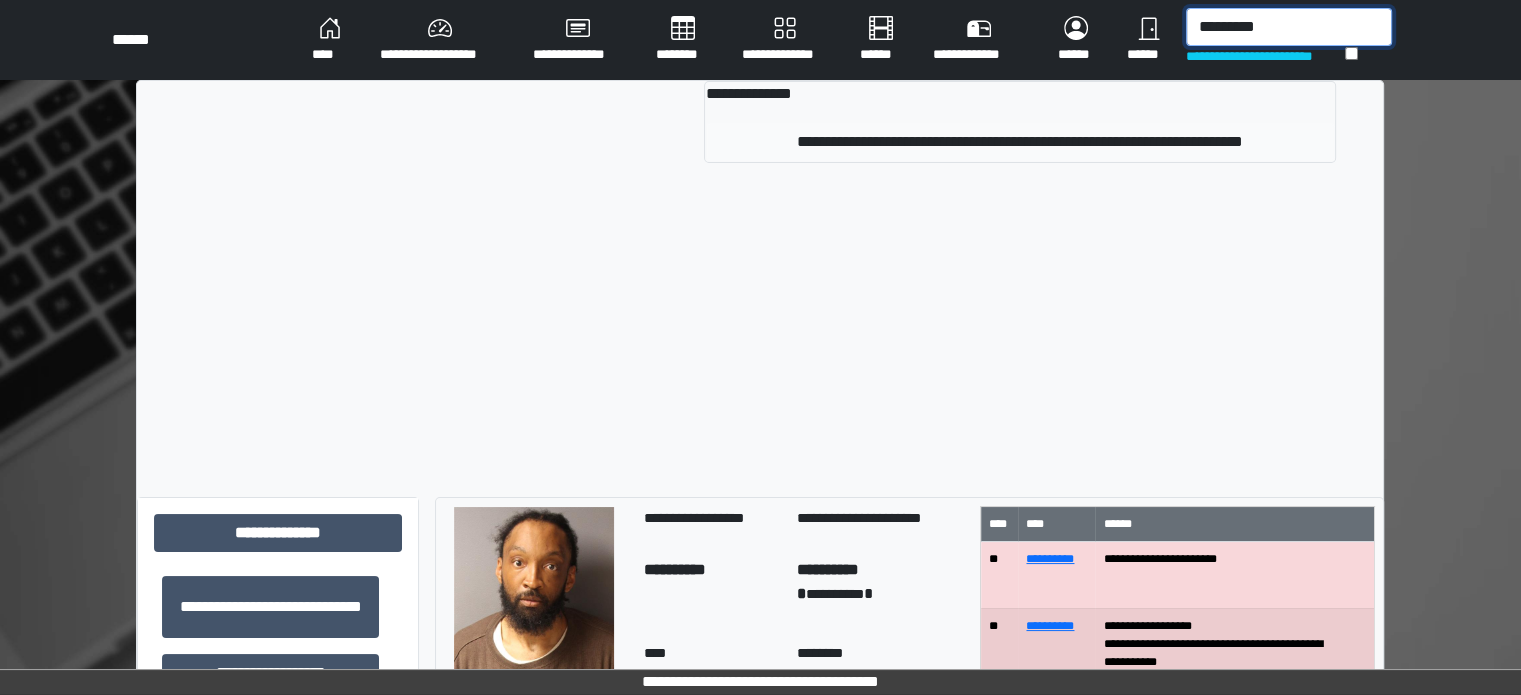 type on "*********" 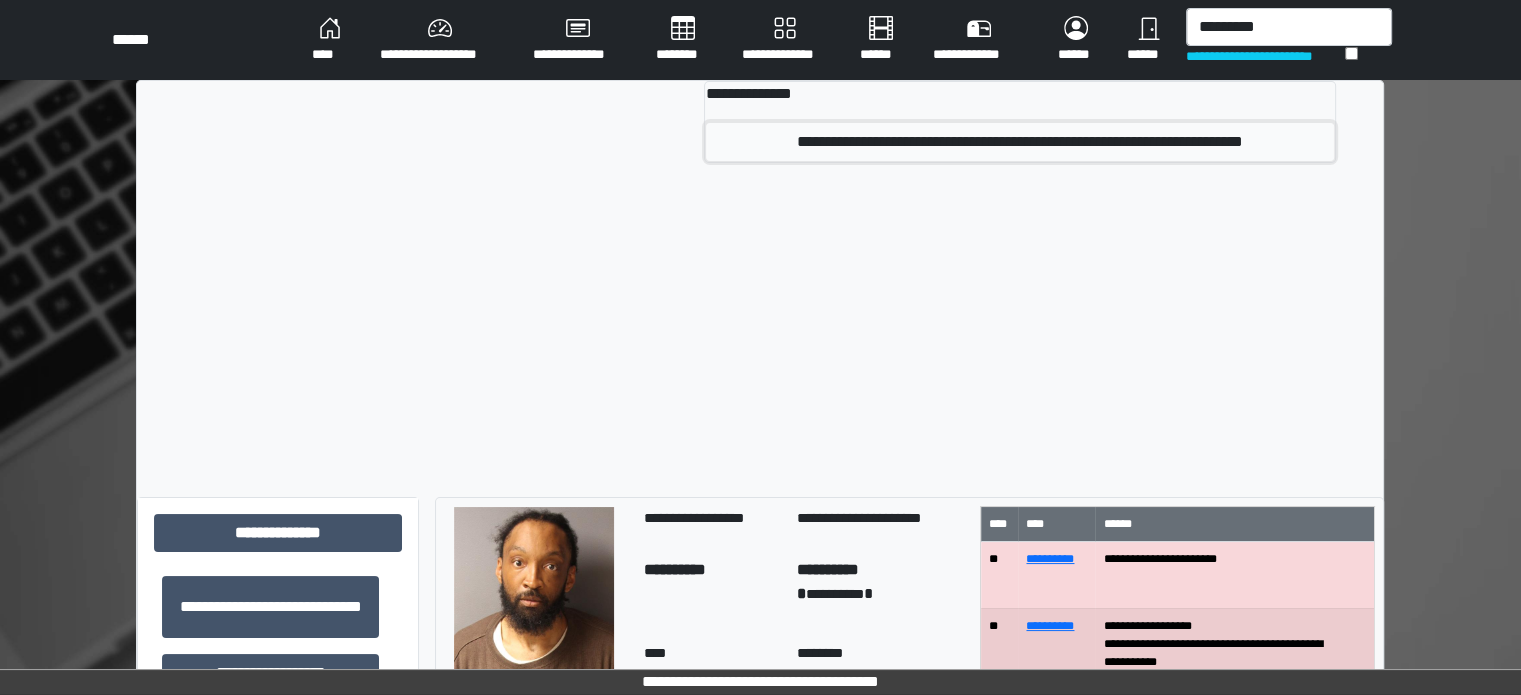click on "**********" at bounding box center (1019, 142) 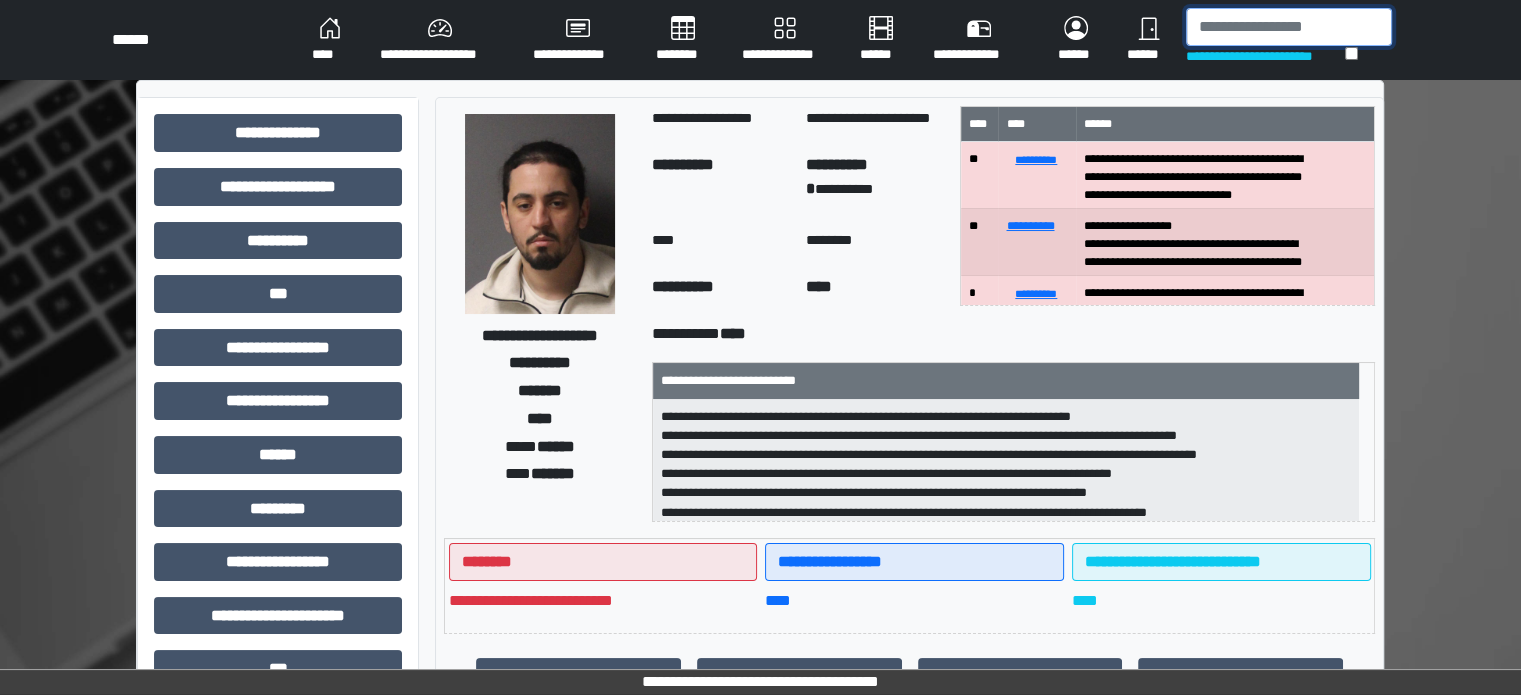 click at bounding box center (1289, 27) 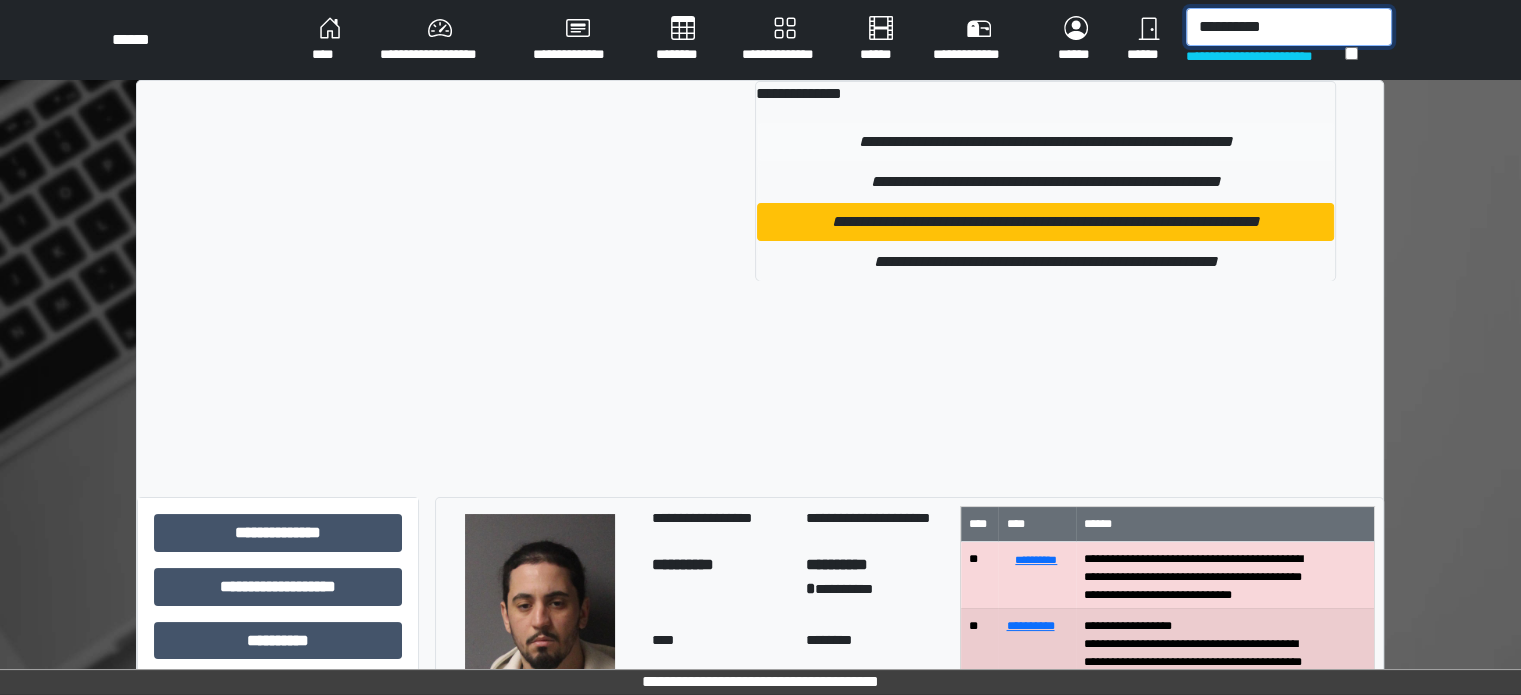 type on "**********" 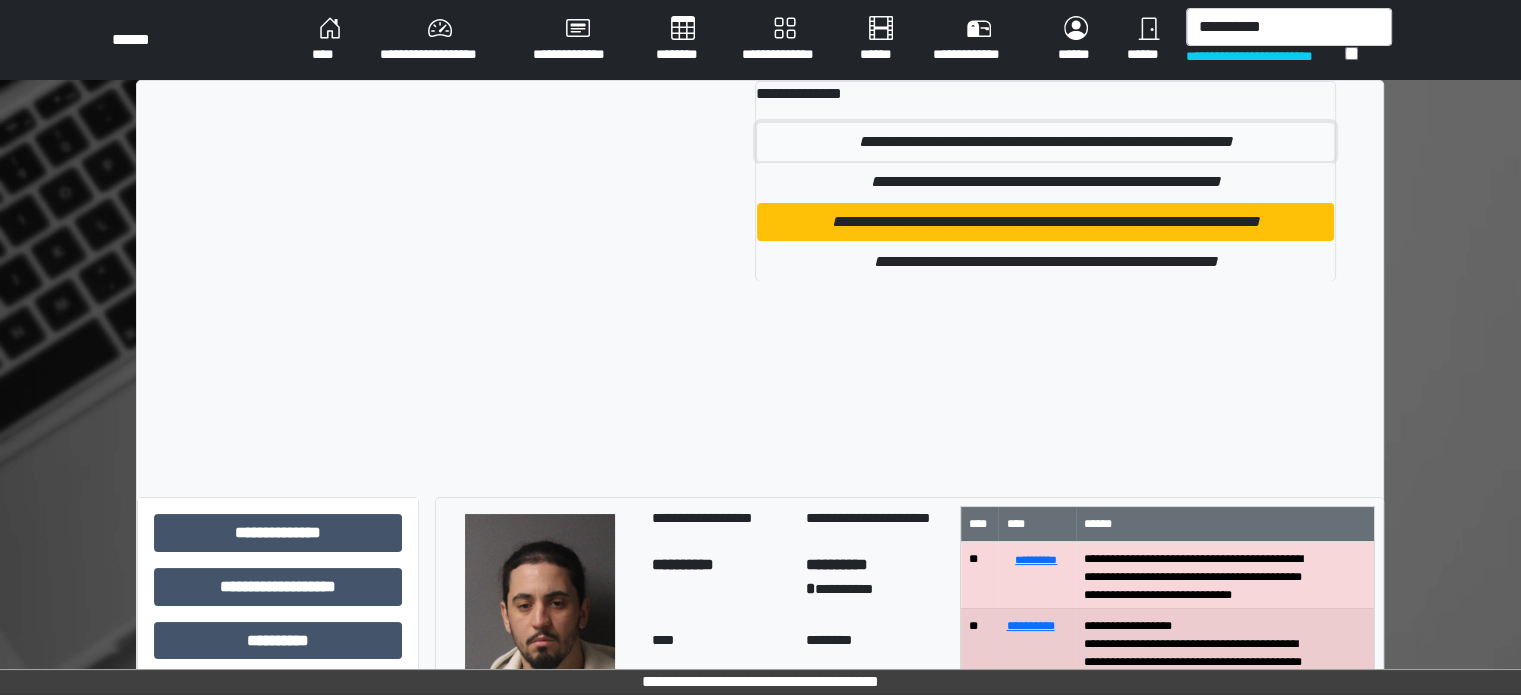 click on "**********" at bounding box center [1045, 142] 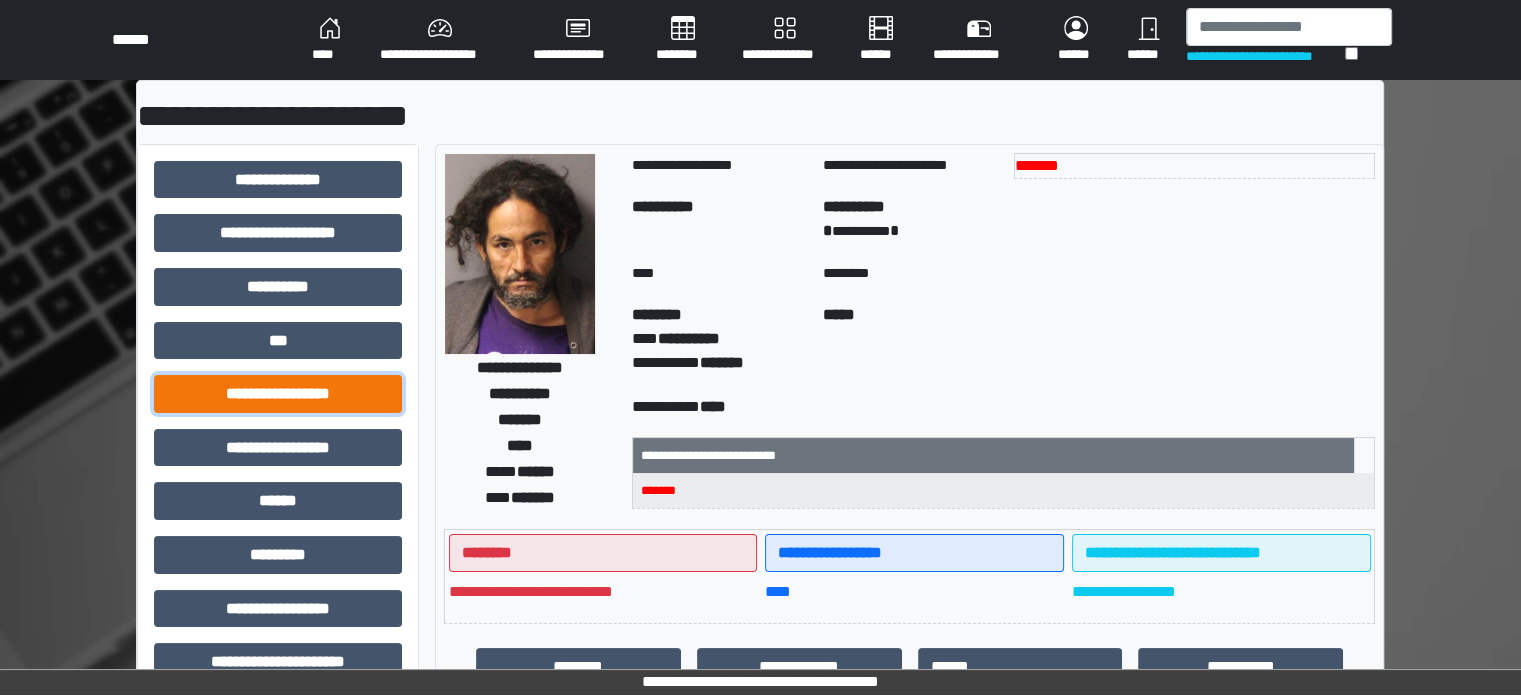 click on "**********" at bounding box center [278, 394] 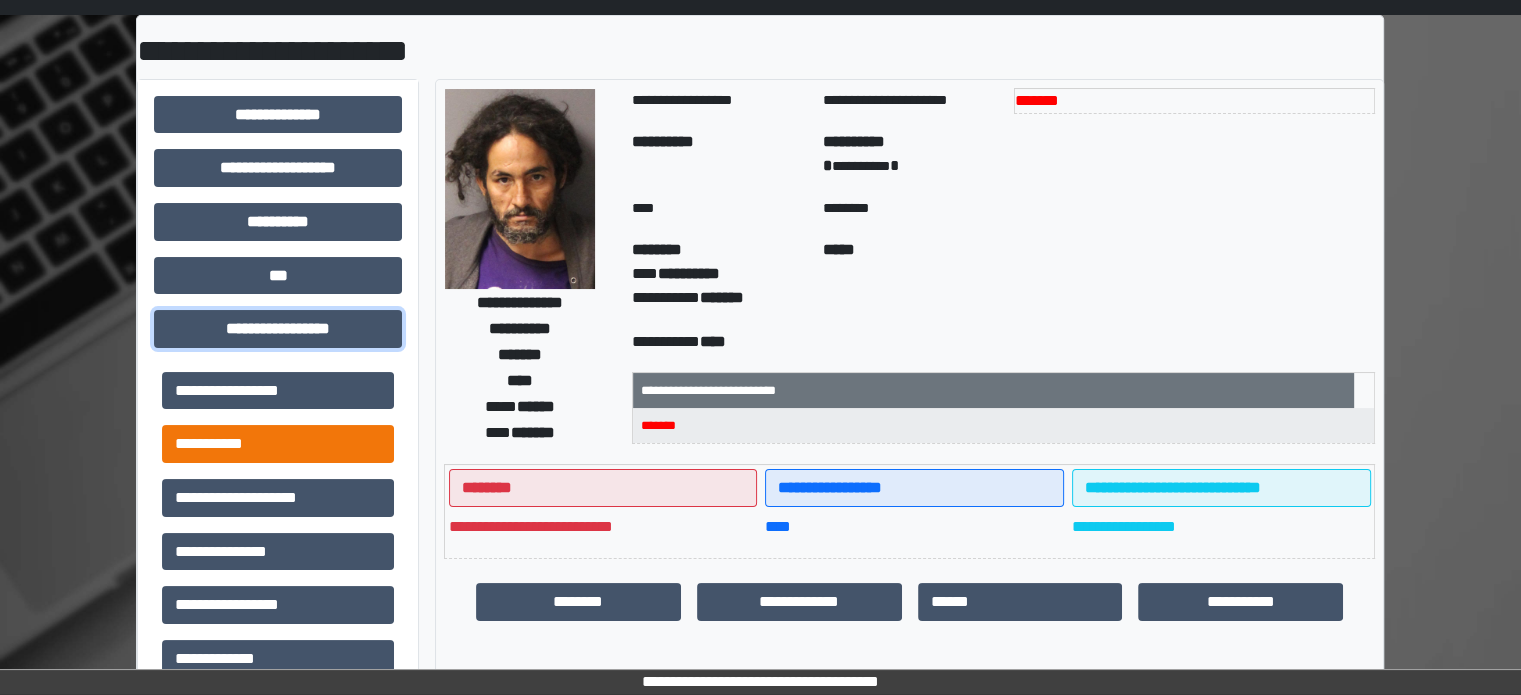 scroll, scrollTop: 100, scrollLeft: 0, axis: vertical 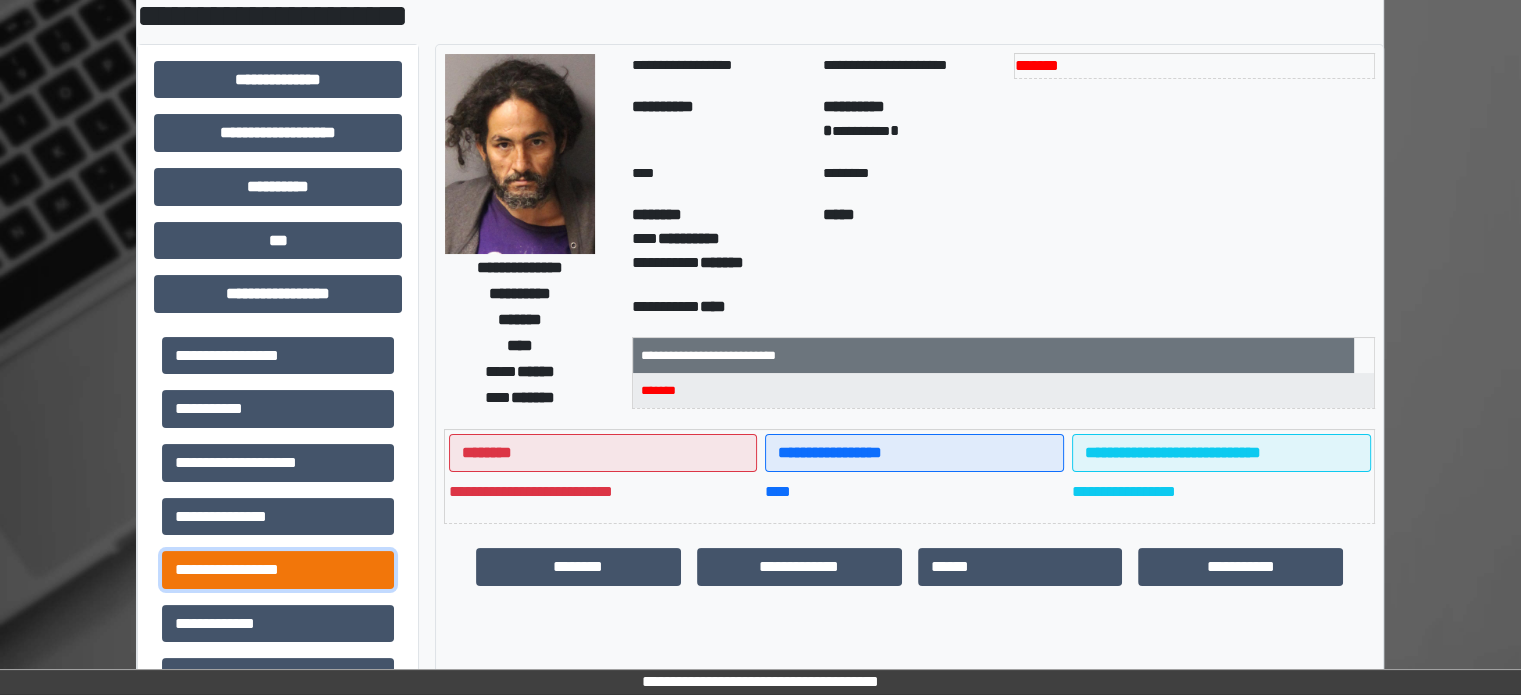 click on "**********" at bounding box center [278, 570] 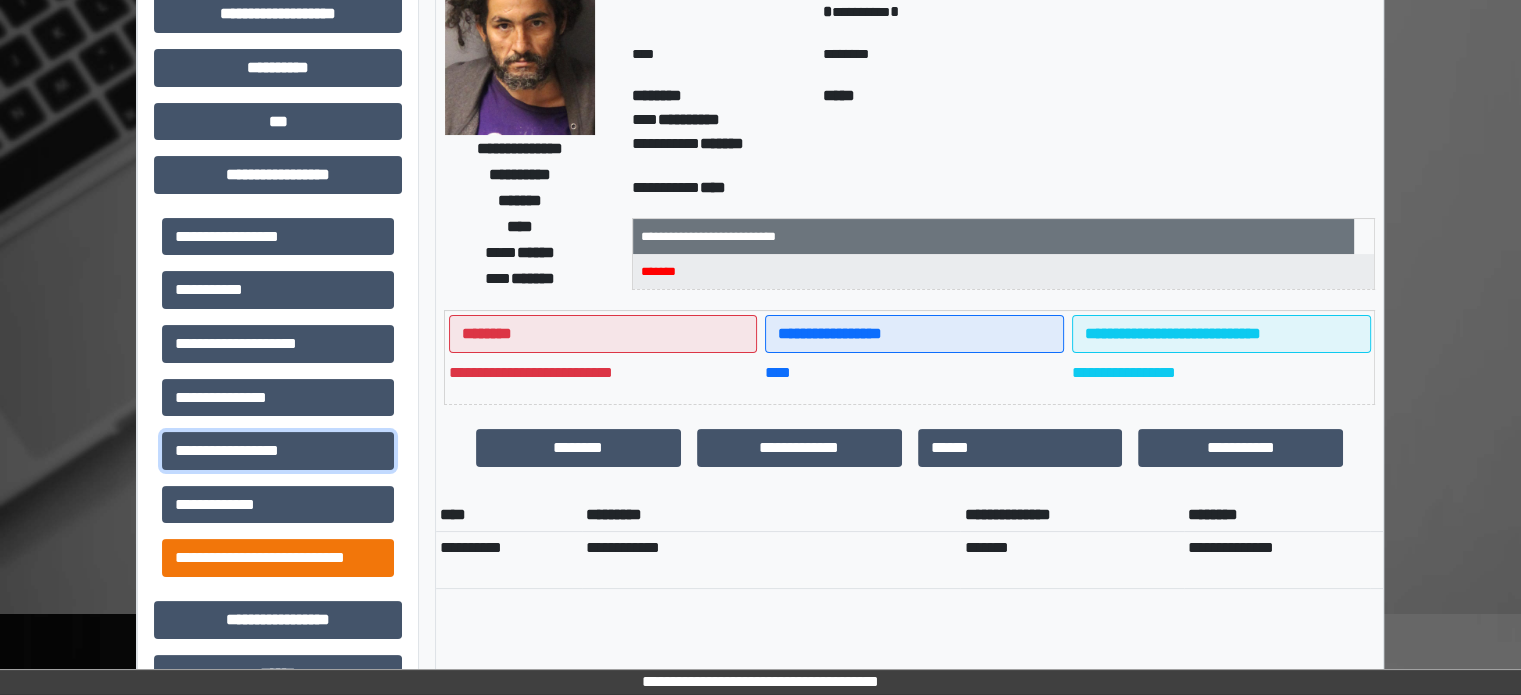 scroll, scrollTop: 100, scrollLeft: 0, axis: vertical 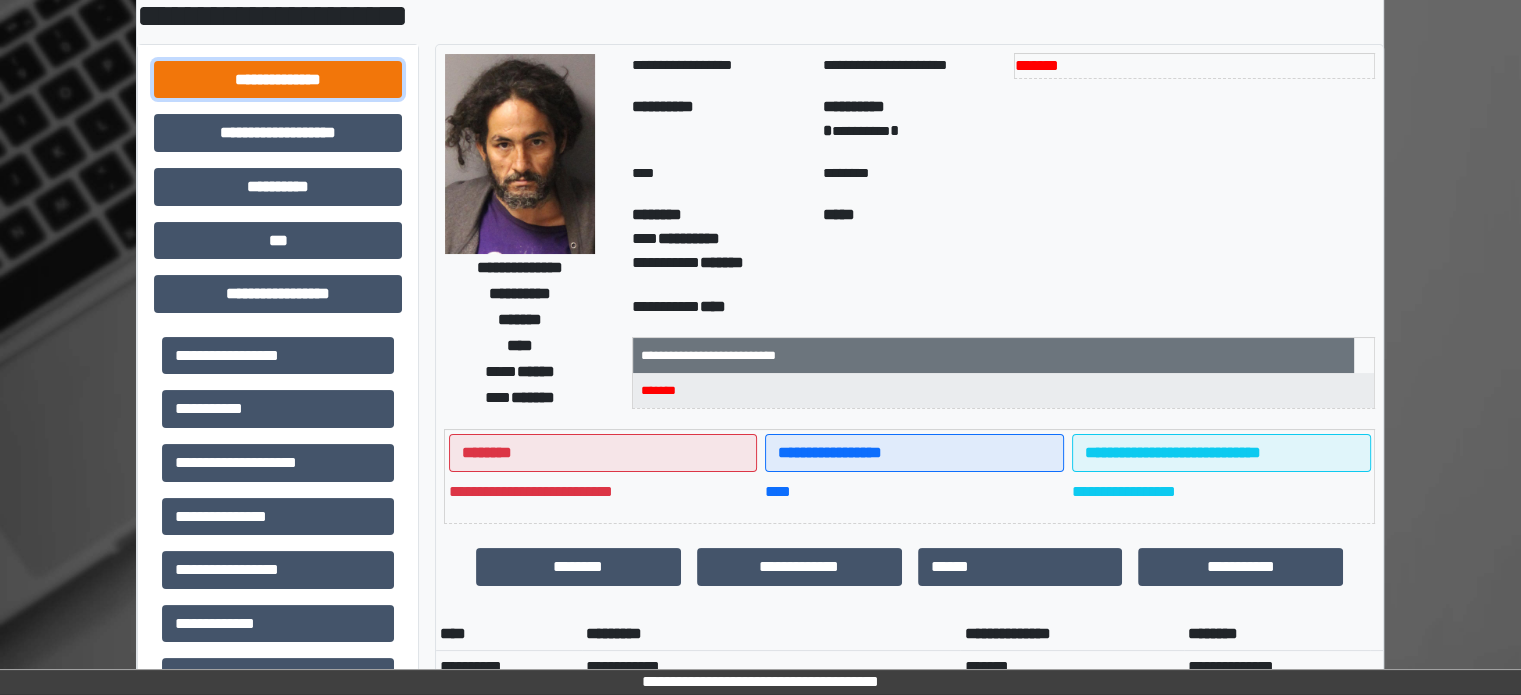 click on "**********" at bounding box center [278, 80] 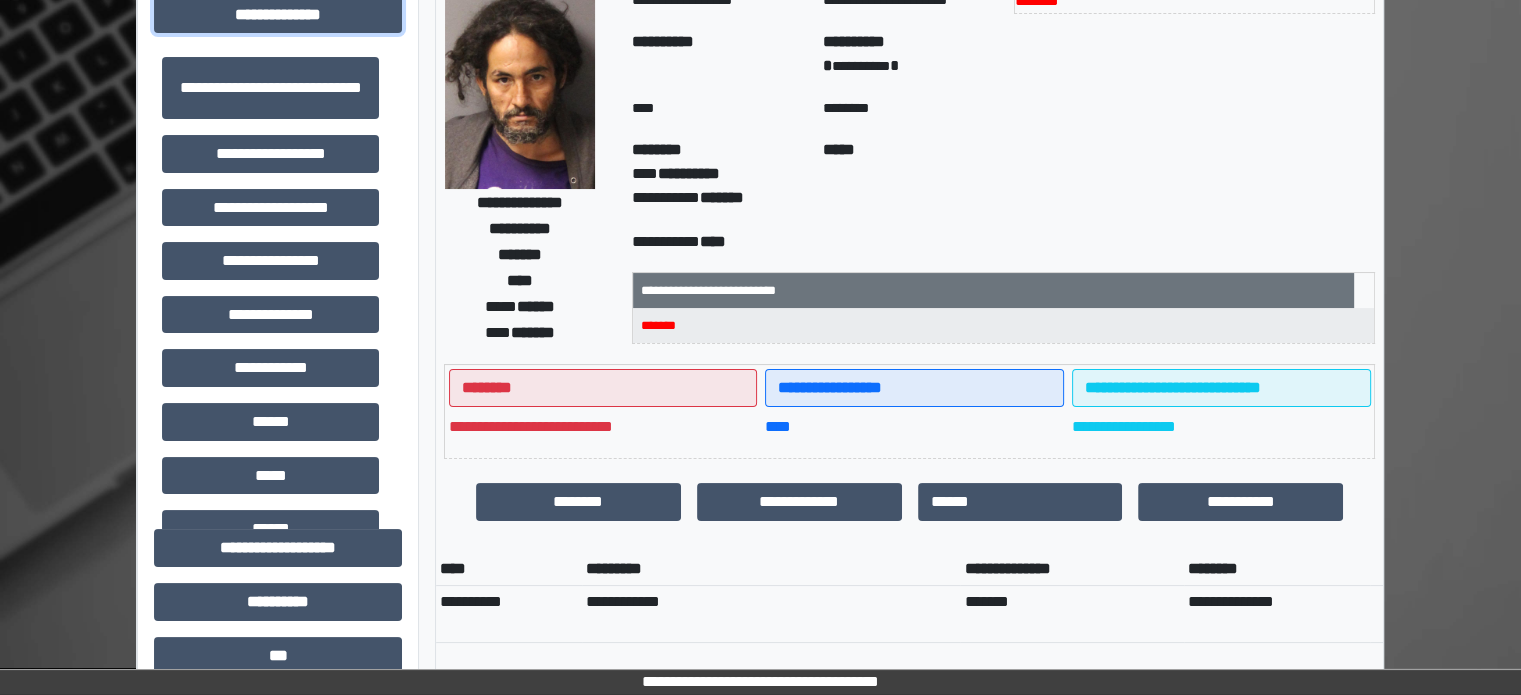 scroll, scrollTop: 200, scrollLeft: 0, axis: vertical 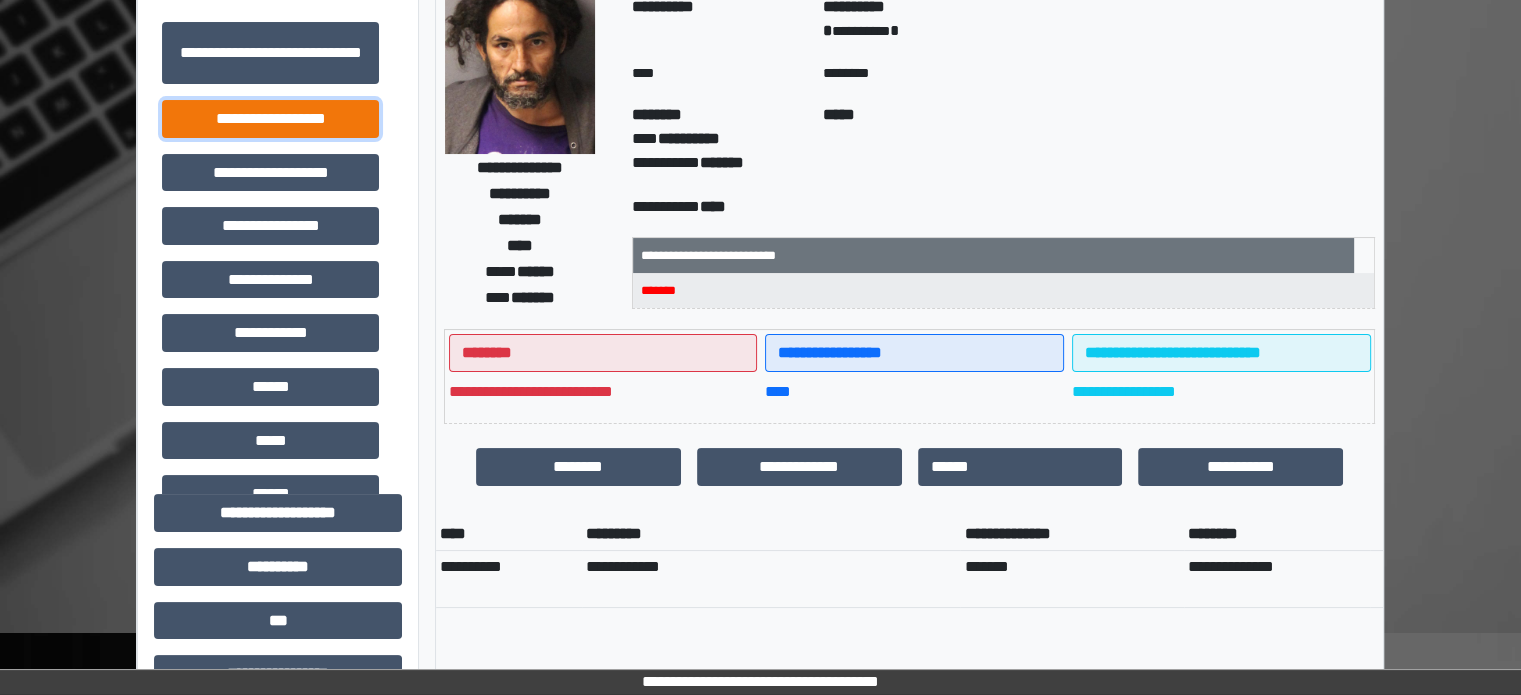 click on "**********" at bounding box center (270, 119) 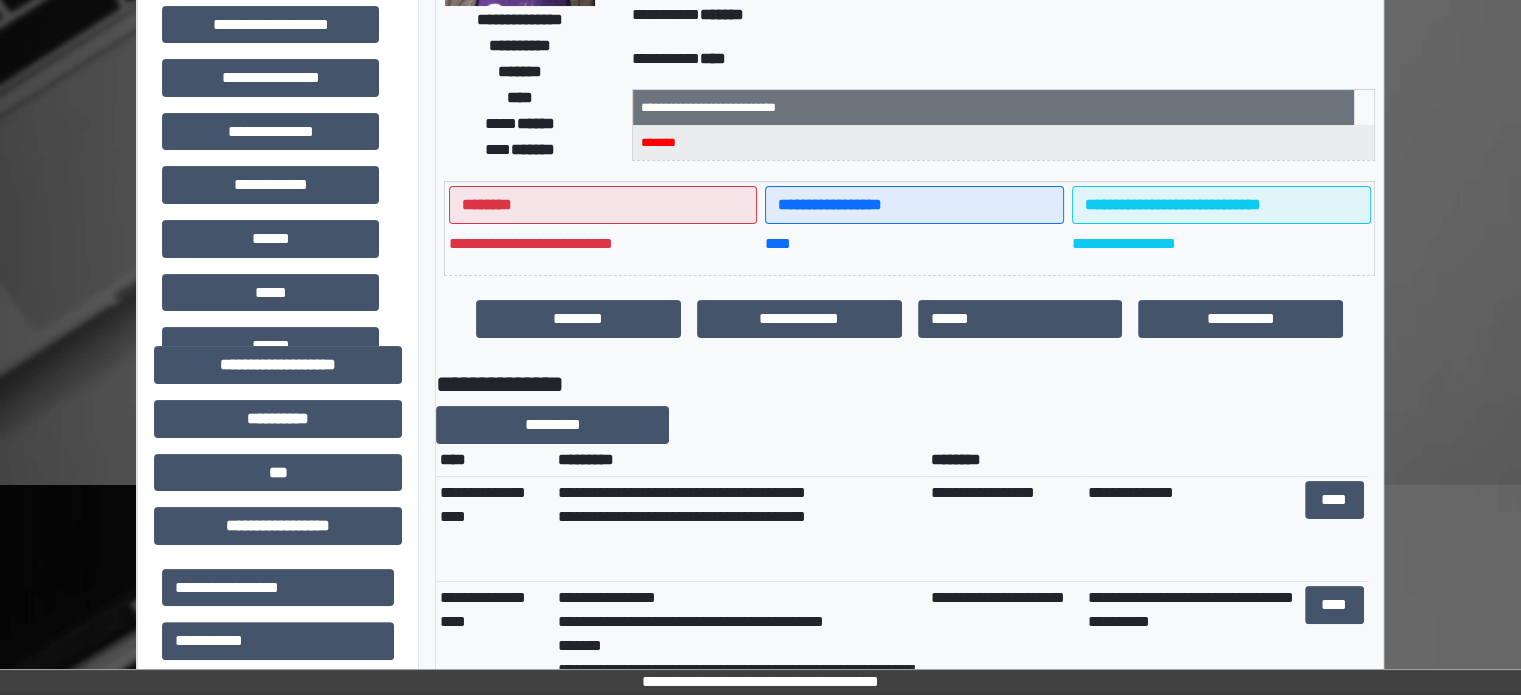 scroll, scrollTop: 0, scrollLeft: 0, axis: both 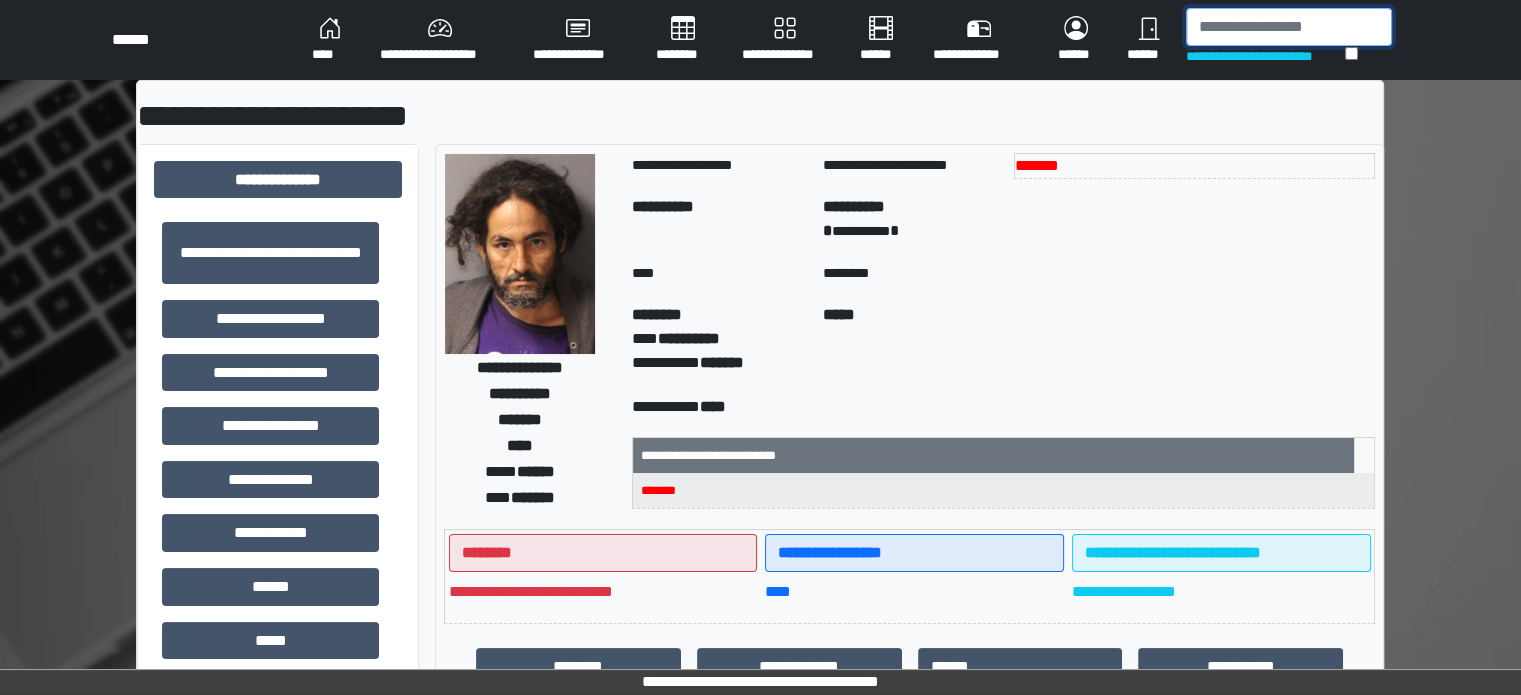 click at bounding box center [1289, 27] 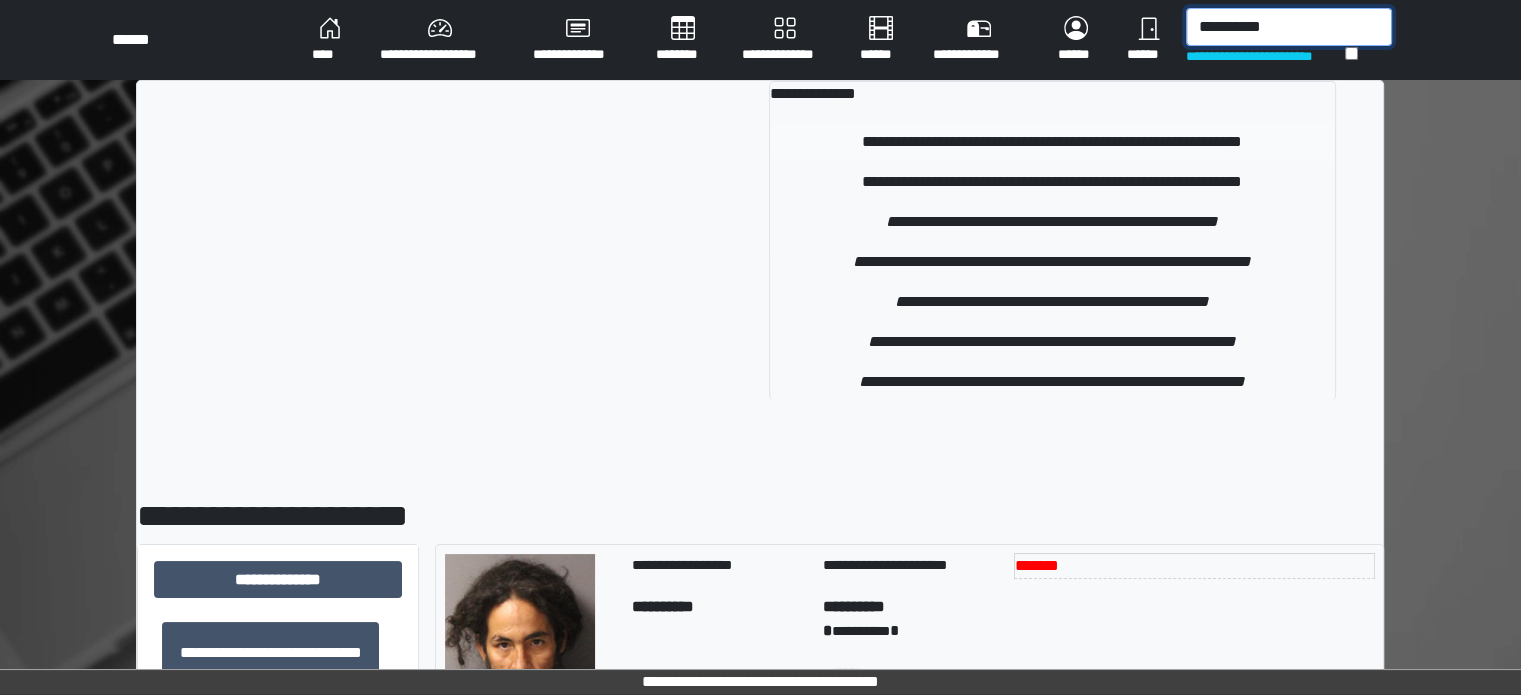 type on "**********" 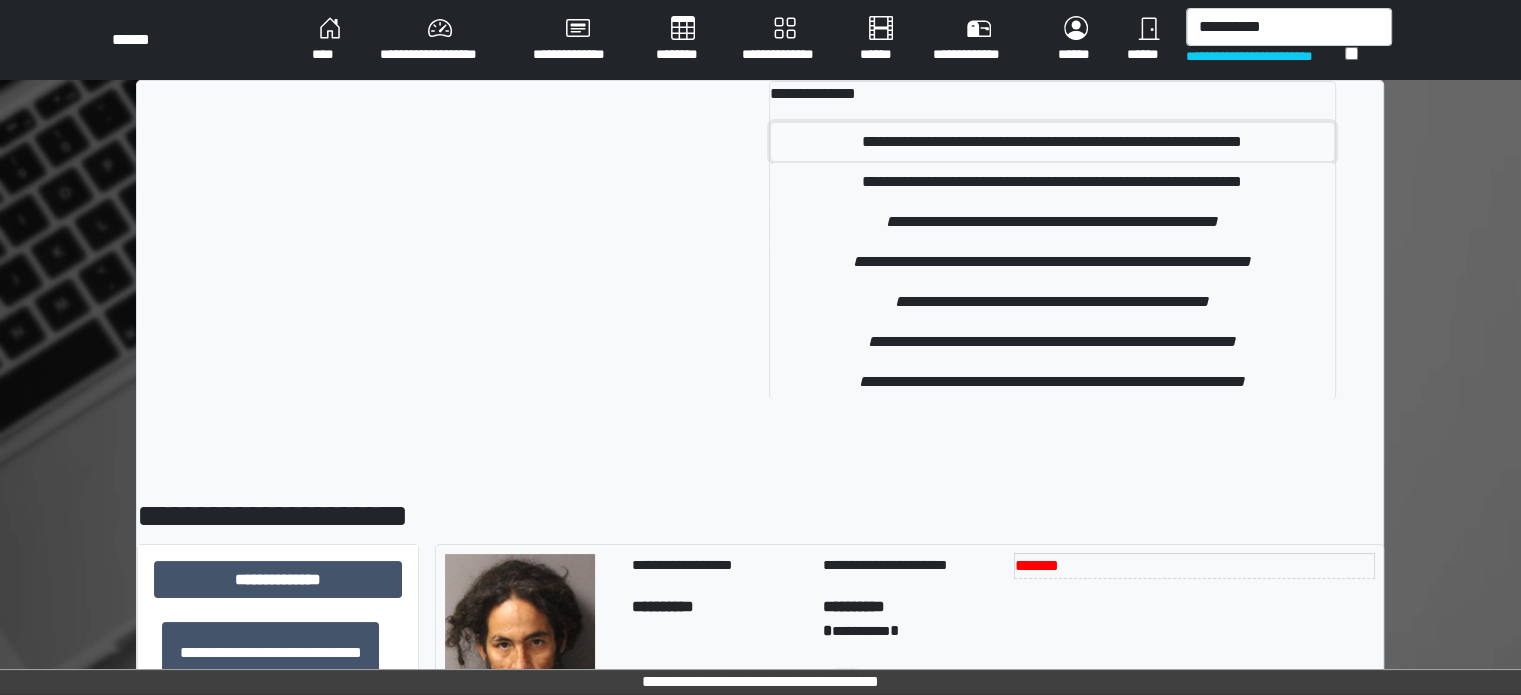 click on "**********" at bounding box center (1052, 142) 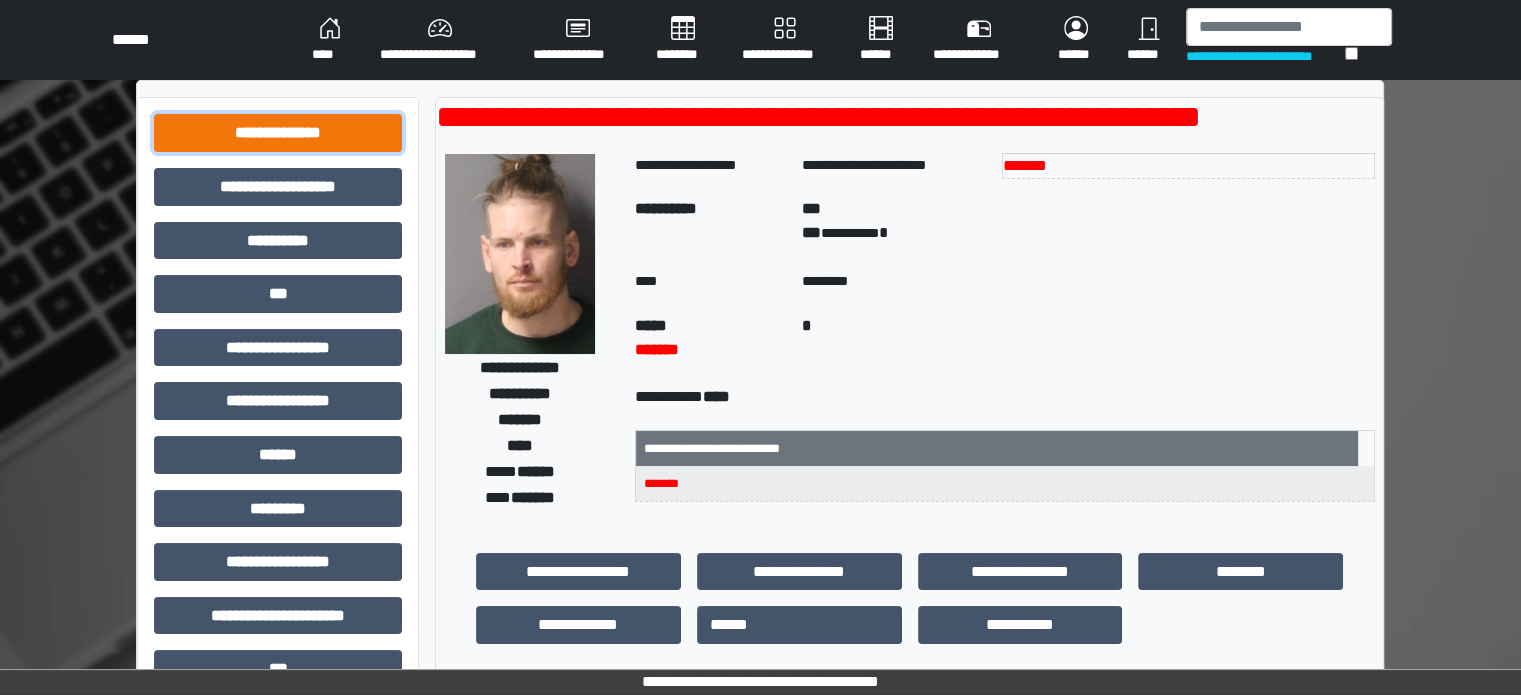 click on "**********" at bounding box center (278, 133) 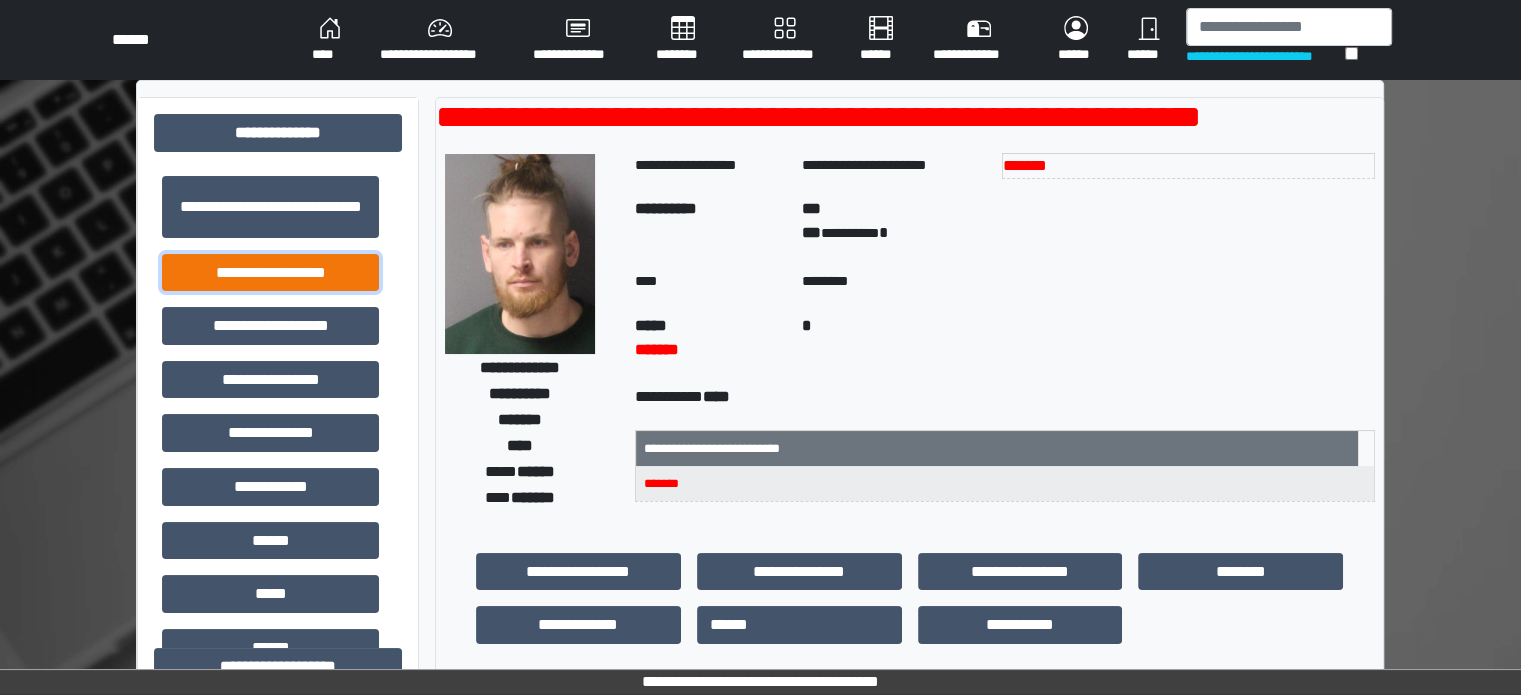 click on "**********" at bounding box center (270, 273) 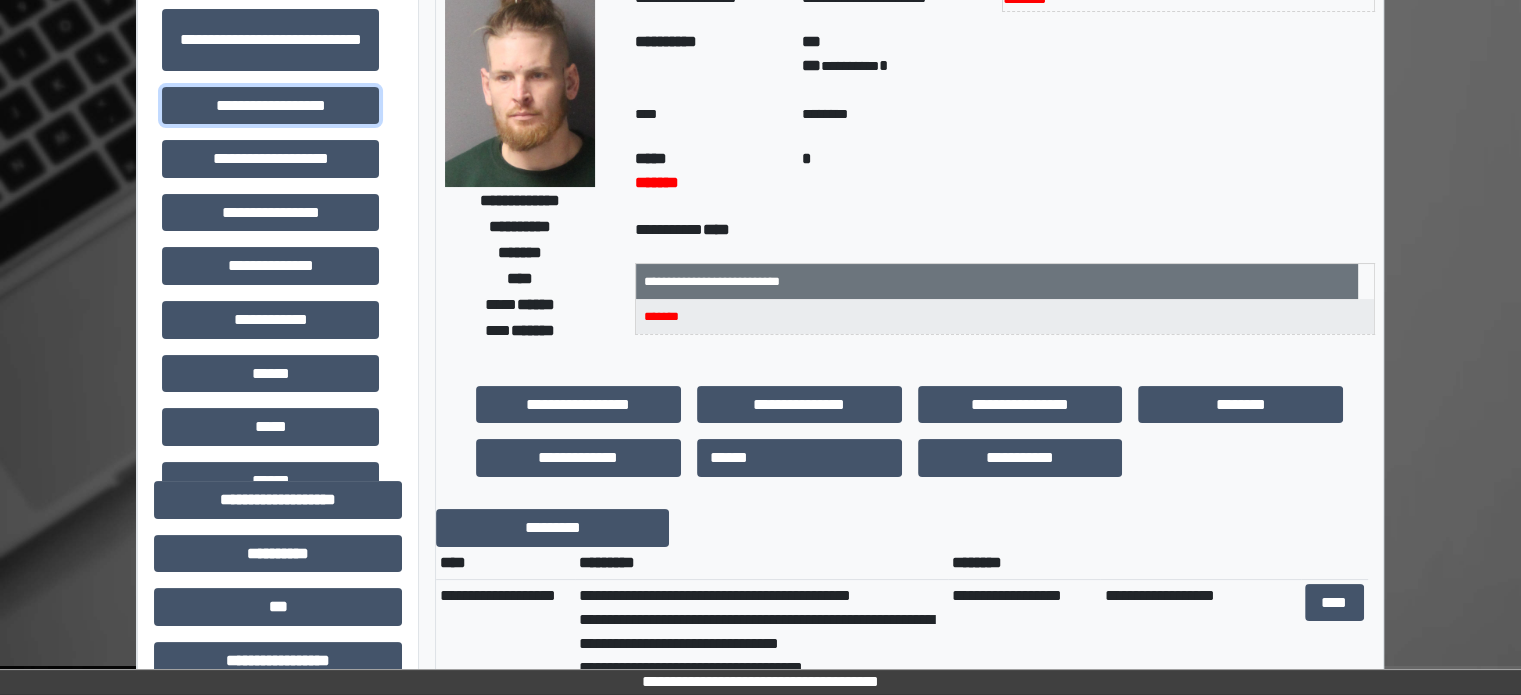 scroll, scrollTop: 0, scrollLeft: 0, axis: both 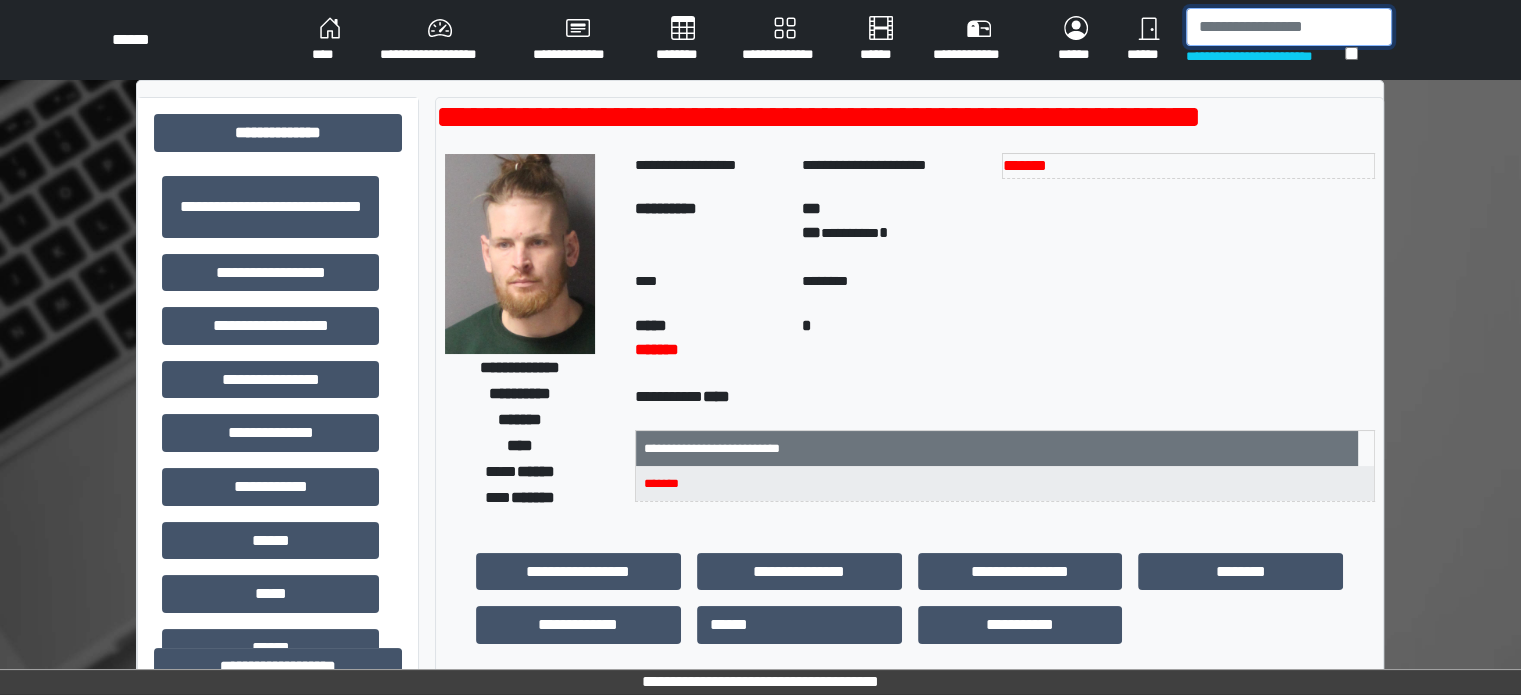 click at bounding box center [1289, 27] 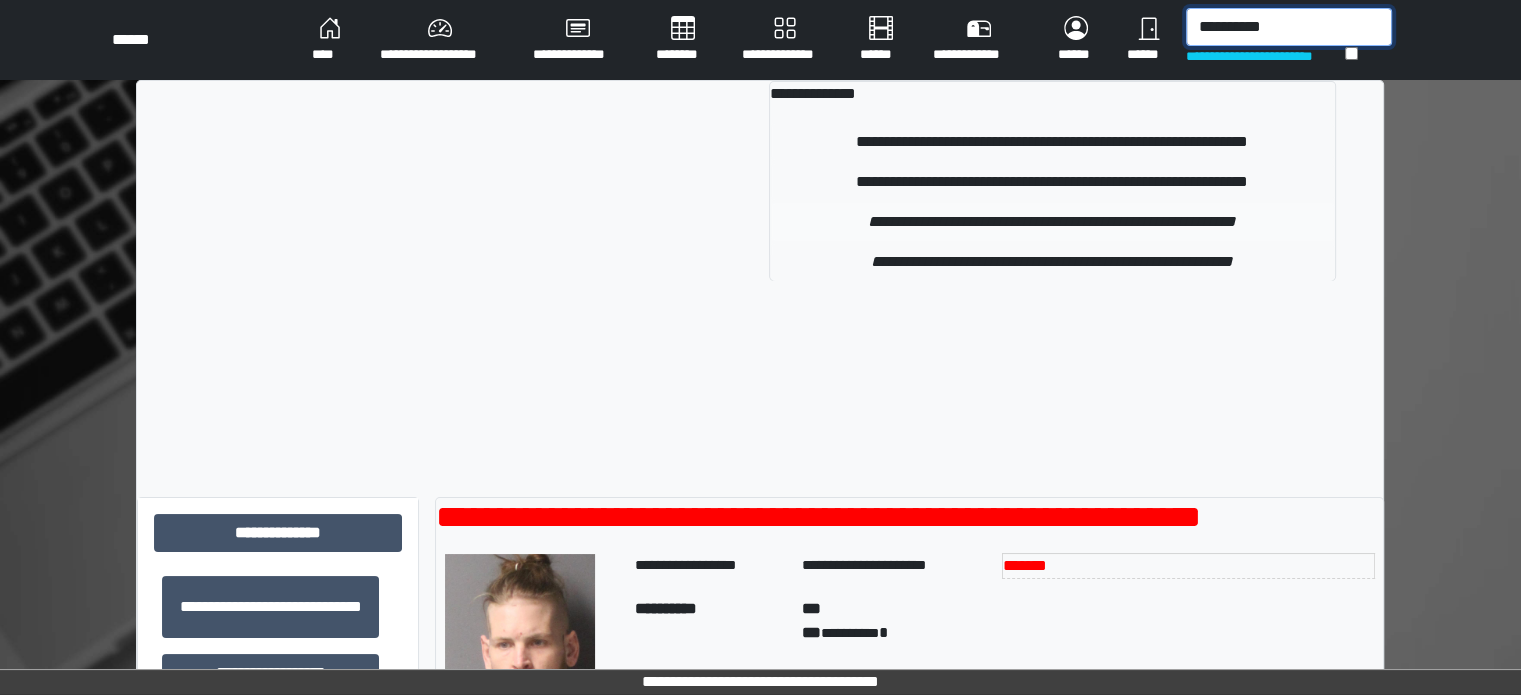 type on "**********" 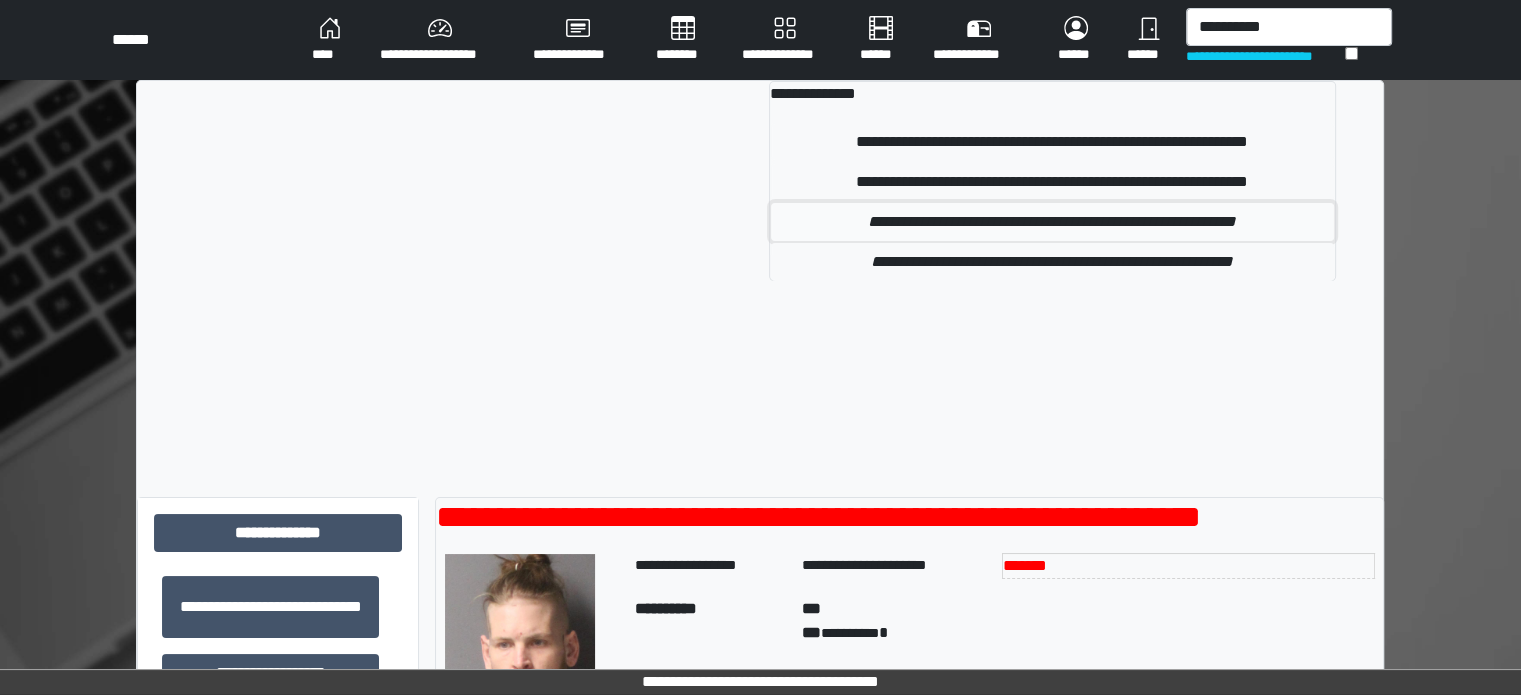 click on "**********" at bounding box center (1052, 222) 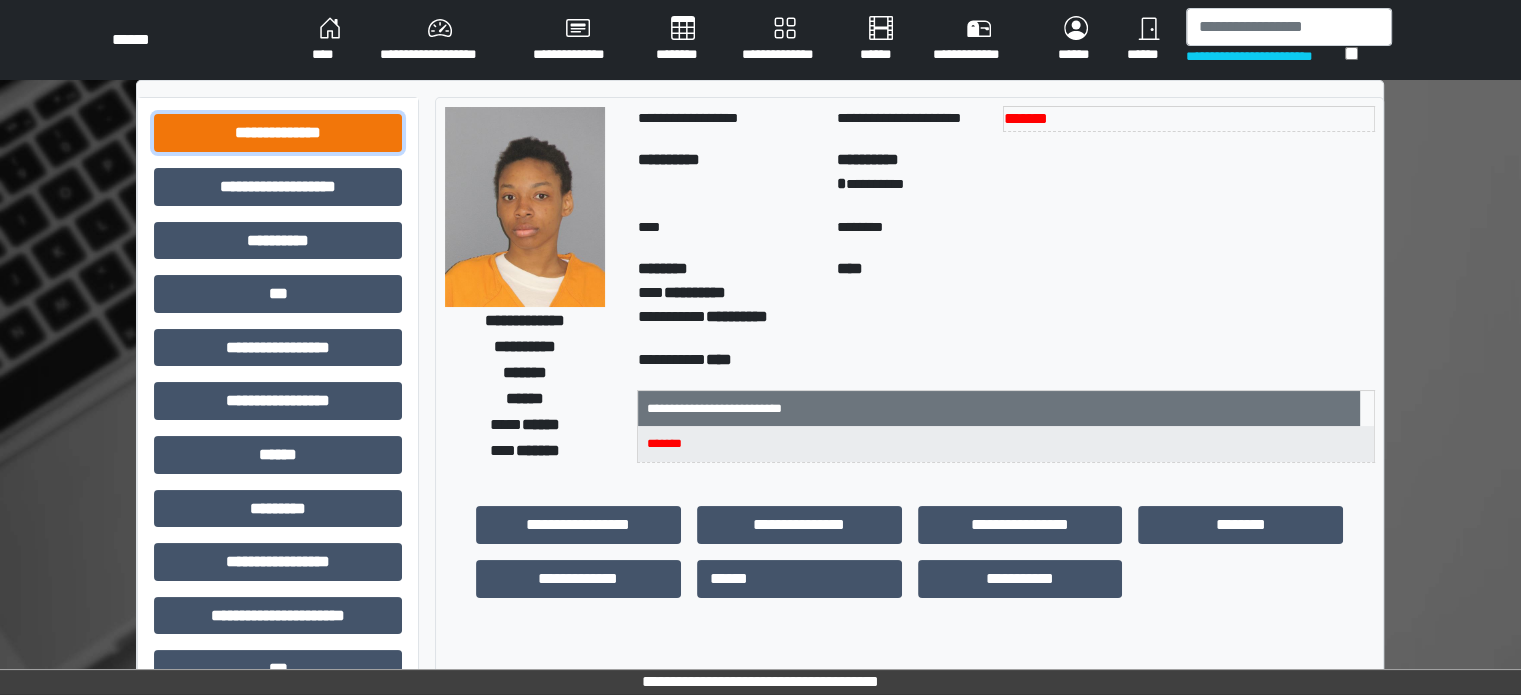 click on "**********" at bounding box center (278, 133) 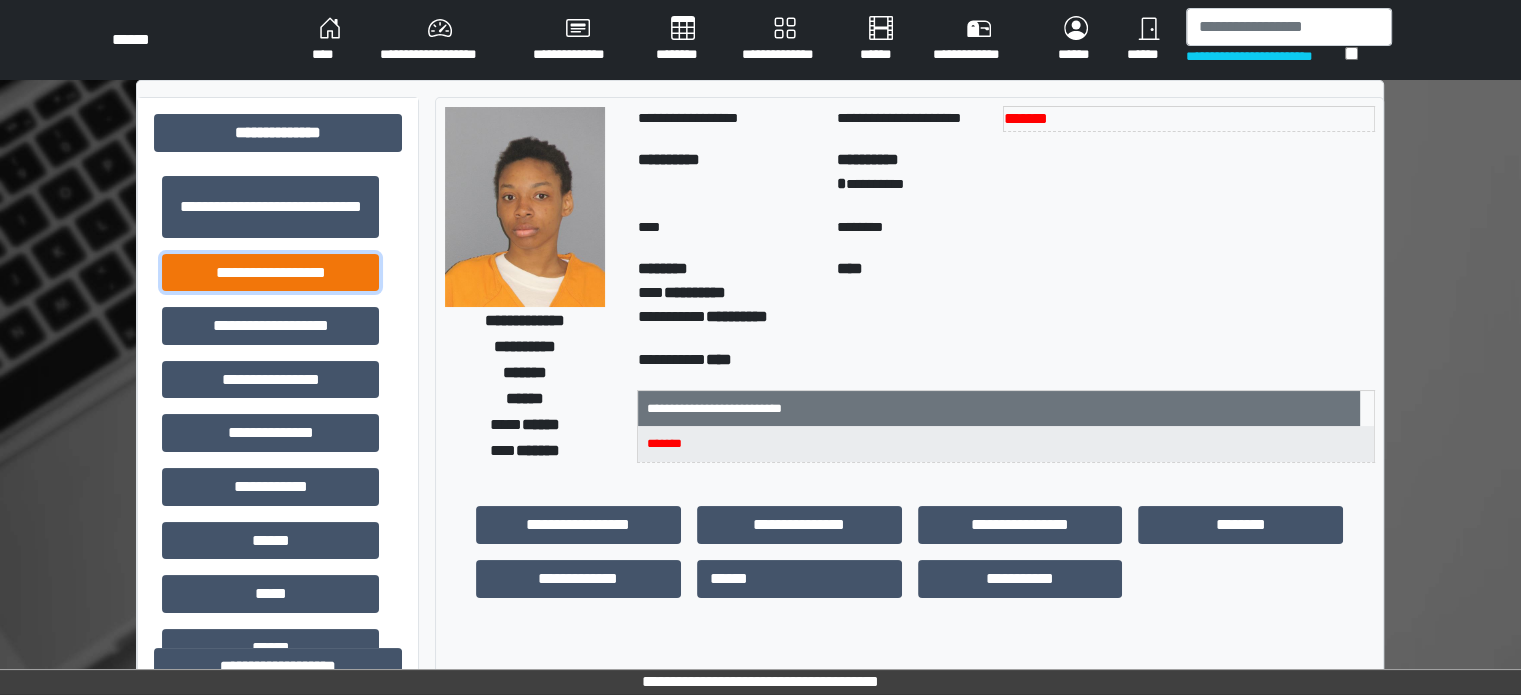 click on "**********" at bounding box center [270, 273] 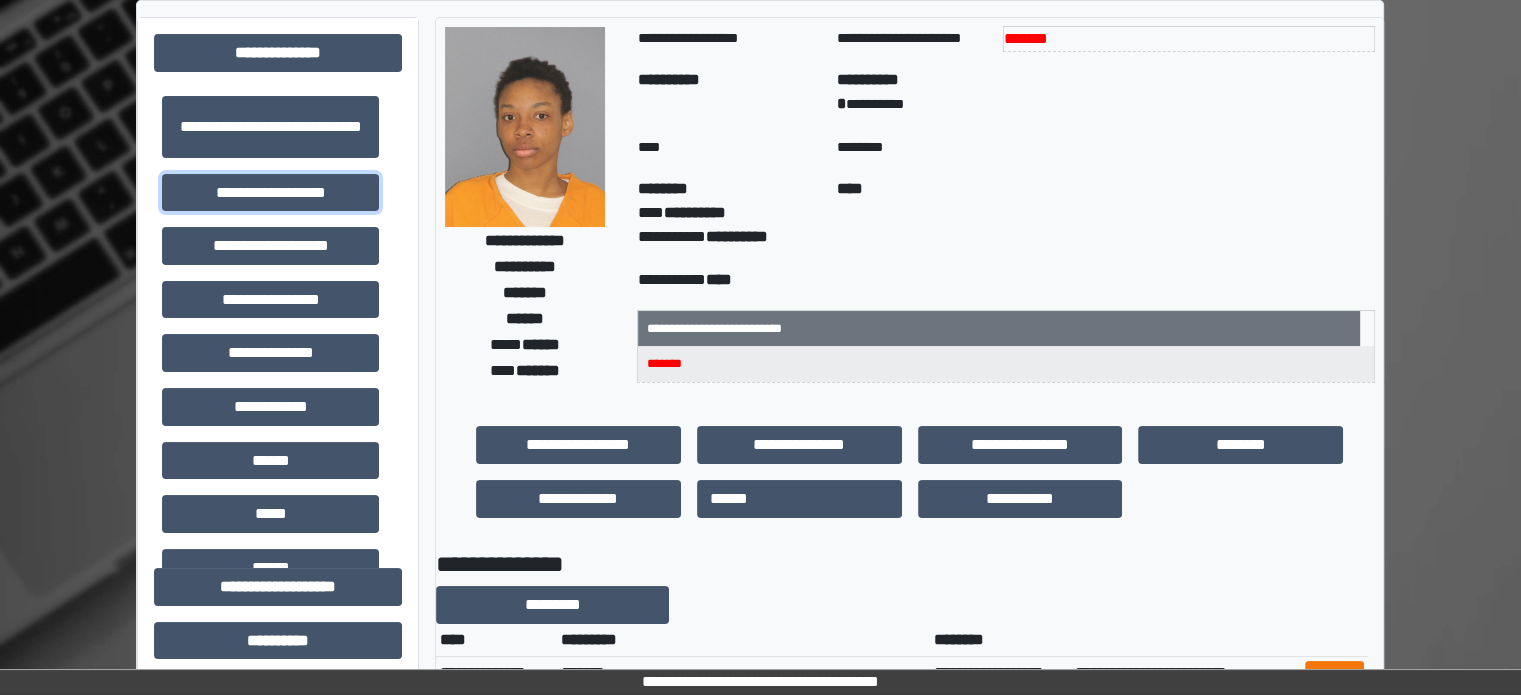 scroll, scrollTop: 300, scrollLeft: 0, axis: vertical 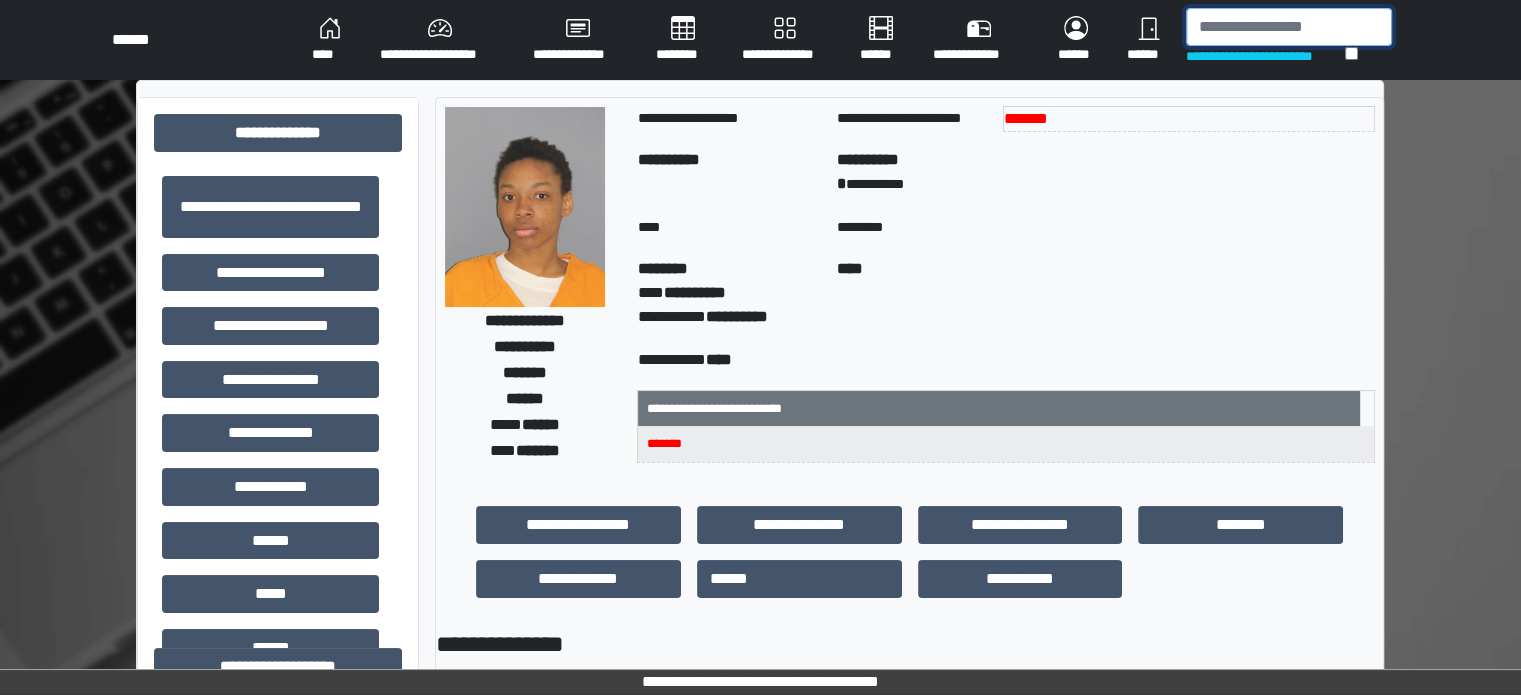 click at bounding box center [1289, 27] 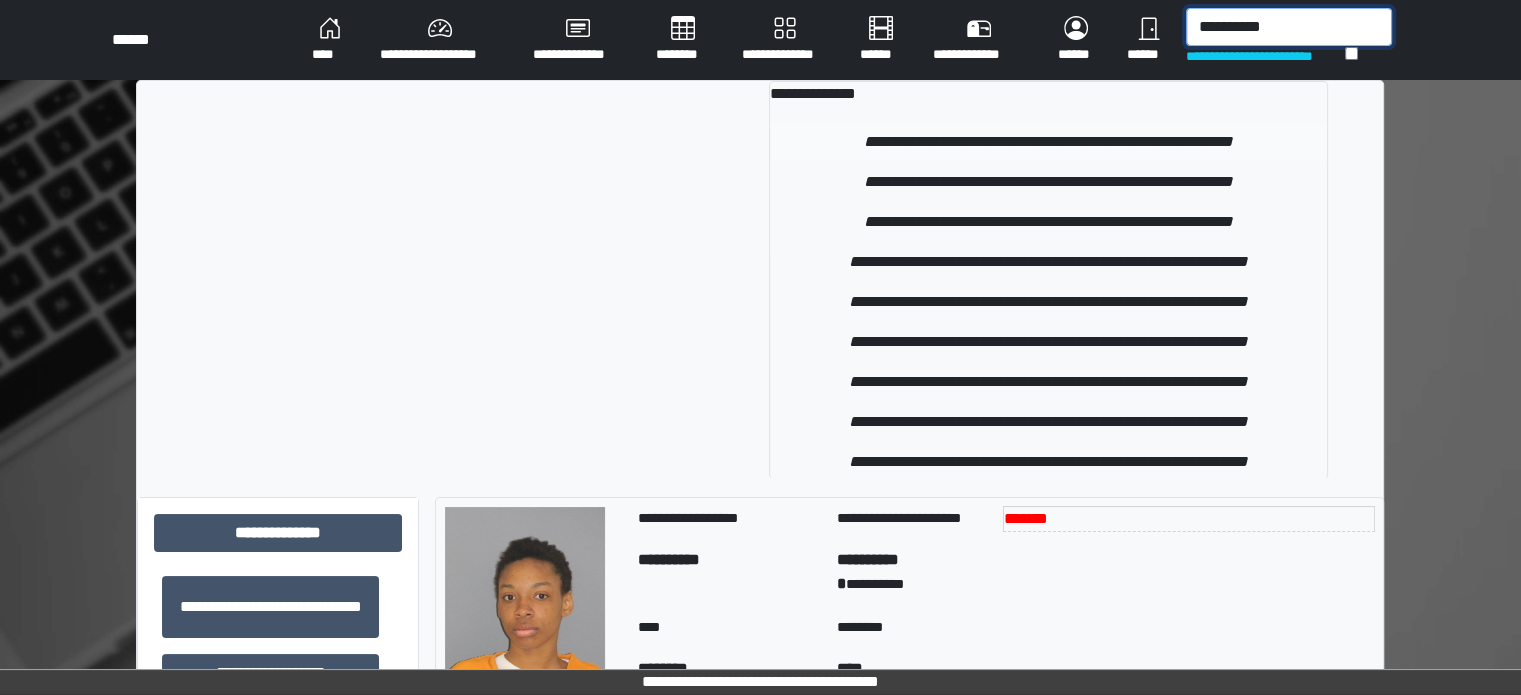 type on "**********" 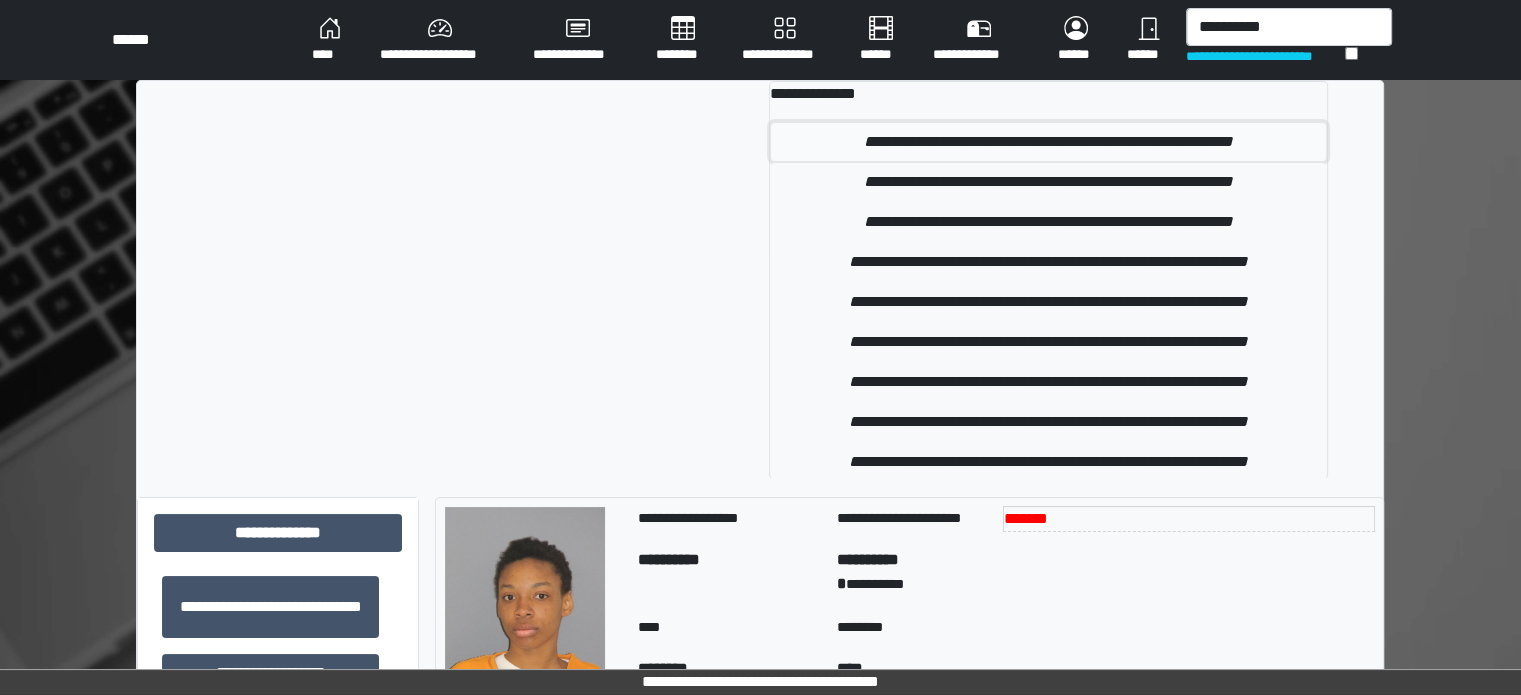 click on "**********" at bounding box center (1049, 142) 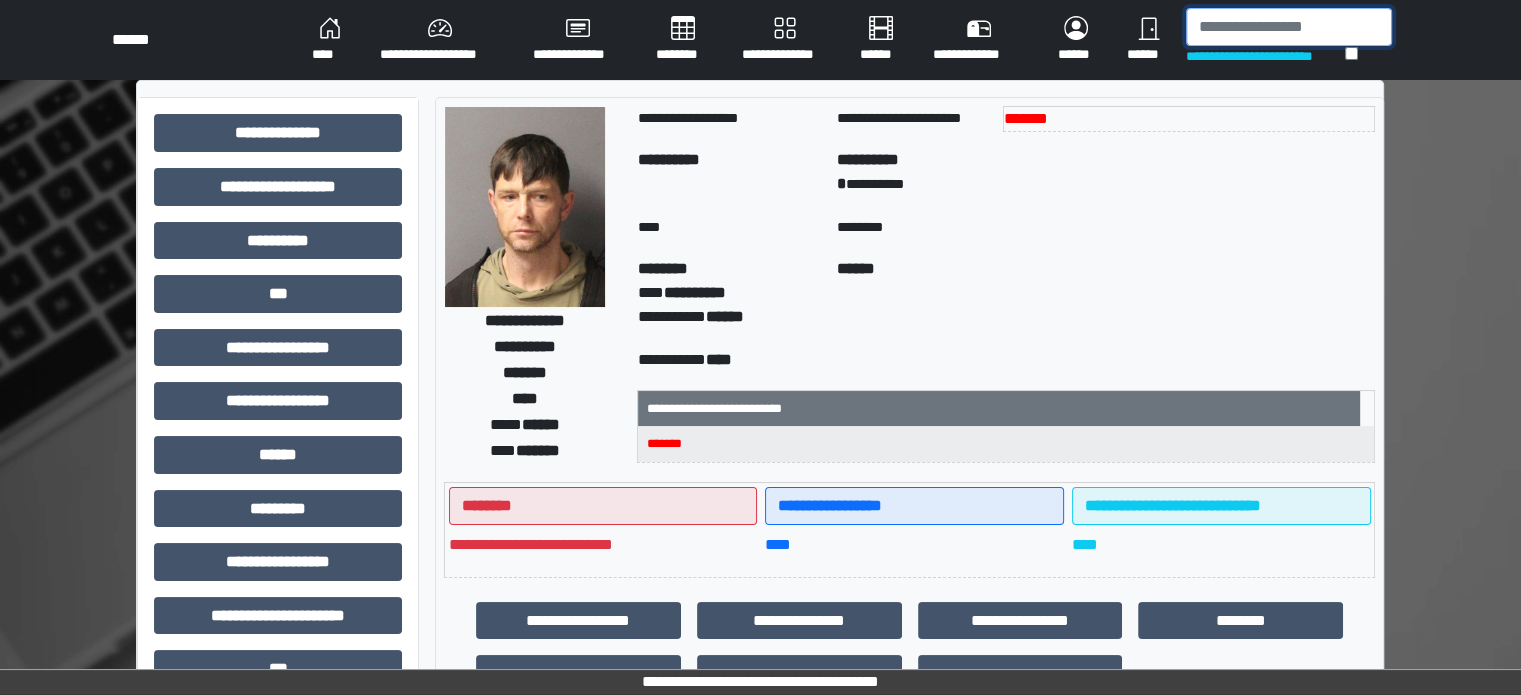 click at bounding box center [1289, 27] 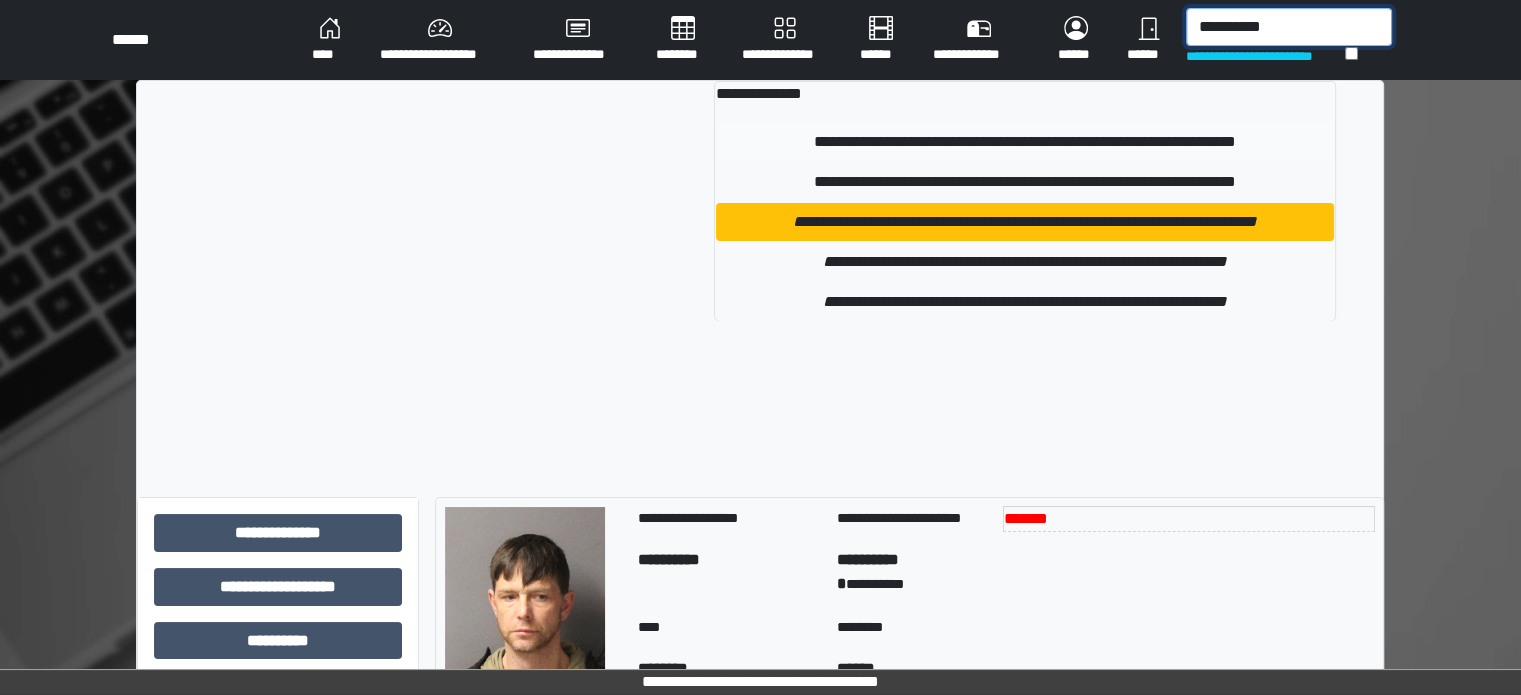 type on "**********" 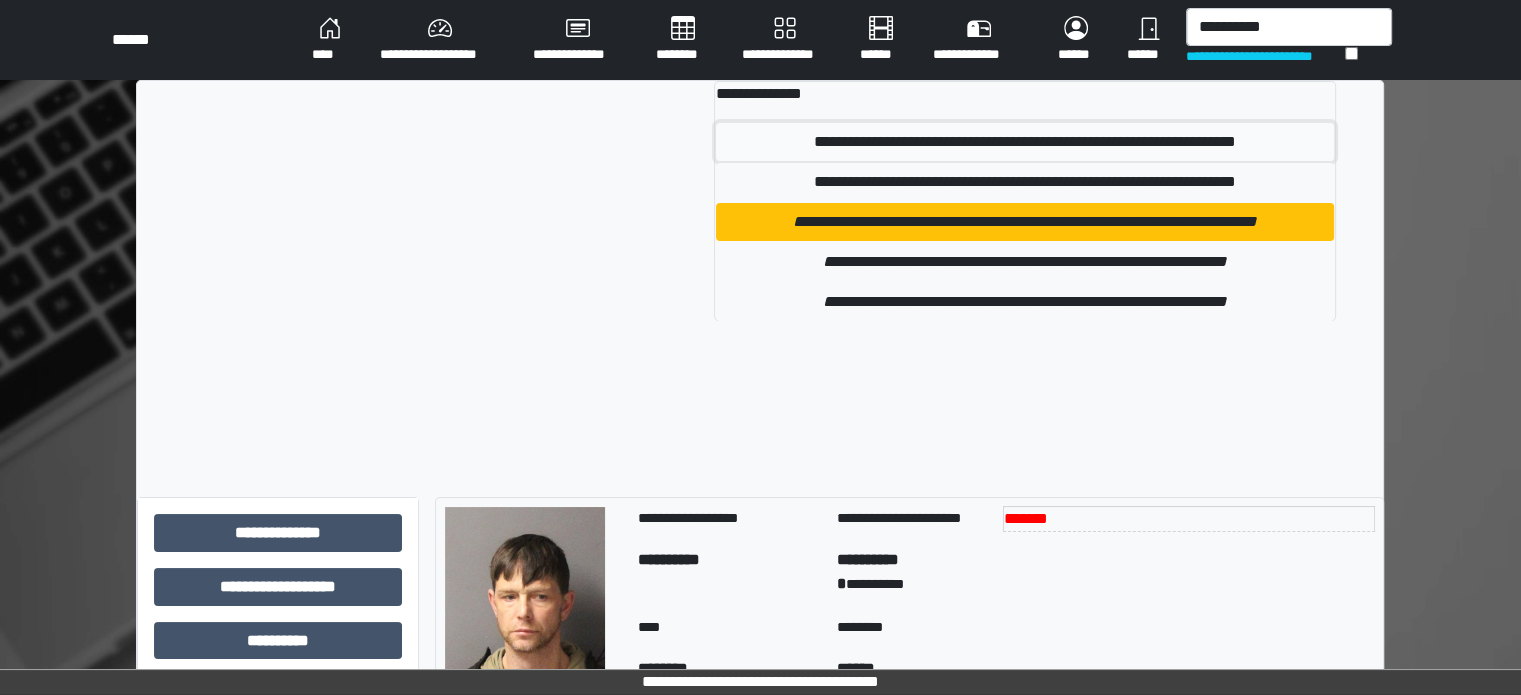 click on "**********" at bounding box center [1024, 142] 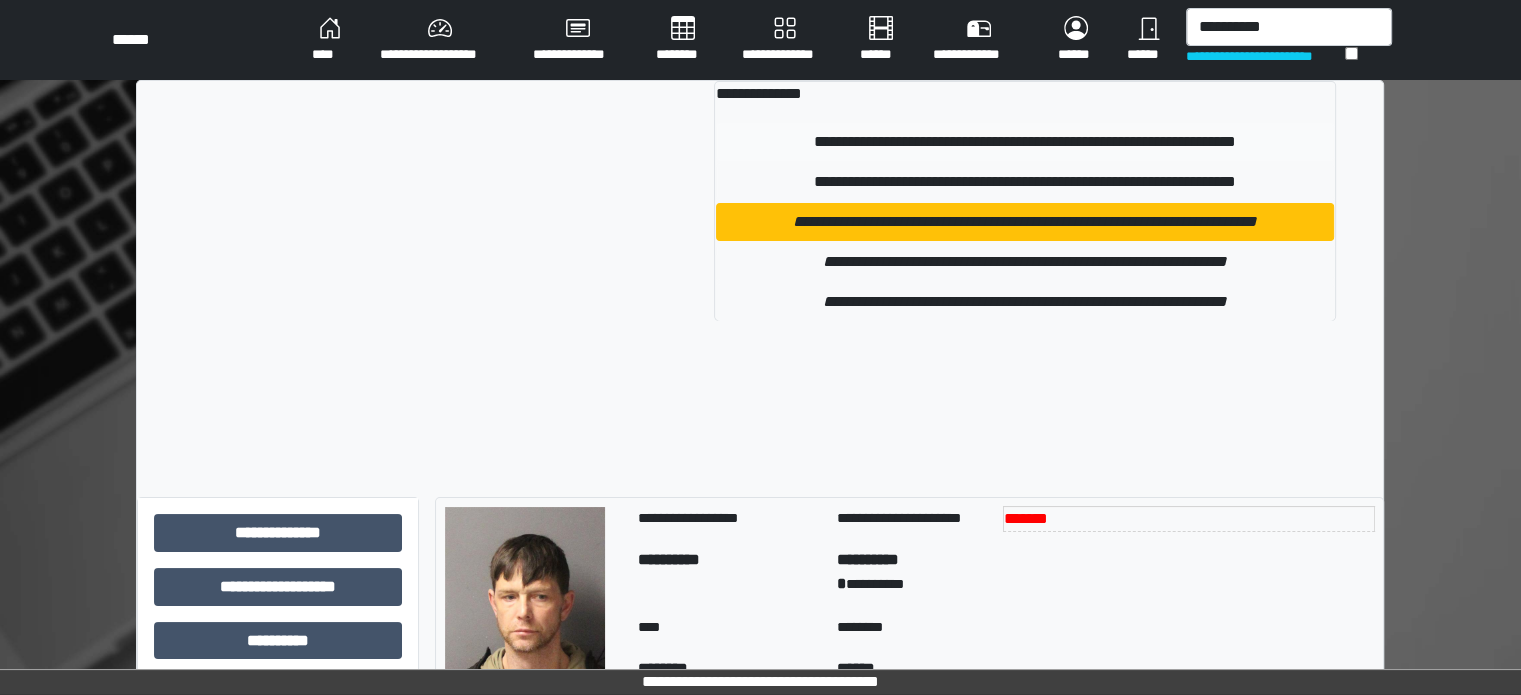 type 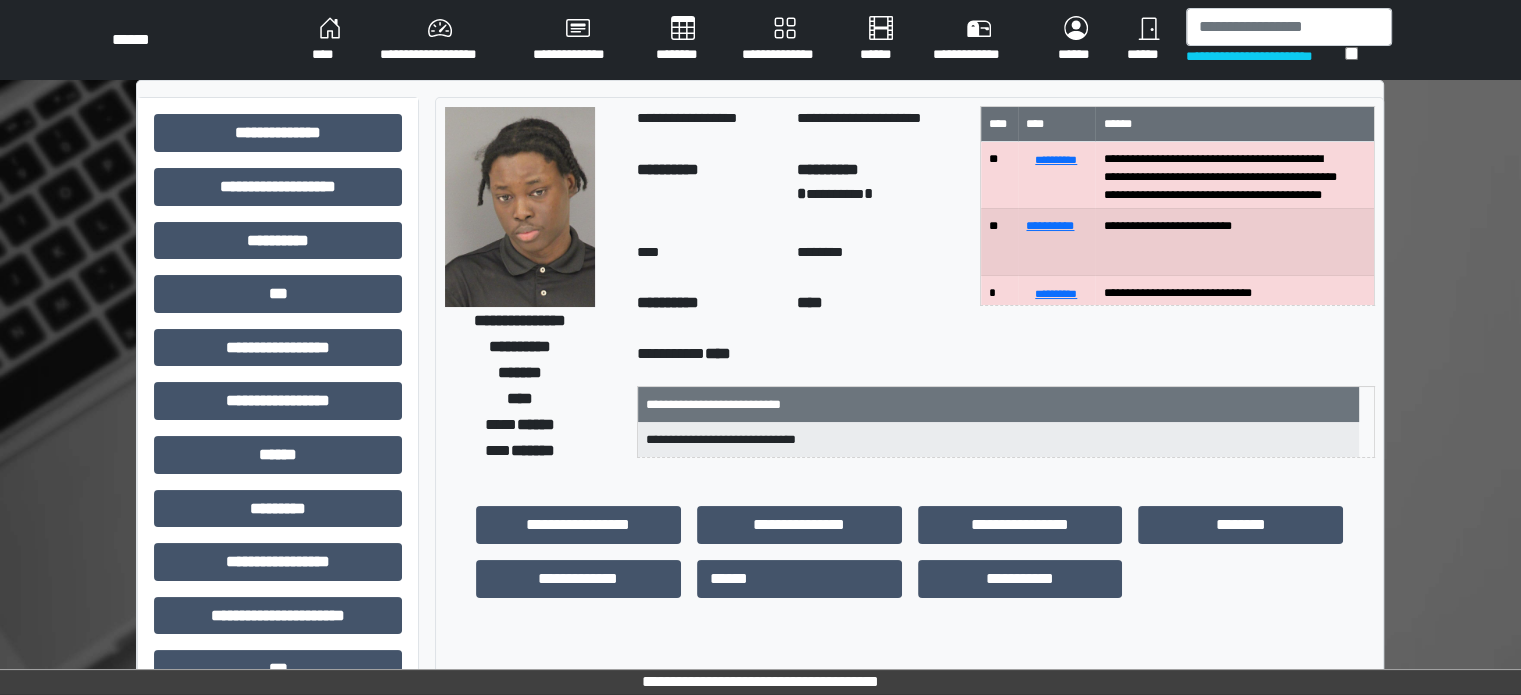drag, startPoint x: 1176, startPoint y: 20, endPoint x: 1227, endPoint y: 22, distance: 51.0392 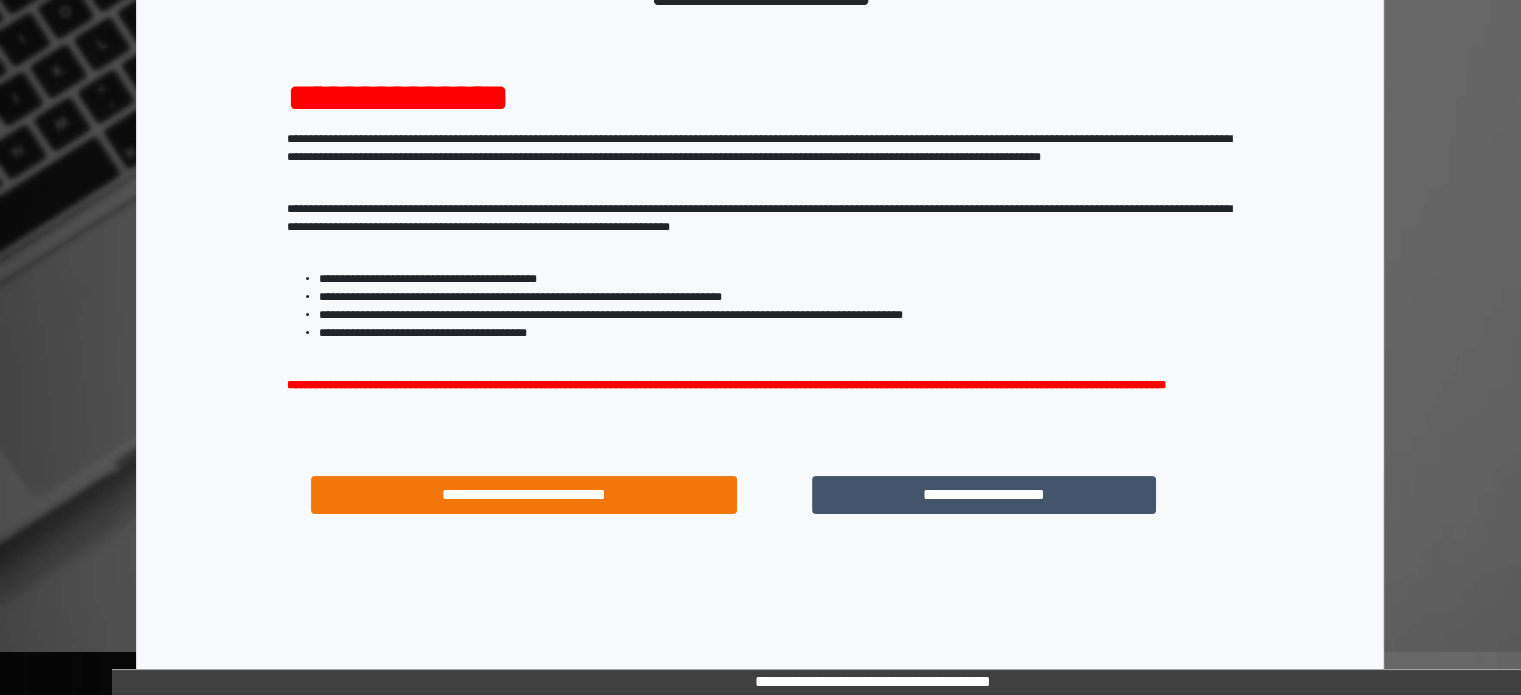 scroll, scrollTop: 200, scrollLeft: 0, axis: vertical 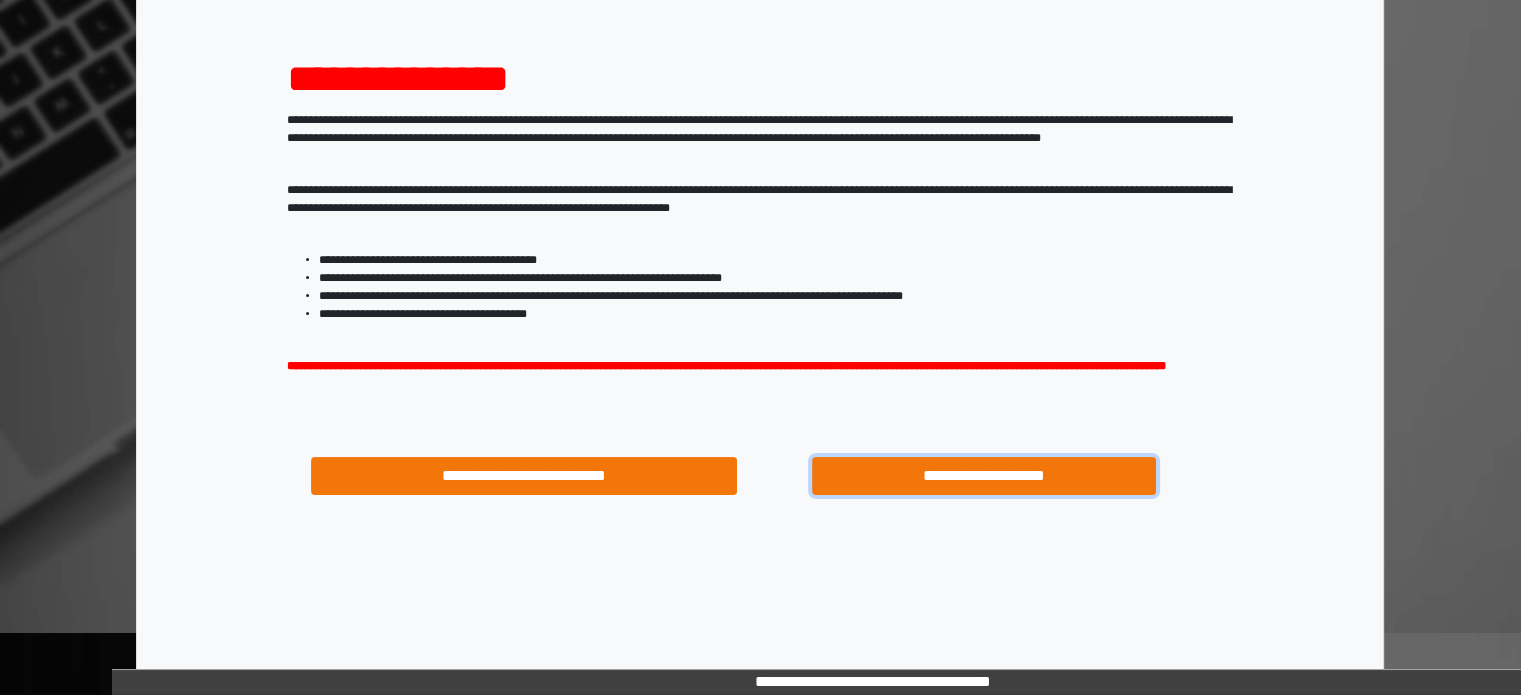click on "**********" at bounding box center [984, 476] 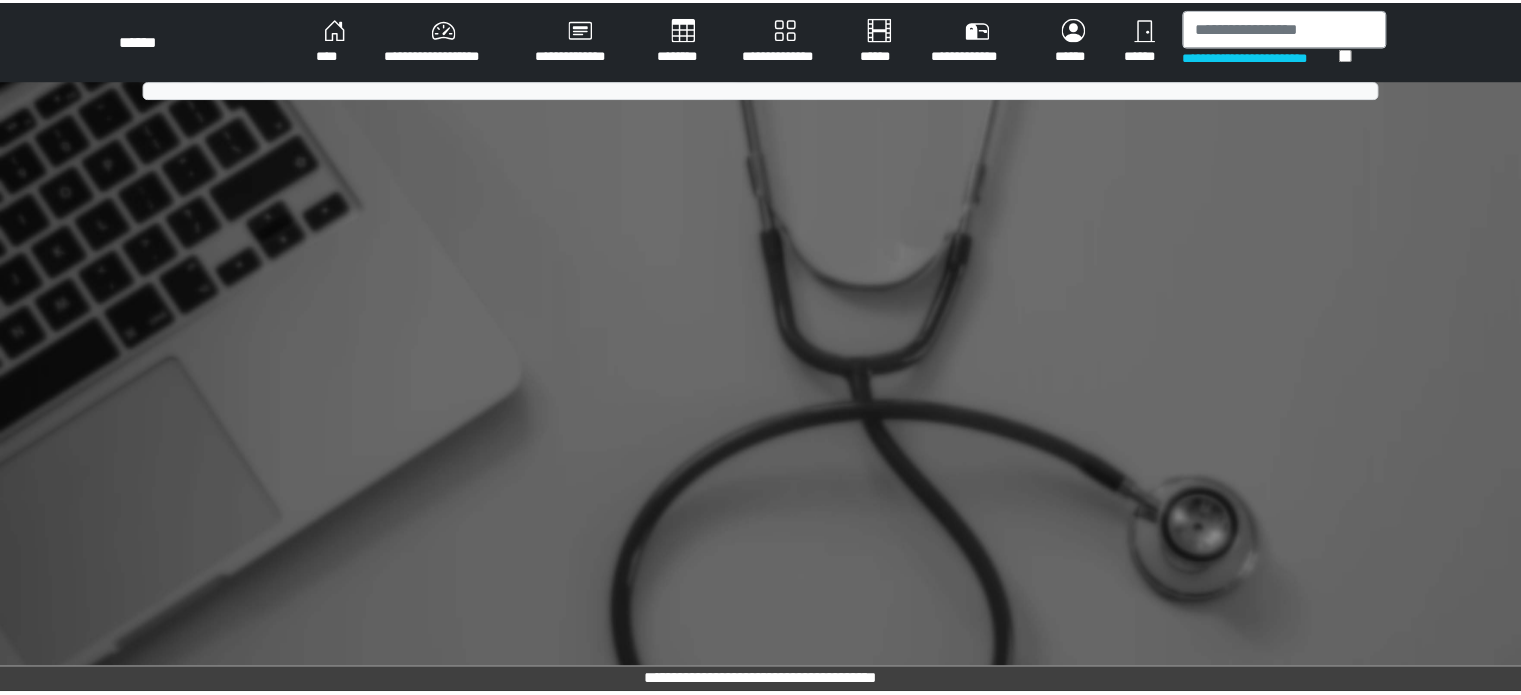 scroll, scrollTop: 0, scrollLeft: 0, axis: both 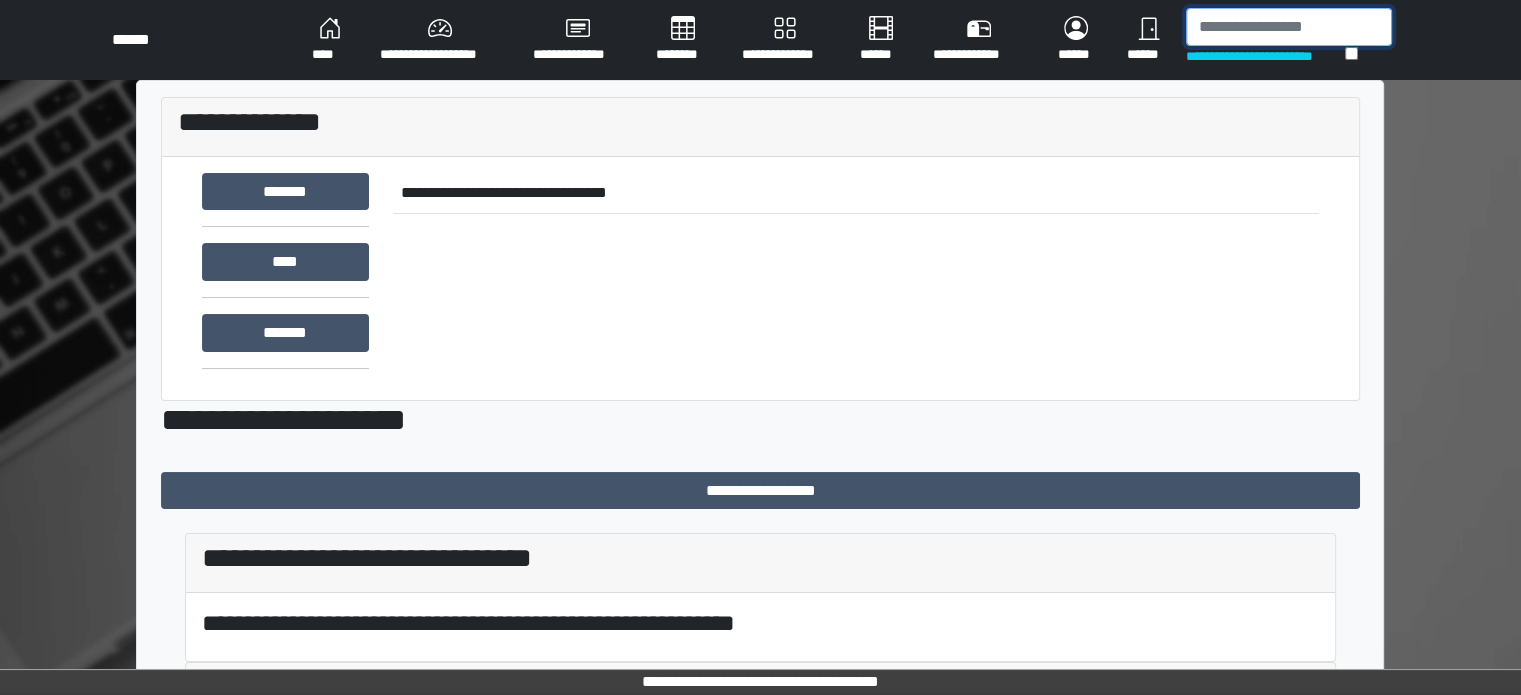 click at bounding box center (1289, 27) 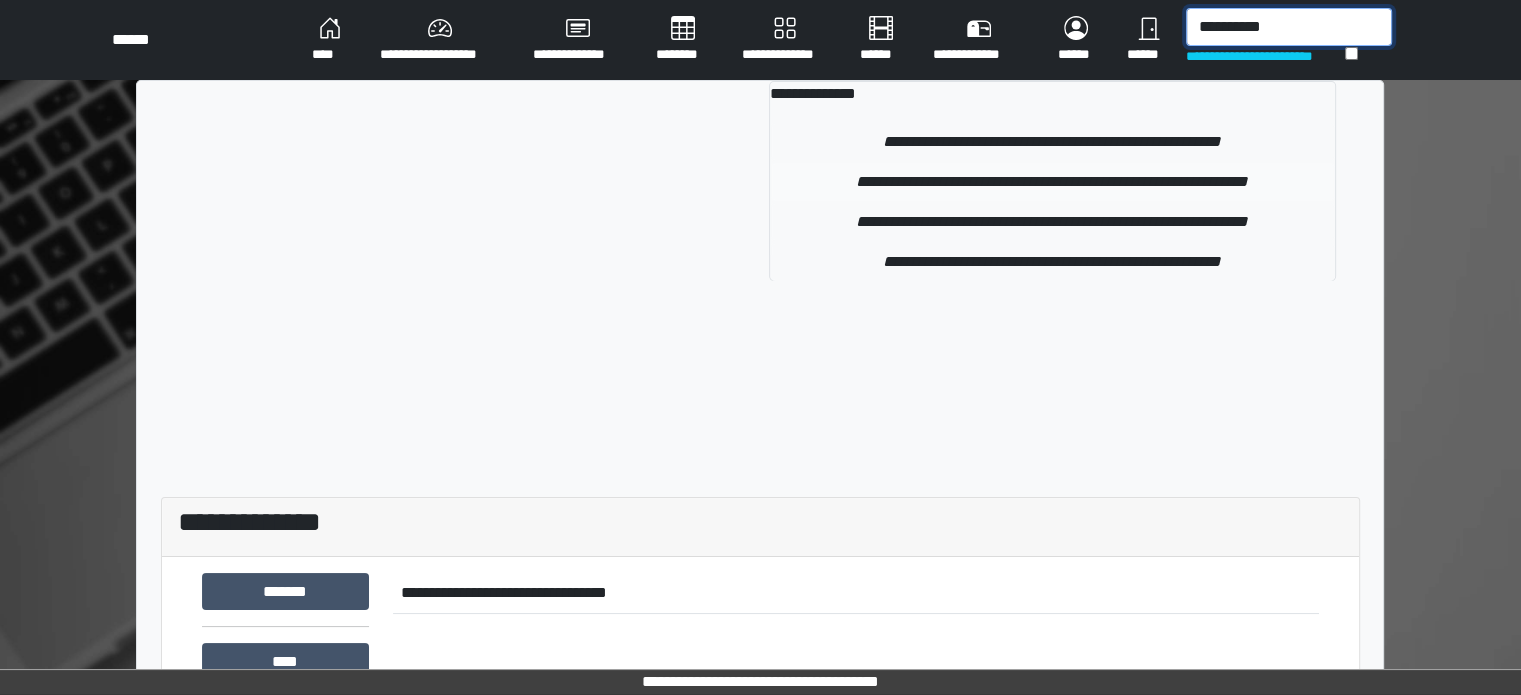 type on "**********" 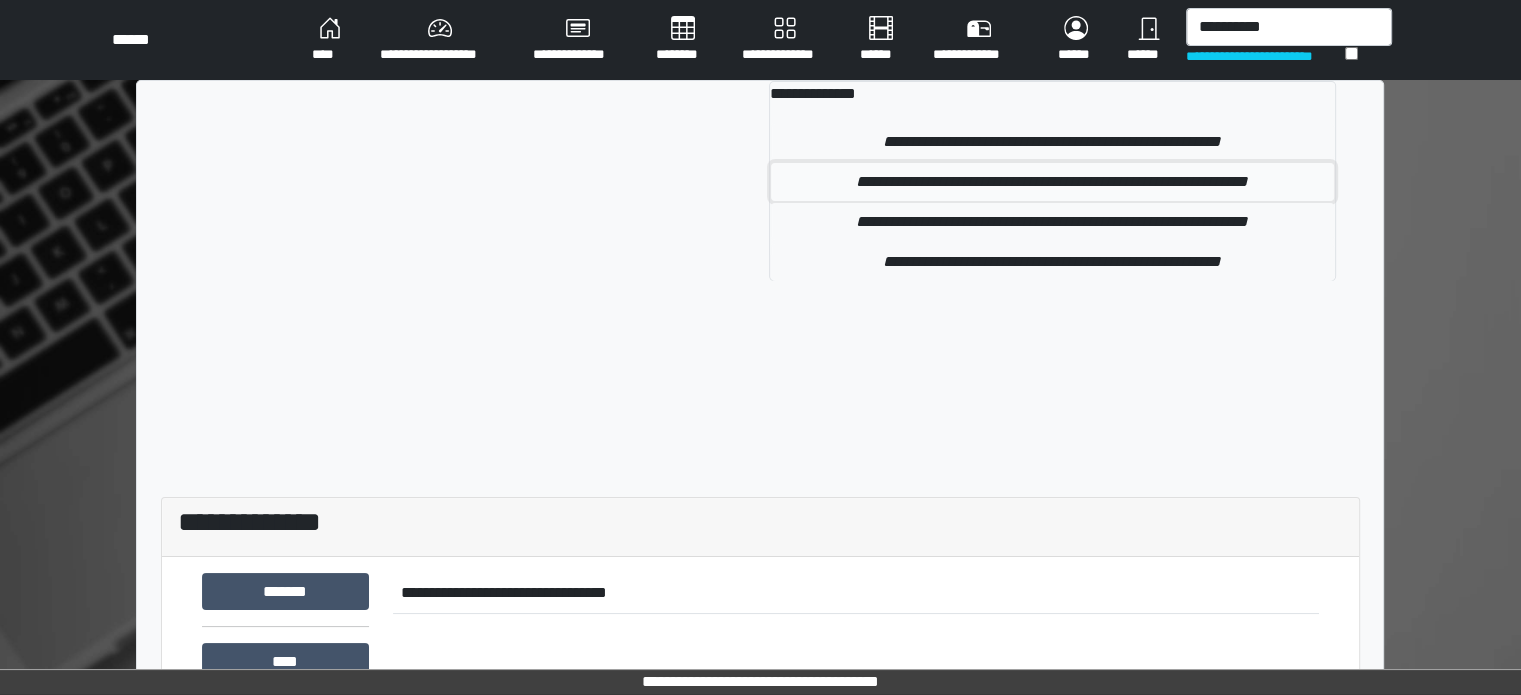 click on "**********" at bounding box center (1052, 182) 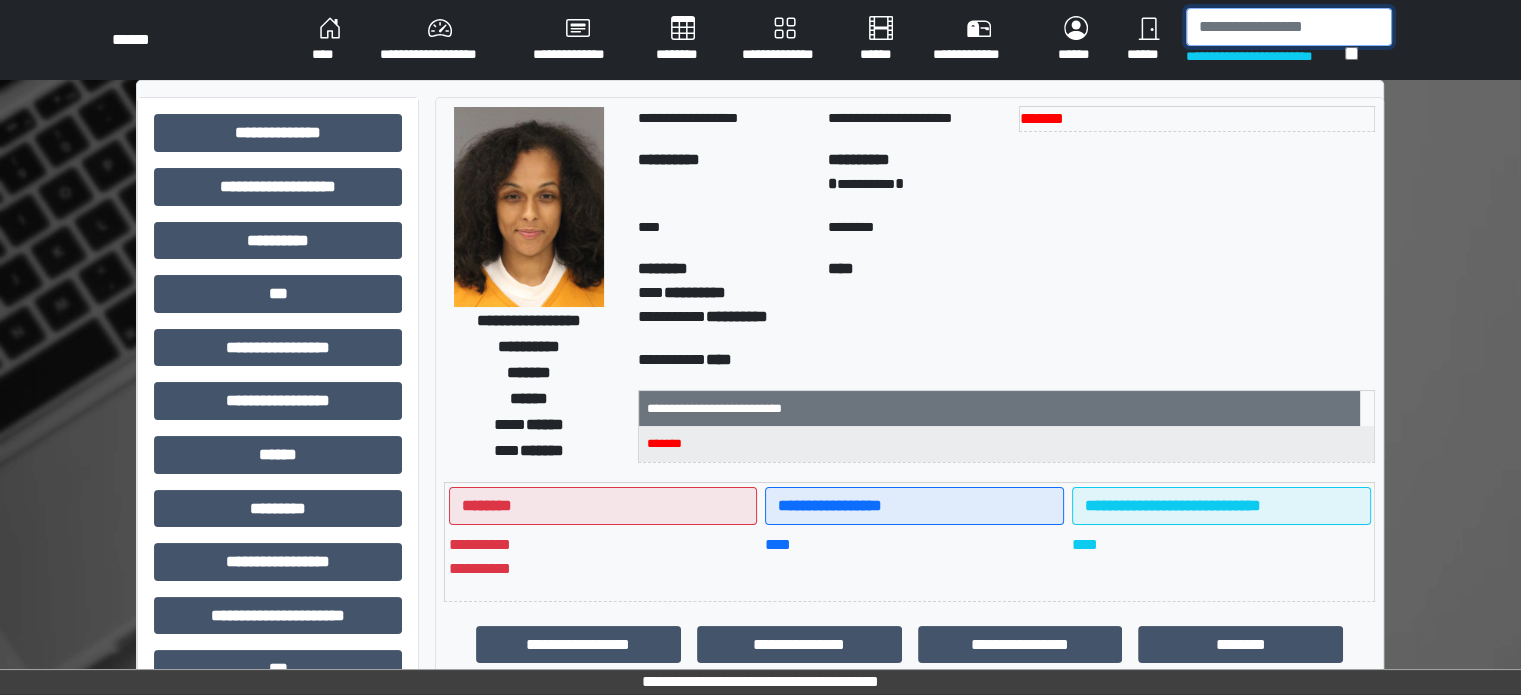 click at bounding box center (1289, 27) 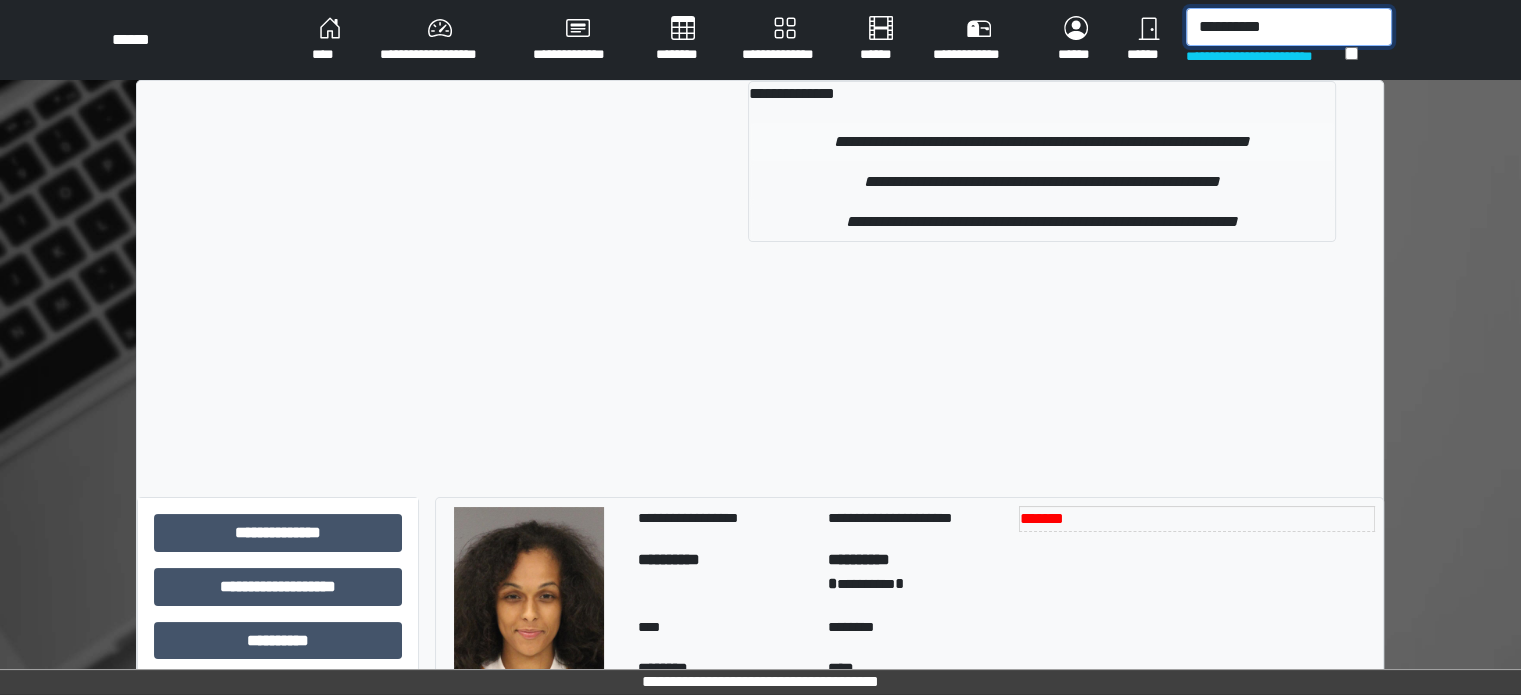 type on "**********" 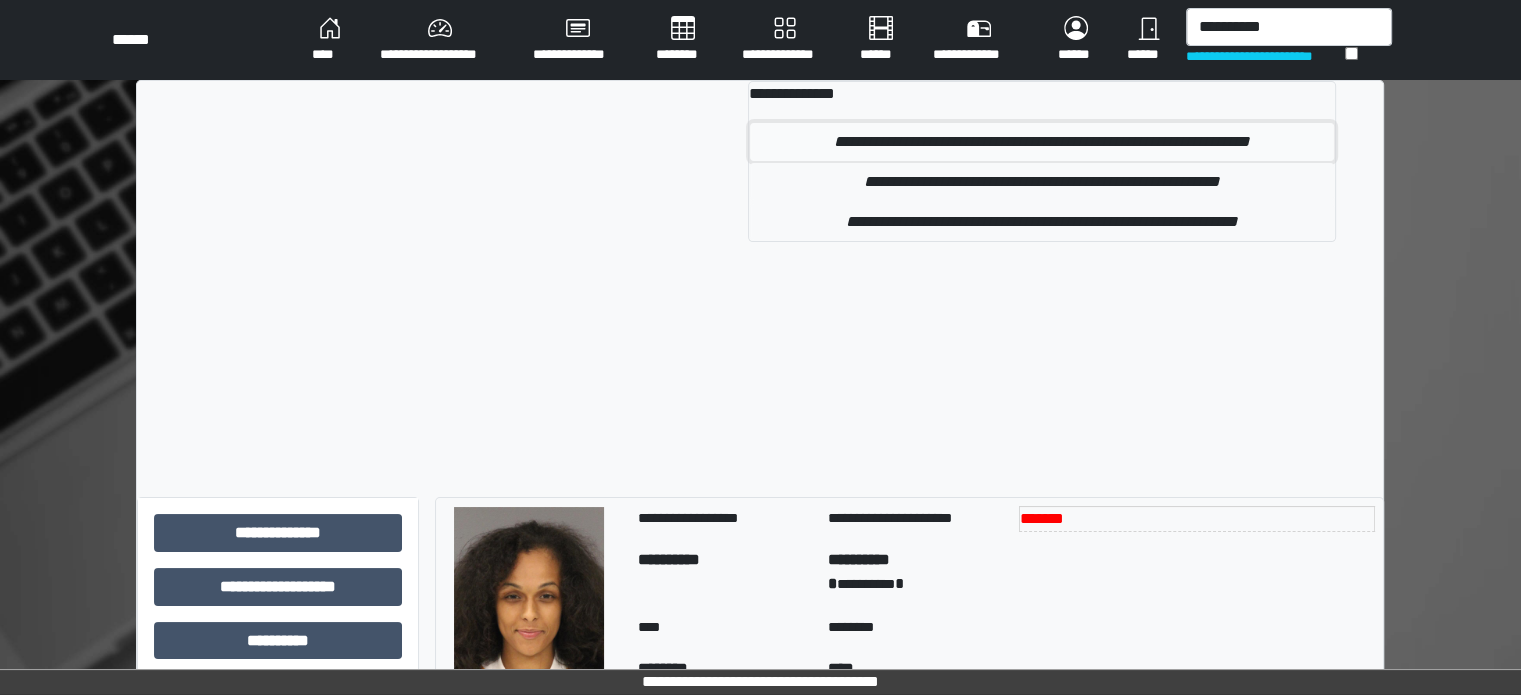 click on "**********" at bounding box center [1041, 142] 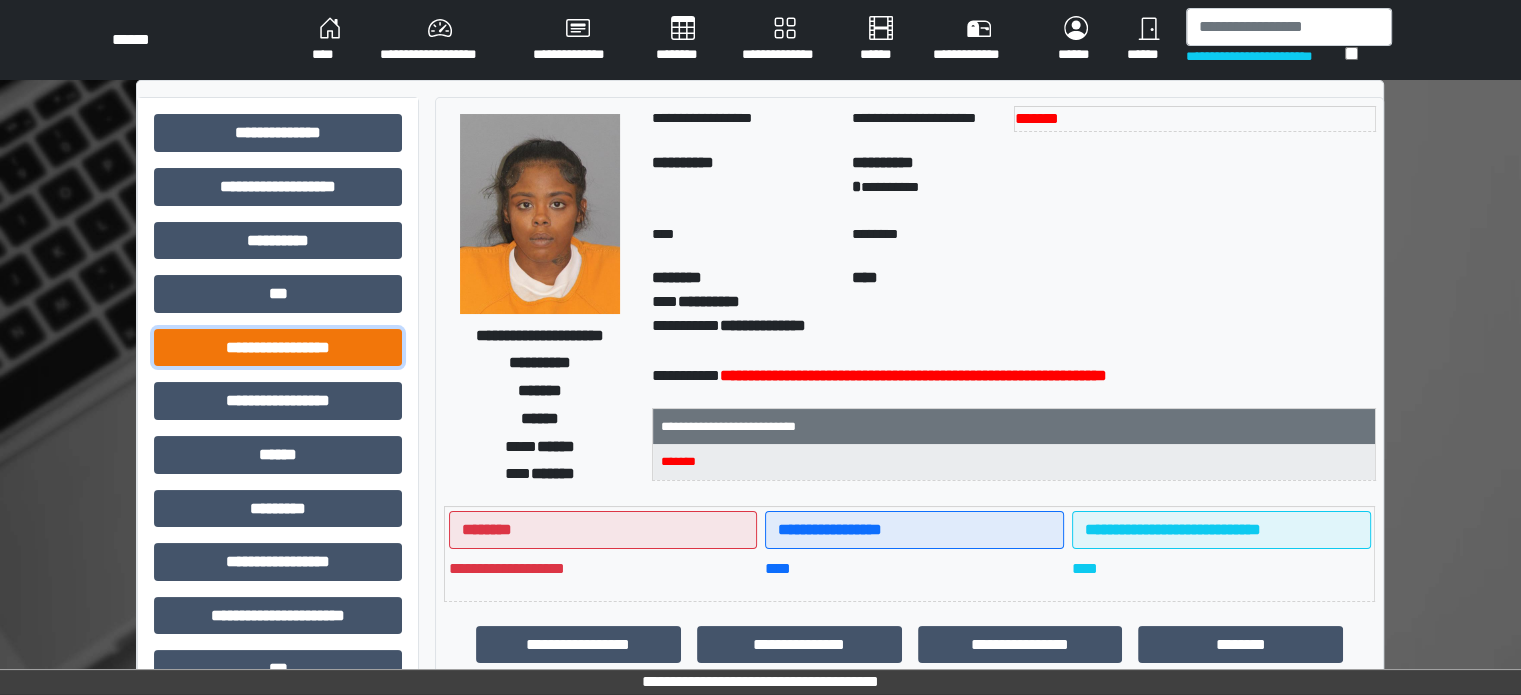 click on "**********" at bounding box center [278, 348] 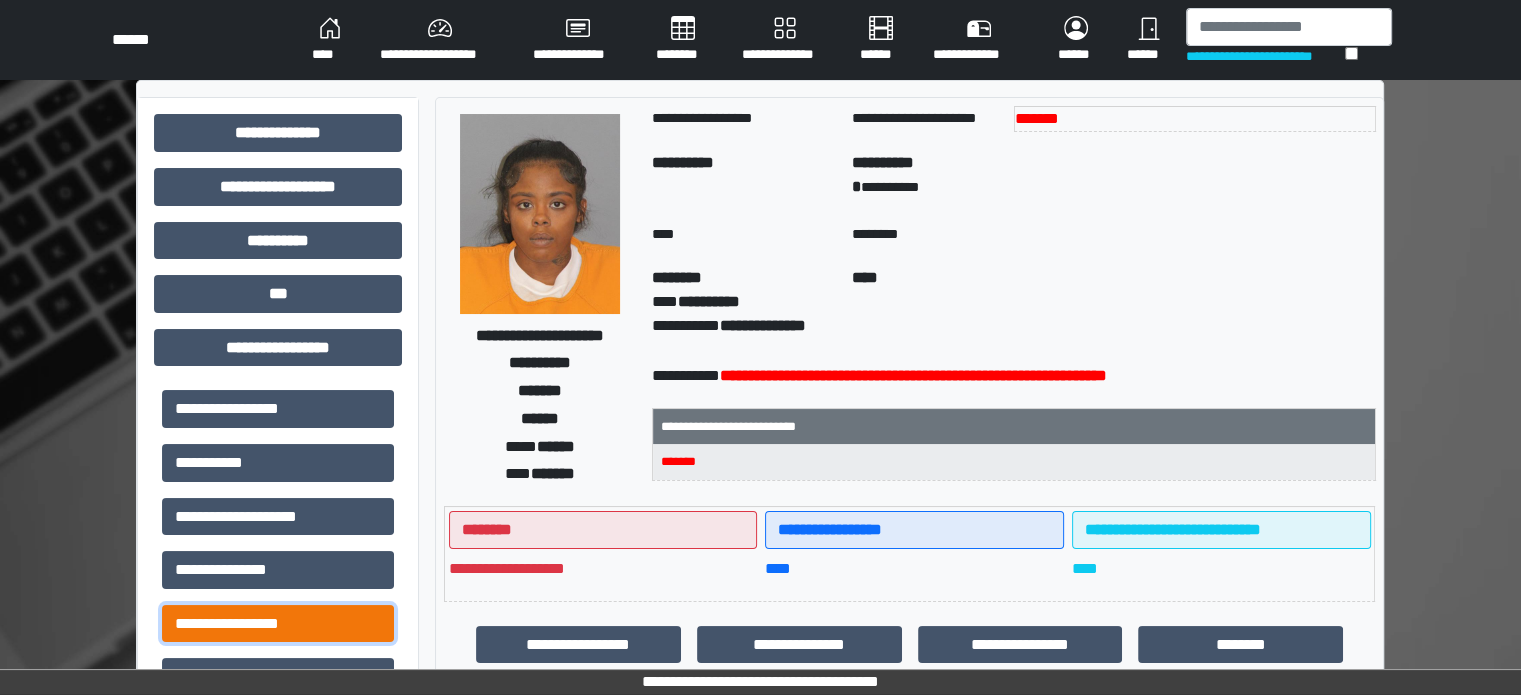 click on "**********" at bounding box center (278, 624) 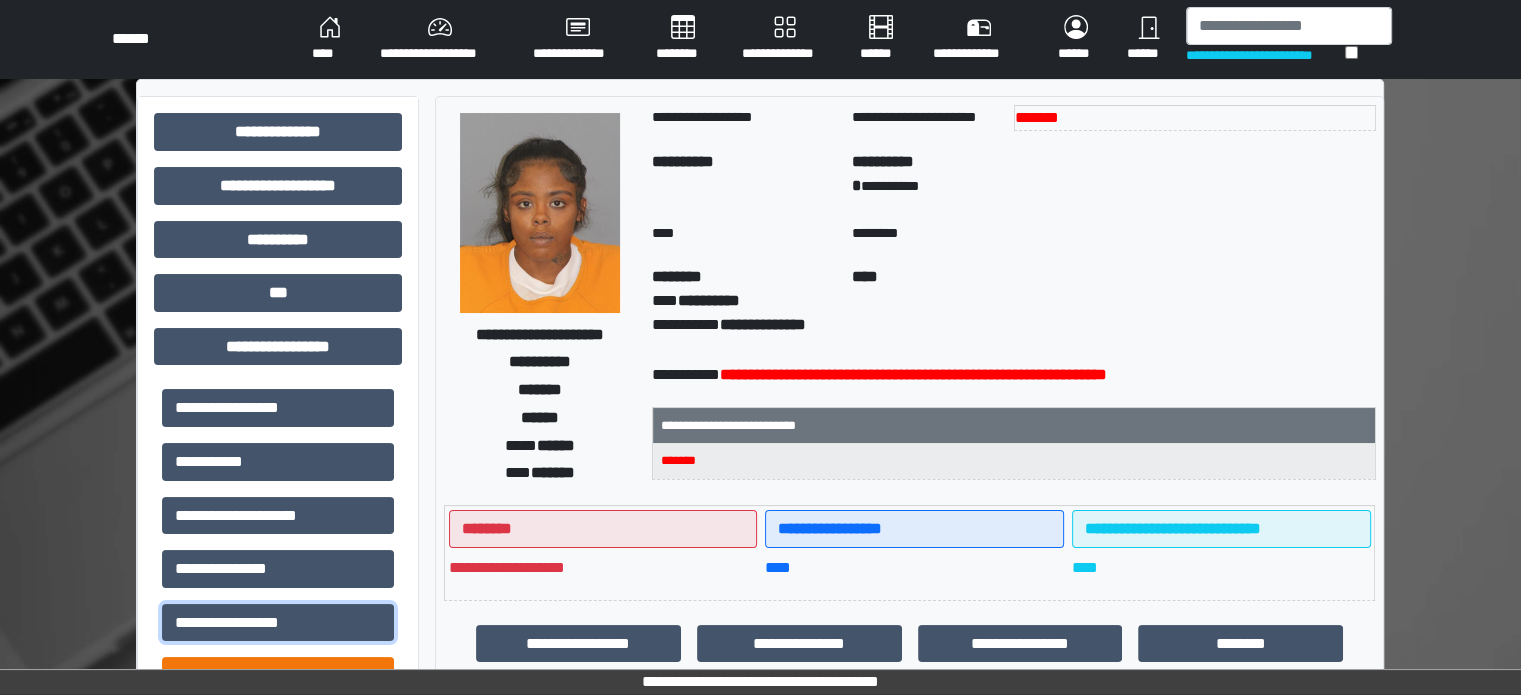 scroll, scrollTop: 0, scrollLeft: 0, axis: both 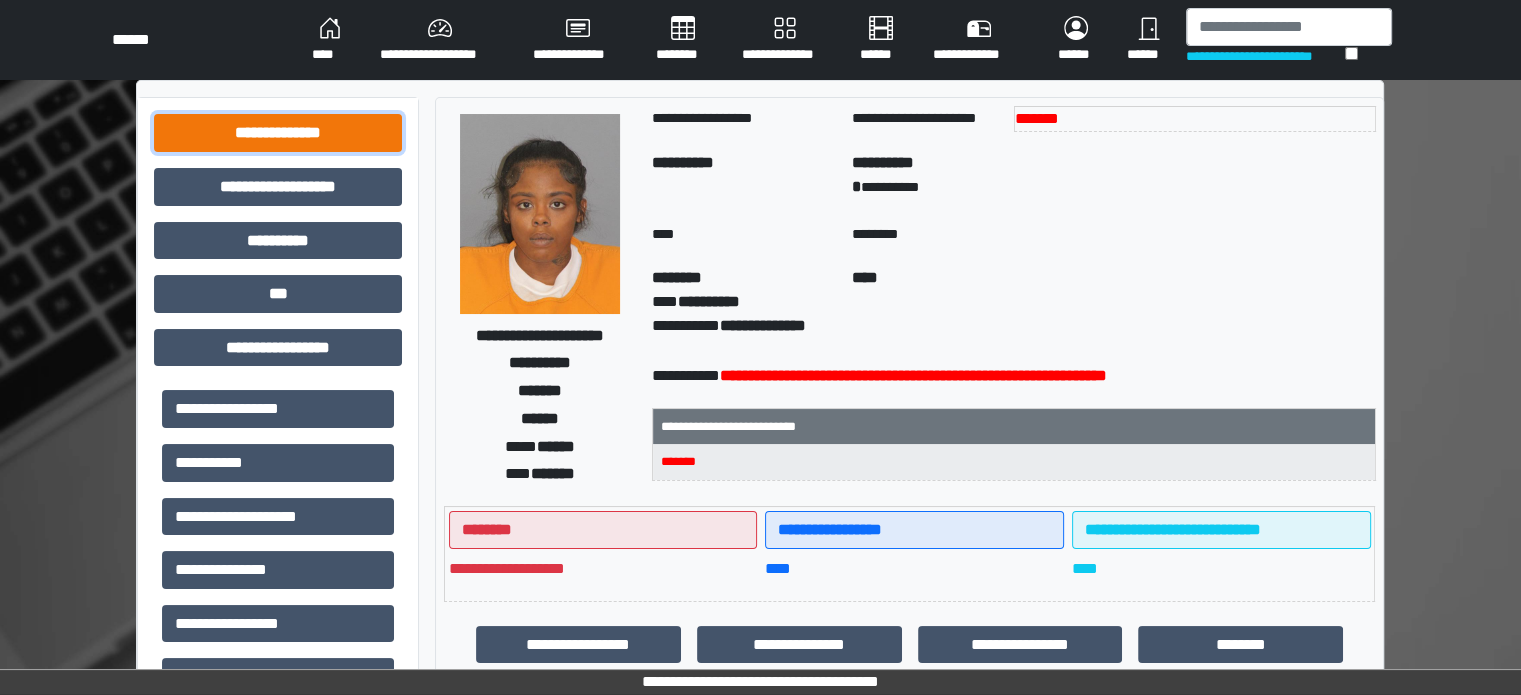 click on "**********" at bounding box center [278, 133] 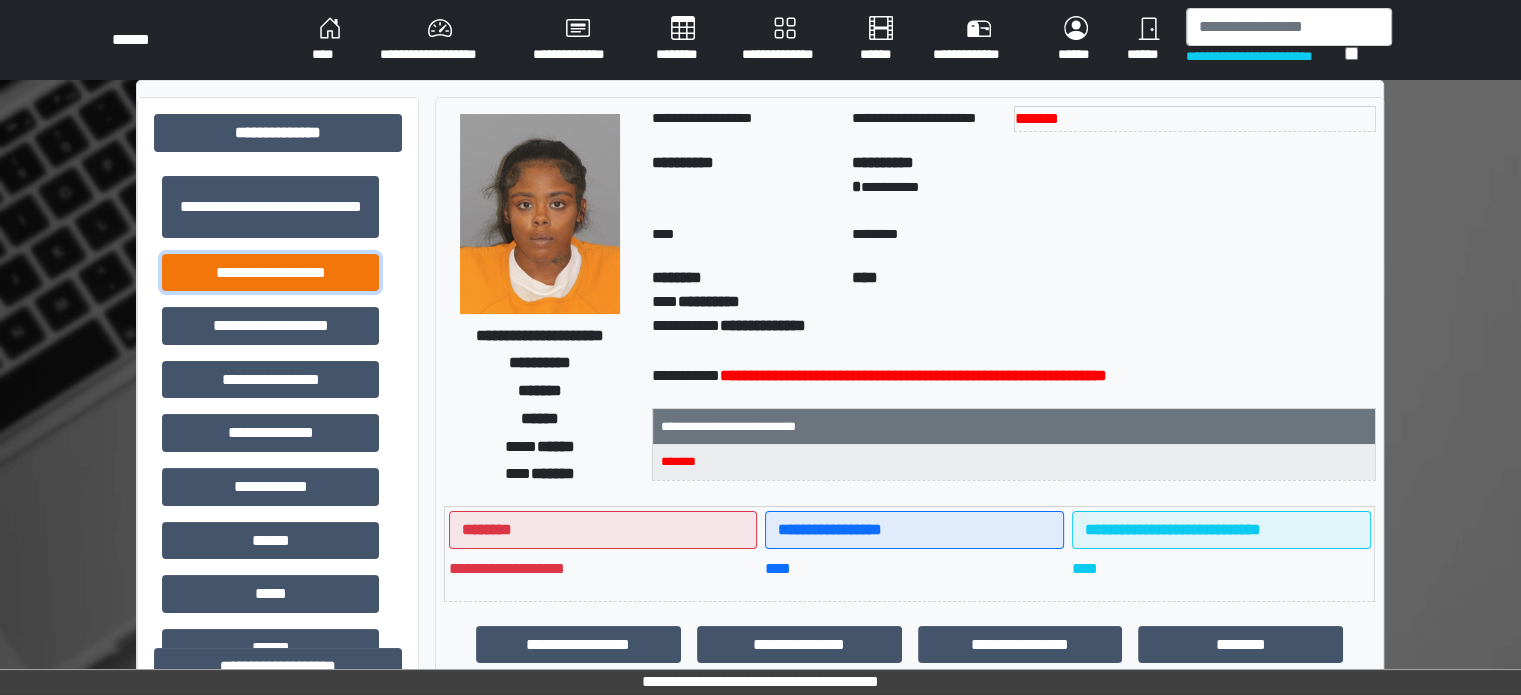 click on "**********" at bounding box center [270, 273] 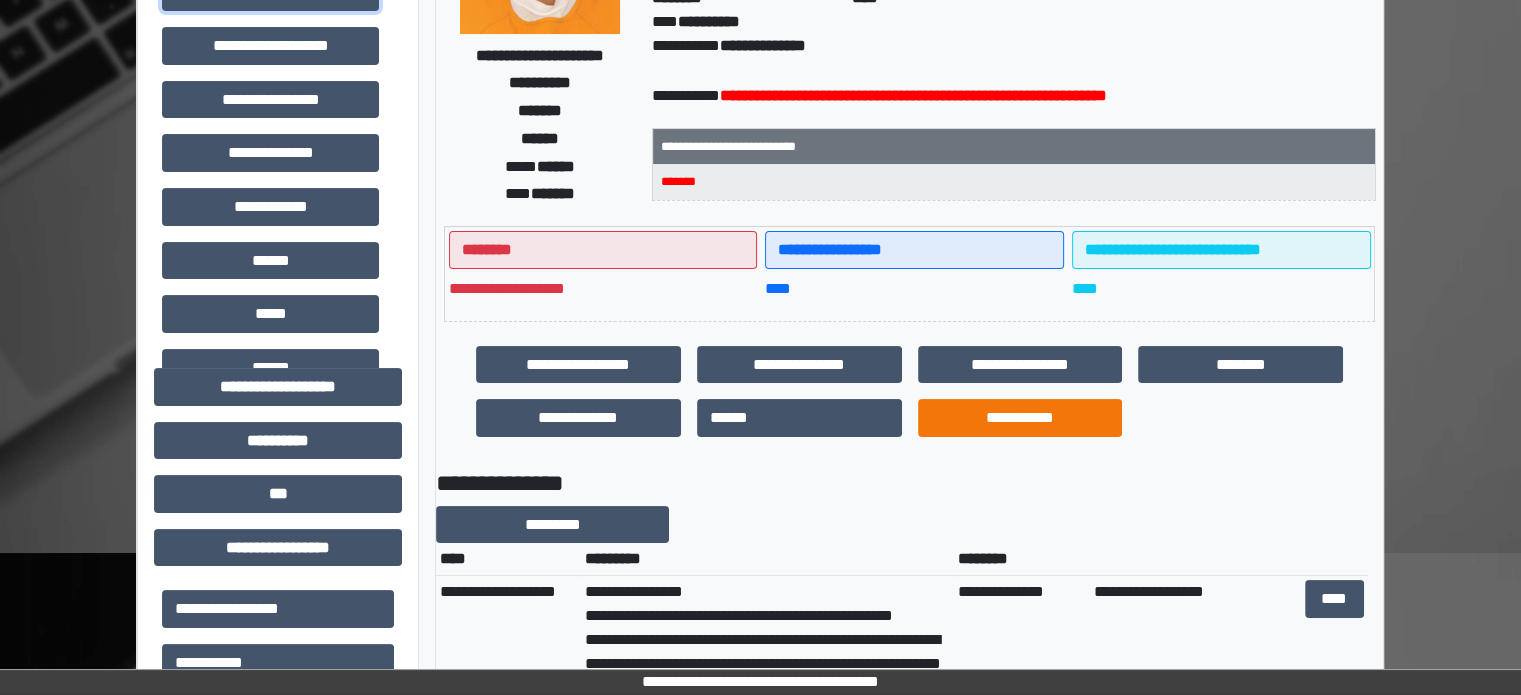 scroll, scrollTop: 400, scrollLeft: 0, axis: vertical 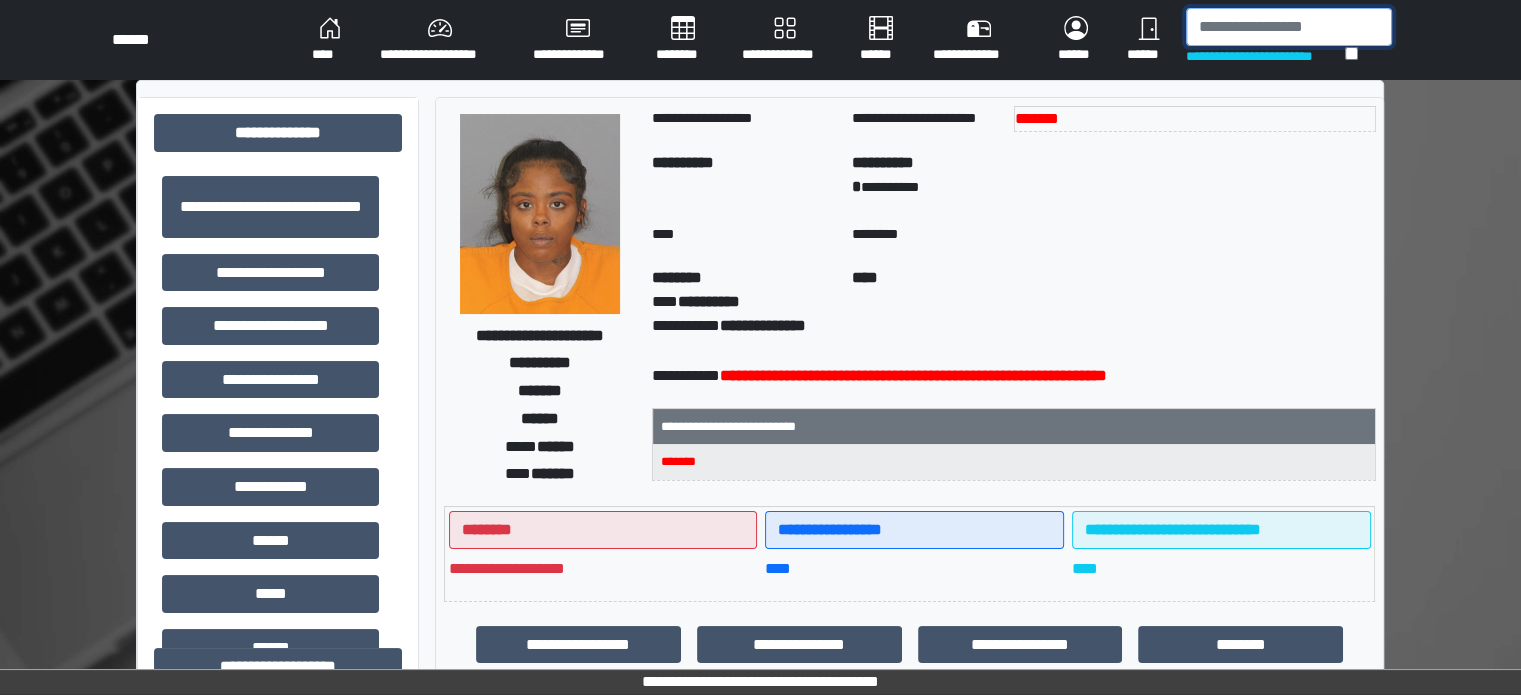 click at bounding box center [1289, 27] 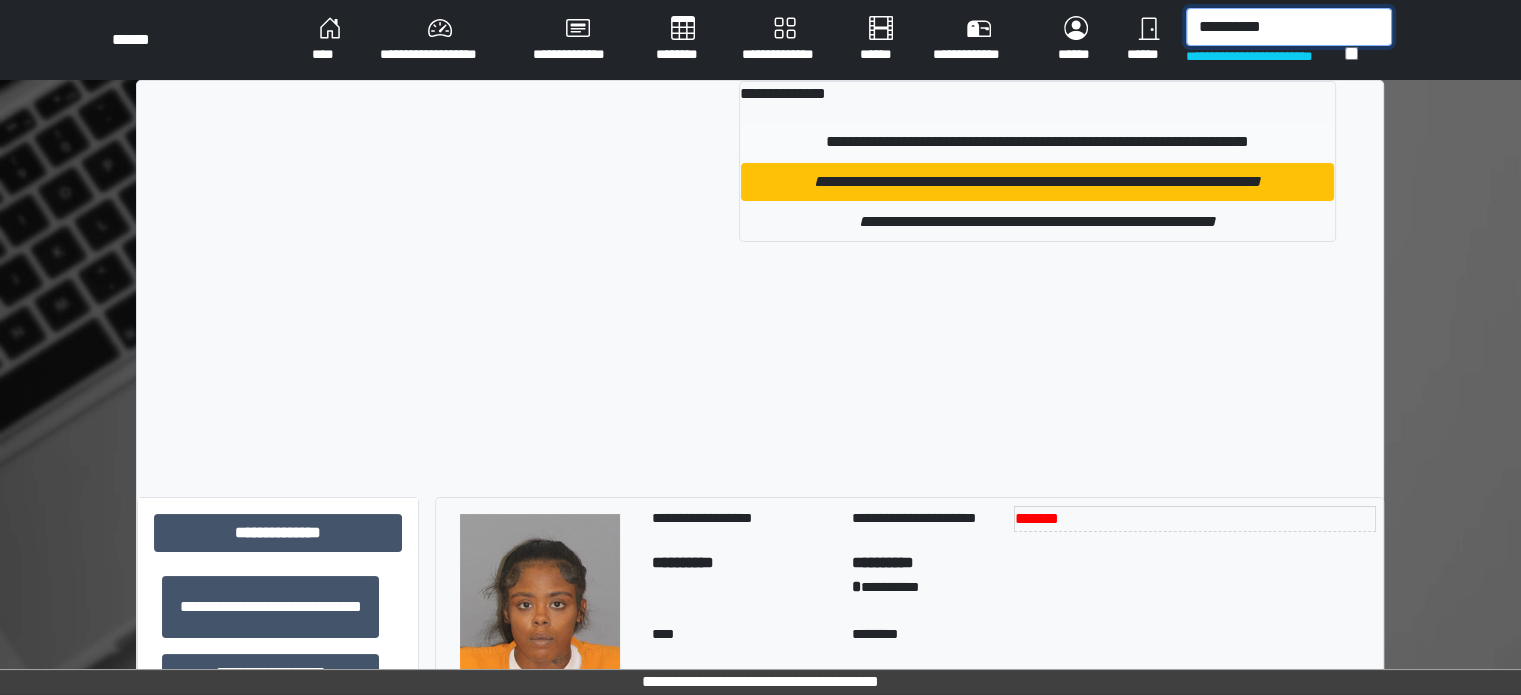 type on "**********" 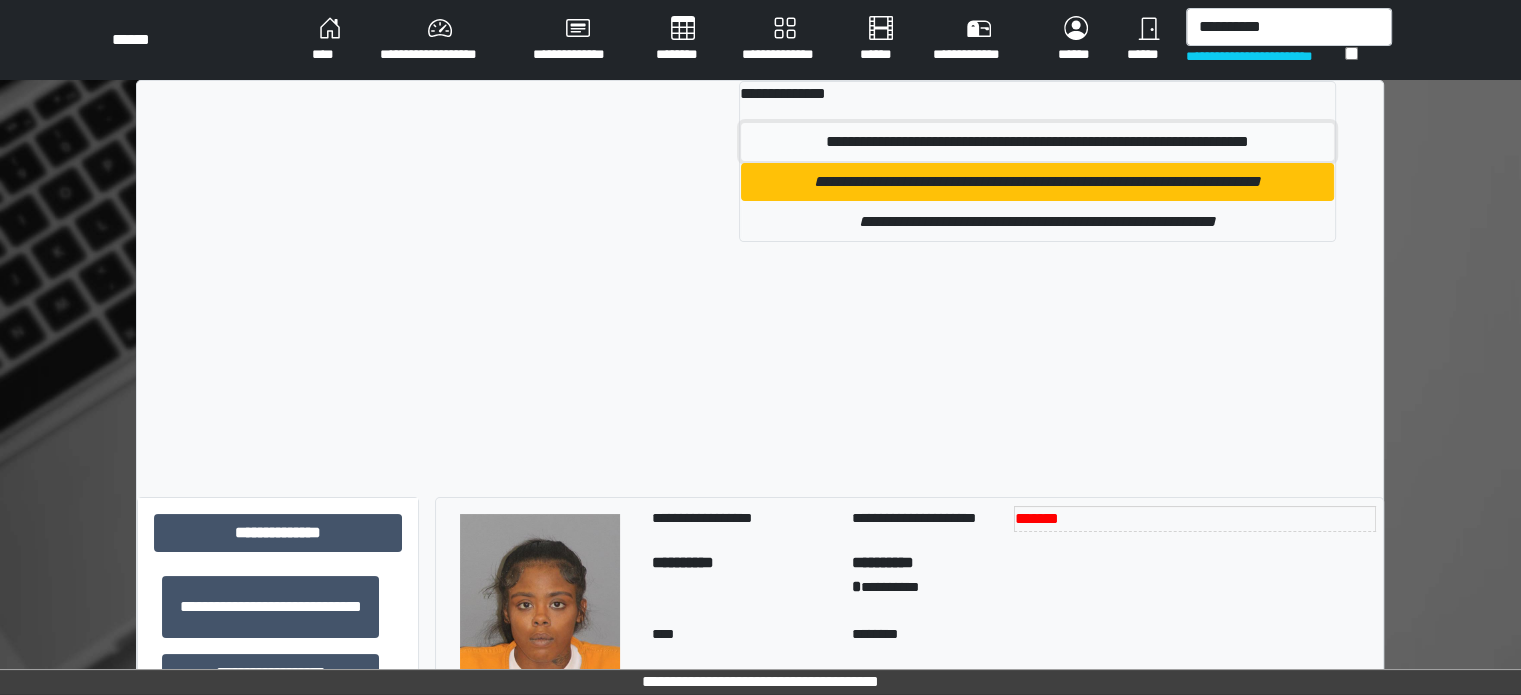 click on "**********" at bounding box center (1037, 142) 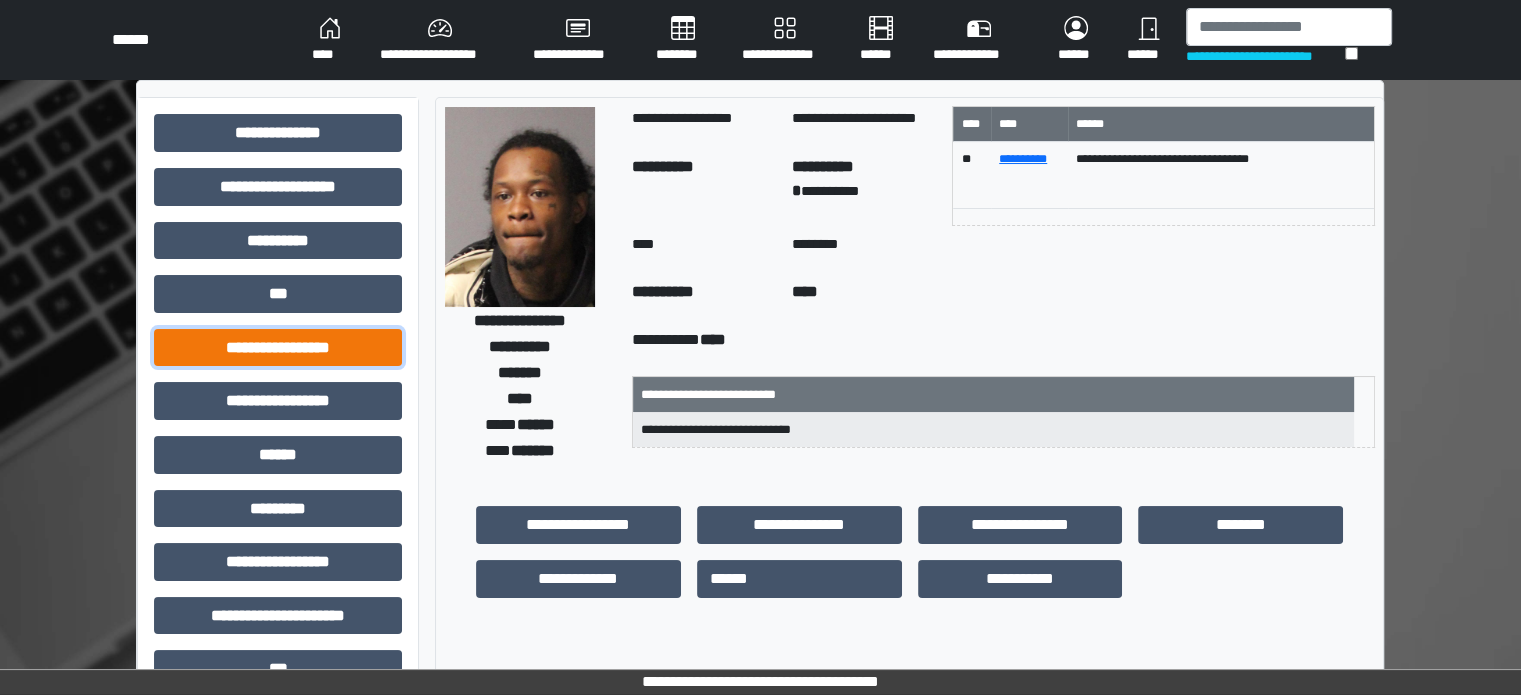 click on "**********" at bounding box center (278, 348) 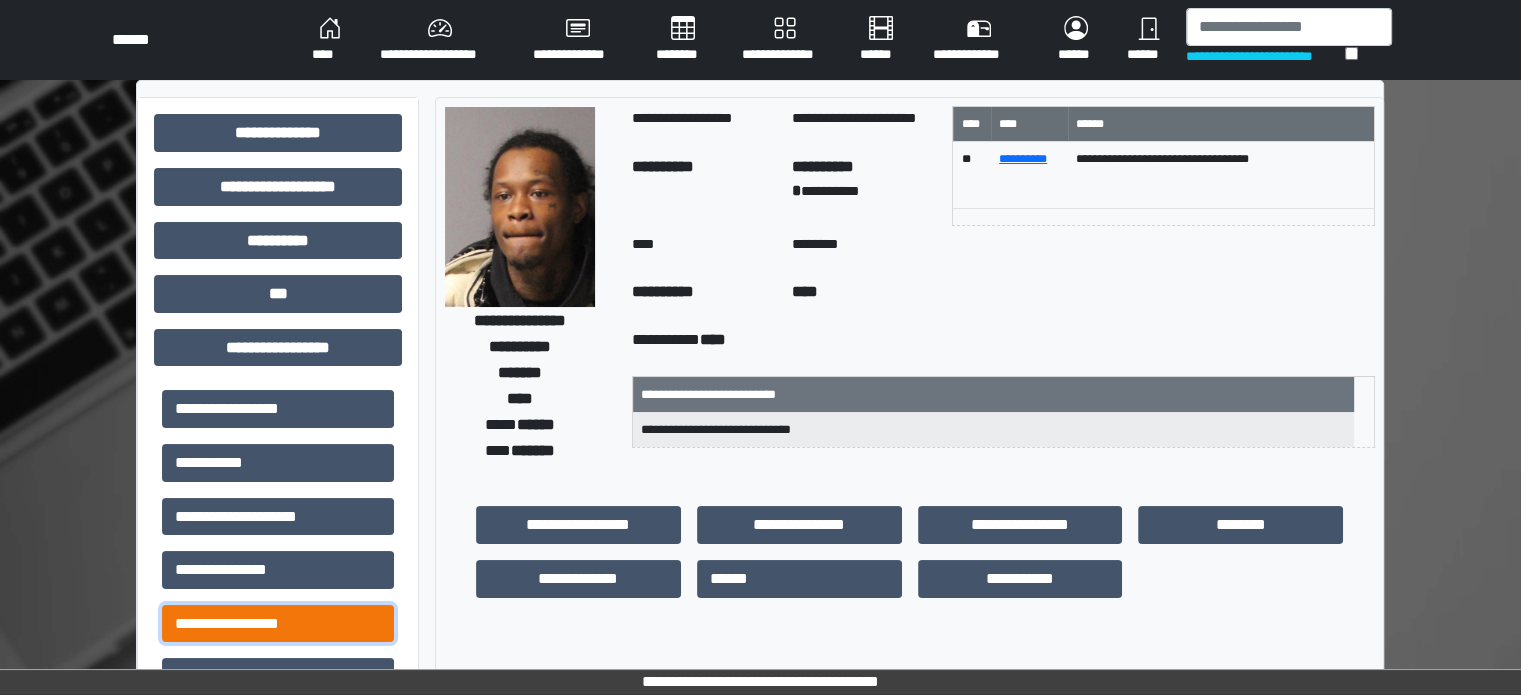 click on "**********" at bounding box center (278, 624) 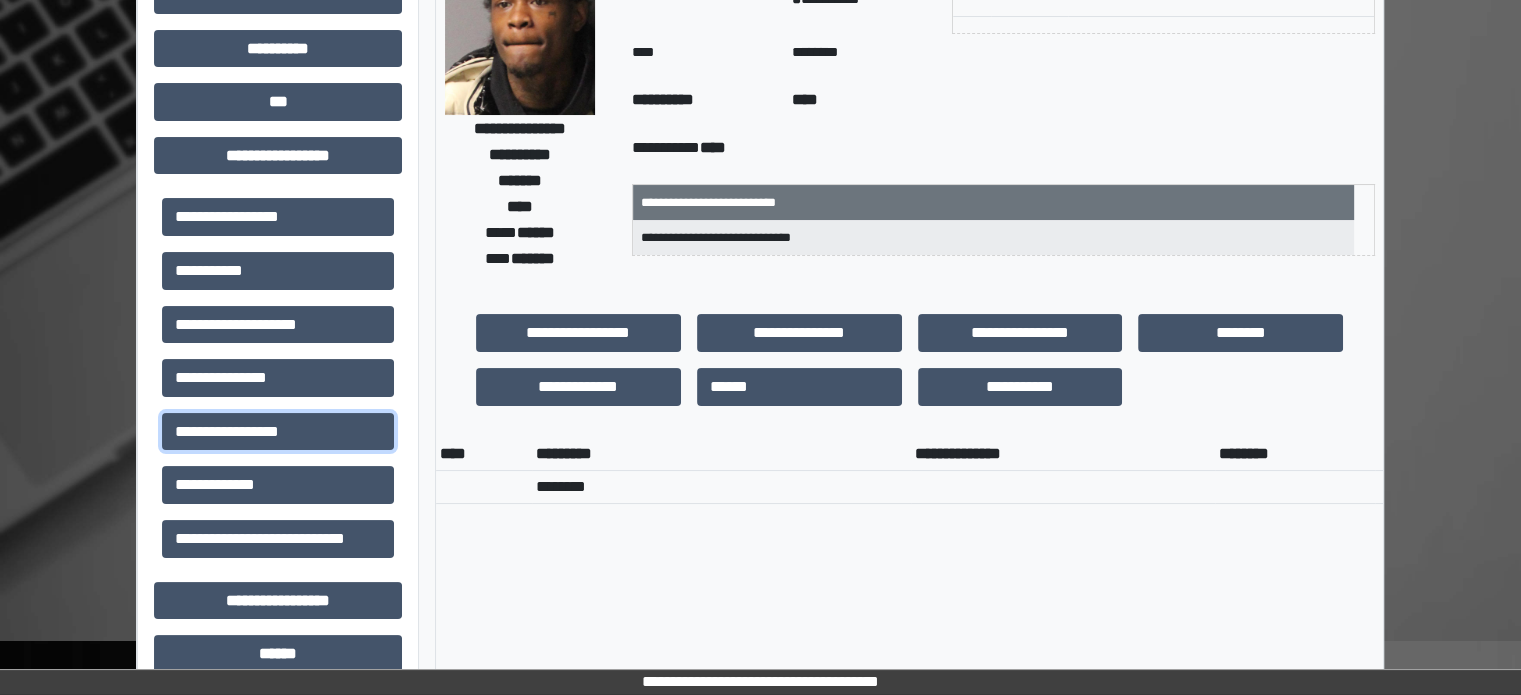 scroll, scrollTop: 200, scrollLeft: 0, axis: vertical 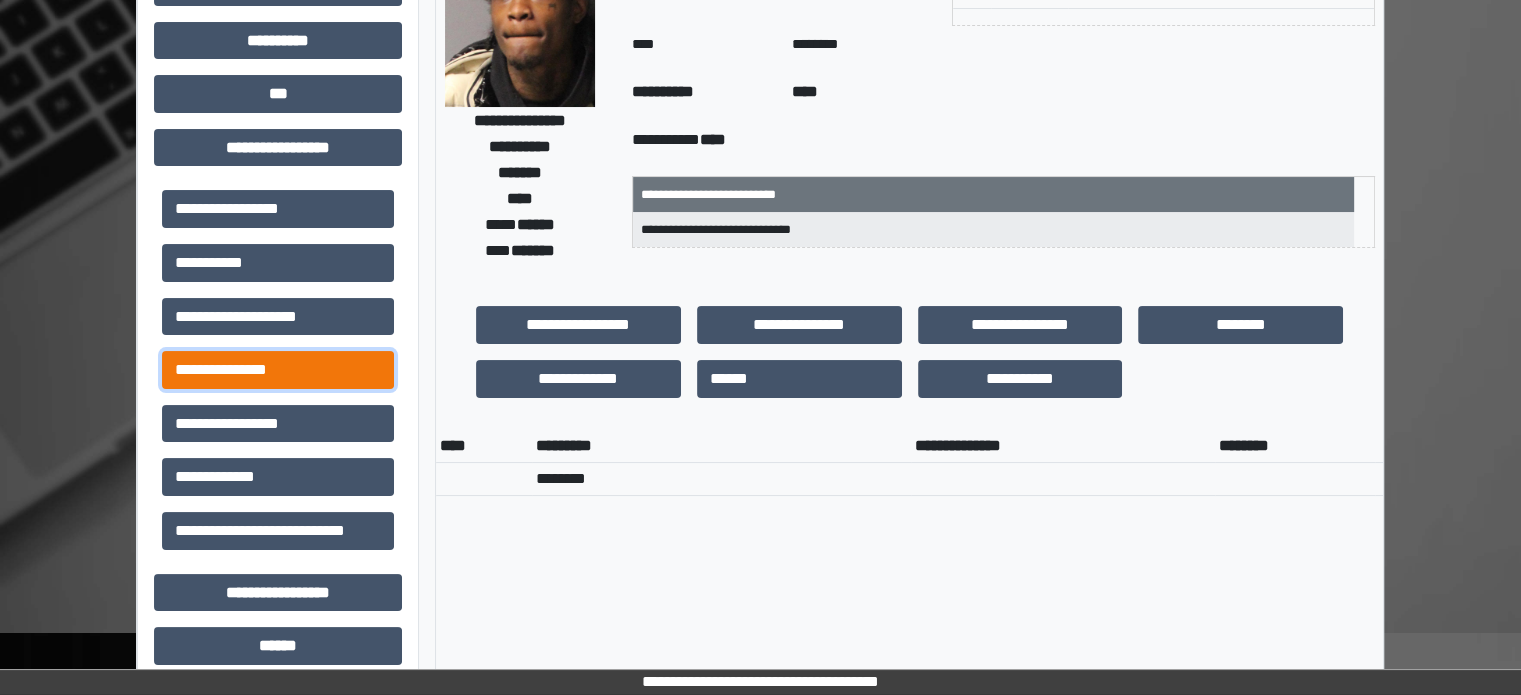 click on "**********" at bounding box center [278, 370] 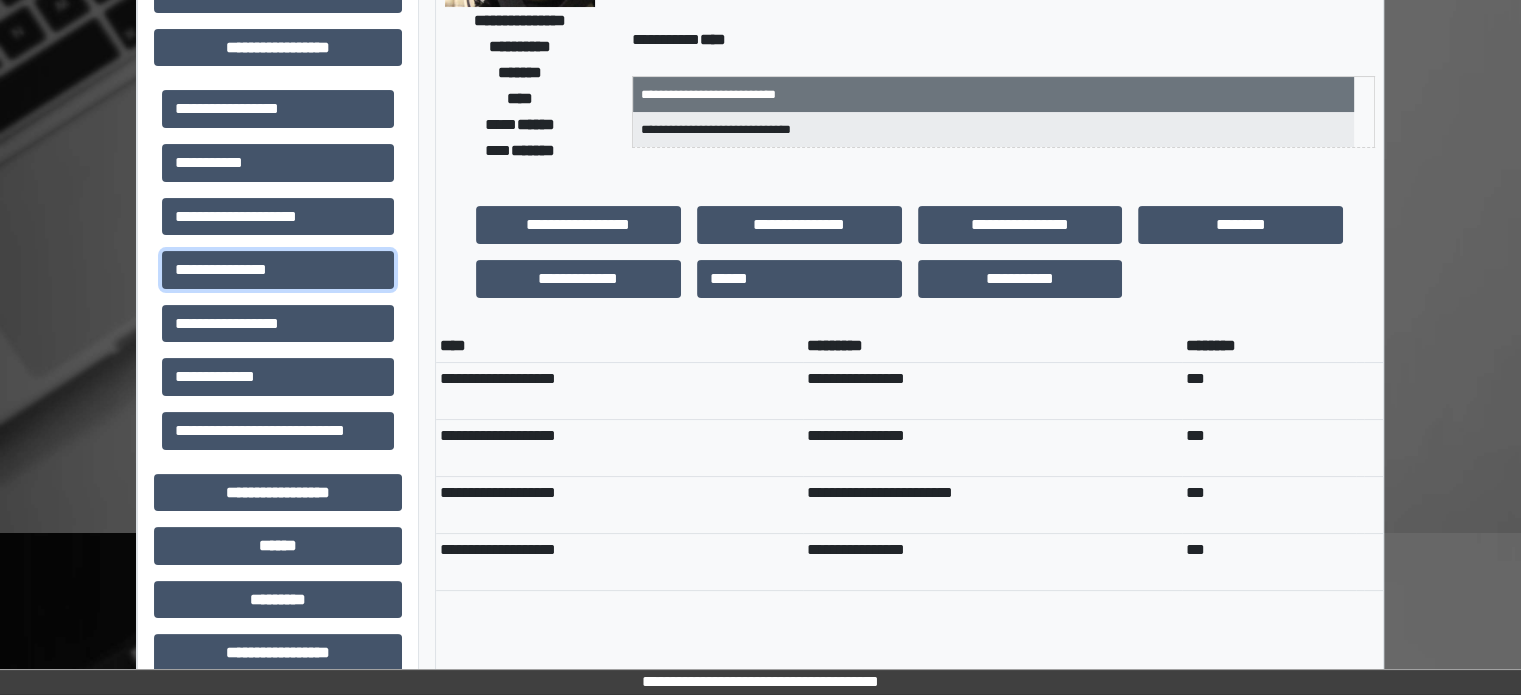 scroll, scrollTop: 0, scrollLeft: 0, axis: both 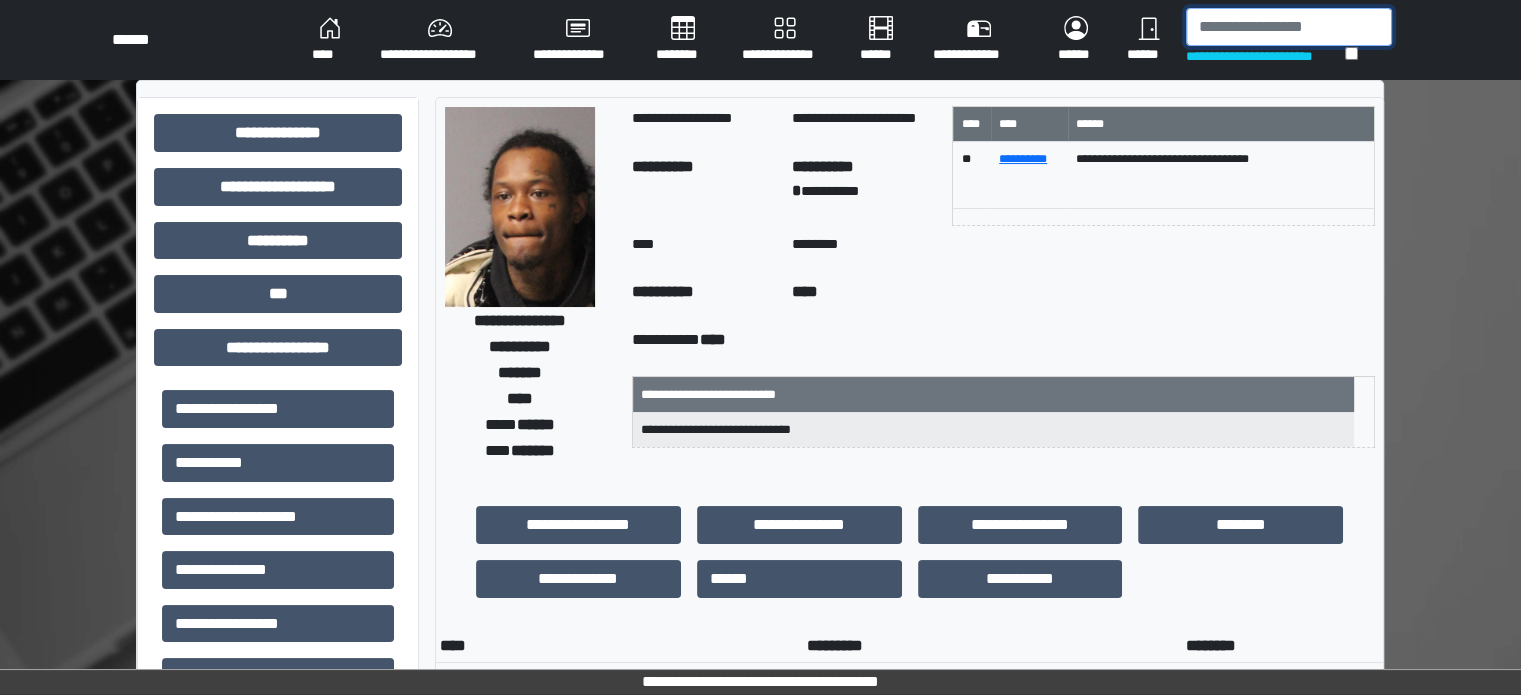 click at bounding box center [1289, 27] 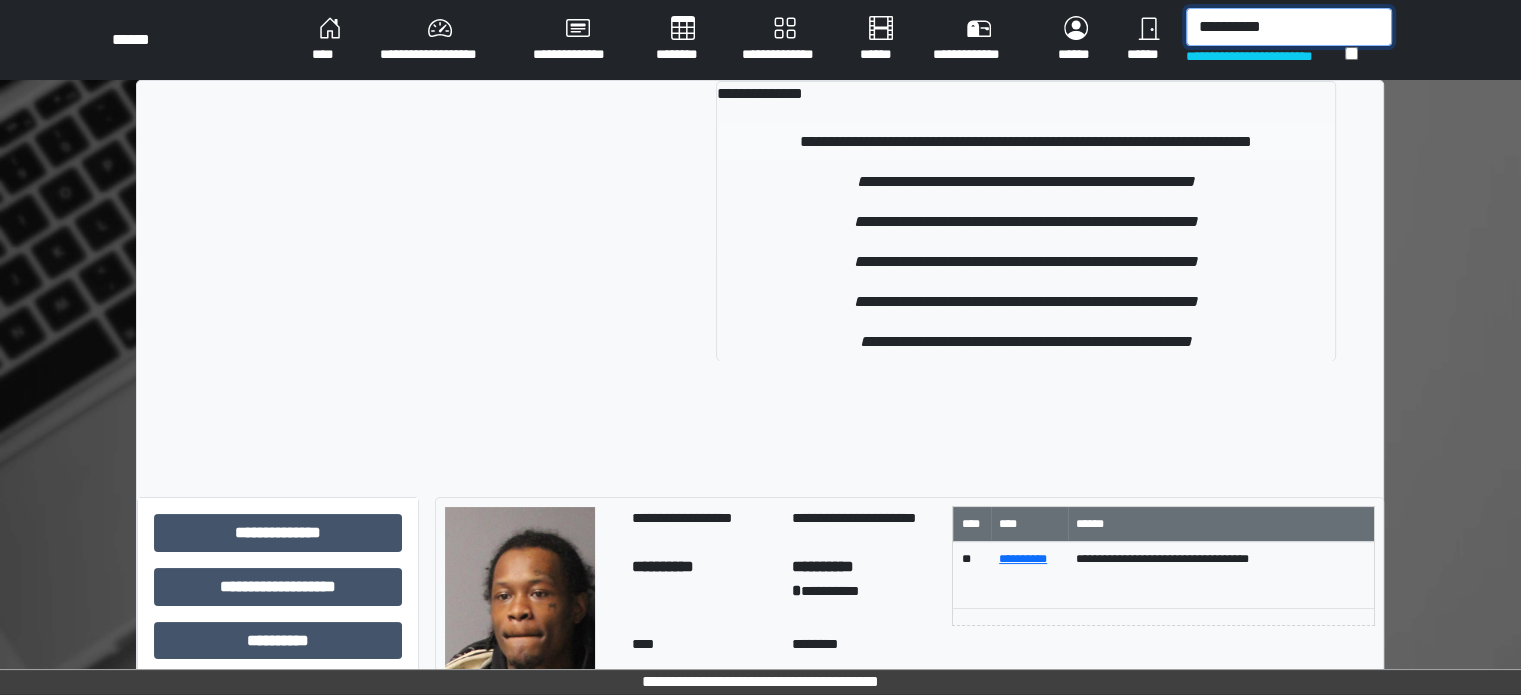 type on "**********" 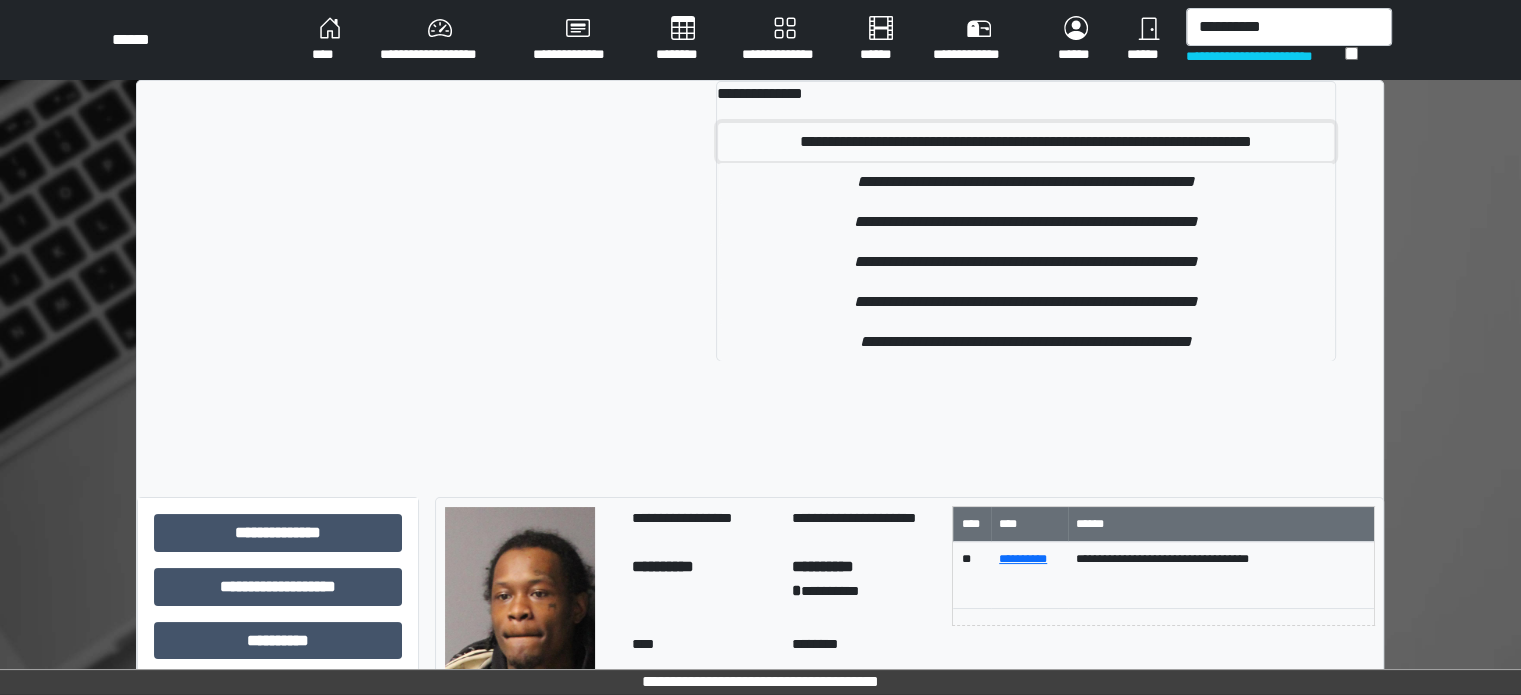 click on "**********" at bounding box center (1026, 142) 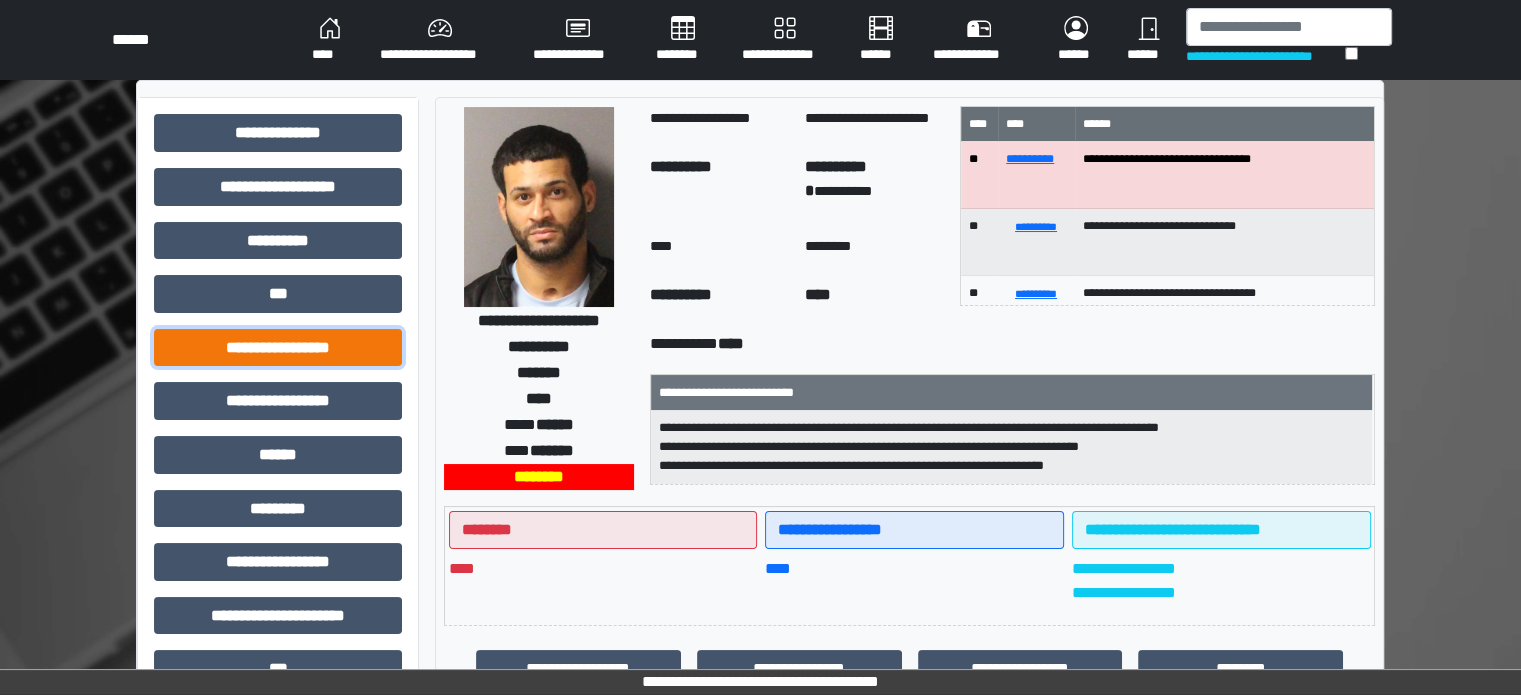 click on "**********" at bounding box center (278, 348) 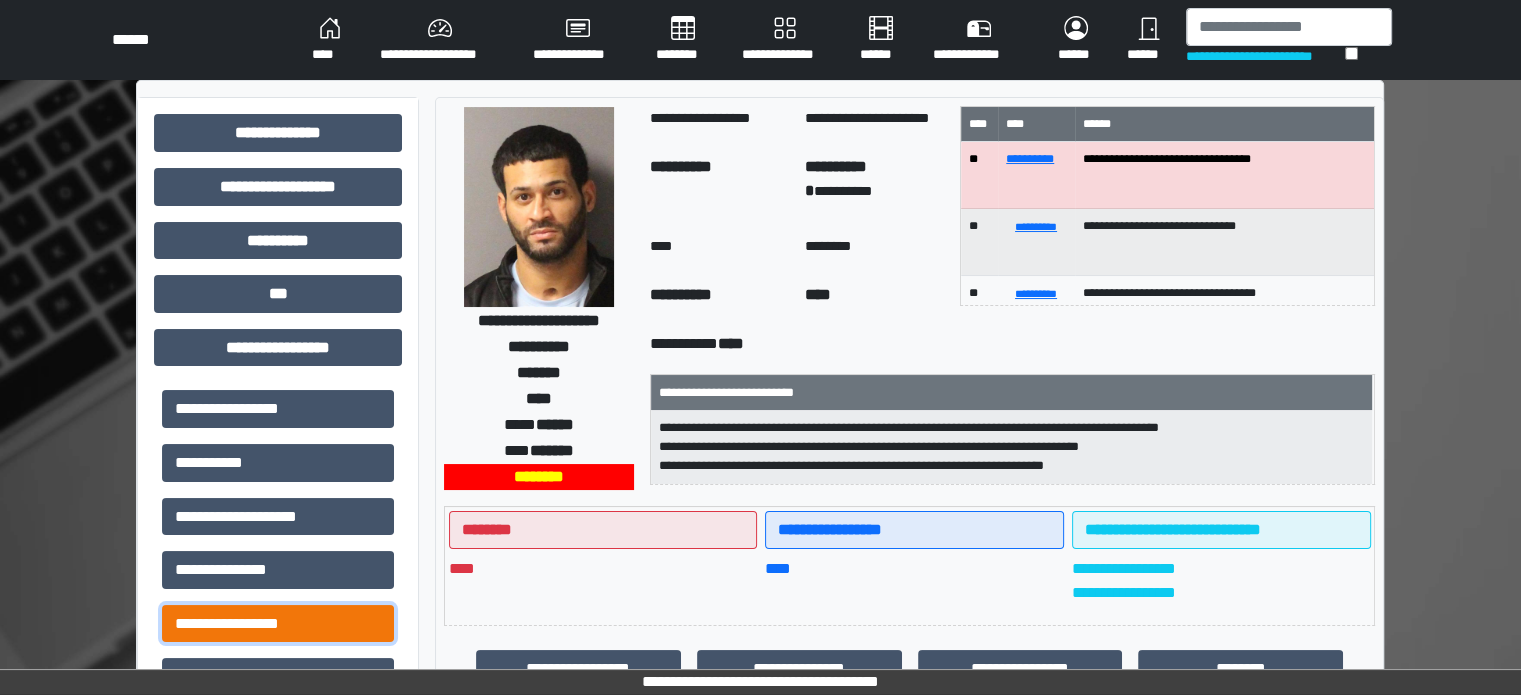 click on "**********" at bounding box center (278, 624) 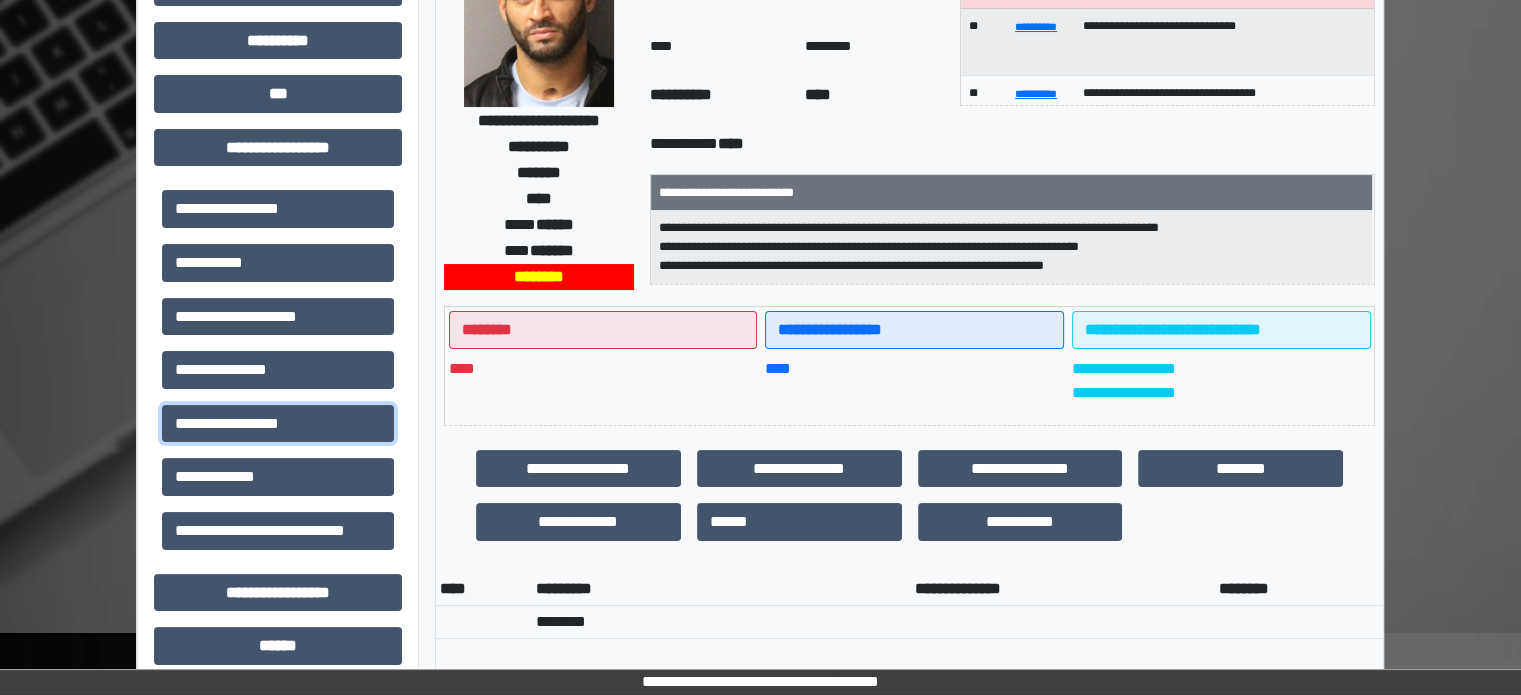 scroll, scrollTop: 300, scrollLeft: 0, axis: vertical 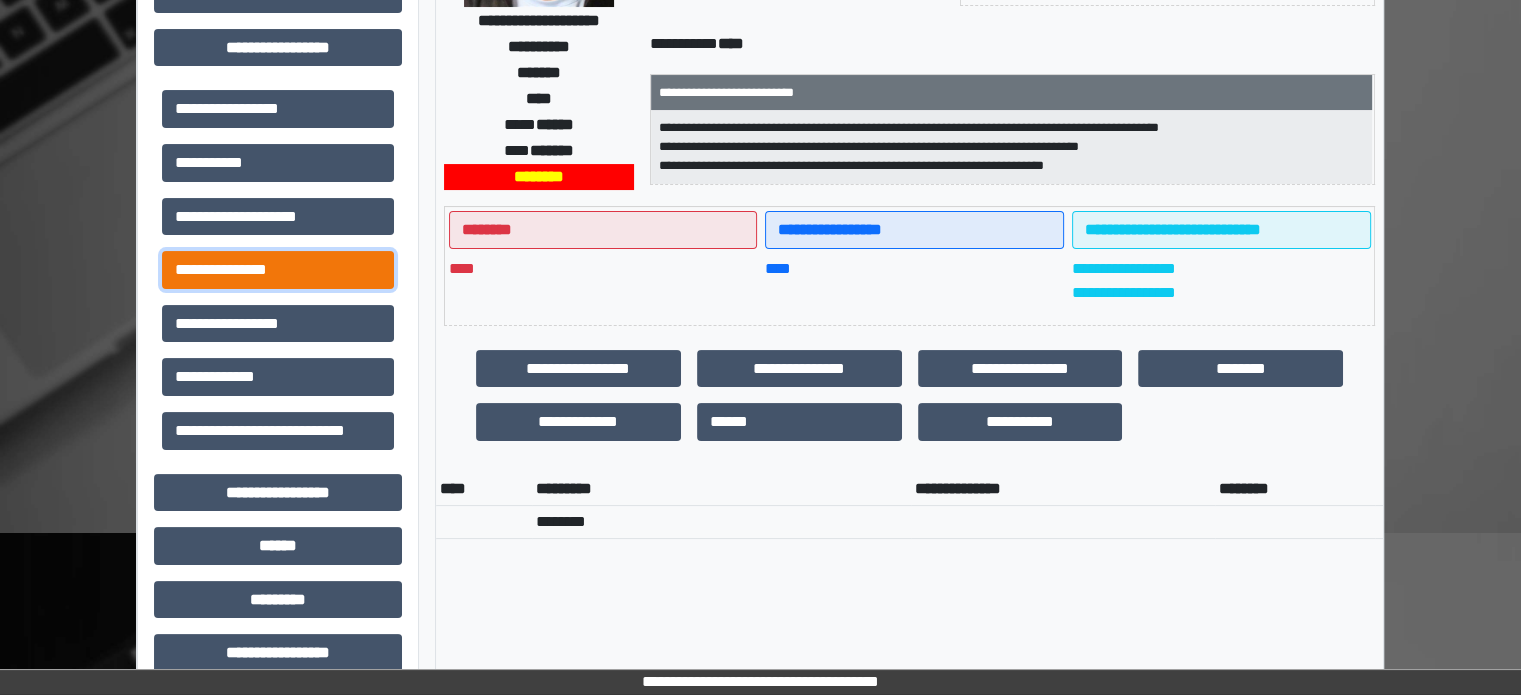 click on "**********" at bounding box center (278, 270) 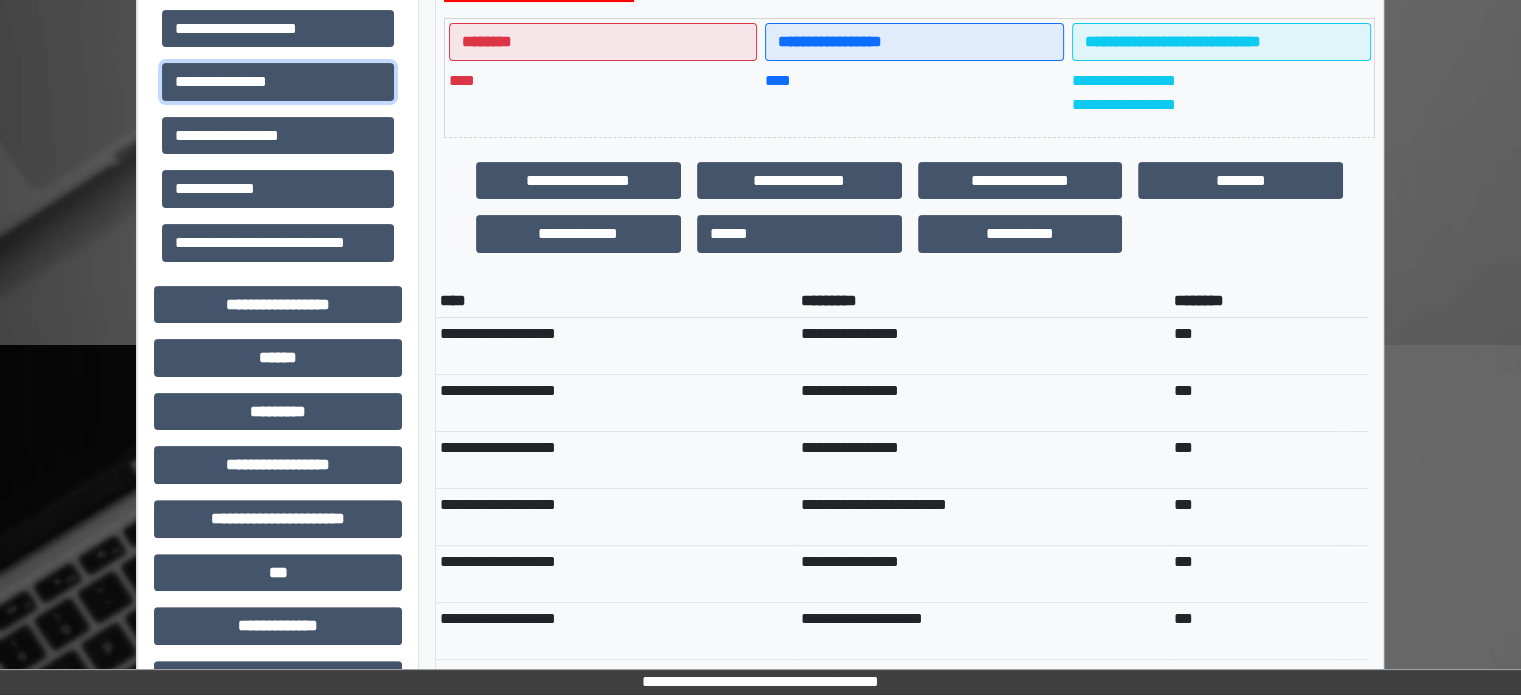 scroll, scrollTop: 500, scrollLeft: 0, axis: vertical 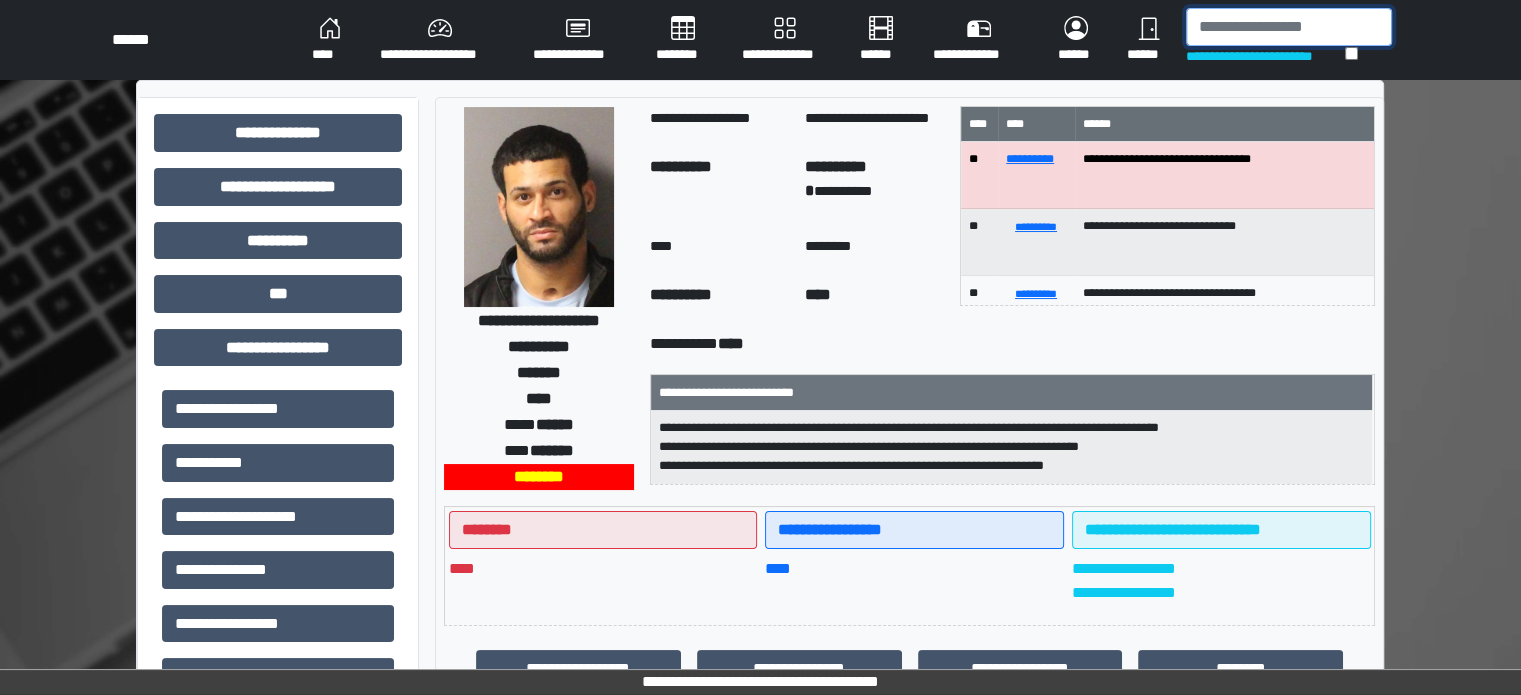 click at bounding box center [1289, 27] 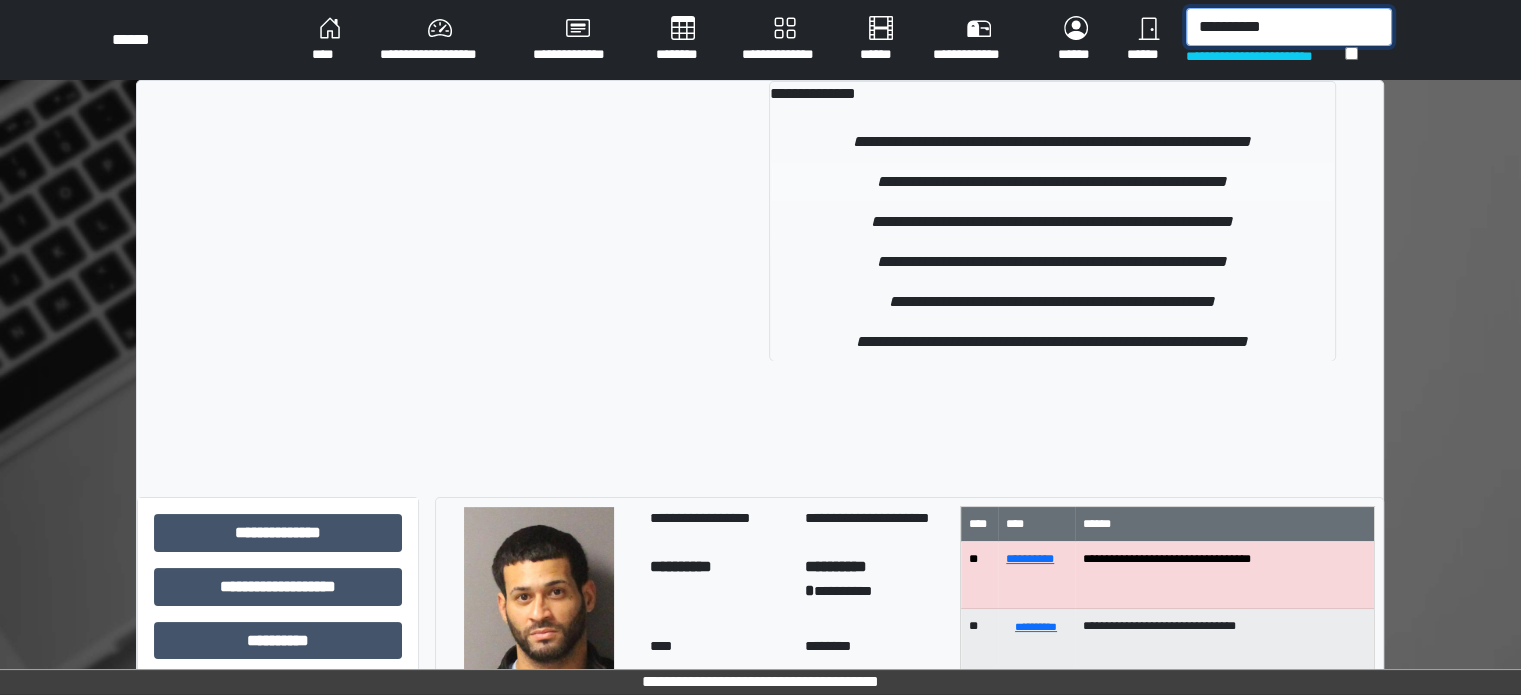 type on "**********" 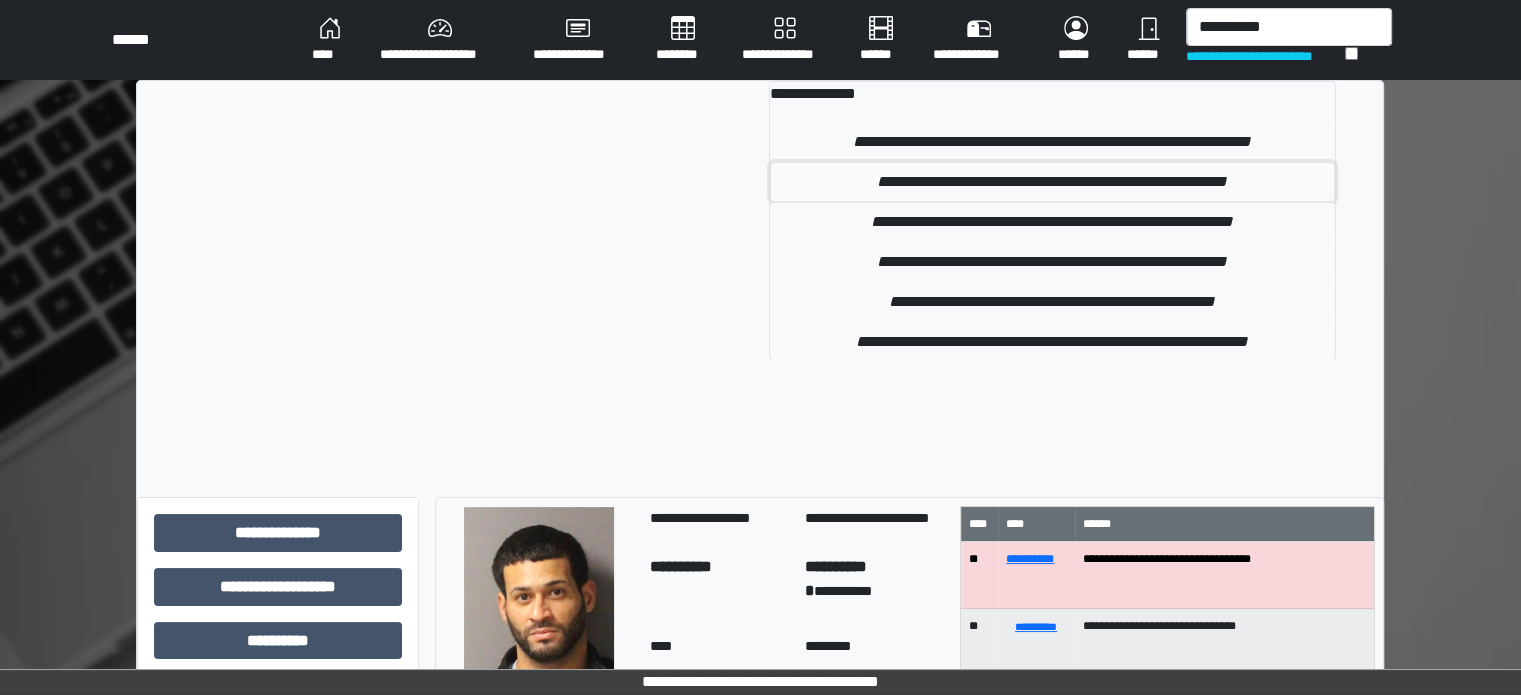 click on "**********" at bounding box center (1052, 182) 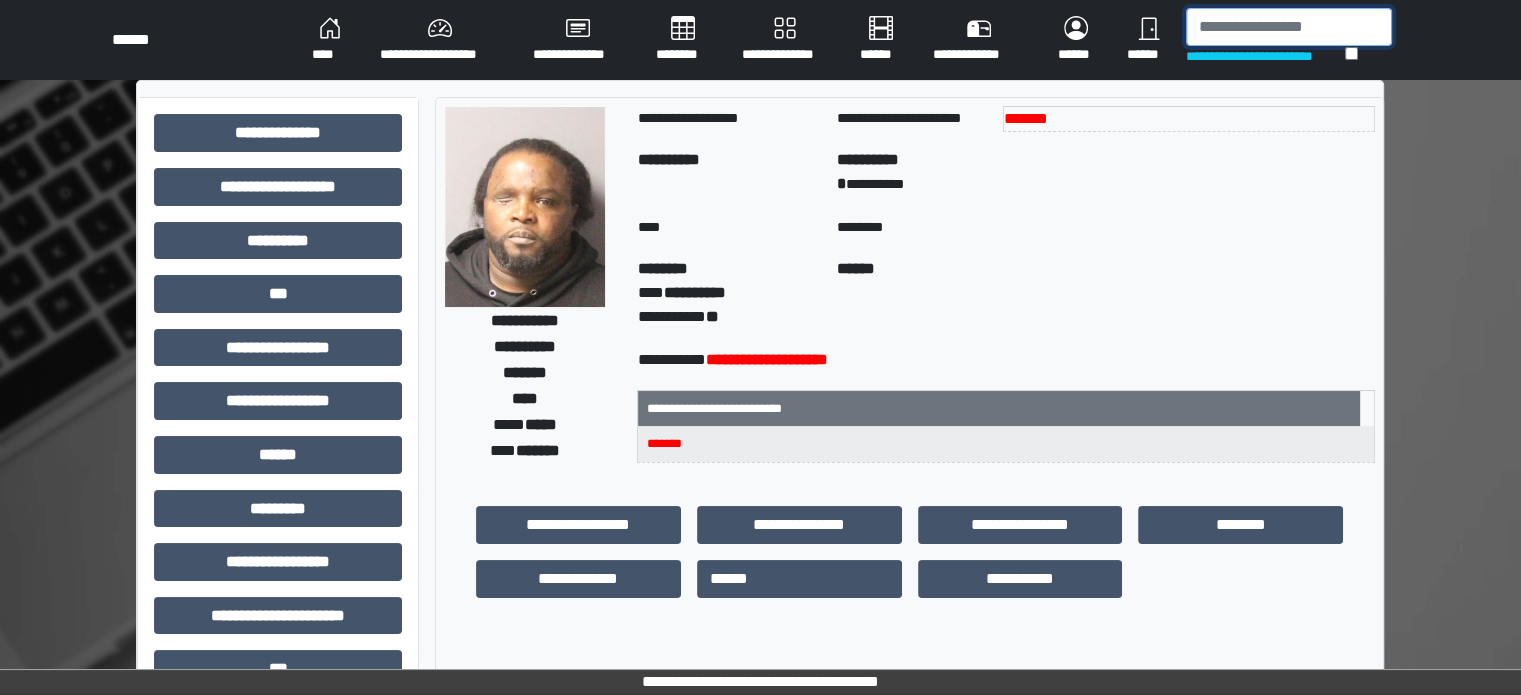 click at bounding box center (1289, 27) 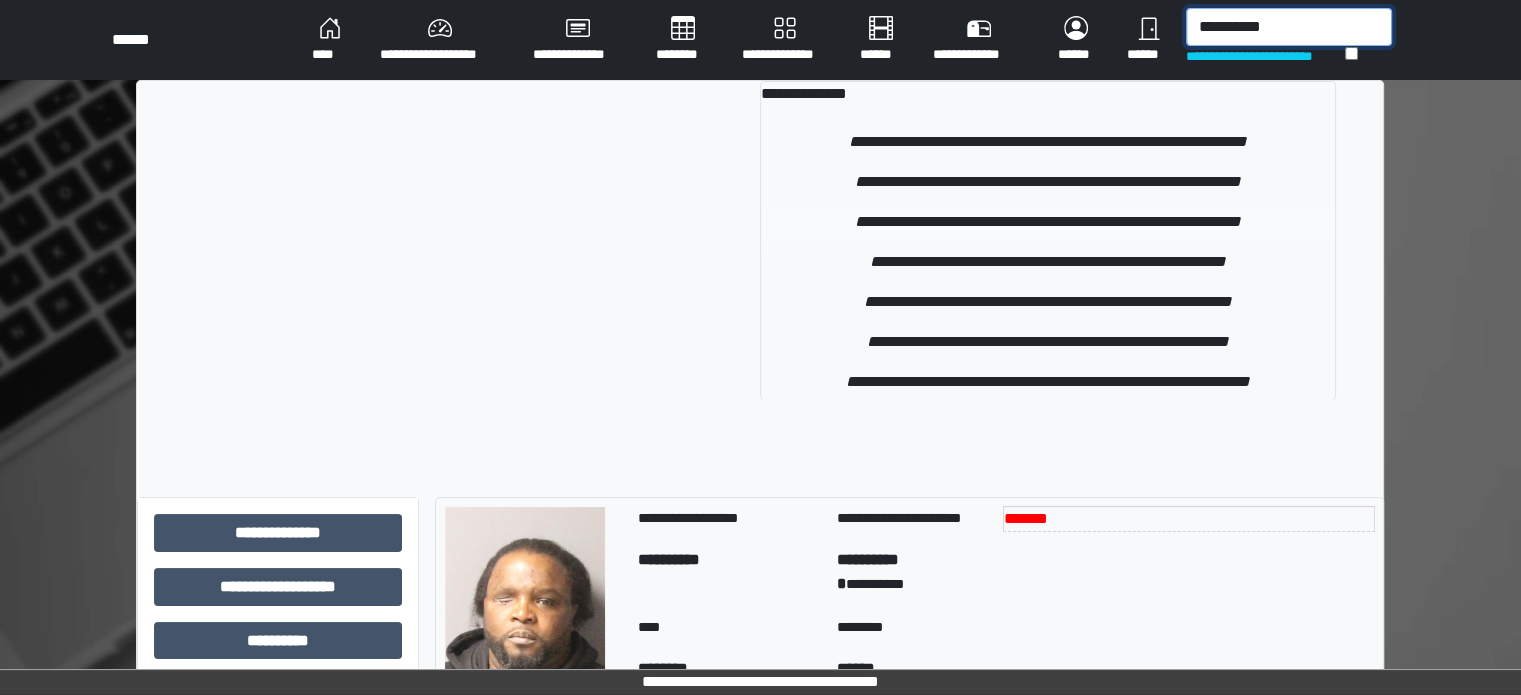 type on "**********" 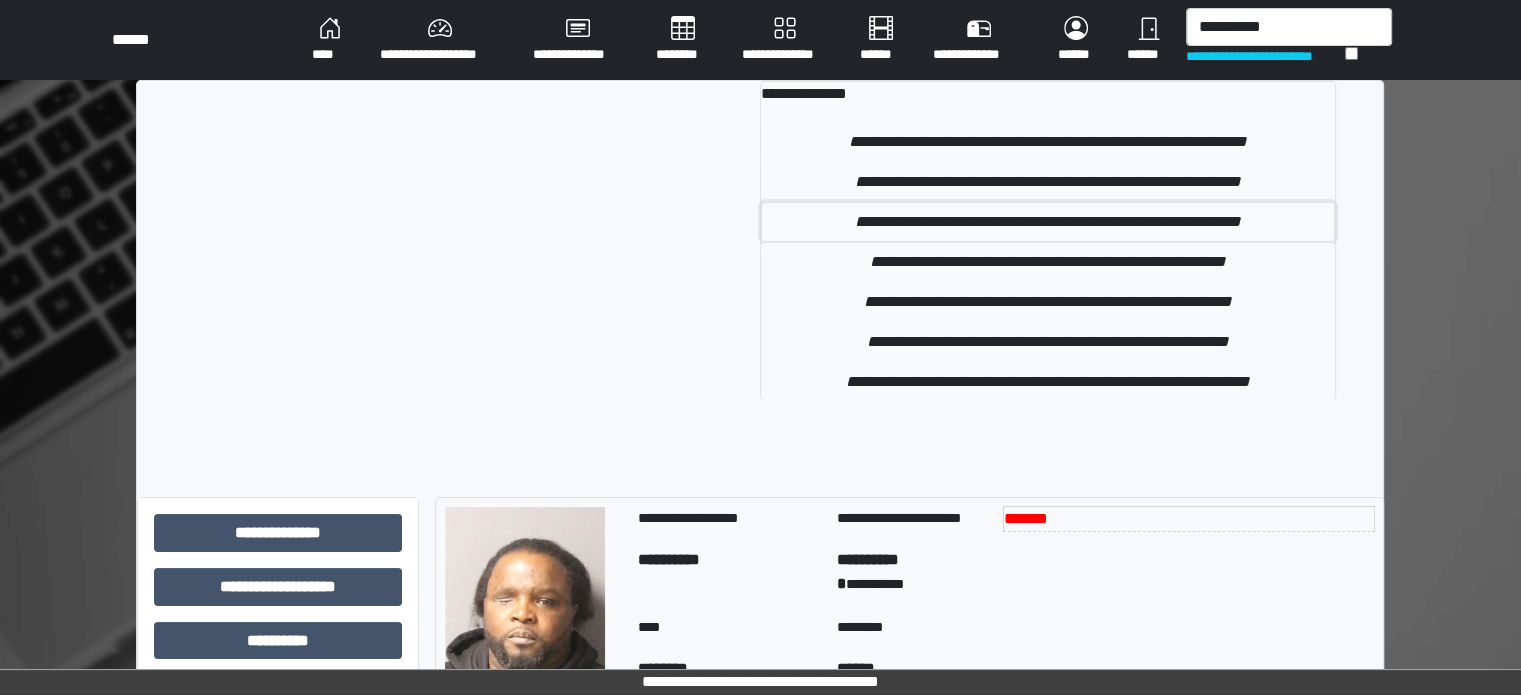click on "**********" at bounding box center [1048, 222] 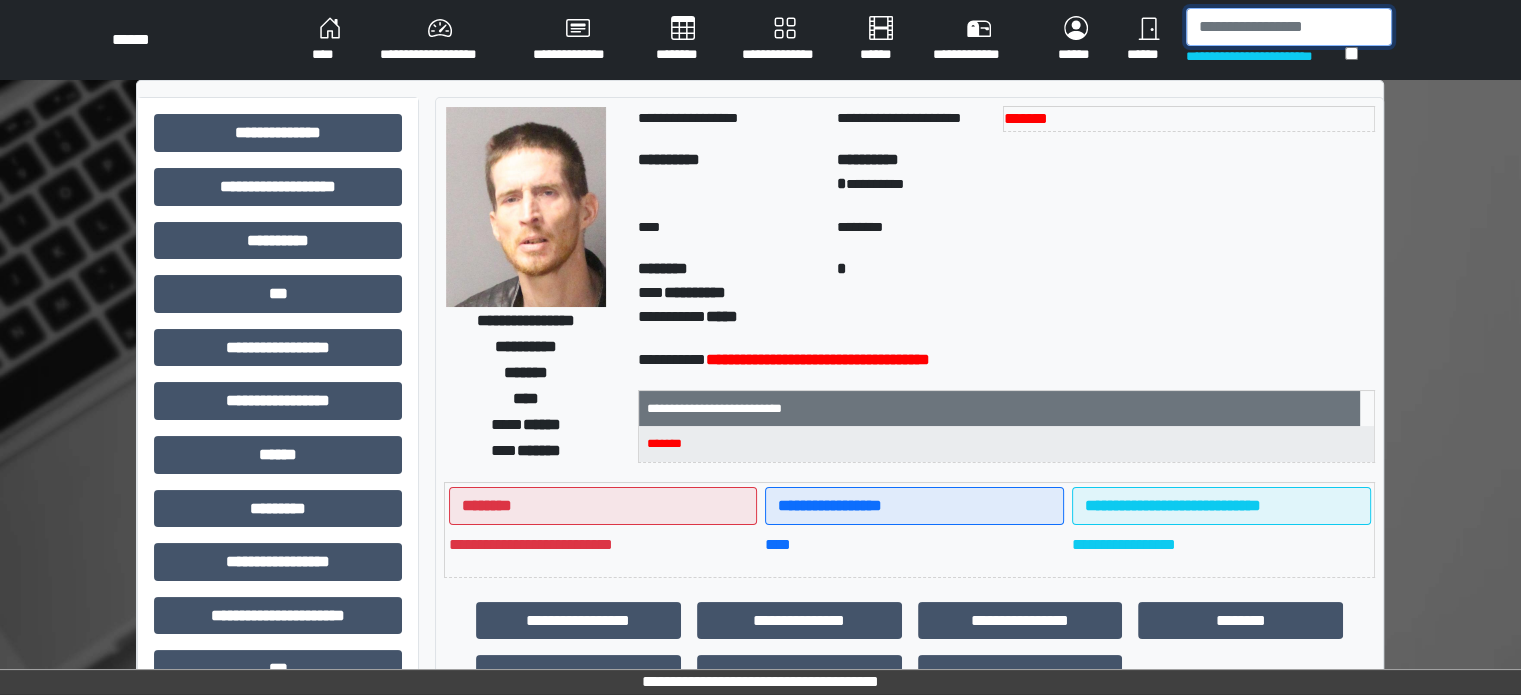 click at bounding box center (1289, 27) 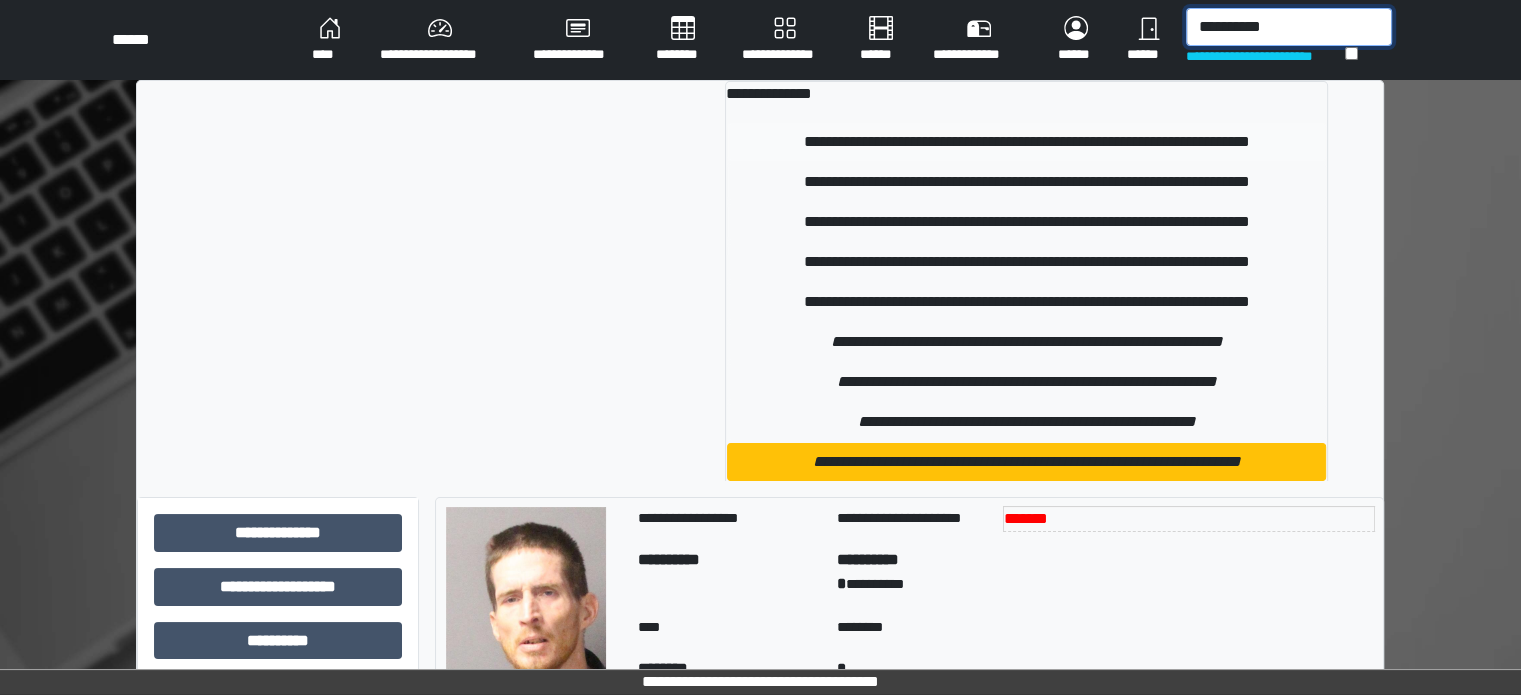 type on "**********" 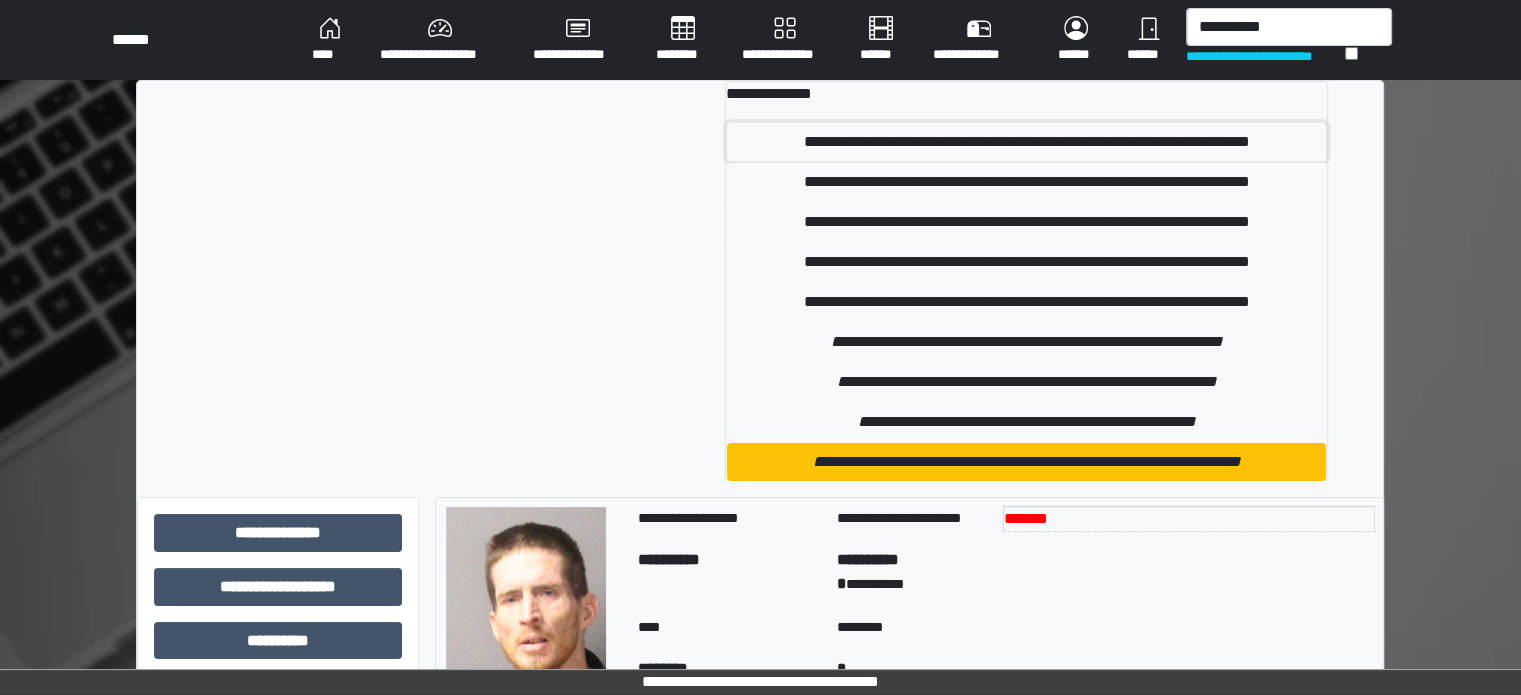 click on "**********" at bounding box center (1026, 142) 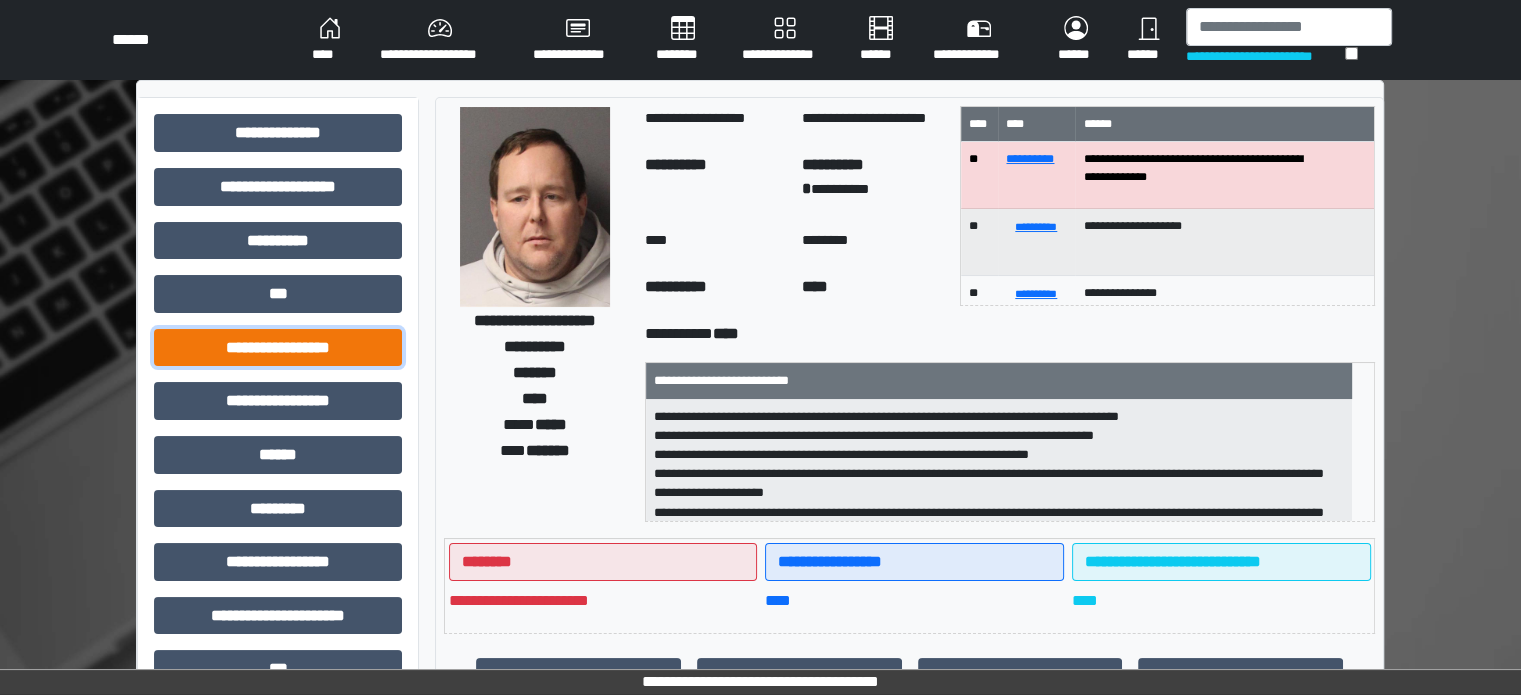 click on "**********" at bounding box center [278, 348] 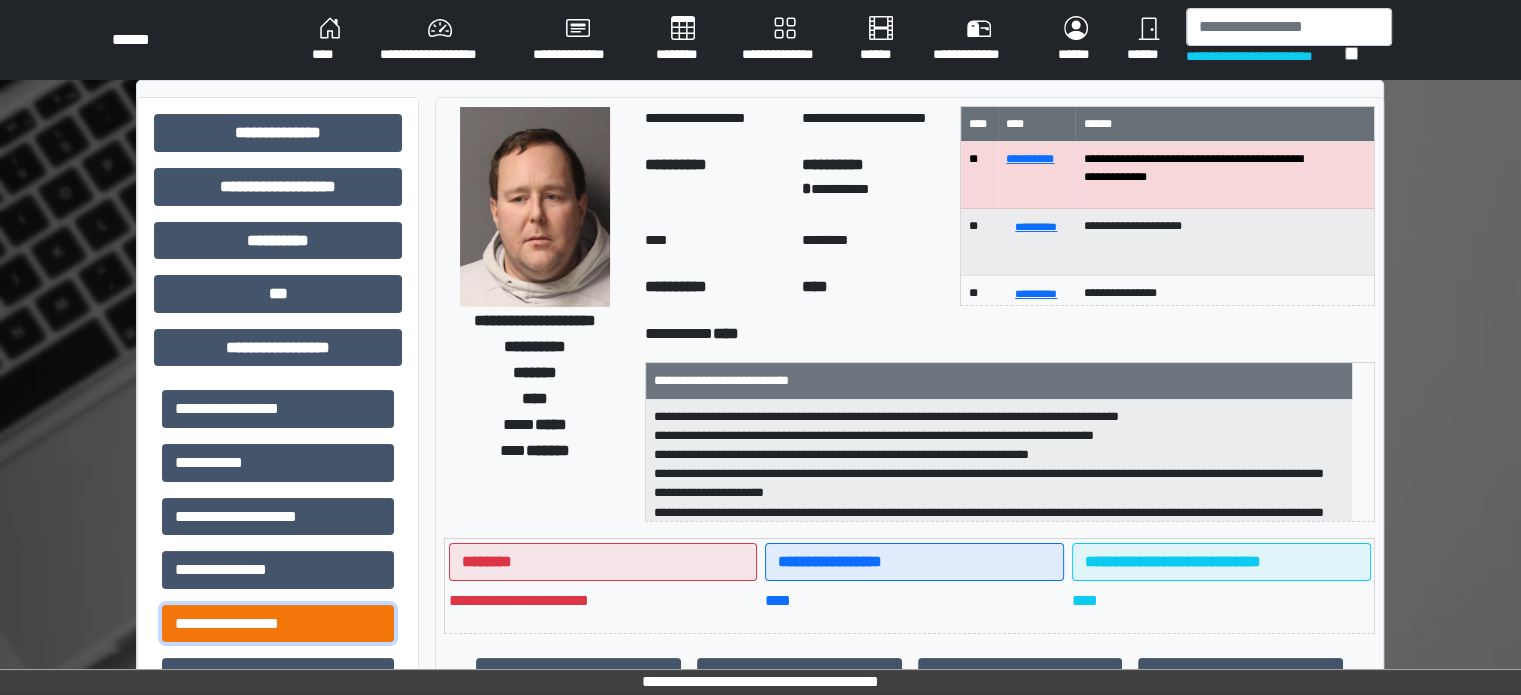 click on "**********" at bounding box center (278, 624) 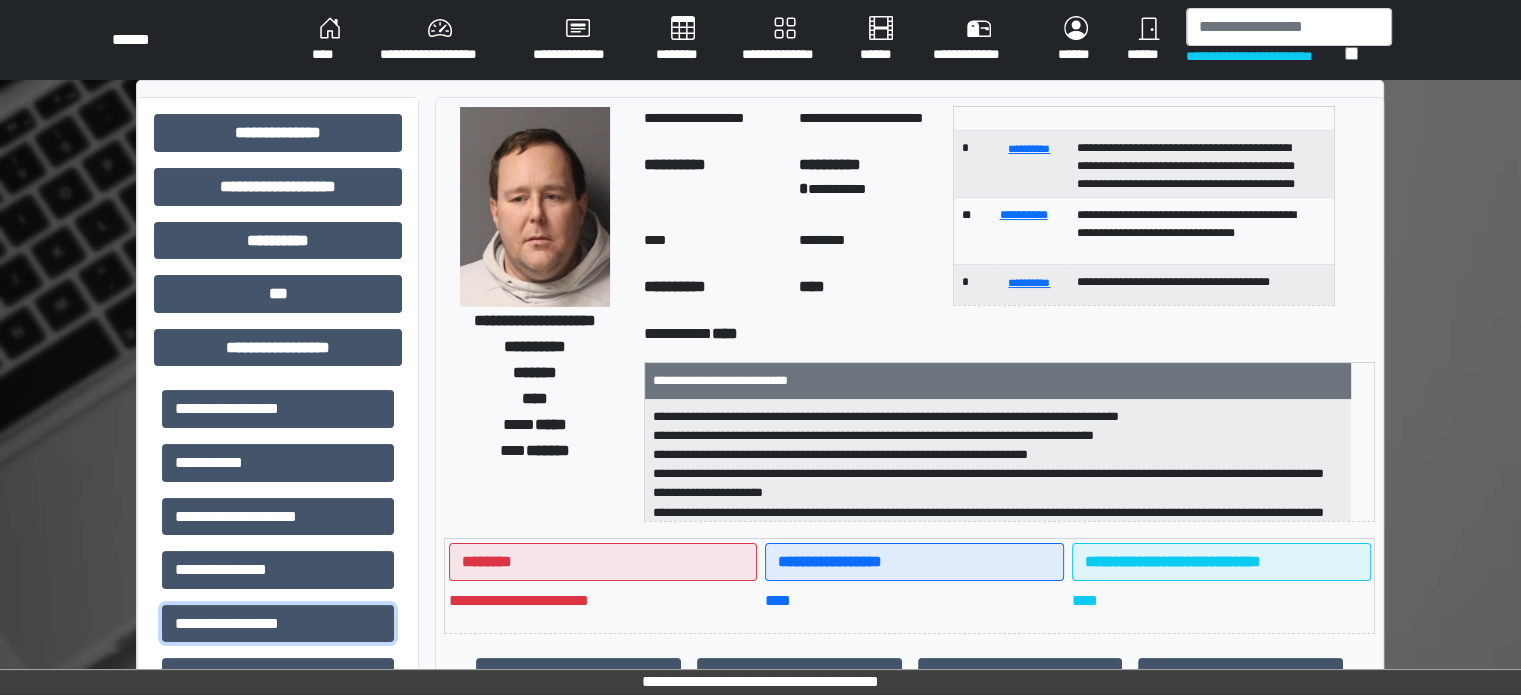 scroll, scrollTop: 252, scrollLeft: 0, axis: vertical 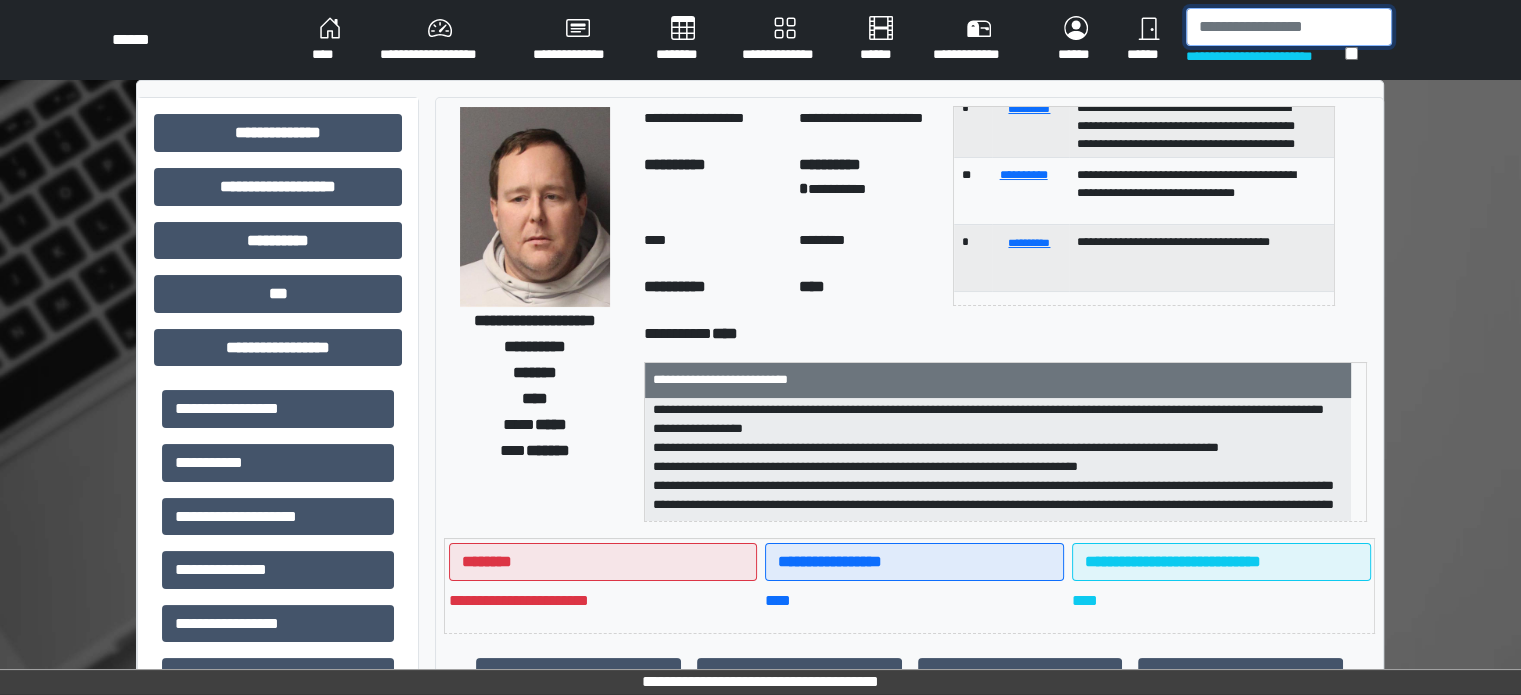click at bounding box center [1289, 27] 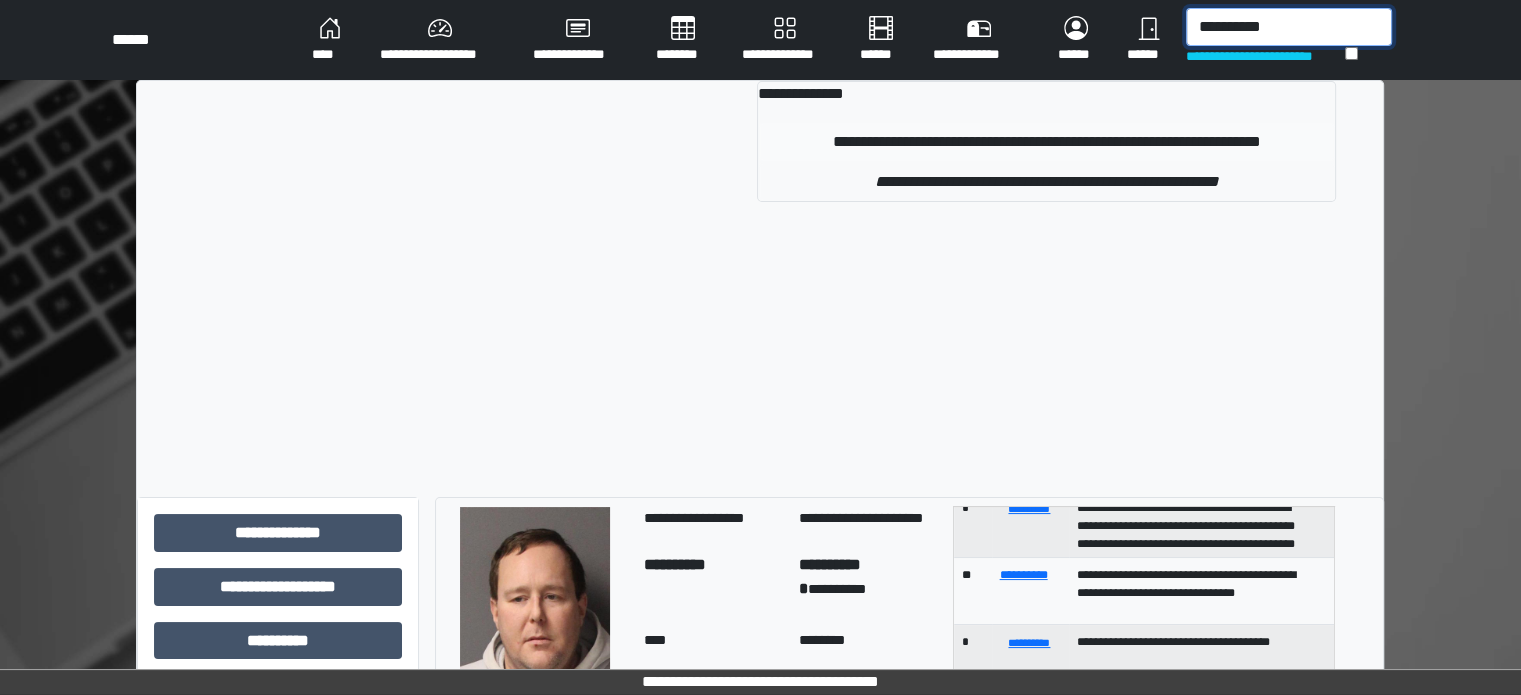 type on "**********" 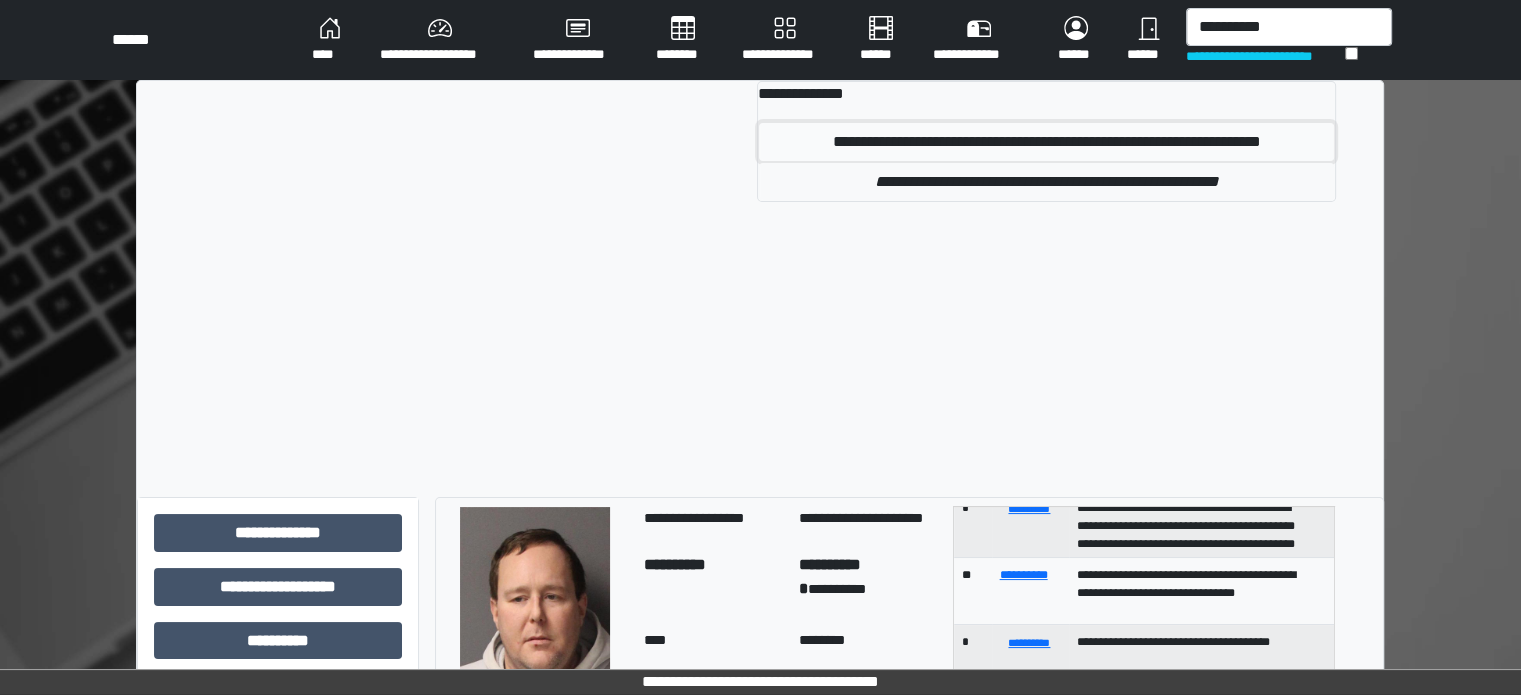 click on "**********" at bounding box center (1046, 142) 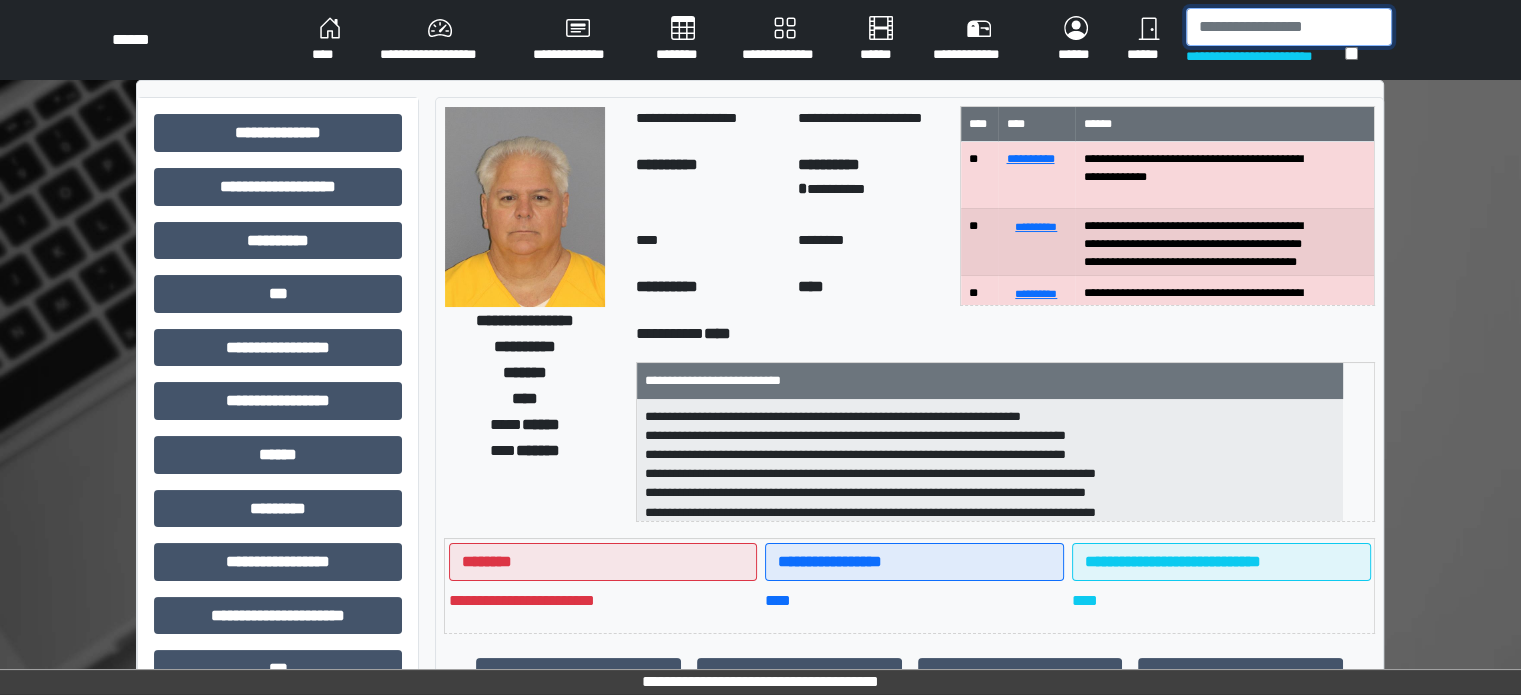 click at bounding box center (1289, 27) 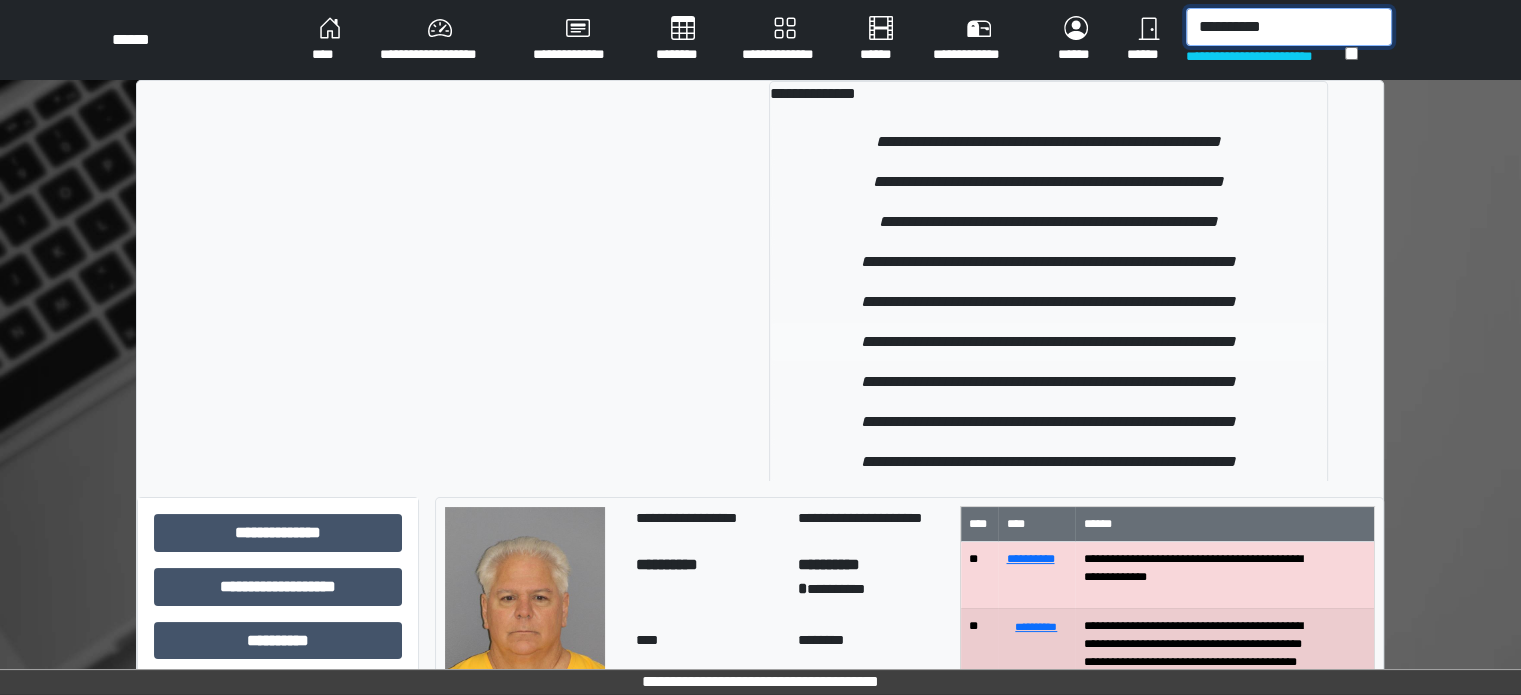 type on "**********" 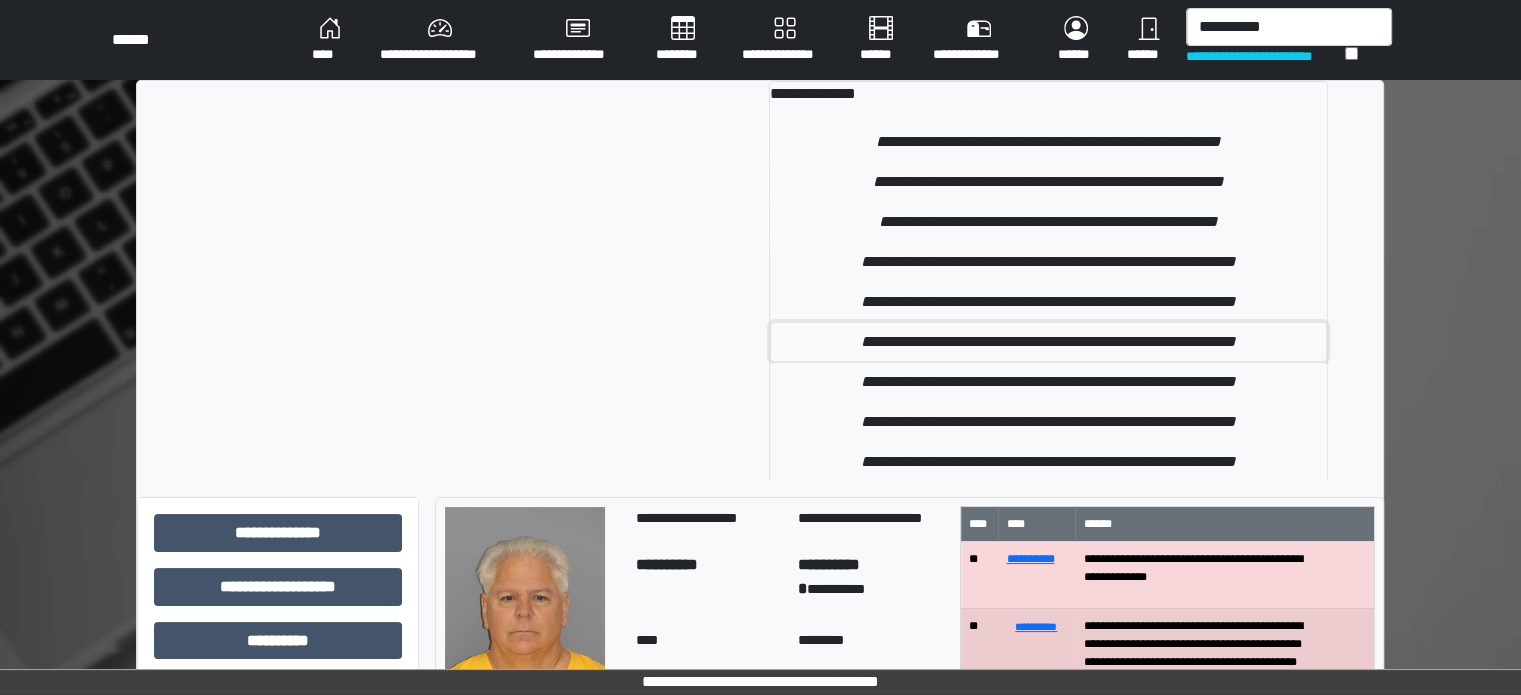 click on "**********" at bounding box center [1049, 342] 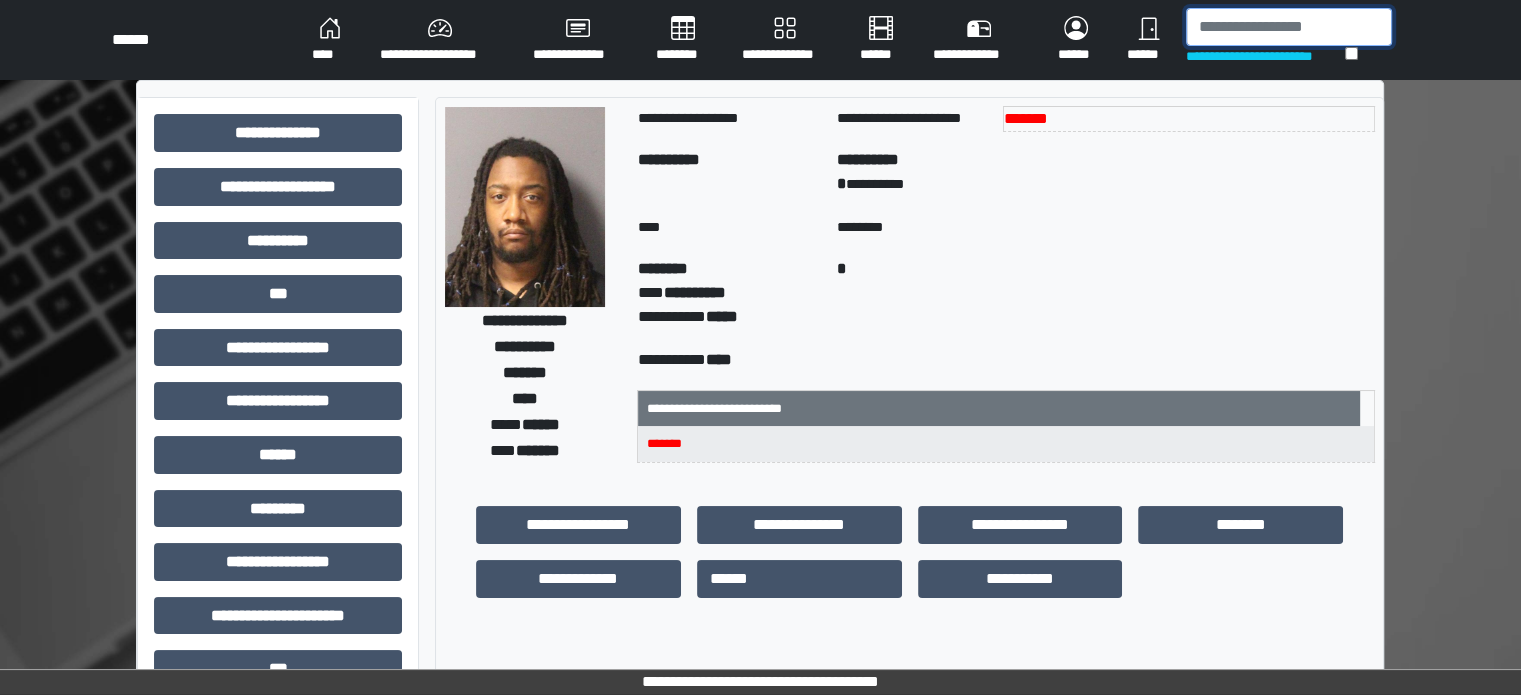 click at bounding box center (1289, 27) 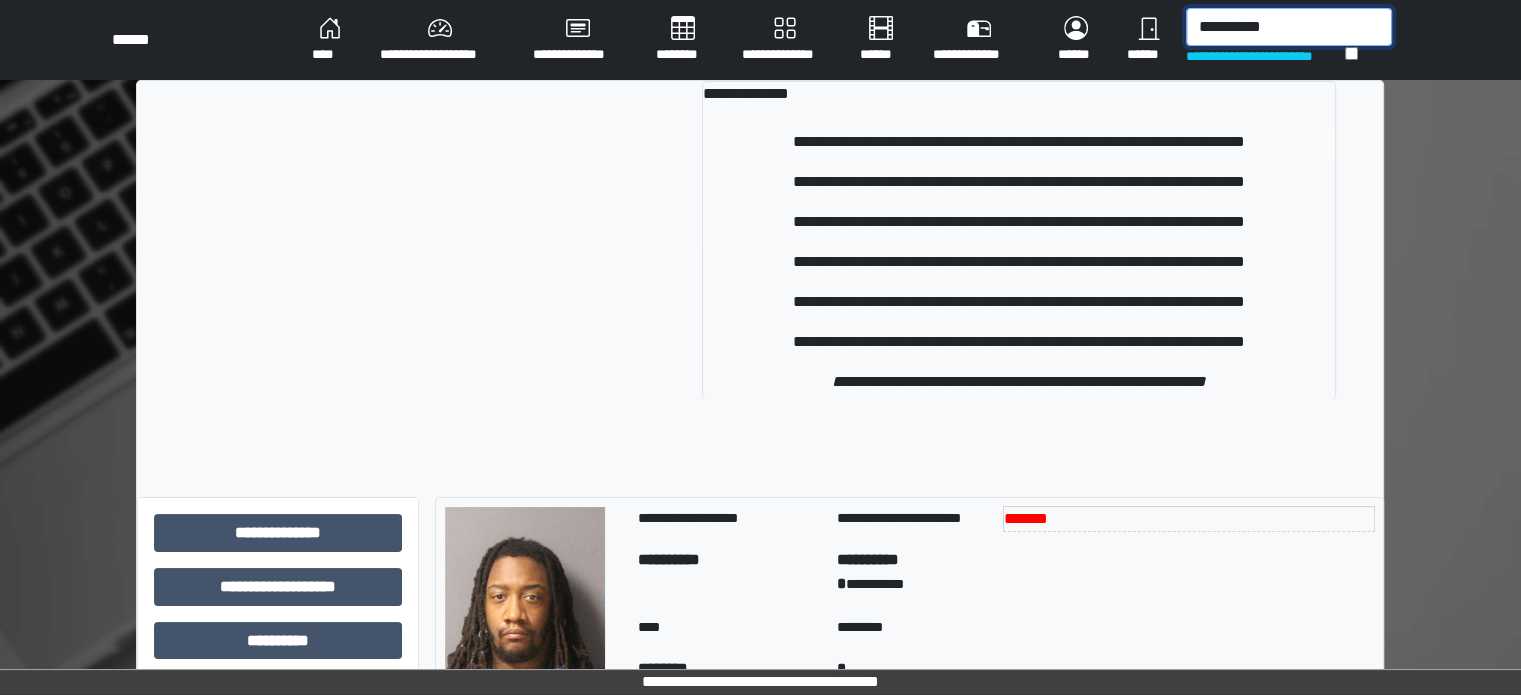 type on "**********" 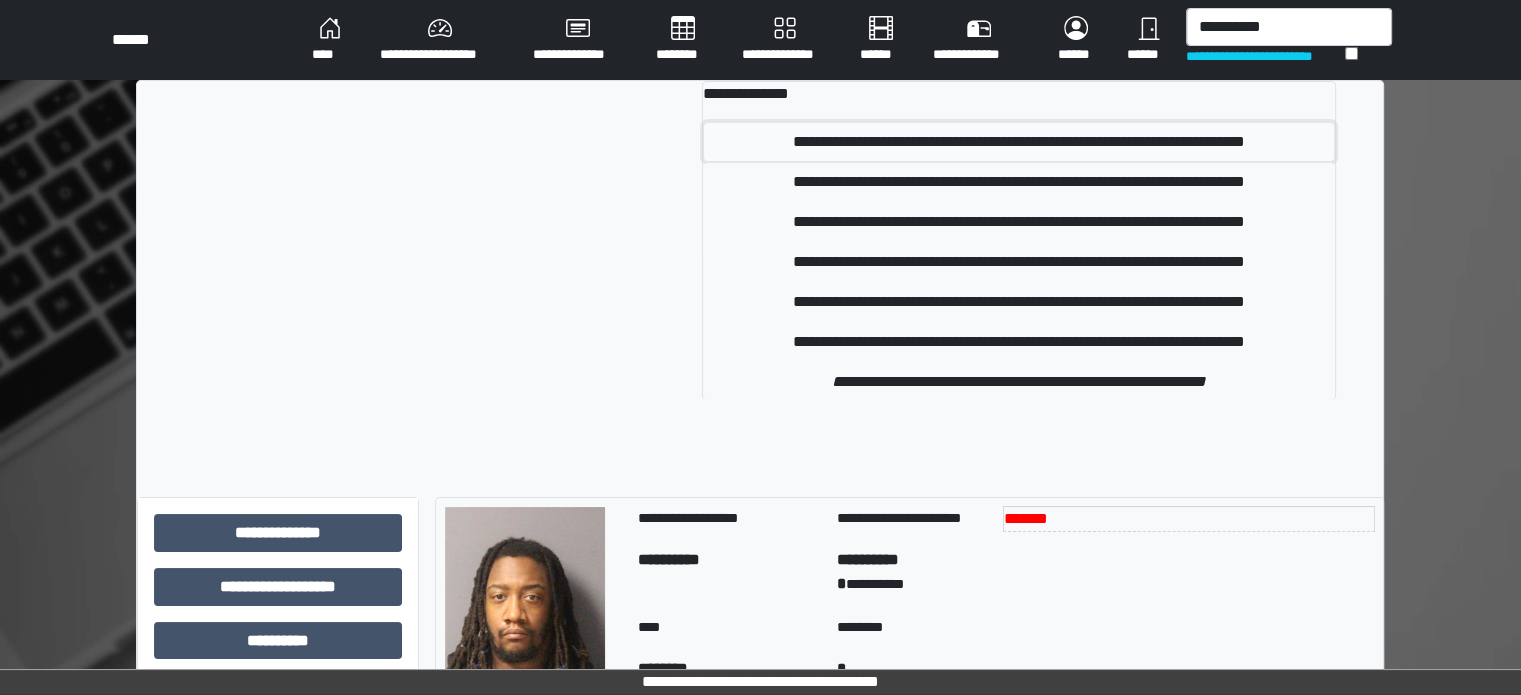 click on "**********" at bounding box center (1019, 142) 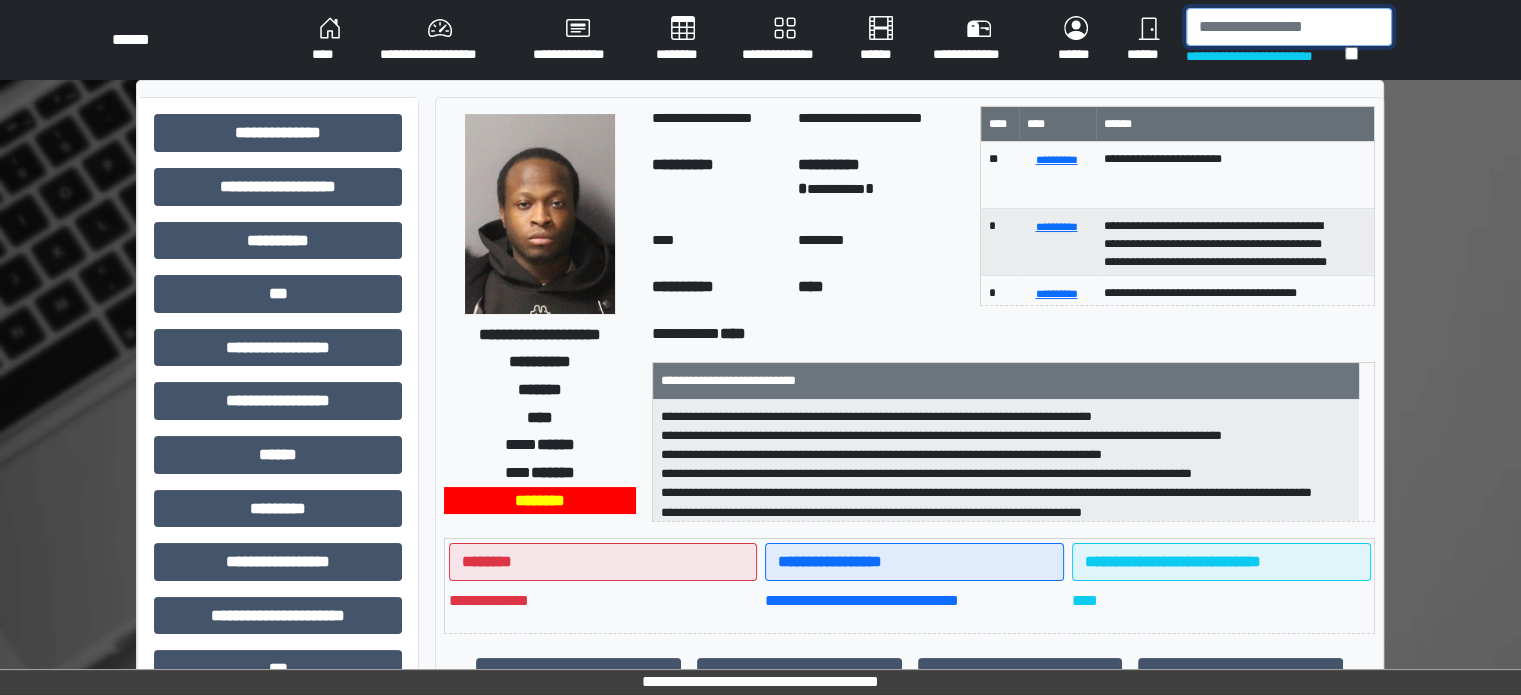 click at bounding box center (1289, 27) 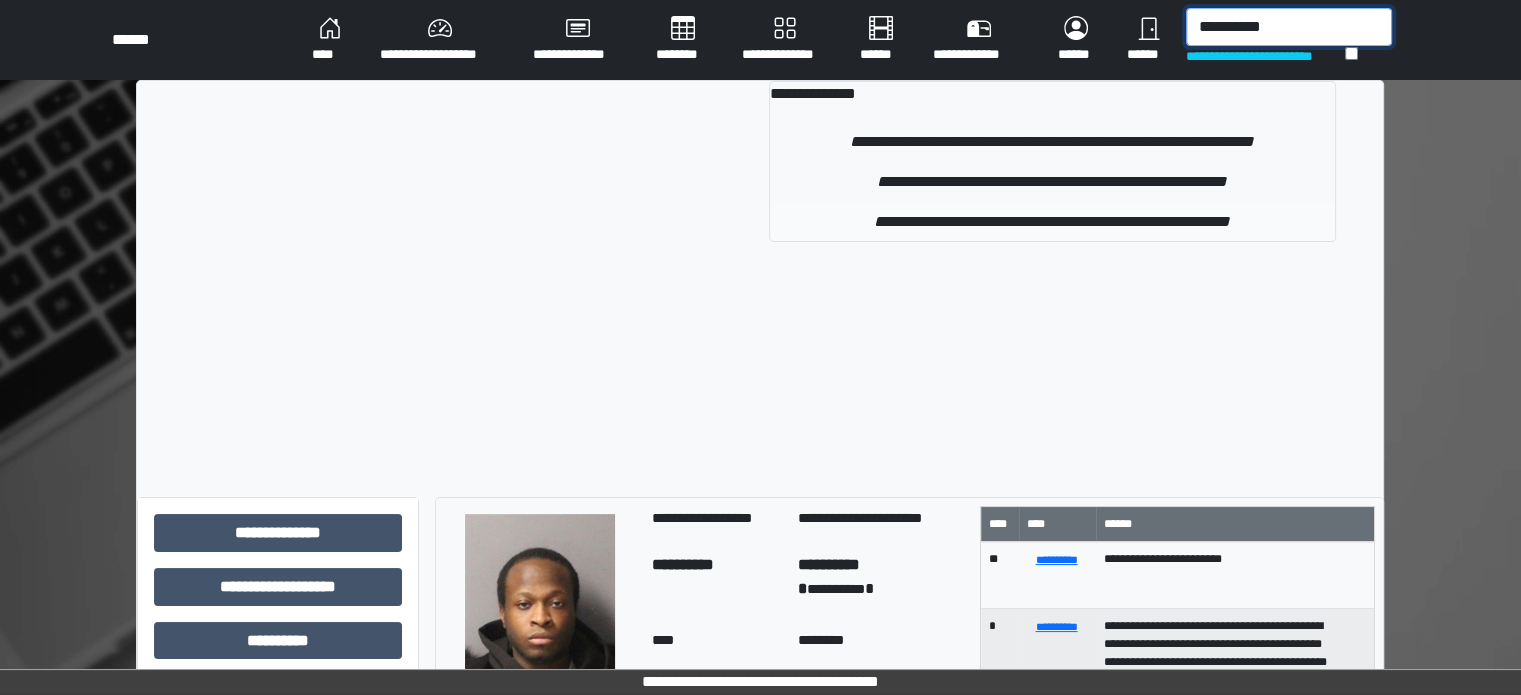 type on "**********" 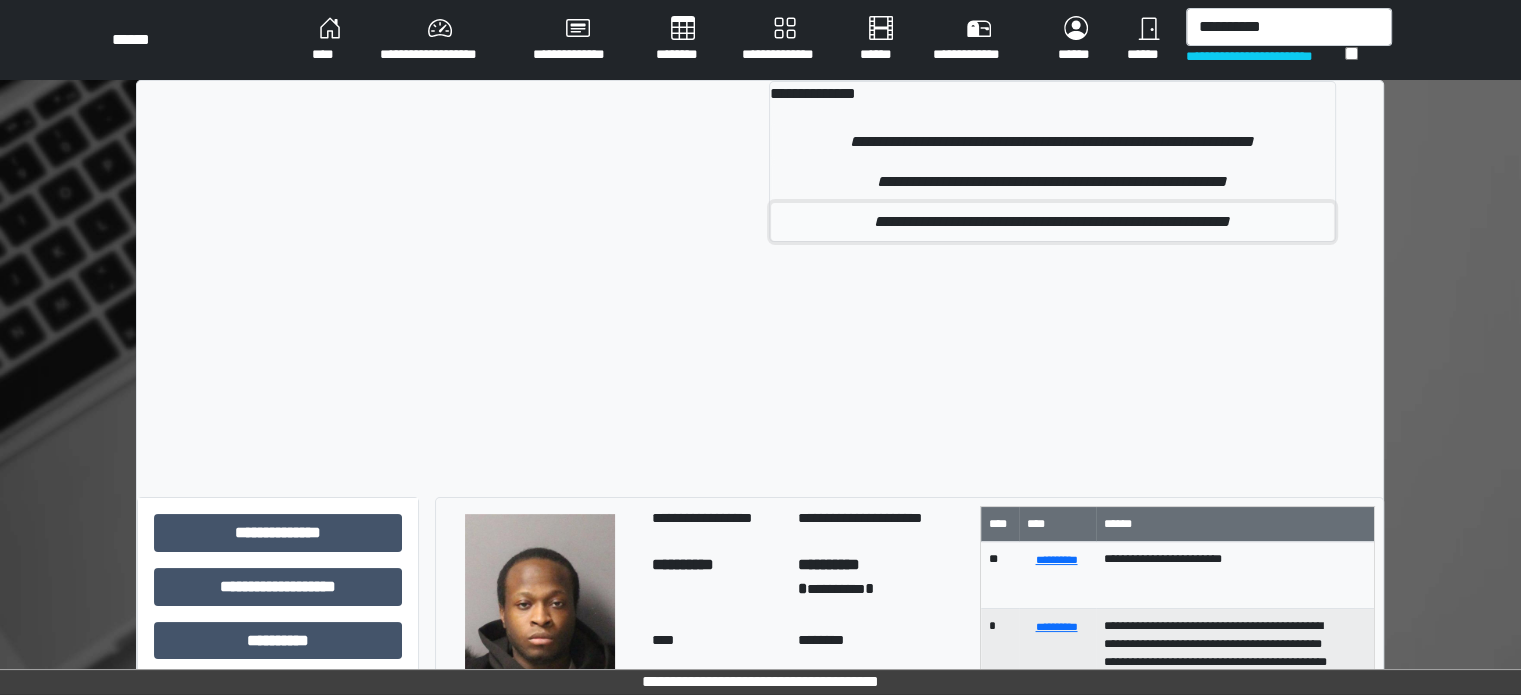 click on "**********" at bounding box center (1052, 222) 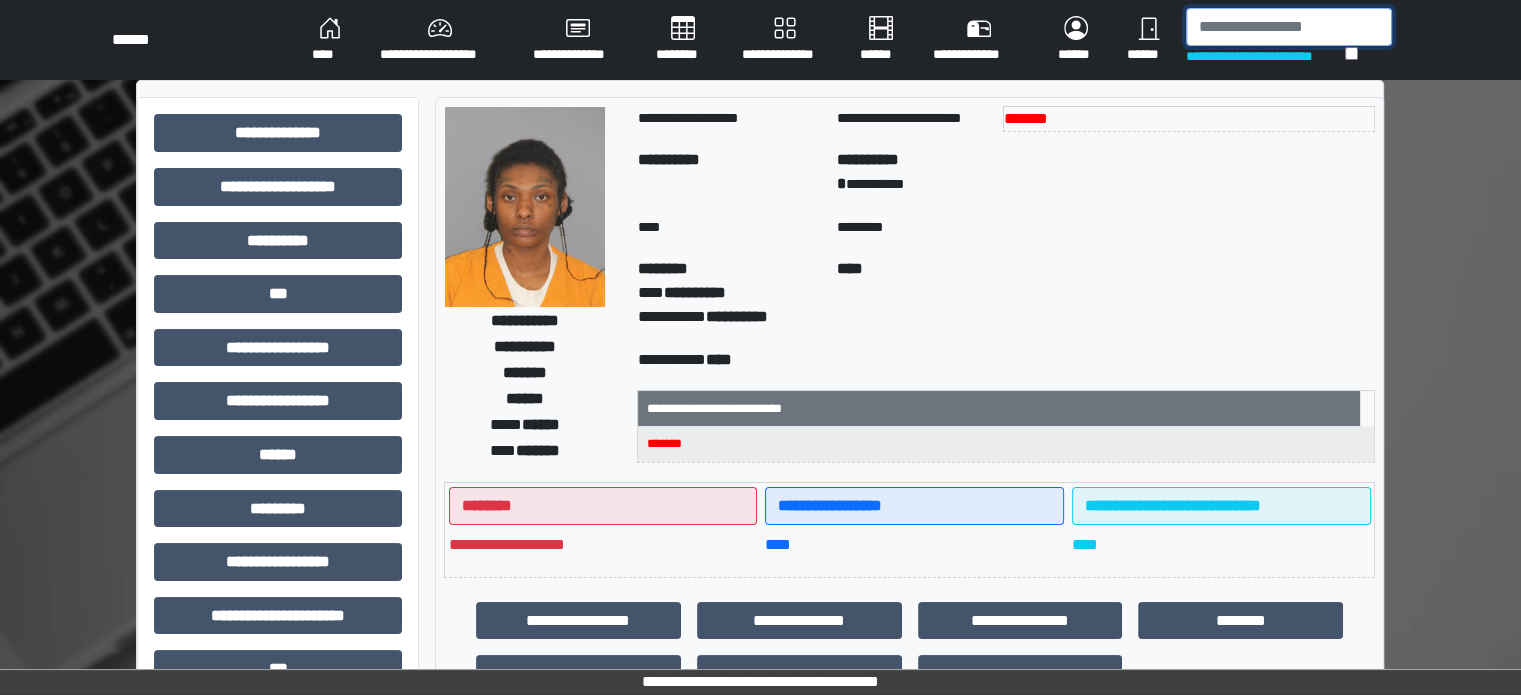 click at bounding box center (1289, 27) 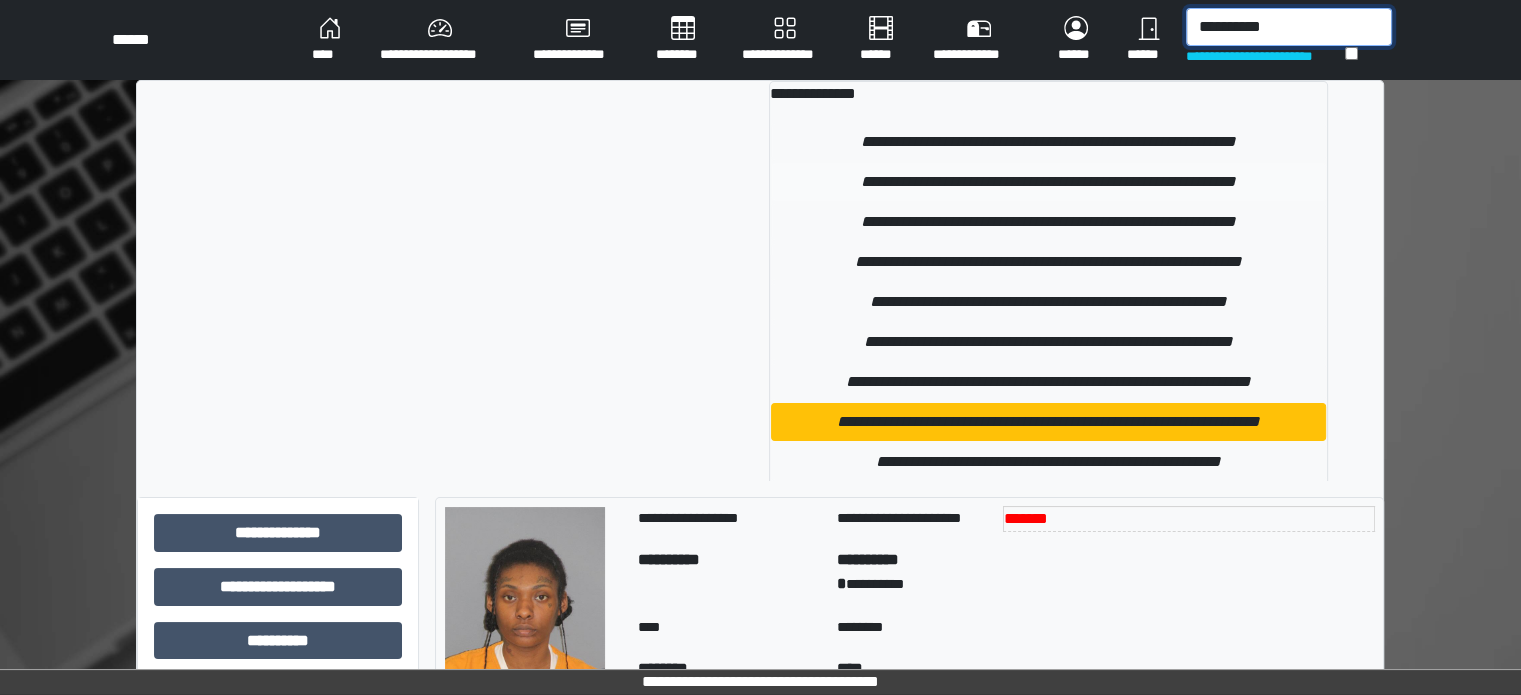 type on "**********" 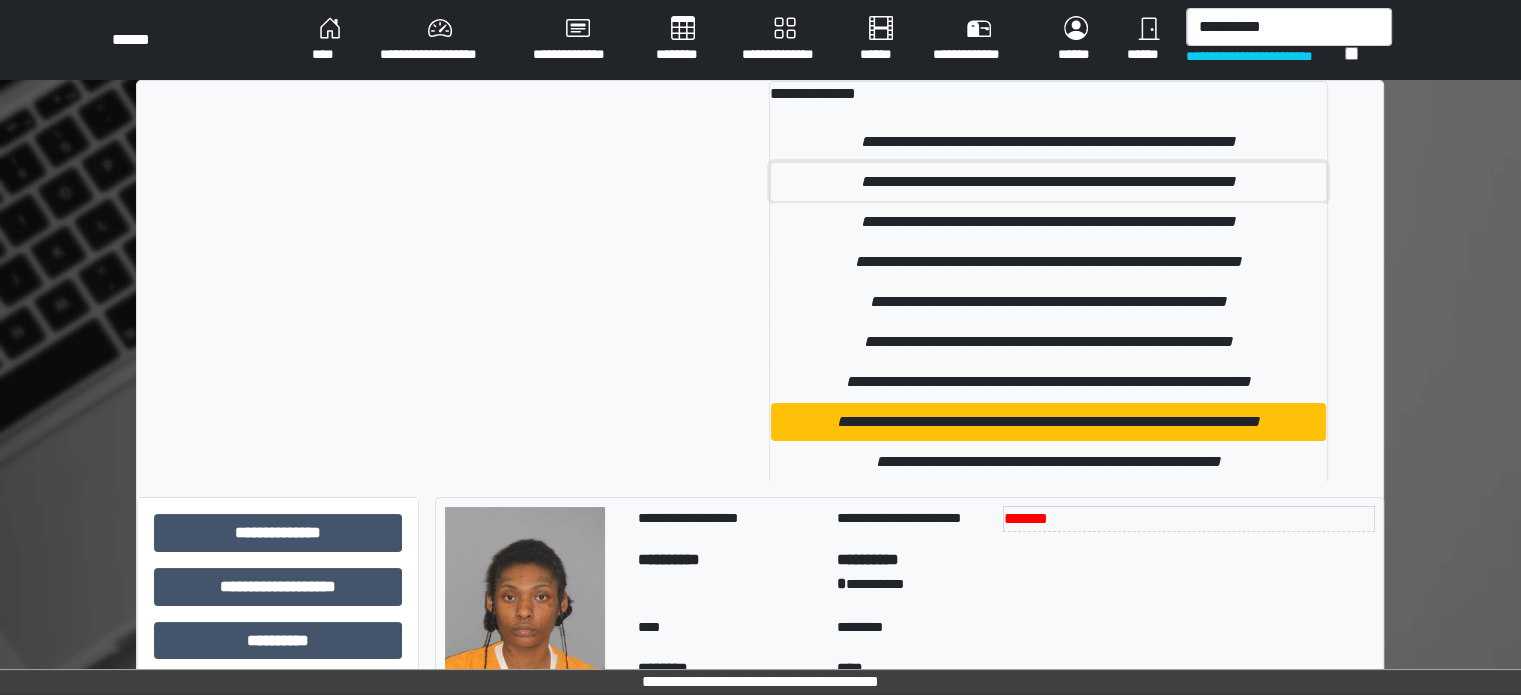 click on "**********" at bounding box center (1049, 182) 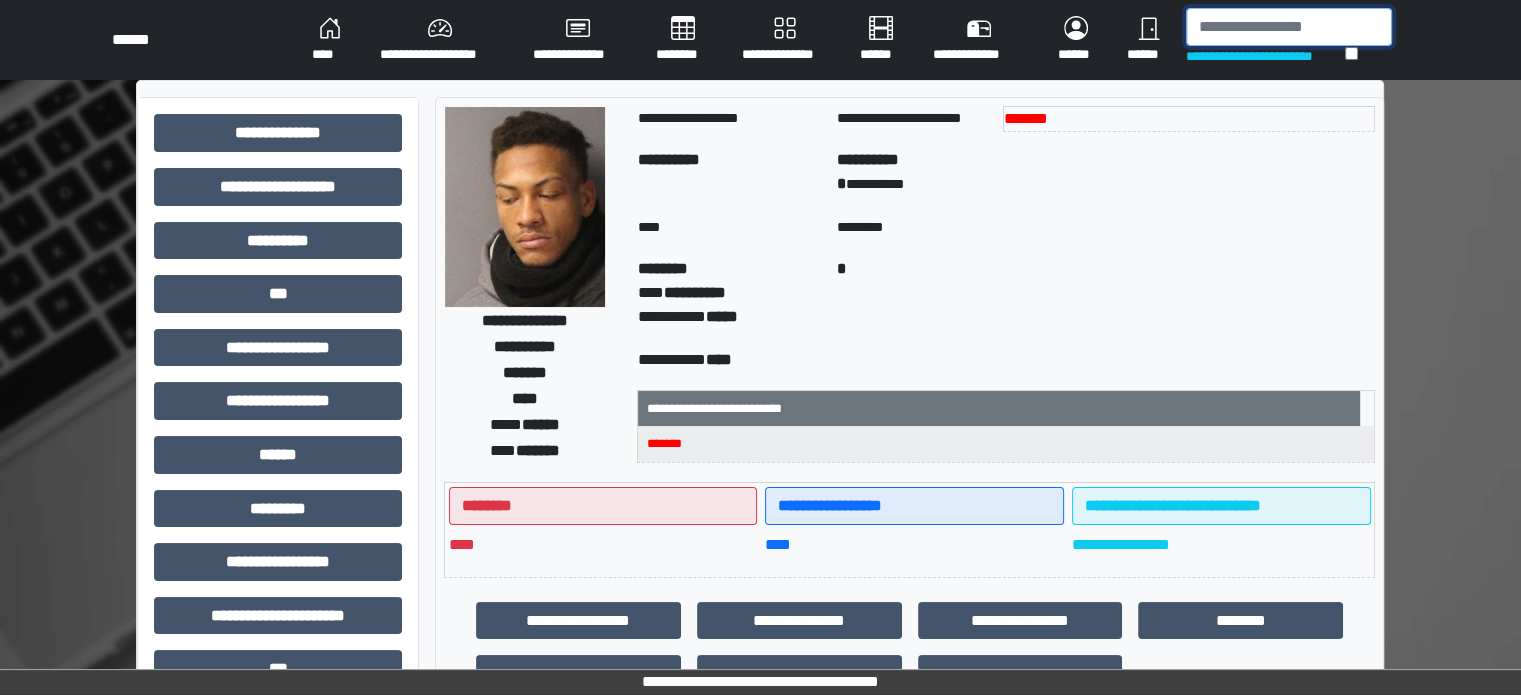 click at bounding box center (1289, 27) 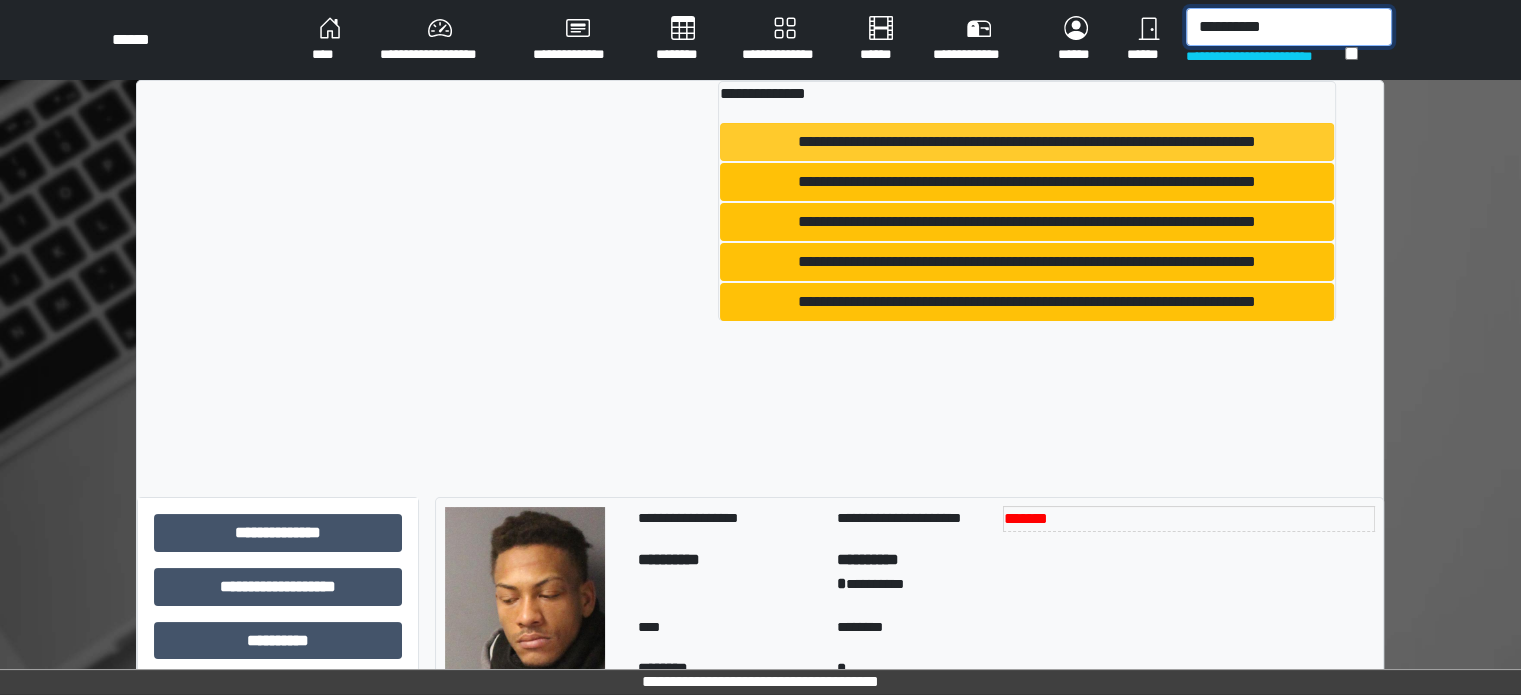 type on "**********" 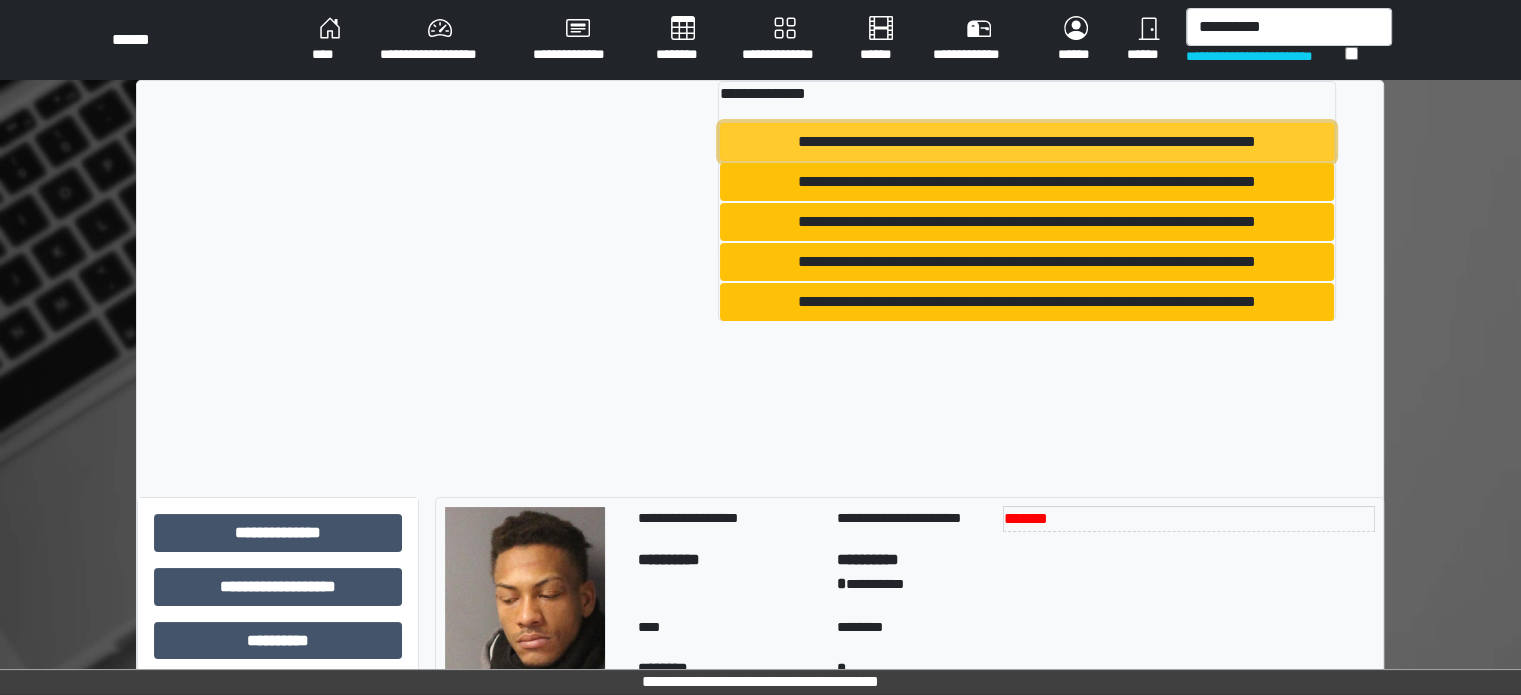 click on "**********" at bounding box center [1026, 142] 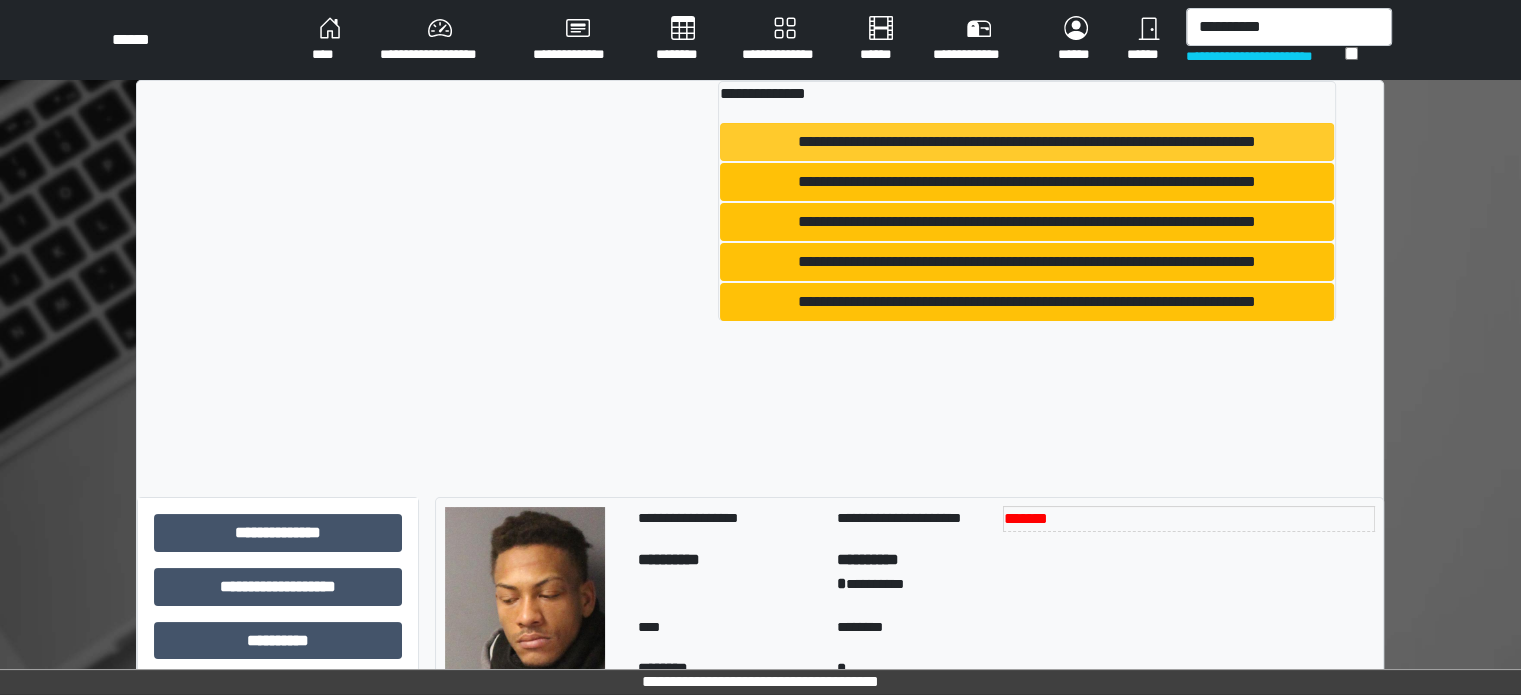 type 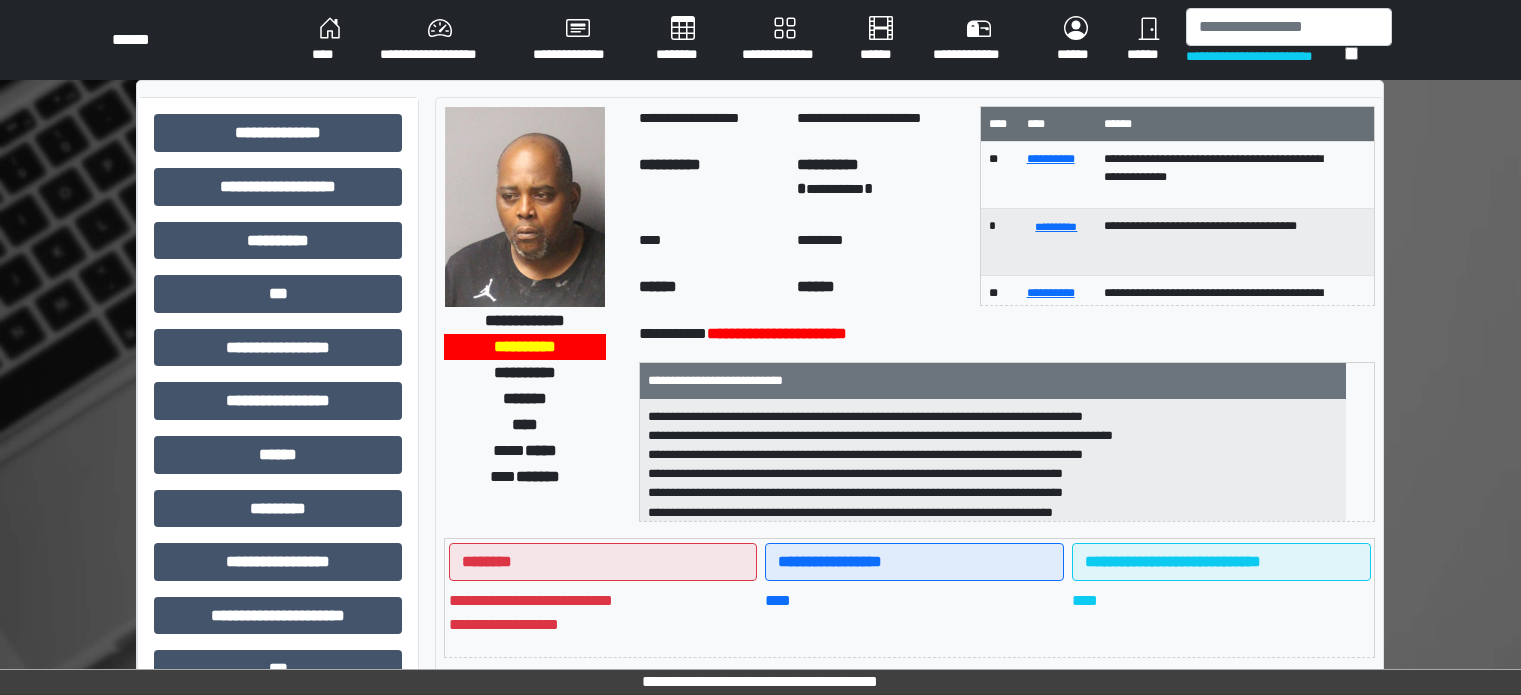 scroll, scrollTop: 0, scrollLeft: 0, axis: both 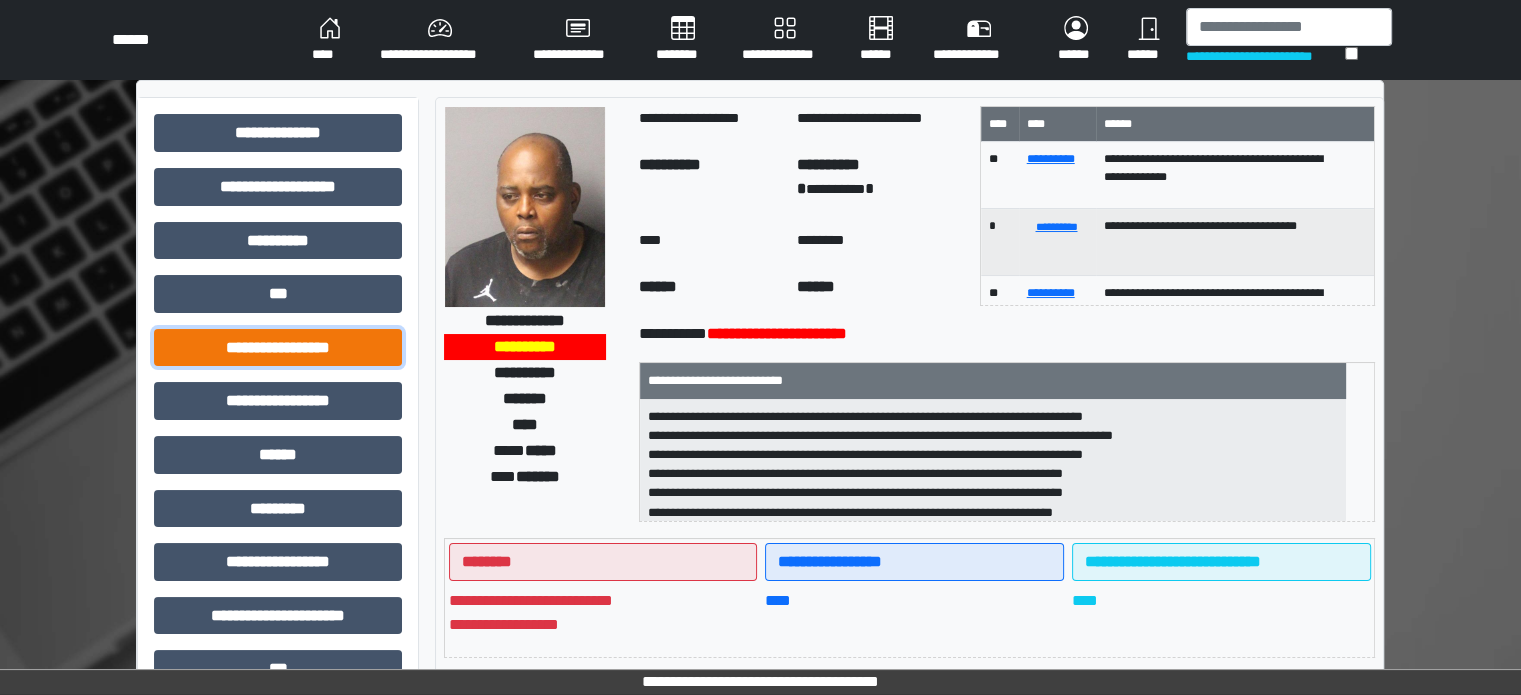 click on "**********" at bounding box center [278, 348] 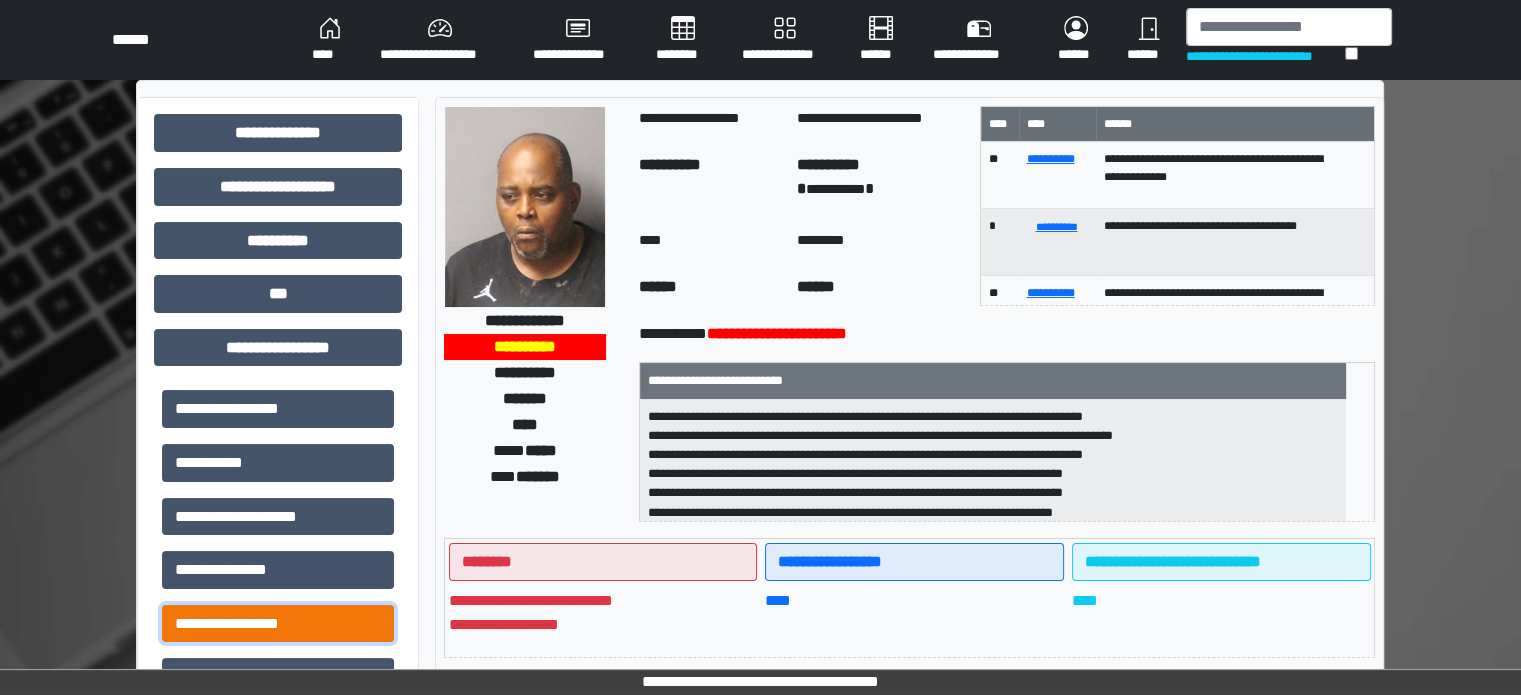 click on "**********" at bounding box center (278, 624) 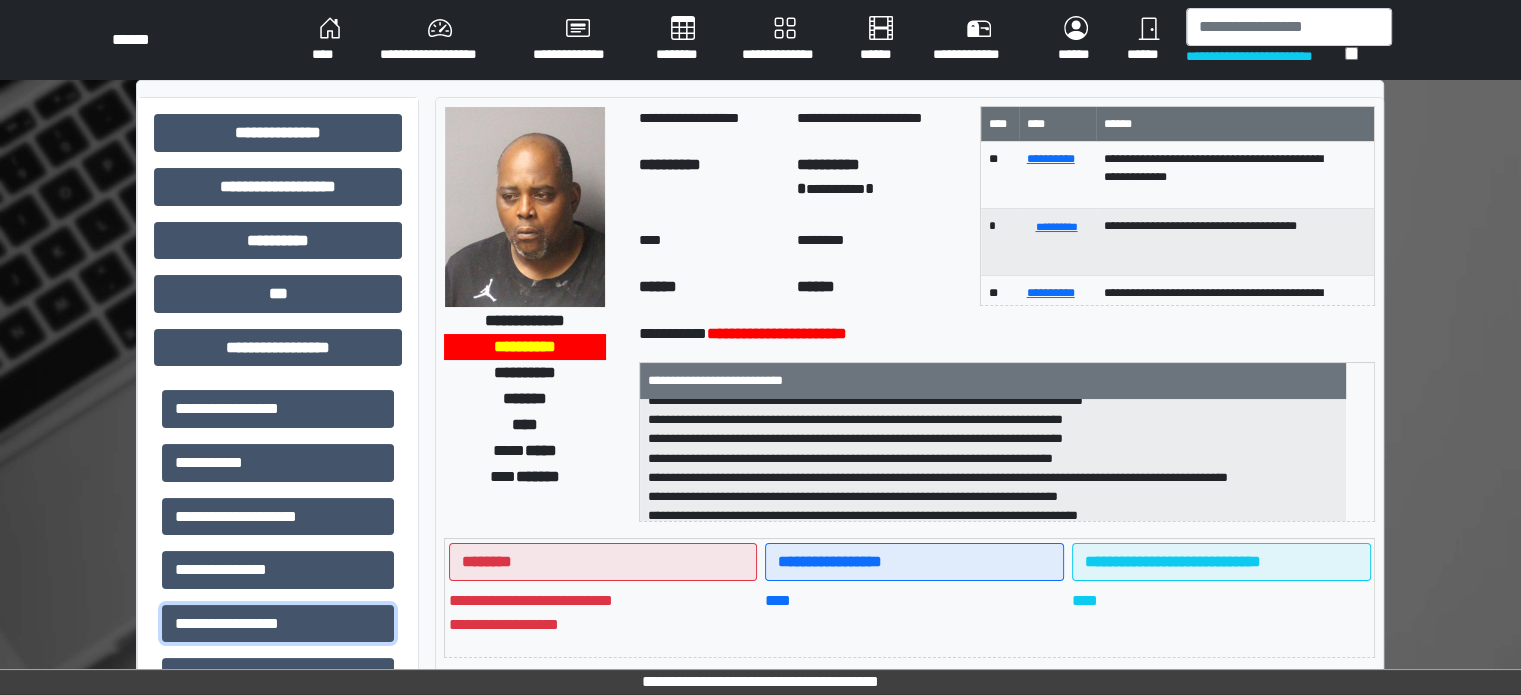 scroll, scrollTop: 83, scrollLeft: 0, axis: vertical 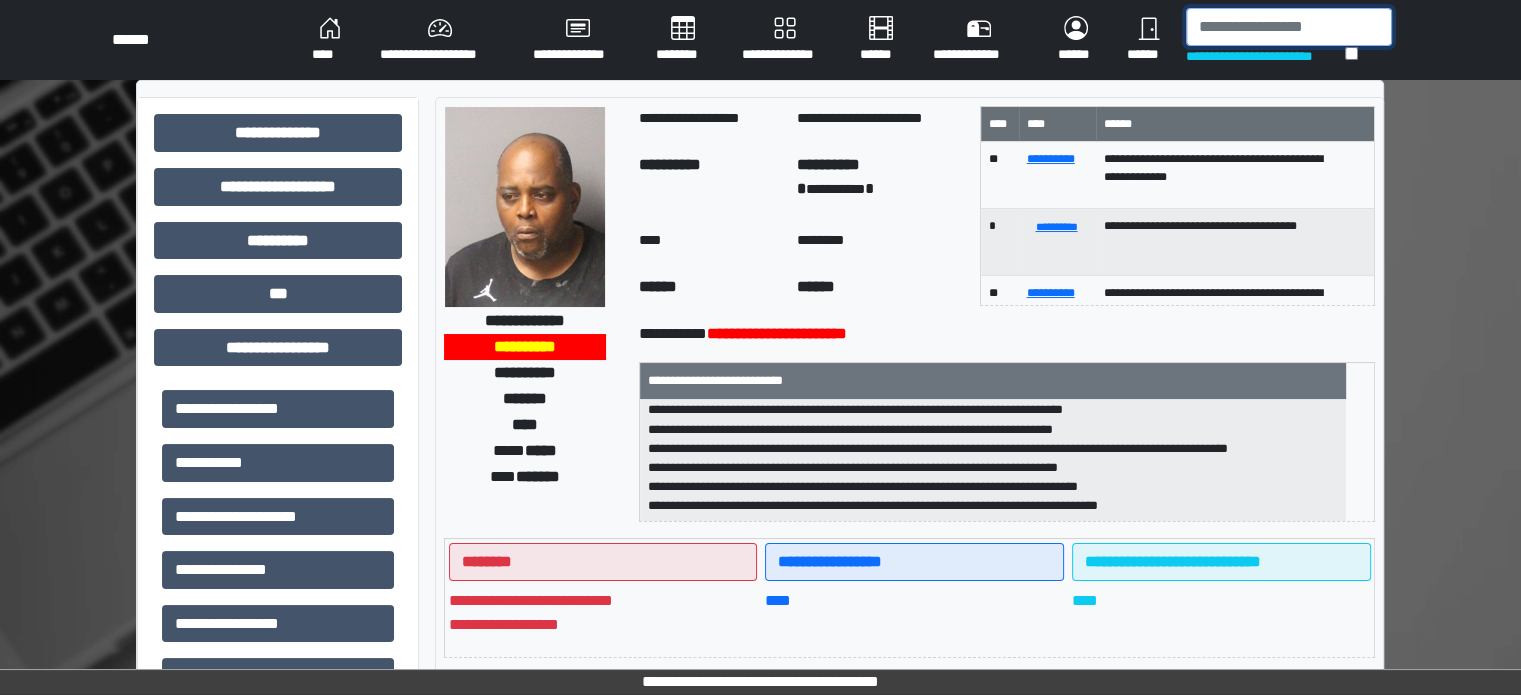 click at bounding box center (1289, 27) 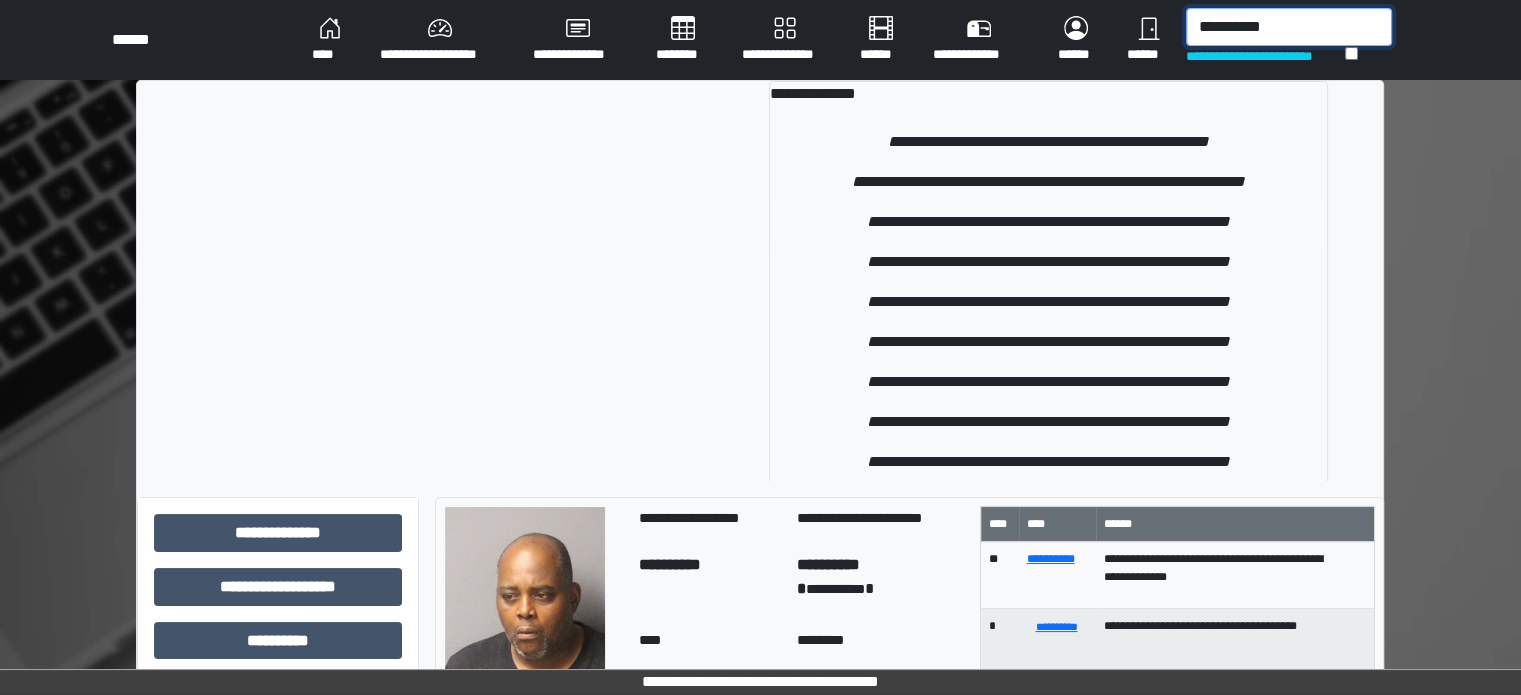 type on "**********" 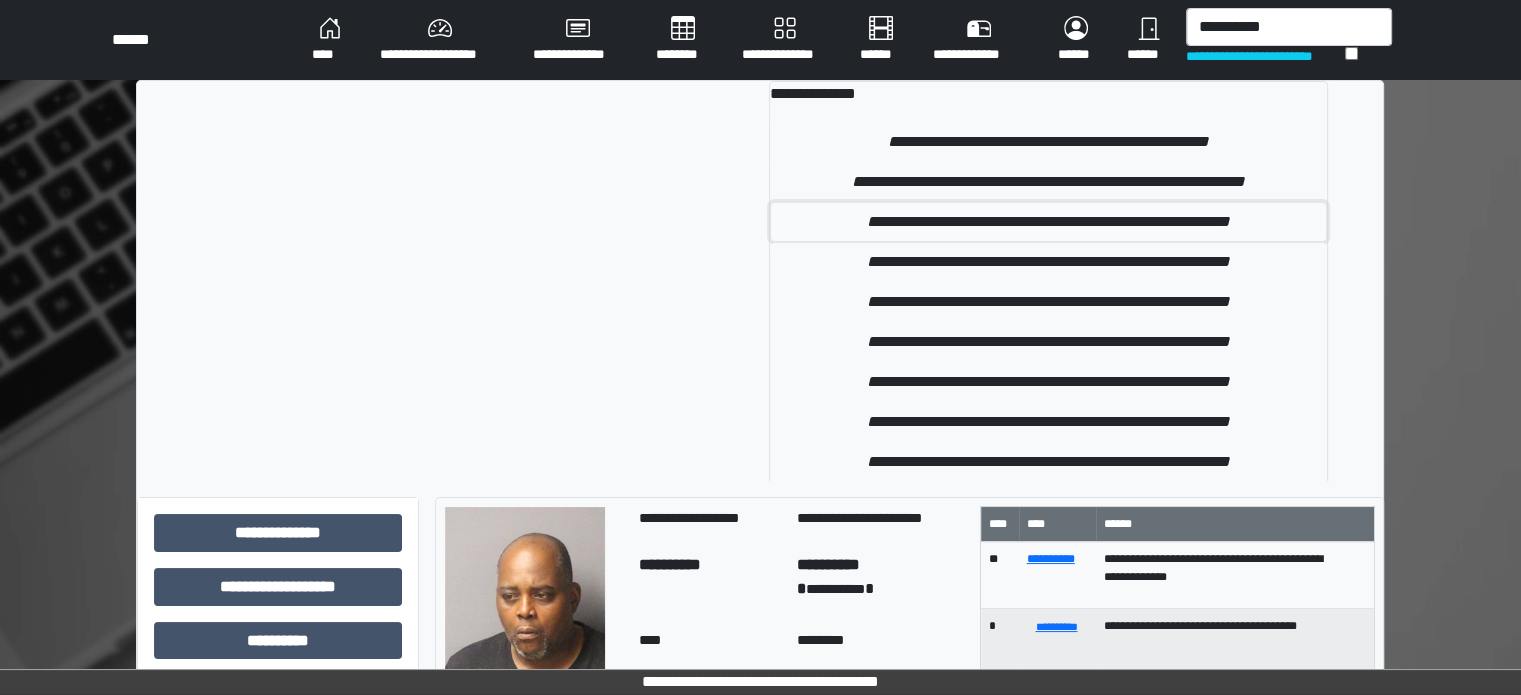 click on "**********" at bounding box center [1049, 222] 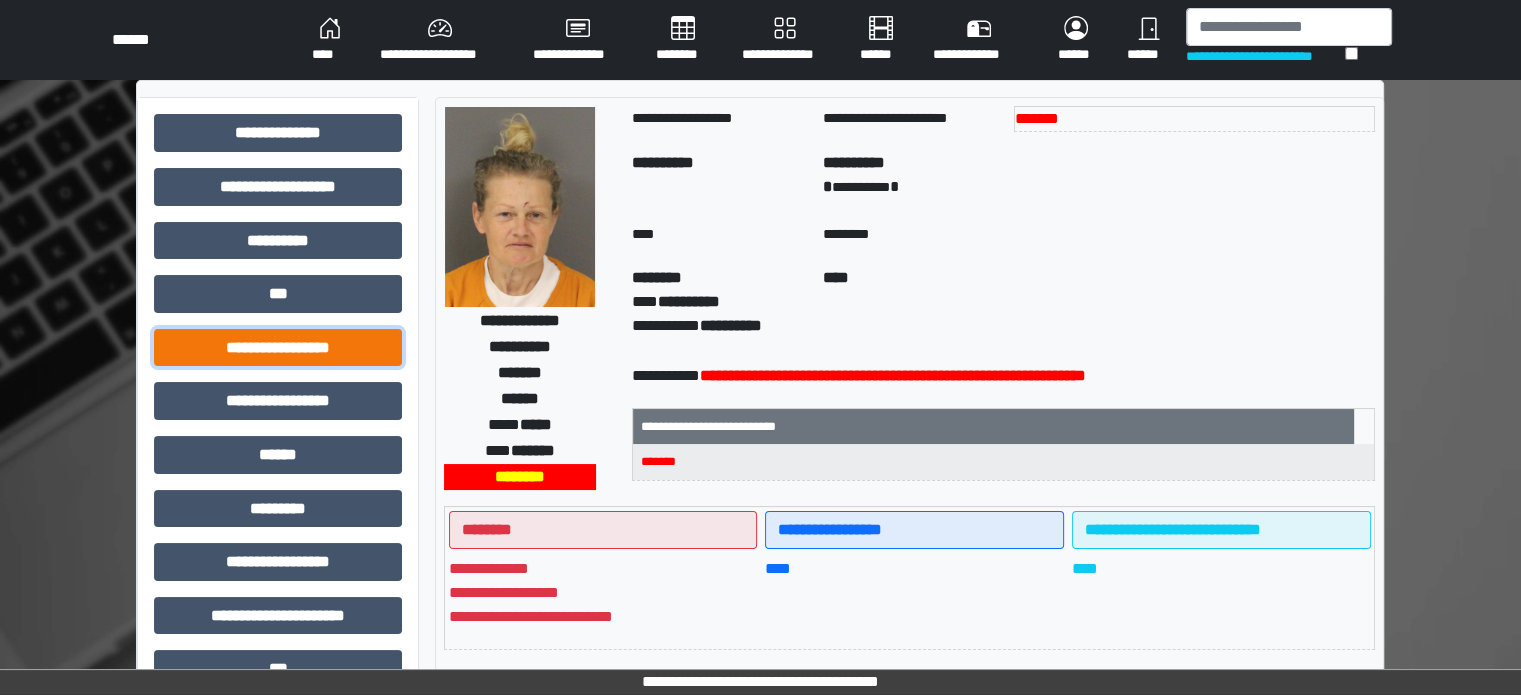 click on "**********" at bounding box center (278, 348) 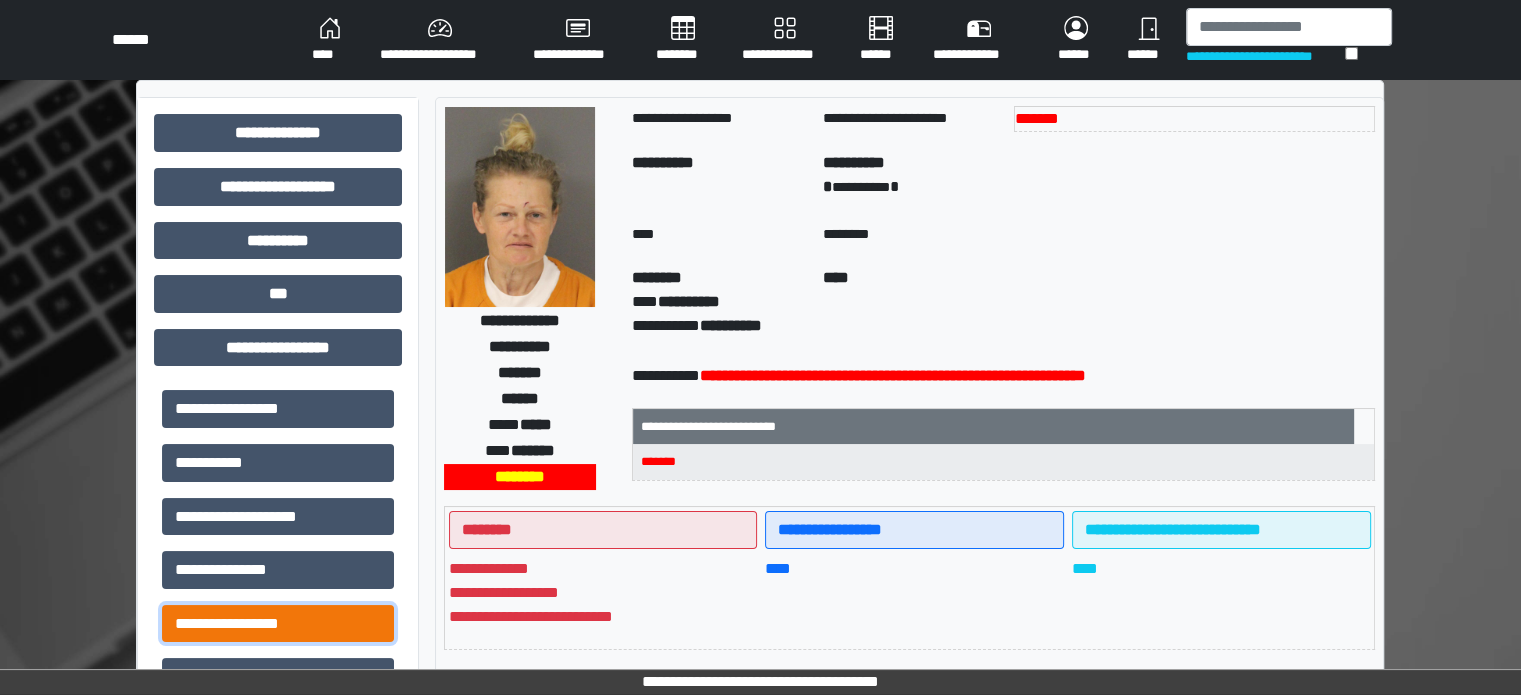 click on "**********" at bounding box center (278, 624) 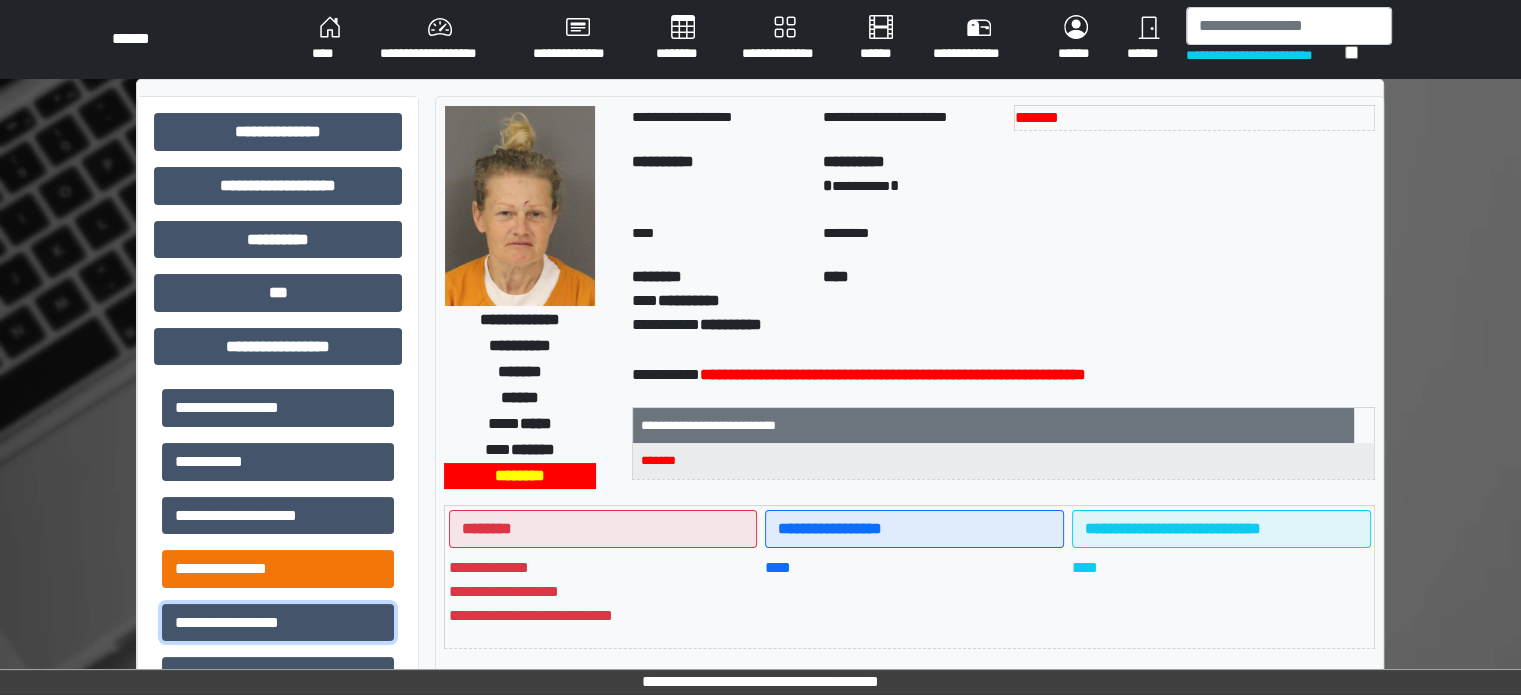 scroll, scrollTop: 0, scrollLeft: 0, axis: both 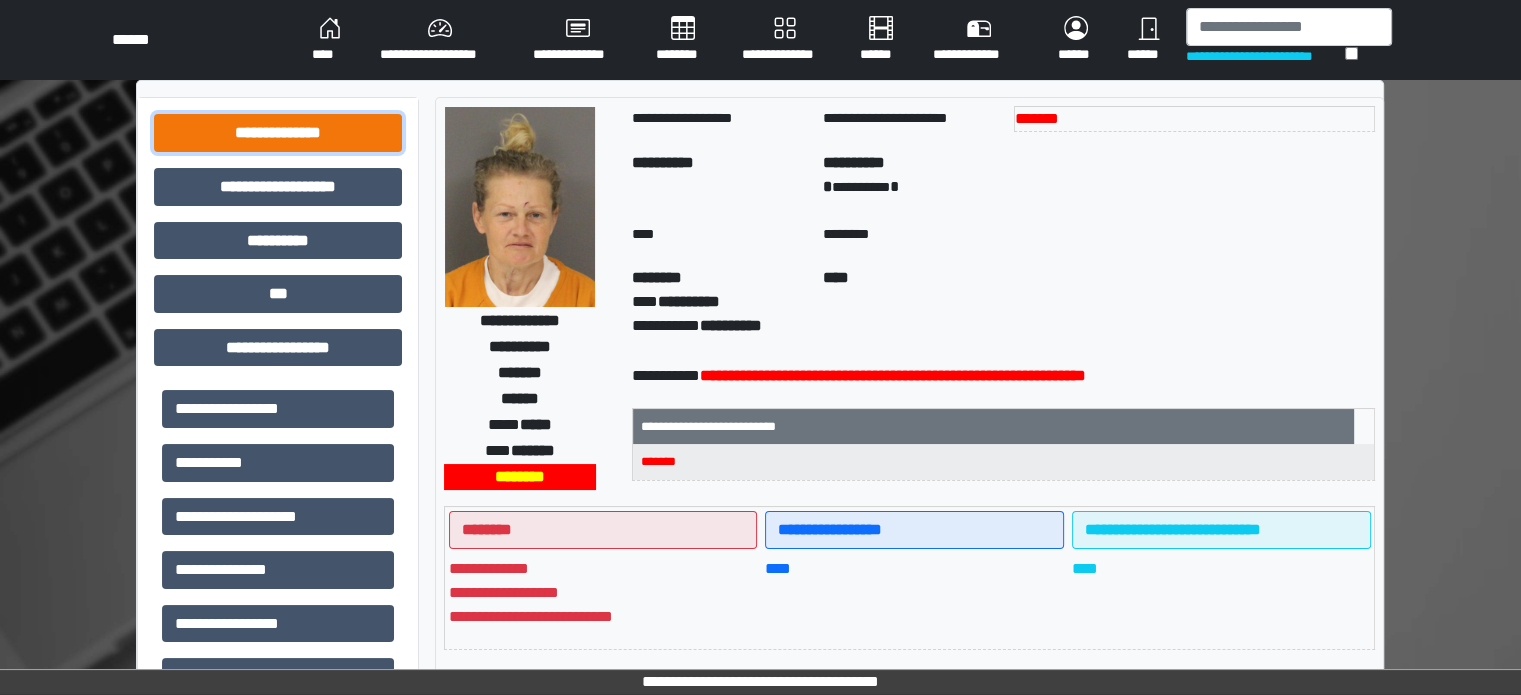 click on "**********" at bounding box center [278, 133] 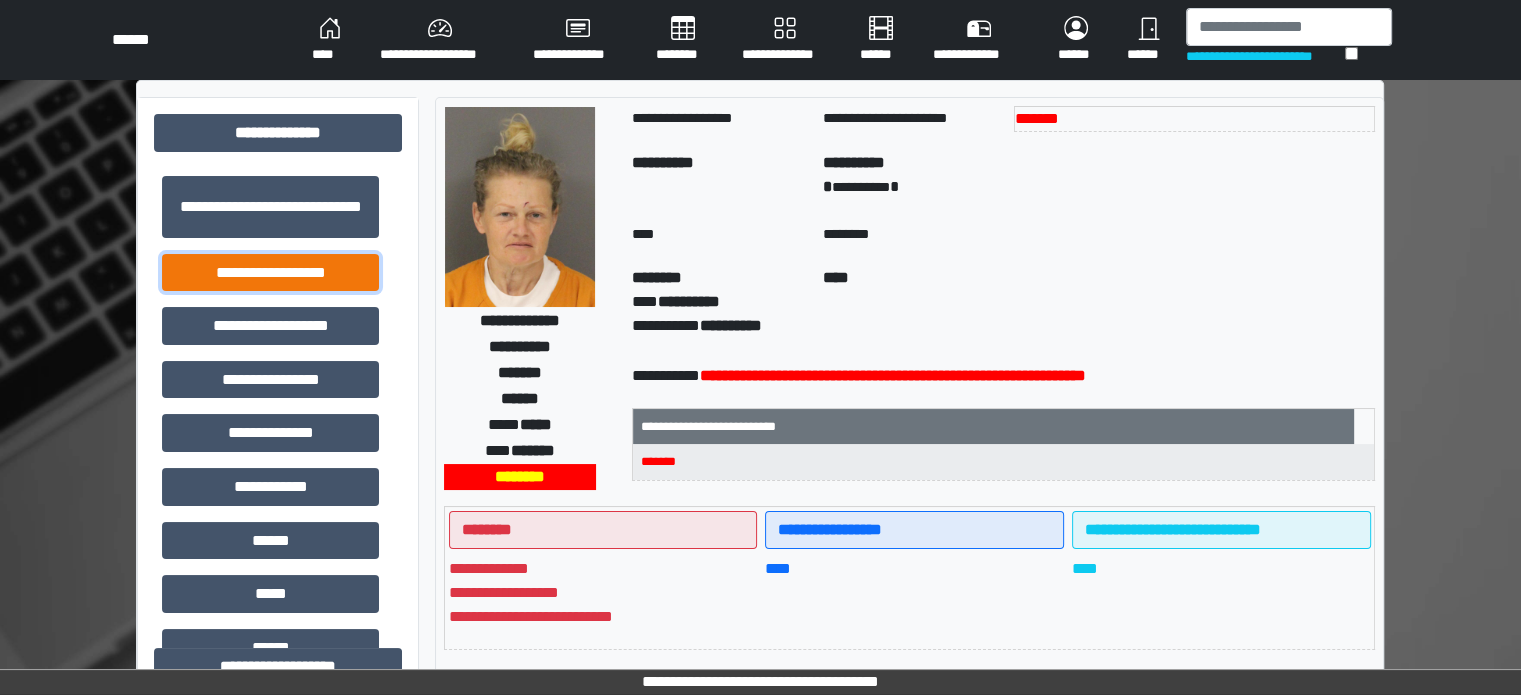 click on "**********" at bounding box center [270, 273] 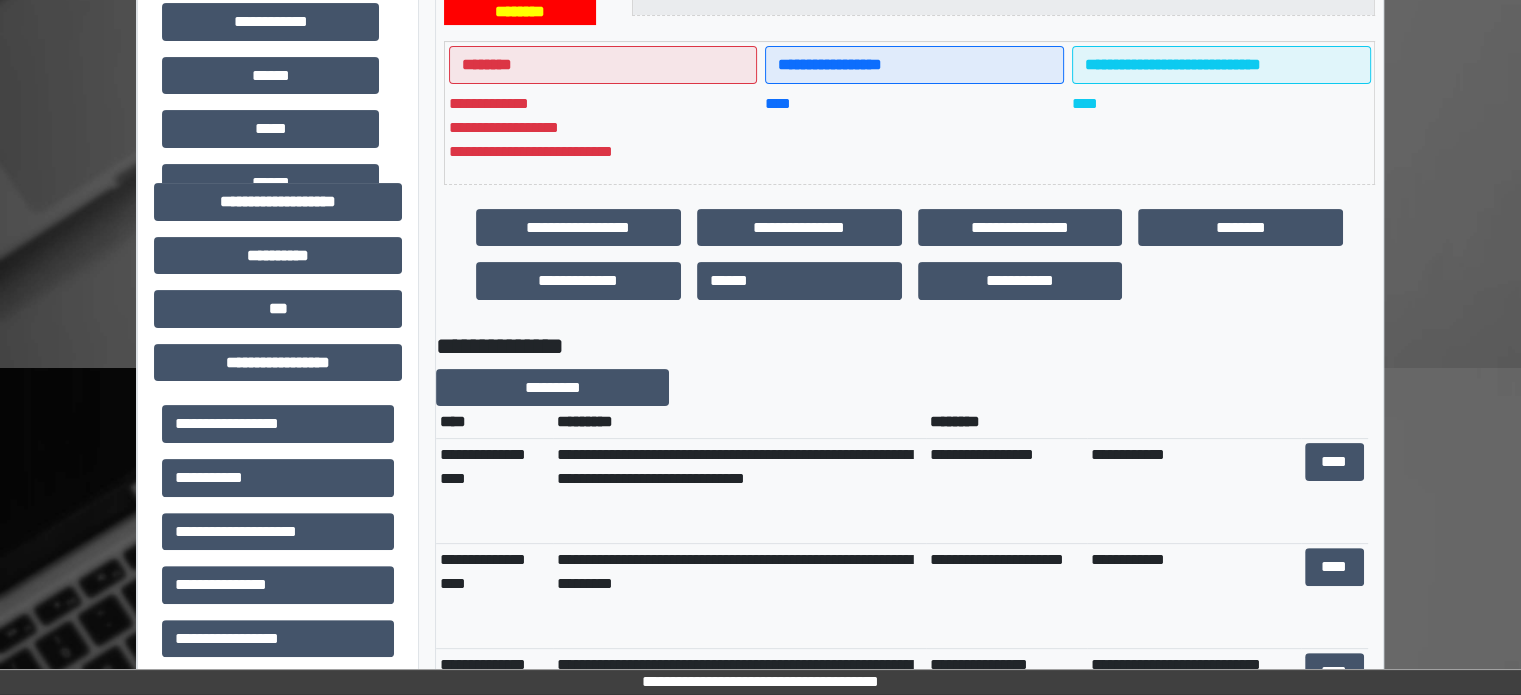 scroll, scrollTop: 600, scrollLeft: 0, axis: vertical 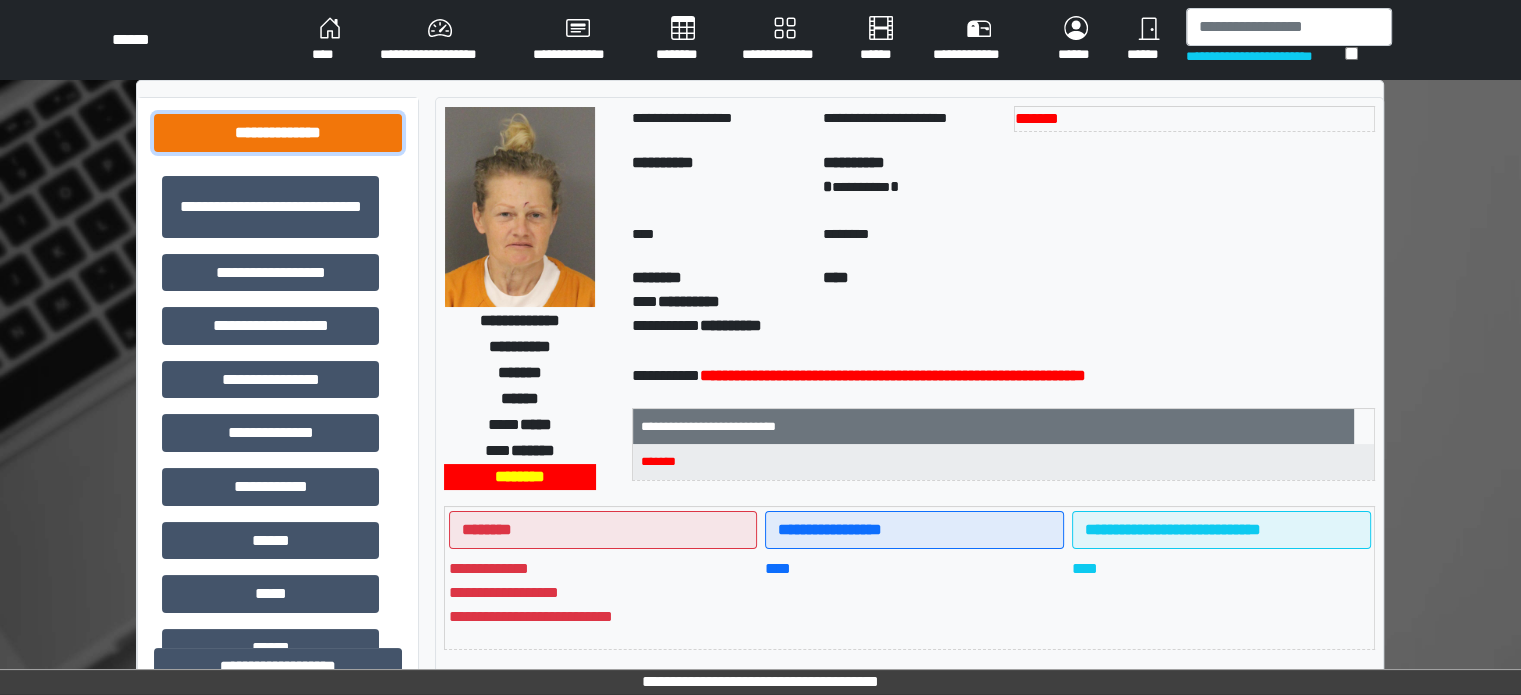 click on "**********" at bounding box center (278, 133) 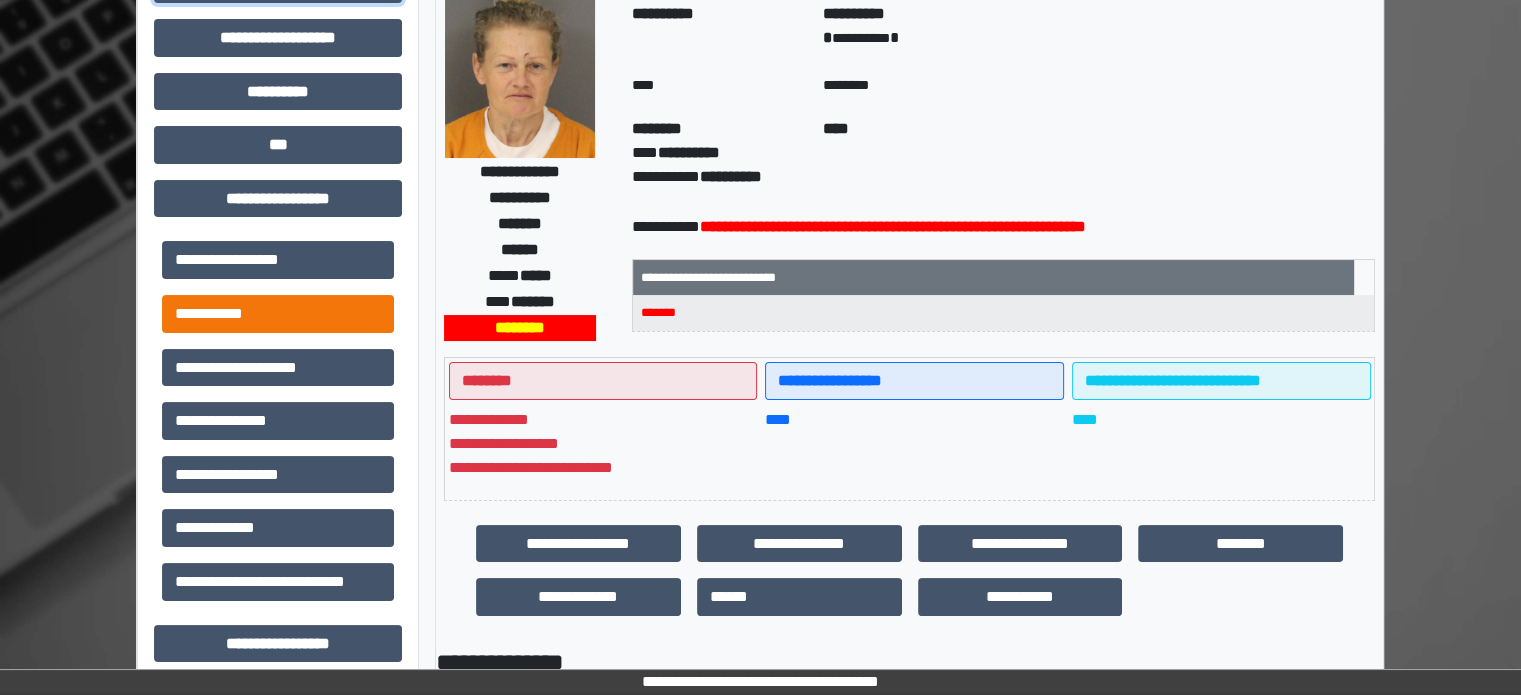 scroll, scrollTop: 200, scrollLeft: 0, axis: vertical 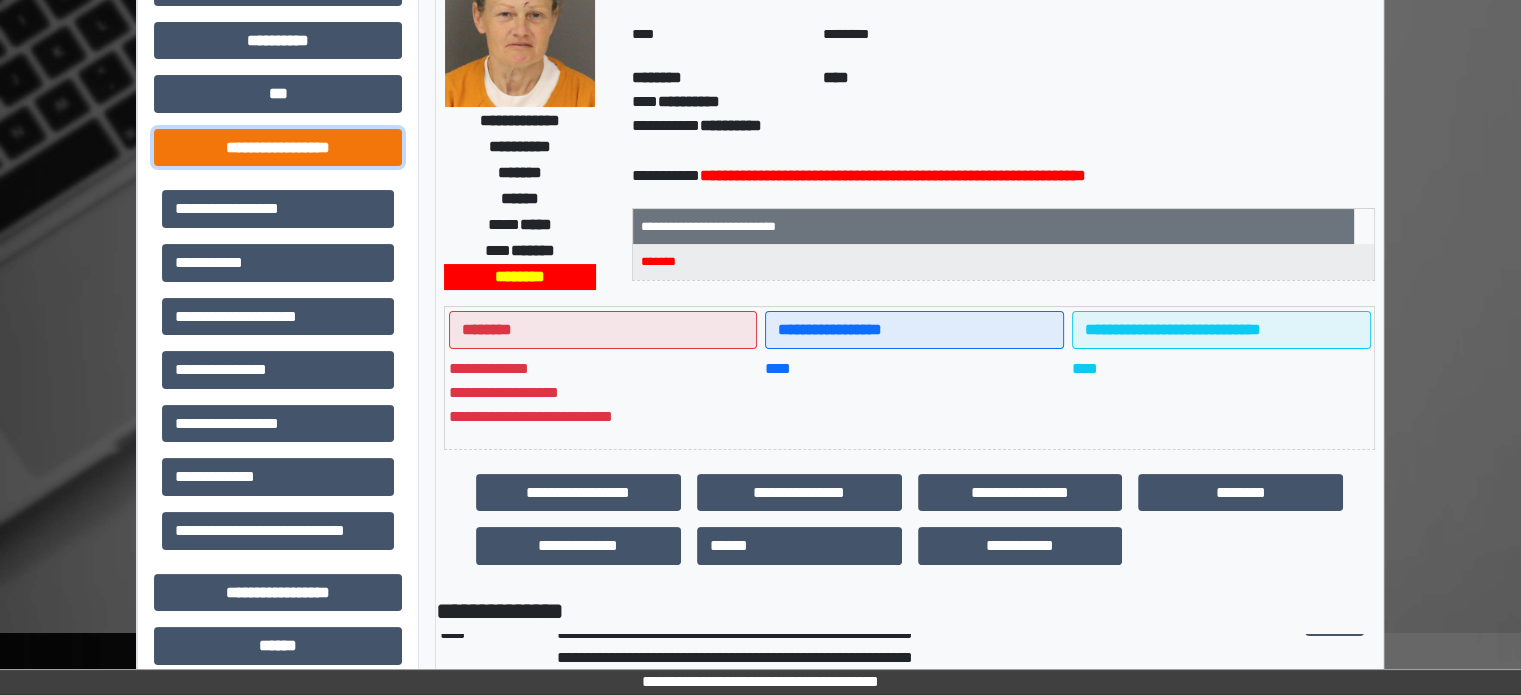 click on "**********" at bounding box center (278, 148) 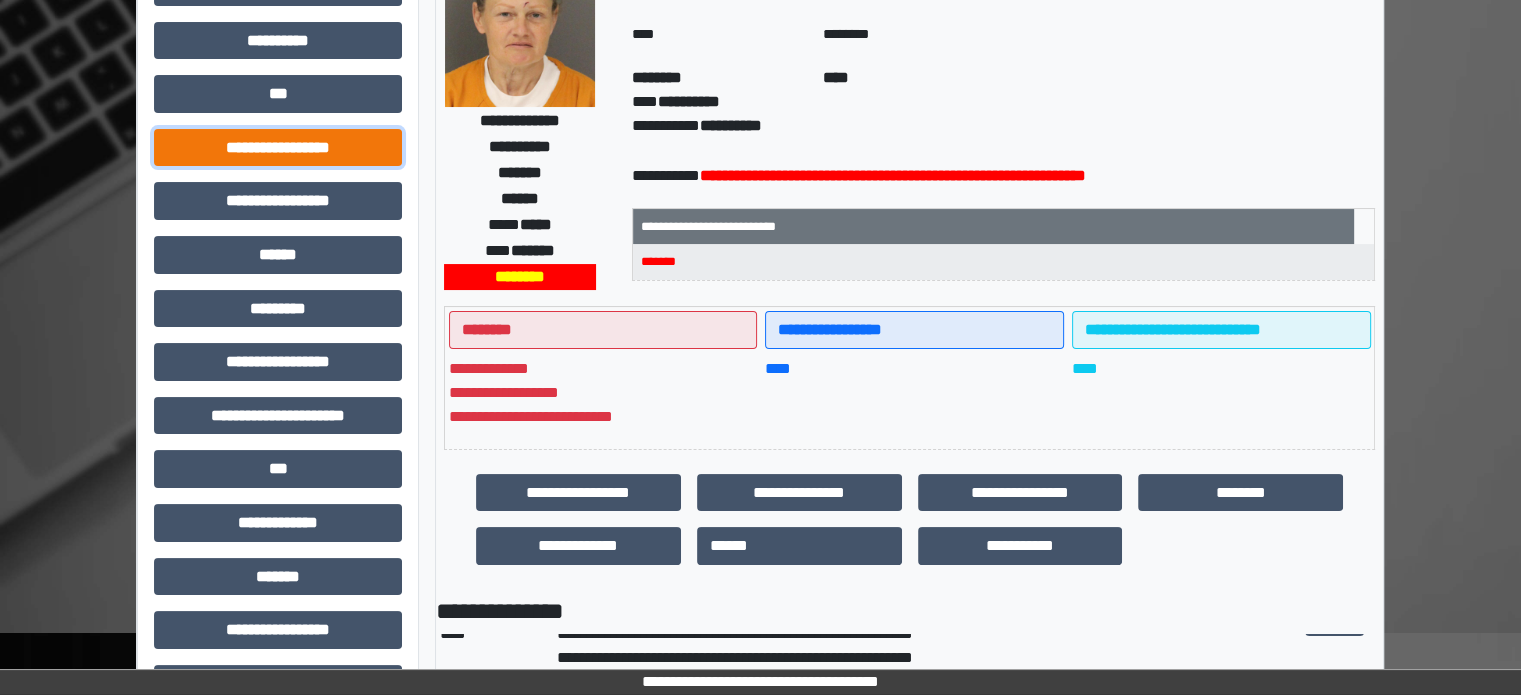 click on "**********" at bounding box center (278, 148) 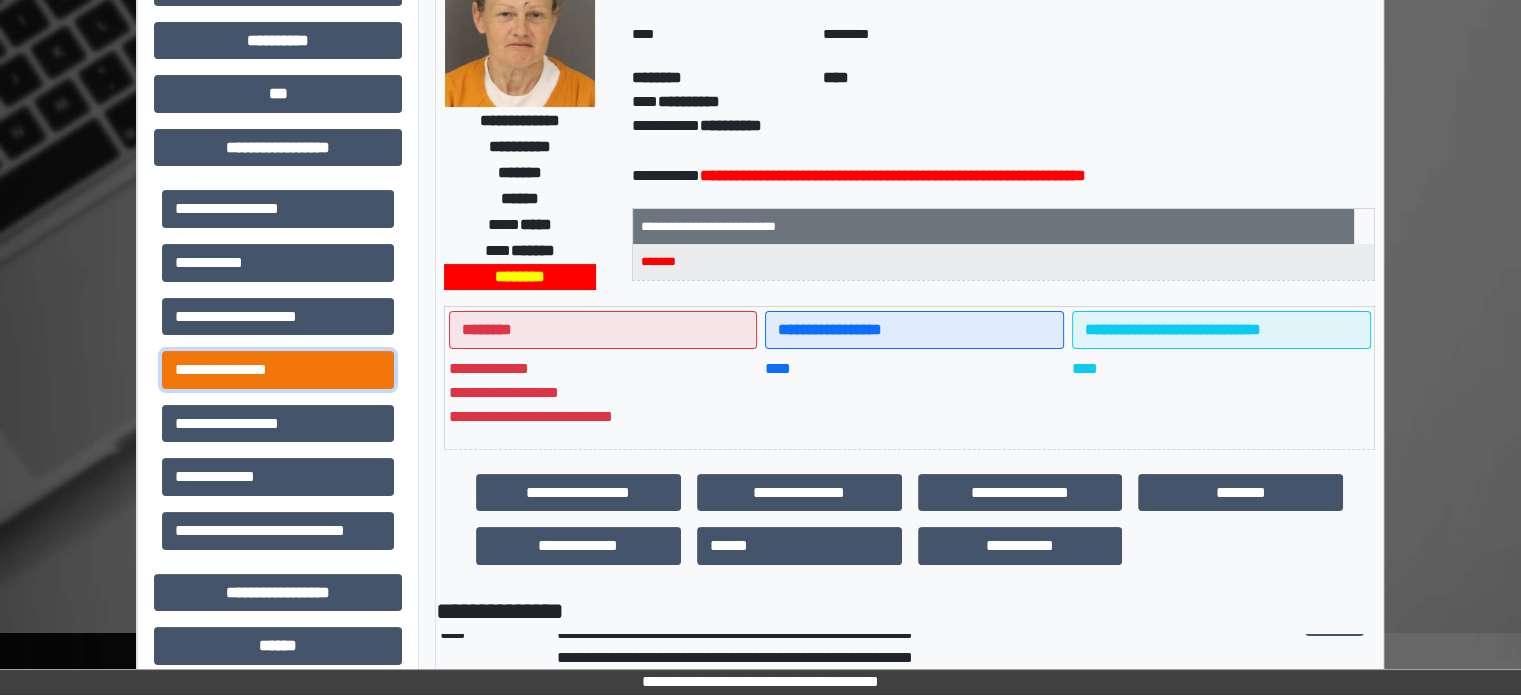 click on "**********" at bounding box center (278, 370) 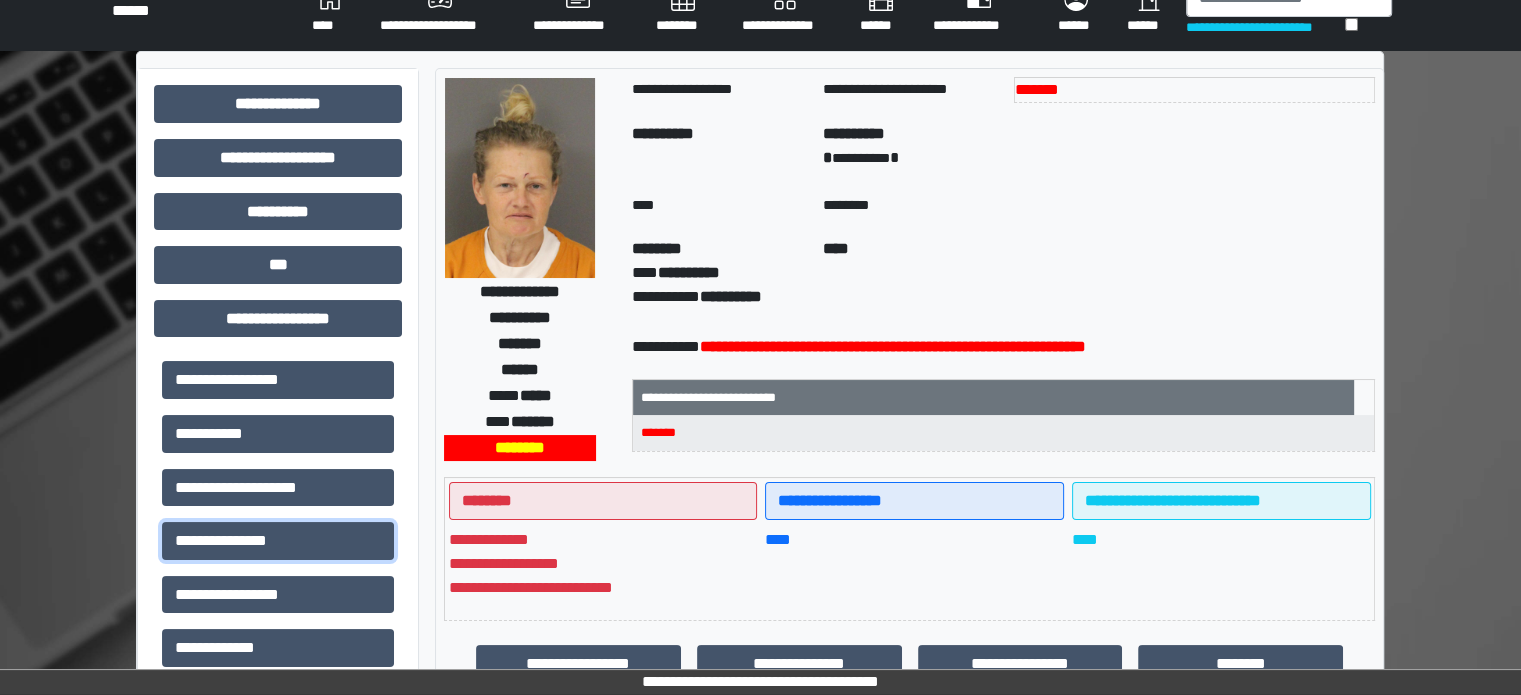scroll, scrollTop: 0, scrollLeft: 0, axis: both 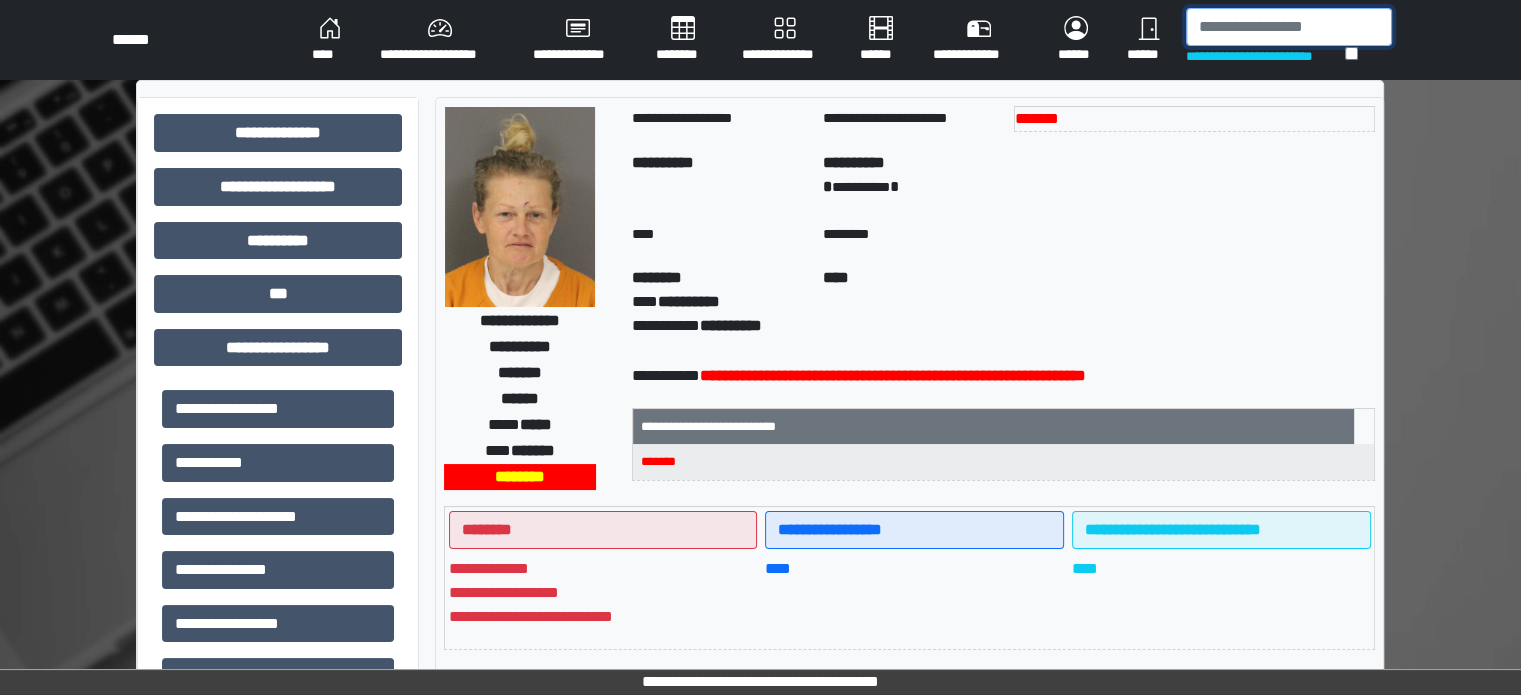 click at bounding box center [1289, 27] 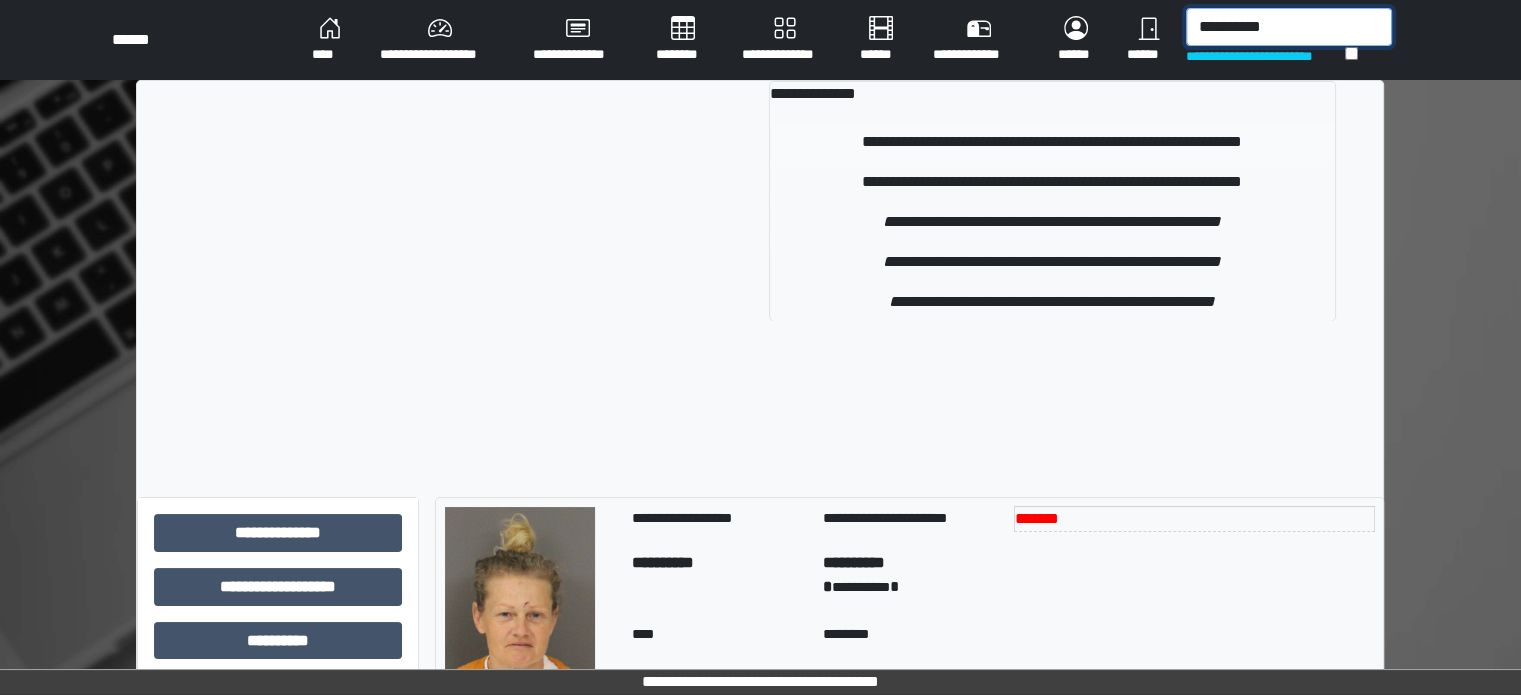 type on "**********" 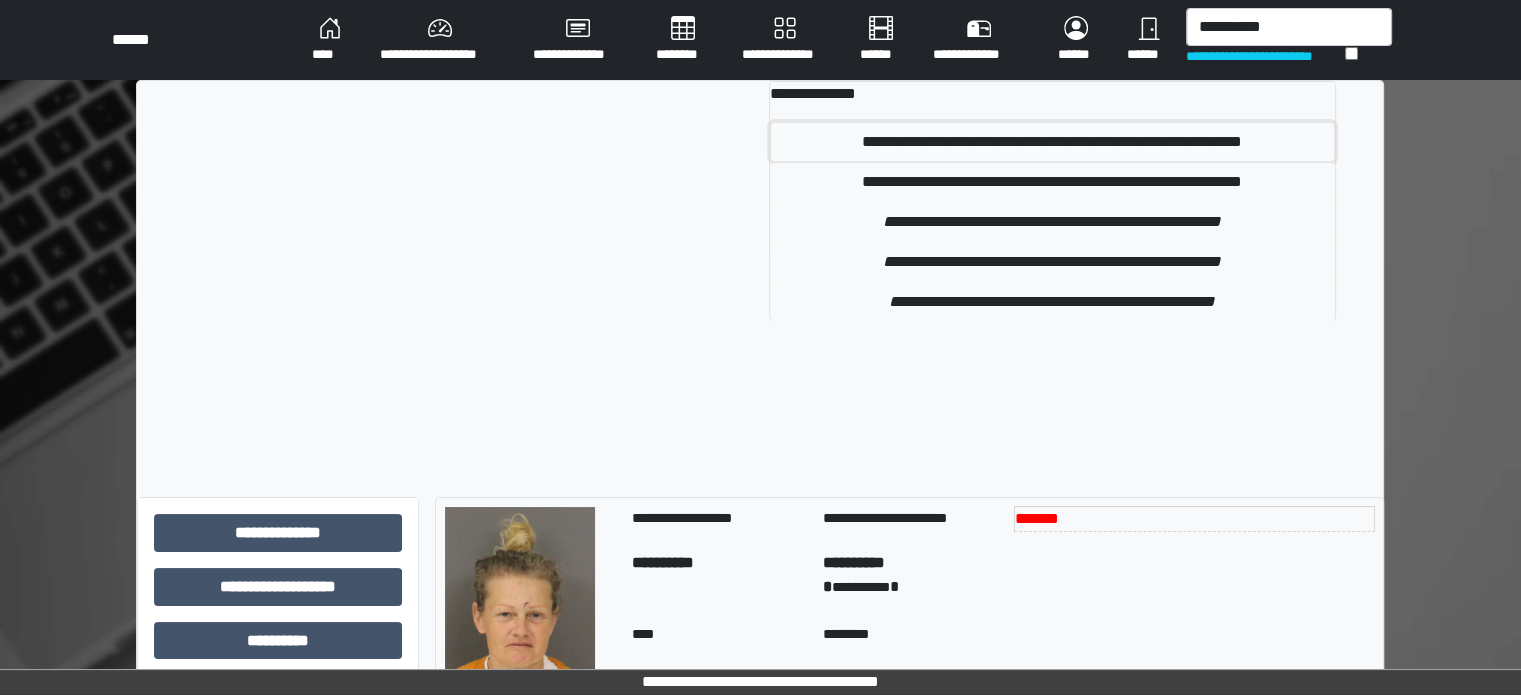 click on "**********" at bounding box center [1052, 142] 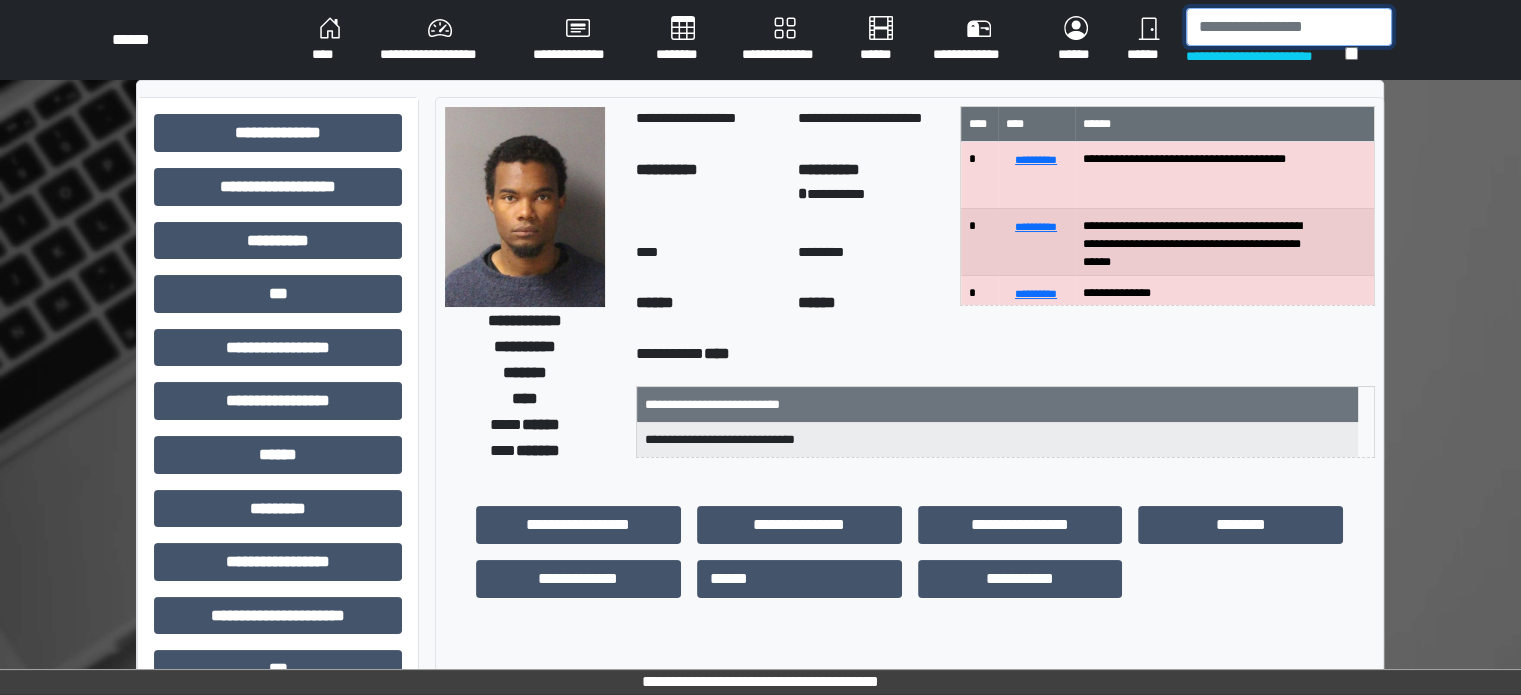 click at bounding box center [1289, 27] 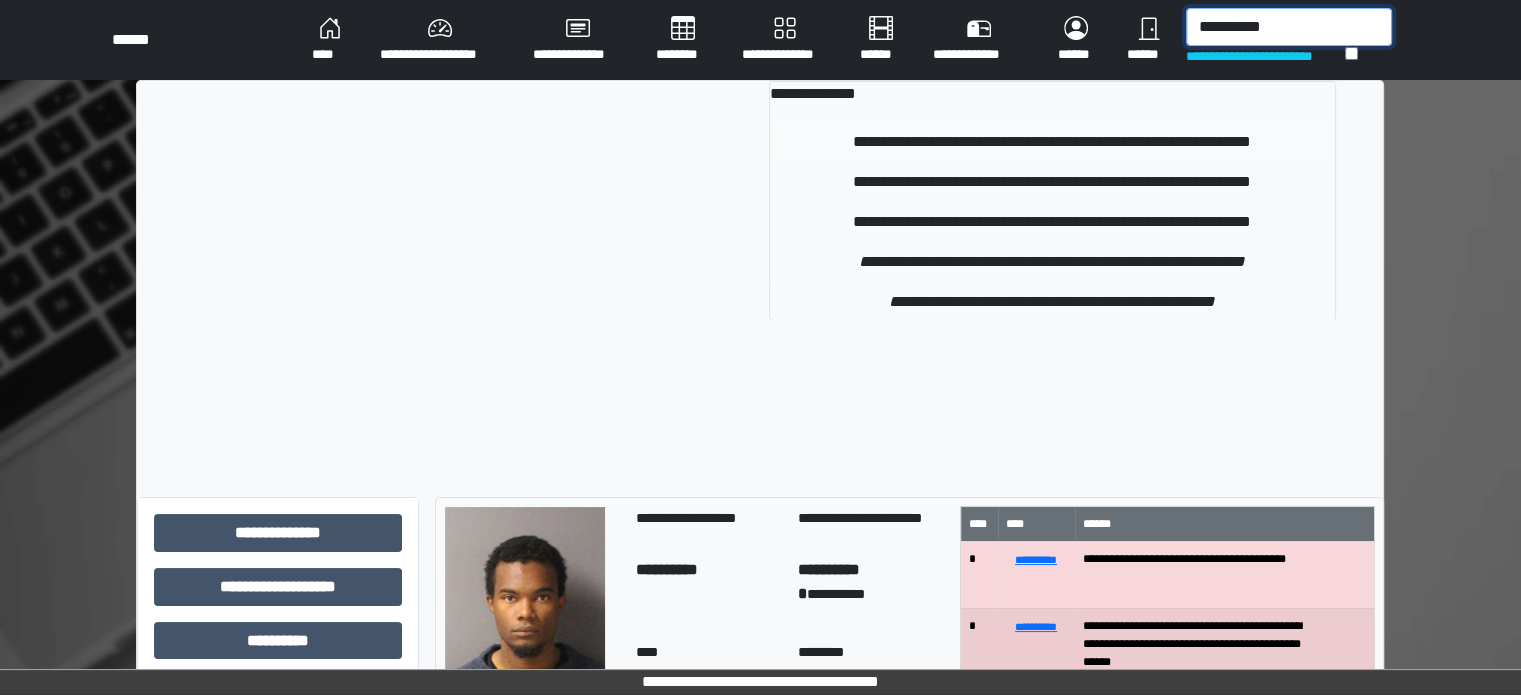 type on "**********" 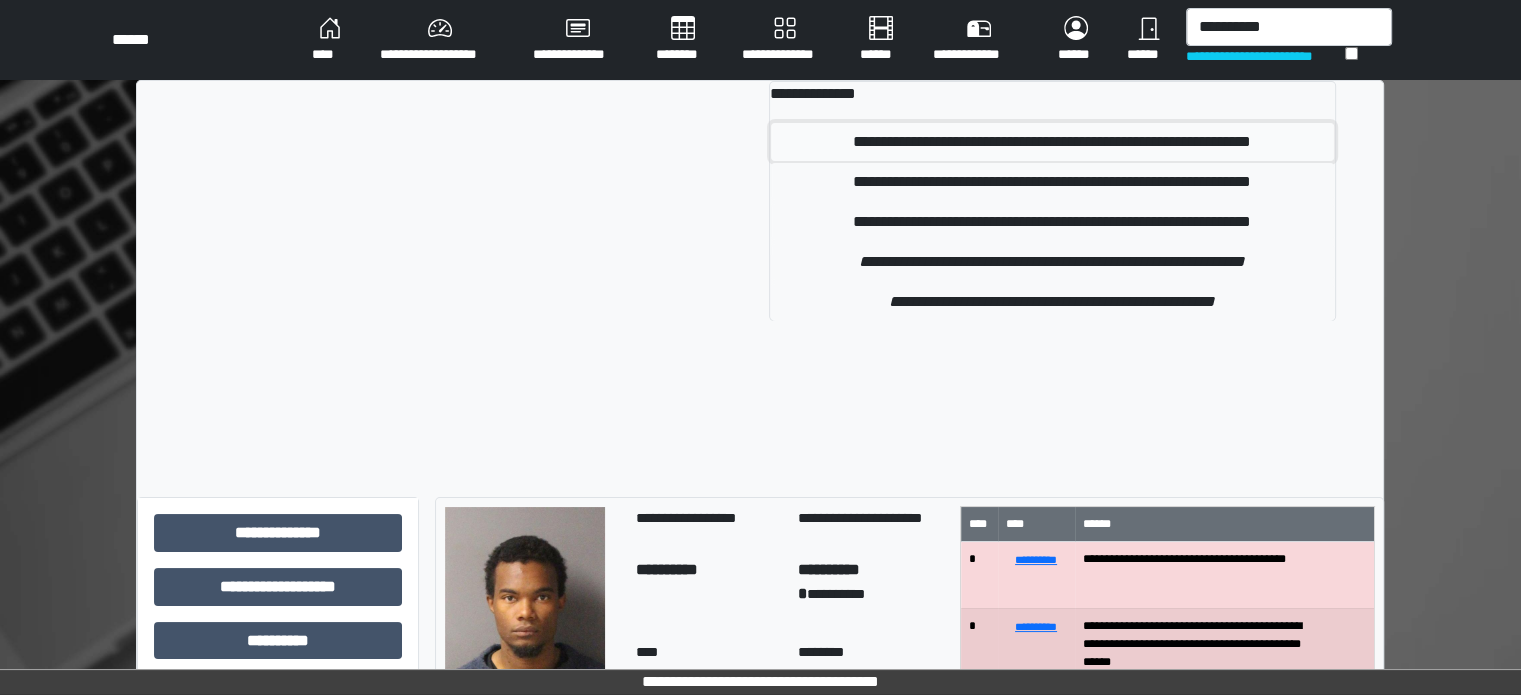 click on "**********" at bounding box center (1052, 142) 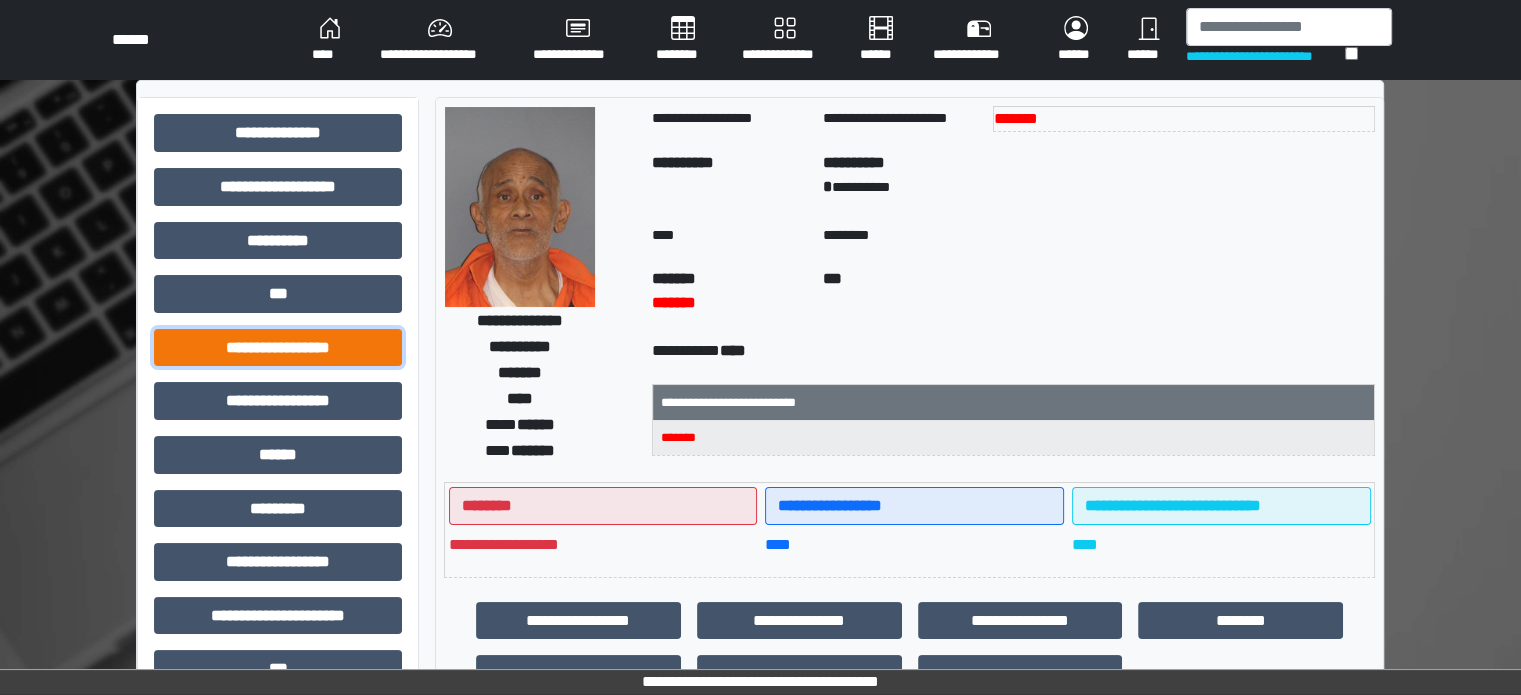 click on "**********" at bounding box center [278, 348] 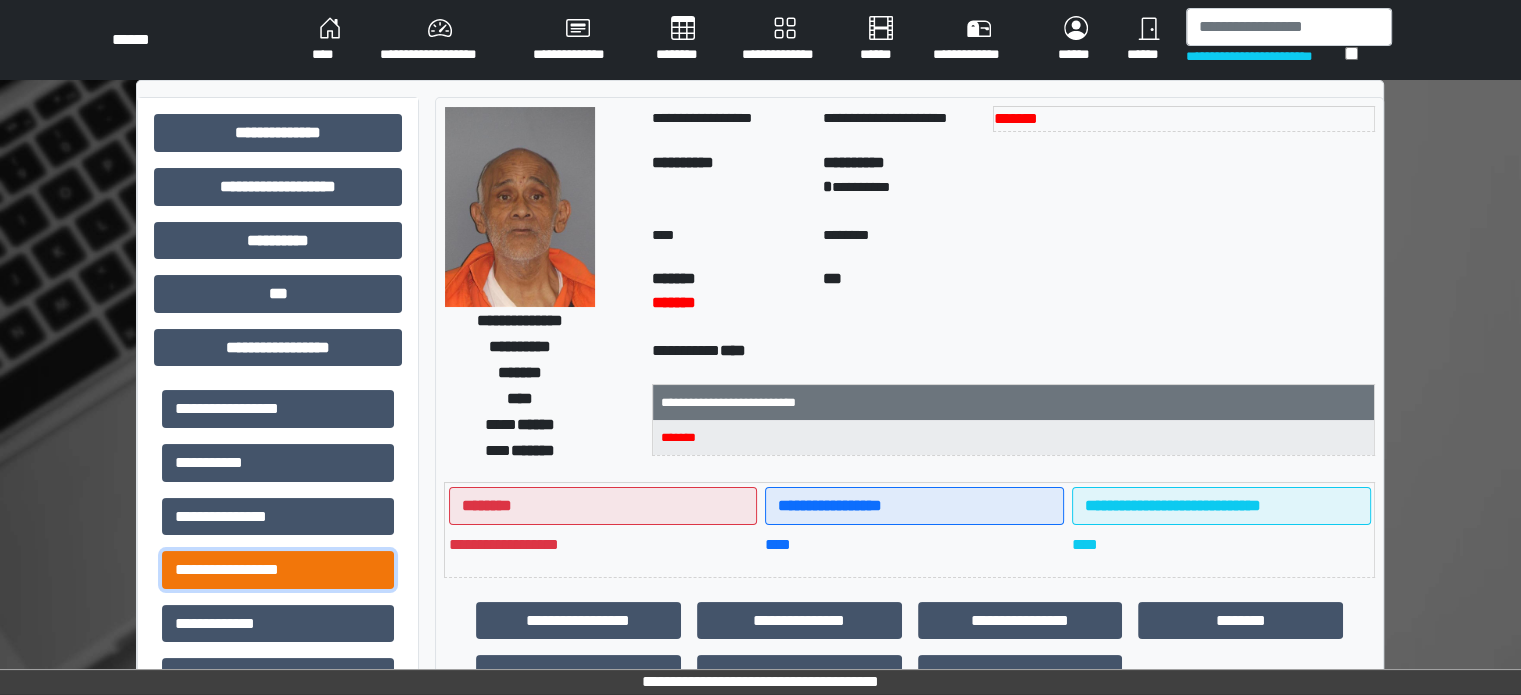 click on "**********" at bounding box center (278, 570) 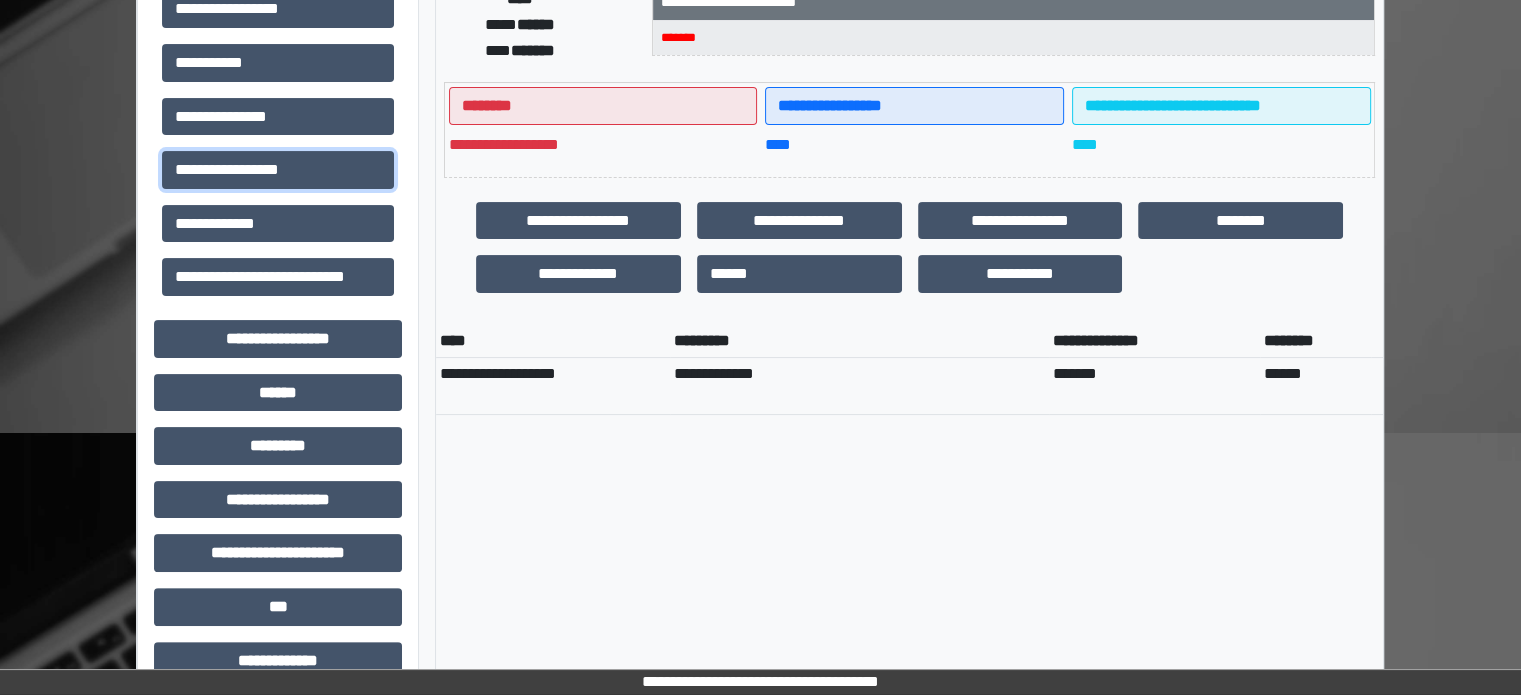 scroll, scrollTop: 0, scrollLeft: 0, axis: both 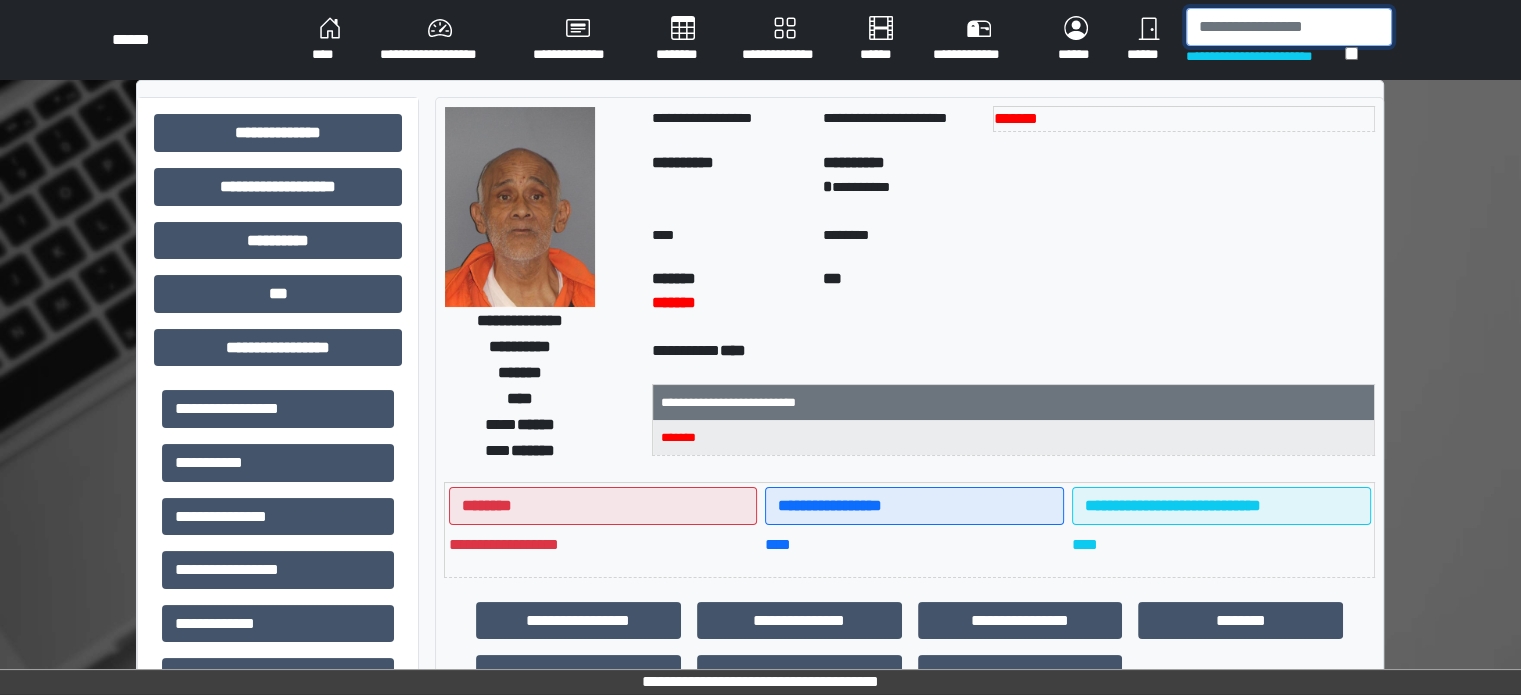 click at bounding box center (1289, 27) 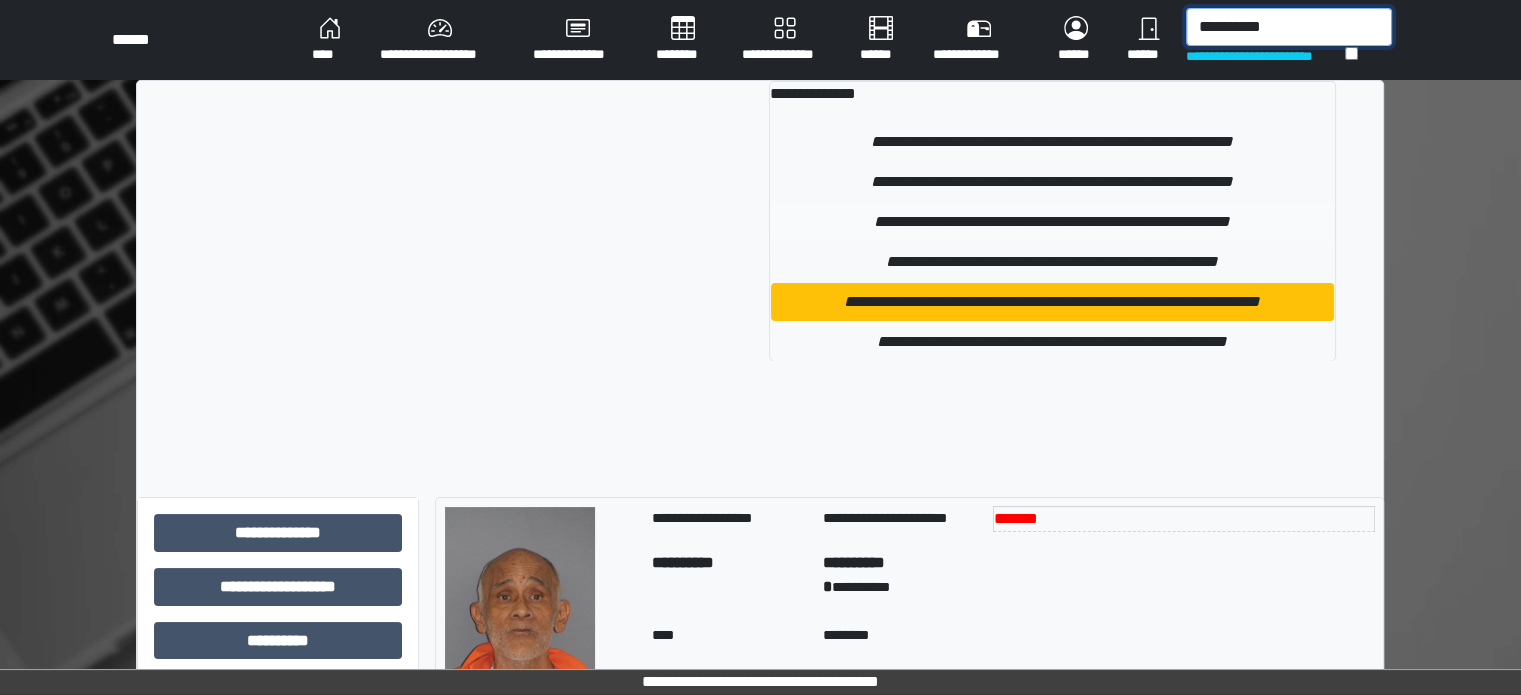 type on "**********" 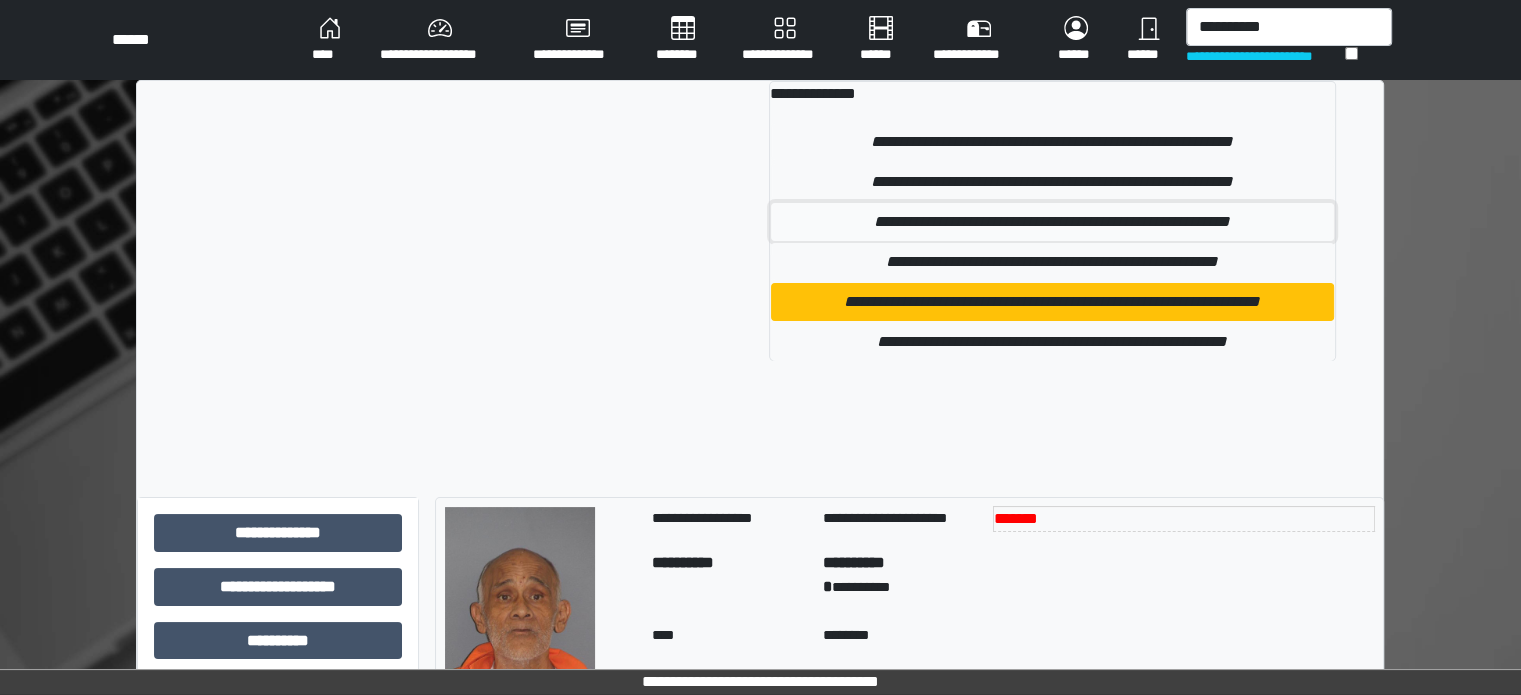 click on "**********" at bounding box center [1052, 222] 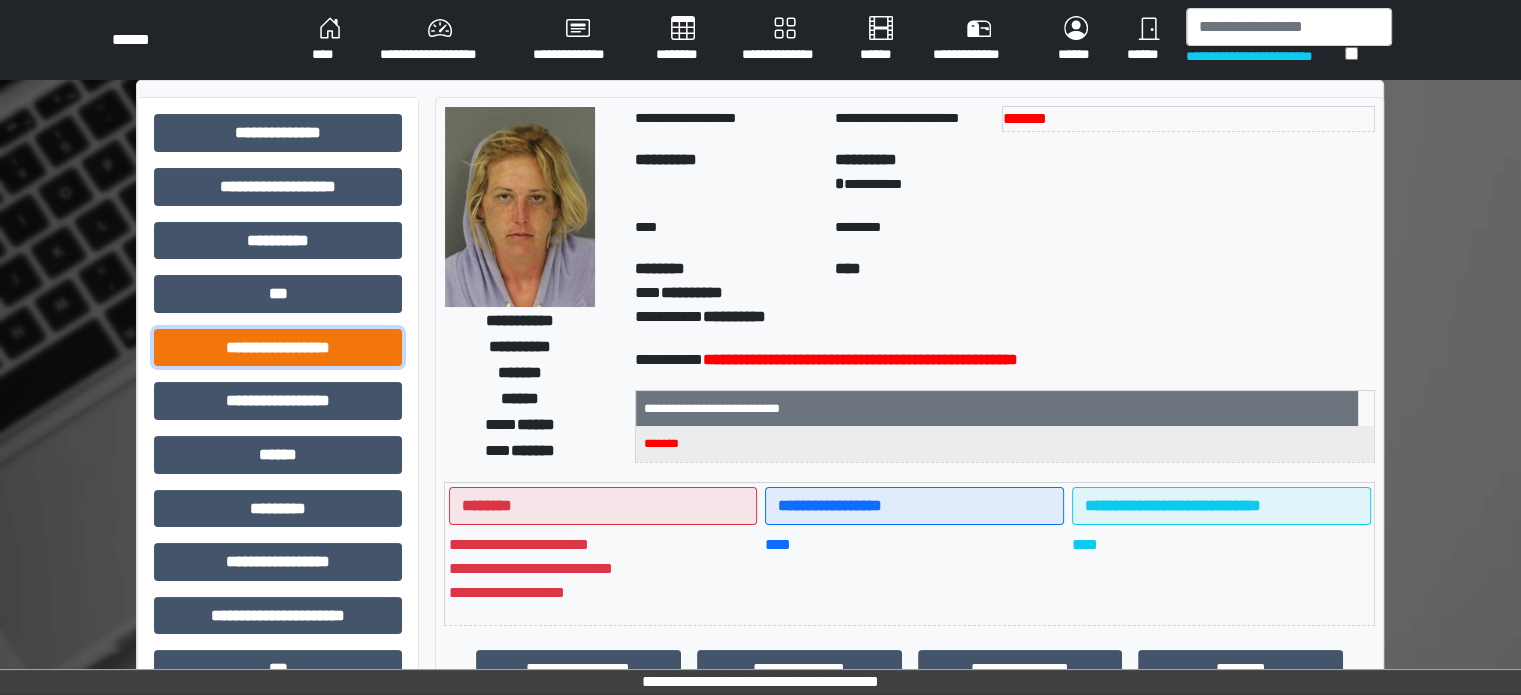 click on "**********" at bounding box center (278, 348) 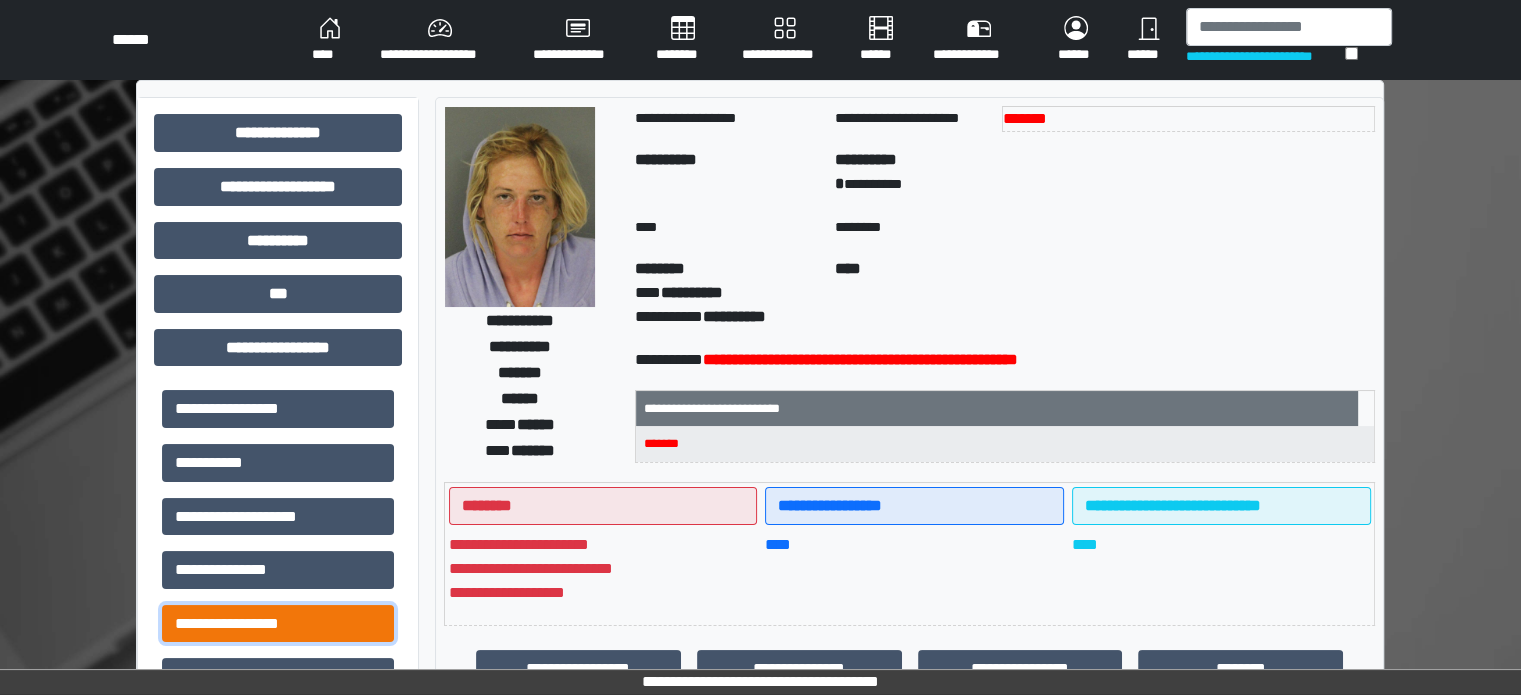 click on "**********" at bounding box center [278, 624] 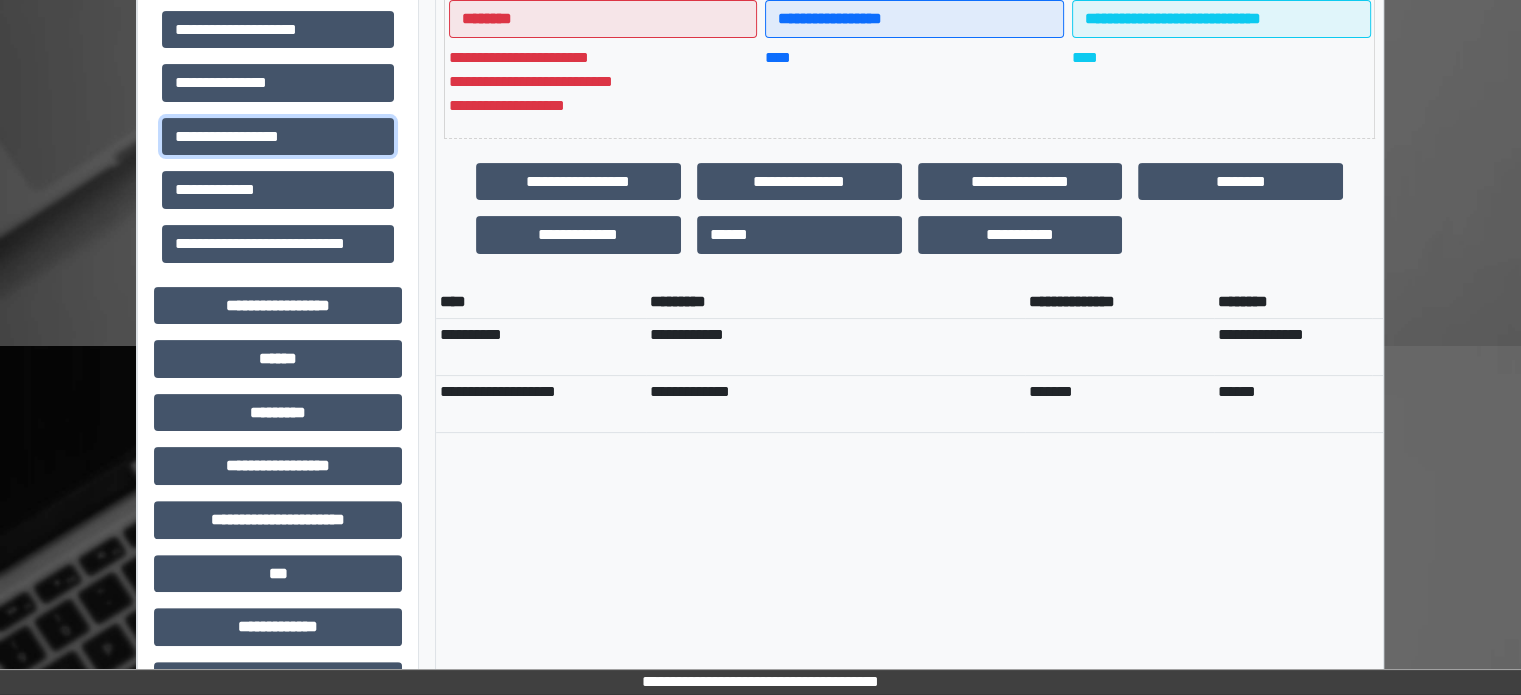scroll, scrollTop: 500, scrollLeft: 0, axis: vertical 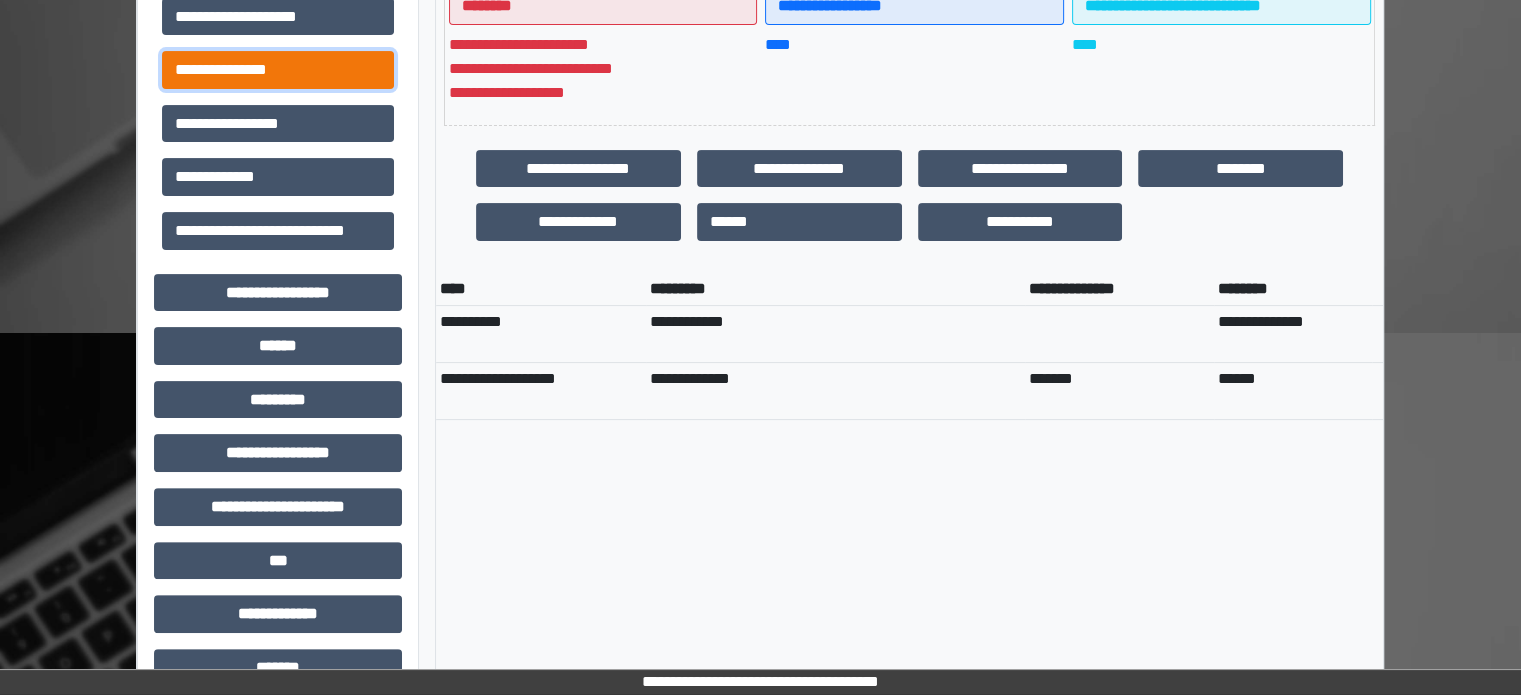 click on "**********" at bounding box center [278, 70] 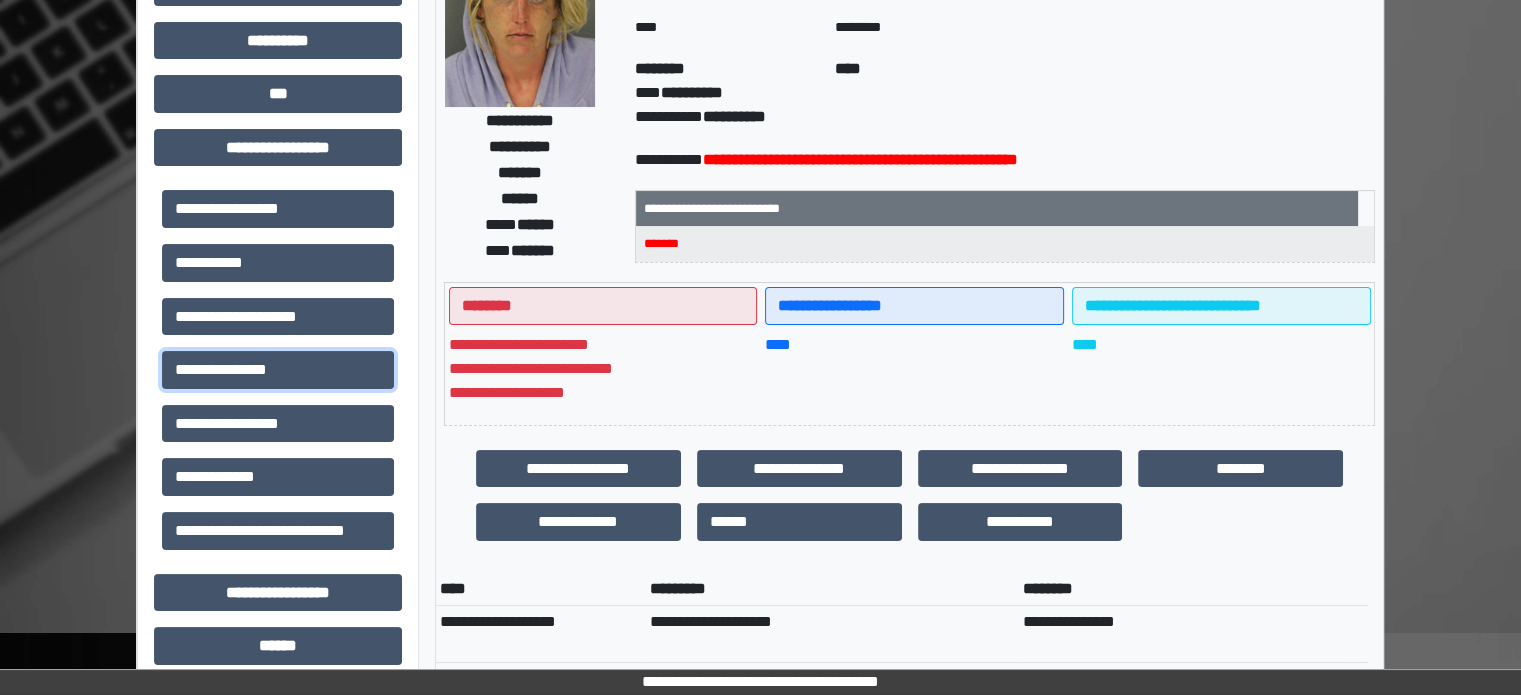 scroll, scrollTop: 0, scrollLeft: 0, axis: both 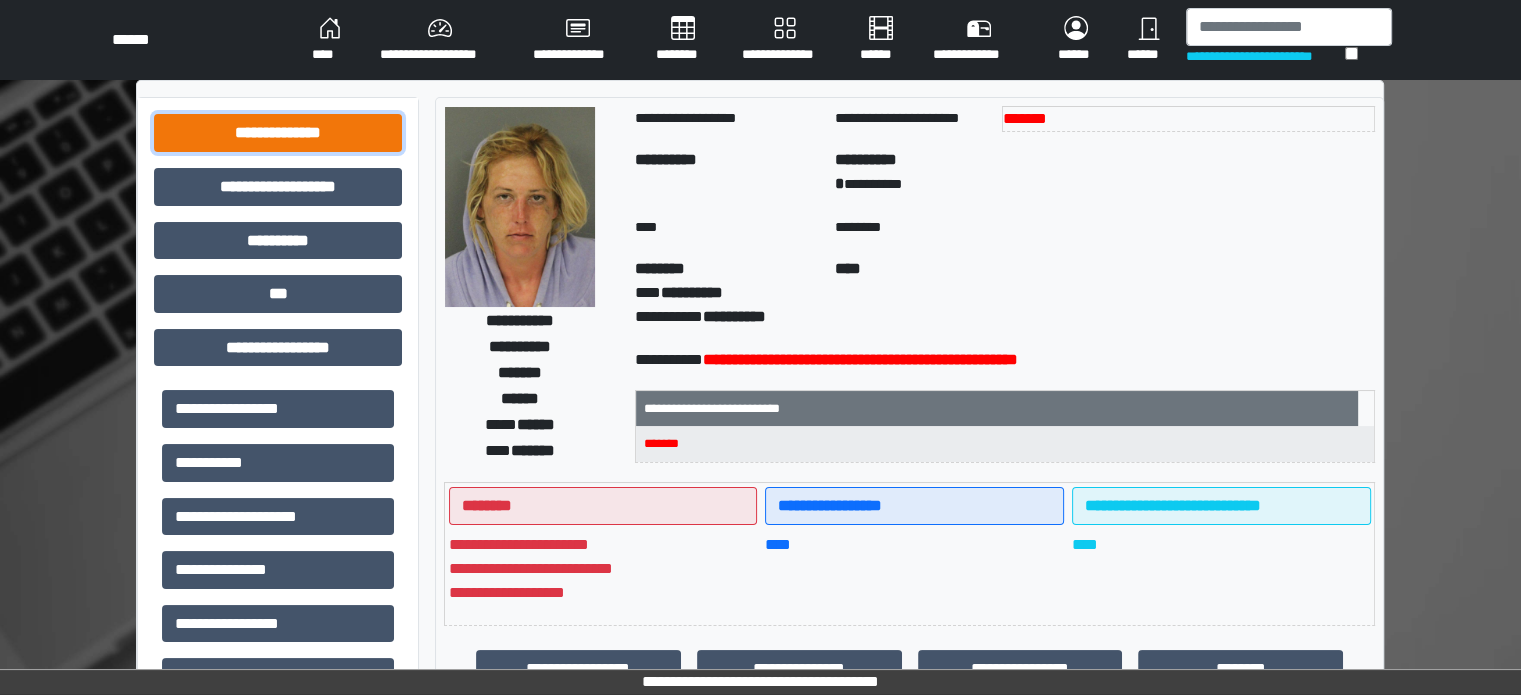 click on "**********" at bounding box center [278, 133] 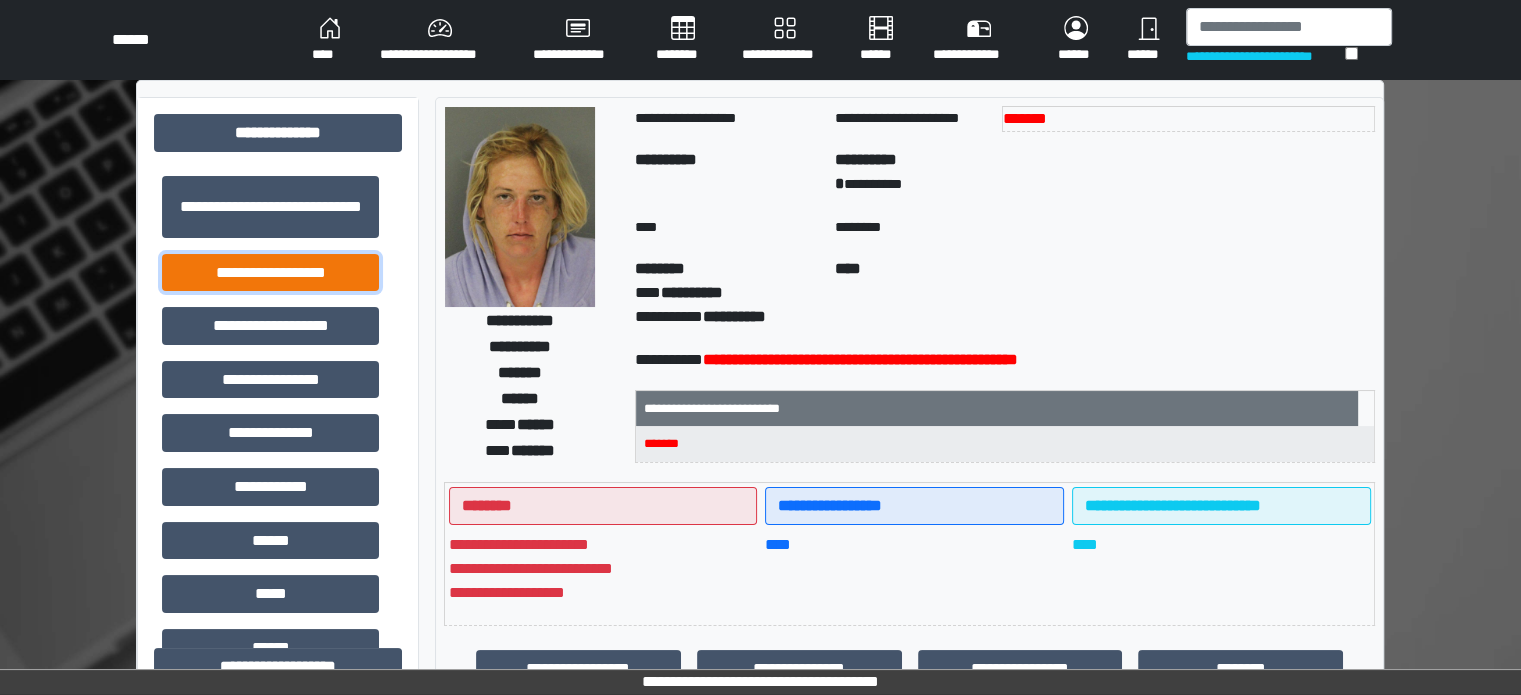 click on "**********" at bounding box center [270, 273] 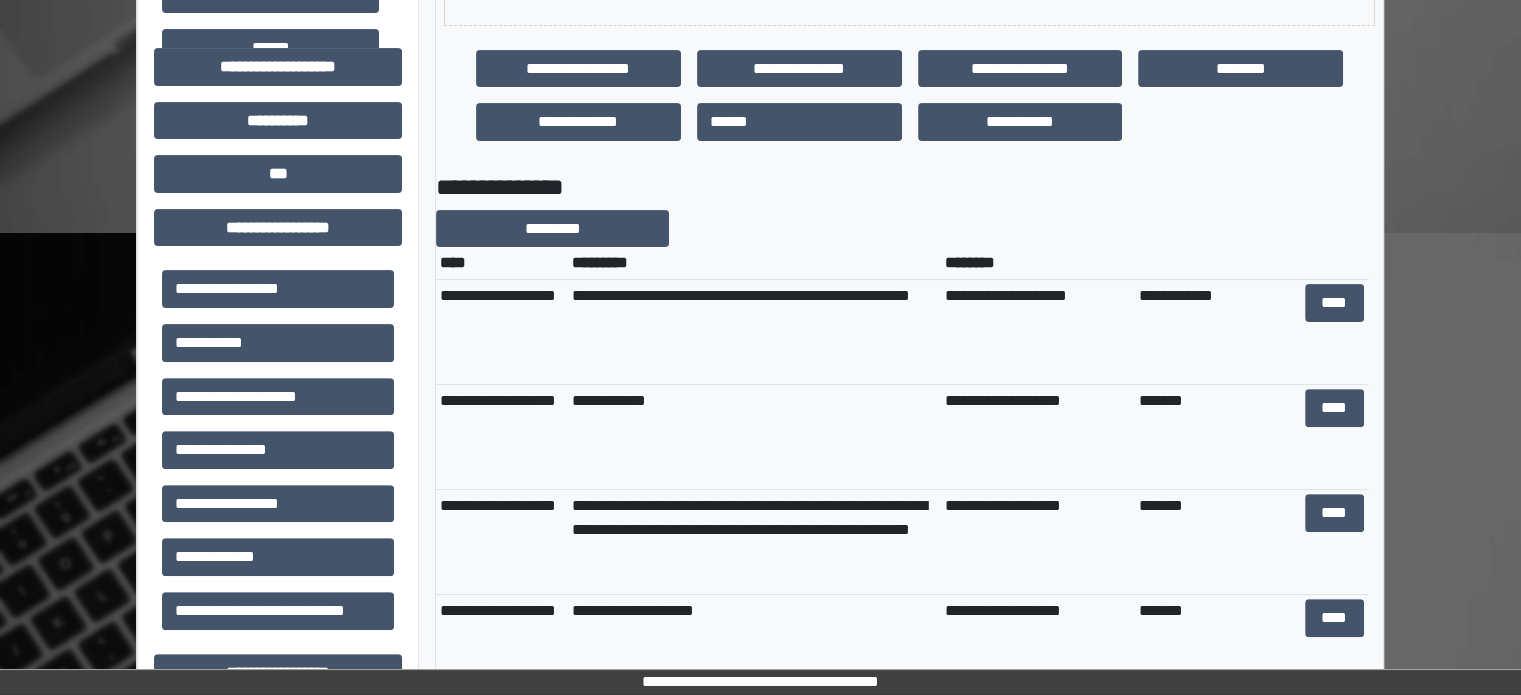 scroll, scrollTop: 800, scrollLeft: 0, axis: vertical 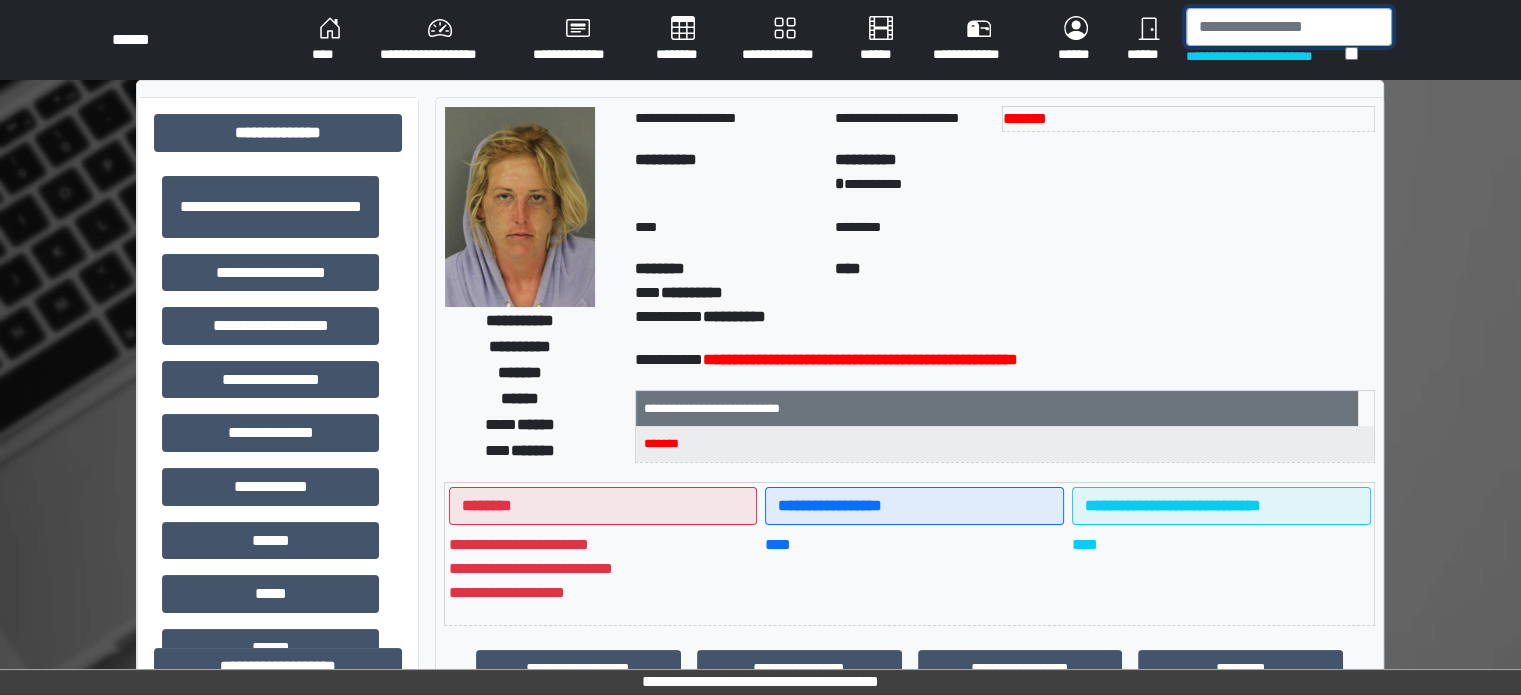 click at bounding box center [1289, 27] 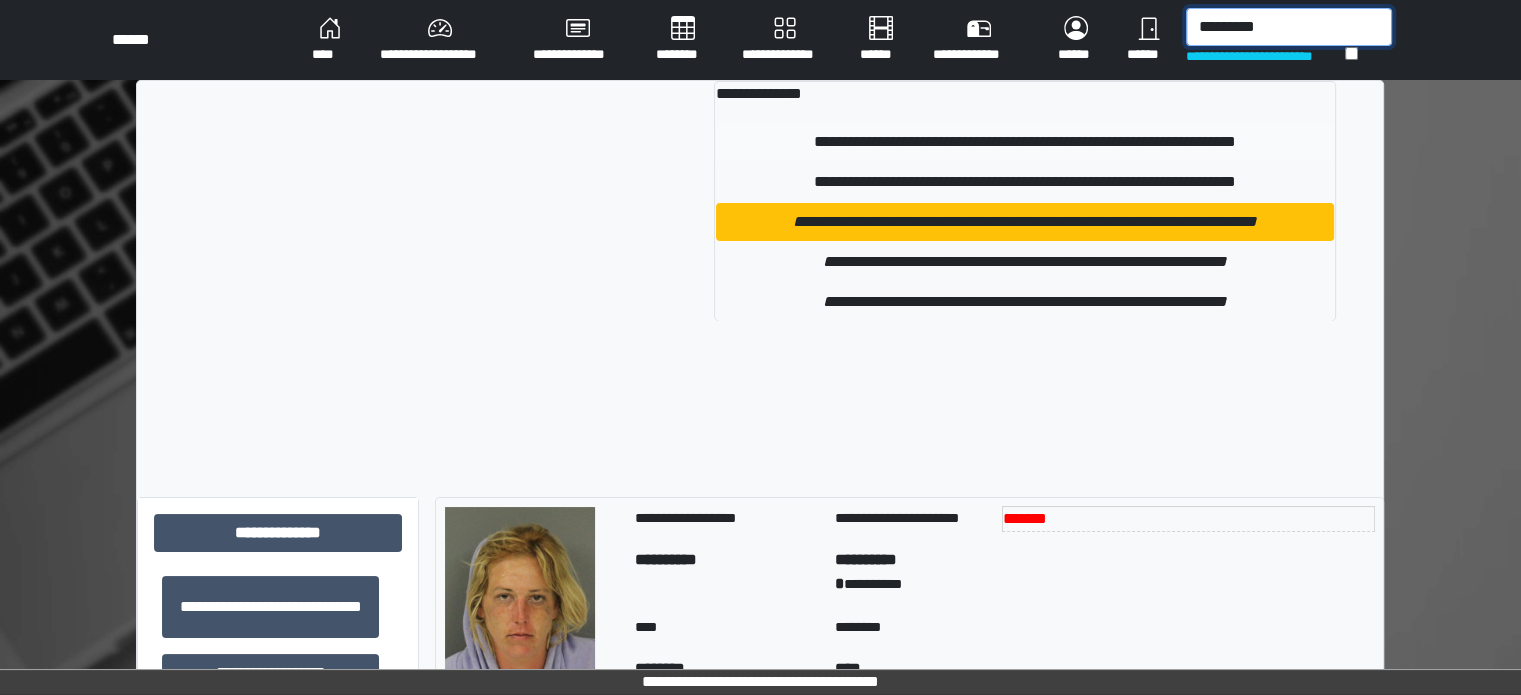 type on "*********" 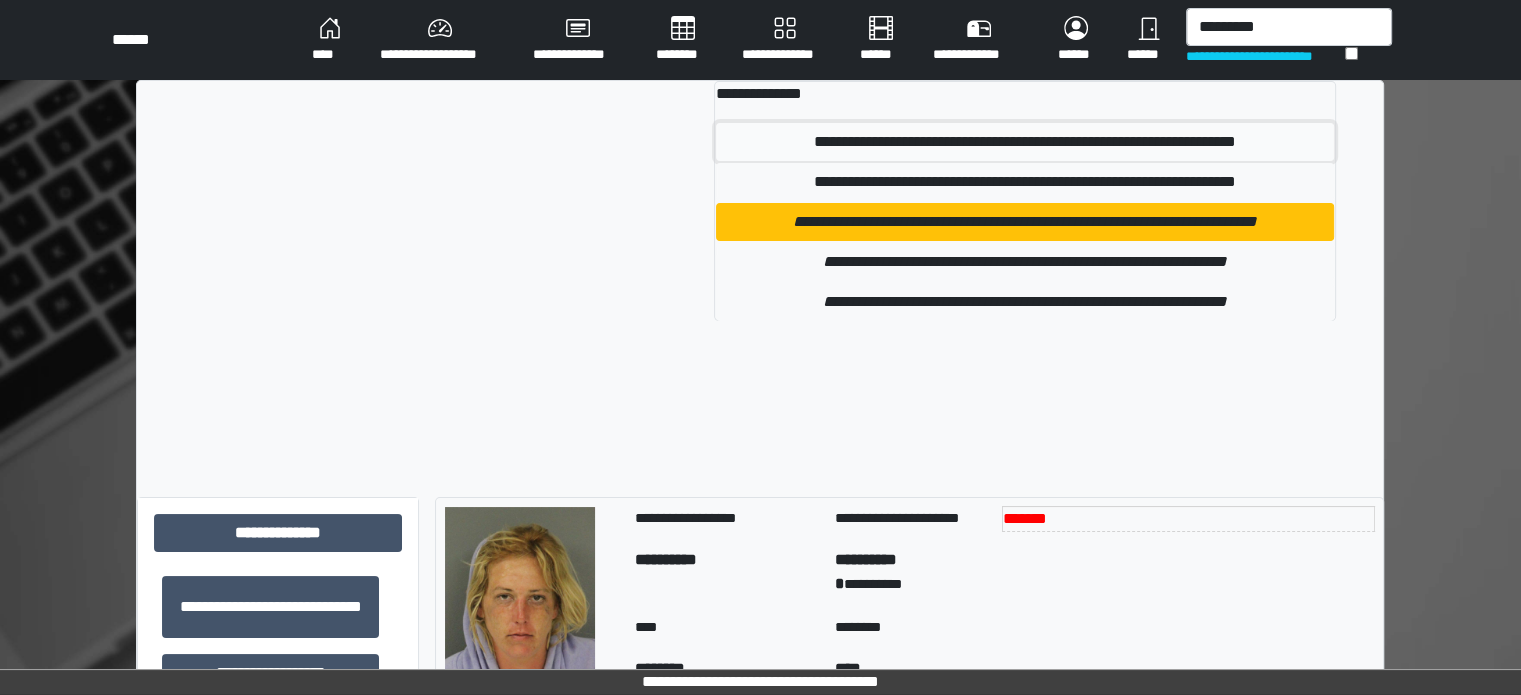 click on "**********" at bounding box center (1024, 142) 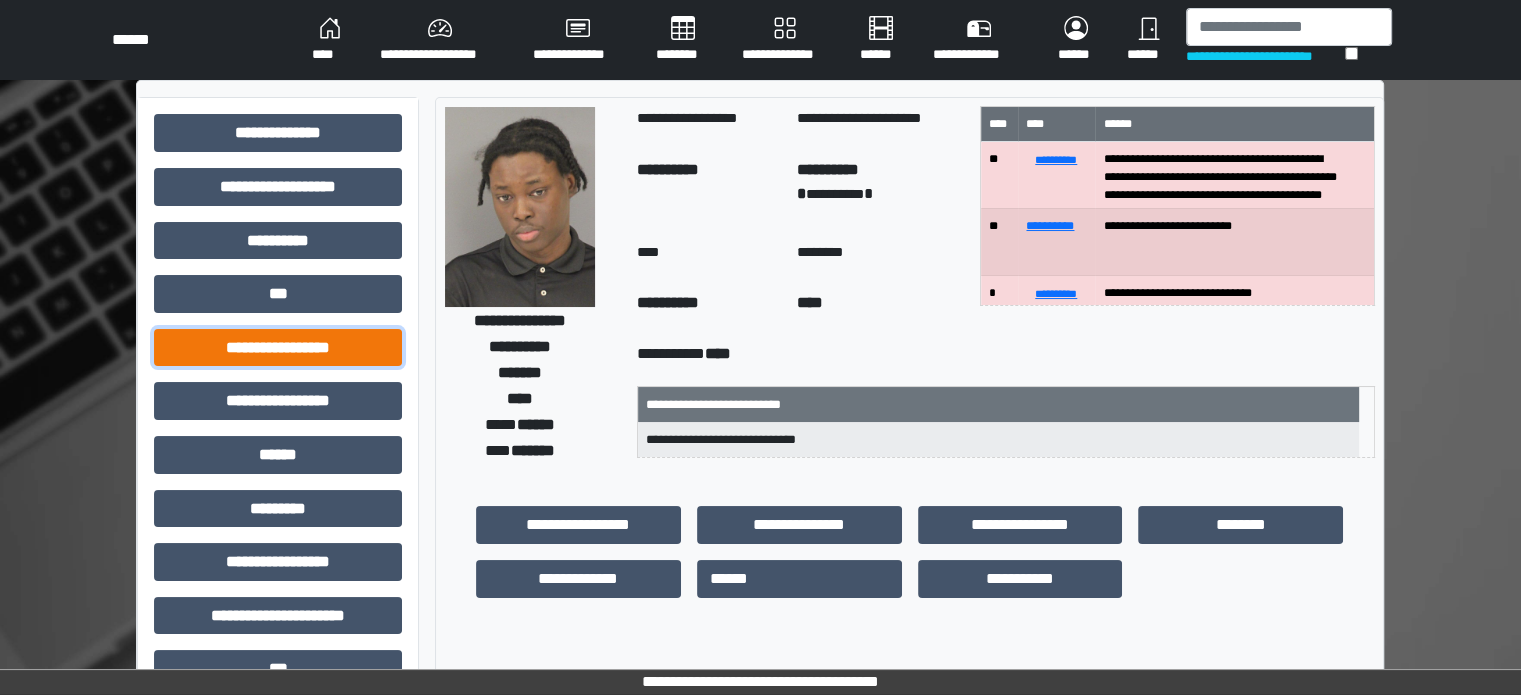 click on "**********" at bounding box center (278, 348) 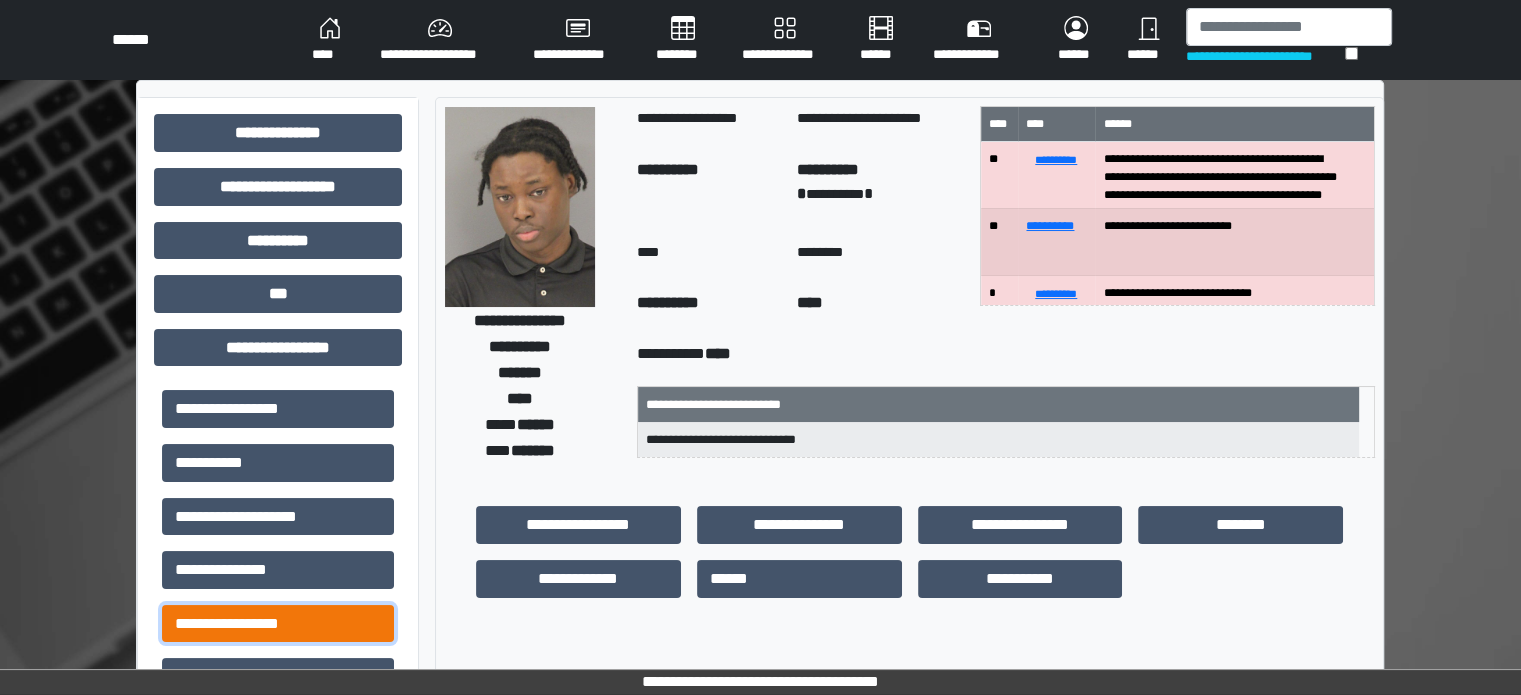 click on "**********" at bounding box center (278, 624) 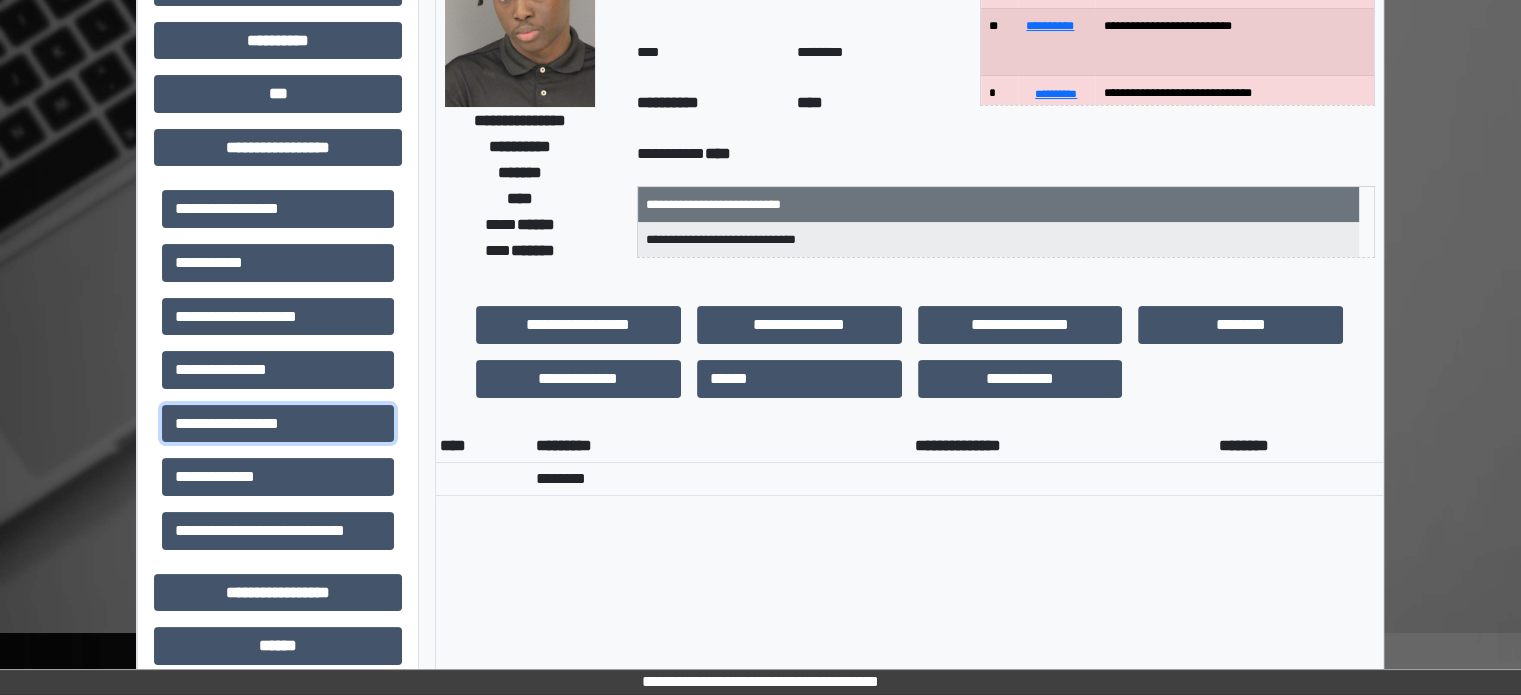 scroll, scrollTop: 0, scrollLeft: 0, axis: both 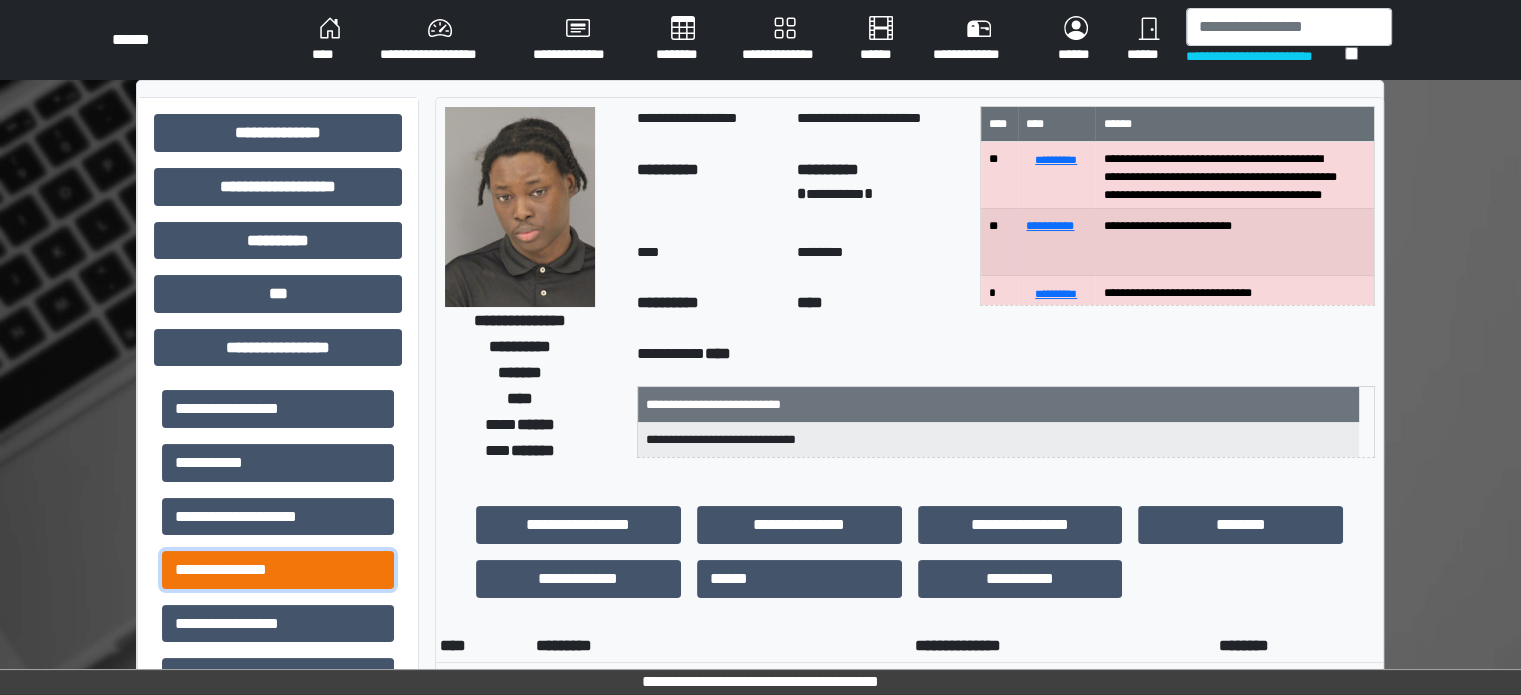click on "**********" at bounding box center (278, 570) 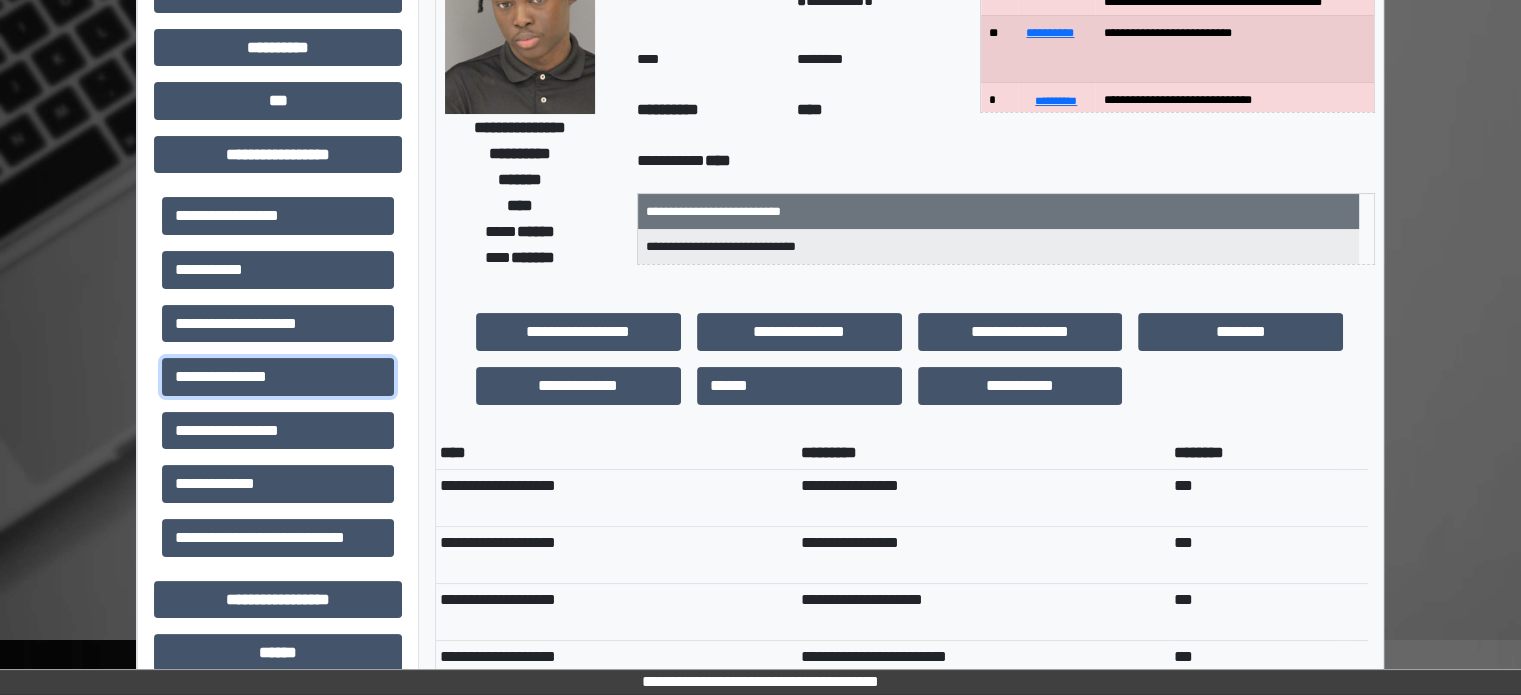 scroll, scrollTop: 200, scrollLeft: 0, axis: vertical 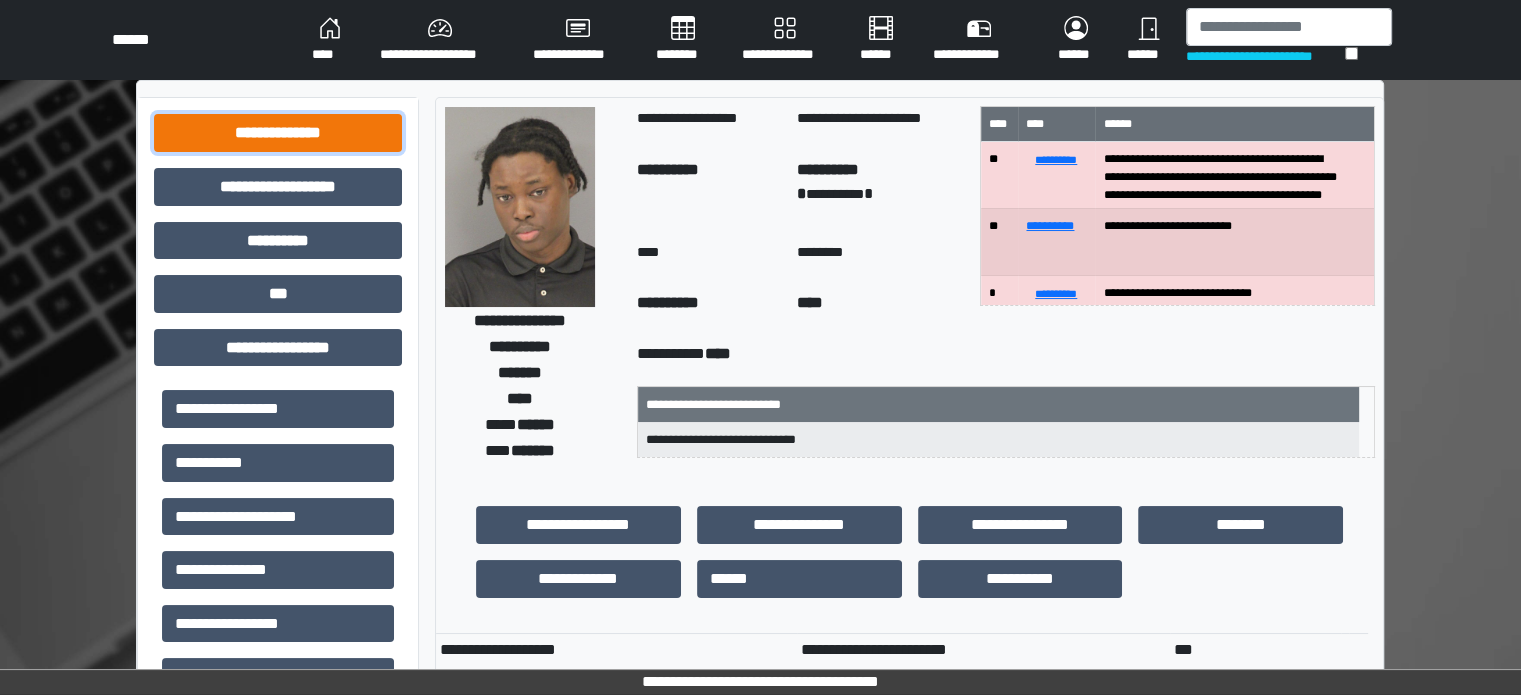 click on "**********" at bounding box center [278, 133] 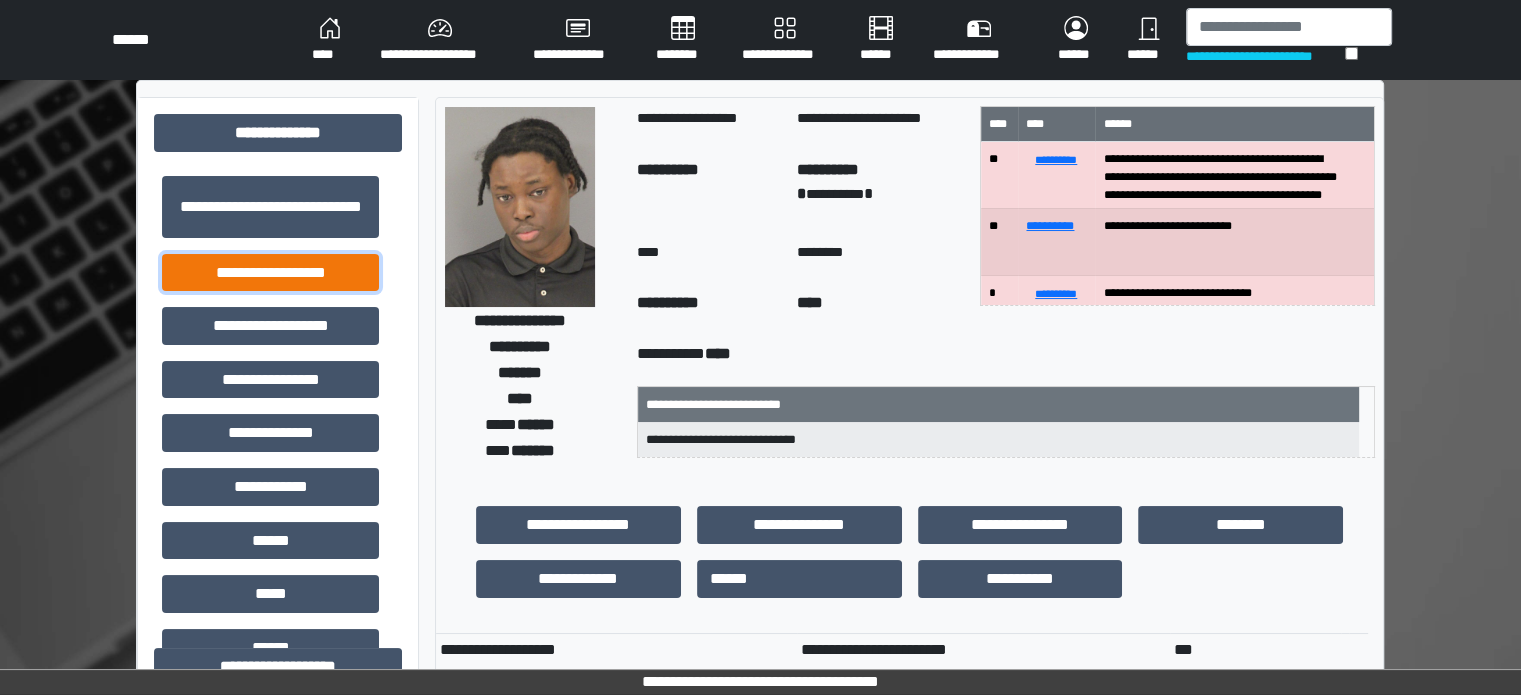 click on "**********" at bounding box center (270, 273) 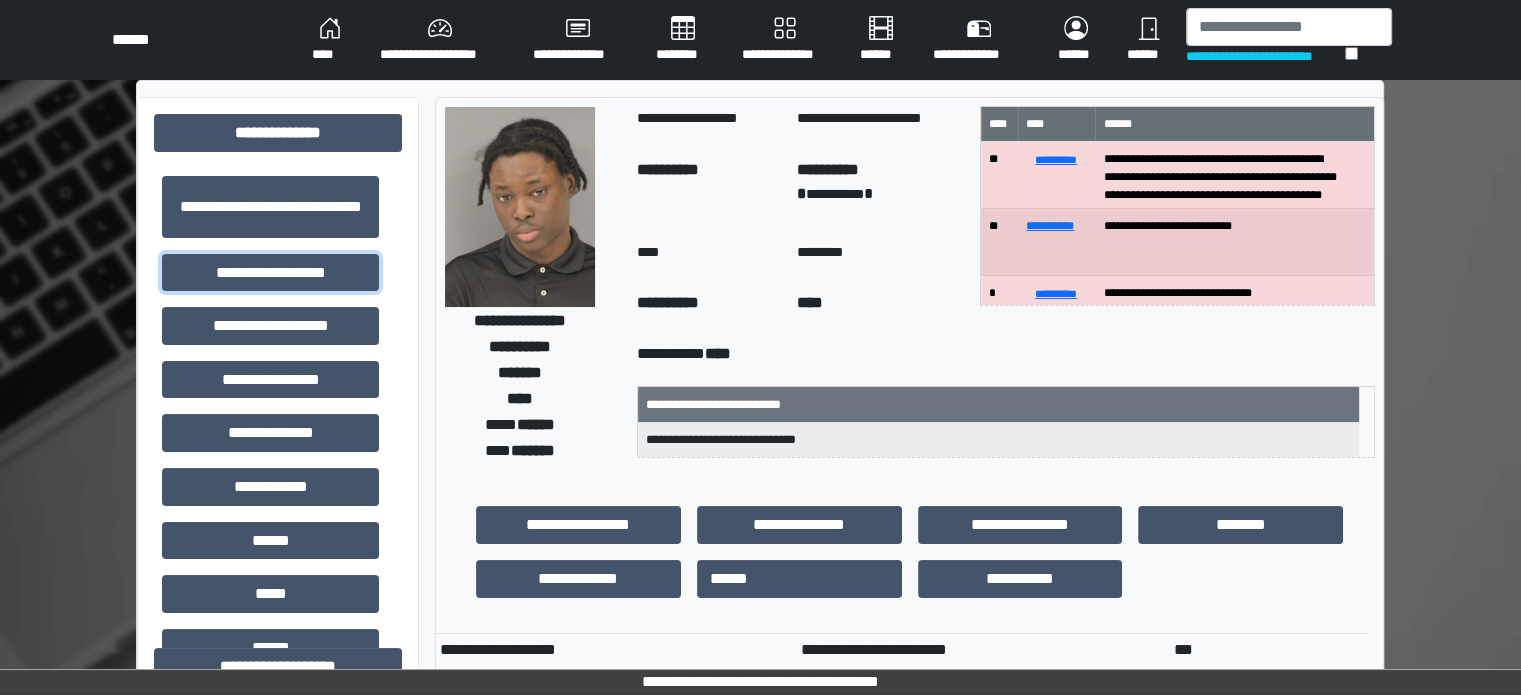scroll, scrollTop: 200, scrollLeft: 0, axis: vertical 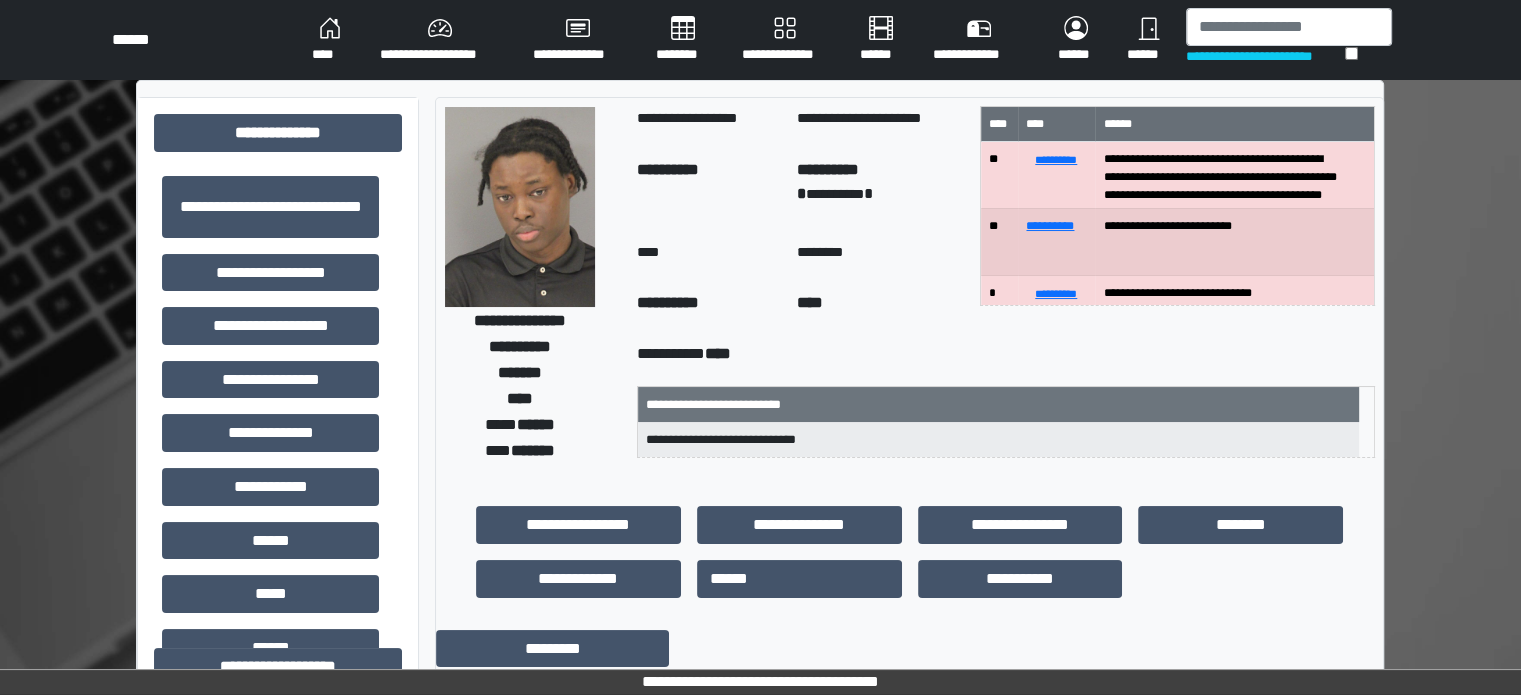 click on "**********" at bounding box center [760, 40] 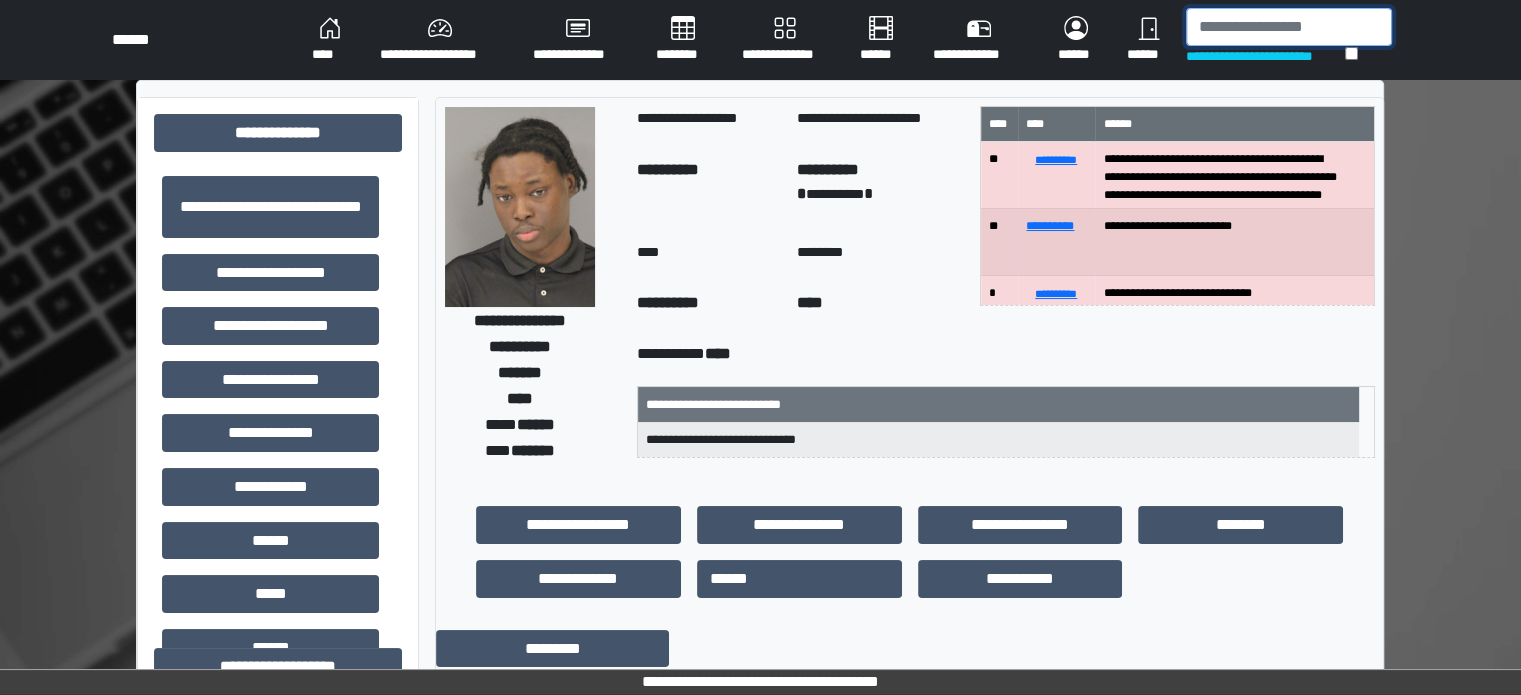 click at bounding box center [1289, 27] 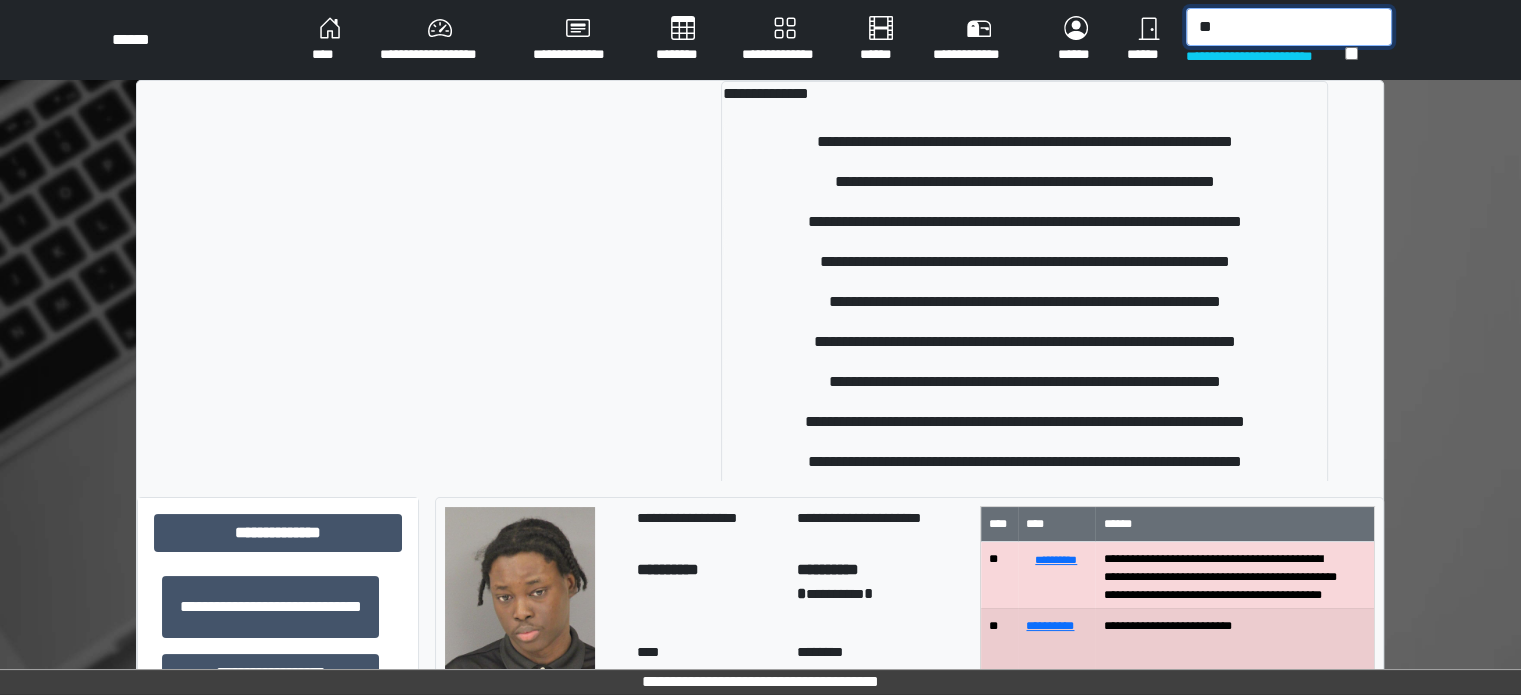 type on "*" 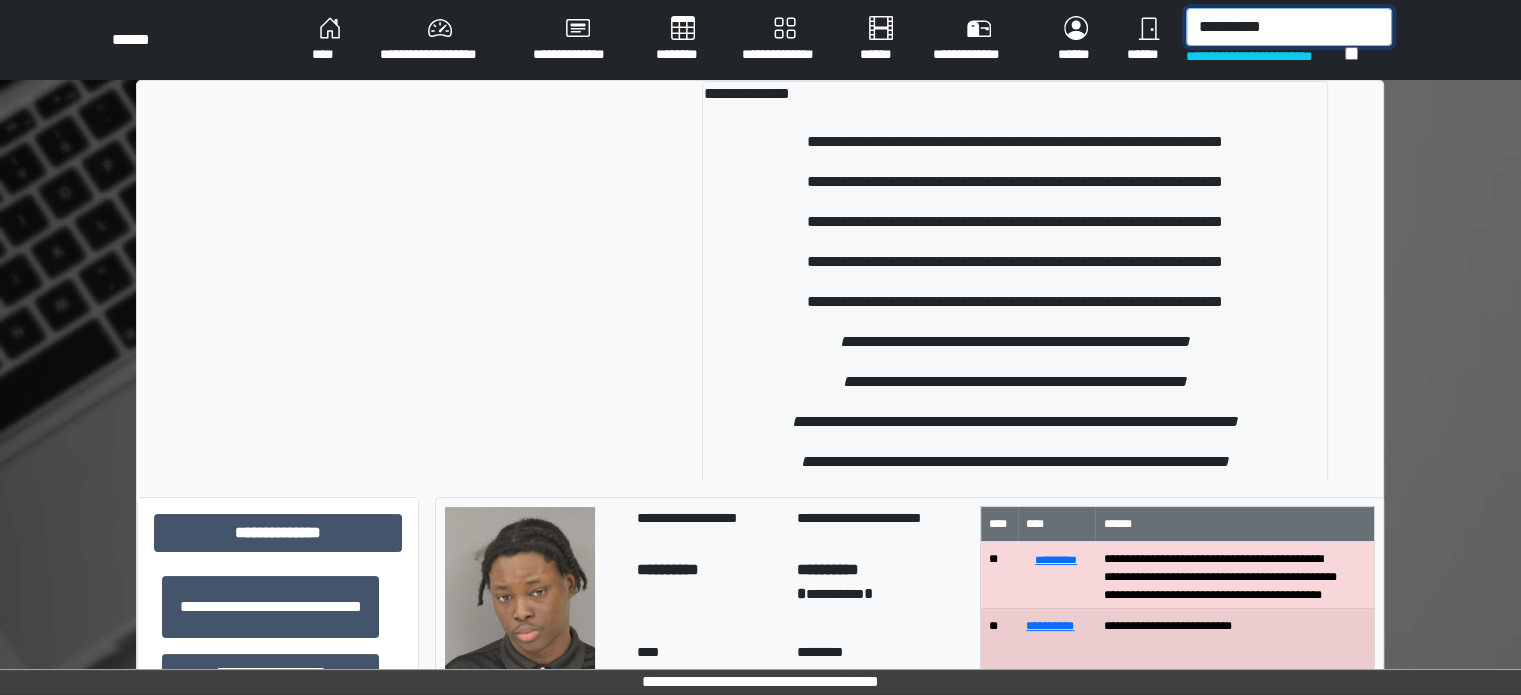 type on "**********" 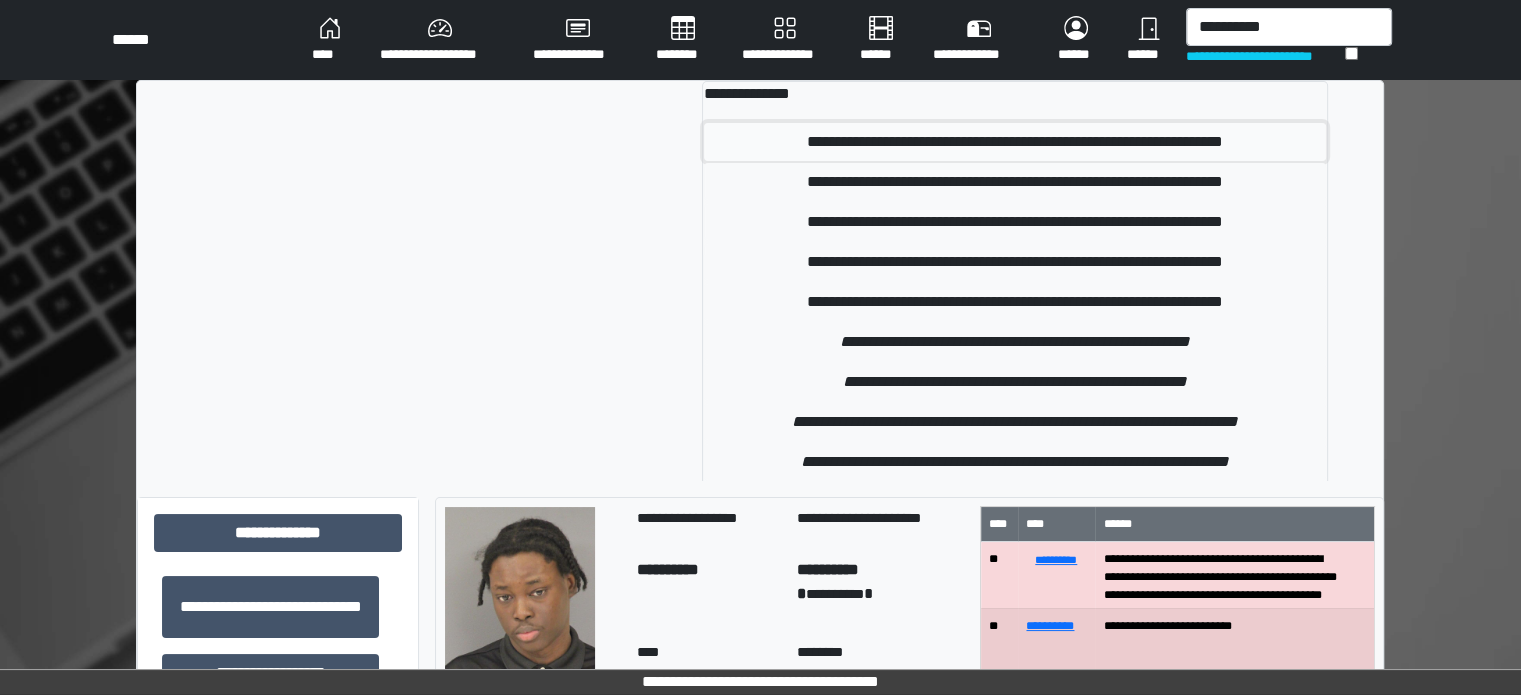 click on "**********" at bounding box center [1015, 142] 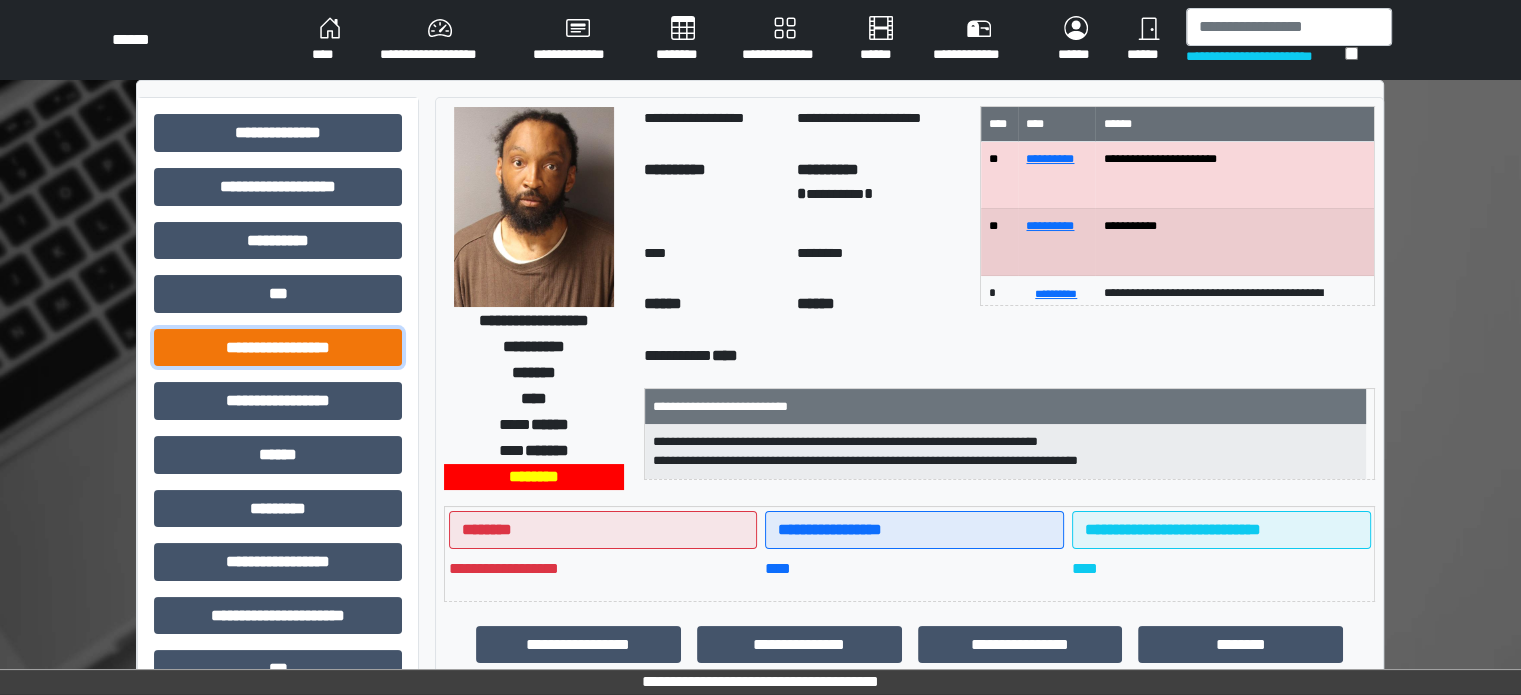click on "**********" at bounding box center (278, 348) 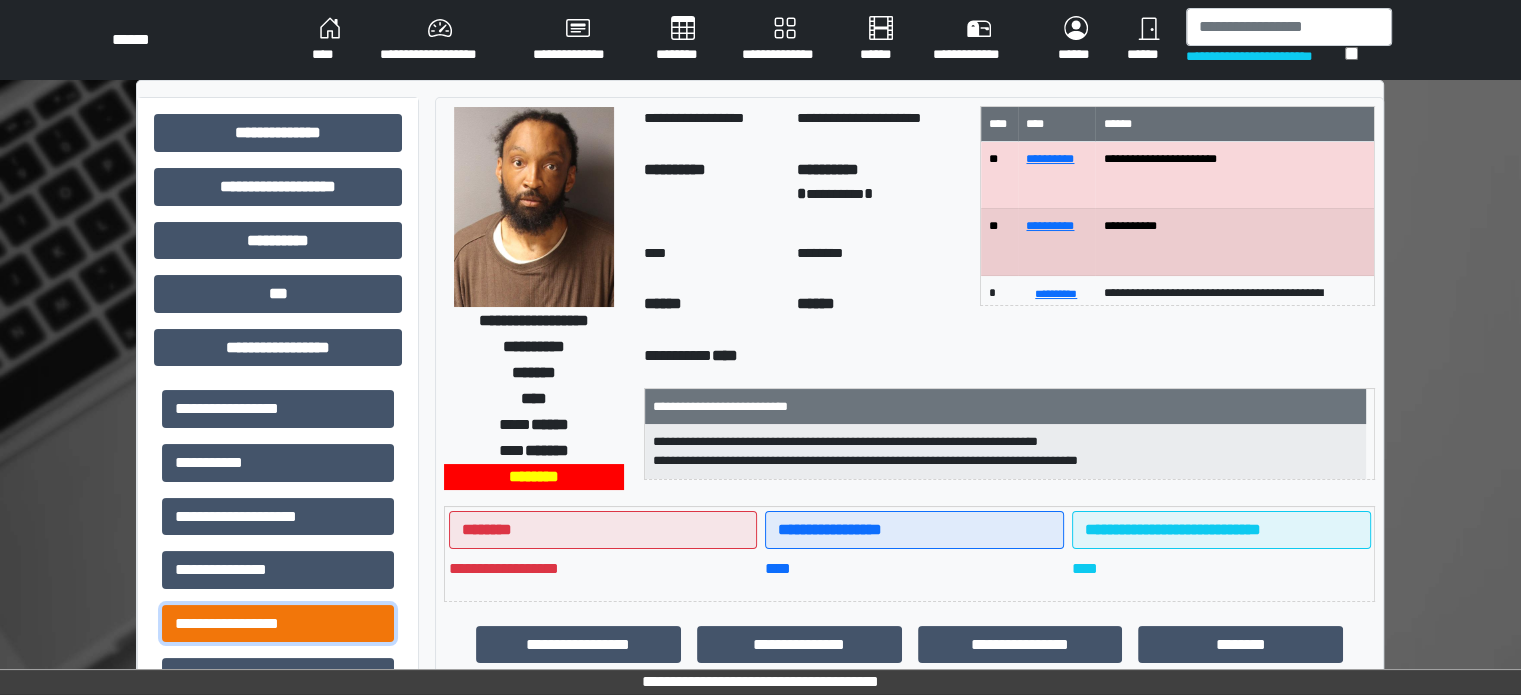 click on "**********" at bounding box center (278, 624) 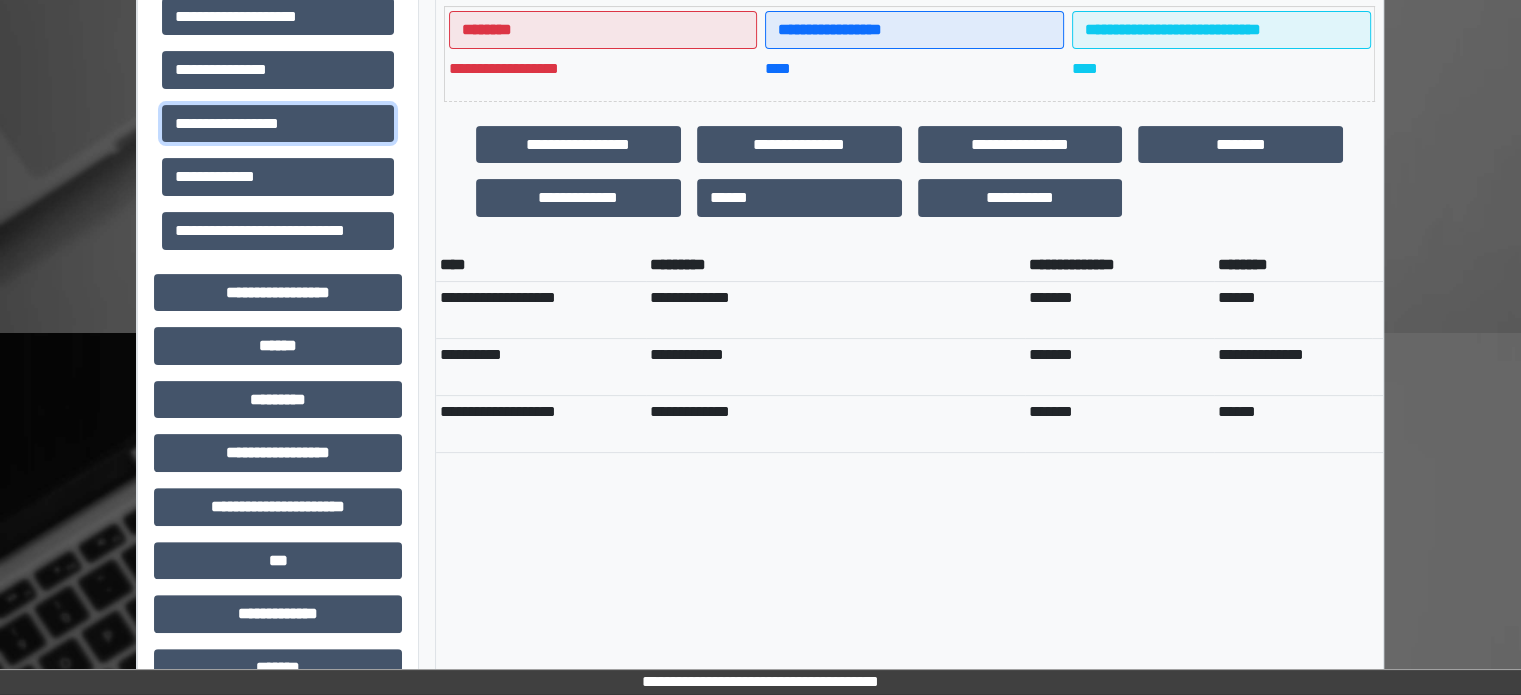 scroll, scrollTop: 0, scrollLeft: 0, axis: both 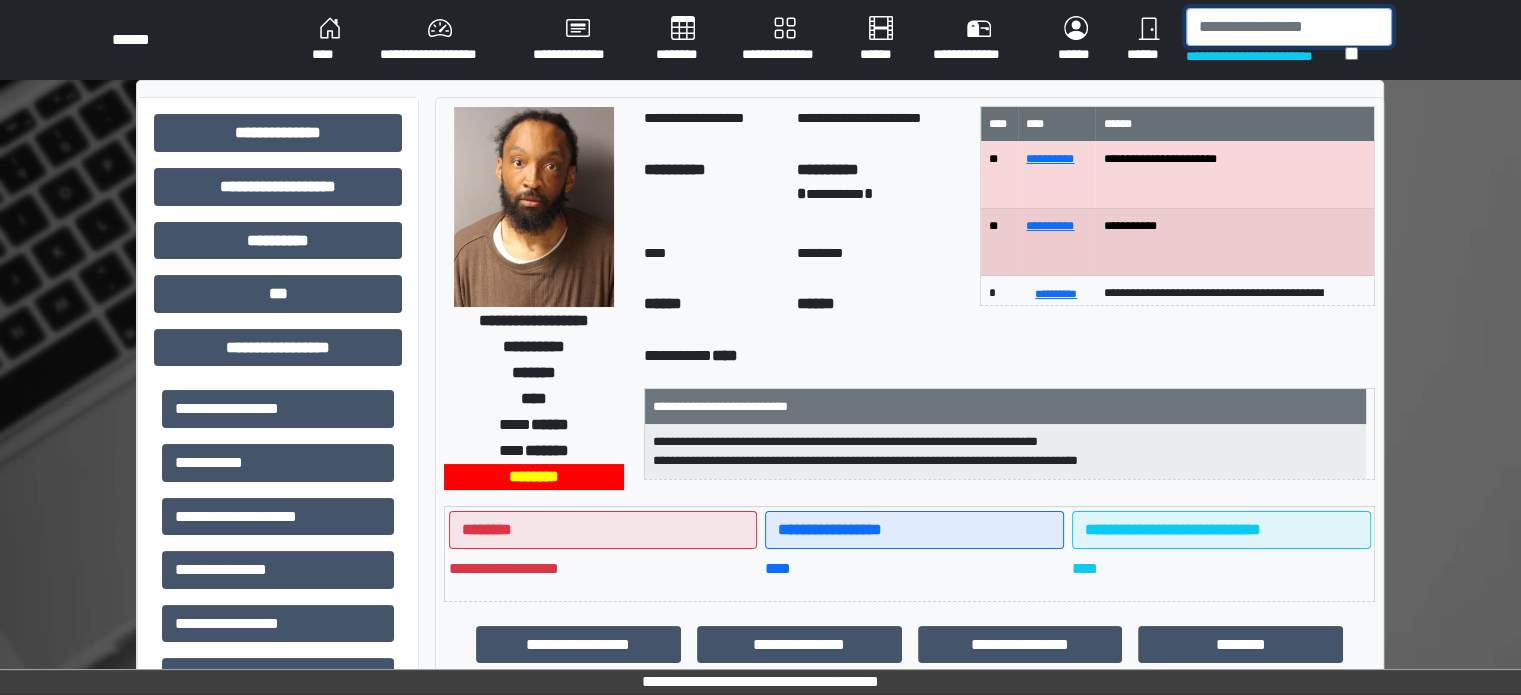 click at bounding box center [1289, 27] 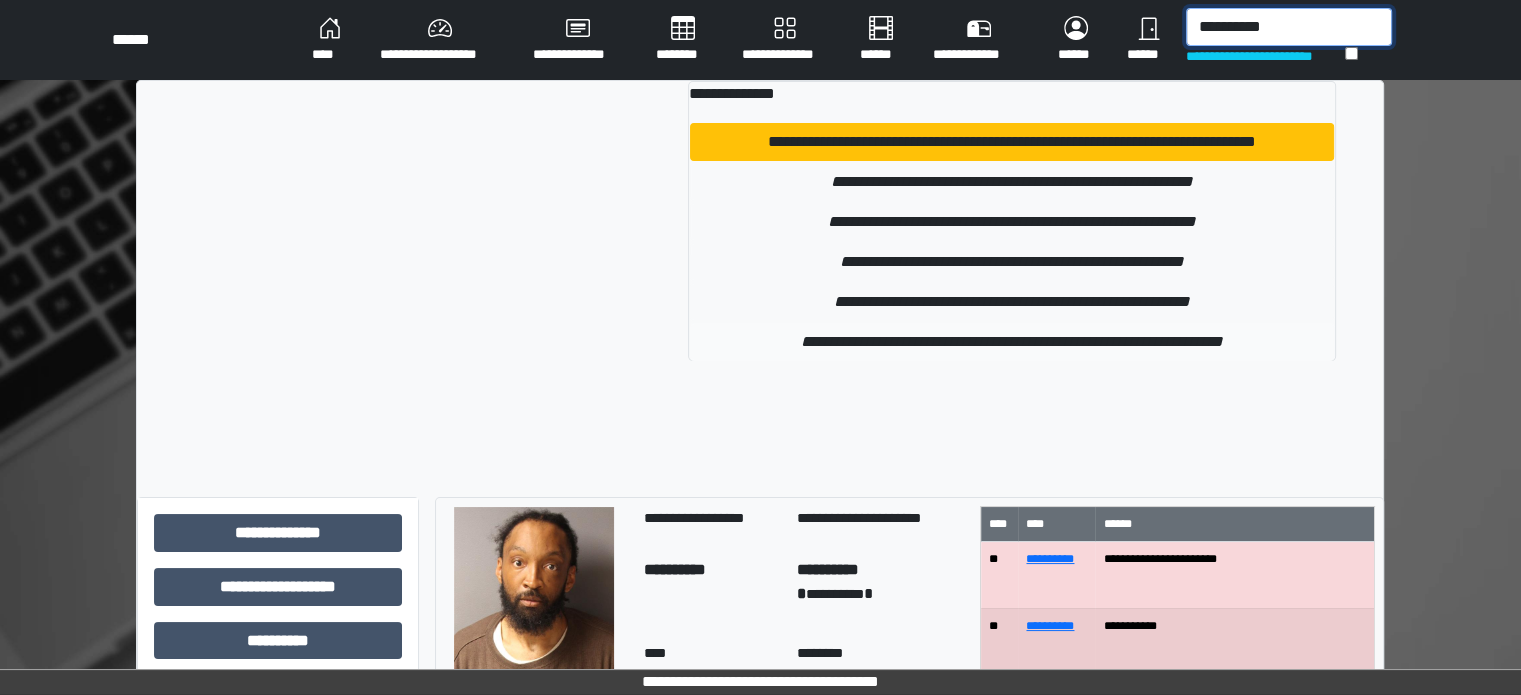type on "**********" 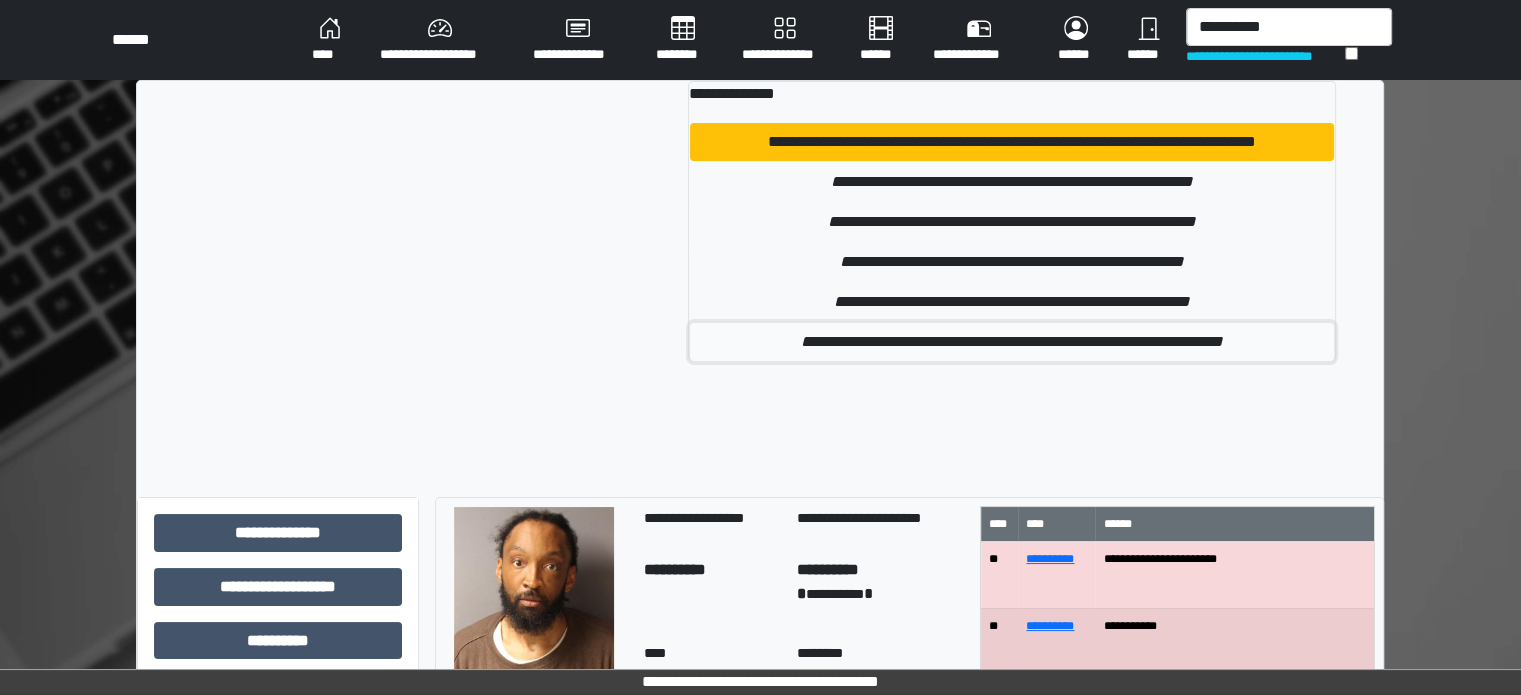 click on "**********" at bounding box center [1012, 342] 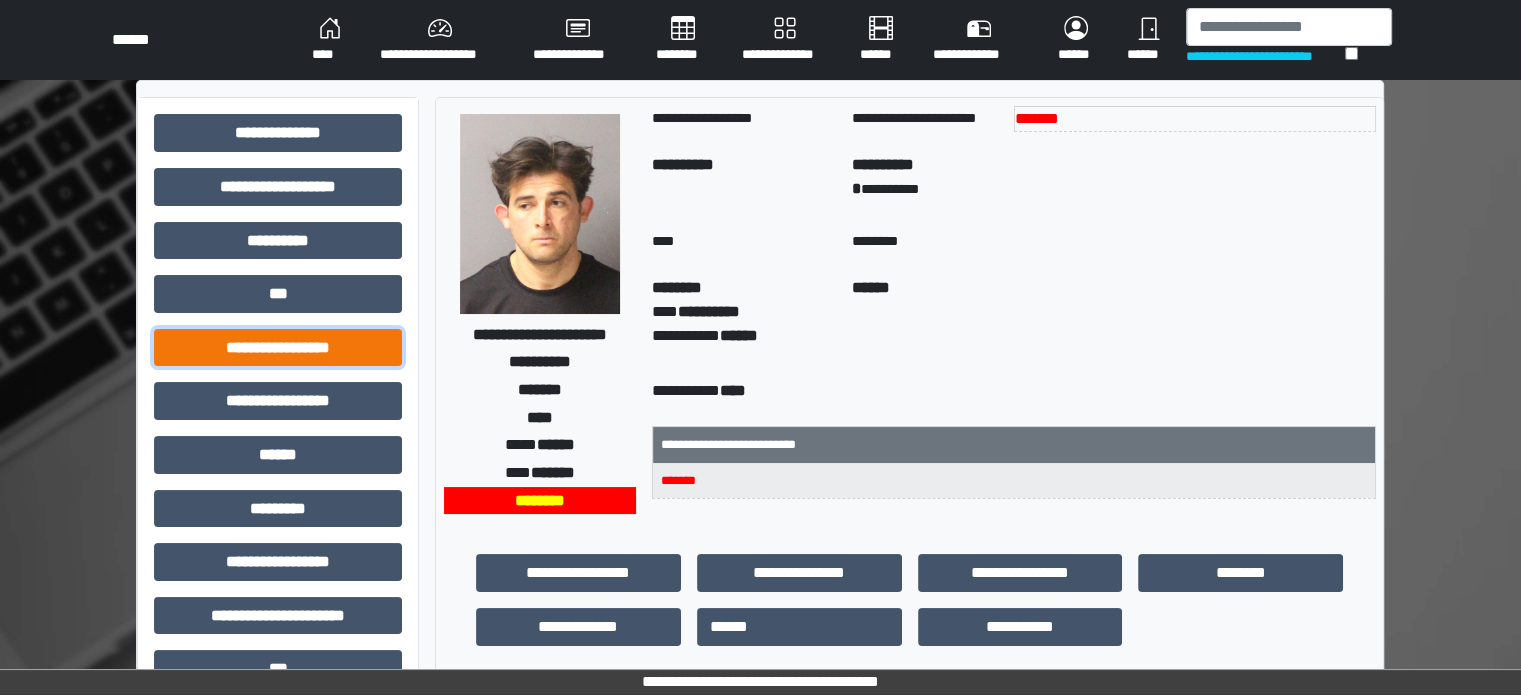 click on "**********" at bounding box center (278, 348) 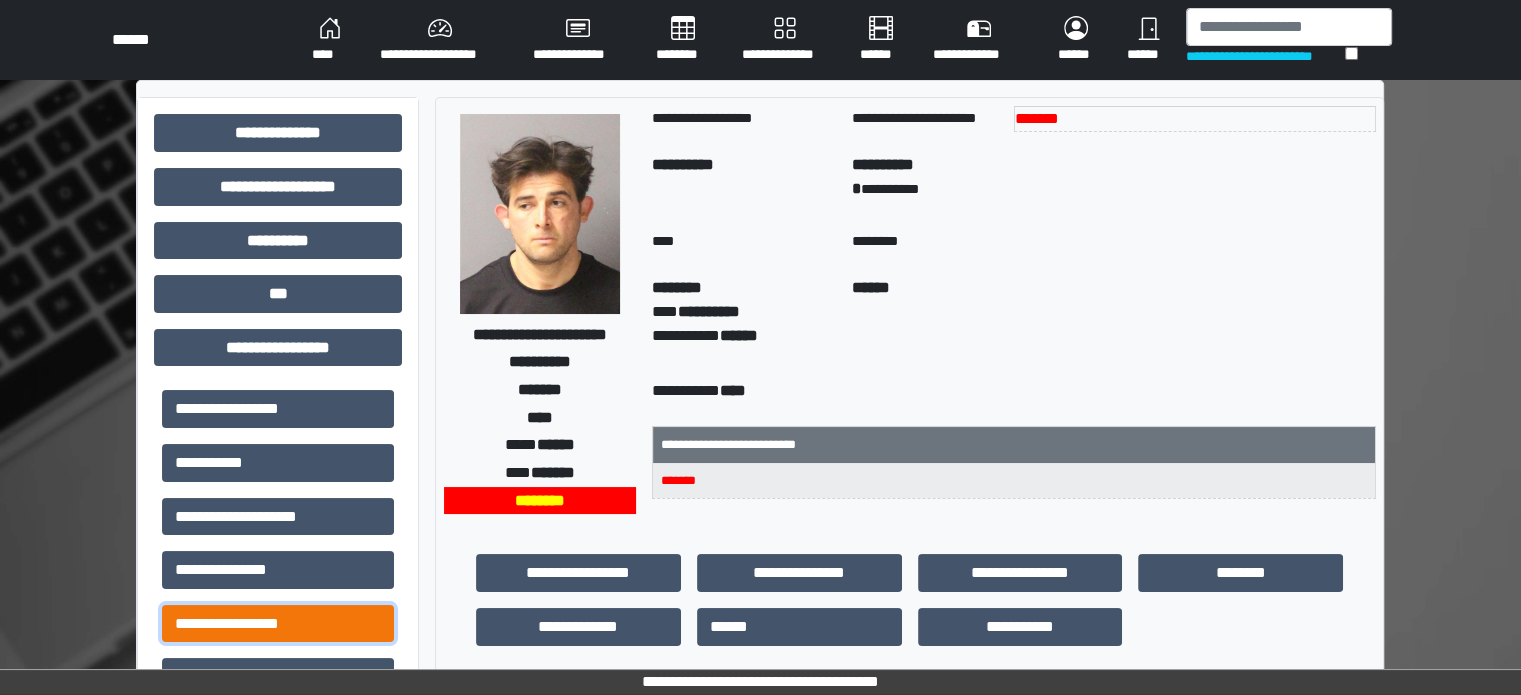 click on "**********" at bounding box center (278, 624) 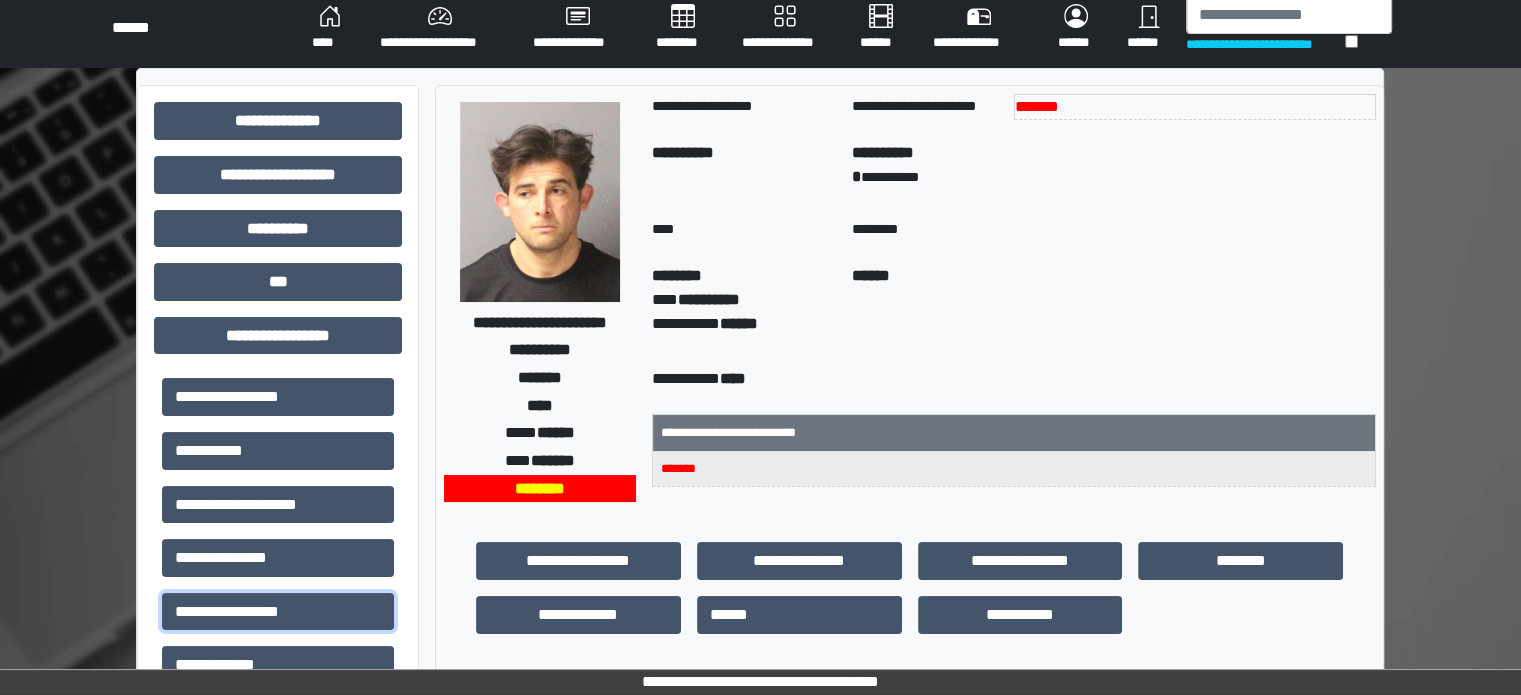 scroll, scrollTop: 0, scrollLeft: 0, axis: both 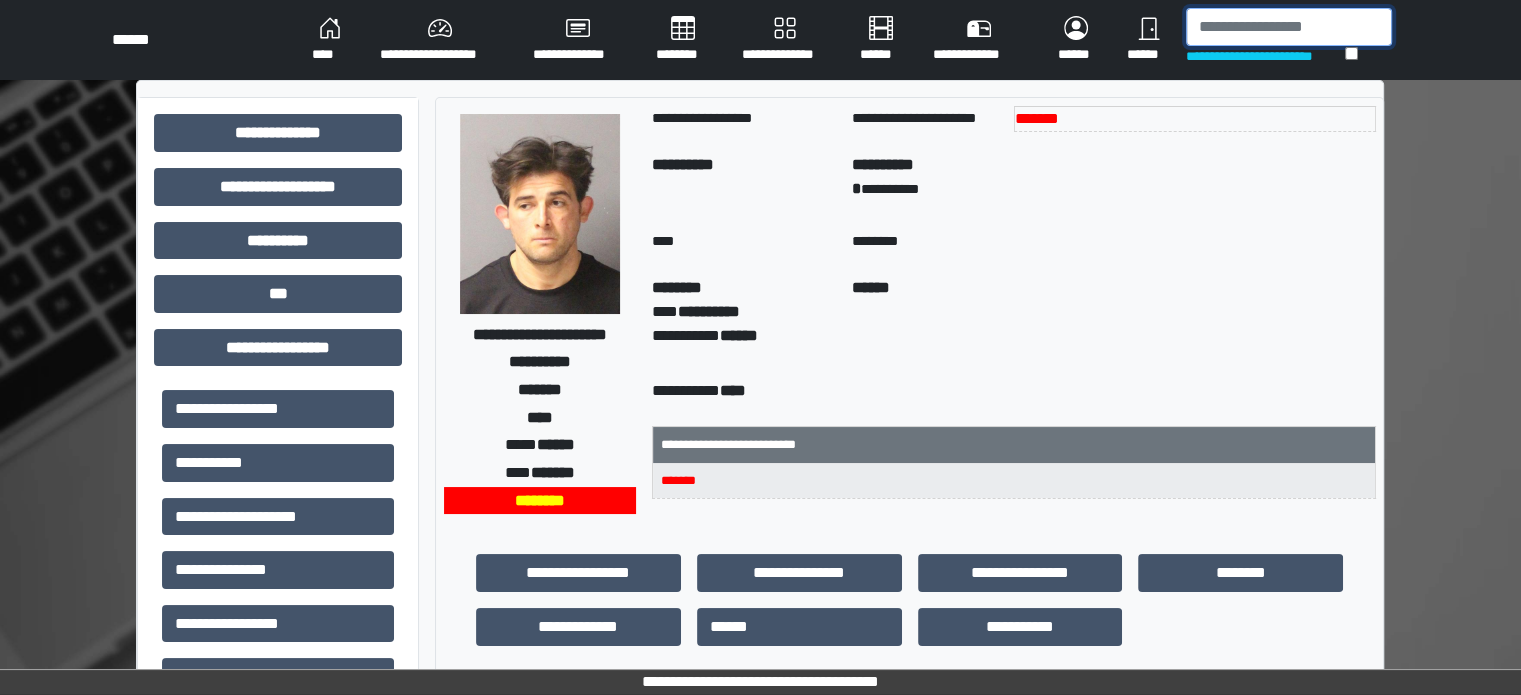 click at bounding box center [1289, 27] 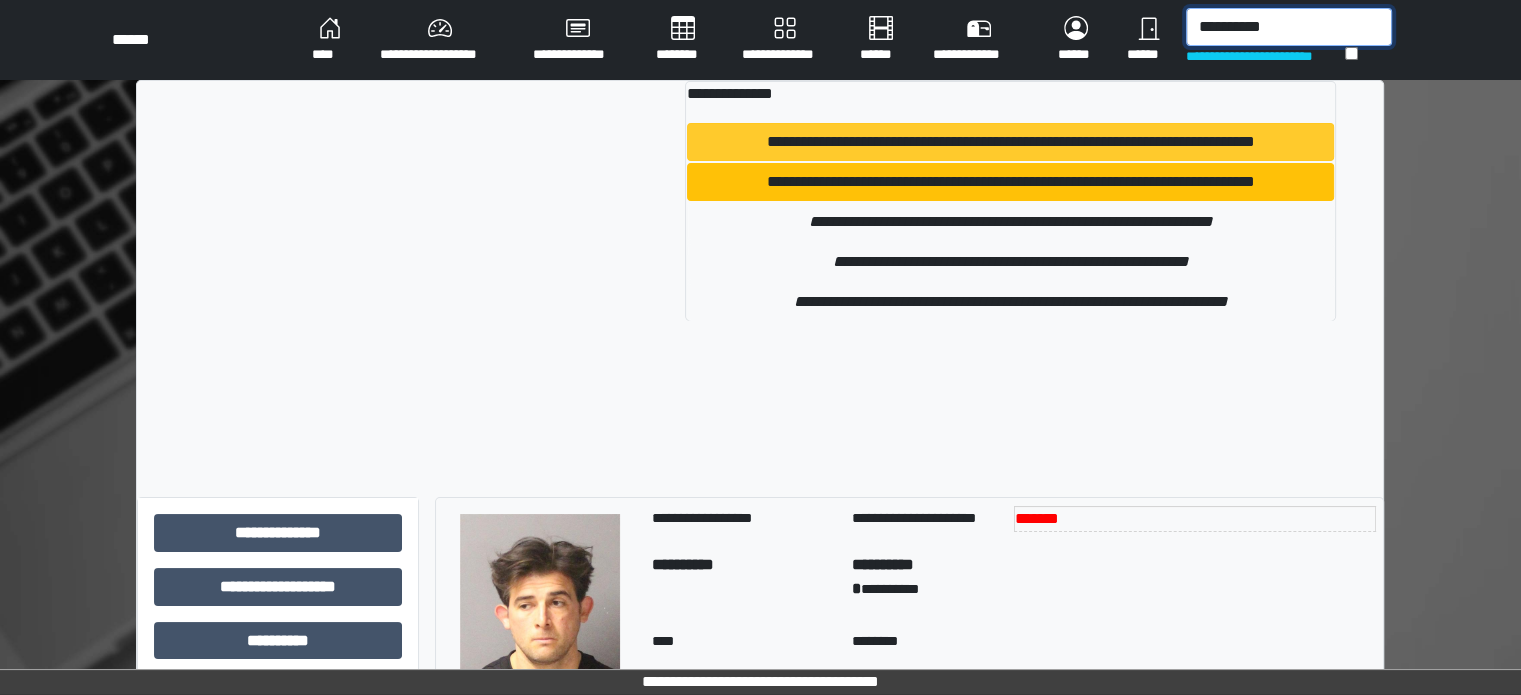 type on "**********" 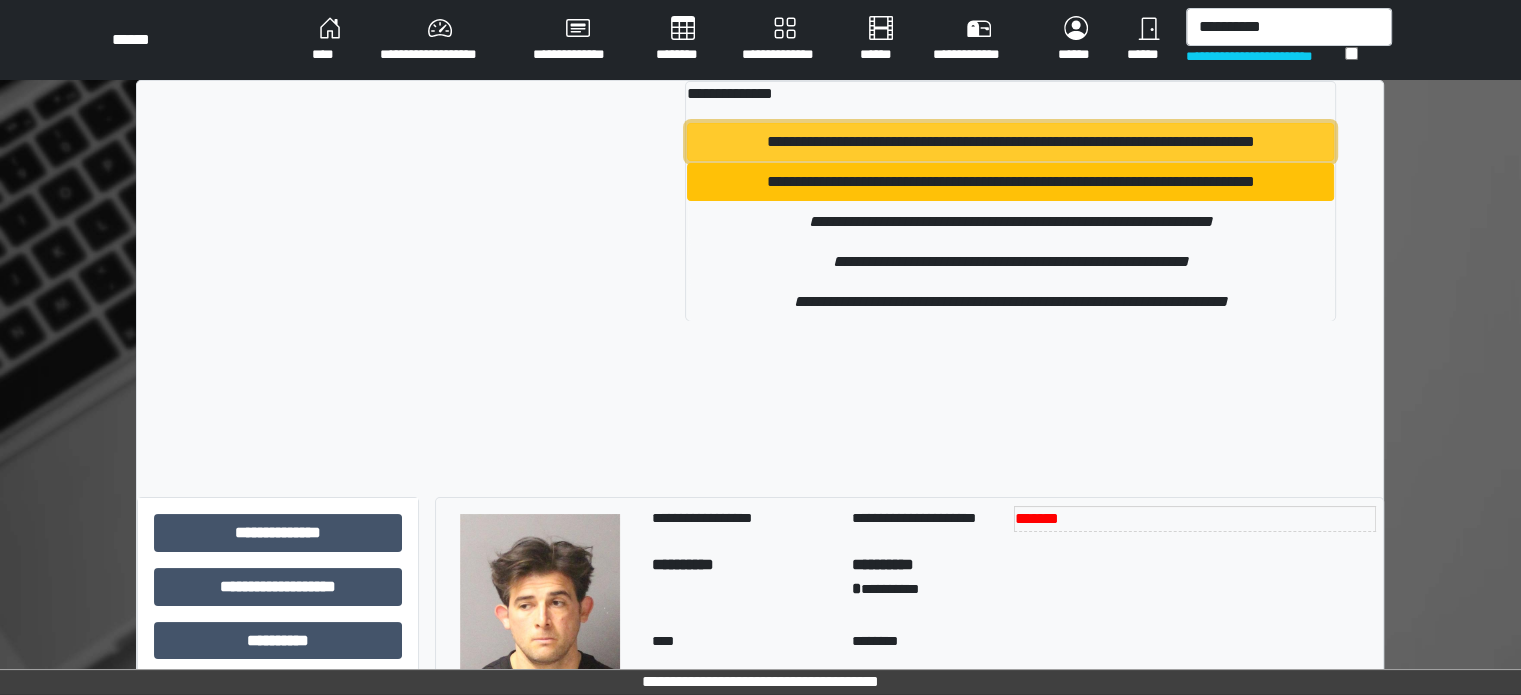 click on "**********" at bounding box center (1010, 142) 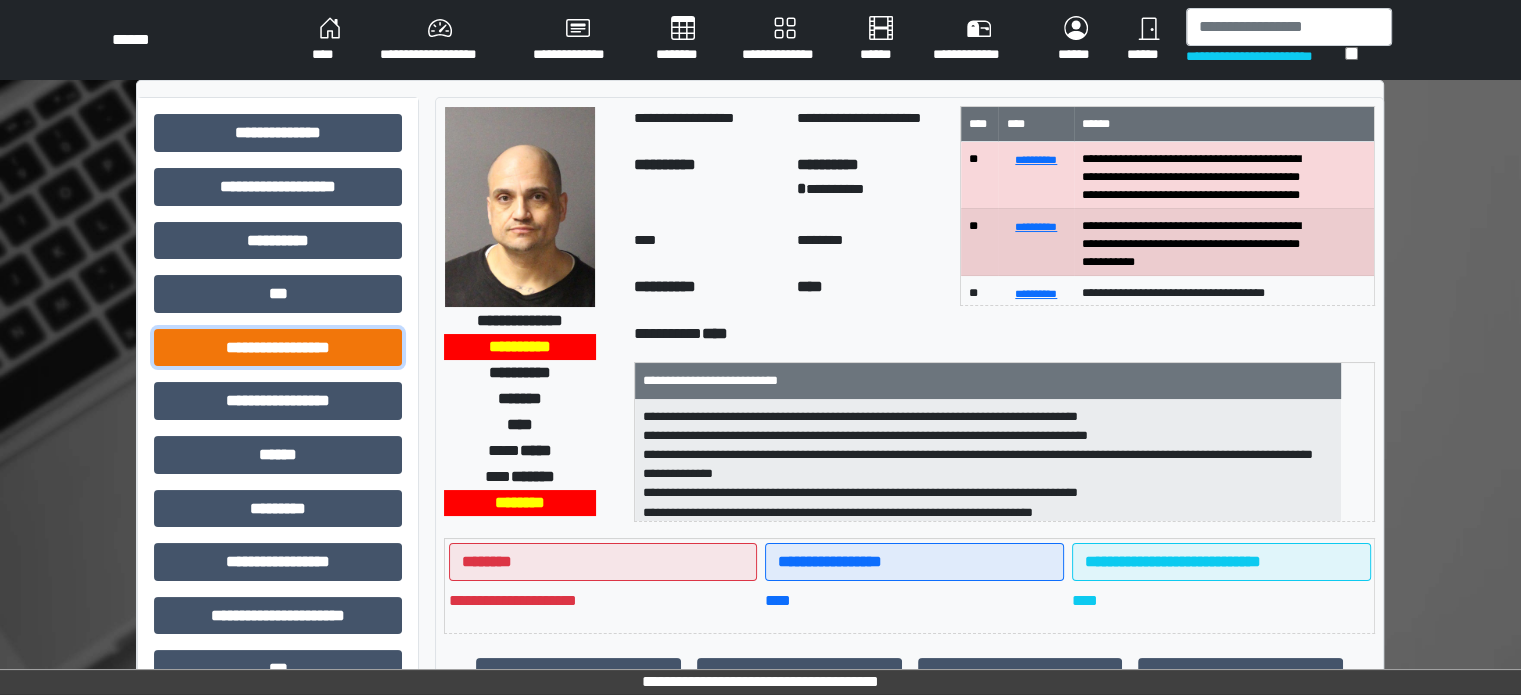 click on "**********" at bounding box center (278, 348) 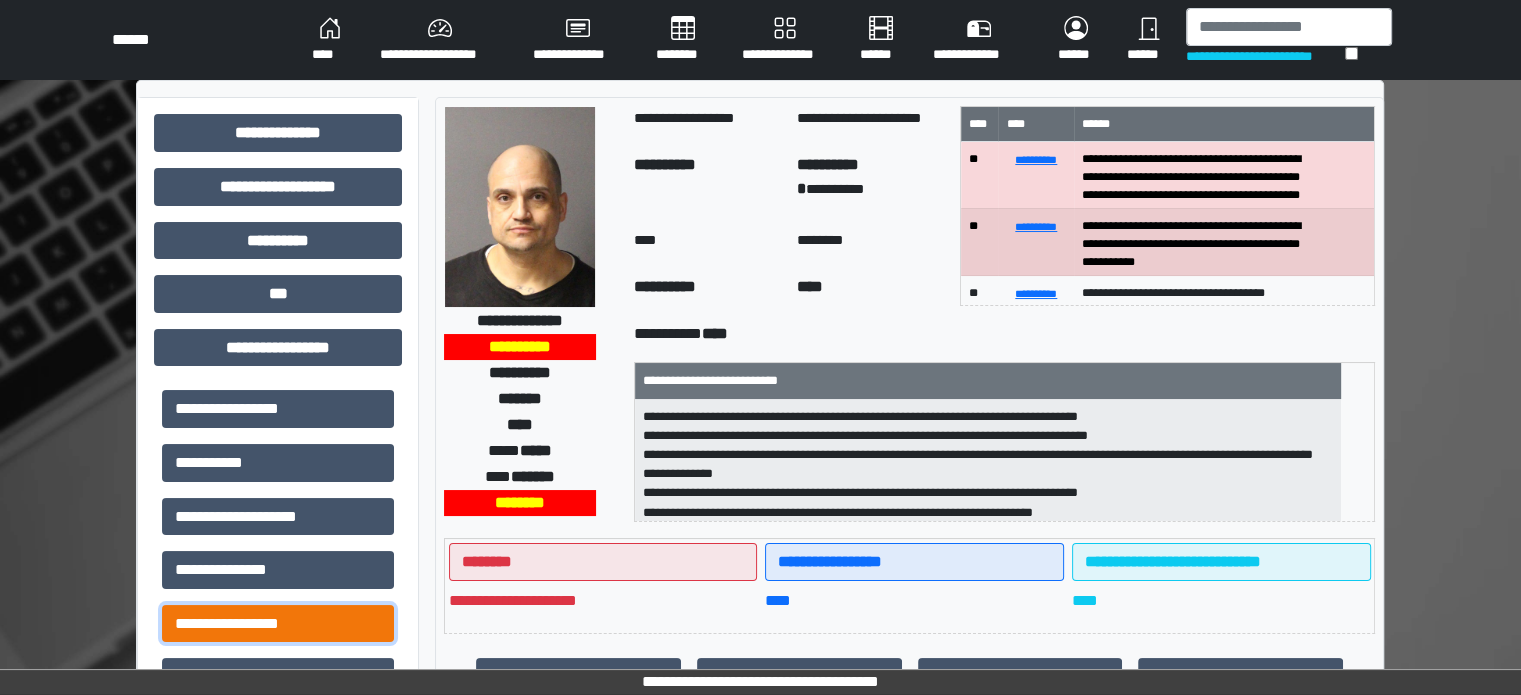click on "**********" at bounding box center (278, 624) 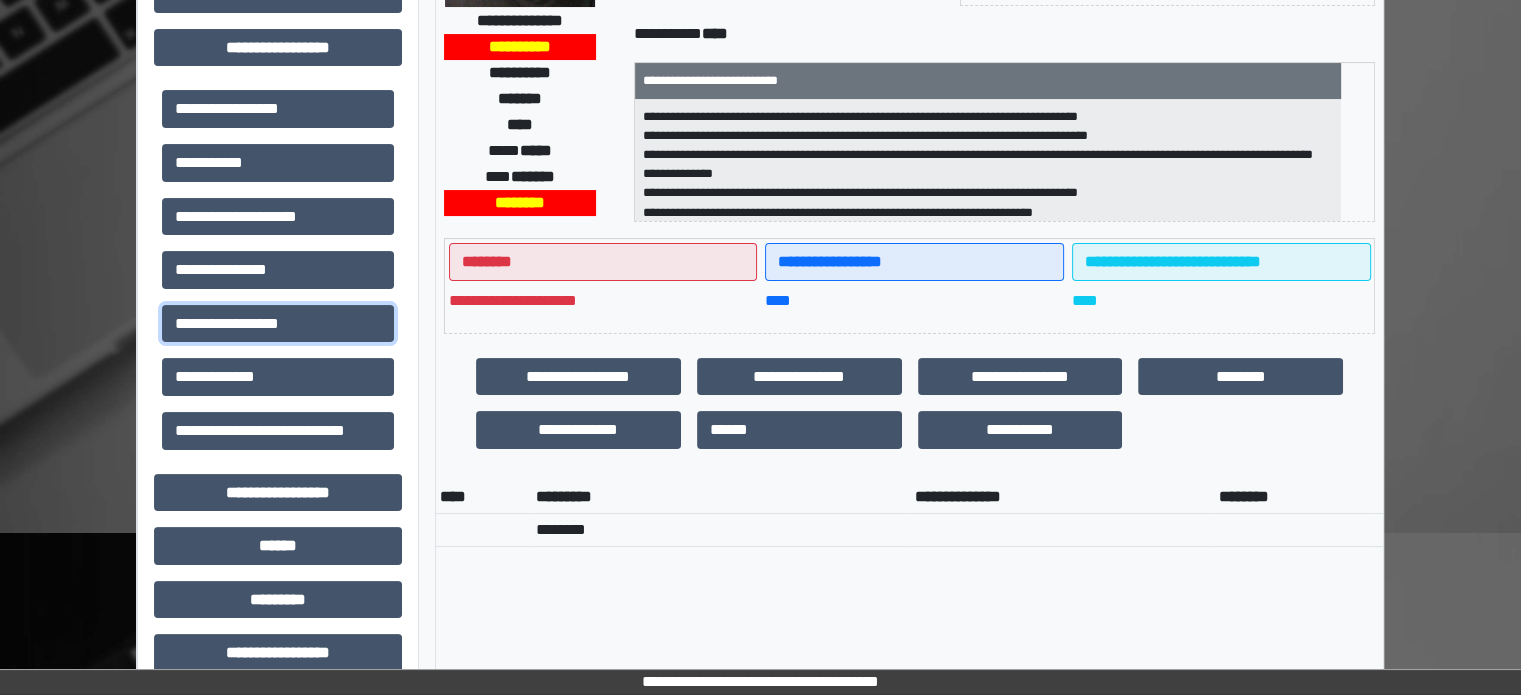 scroll, scrollTop: 0, scrollLeft: 0, axis: both 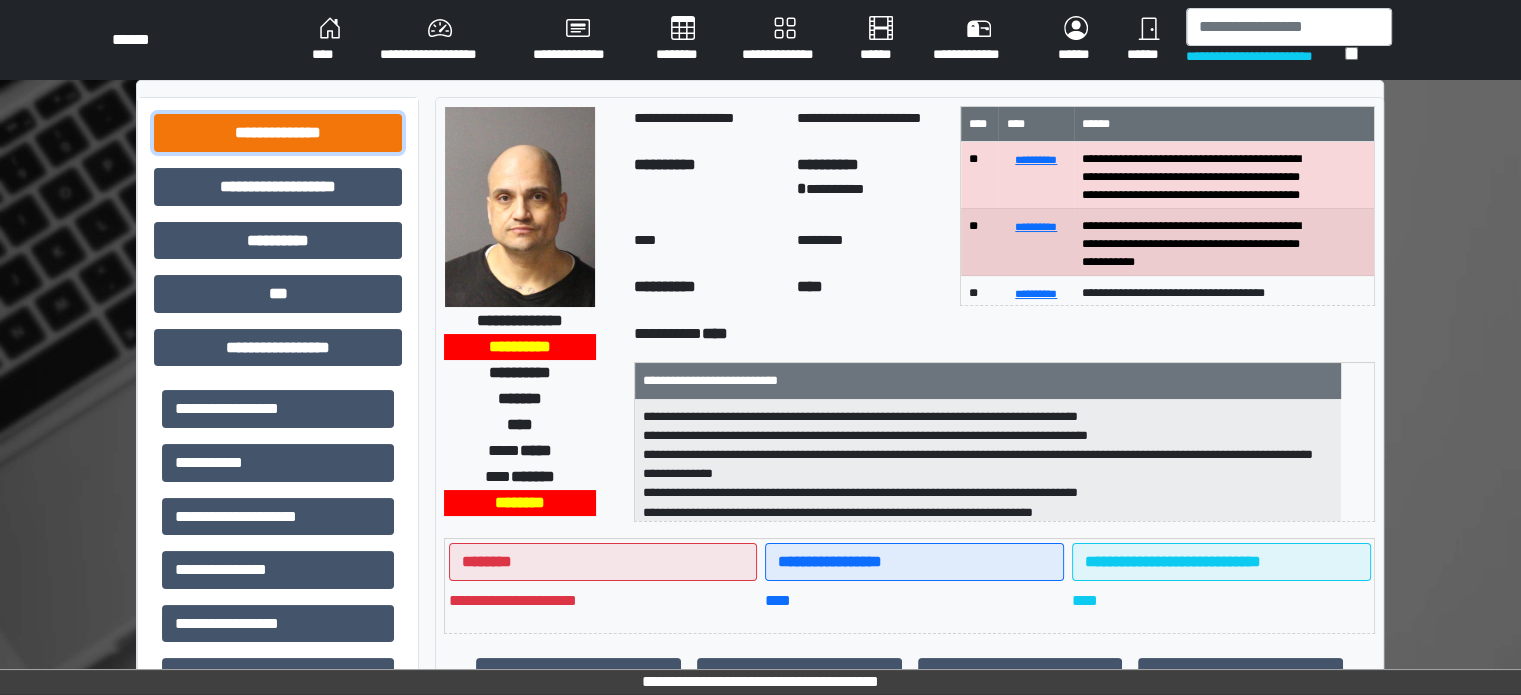 click on "**********" at bounding box center [278, 133] 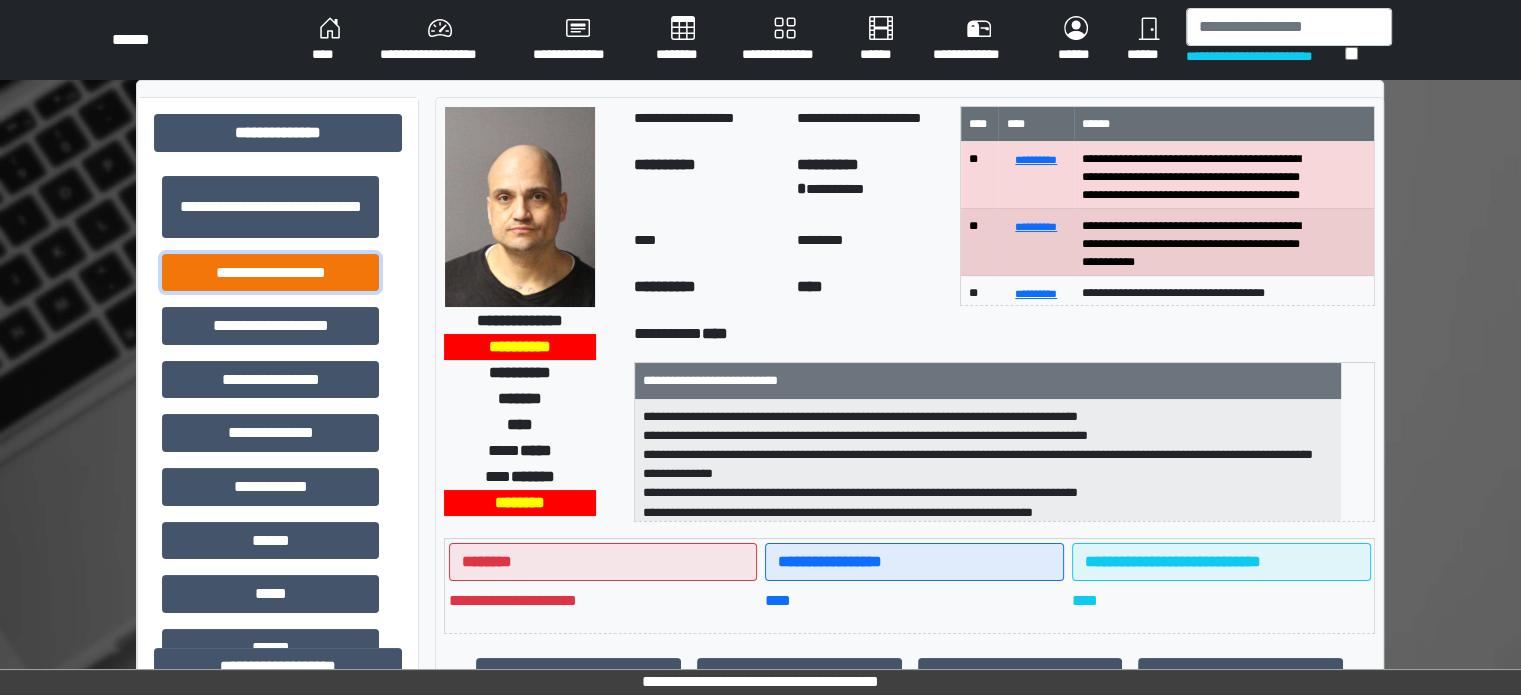 click on "**********" at bounding box center [270, 273] 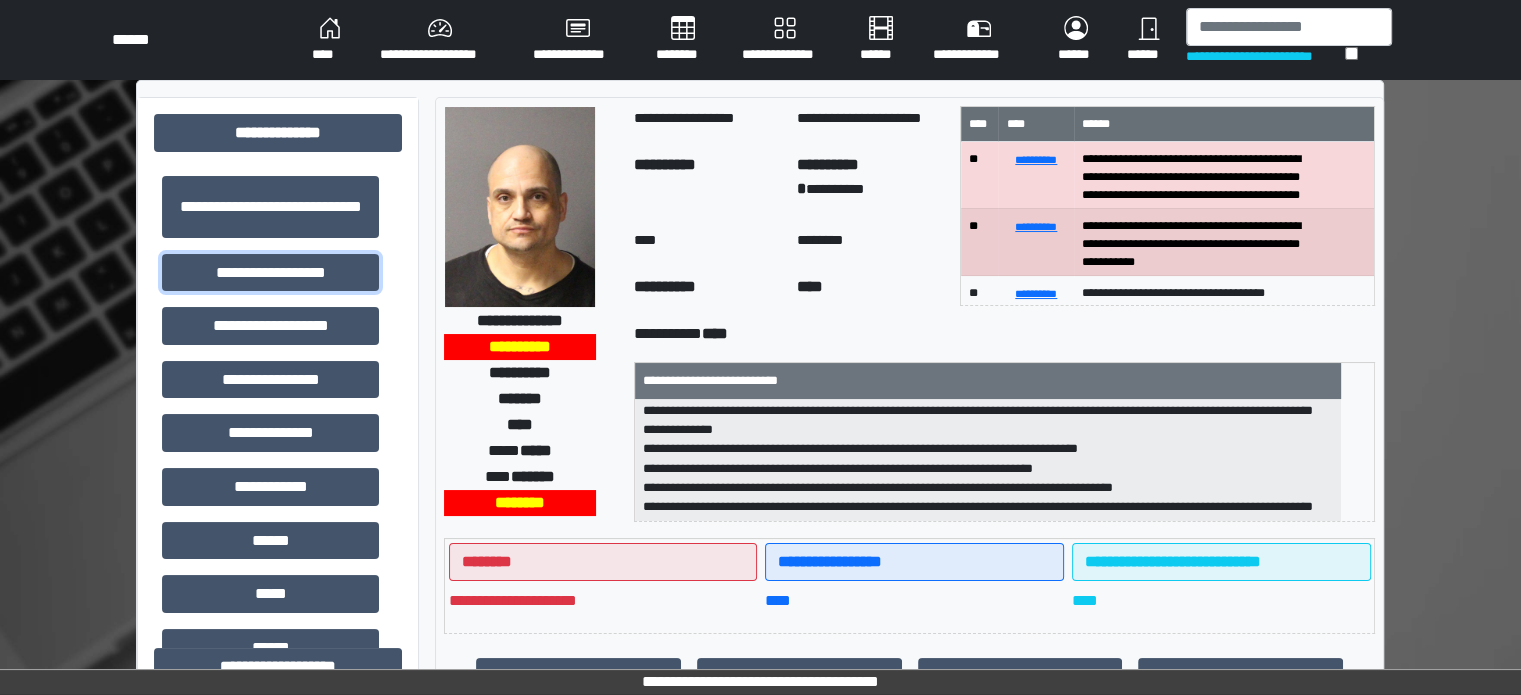 scroll, scrollTop: 64, scrollLeft: 0, axis: vertical 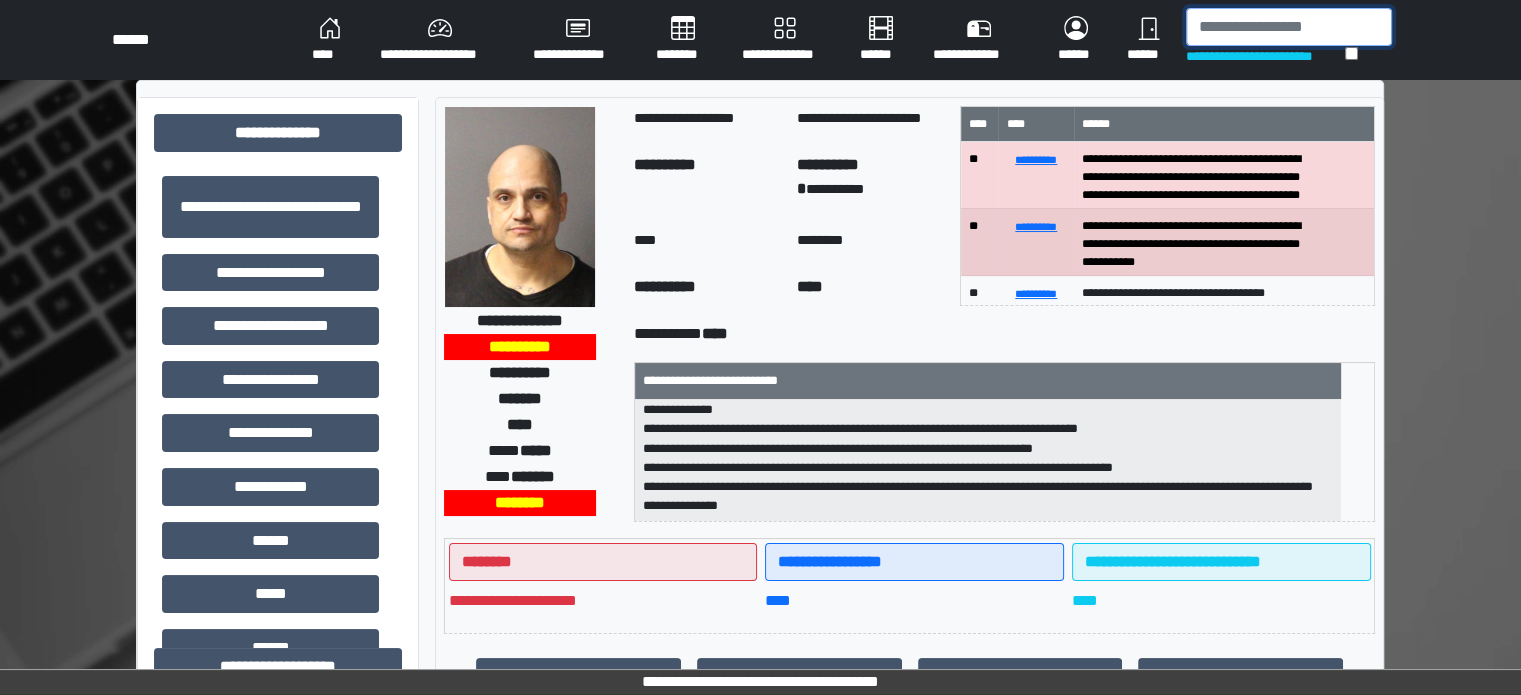 click at bounding box center (1289, 27) 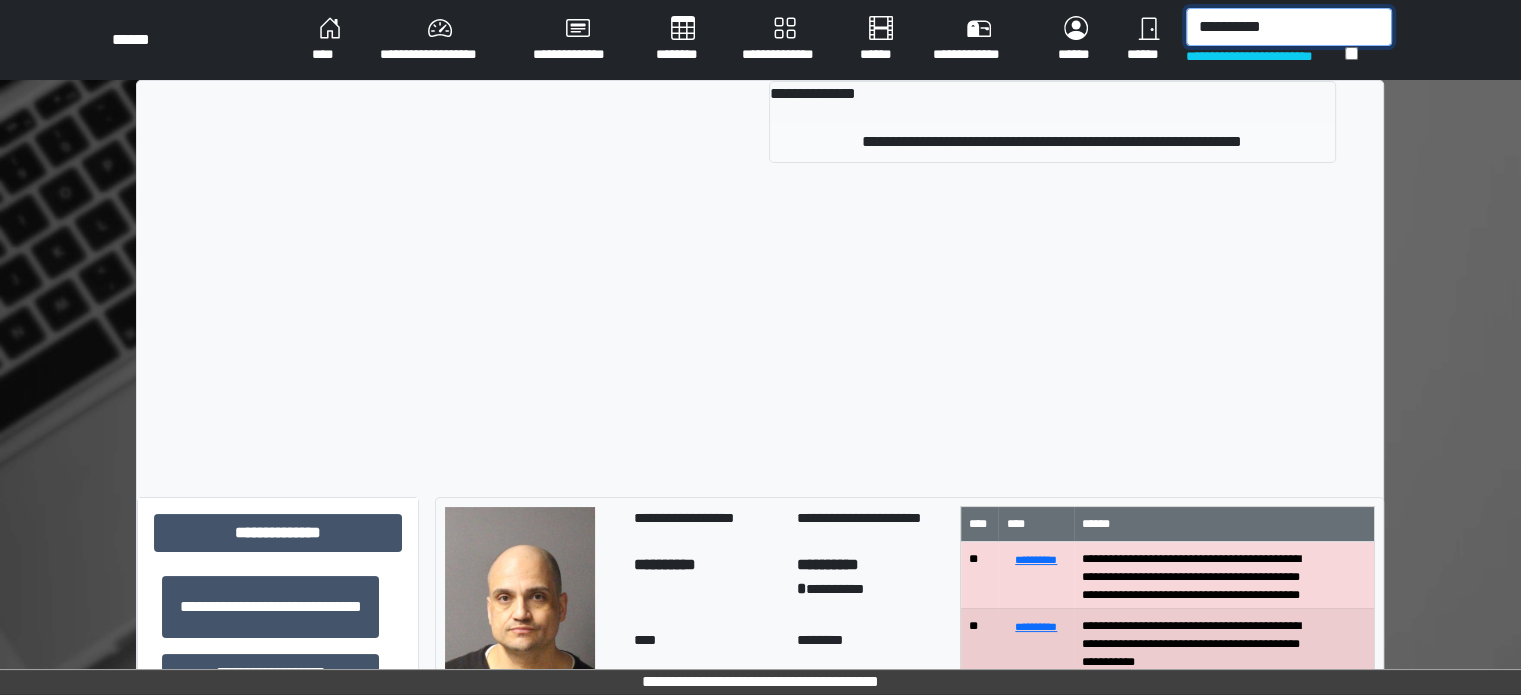 type on "**********" 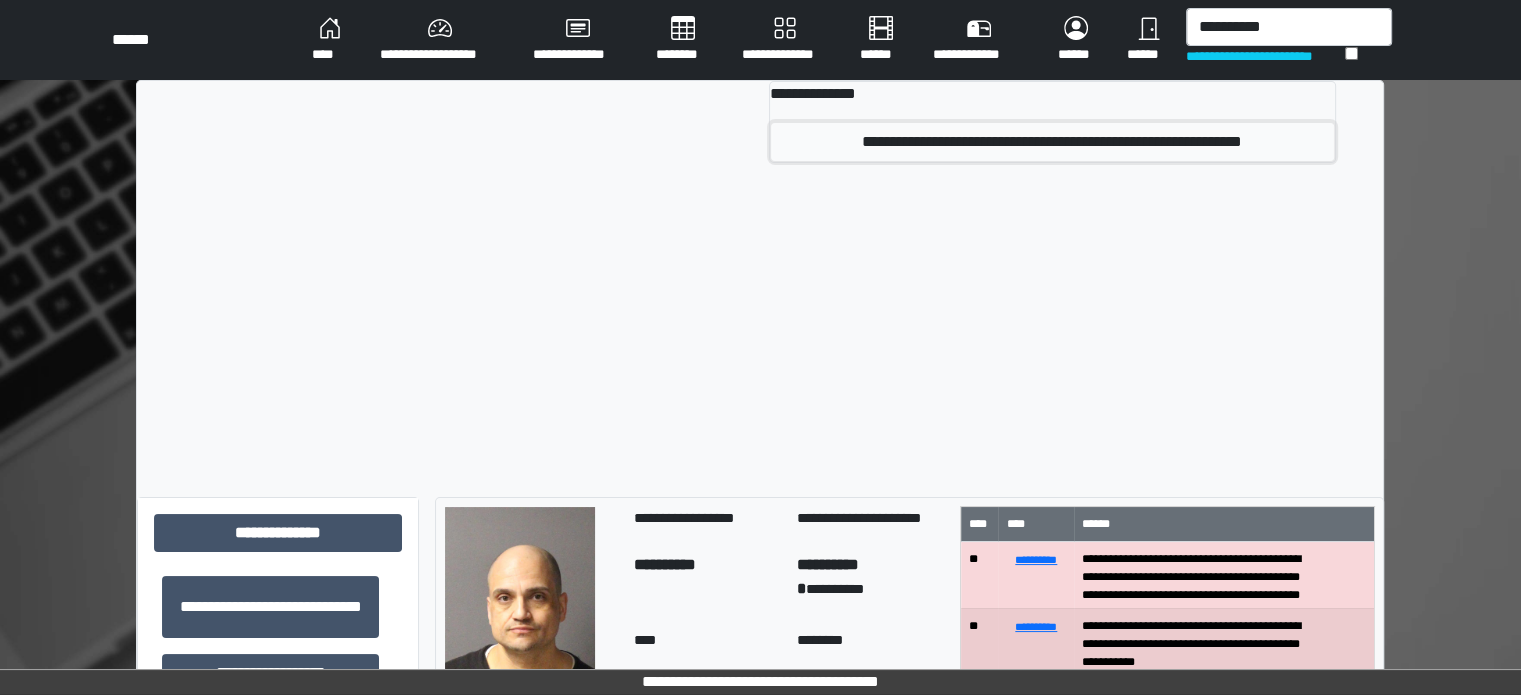 click on "**********" at bounding box center (1052, 142) 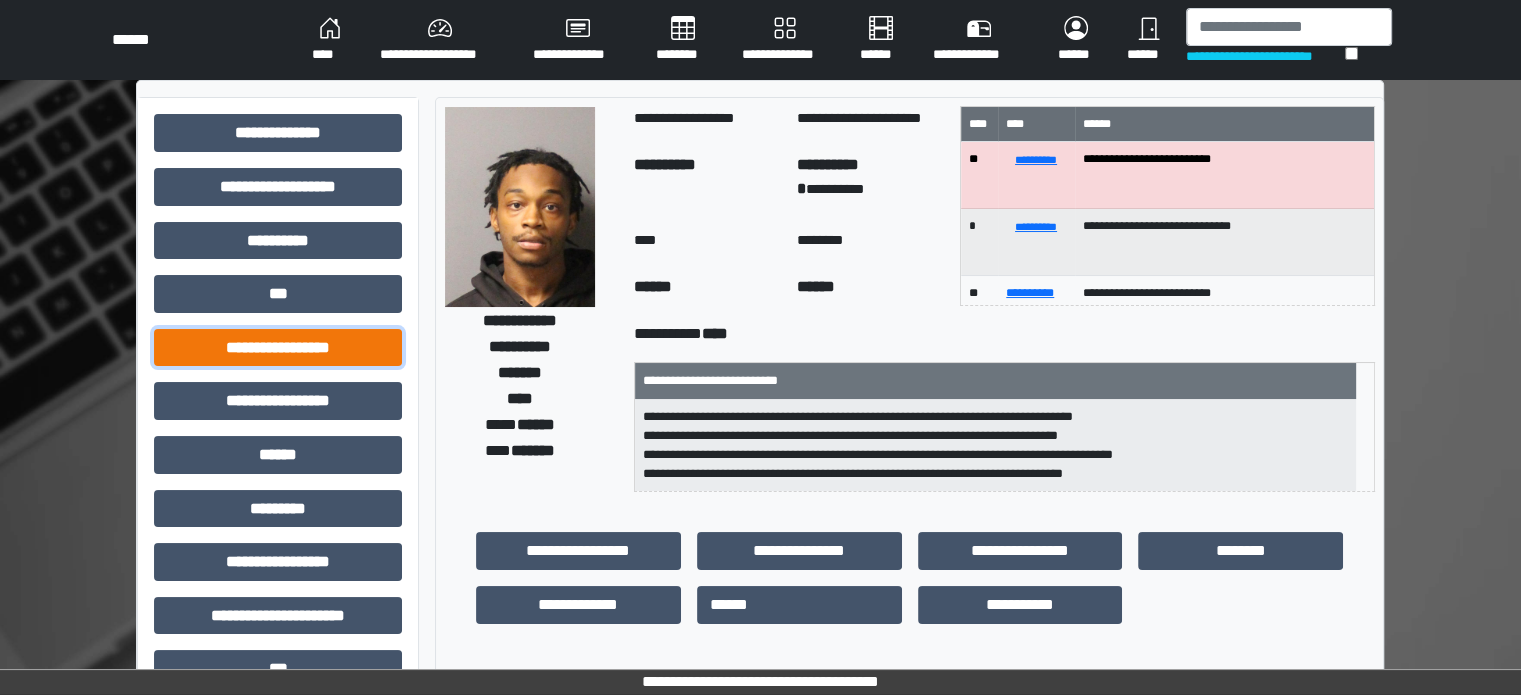 click on "**********" at bounding box center (278, 348) 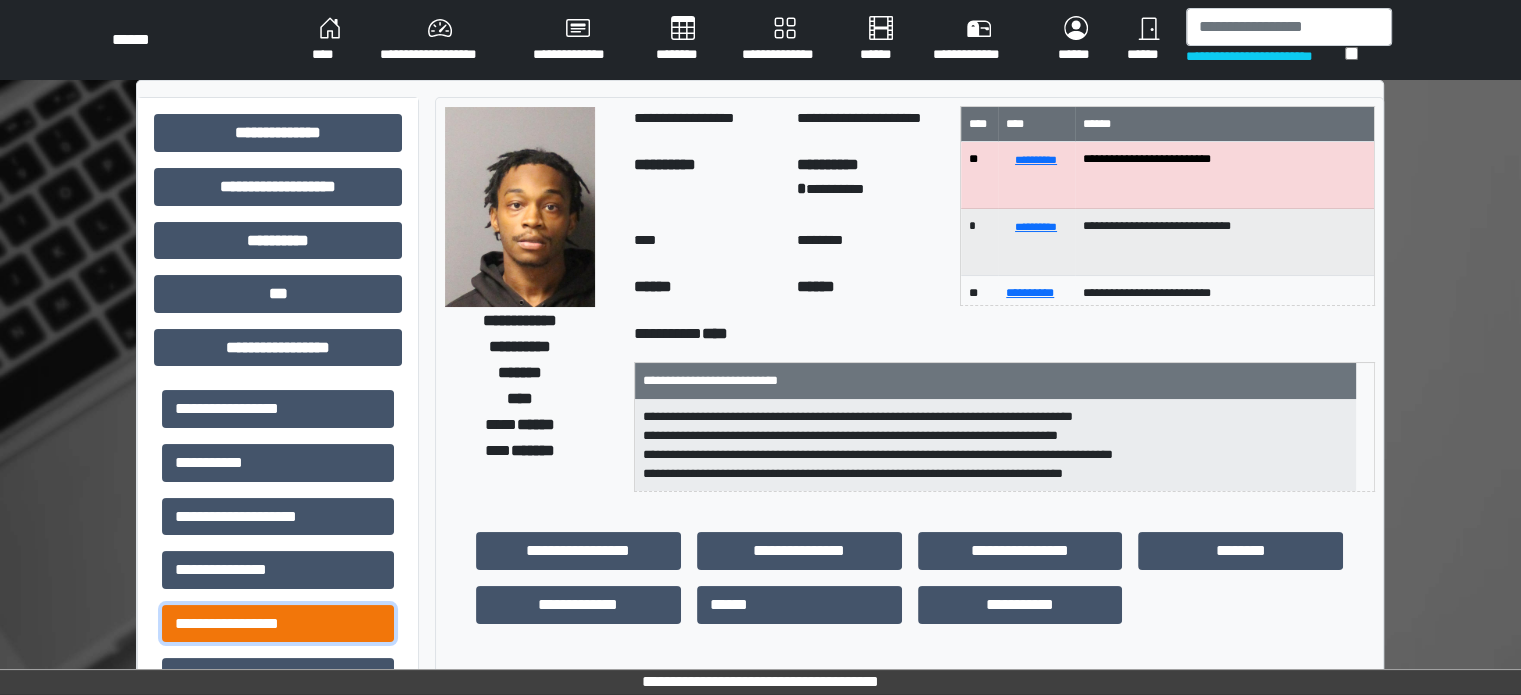 click on "**********" at bounding box center [278, 624] 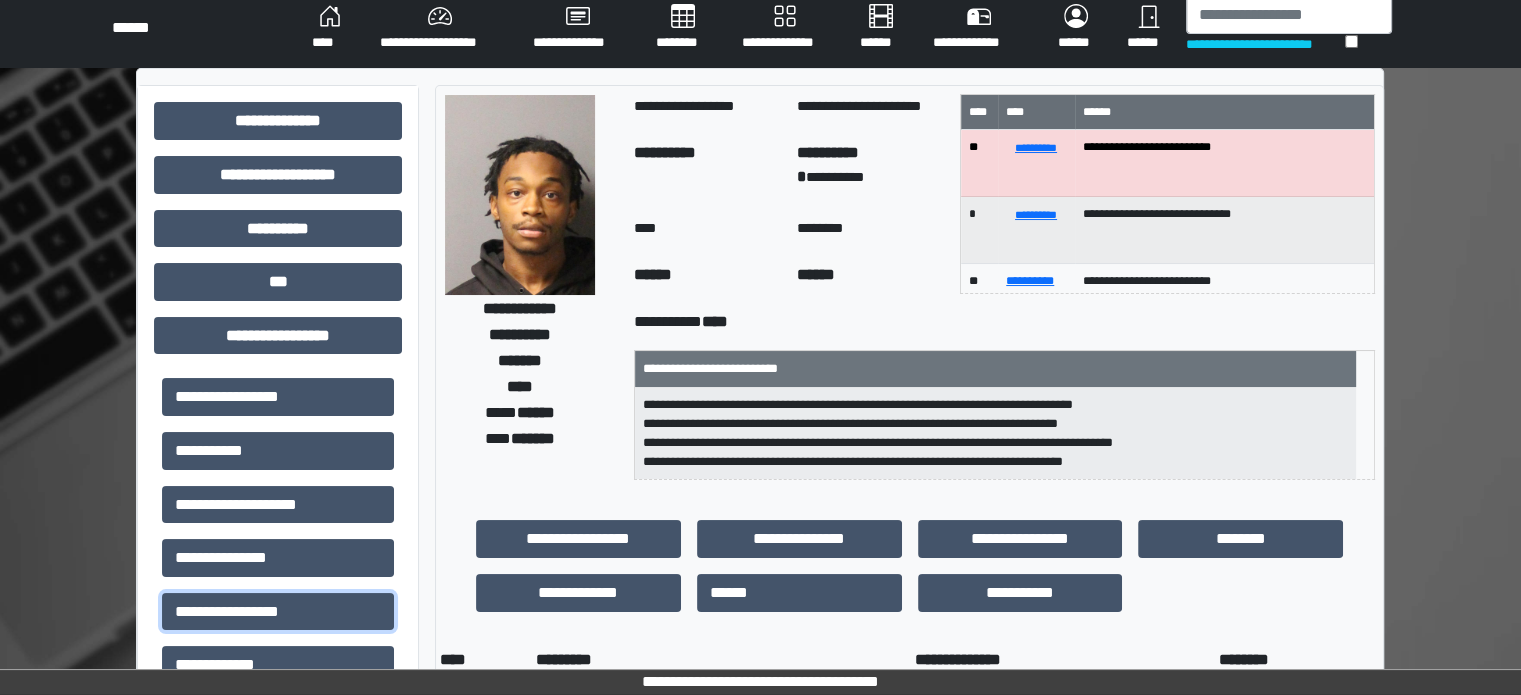 scroll, scrollTop: 0, scrollLeft: 0, axis: both 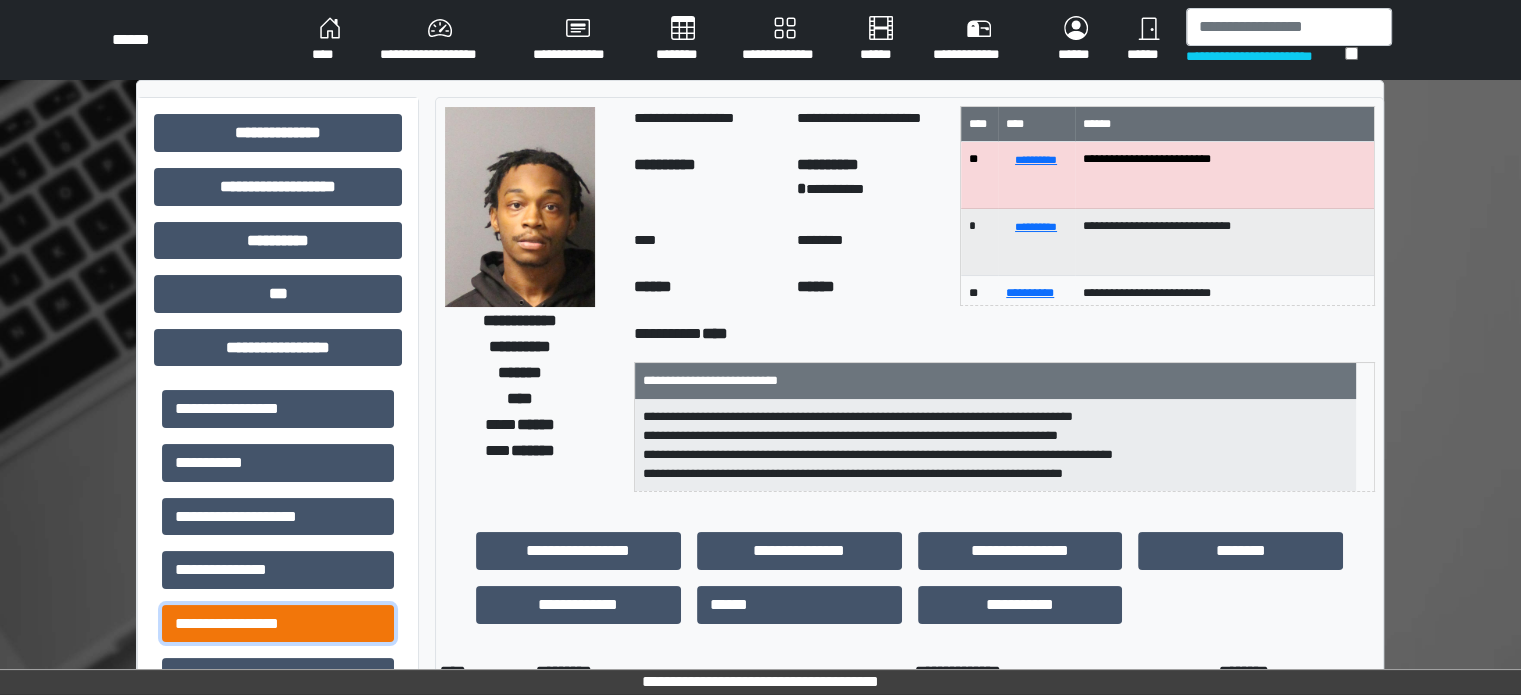 click on "**********" at bounding box center (278, 624) 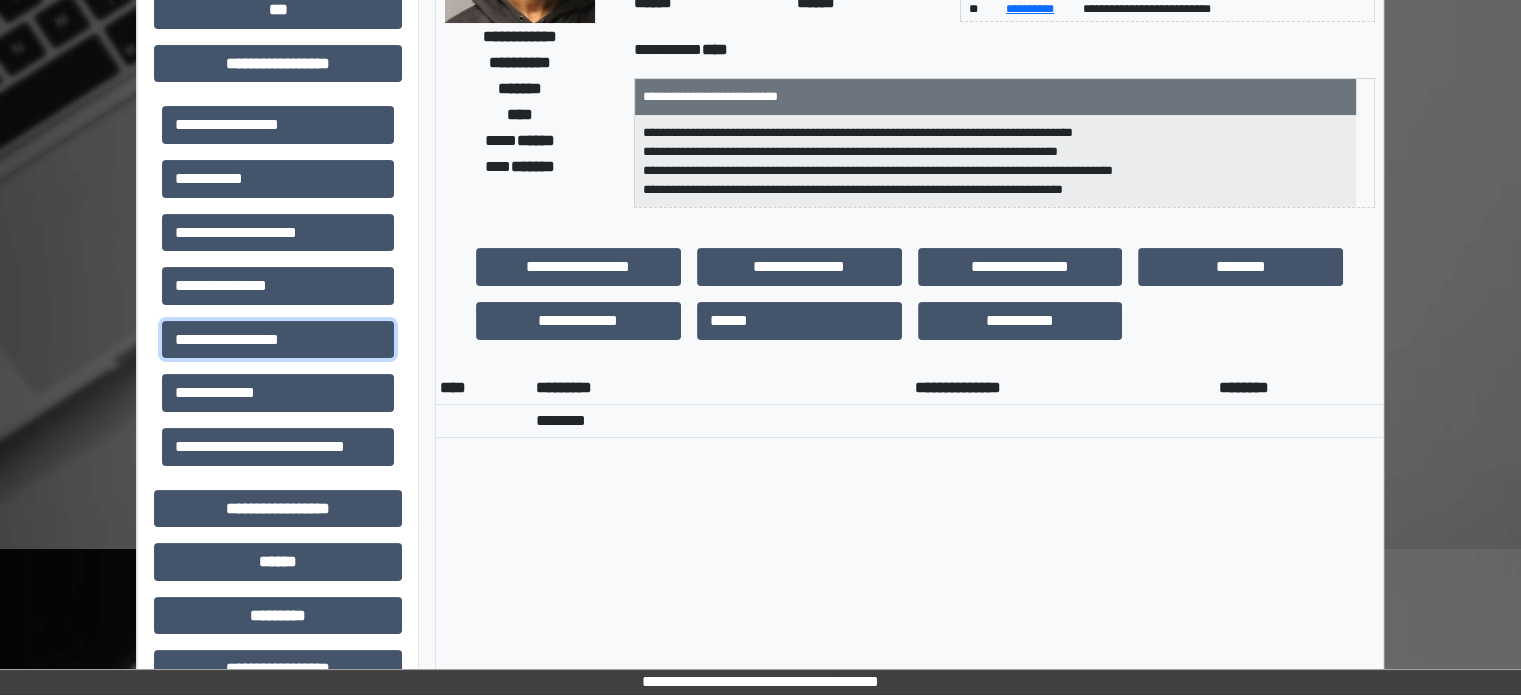 scroll, scrollTop: 300, scrollLeft: 0, axis: vertical 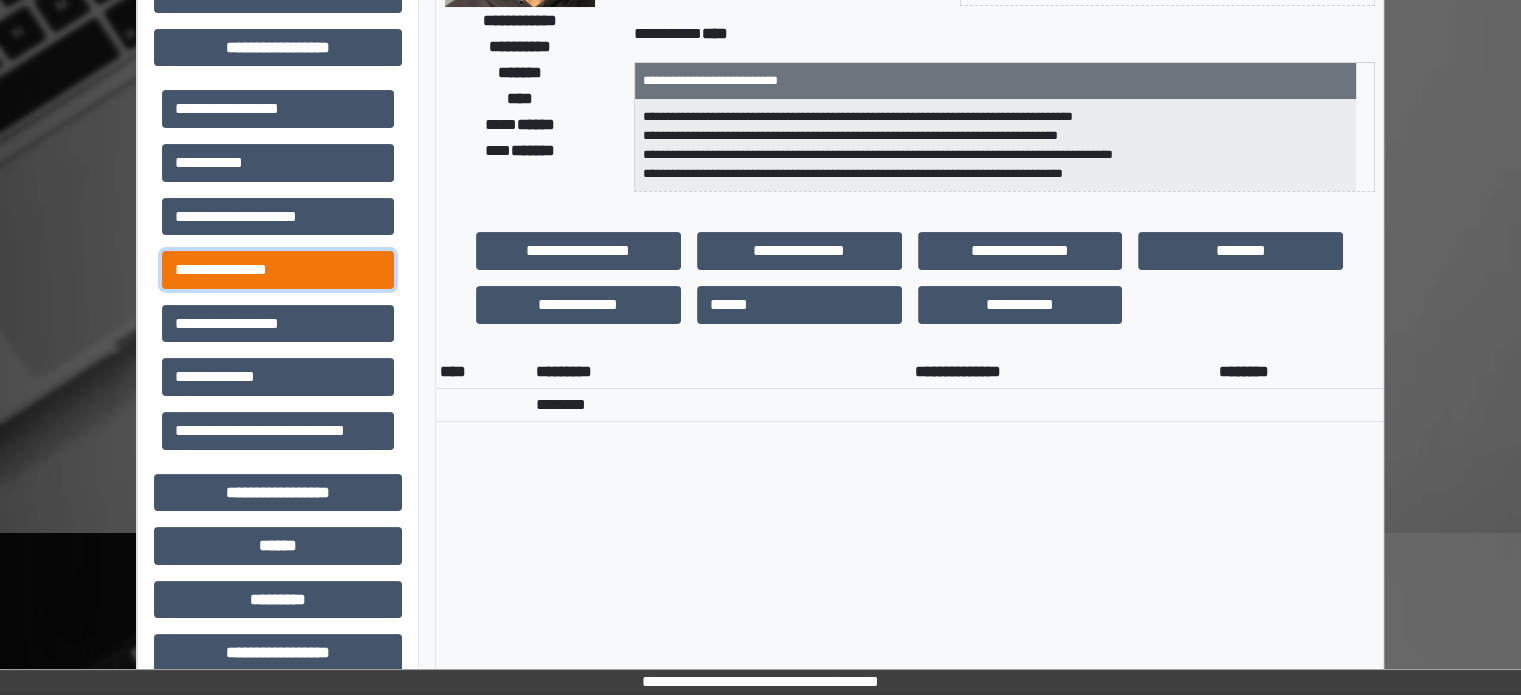 click on "**********" at bounding box center [278, 270] 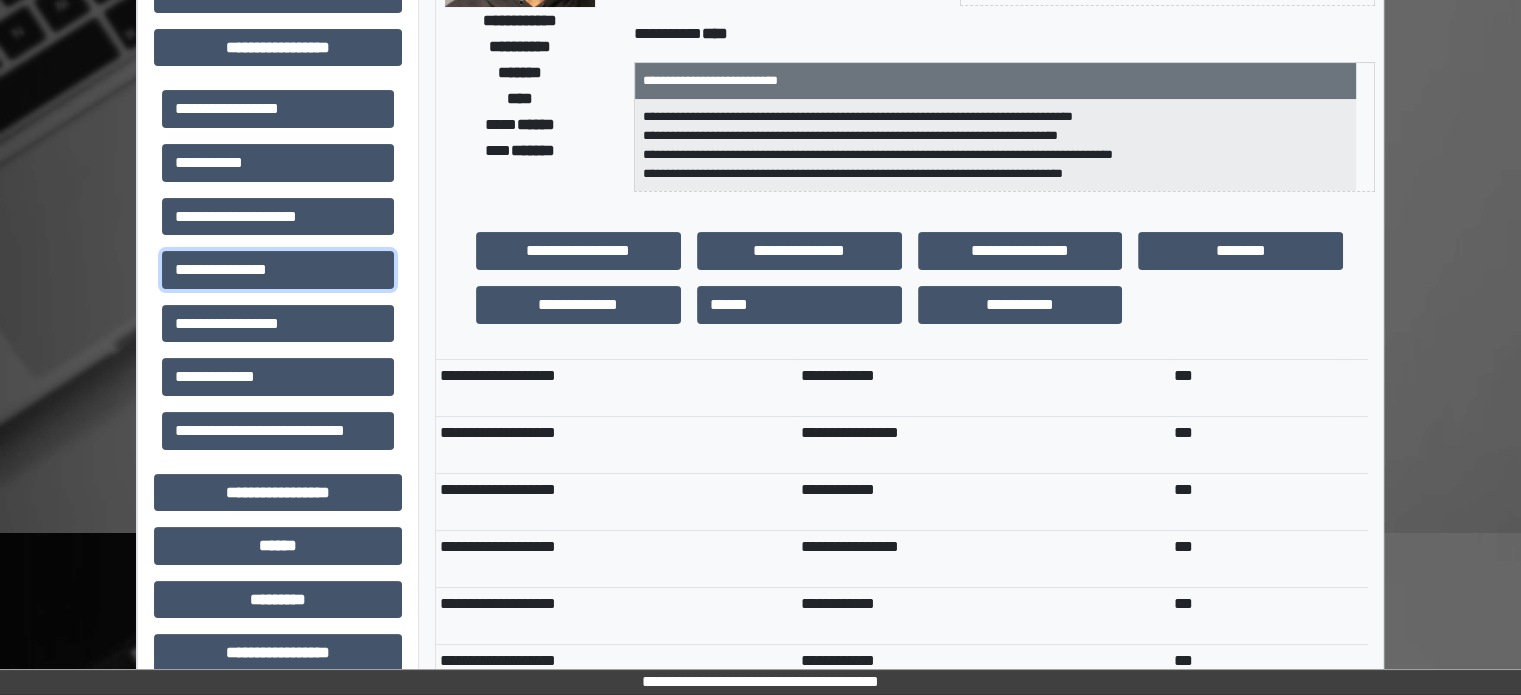 scroll, scrollTop: 364, scrollLeft: 0, axis: vertical 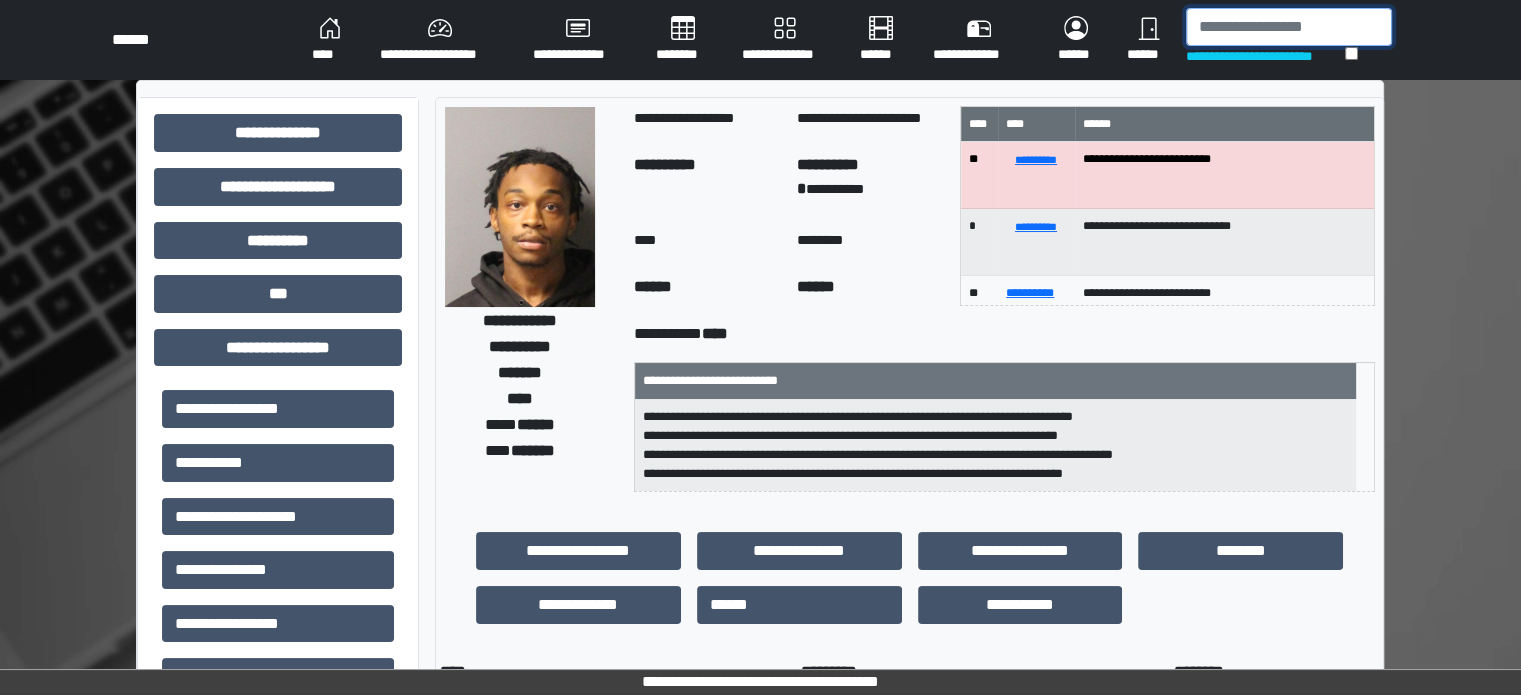 click at bounding box center [1289, 27] 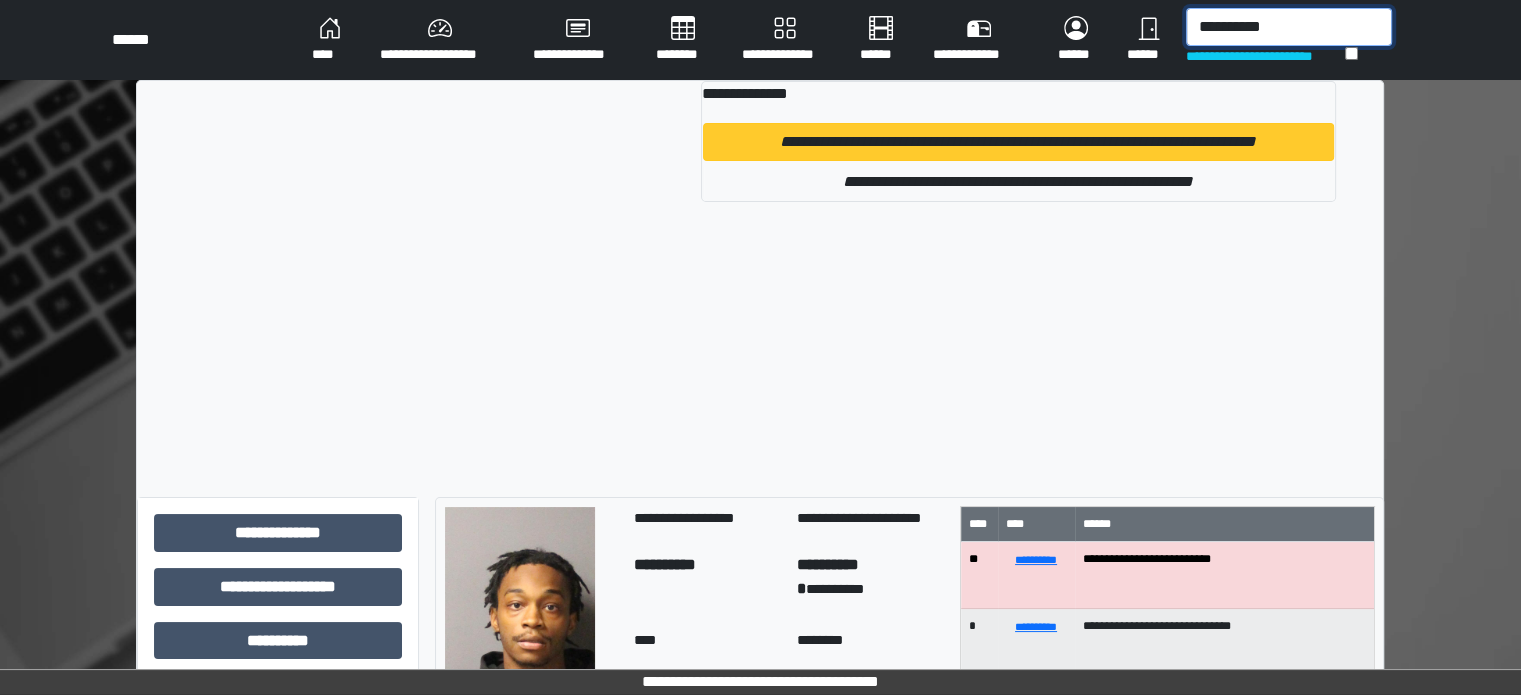 type on "**********" 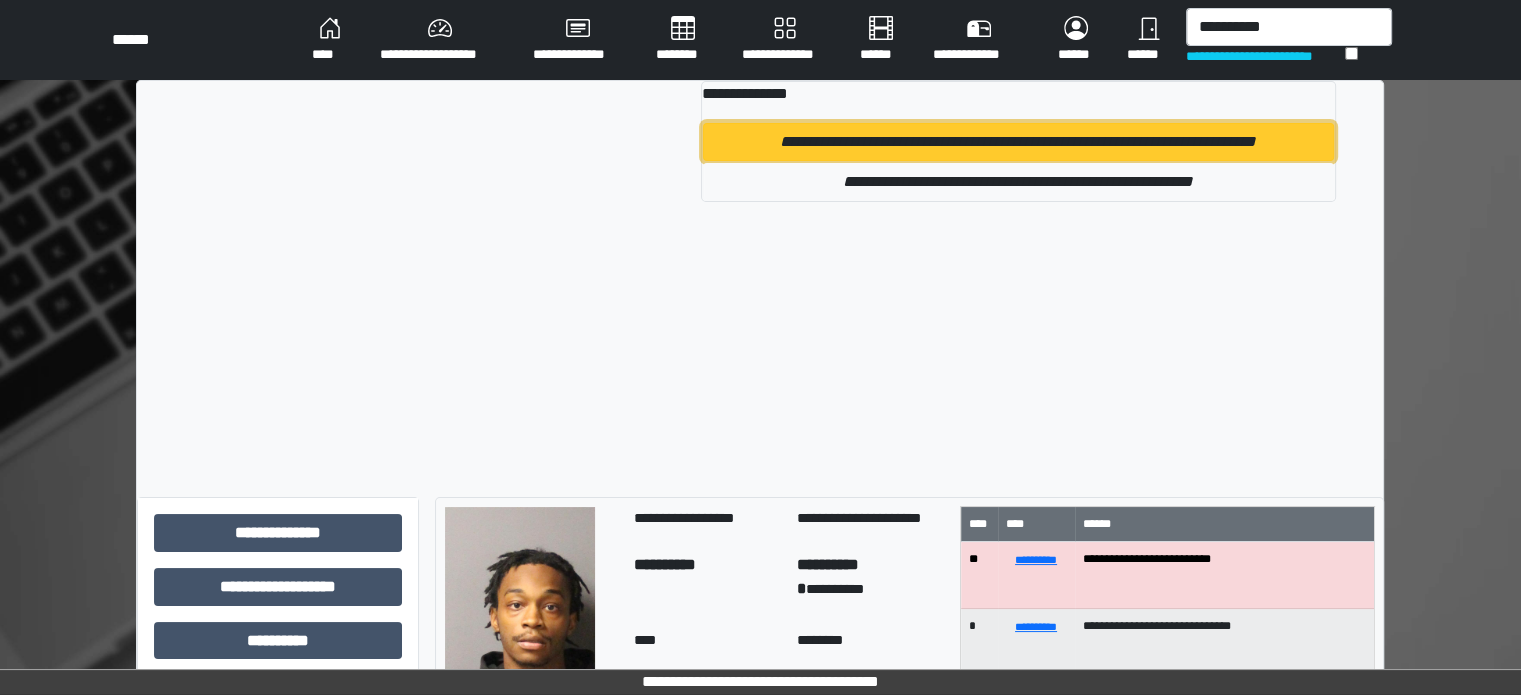 click on "**********" at bounding box center [1018, 142] 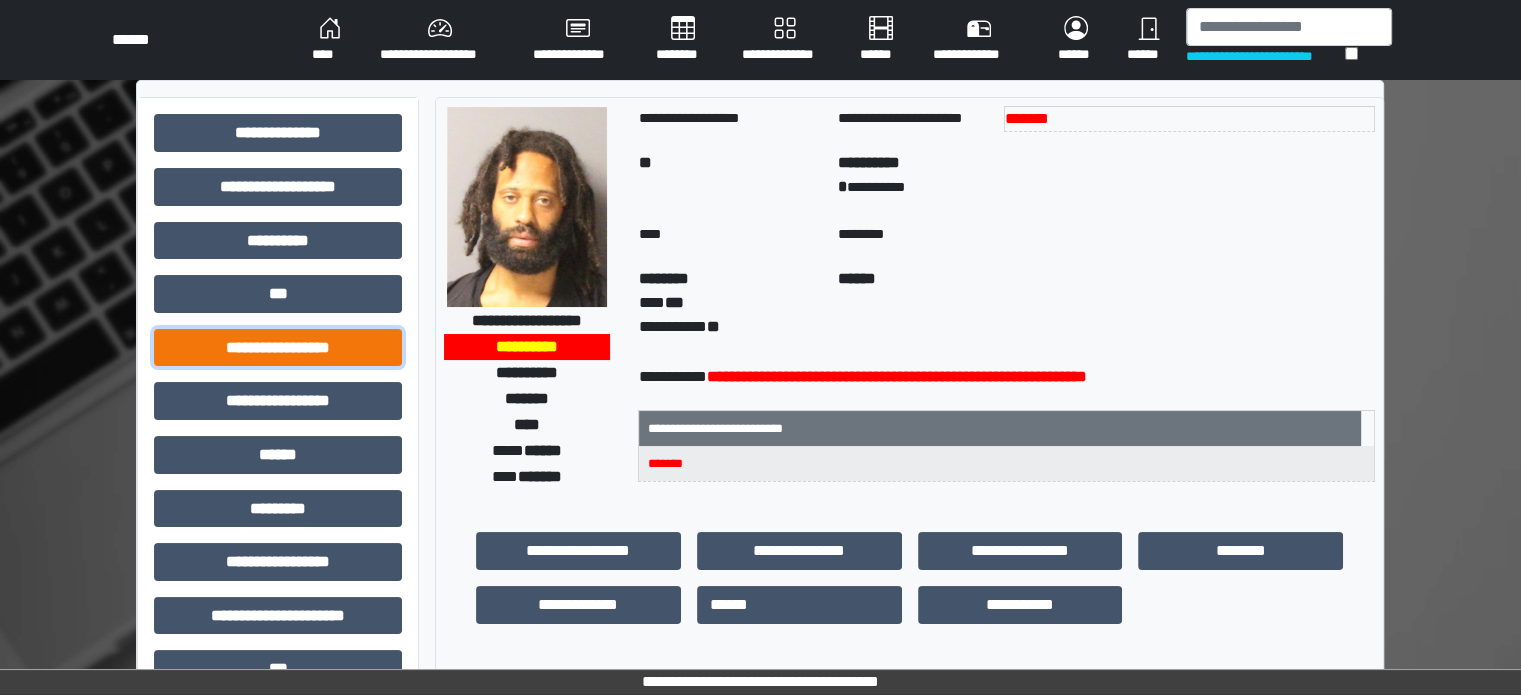 click on "**********" at bounding box center (278, 348) 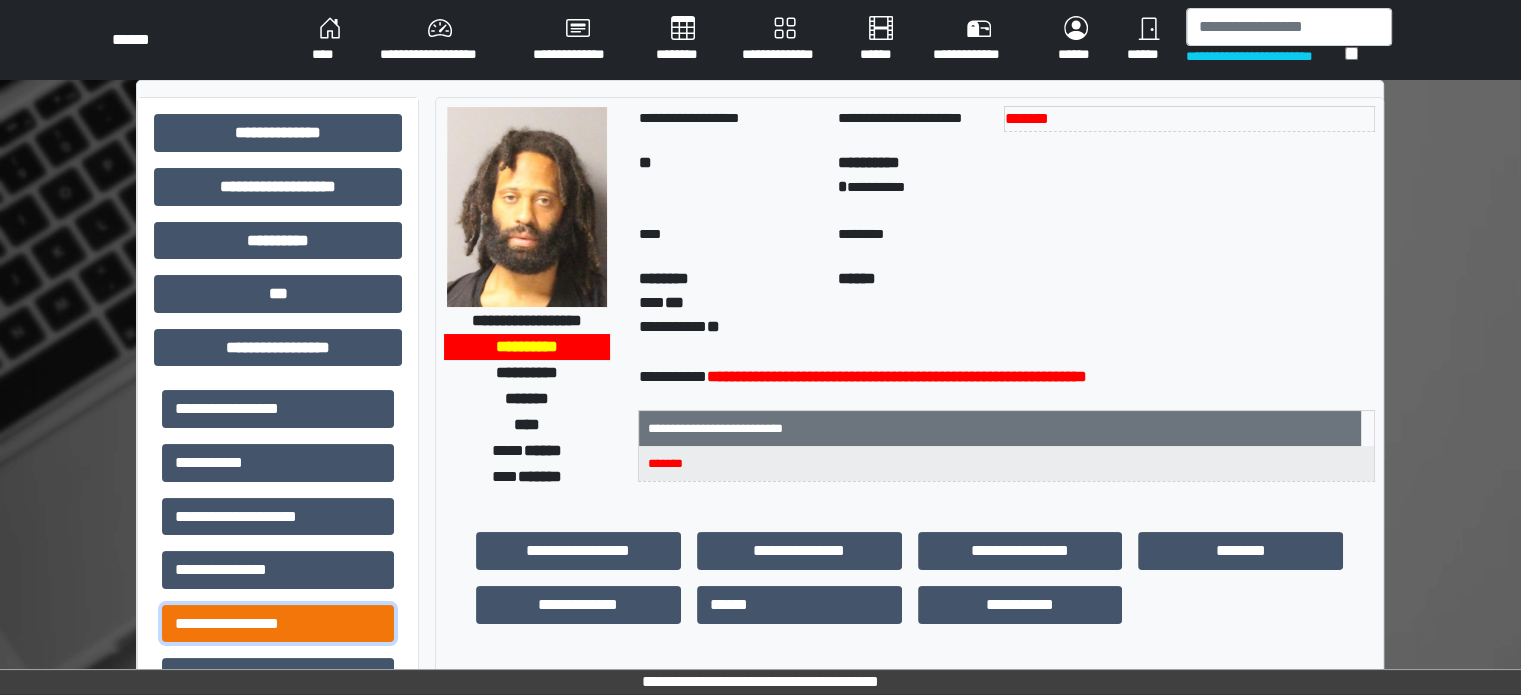 click on "**********" at bounding box center (278, 624) 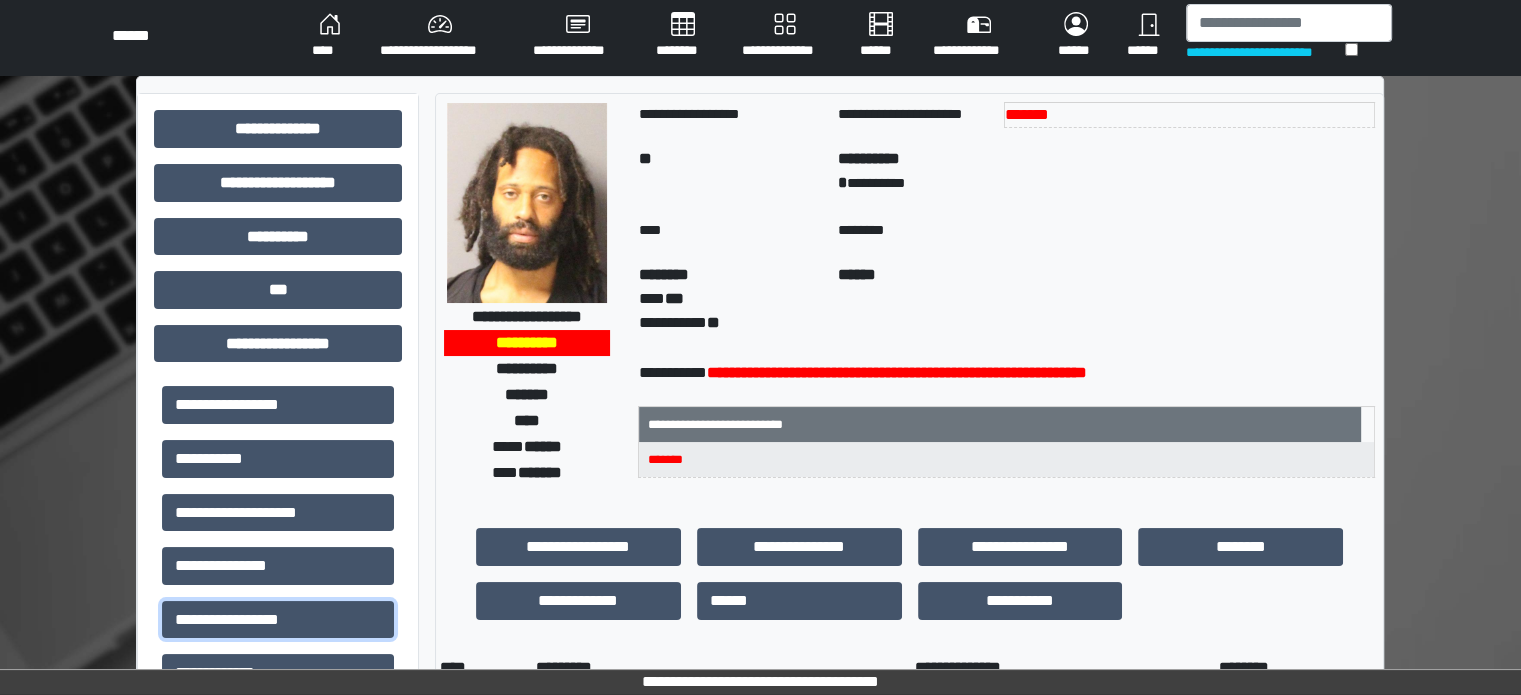 scroll, scrollTop: 0, scrollLeft: 0, axis: both 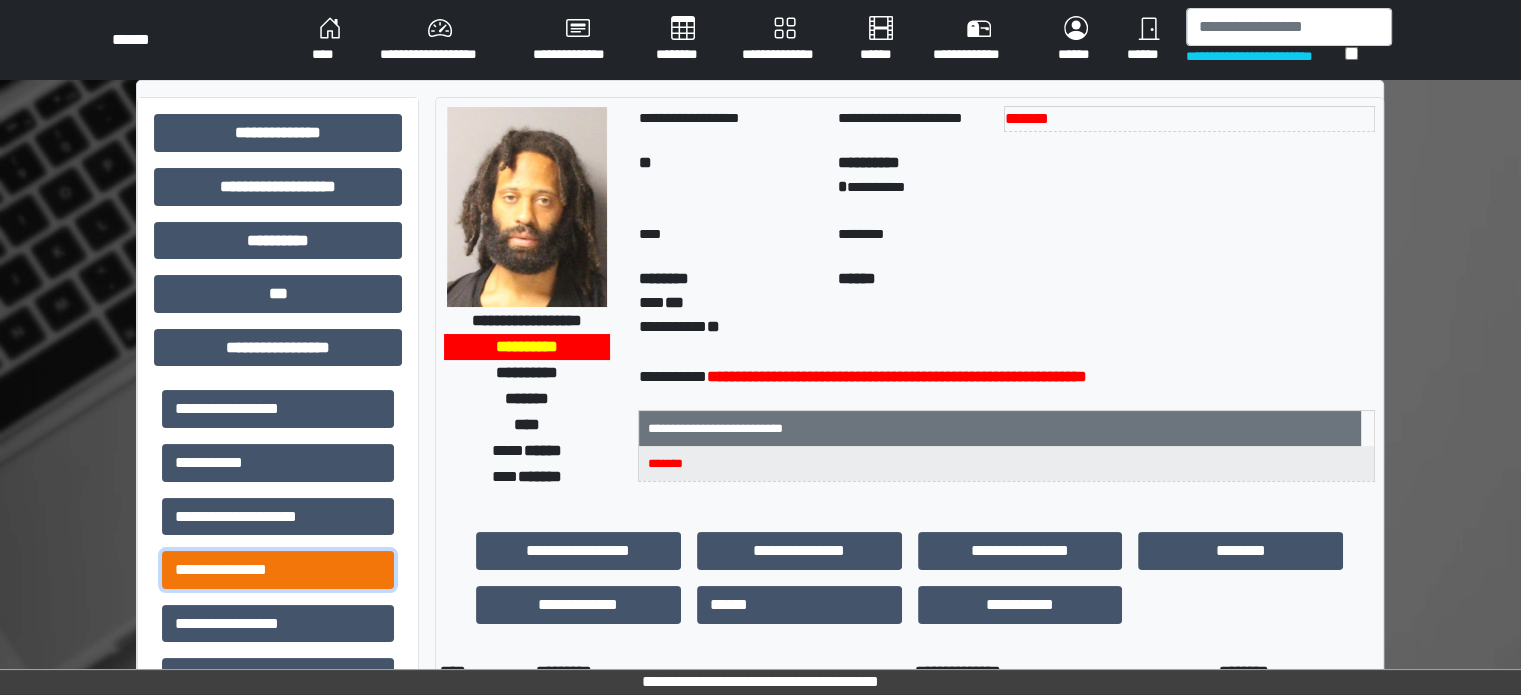 click on "**********" at bounding box center (278, 570) 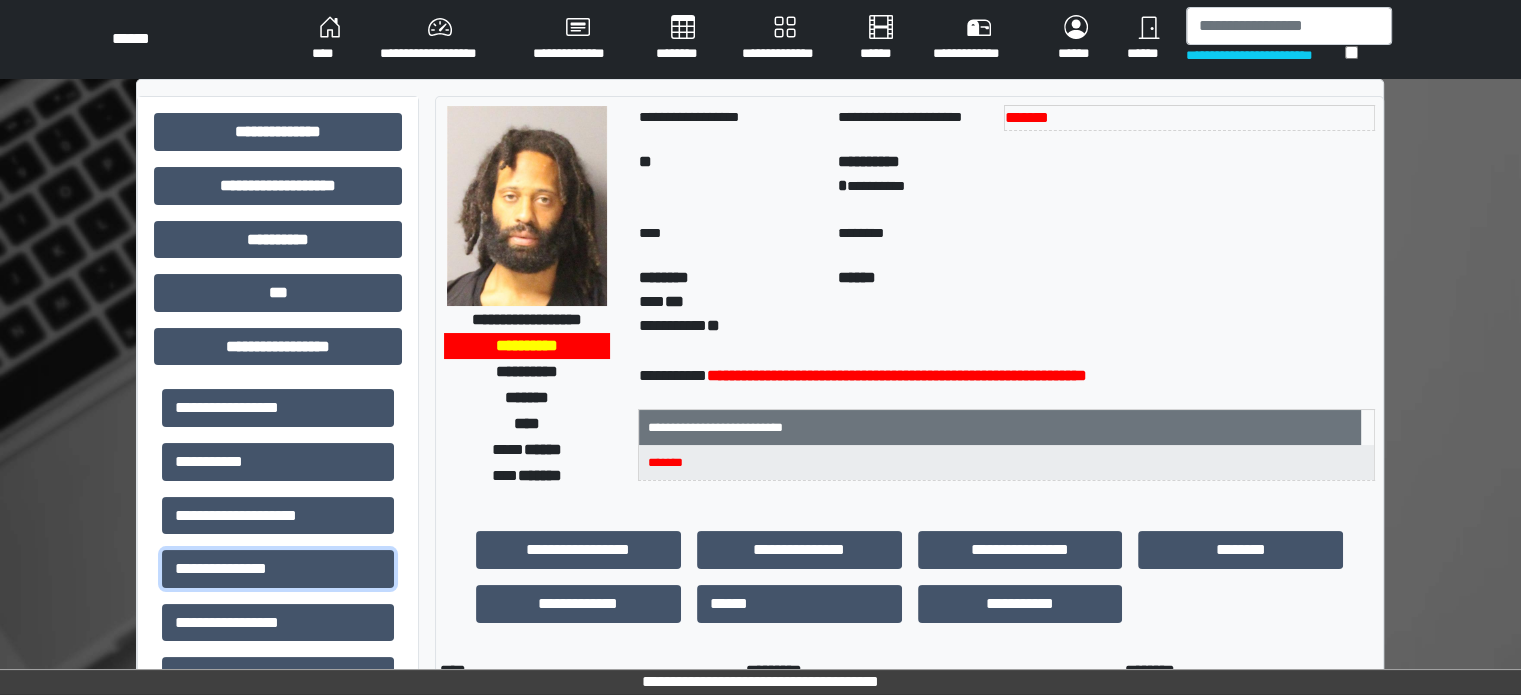 scroll, scrollTop: 0, scrollLeft: 0, axis: both 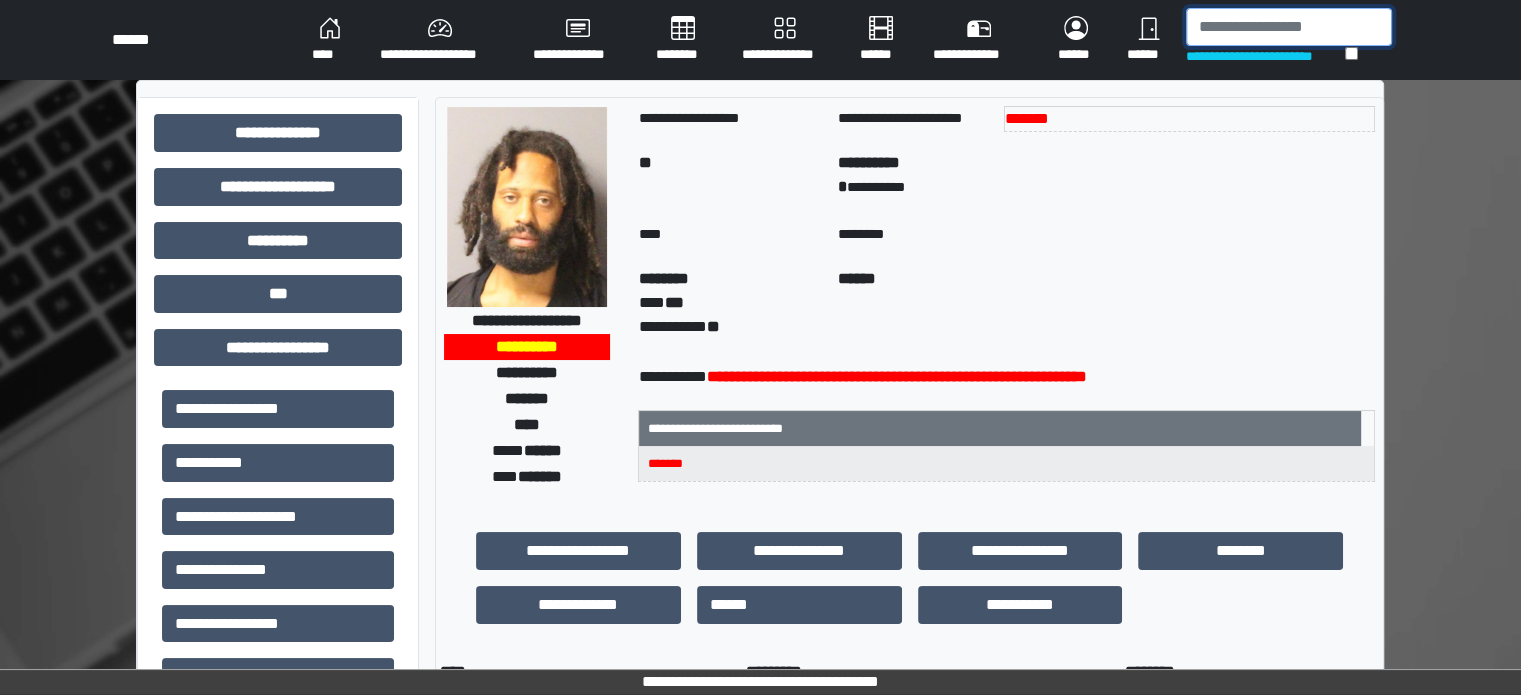 click at bounding box center (1289, 27) 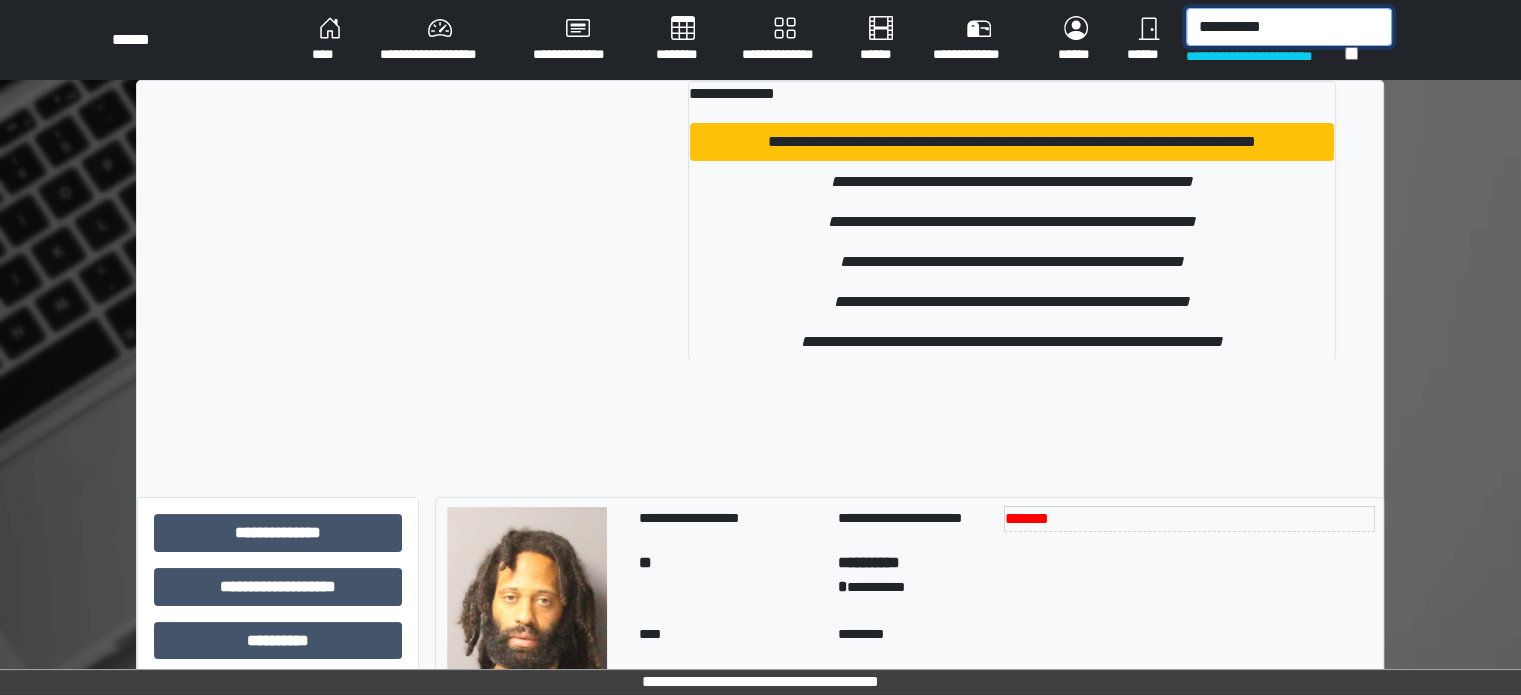 type on "**********" 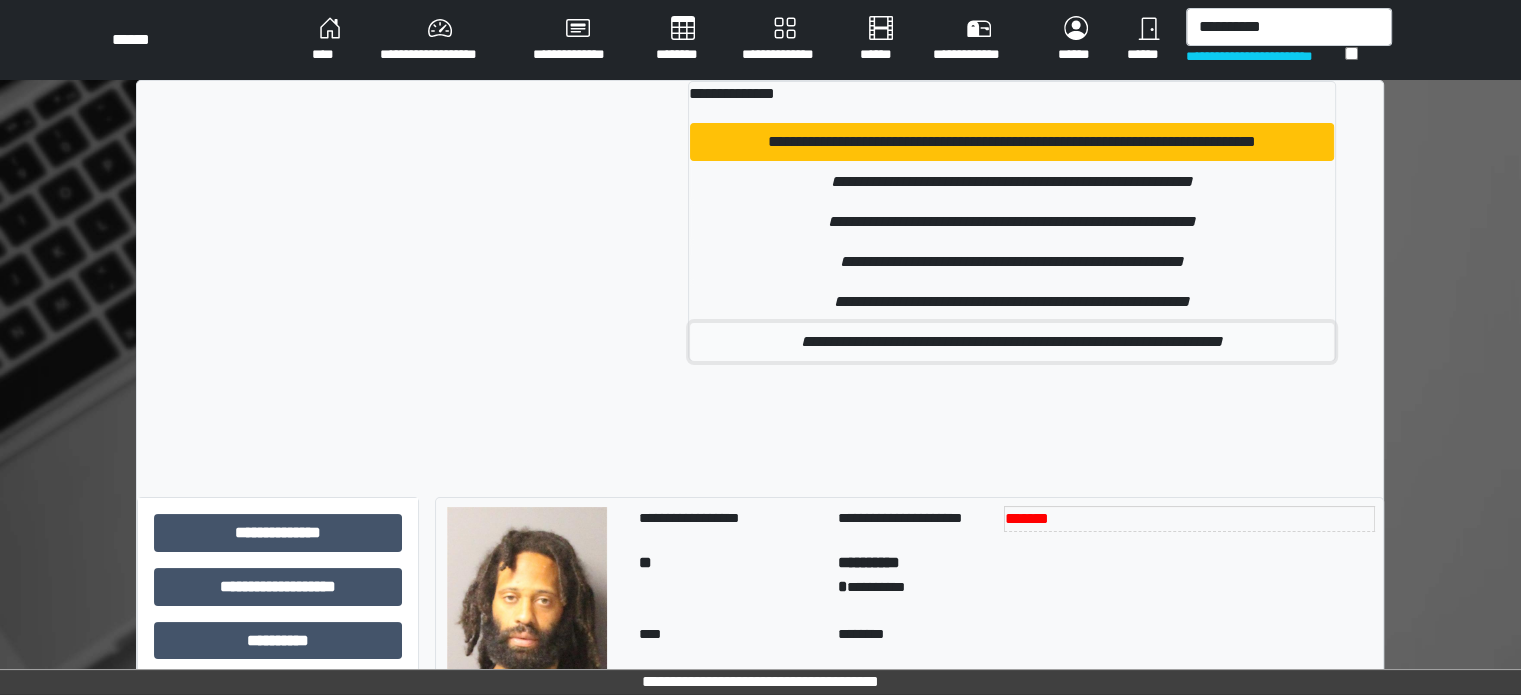 click on "**********" at bounding box center (1012, 342) 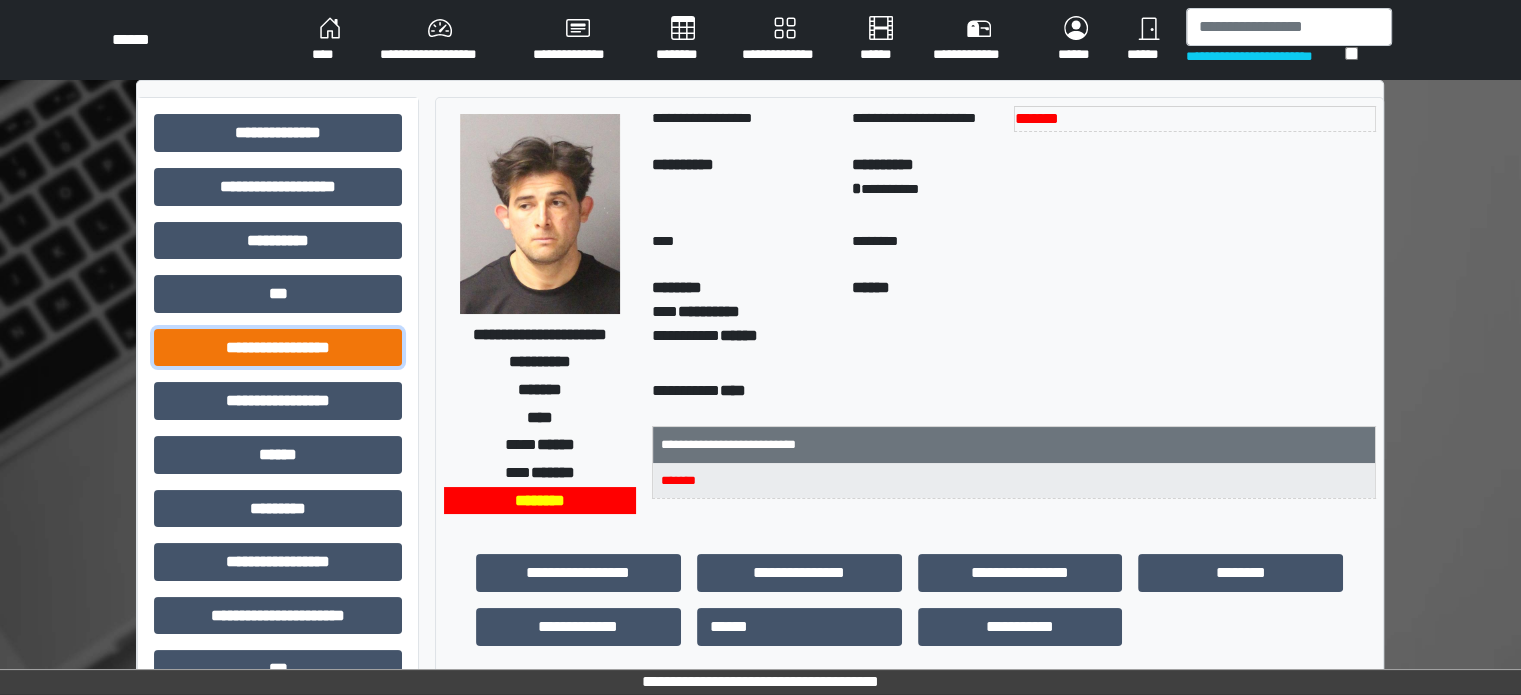 click on "**********" at bounding box center (278, 348) 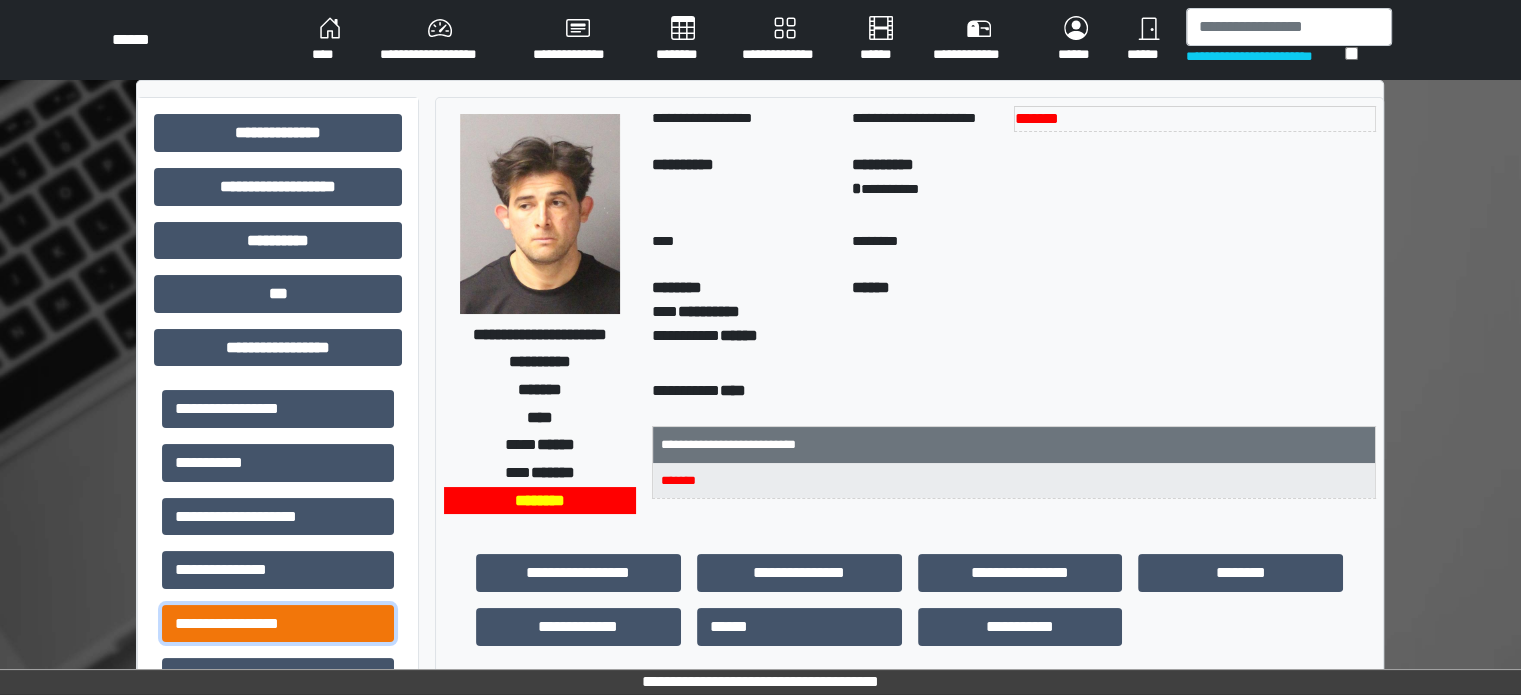 click on "**********" at bounding box center [278, 624] 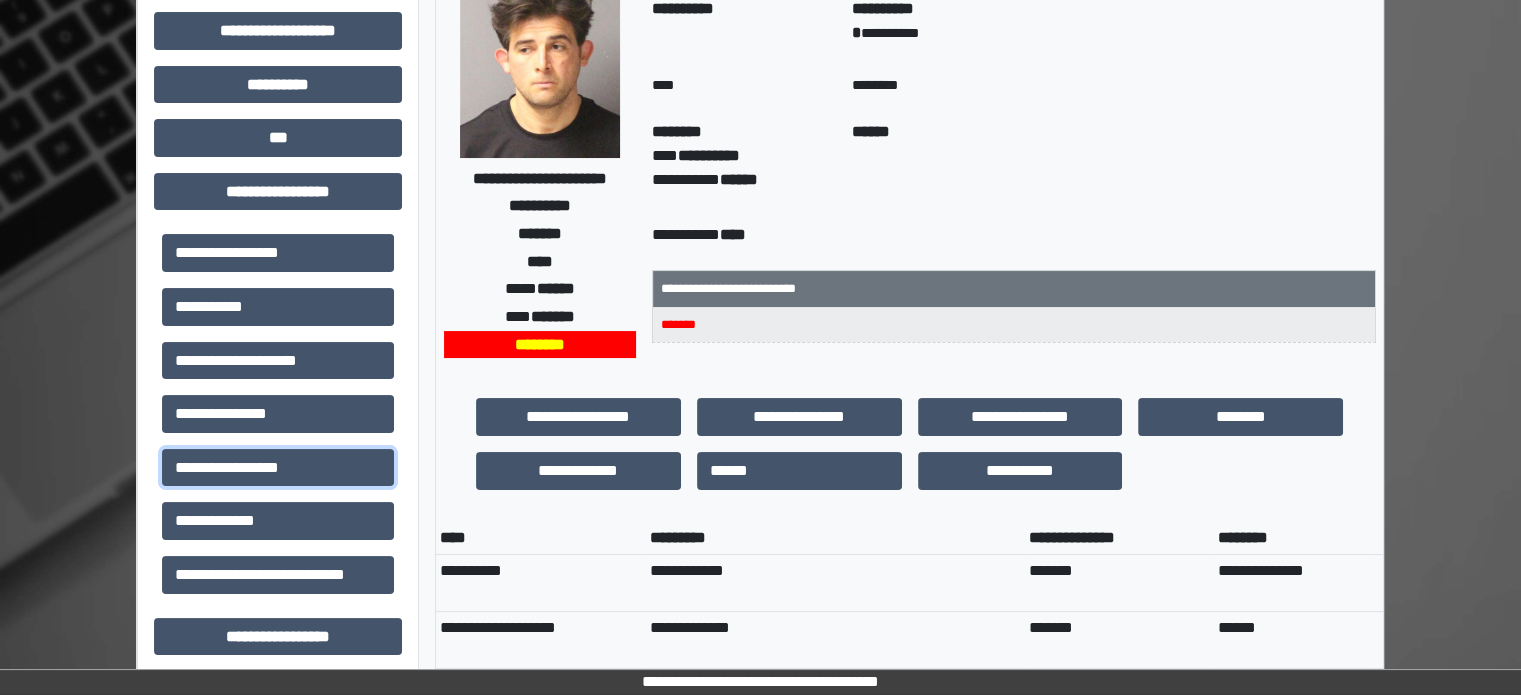 scroll, scrollTop: 0, scrollLeft: 0, axis: both 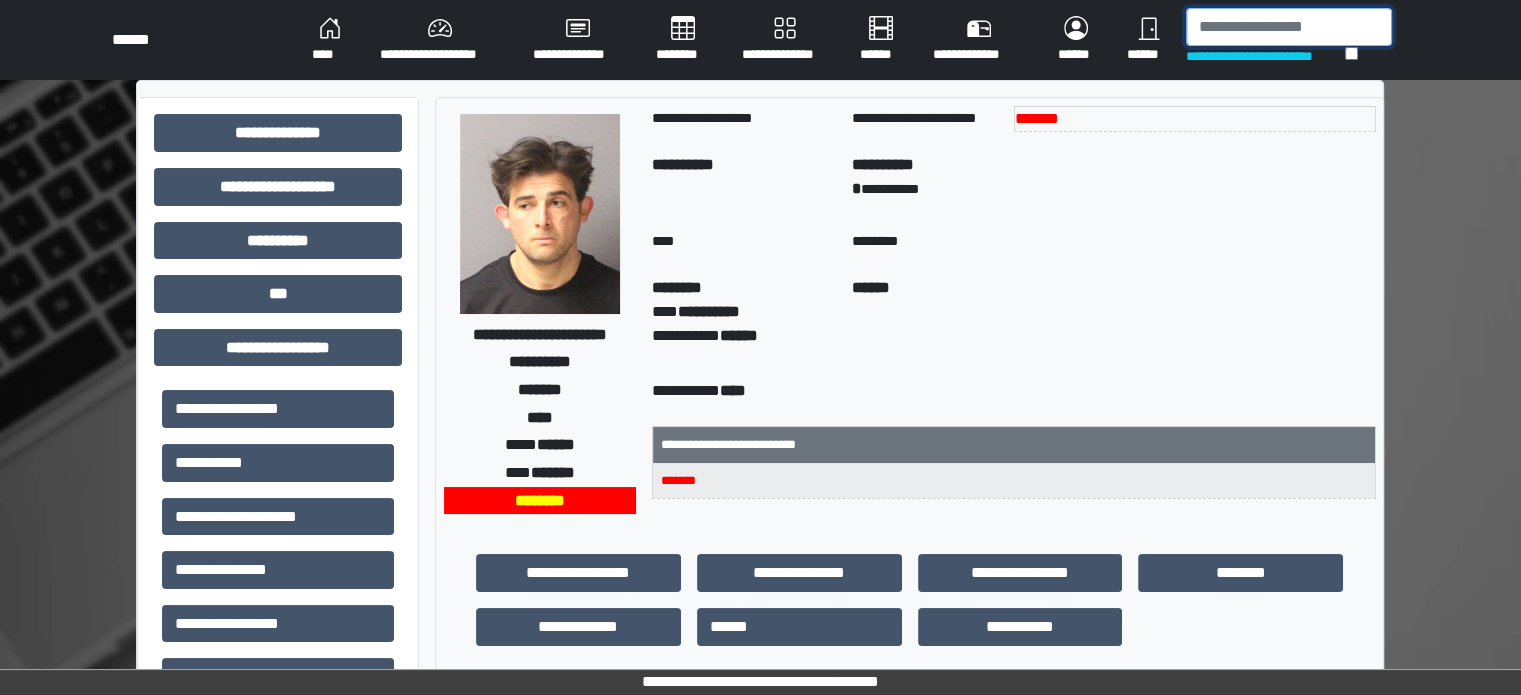 click at bounding box center [1289, 27] 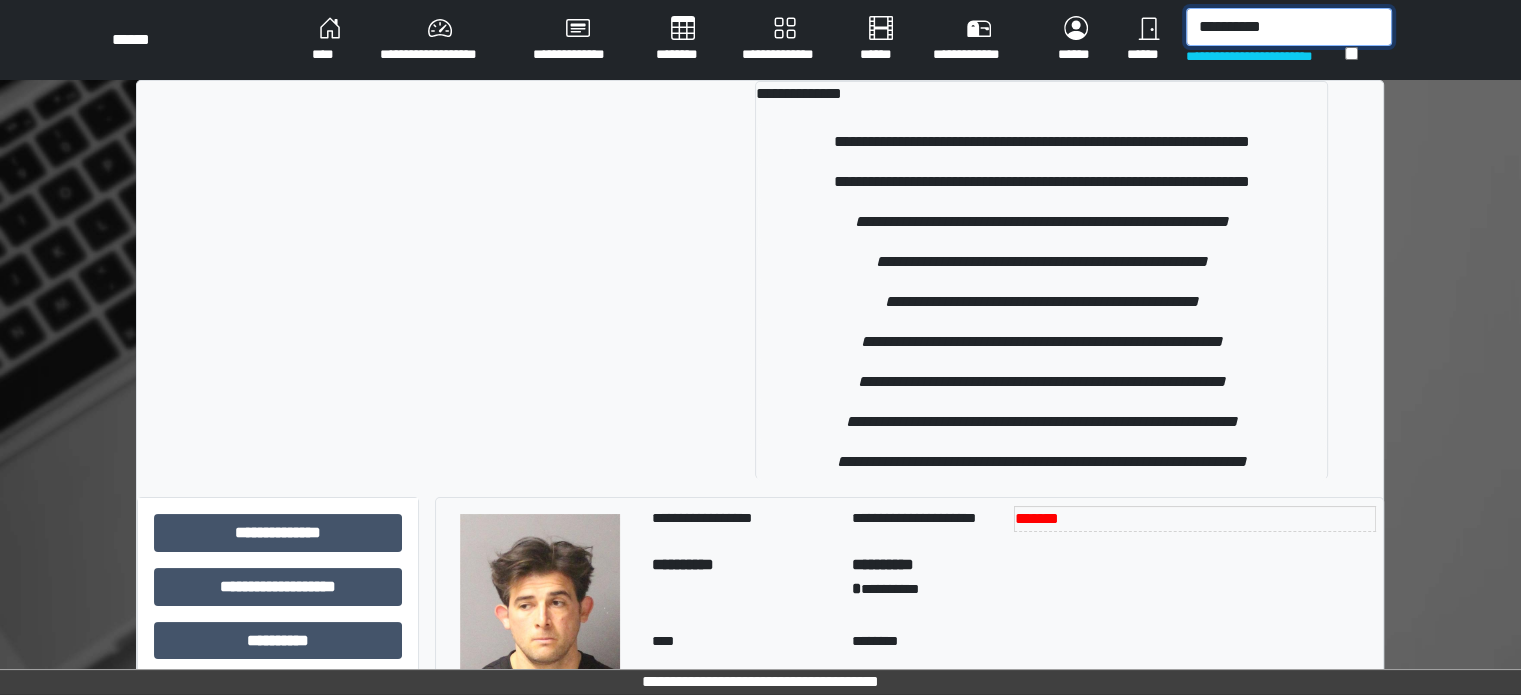 type on "**********" 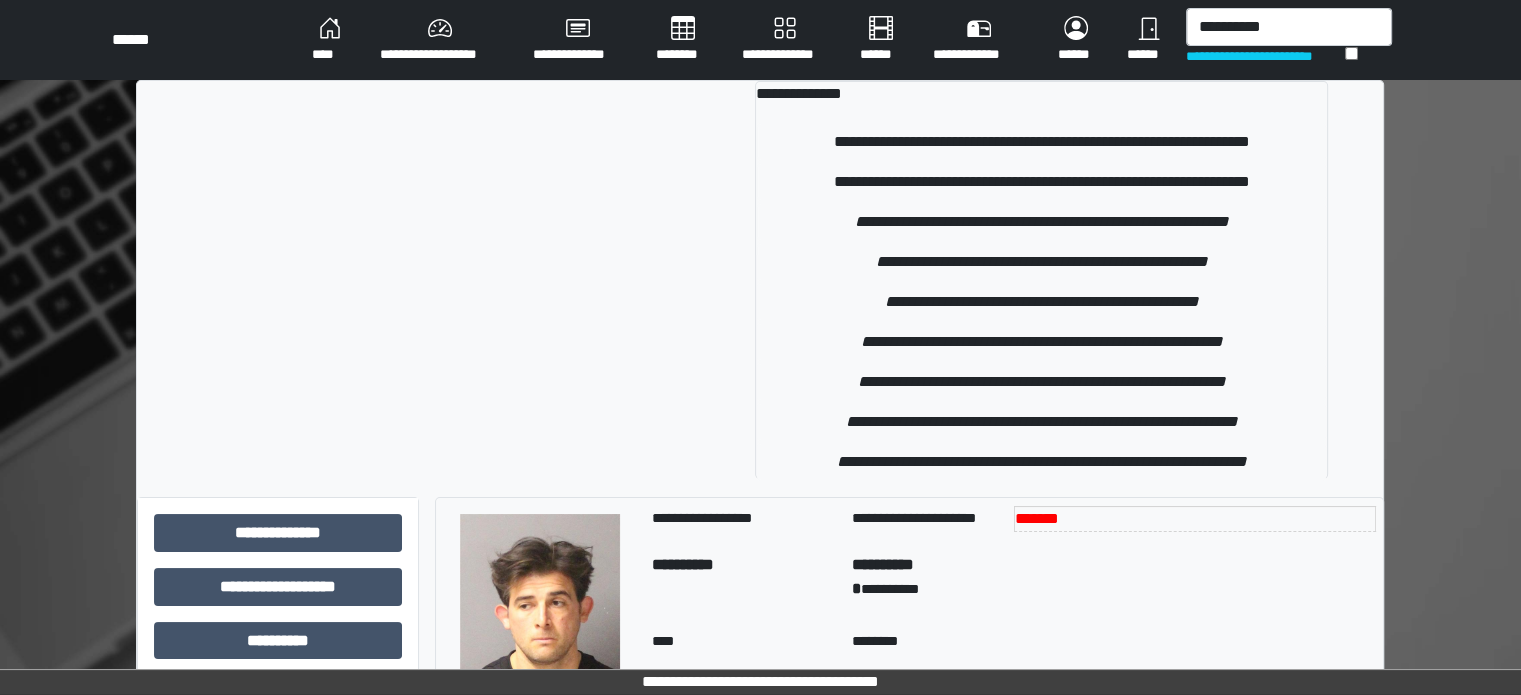 click on "**********" at bounding box center [1041, 182] 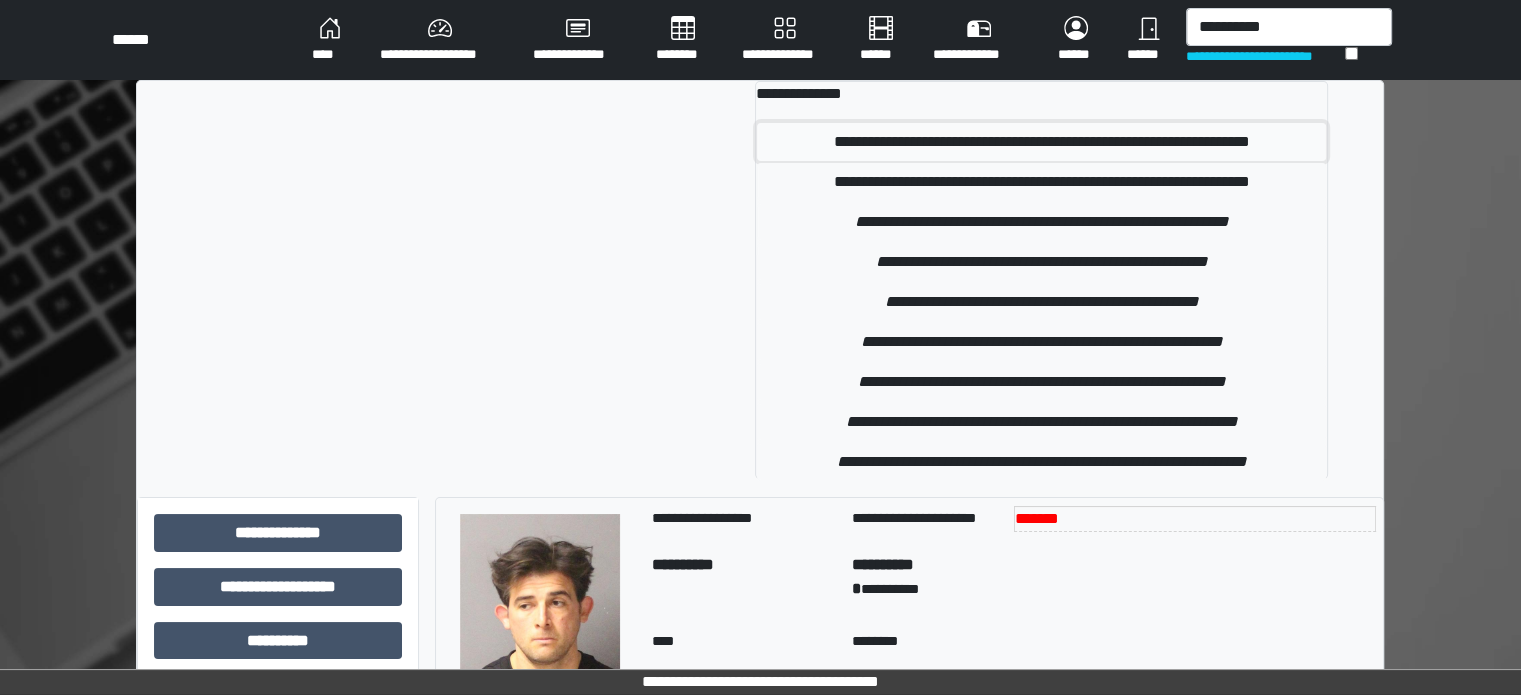 click on "**********" at bounding box center [1041, 142] 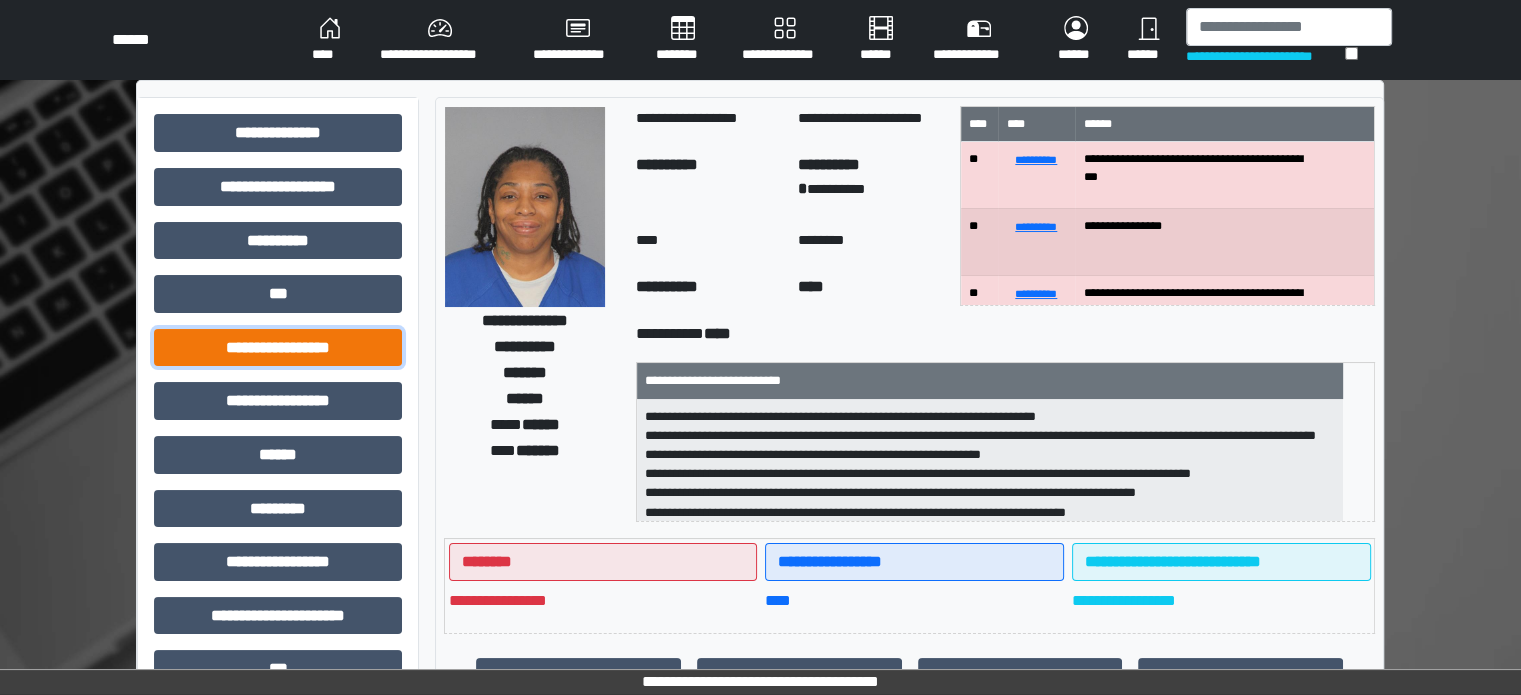 click on "**********" at bounding box center [278, 348] 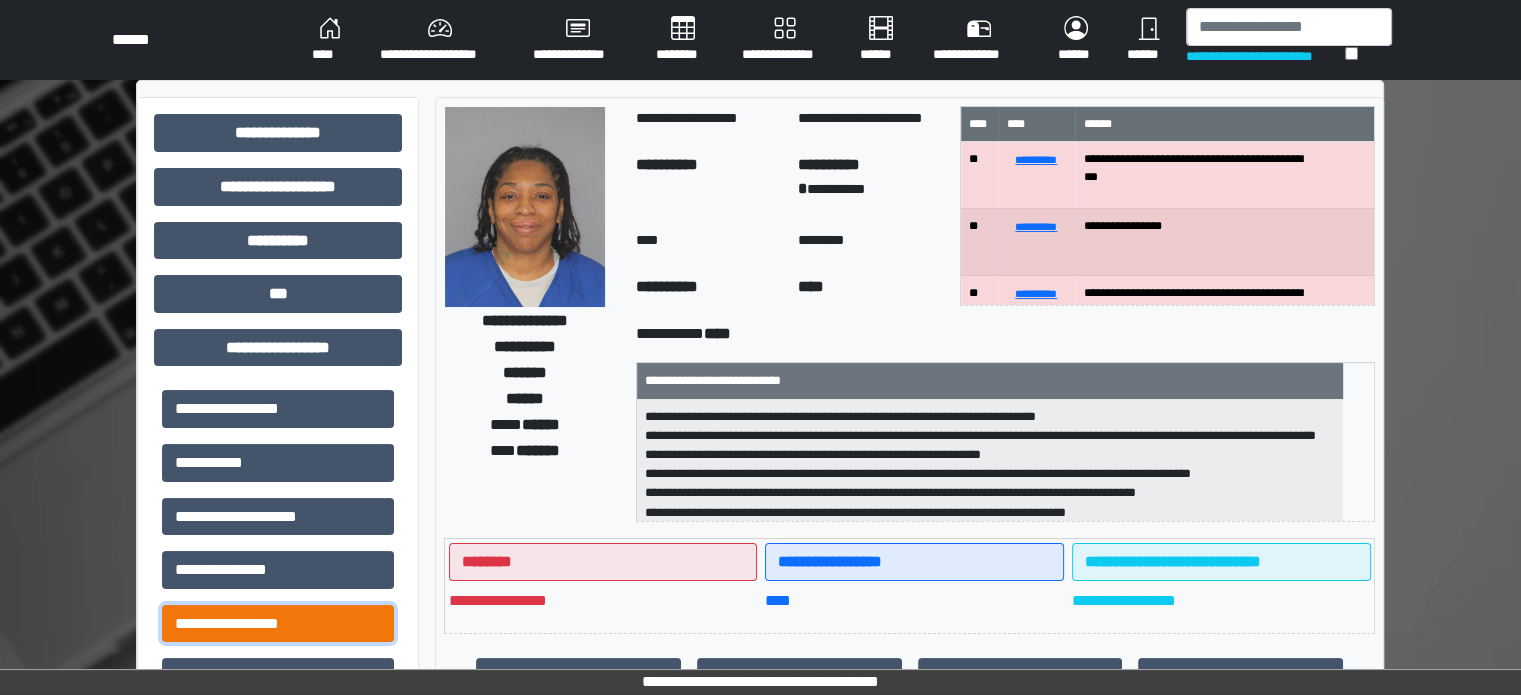click on "**********" at bounding box center [278, 624] 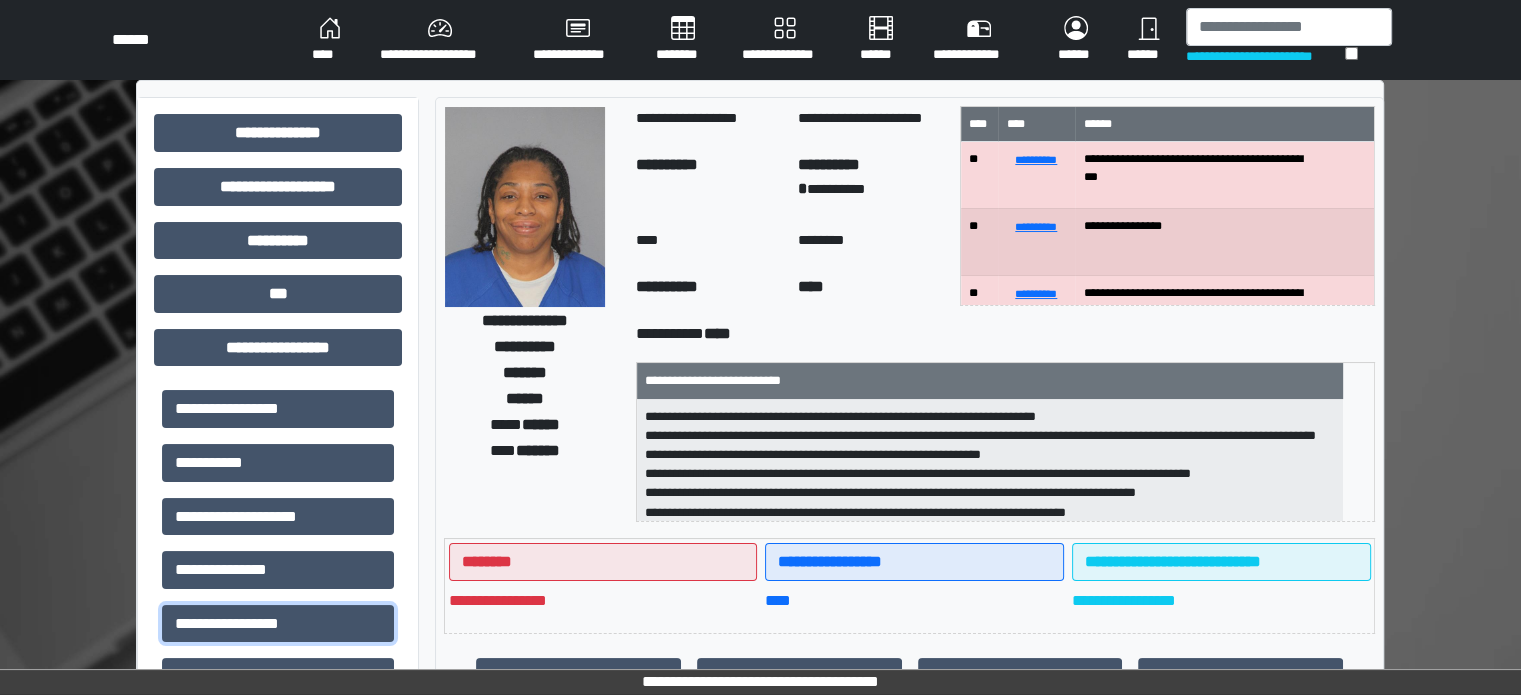 scroll, scrollTop: 1, scrollLeft: 0, axis: vertical 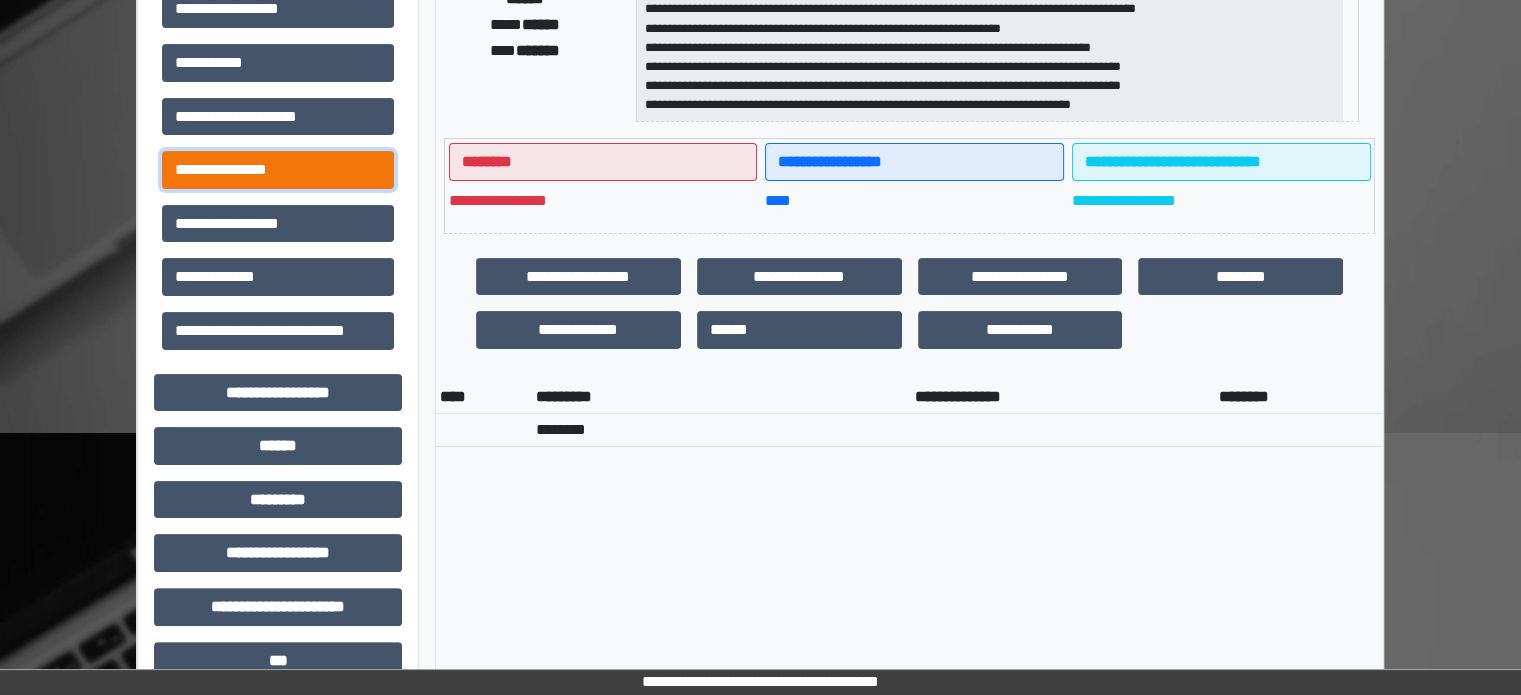 click on "**********" at bounding box center (278, 170) 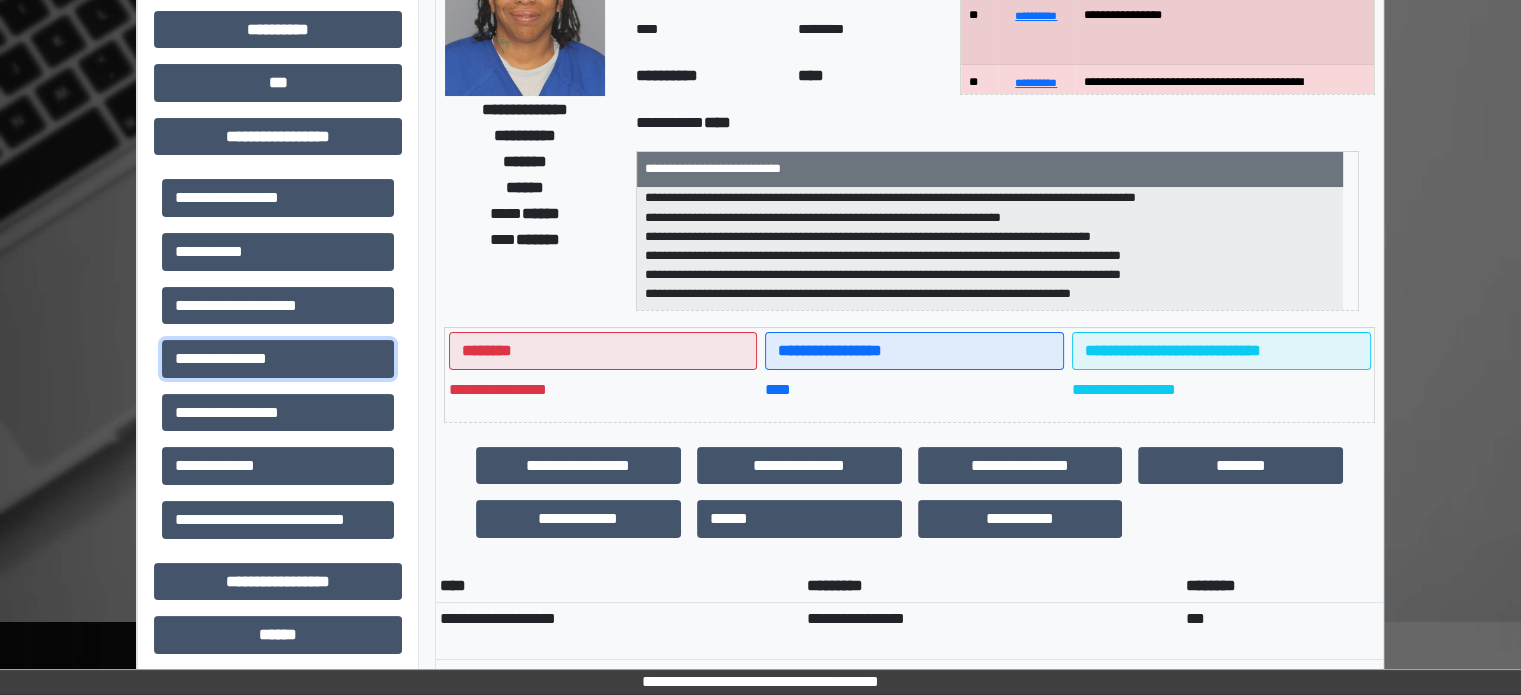 scroll, scrollTop: 0, scrollLeft: 0, axis: both 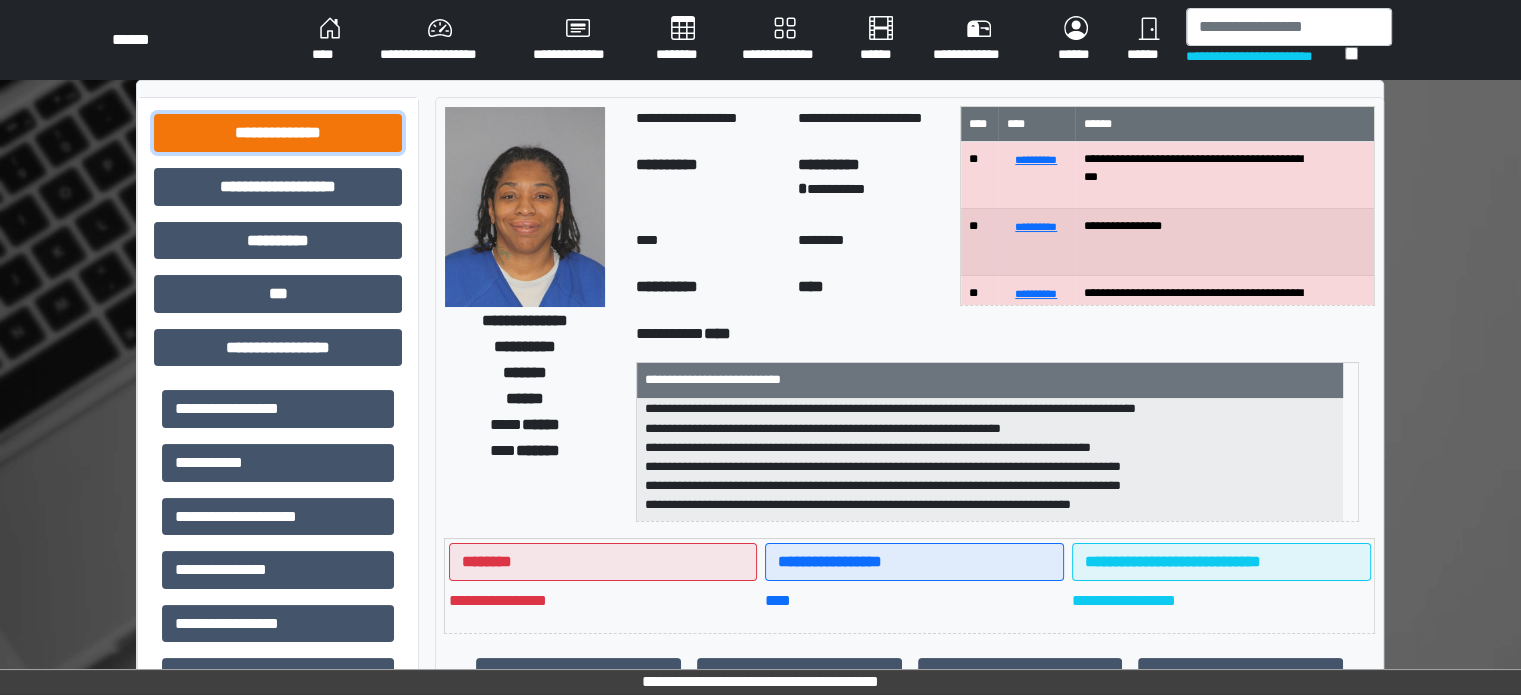 click on "**********" at bounding box center [278, 133] 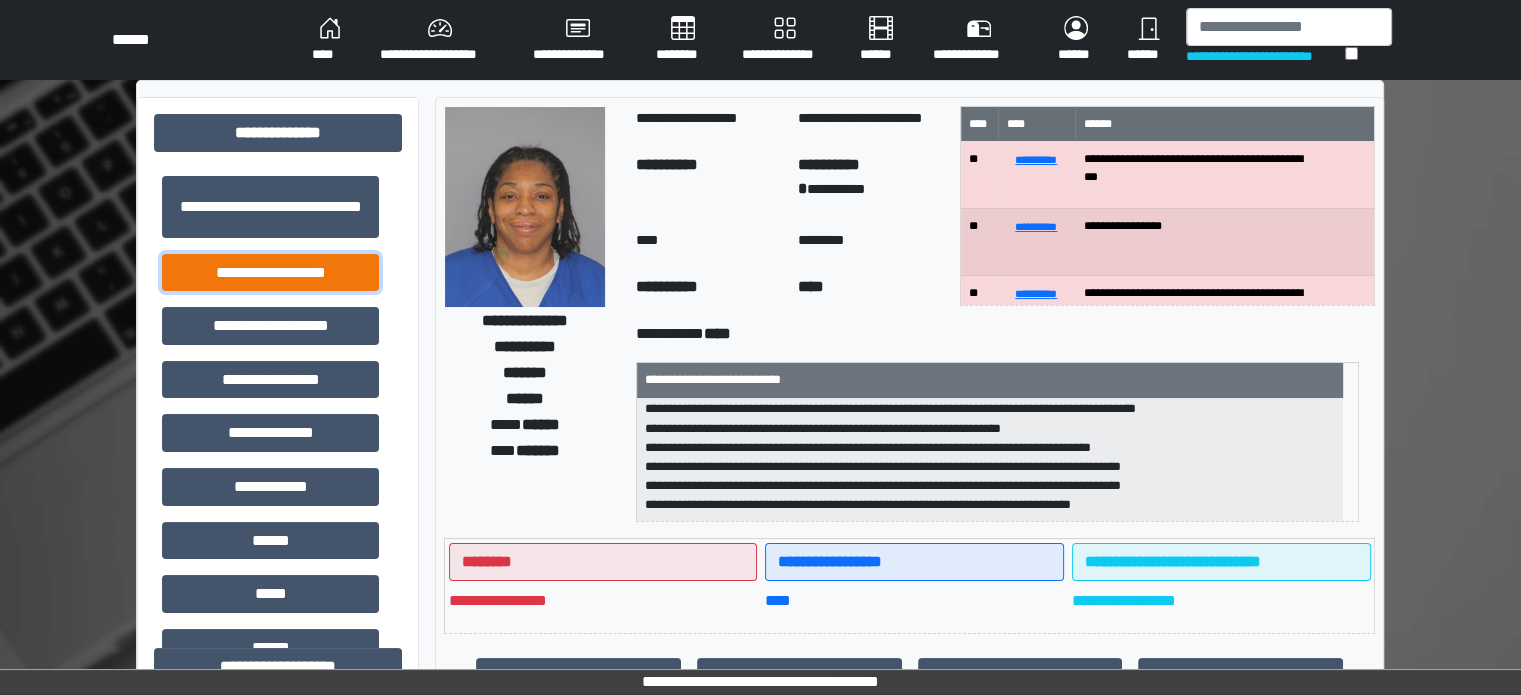 click on "**********" at bounding box center [270, 273] 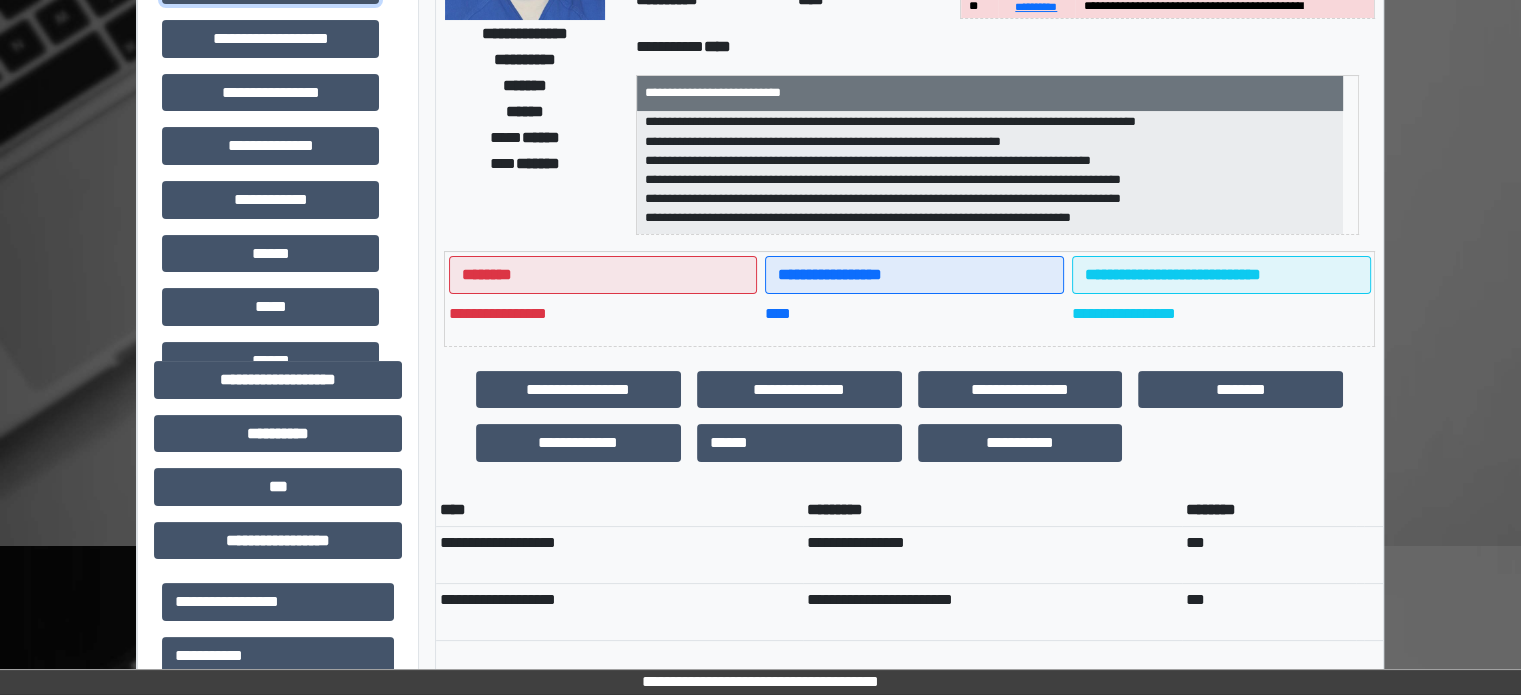 scroll, scrollTop: 400, scrollLeft: 0, axis: vertical 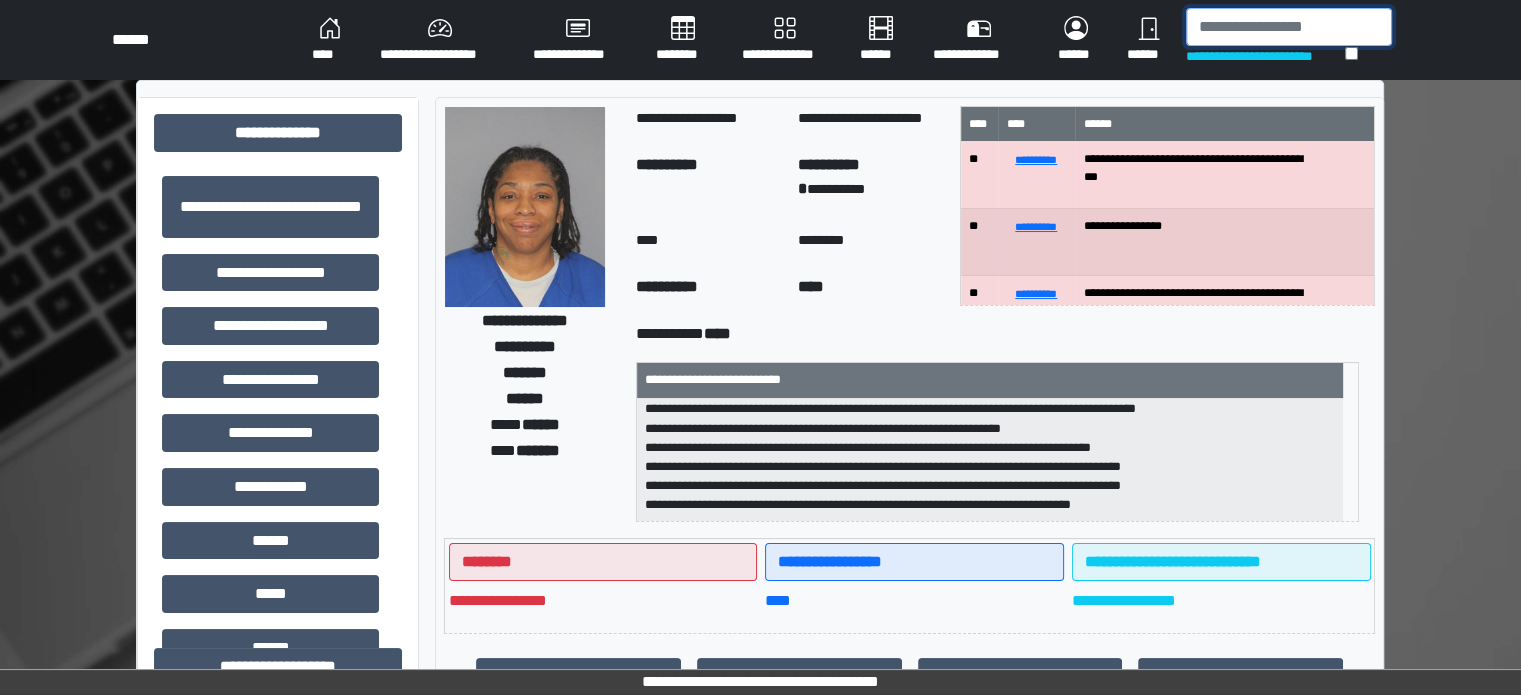 click at bounding box center (1289, 27) 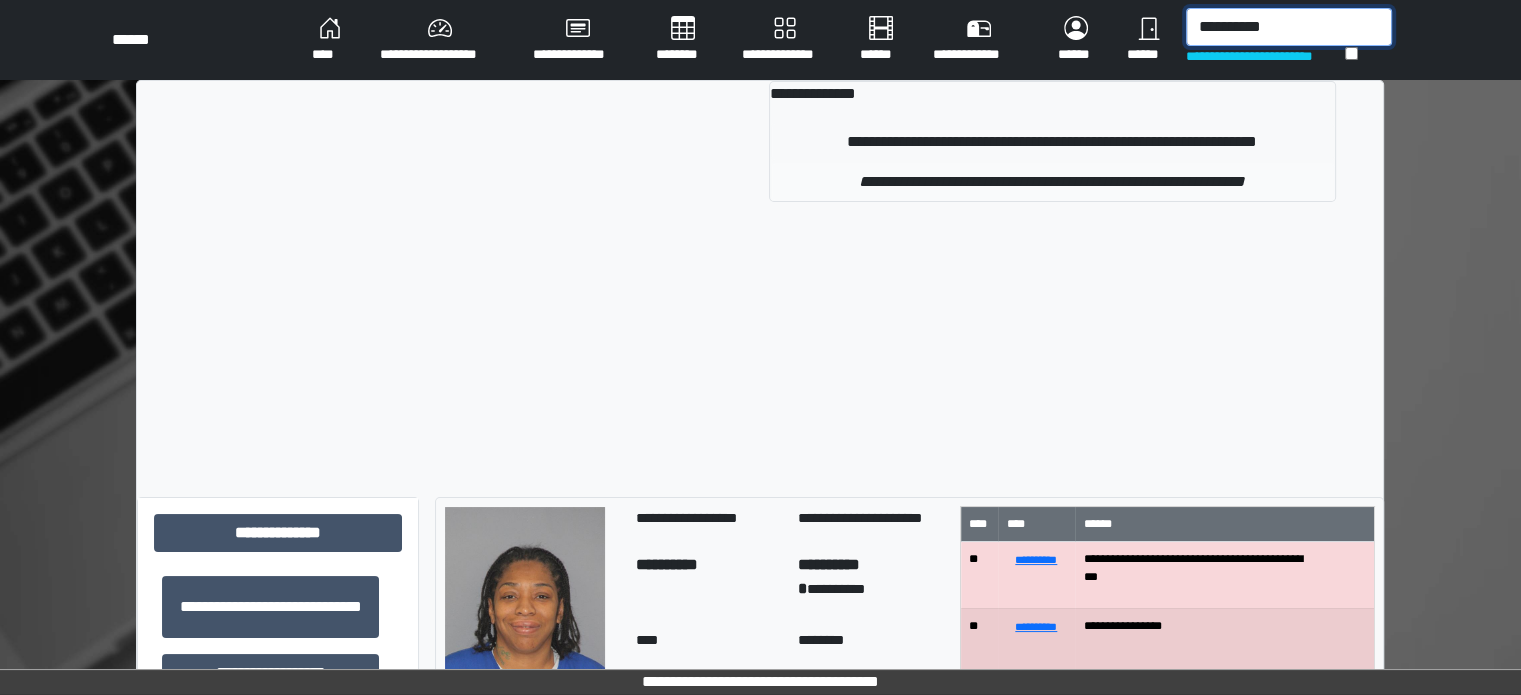 type on "**********" 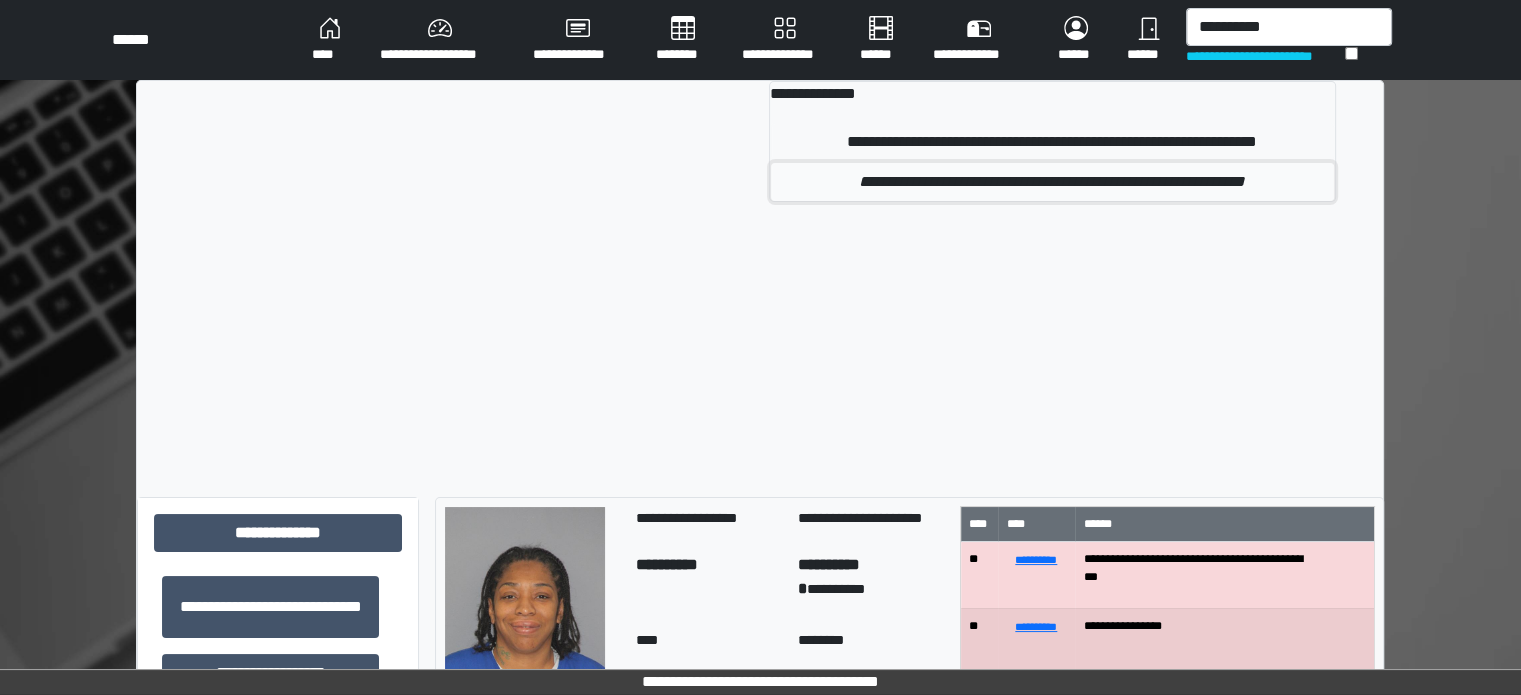 click on "**********" at bounding box center [1052, 182] 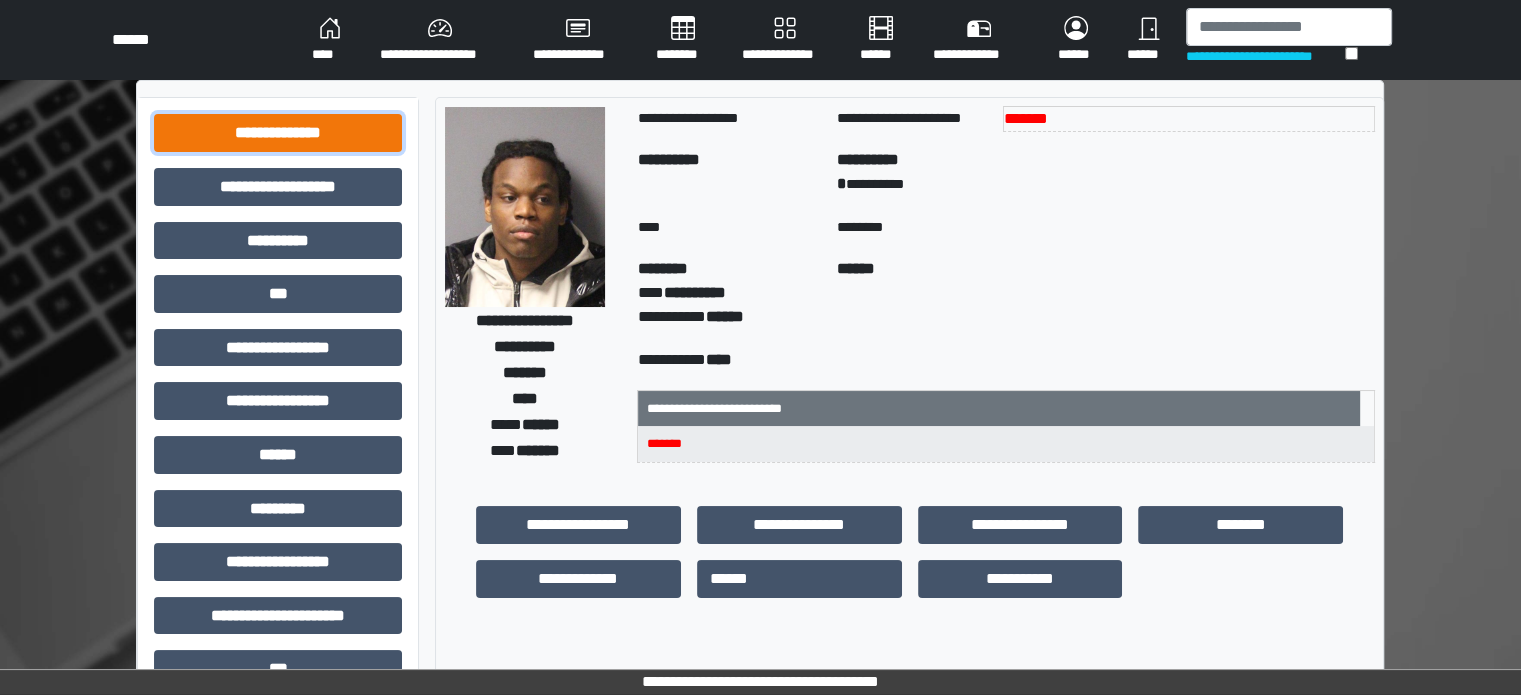 click on "**********" at bounding box center [278, 133] 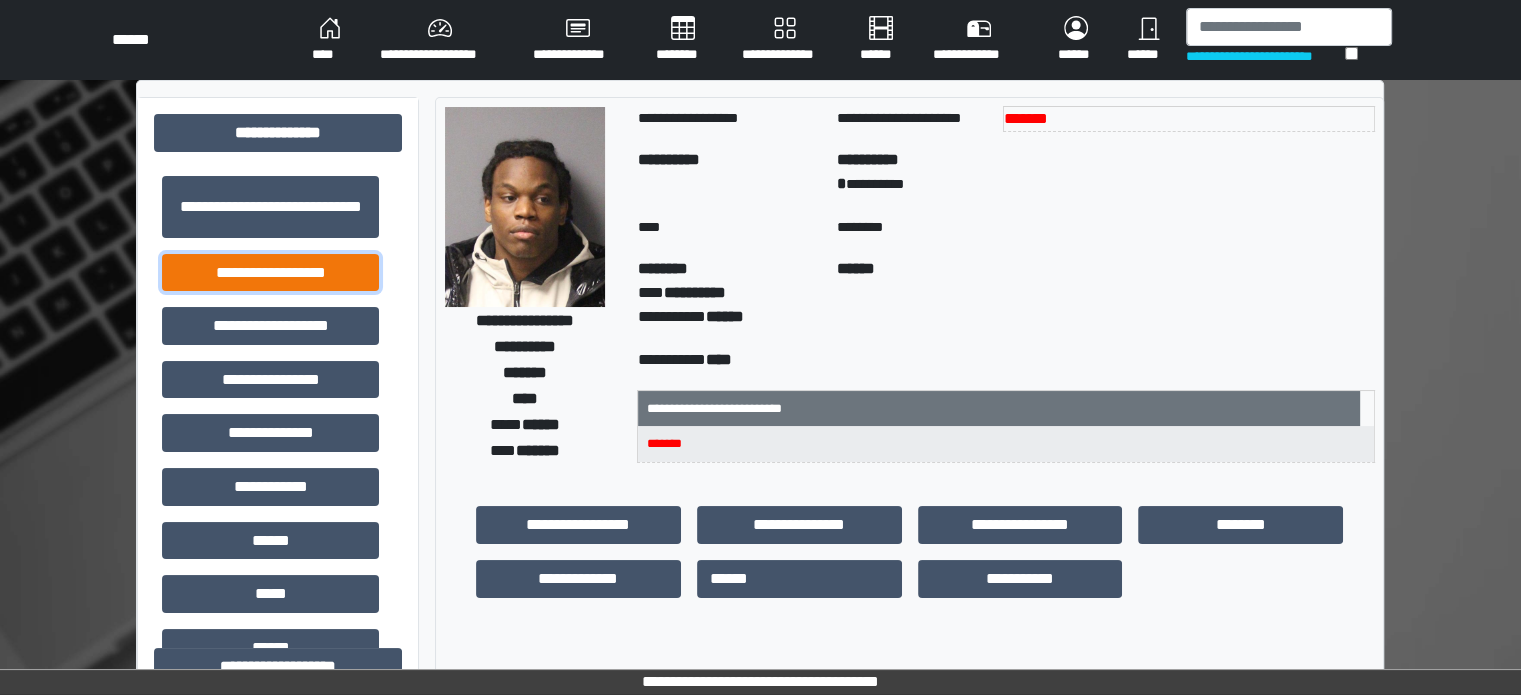 click on "**********" at bounding box center (270, 273) 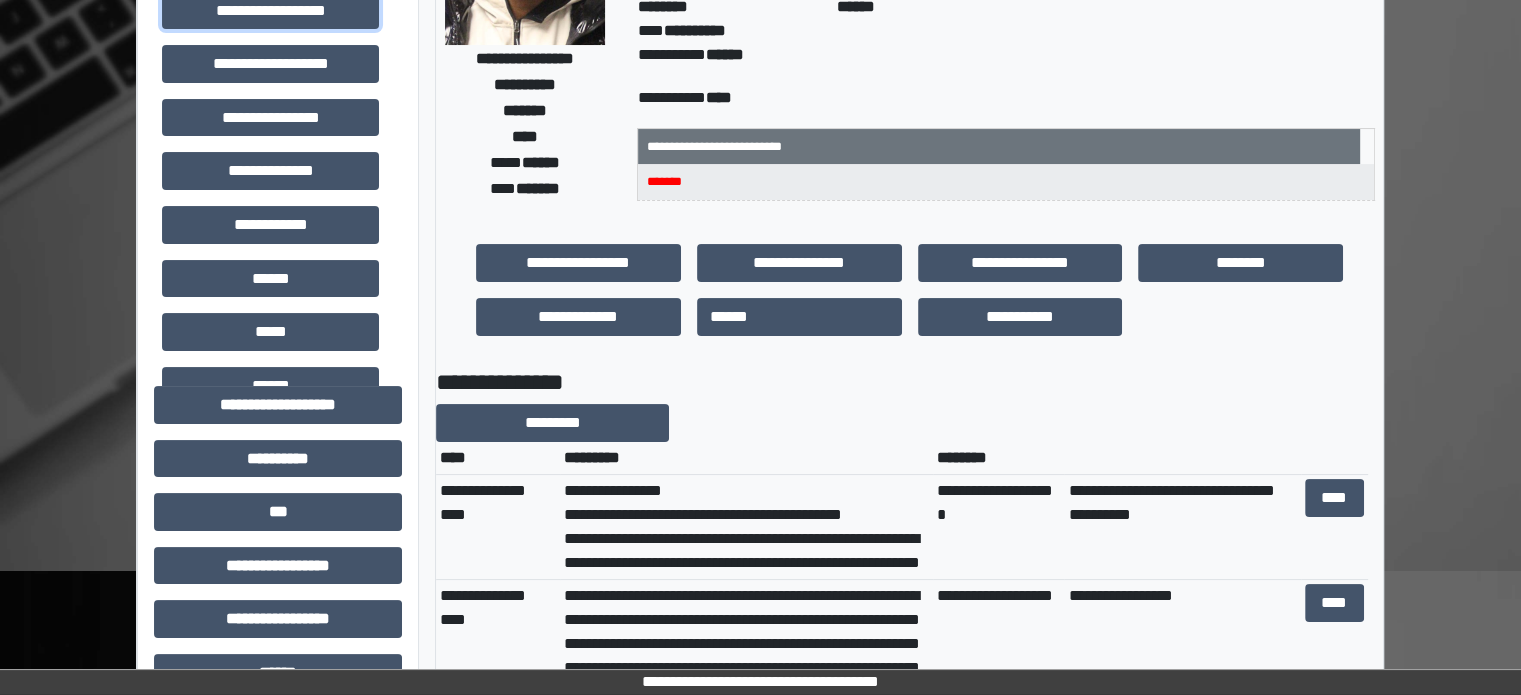 scroll, scrollTop: 300, scrollLeft: 0, axis: vertical 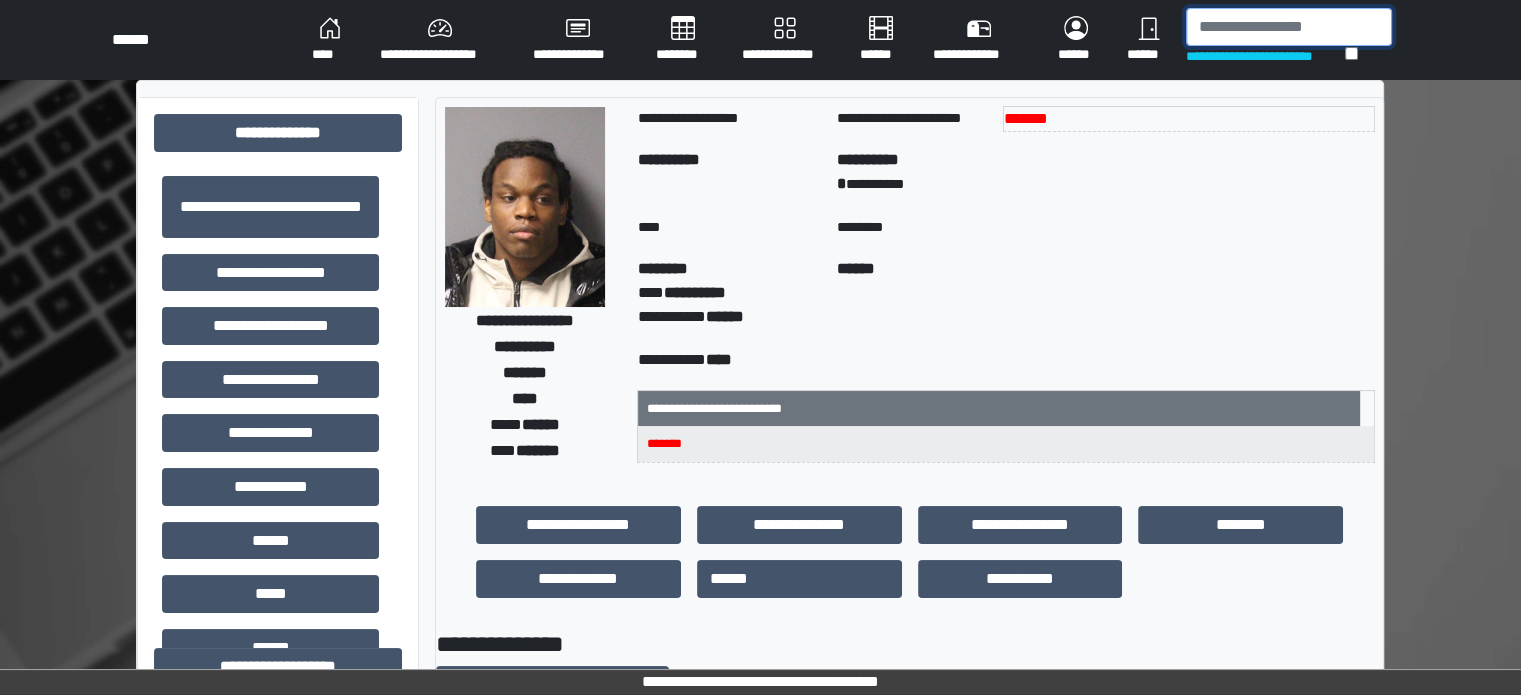 click at bounding box center [1289, 27] 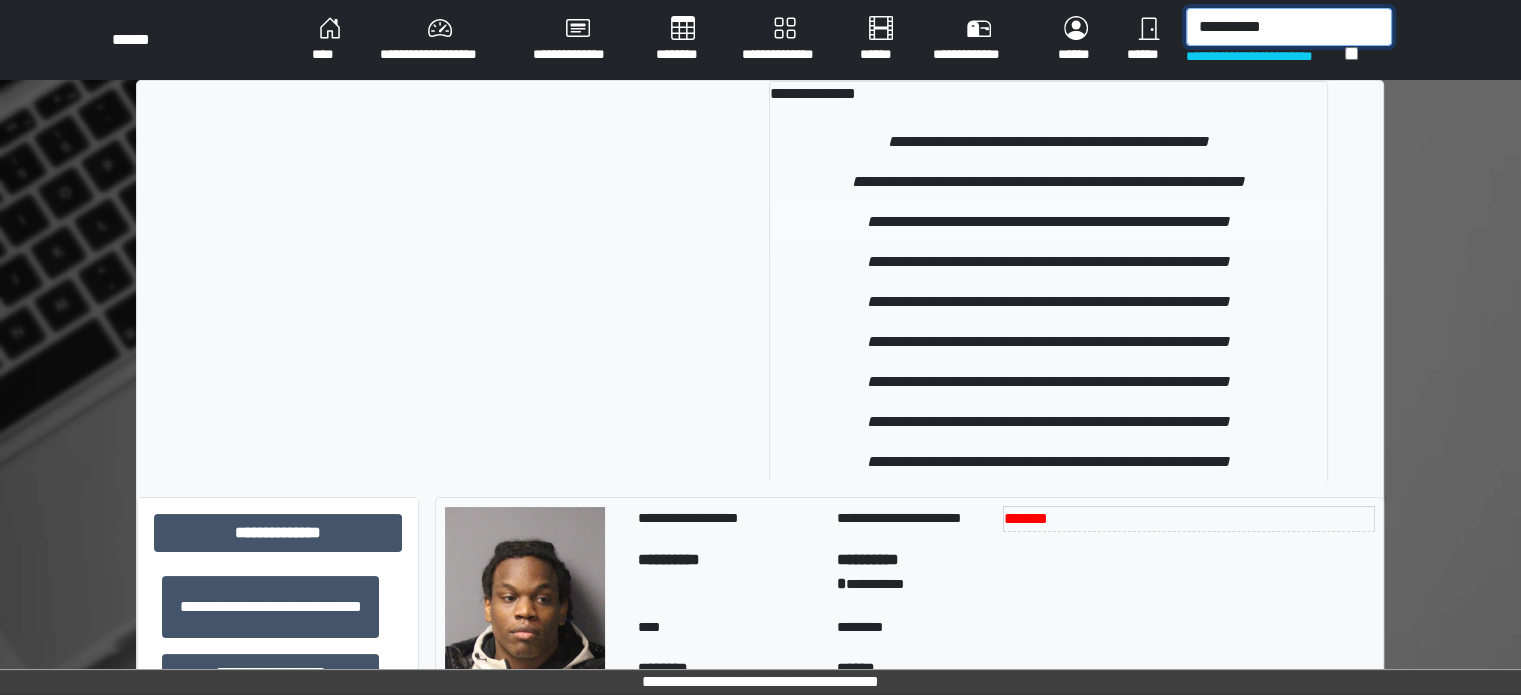 type on "**********" 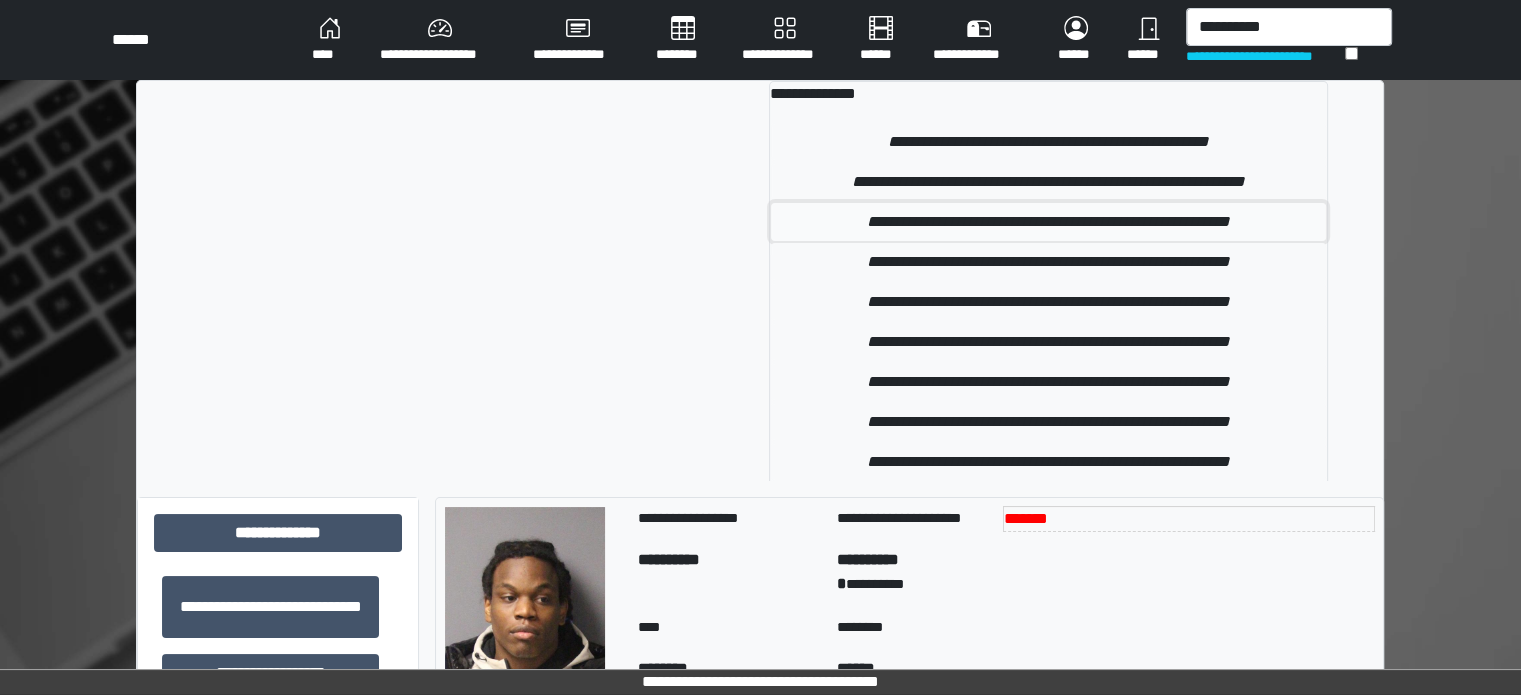 click on "**********" at bounding box center (1049, 222) 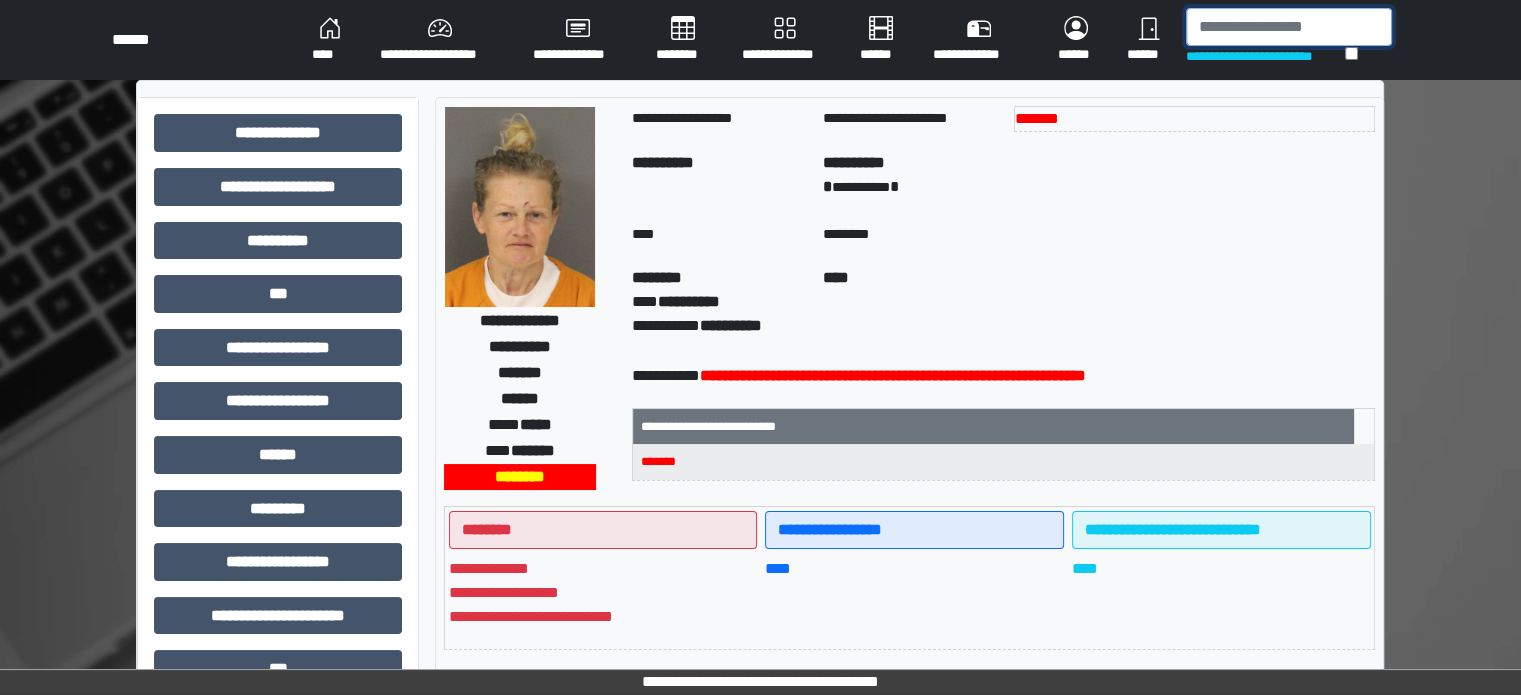 click at bounding box center [1289, 27] 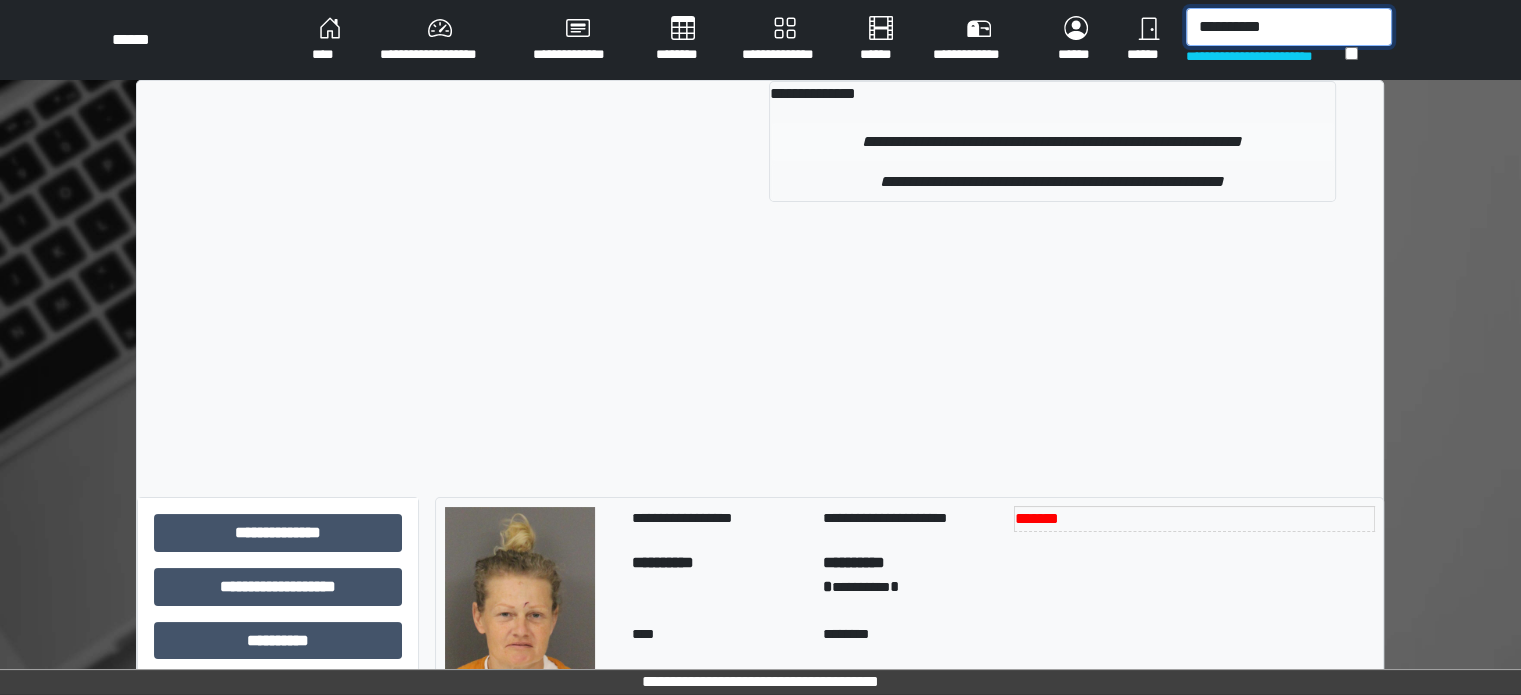 type on "**********" 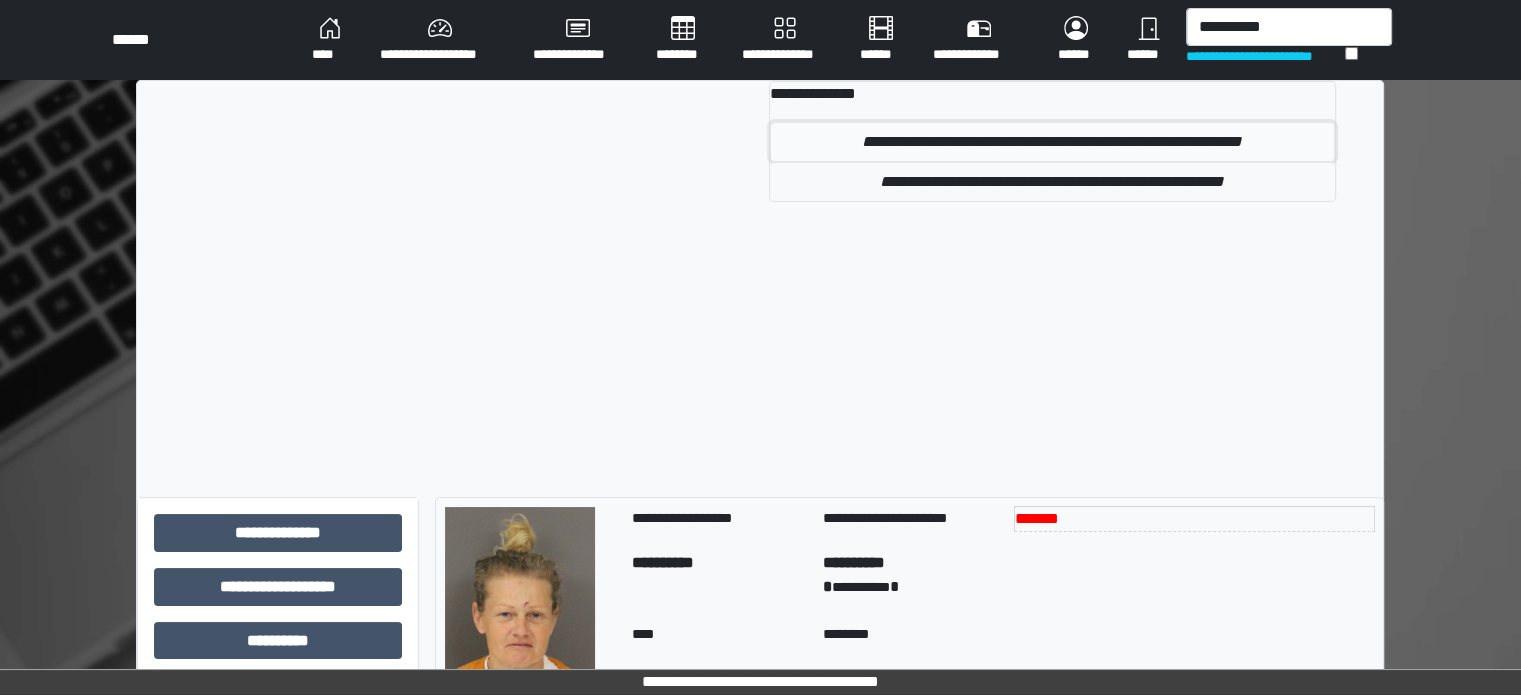 click on "**********" at bounding box center (1052, 142) 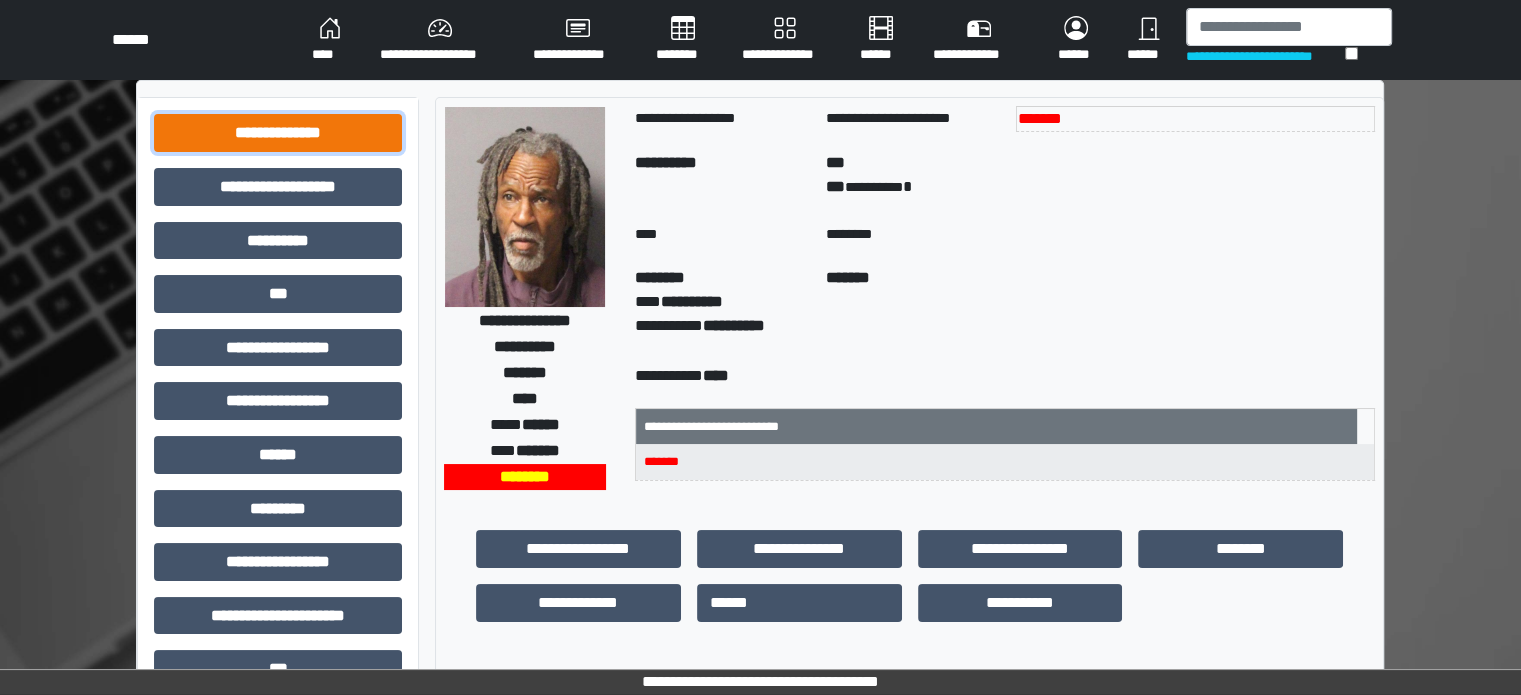 click on "**********" at bounding box center (278, 133) 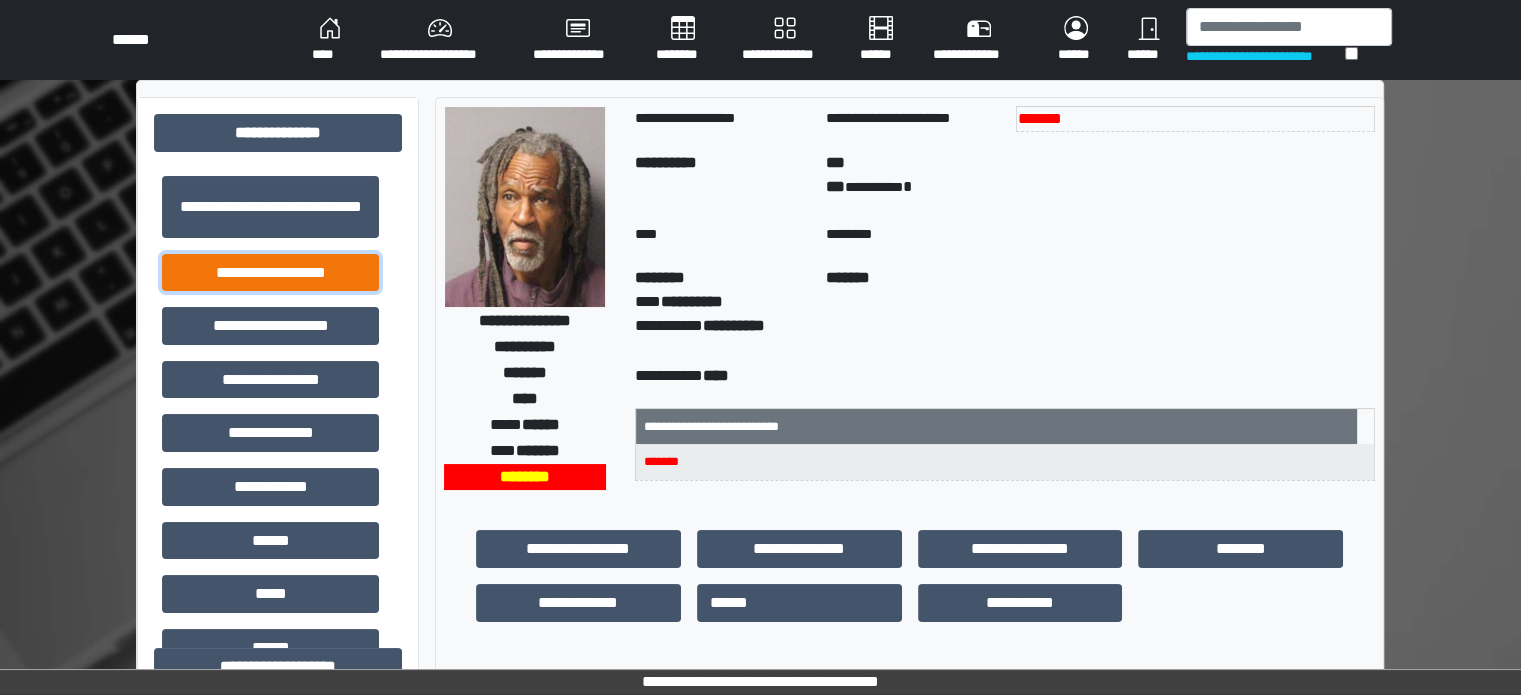 click on "**********" at bounding box center [270, 273] 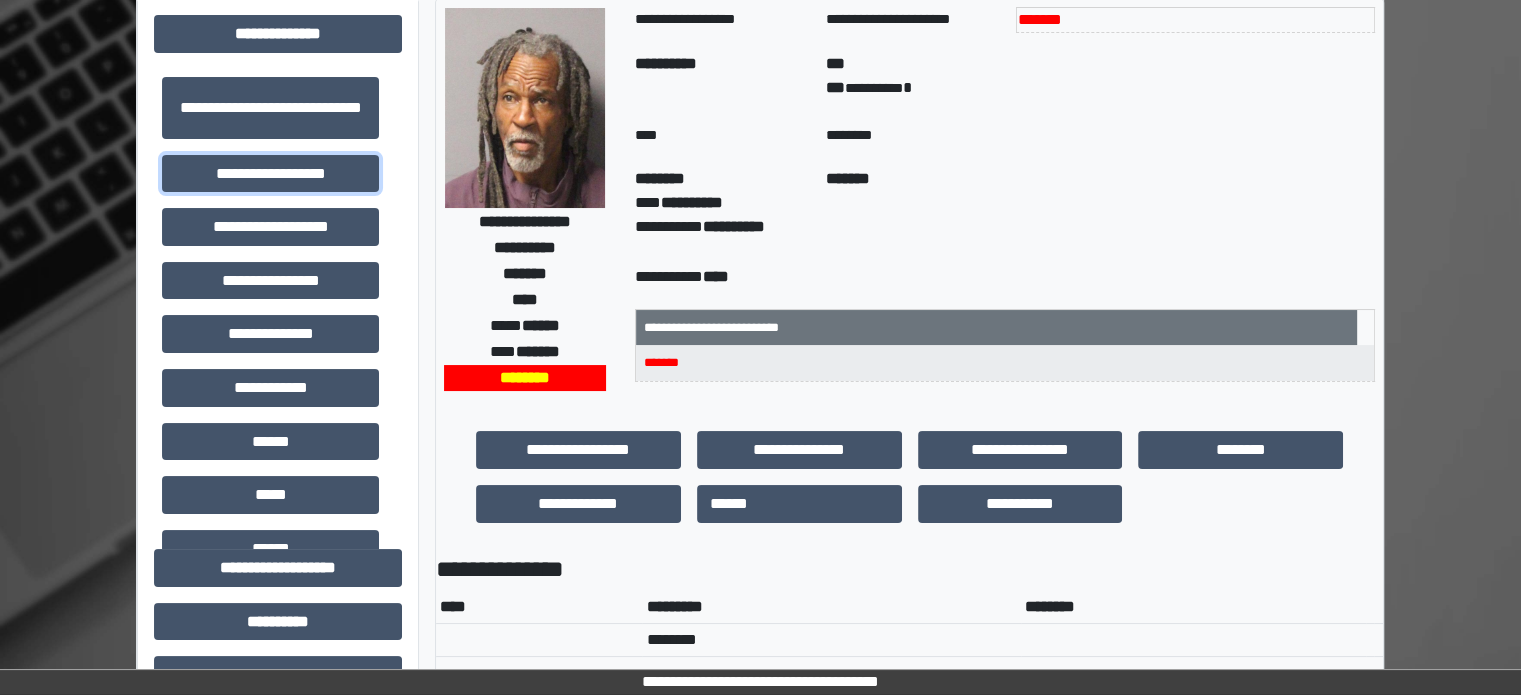 scroll, scrollTop: 0, scrollLeft: 0, axis: both 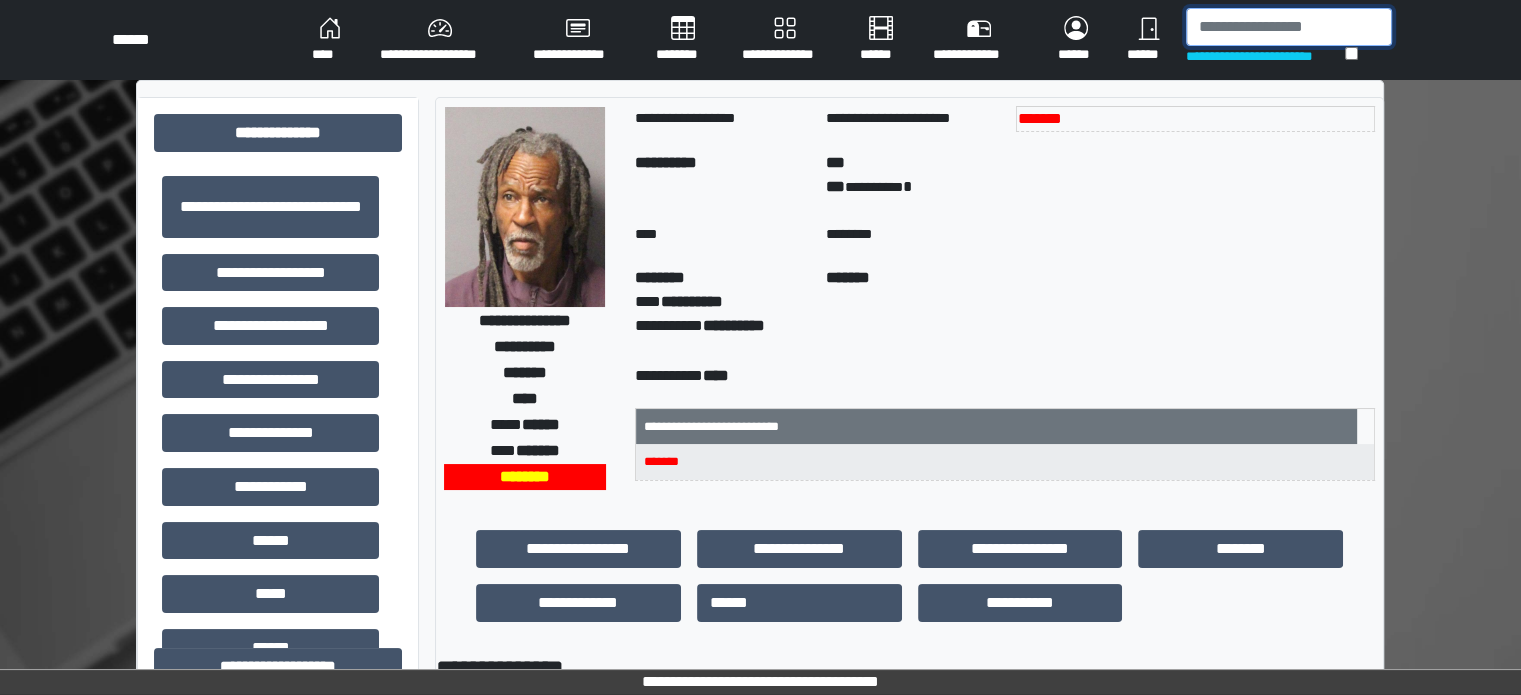 click at bounding box center (1289, 27) 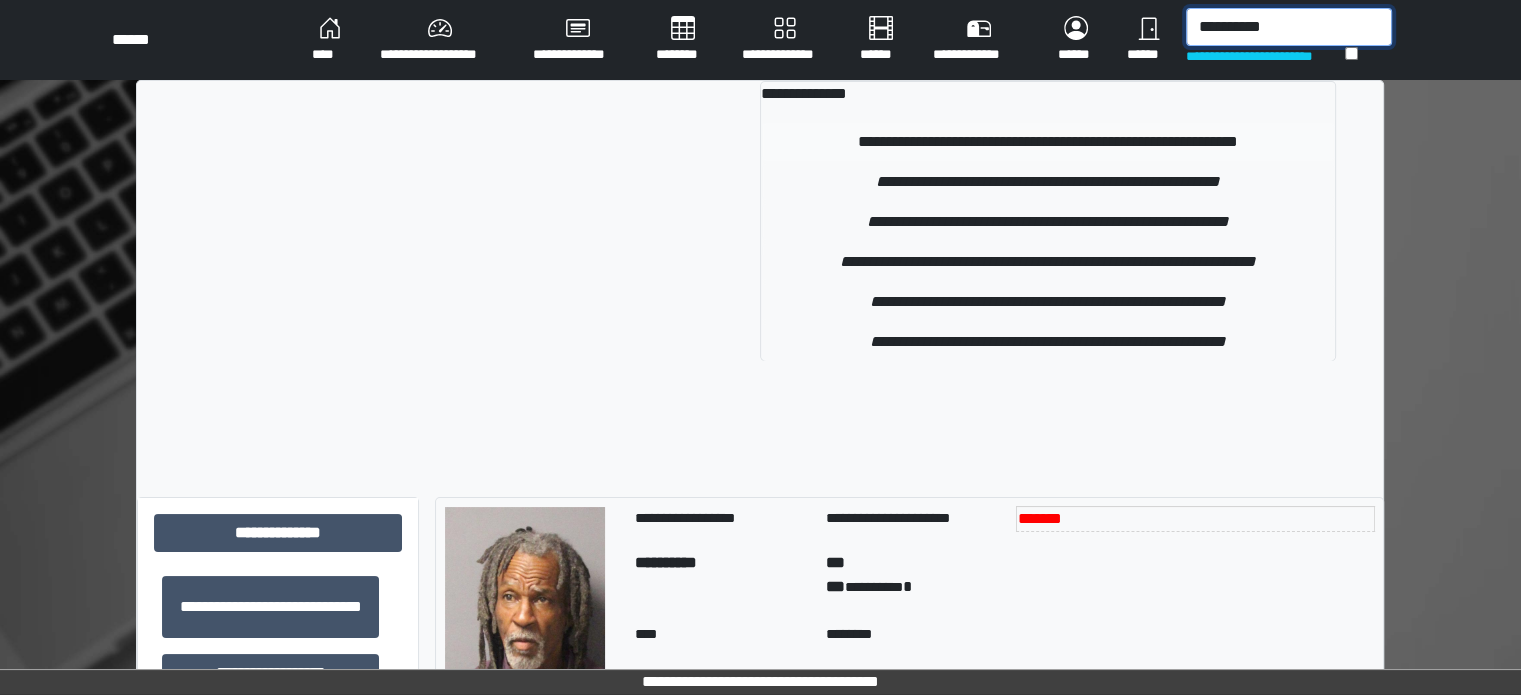 type on "**********" 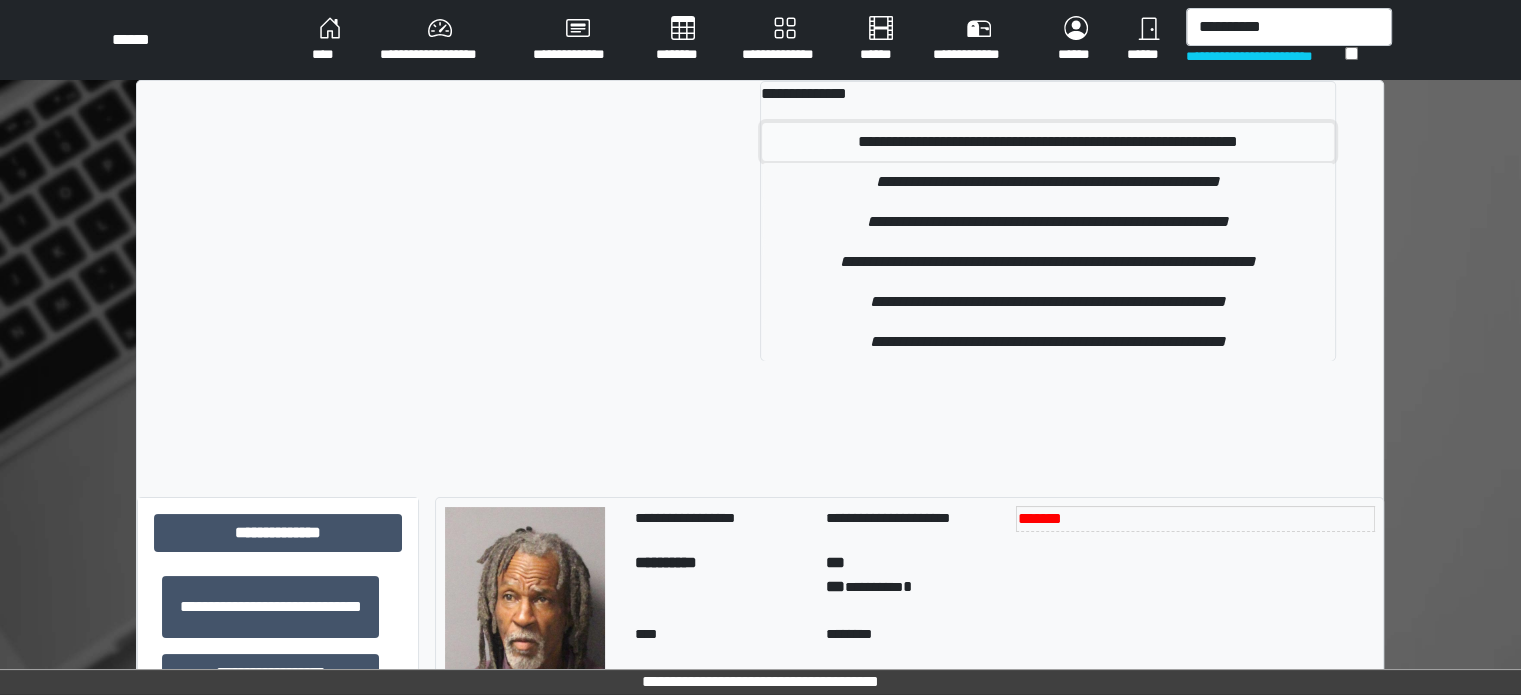 click on "**********" at bounding box center [1048, 142] 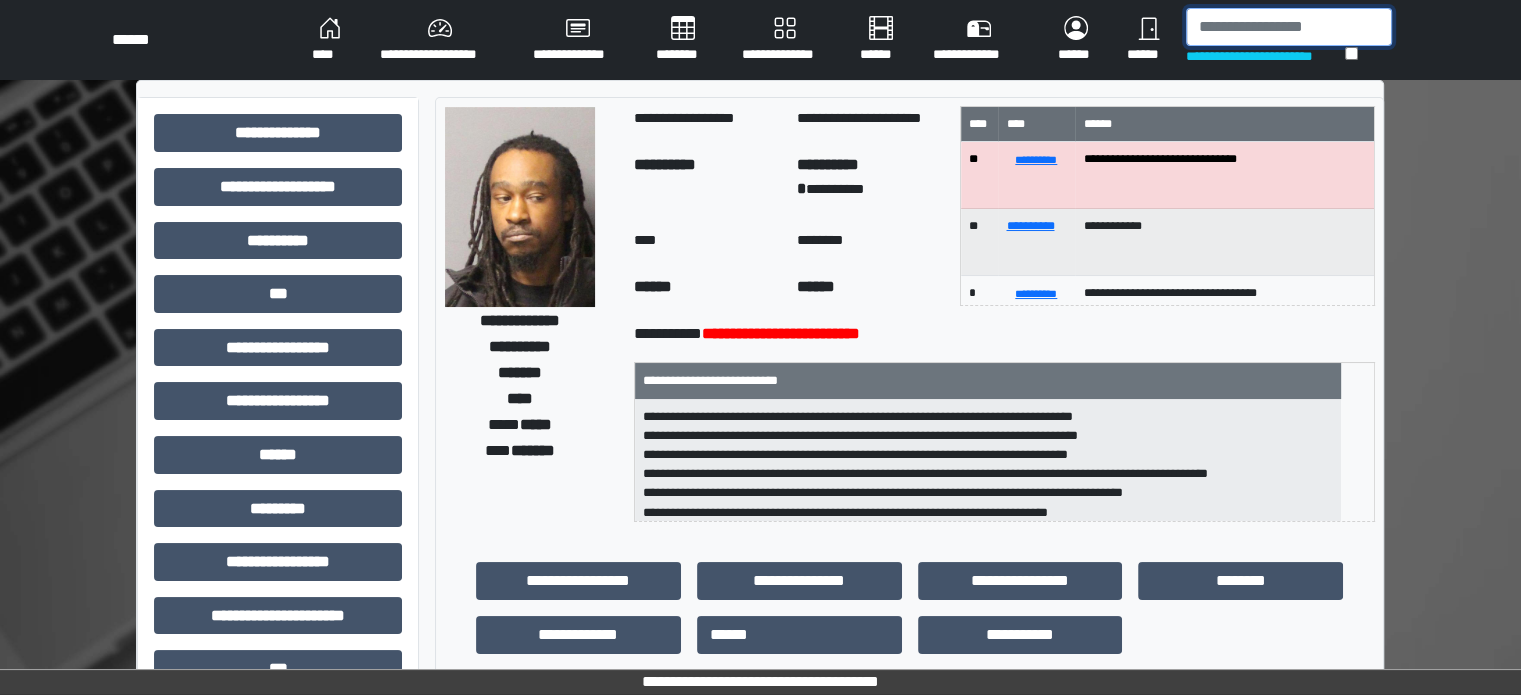click at bounding box center (1289, 27) 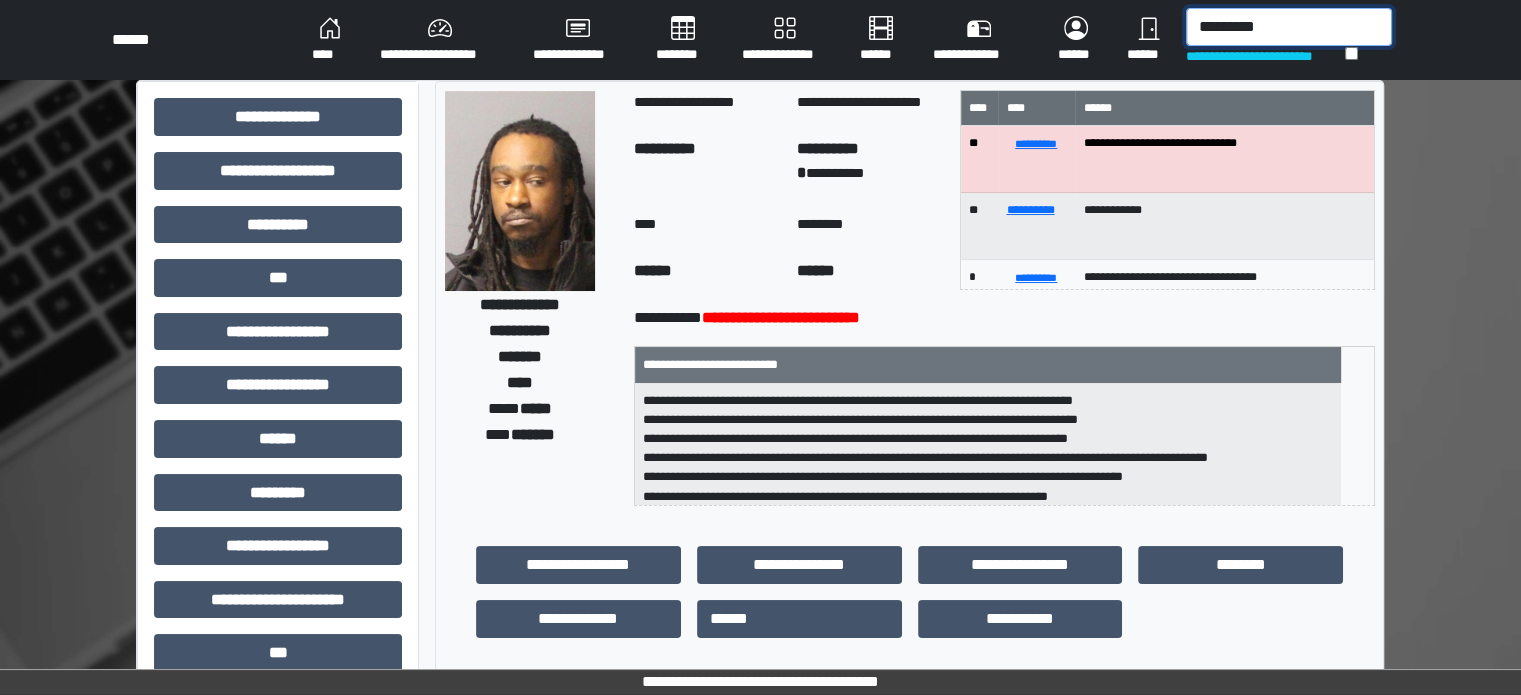 type on "**********" 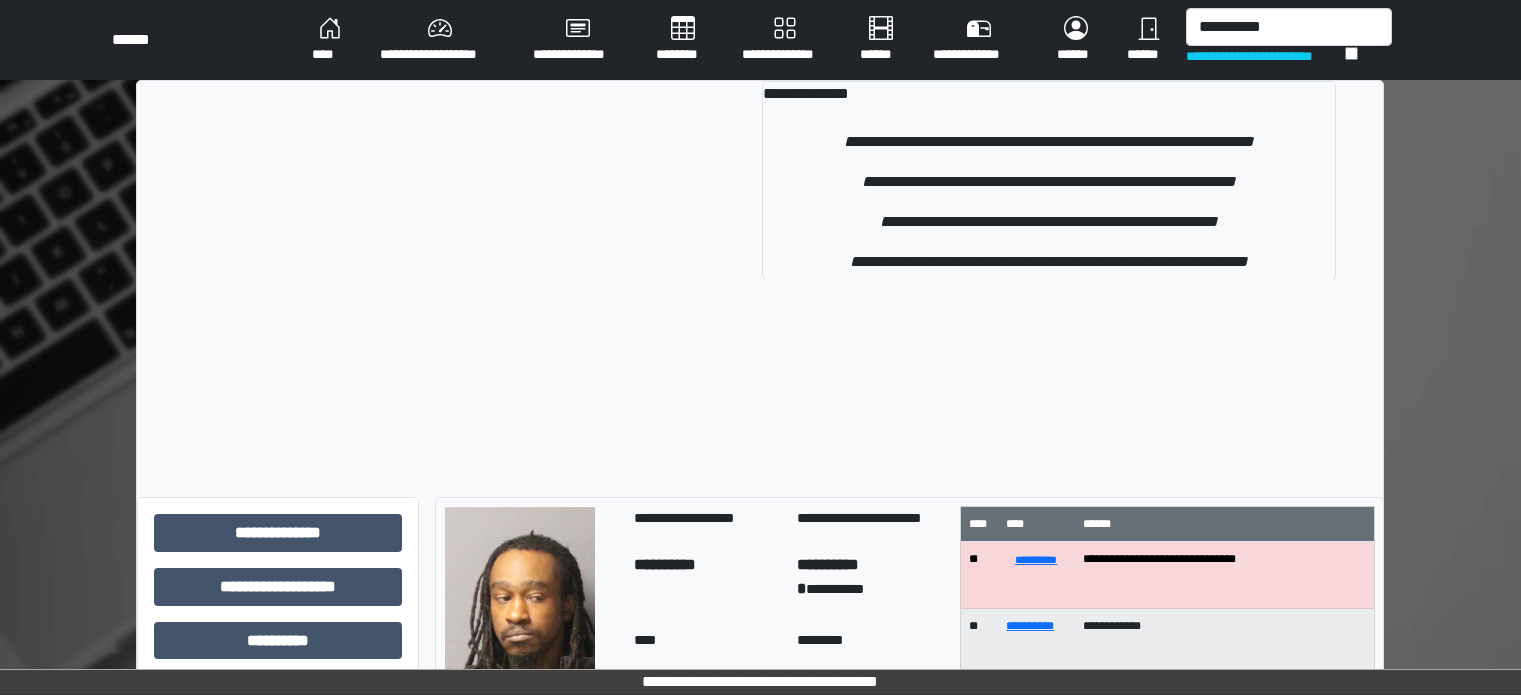 scroll, scrollTop: 0, scrollLeft: 0, axis: both 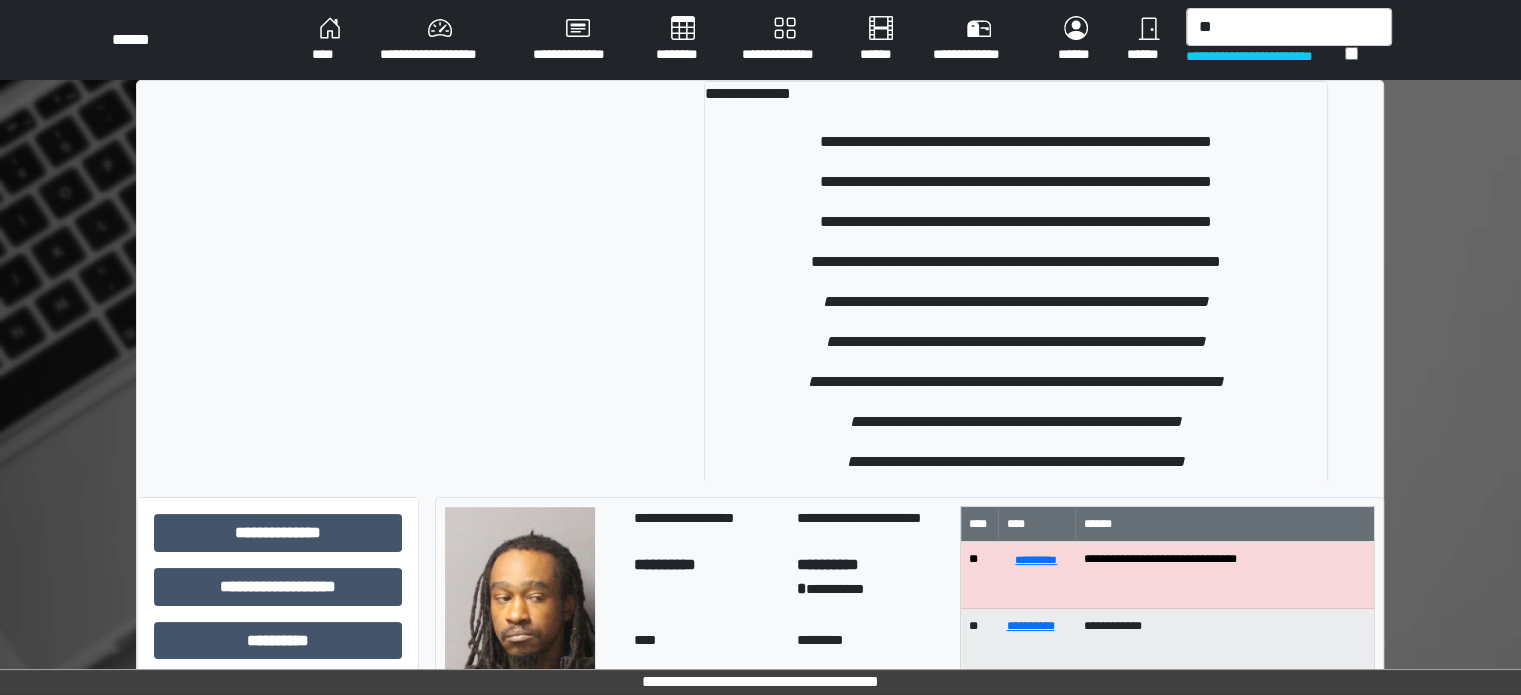 type on "*" 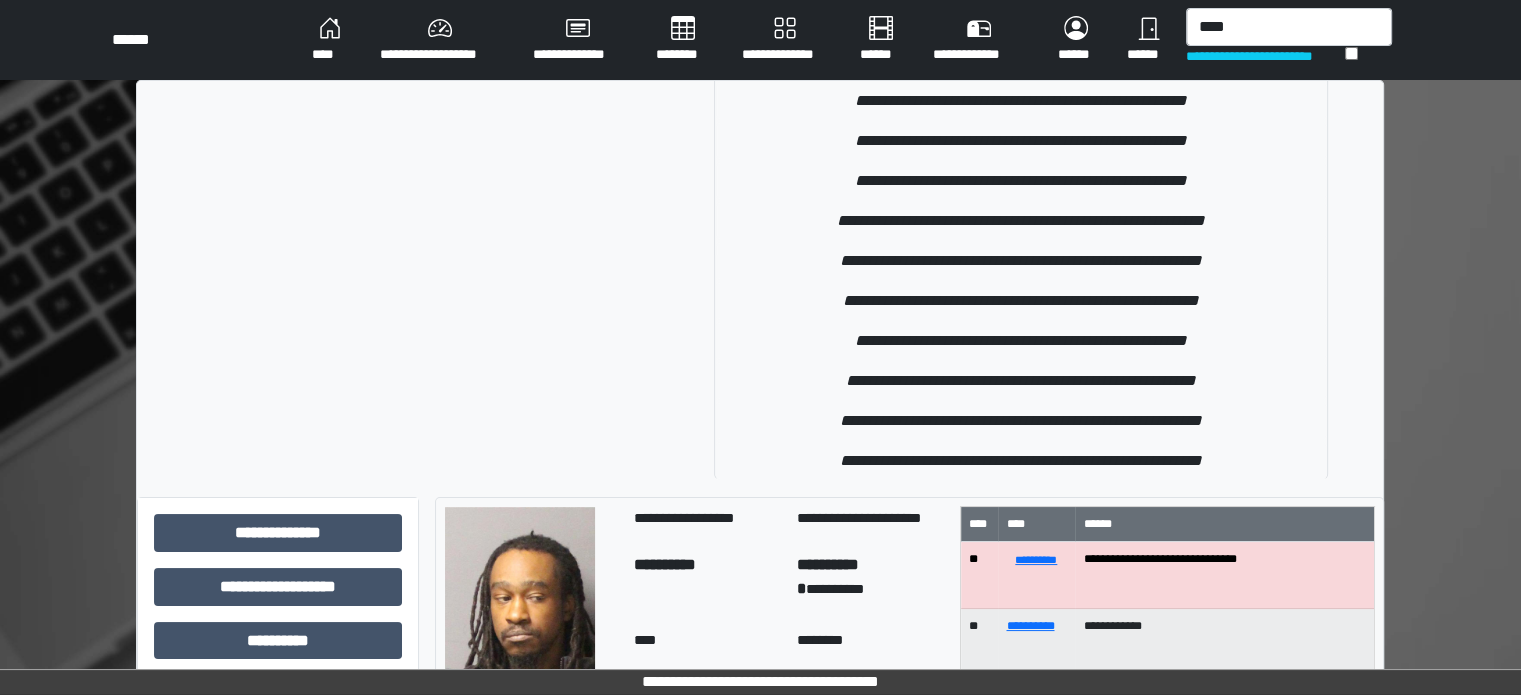 scroll, scrollTop: 3894, scrollLeft: 0, axis: vertical 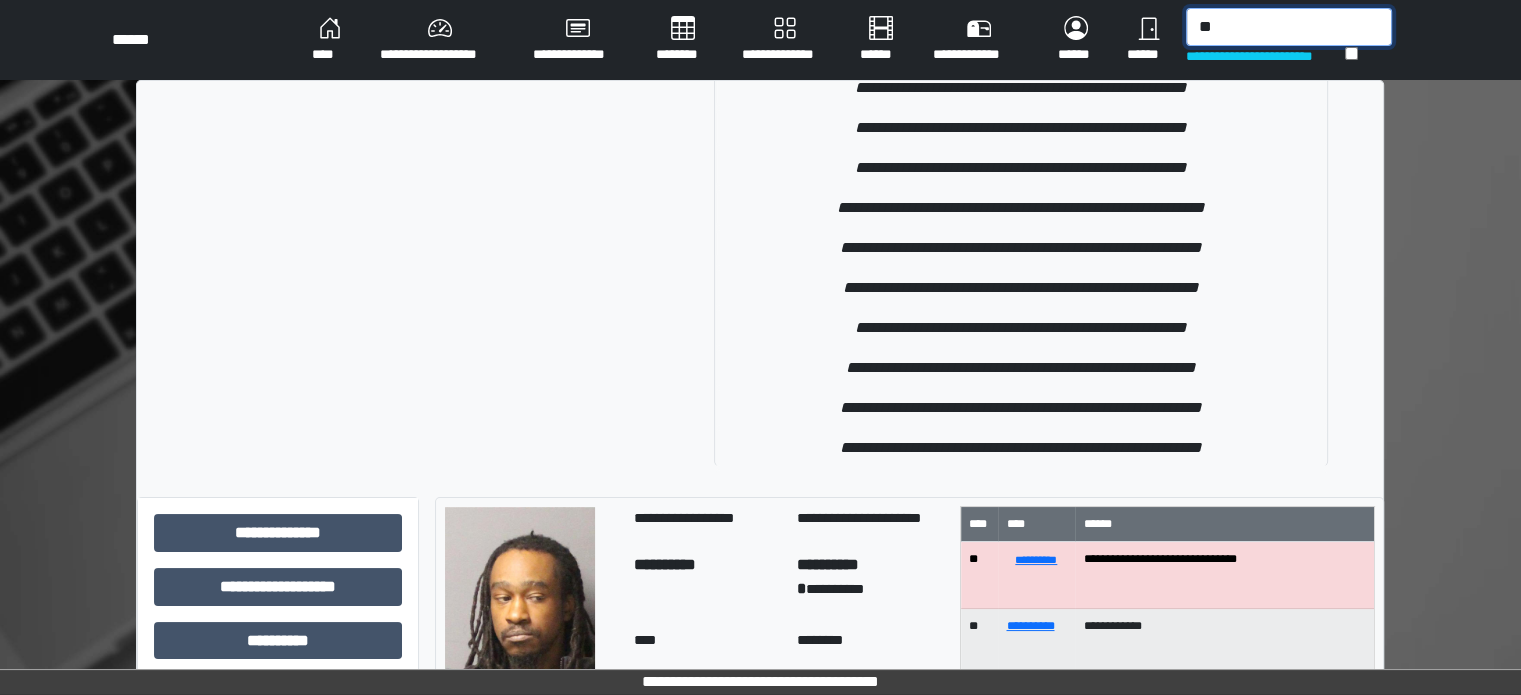 type on "*" 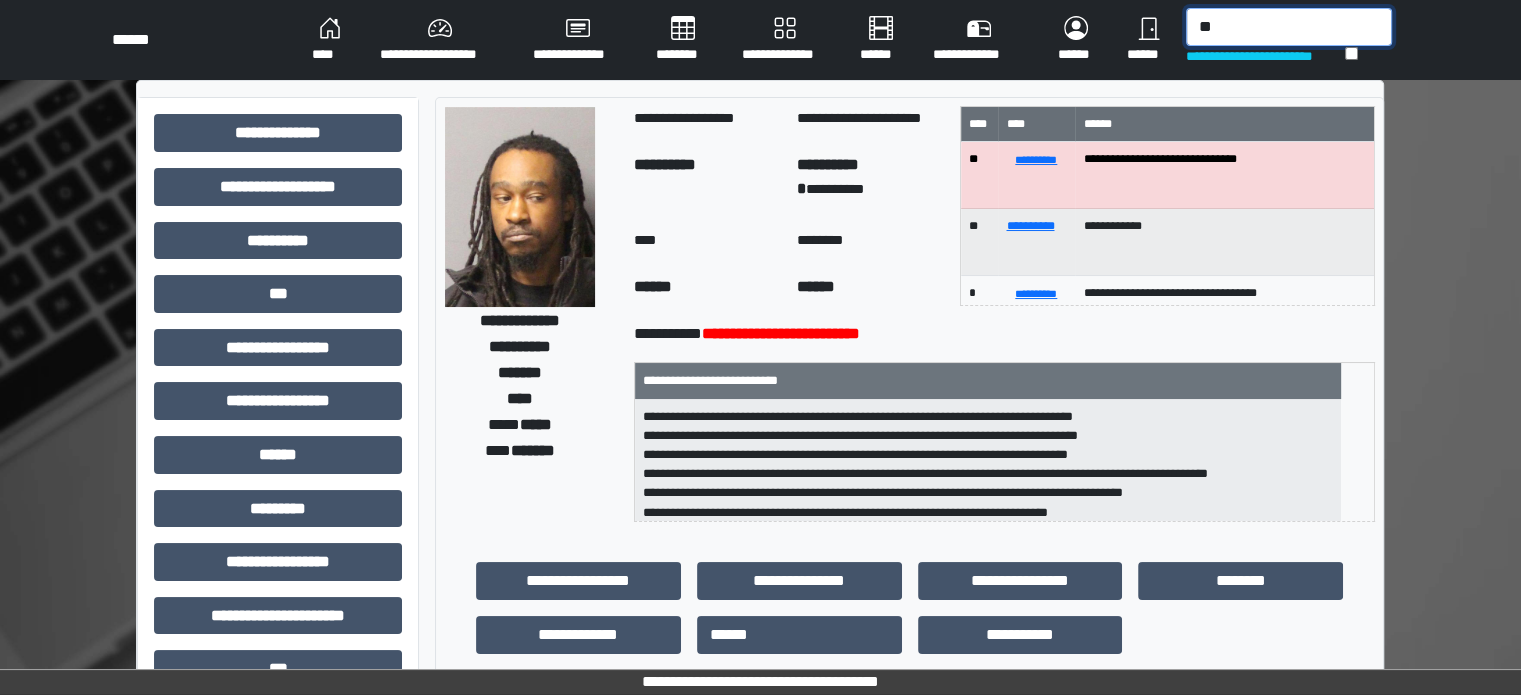 type on "*" 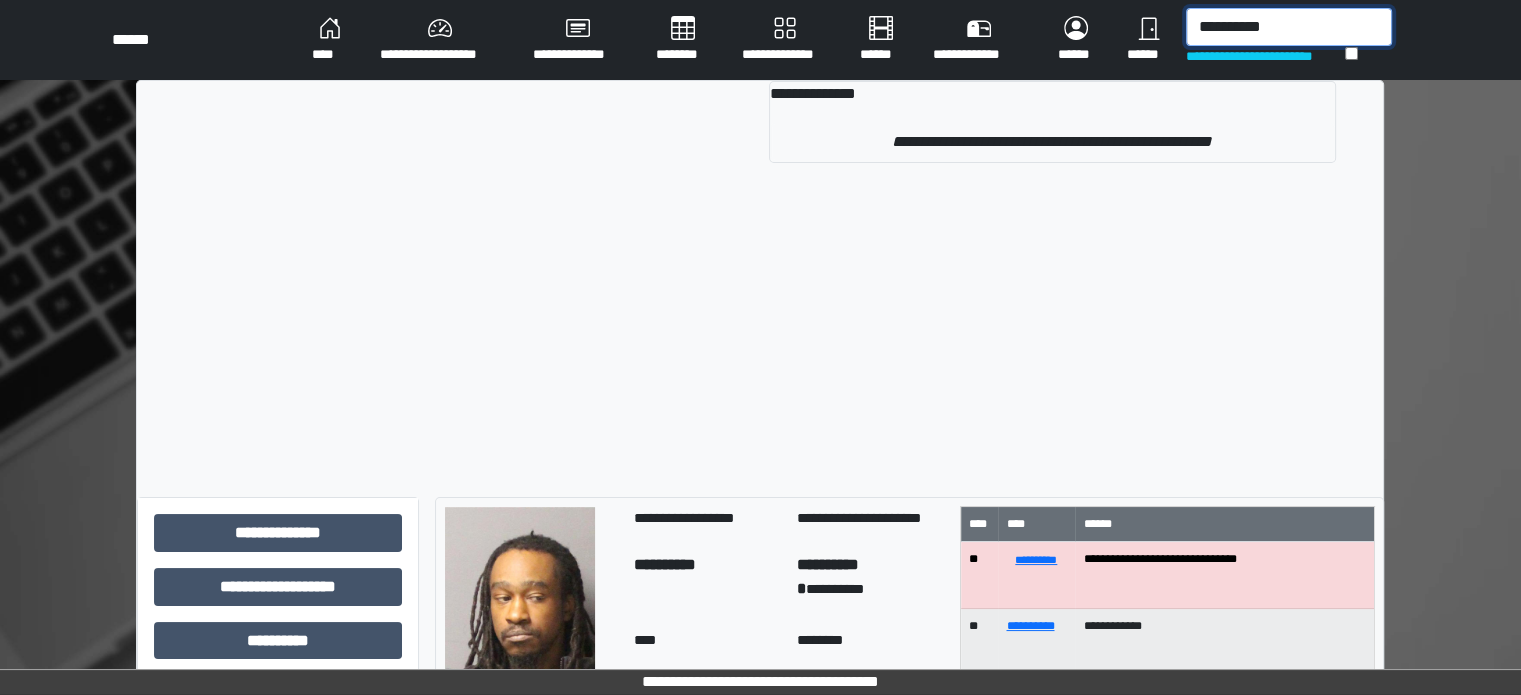 type on "**********" 